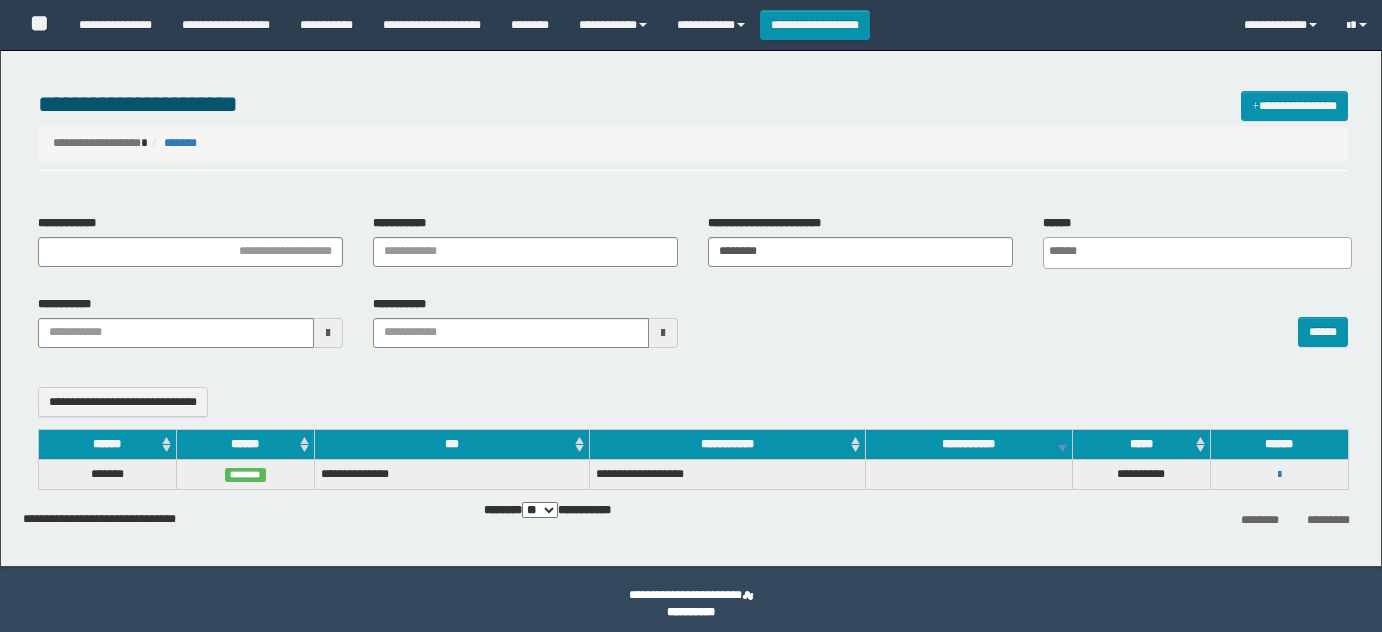 select 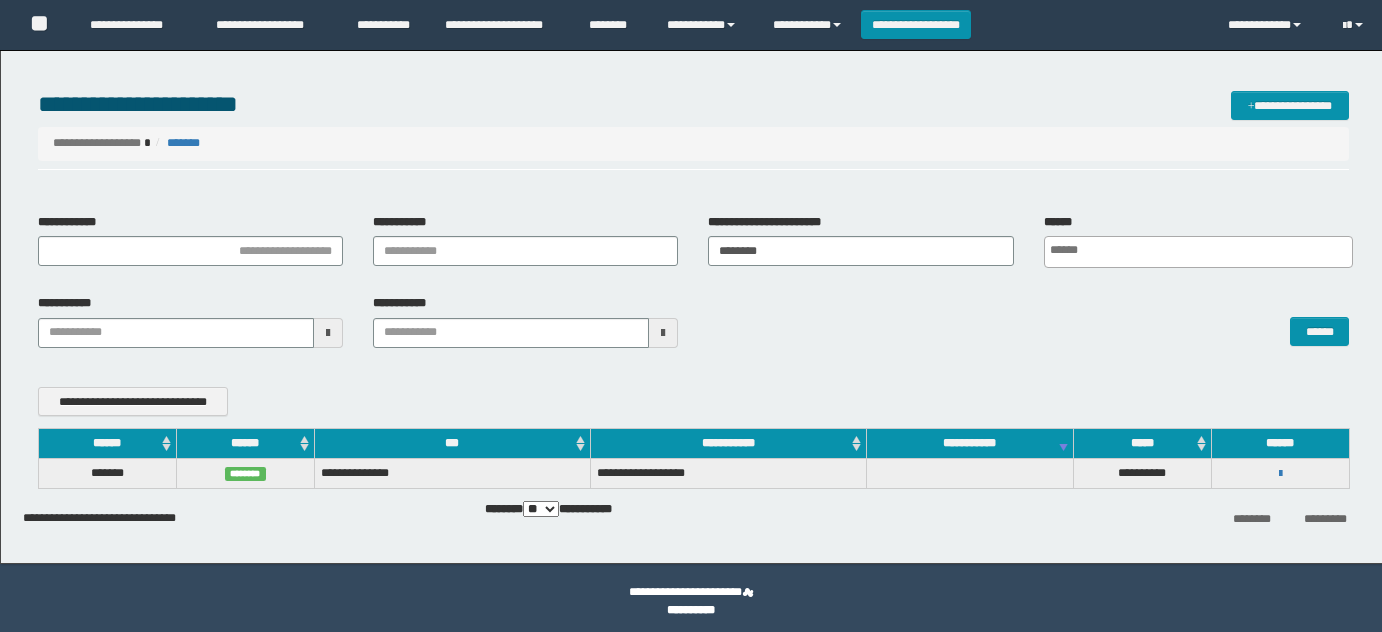 scroll, scrollTop: 0, scrollLeft: 0, axis: both 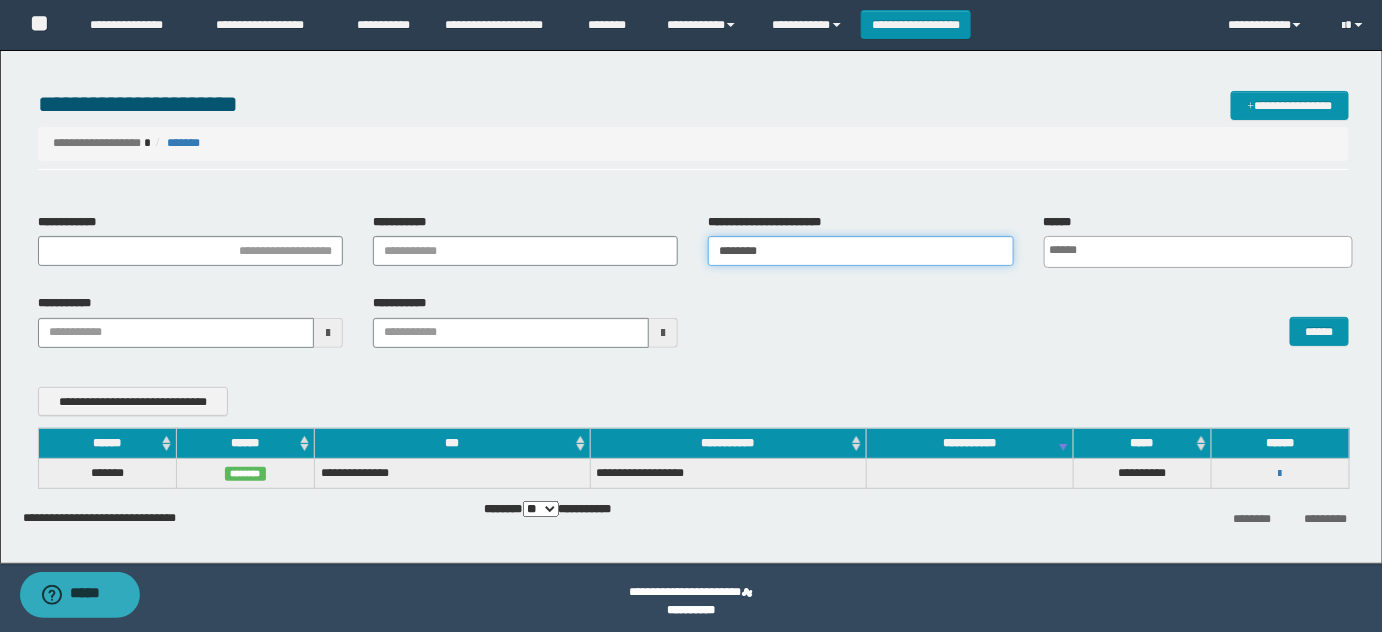 drag, startPoint x: 853, startPoint y: 255, endPoint x: 301, endPoint y: 281, distance: 552.612 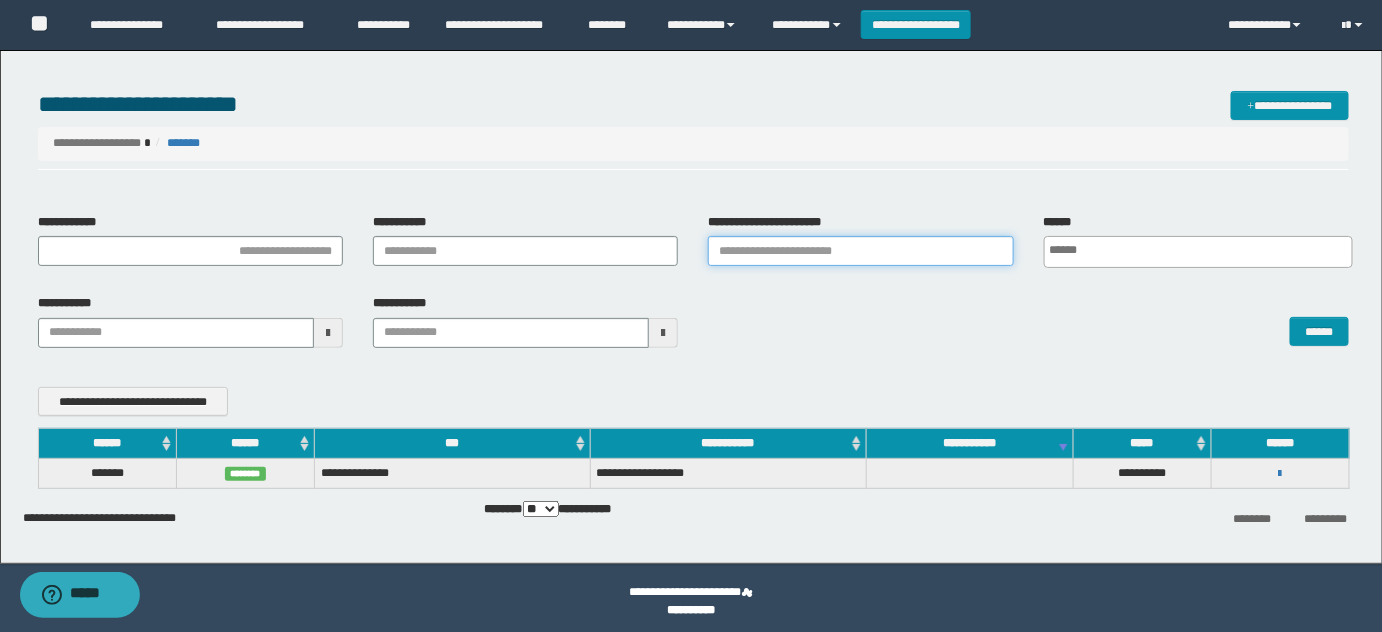 type 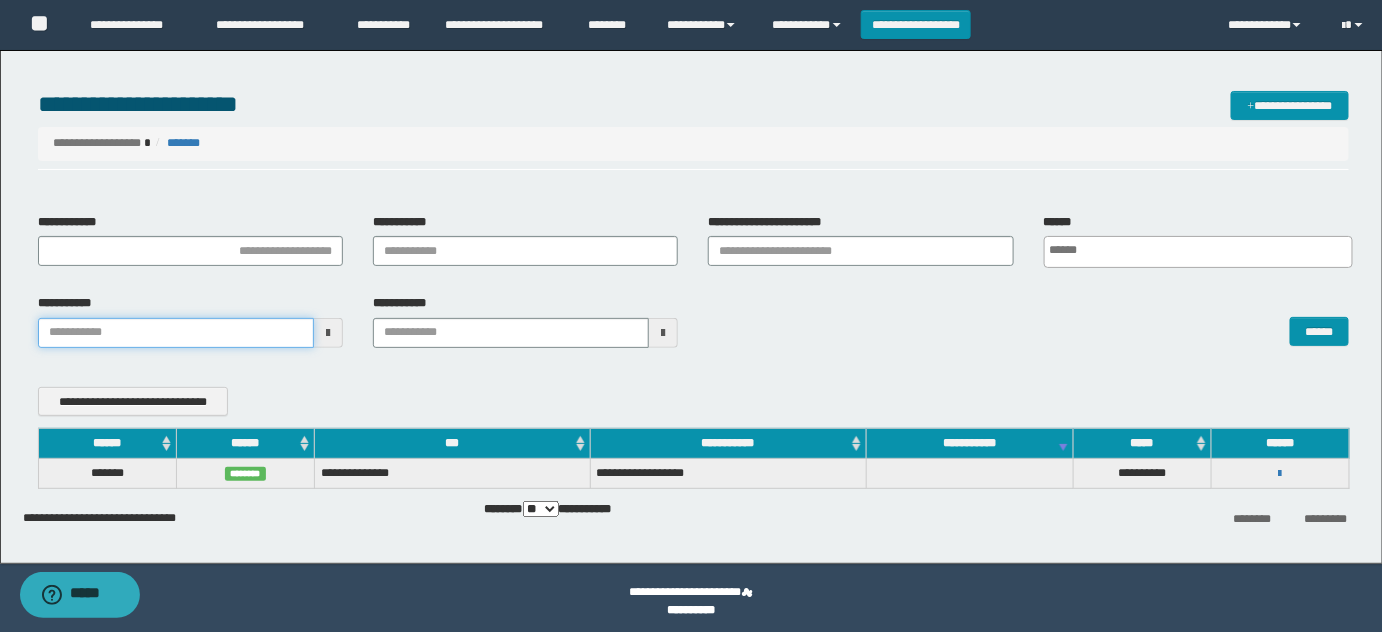 click on "**********" at bounding box center [176, 333] 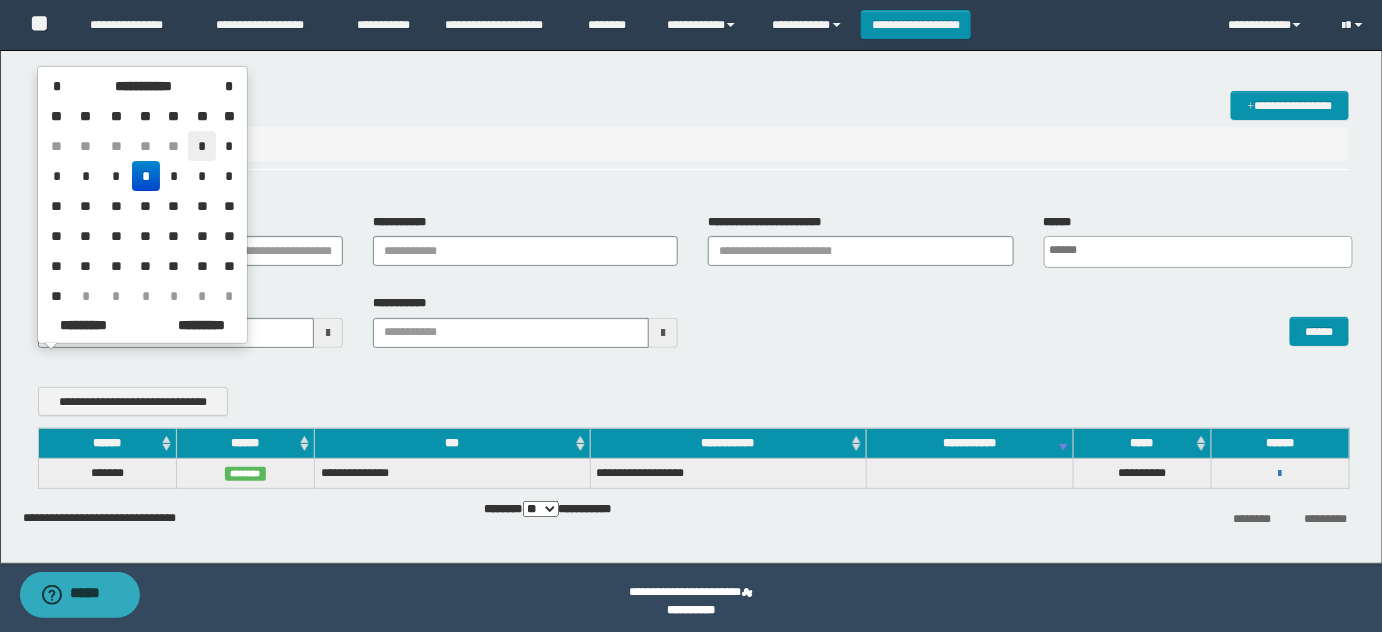 click on "*" at bounding box center (202, 146) 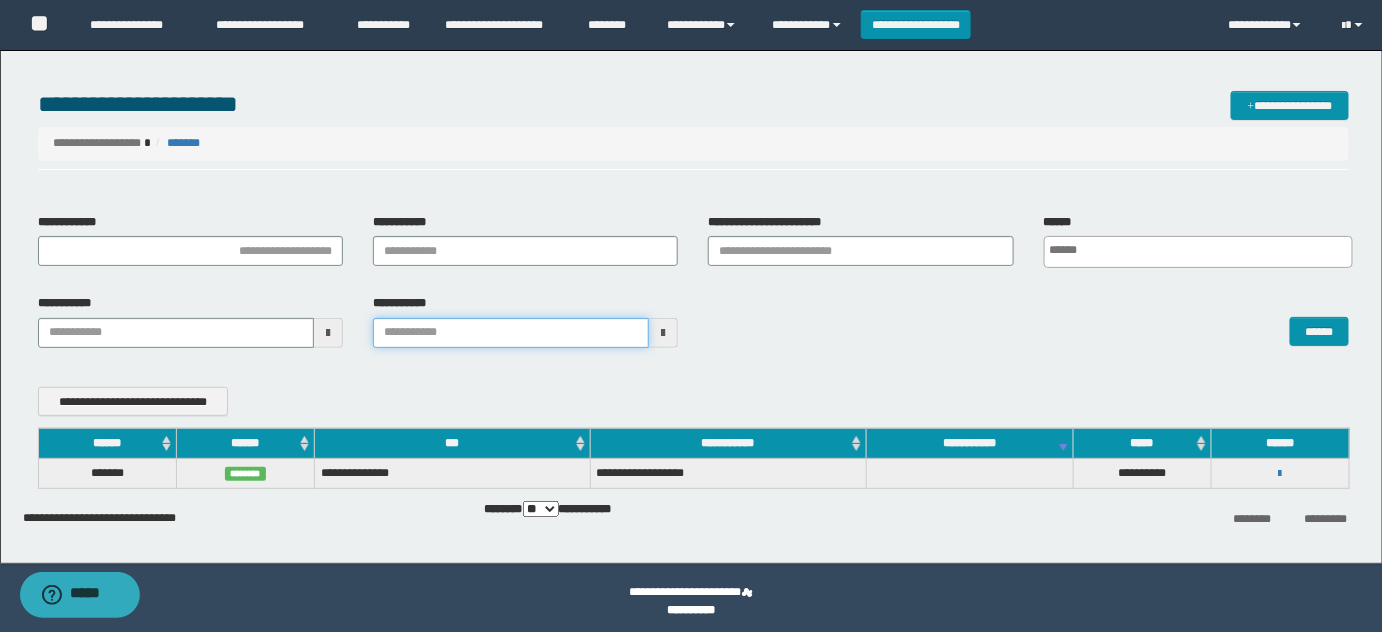 click on "**********" at bounding box center (511, 333) 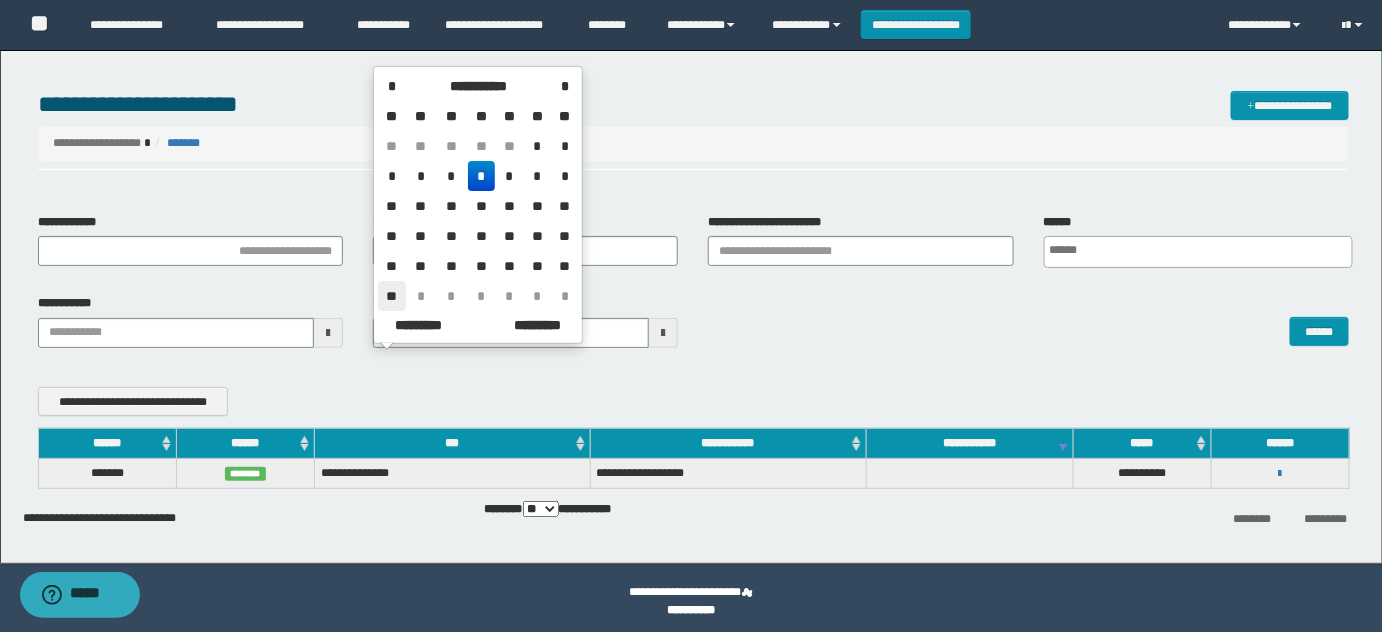 click on "**" at bounding box center [392, 296] 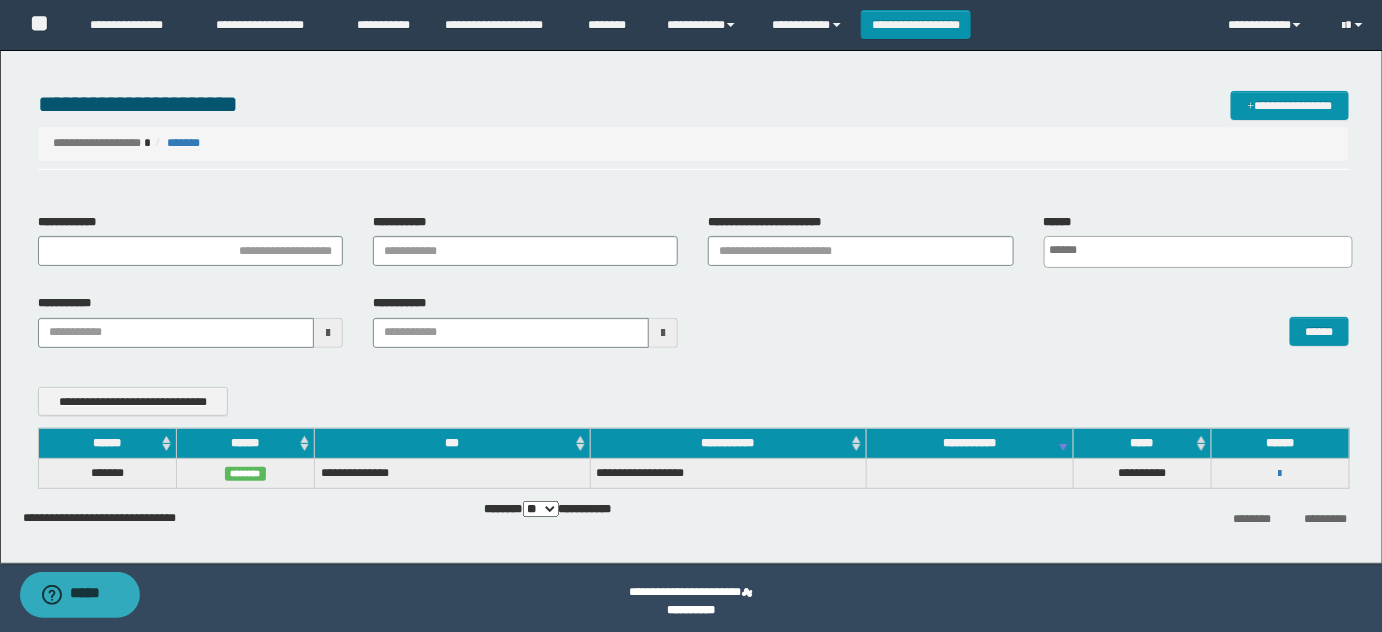 click on "** *** ***" at bounding box center [541, 509] 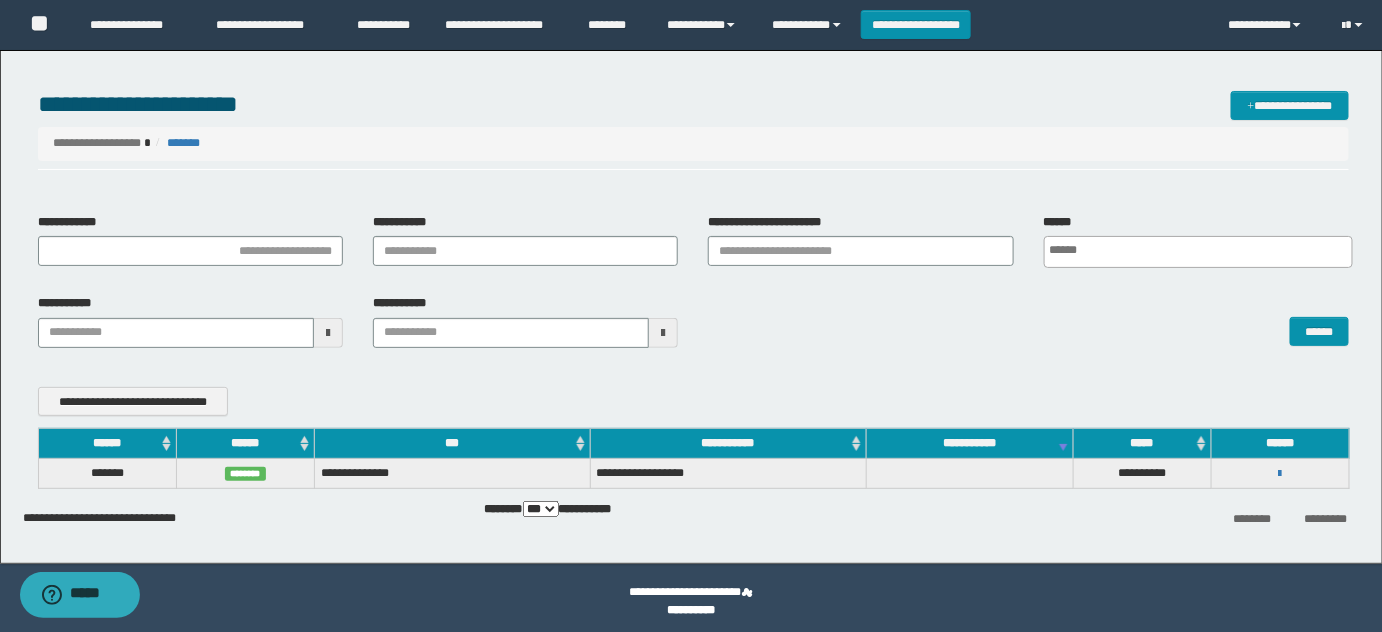 click on "** *** ***" at bounding box center (541, 509) 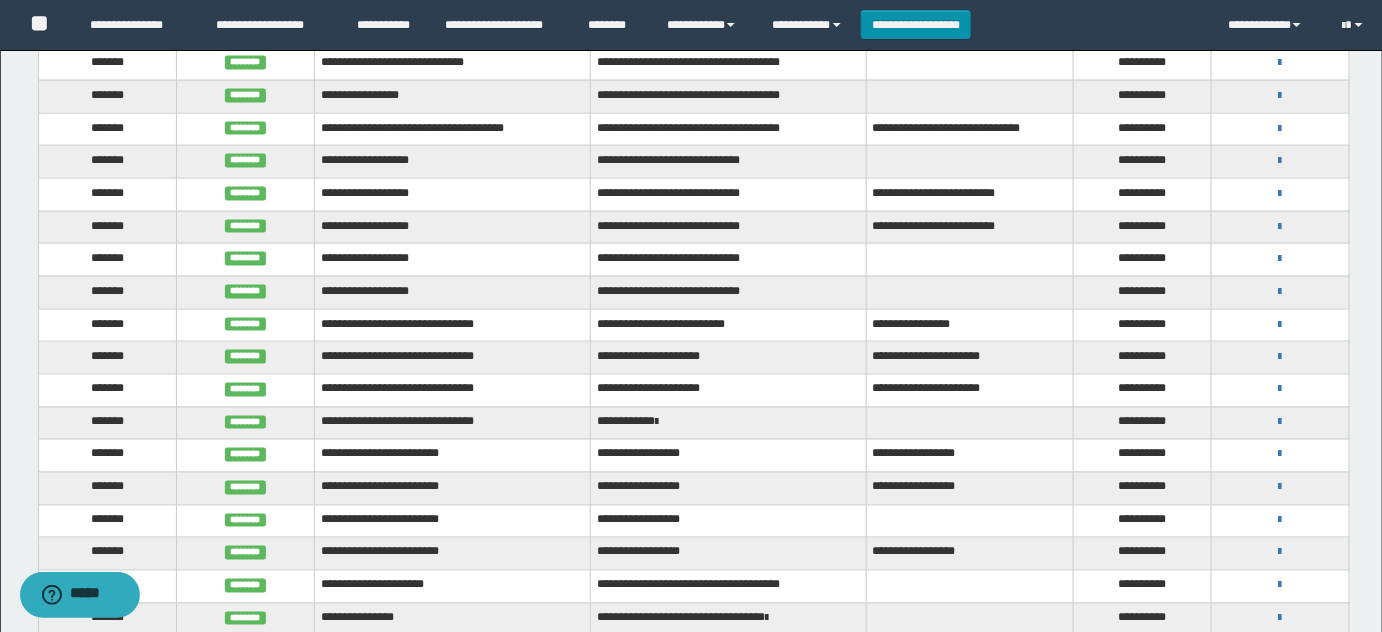 scroll, scrollTop: 474, scrollLeft: 0, axis: vertical 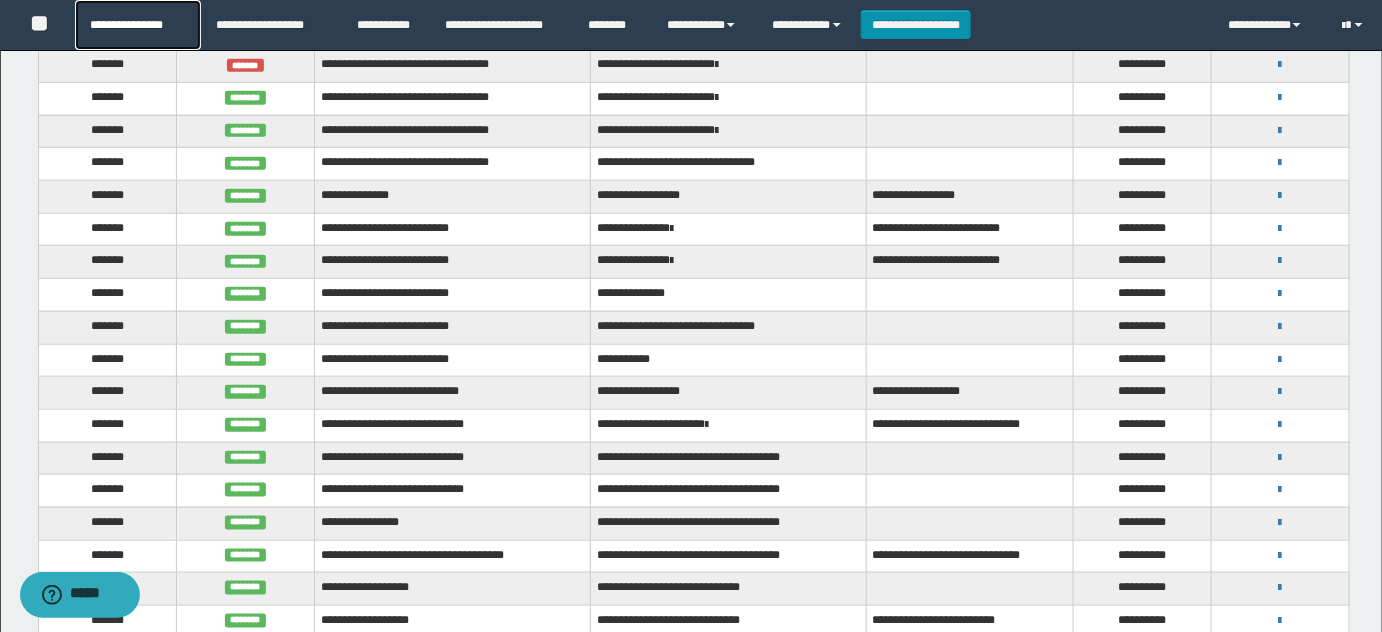 click on "**********" at bounding box center (137, 25) 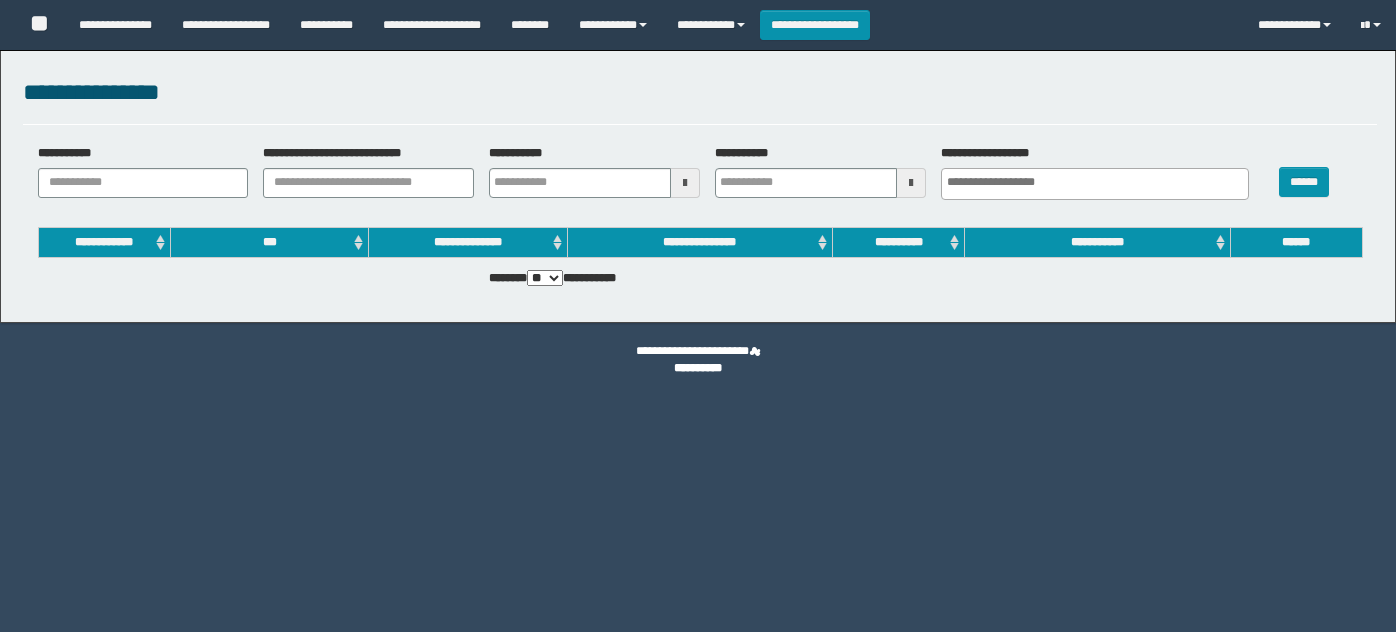 select 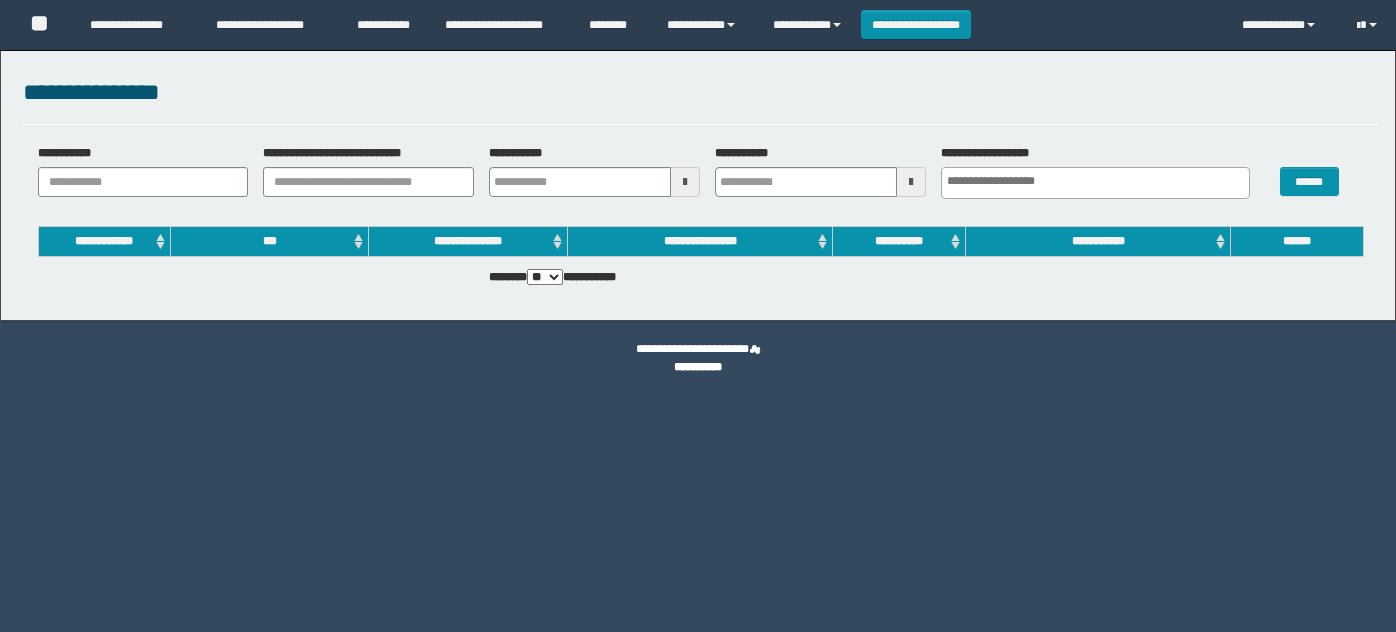 scroll, scrollTop: 0, scrollLeft: 0, axis: both 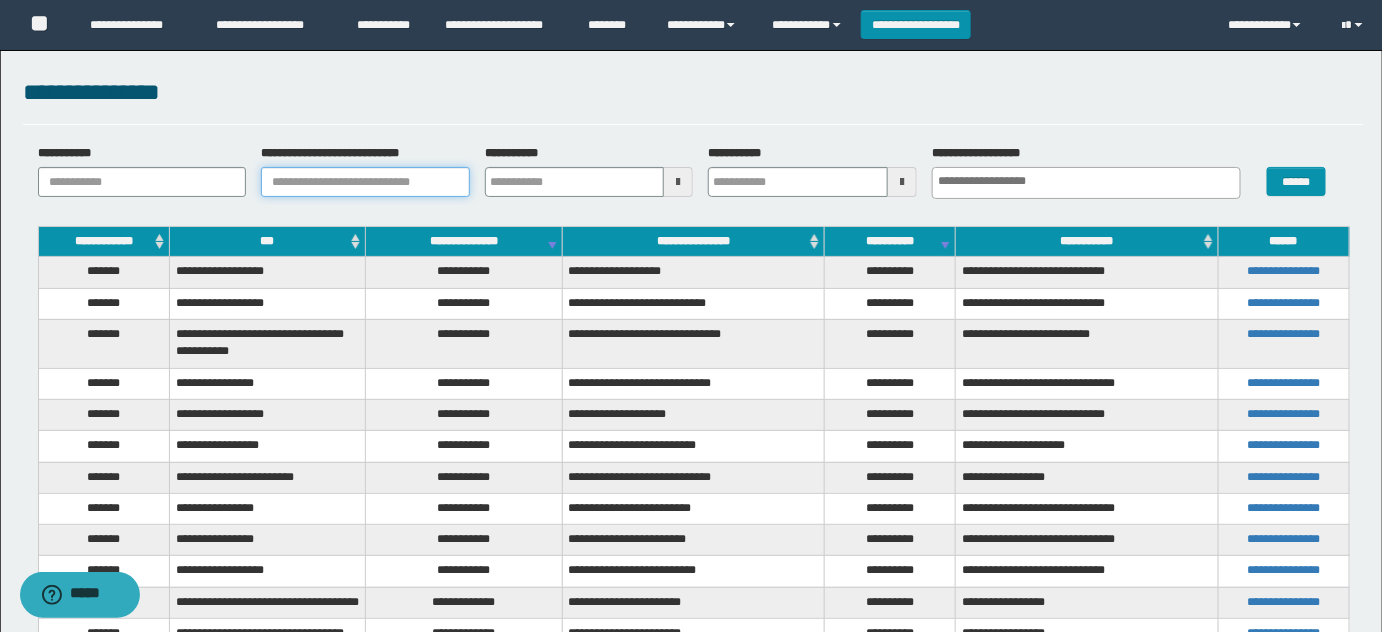 drag, startPoint x: 376, startPoint y: 182, endPoint x: 475, endPoint y: 184, distance: 99.0202 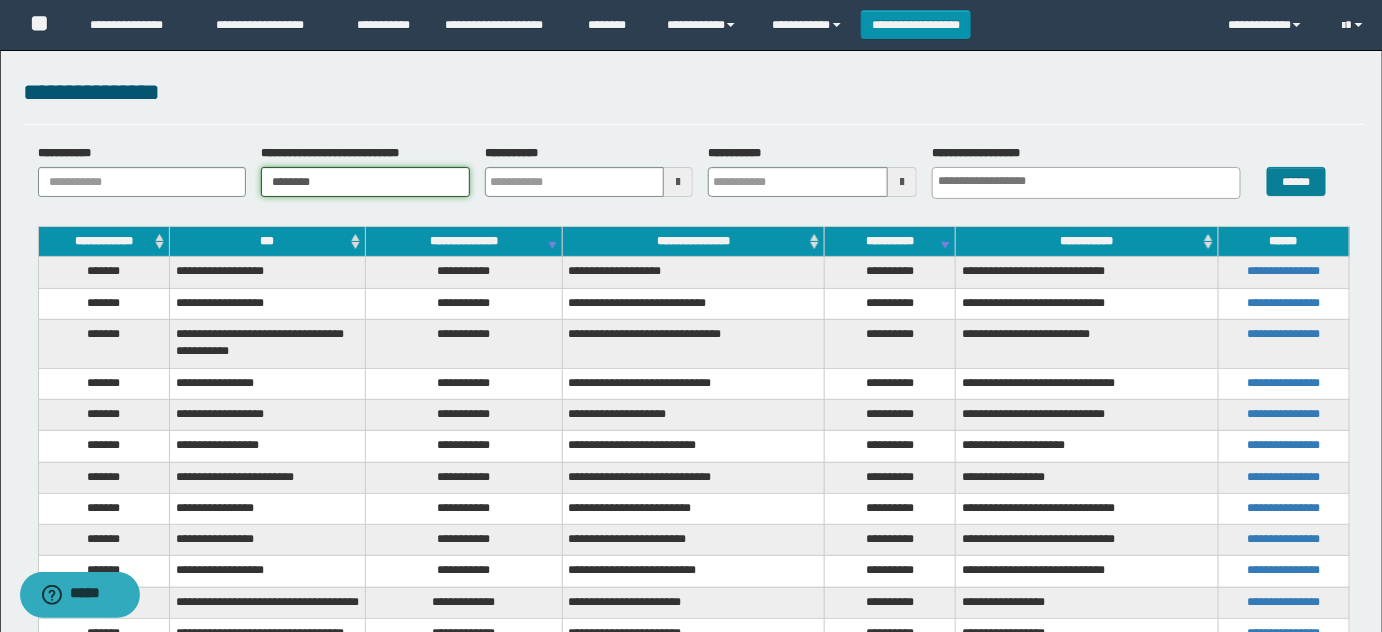 type on "********" 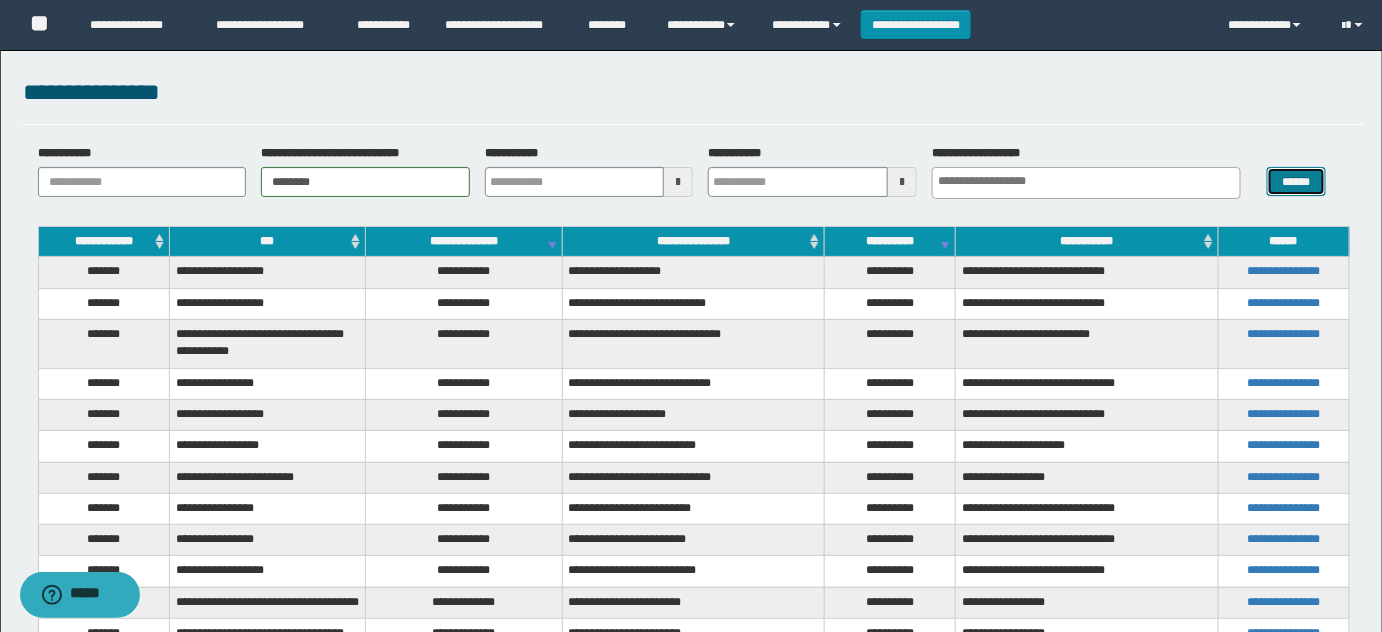click on "******" at bounding box center (1296, 181) 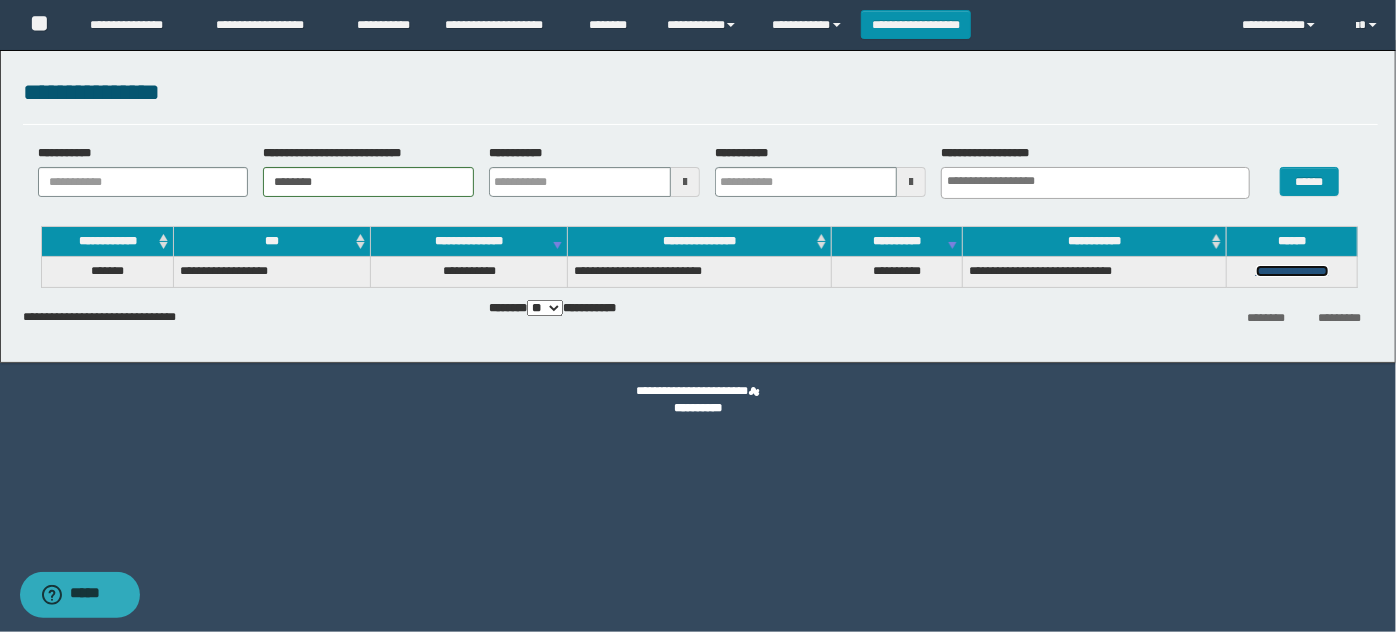 click on "**********" at bounding box center [1292, 271] 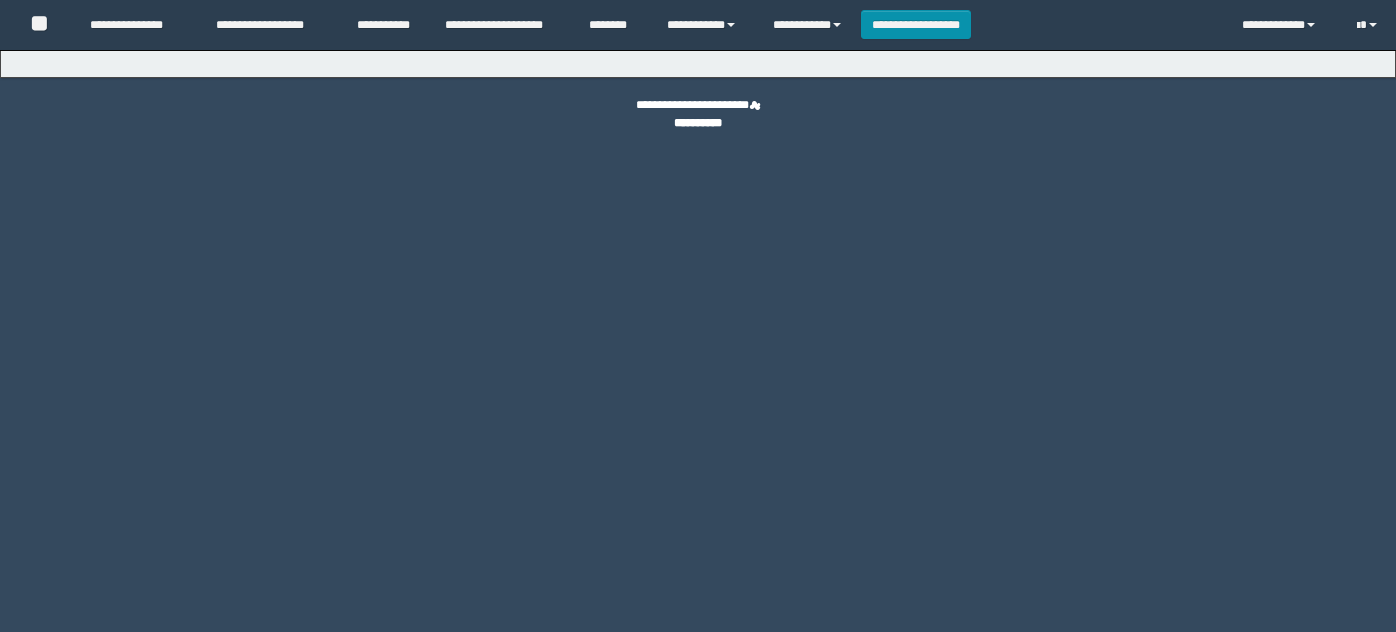 scroll, scrollTop: 0, scrollLeft: 0, axis: both 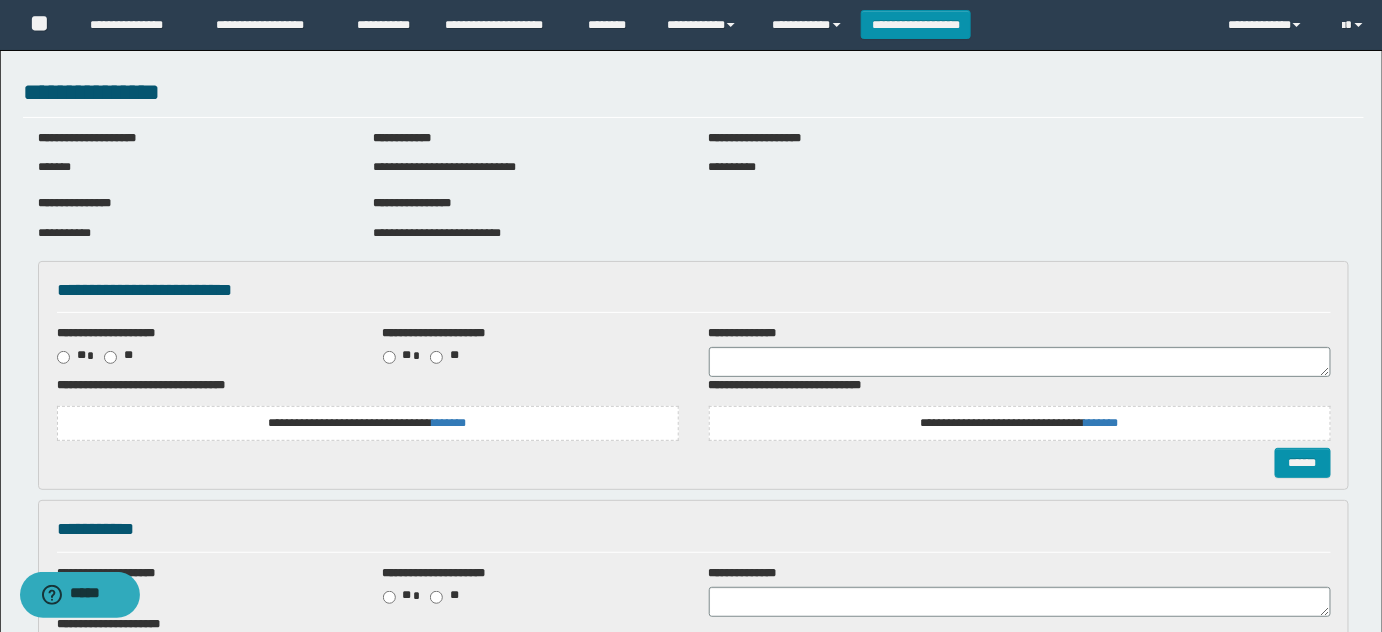 click on "**********" at bounding box center (437, 233) 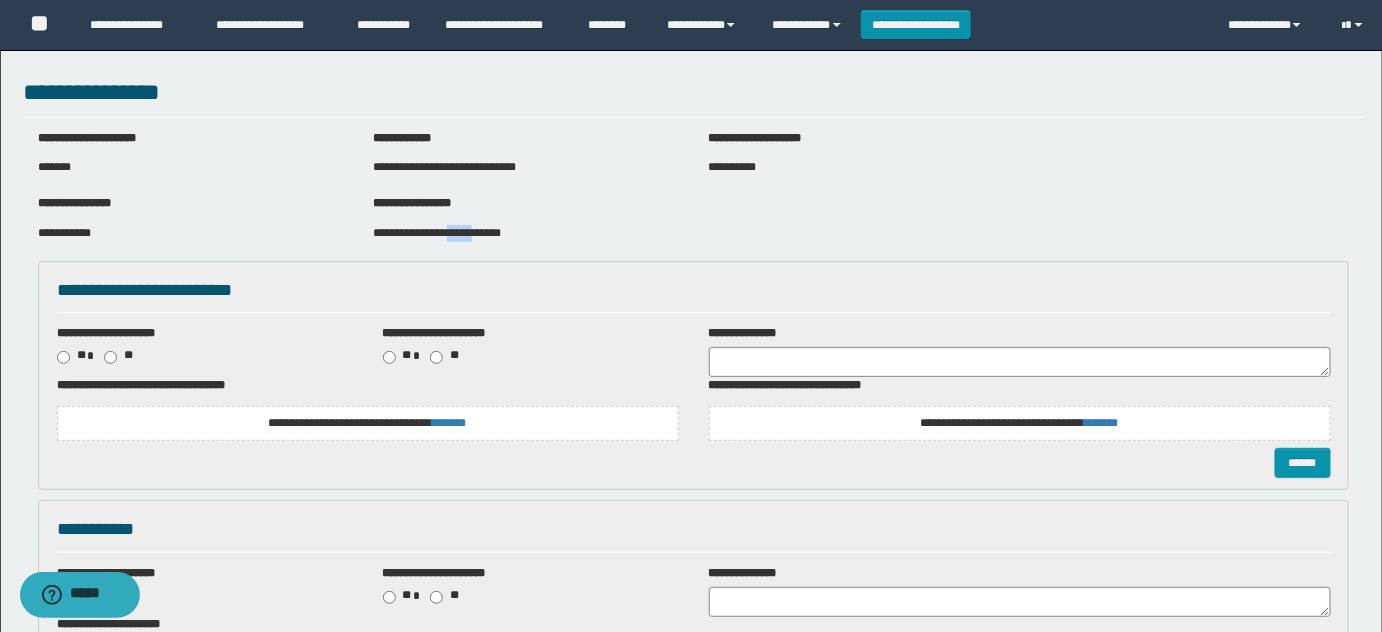 click on "**********" at bounding box center (437, 233) 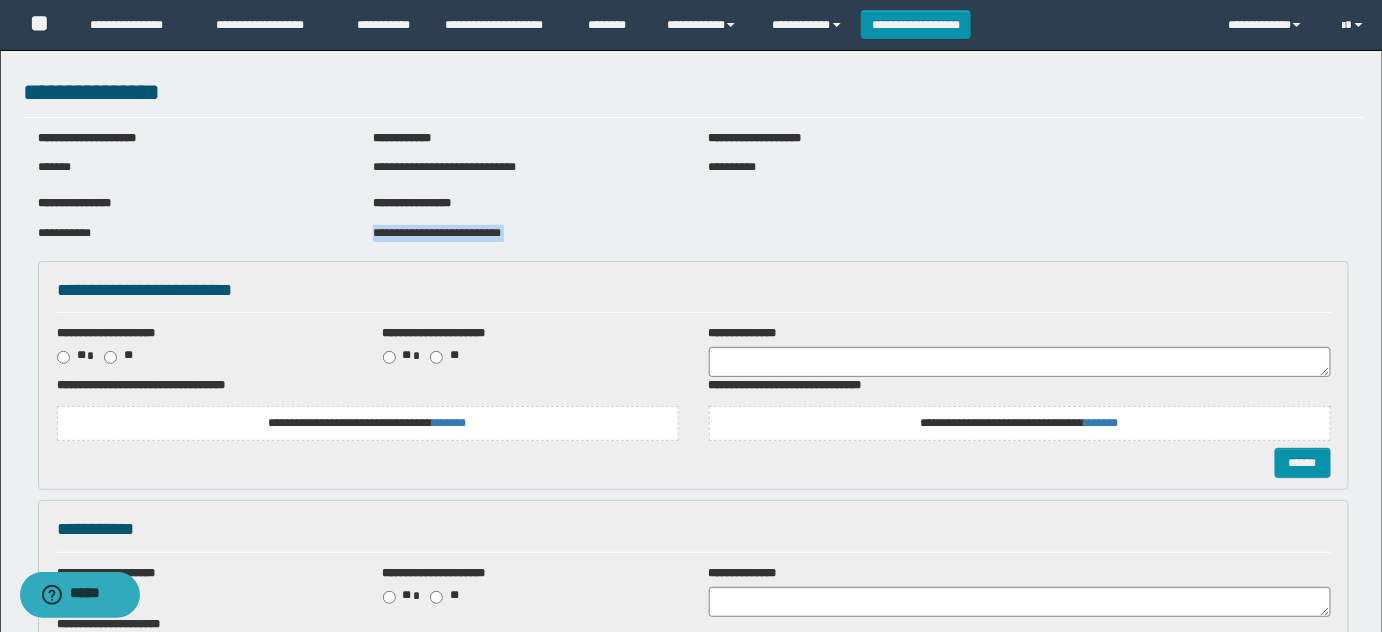 click on "**********" at bounding box center (437, 233) 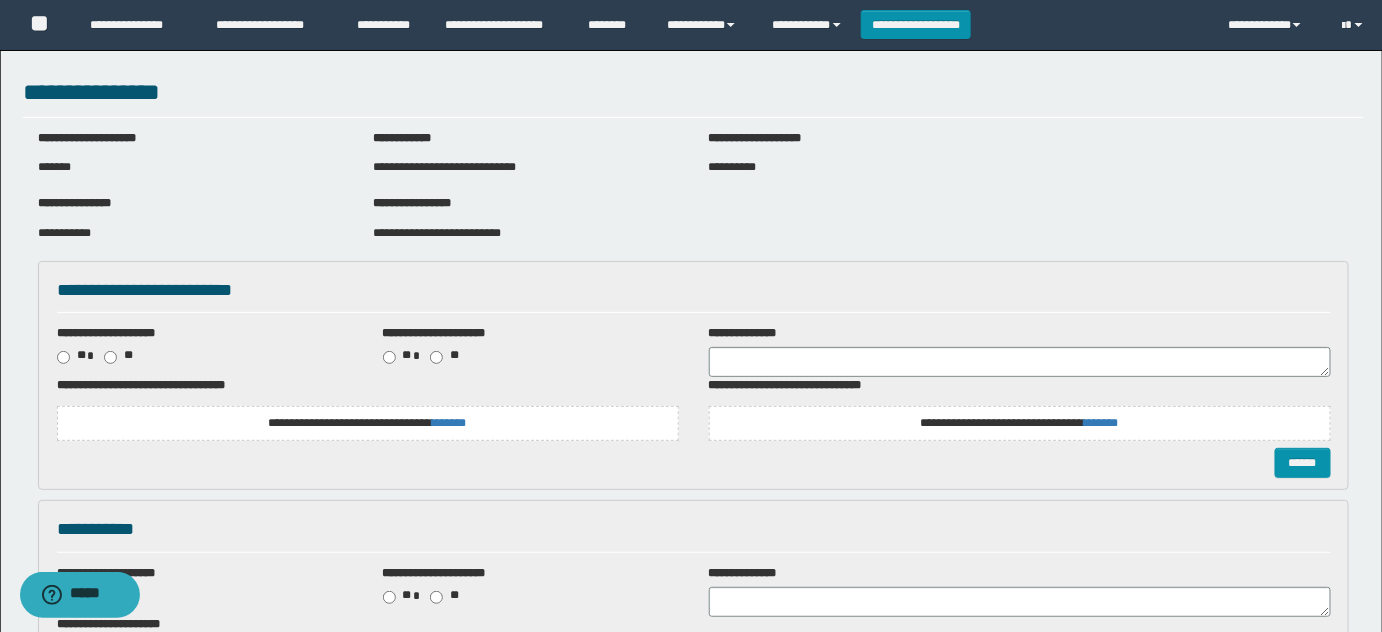 click on "**********" at bounding box center [368, 412] 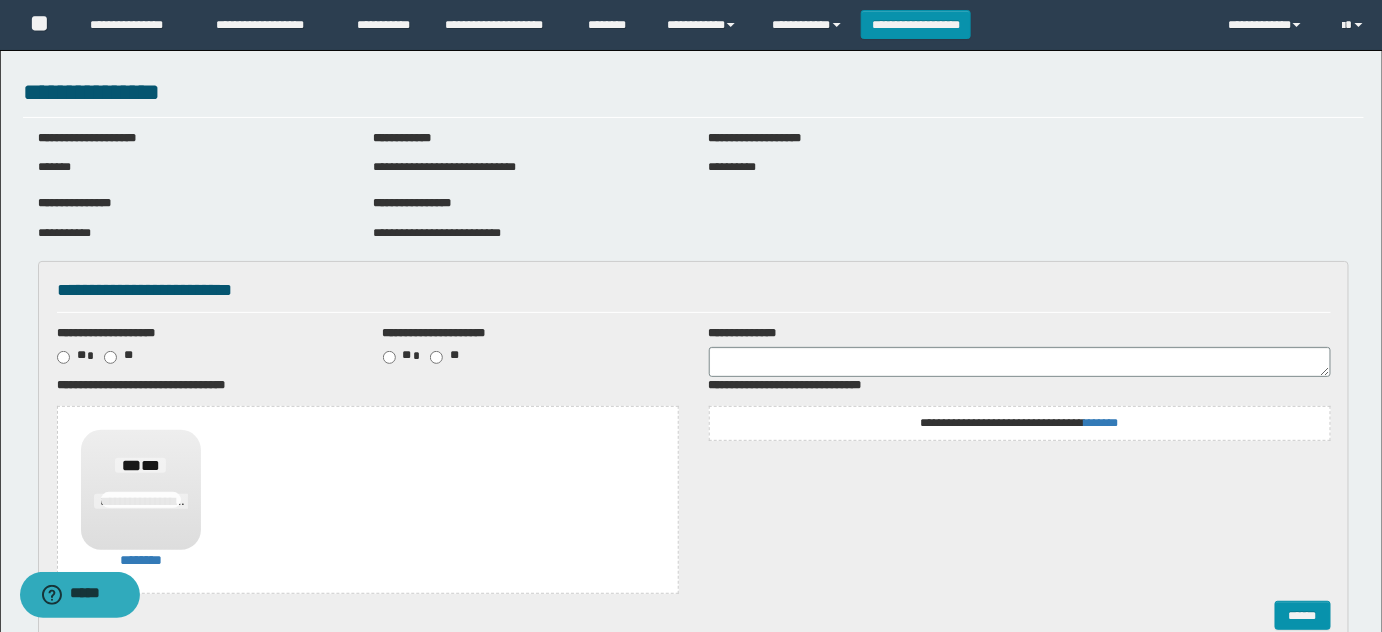 click on "**********" at bounding box center [1020, 423] 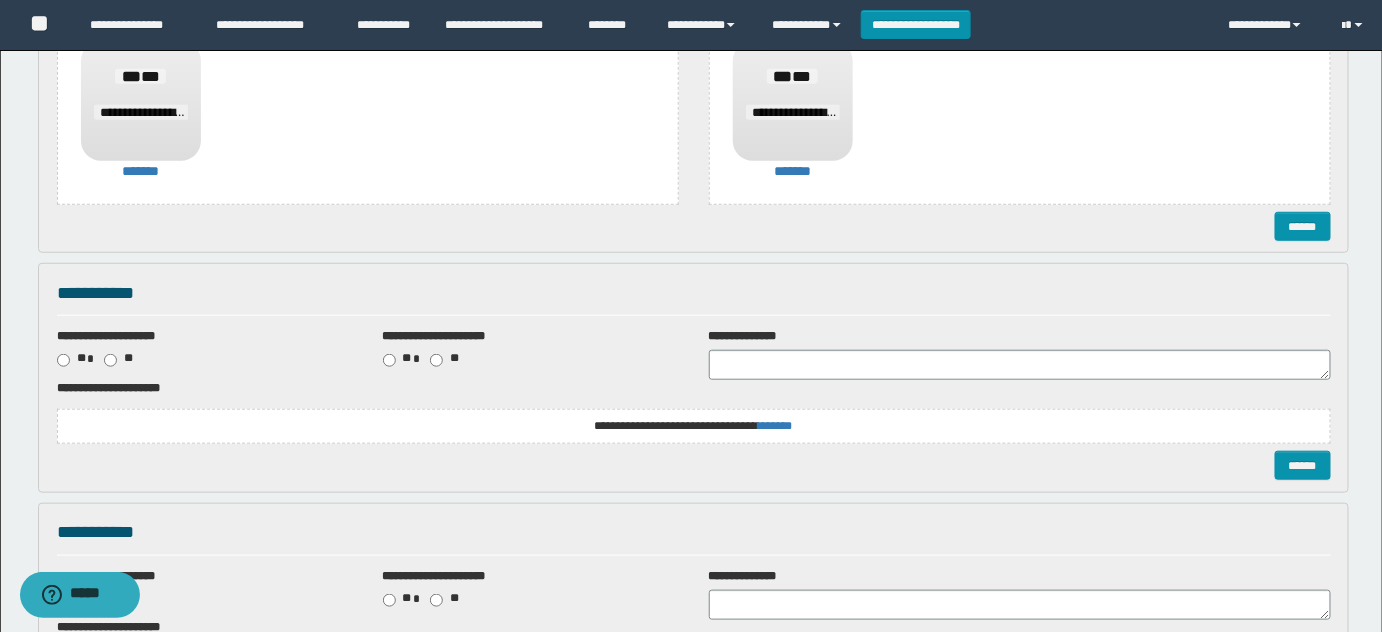 scroll, scrollTop: 454, scrollLeft: 0, axis: vertical 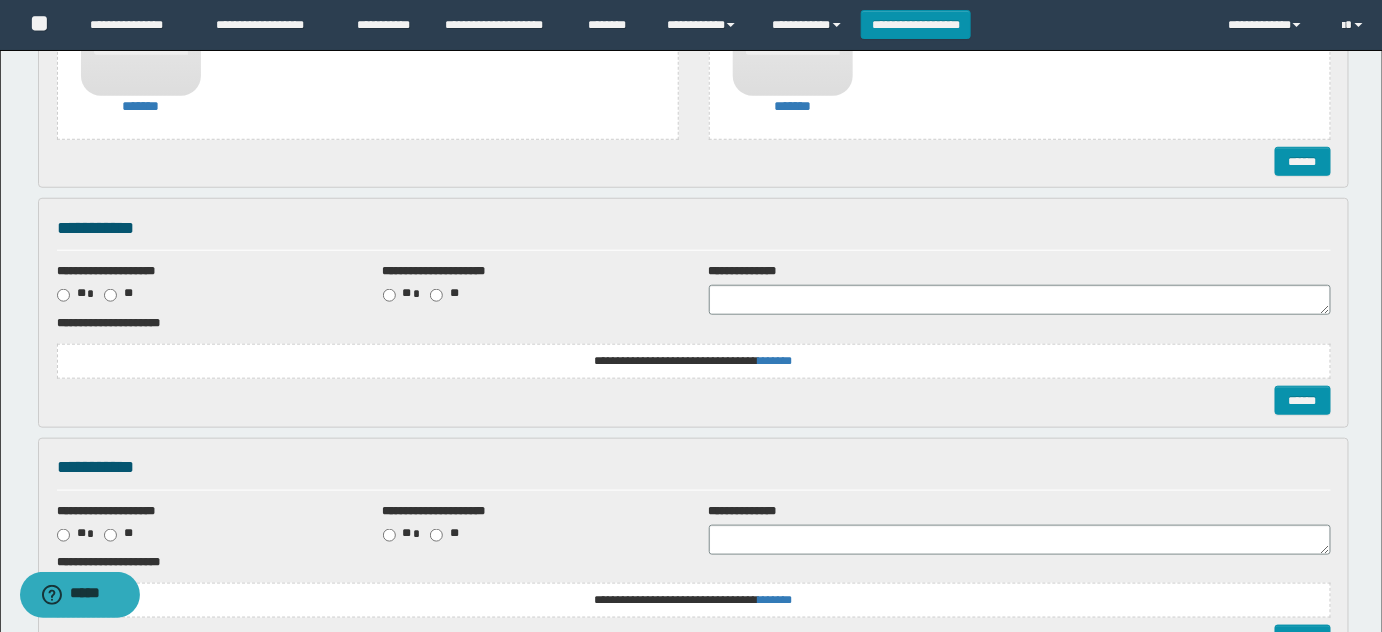 click on "**********" at bounding box center [693, 361] 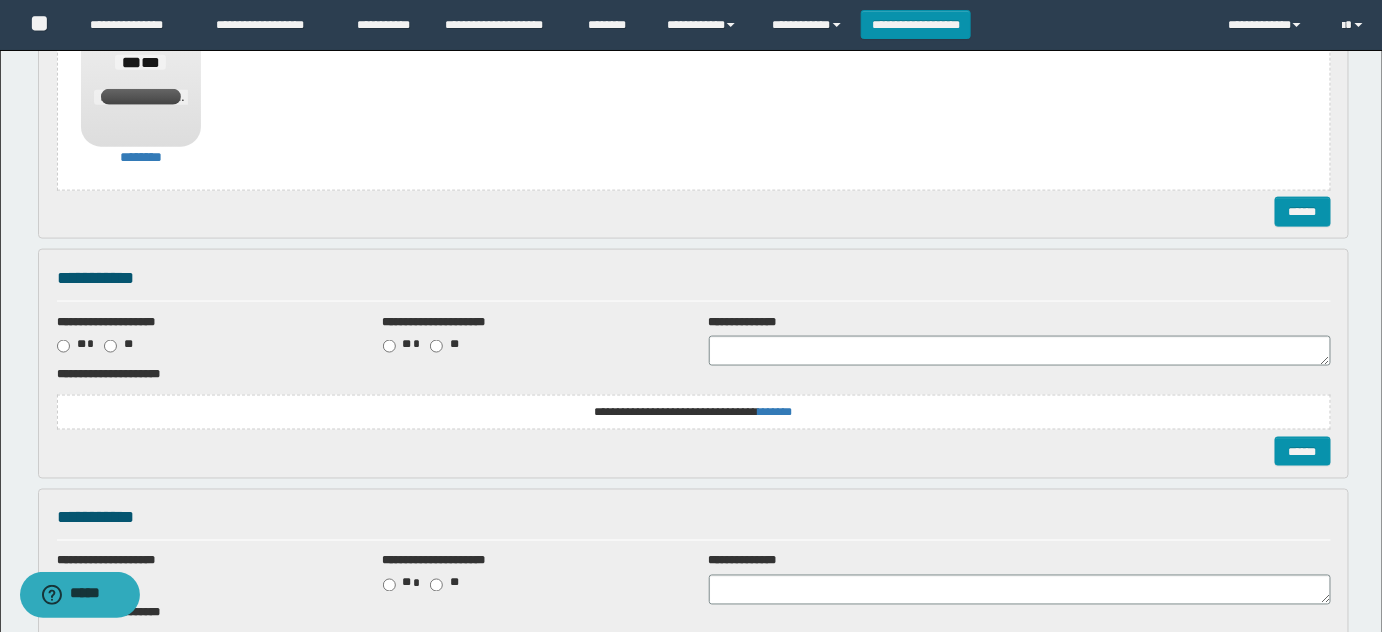 scroll, scrollTop: 818, scrollLeft: 0, axis: vertical 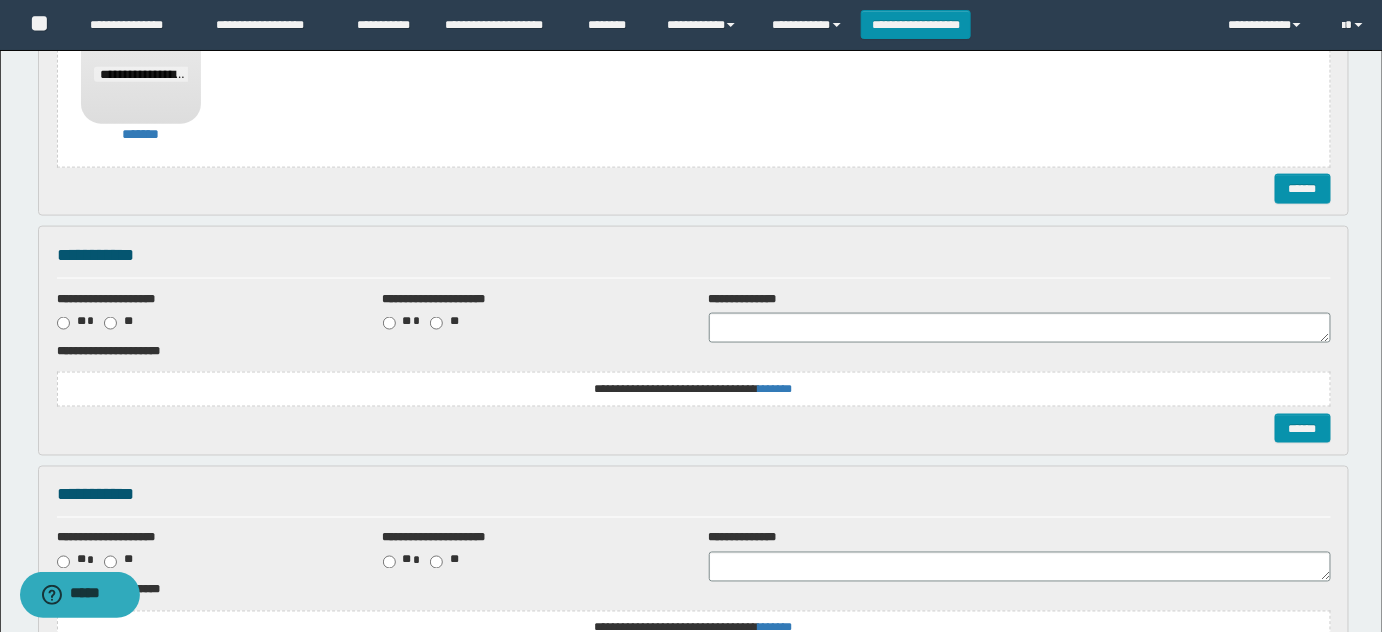 click on "**********" at bounding box center [0, 0] 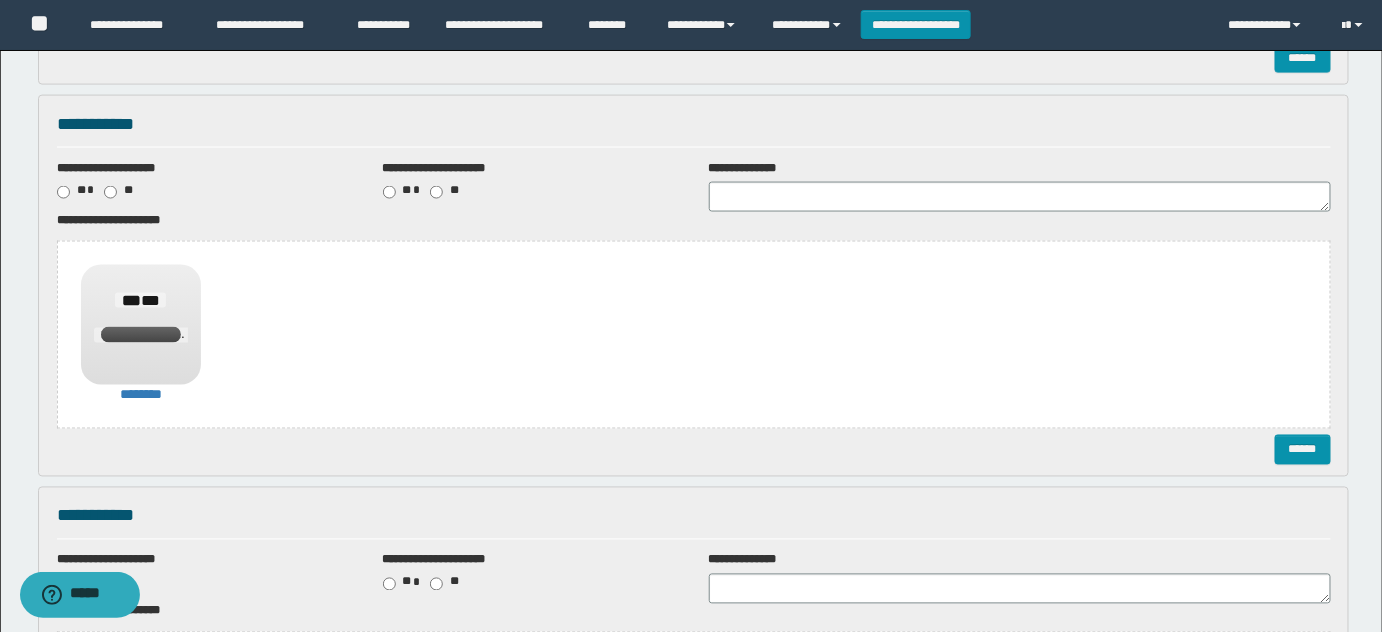 scroll, scrollTop: 1181, scrollLeft: 0, axis: vertical 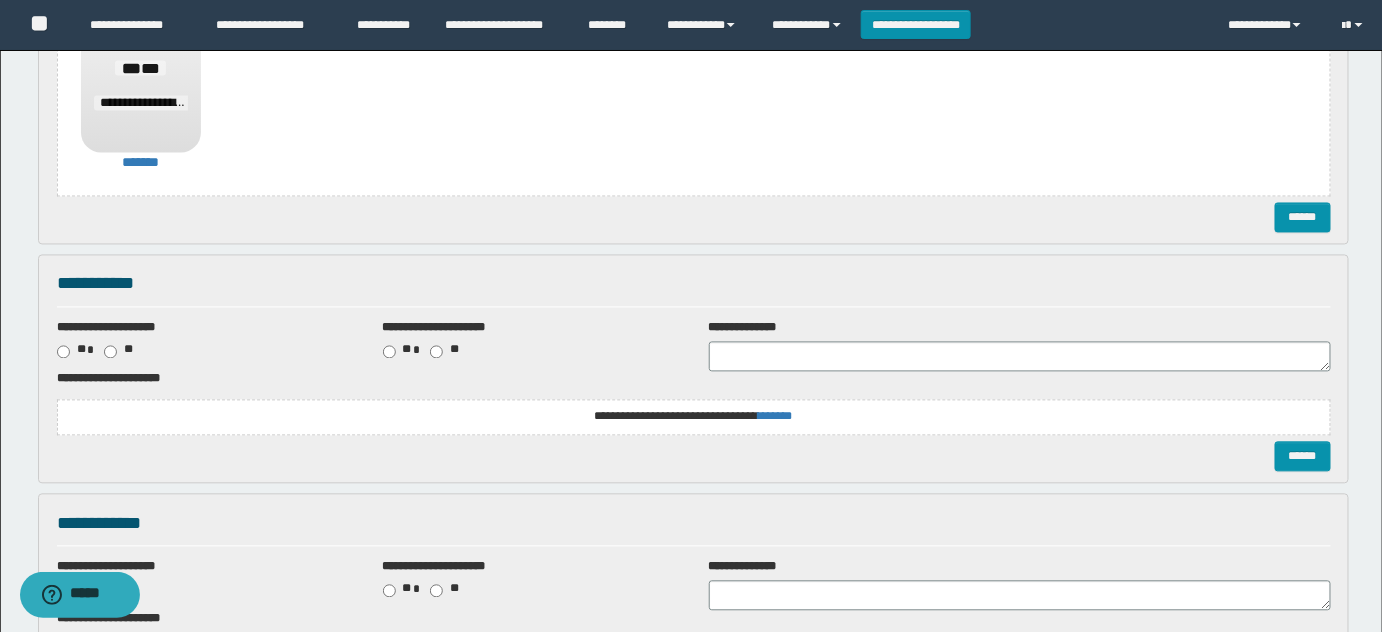 click on "**********" at bounding box center (0, 0) 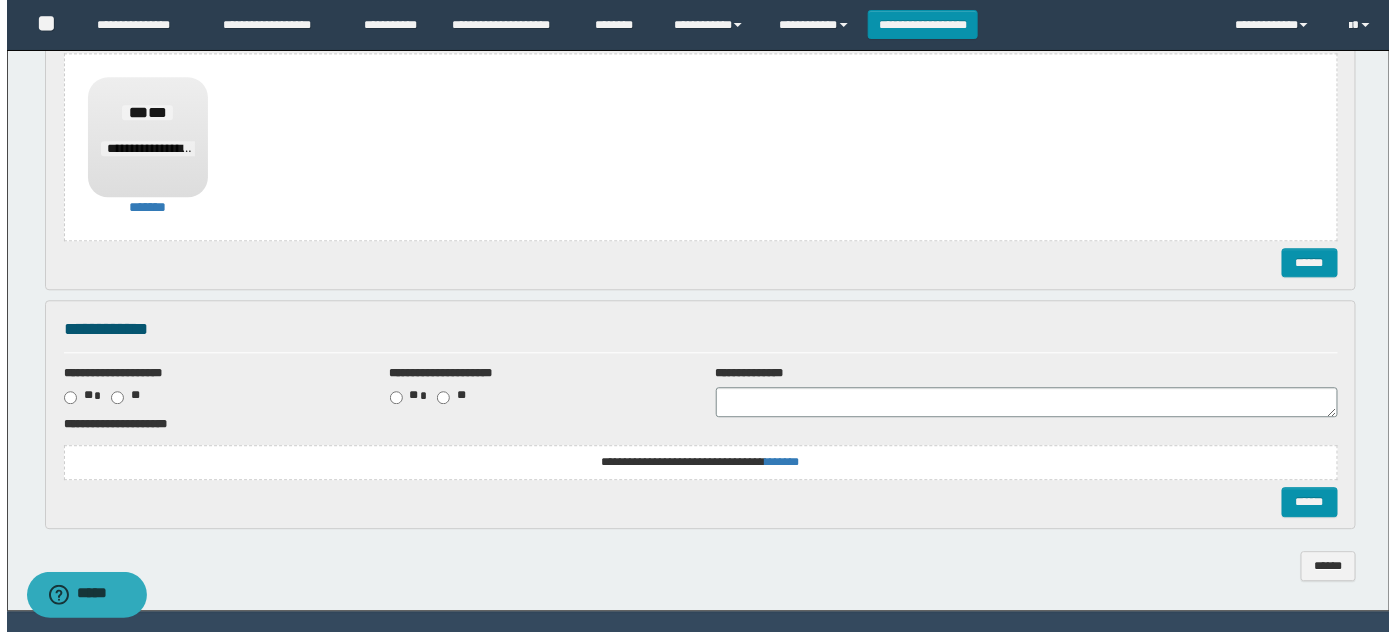 scroll, scrollTop: 1581, scrollLeft: 0, axis: vertical 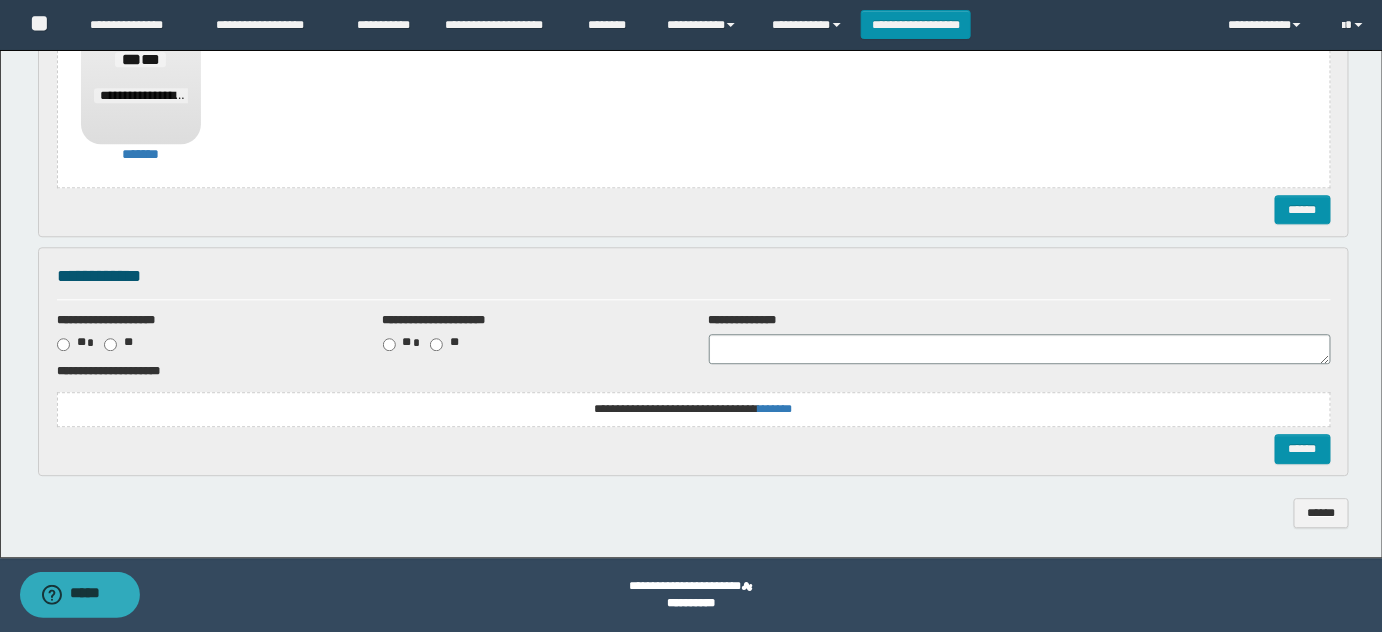 click on "**********" at bounding box center (694, -689) 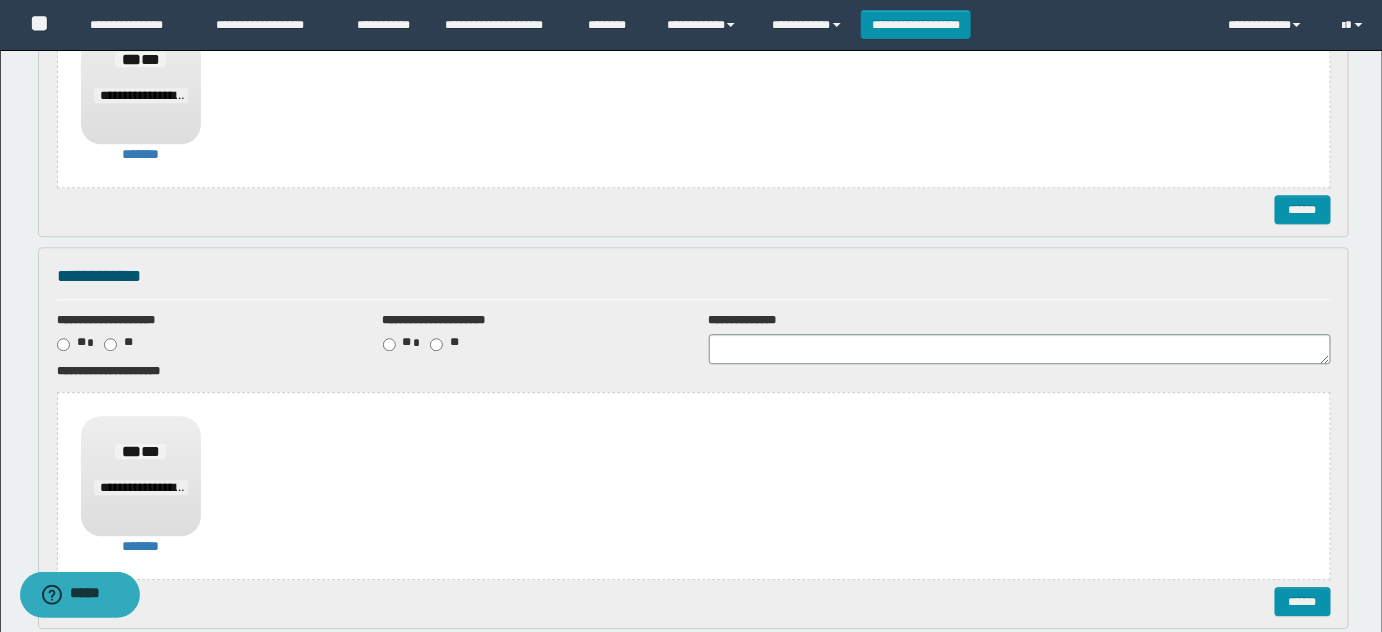 click on "**********" at bounding box center (694, 438) 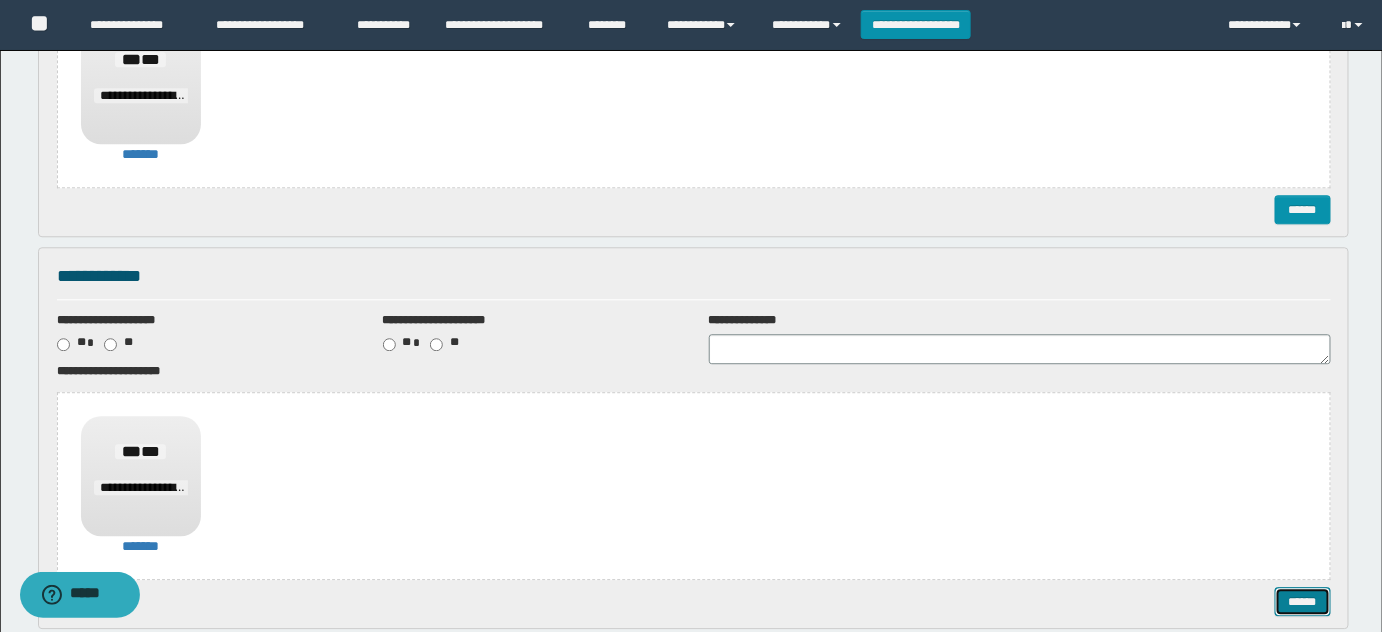 click on "******" at bounding box center (1302, 601) 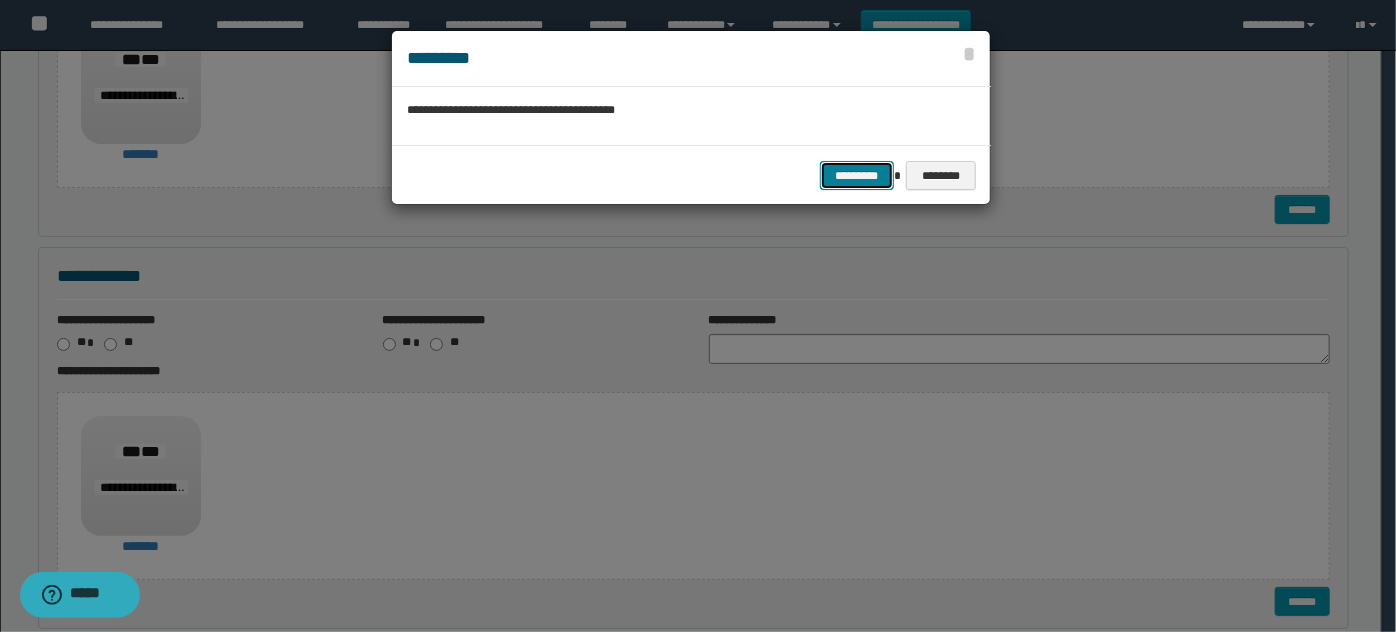 click on "*********" at bounding box center [857, 175] 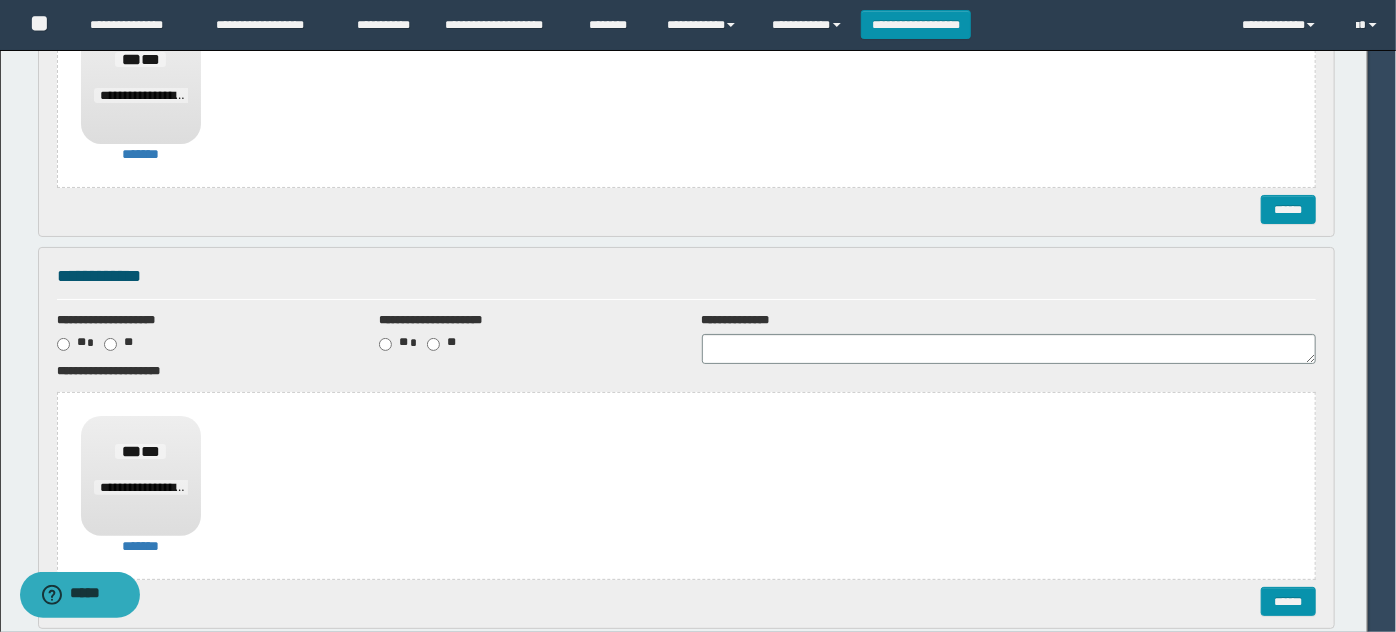 scroll, scrollTop: 0, scrollLeft: 0, axis: both 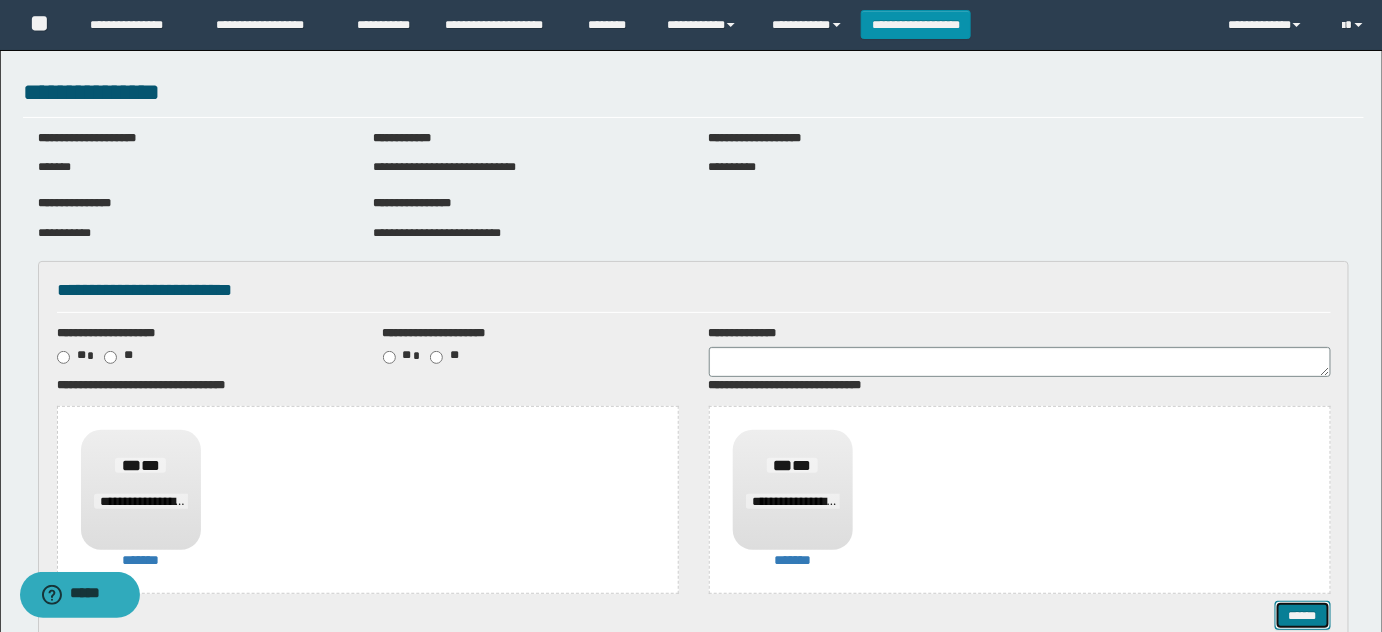 click on "******" at bounding box center (1302, 615) 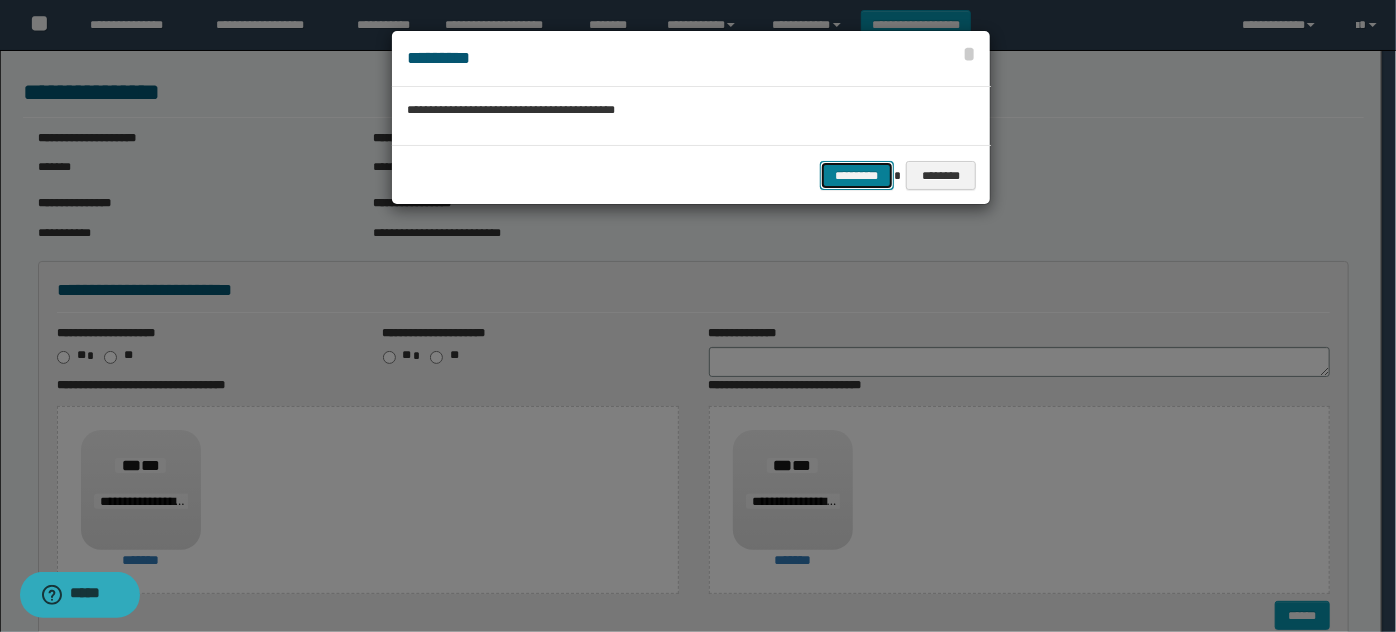 click on "*********" at bounding box center [857, 175] 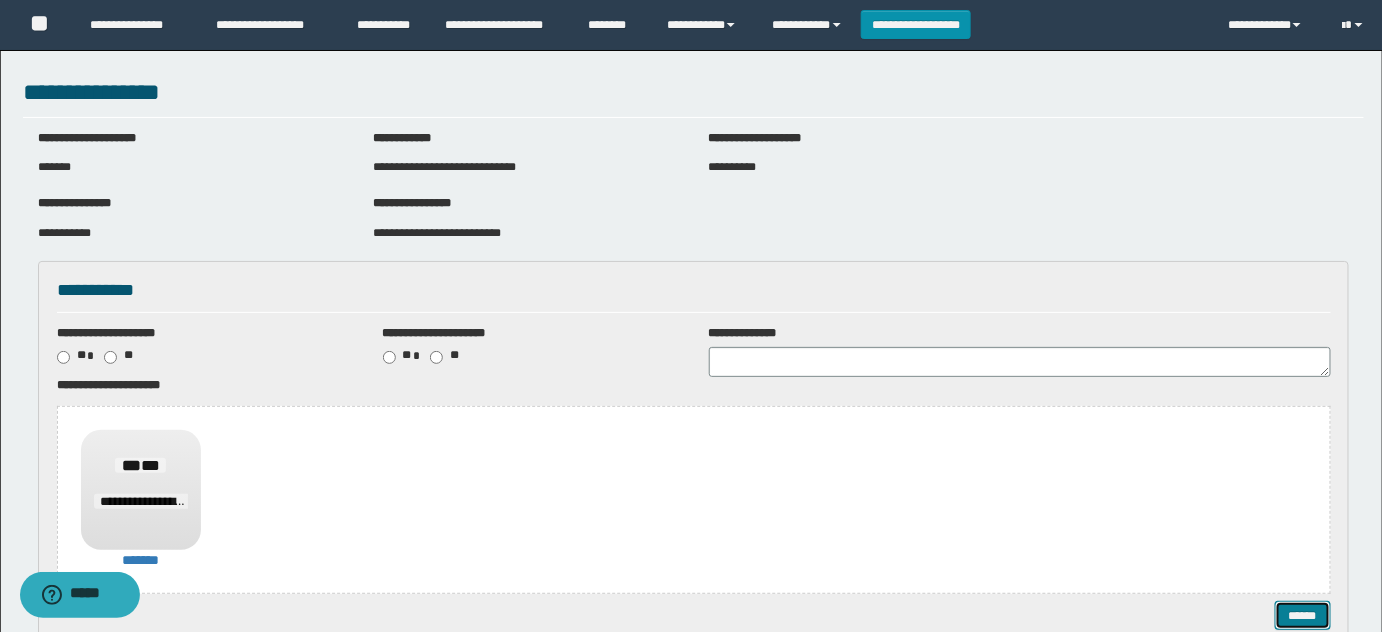 click on "******" at bounding box center (1302, 615) 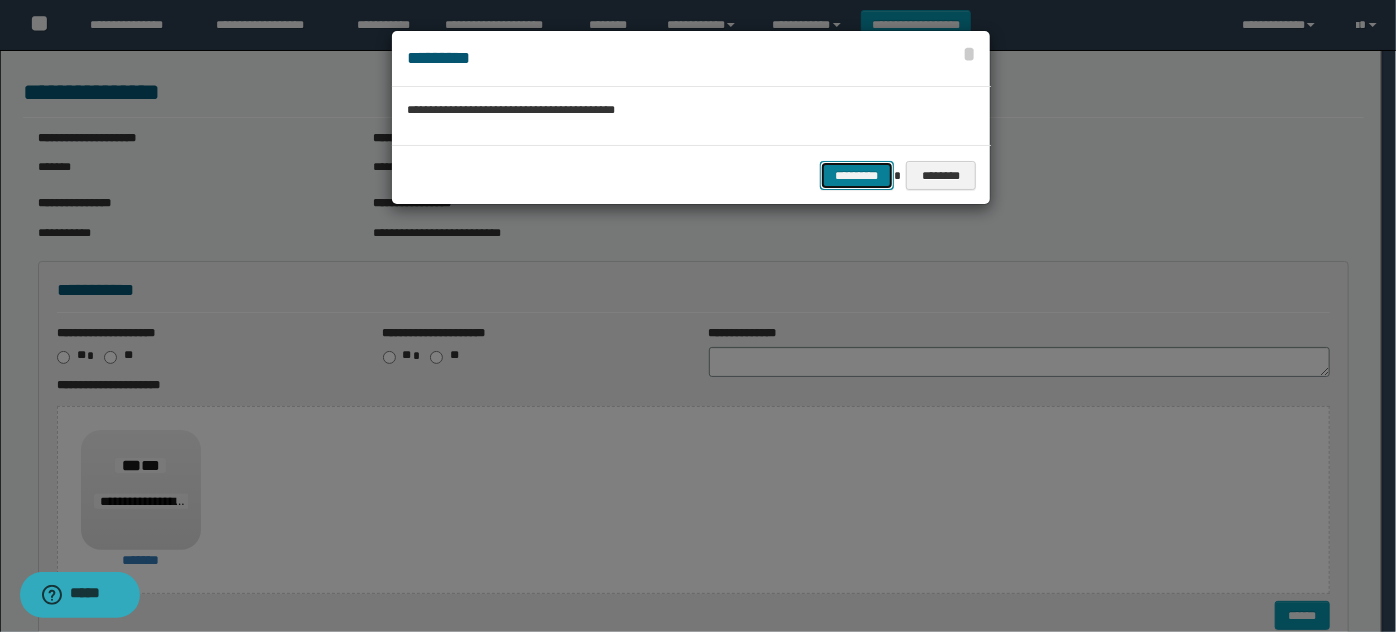 click on "*********" at bounding box center [857, 175] 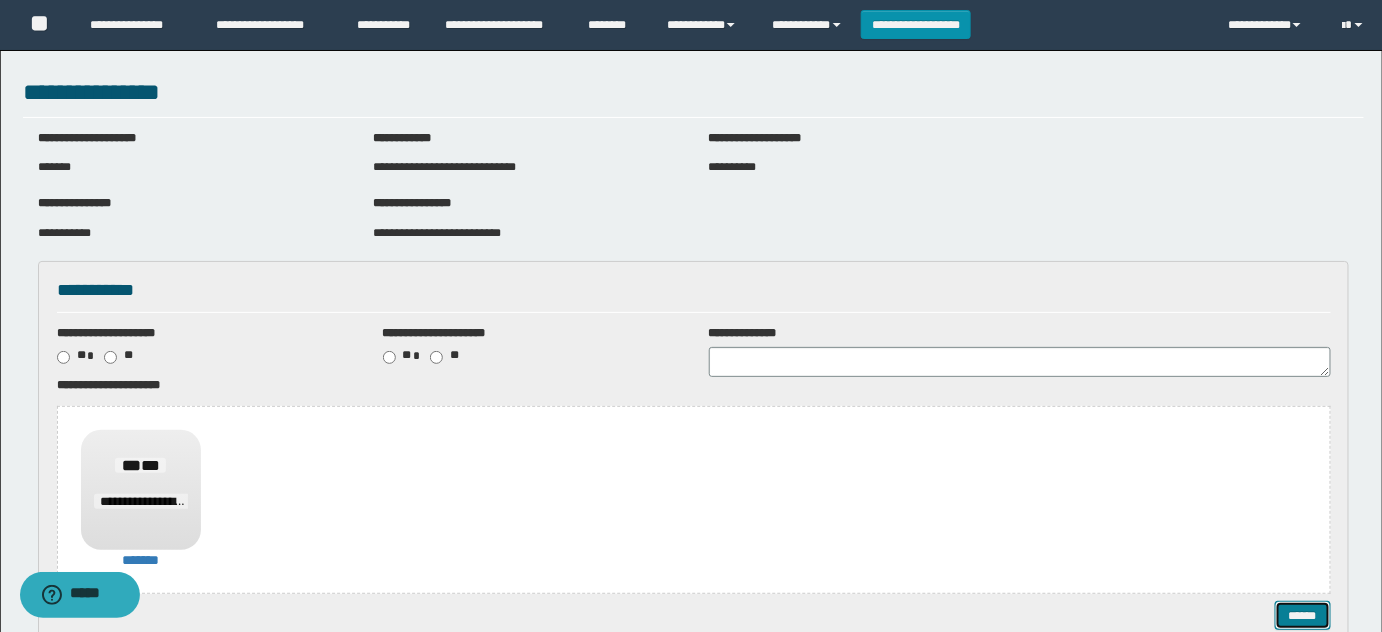 click on "******" at bounding box center (1302, 615) 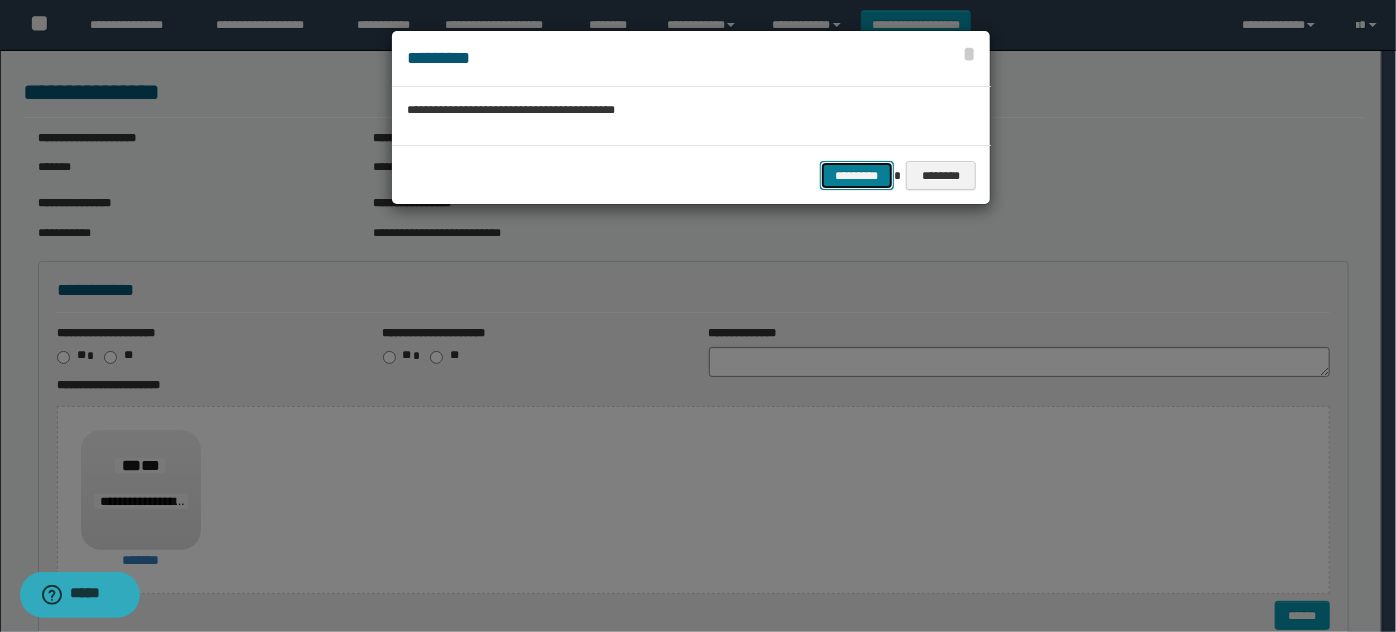 click on "*********" at bounding box center (857, 175) 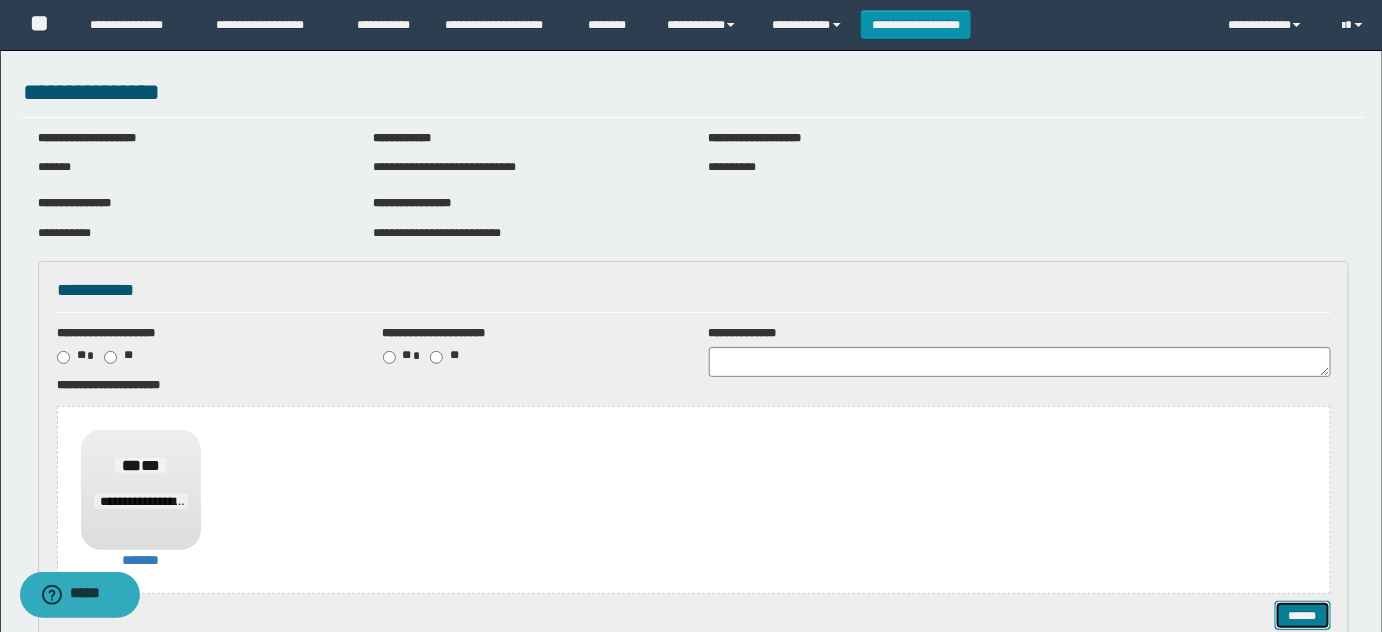 click on "******" at bounding box center [1302, 615] 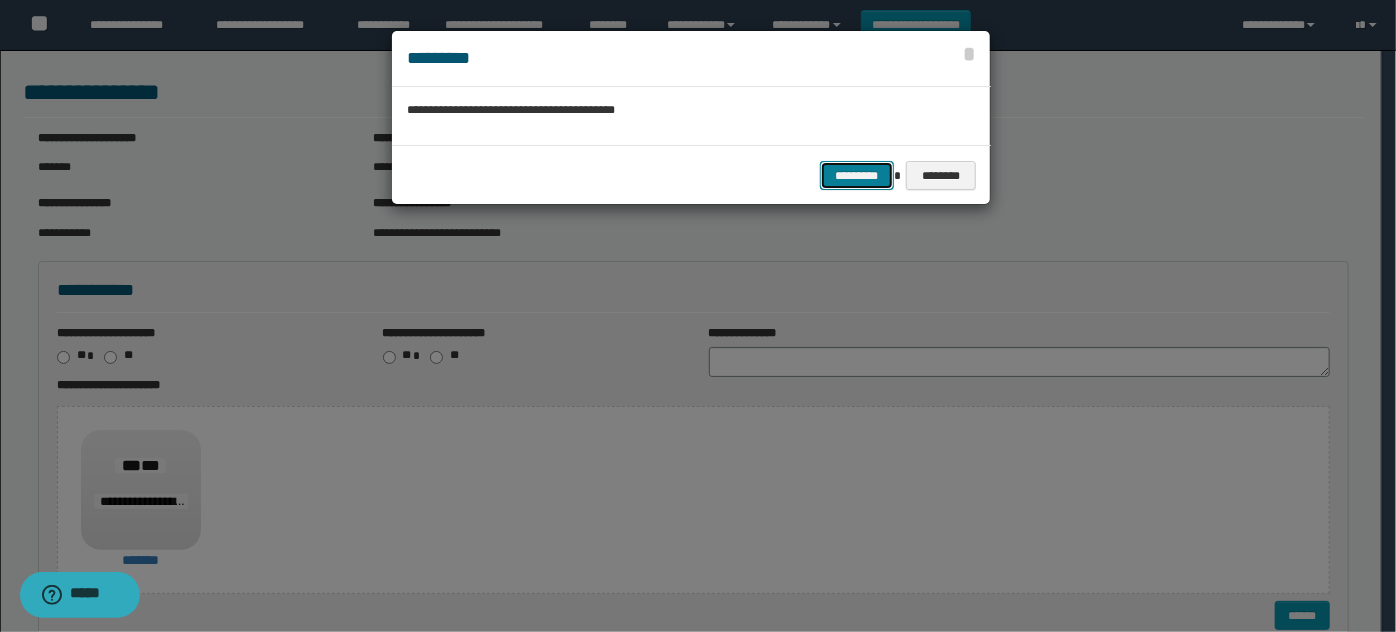 click on "*********" at bounding box center (857, 175) 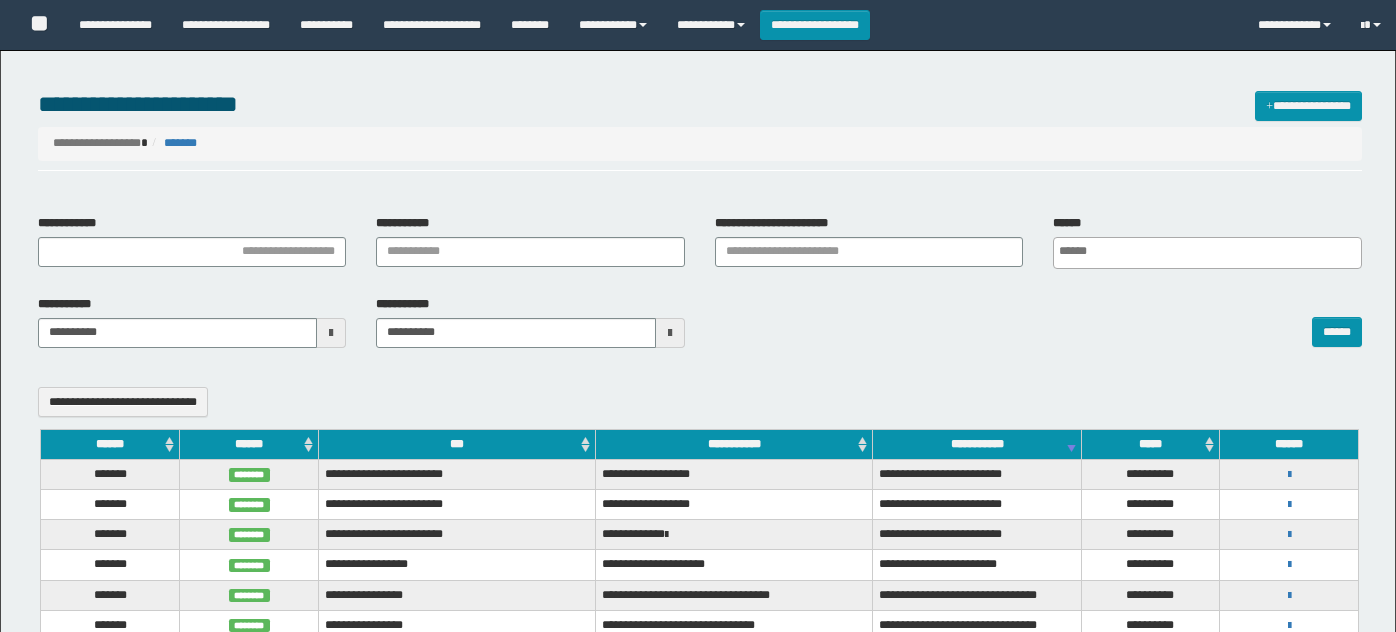 select 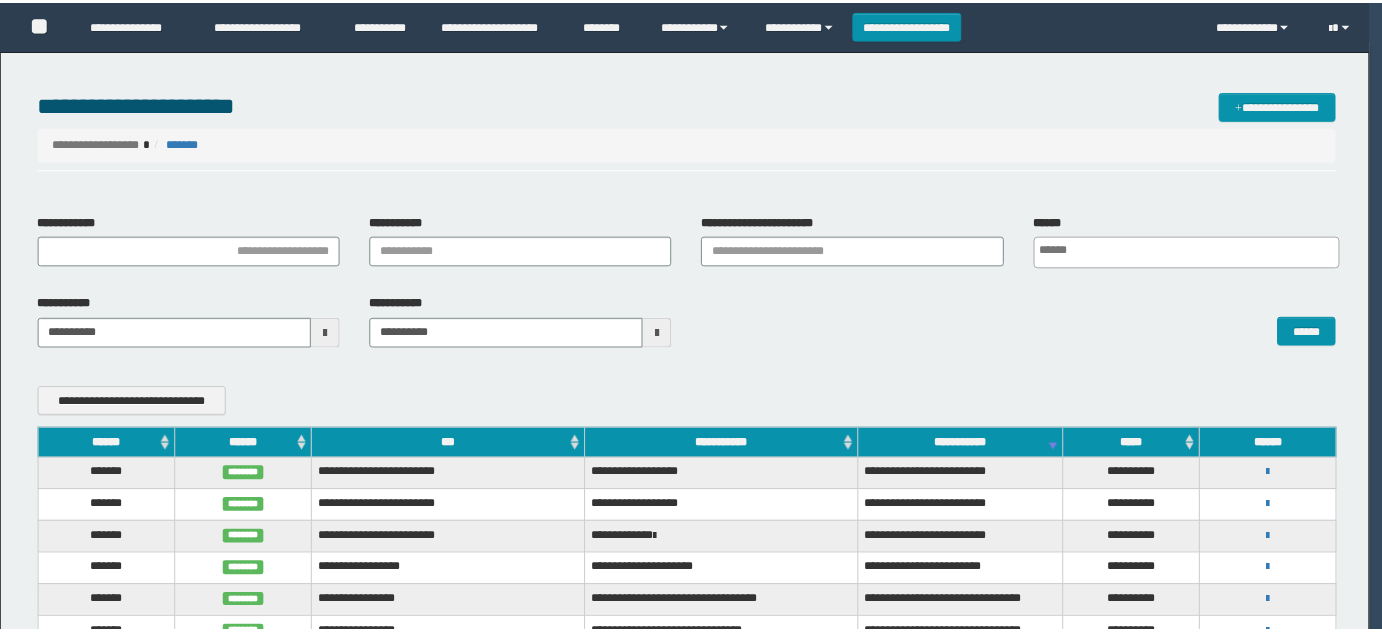 scroll, scrollTop: 0, scrollLeft: 0, axis: both 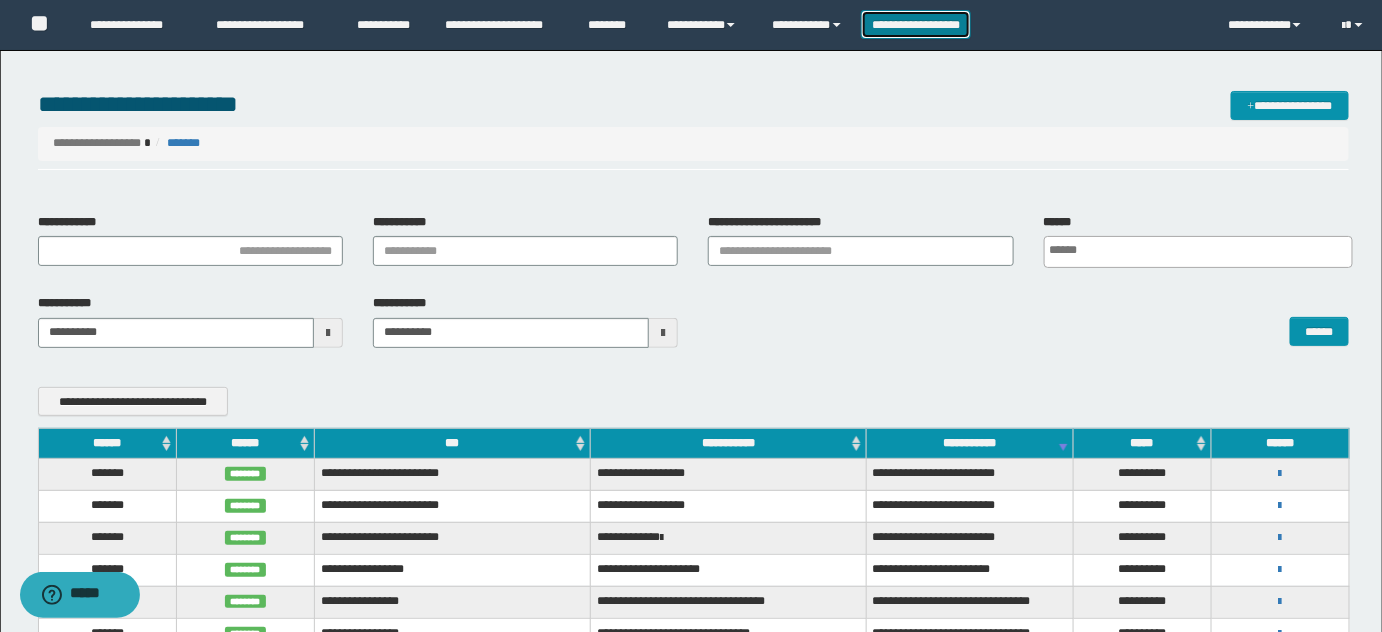 click on "**********" at bounding box center [916, 24] 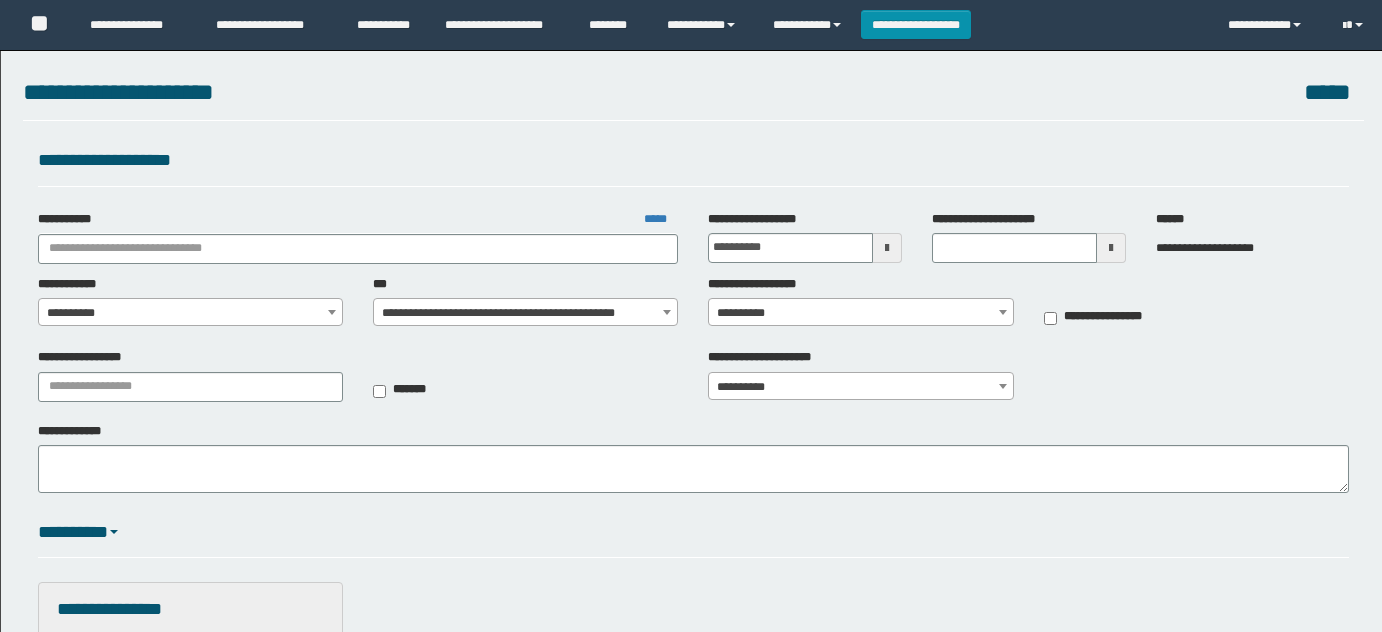 scroll, scrollTop: 0, scrollLeft: 0, axis: both 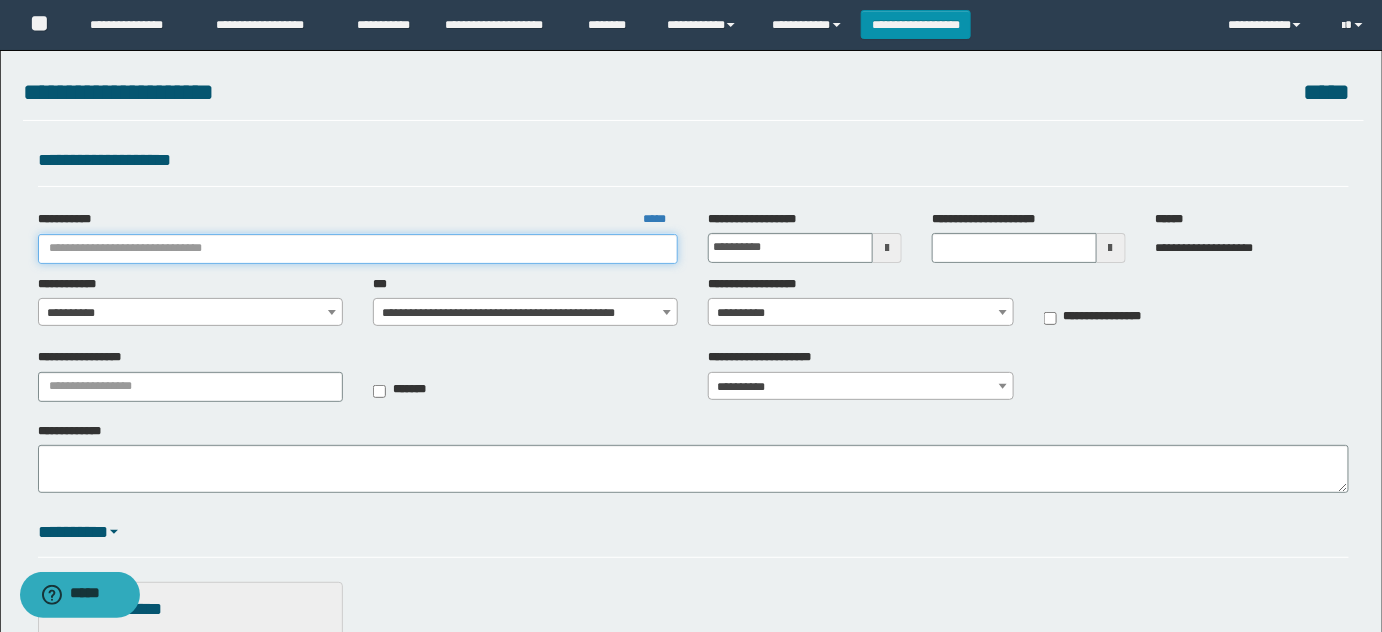 click on "**********" at bounding box center [358, 249] 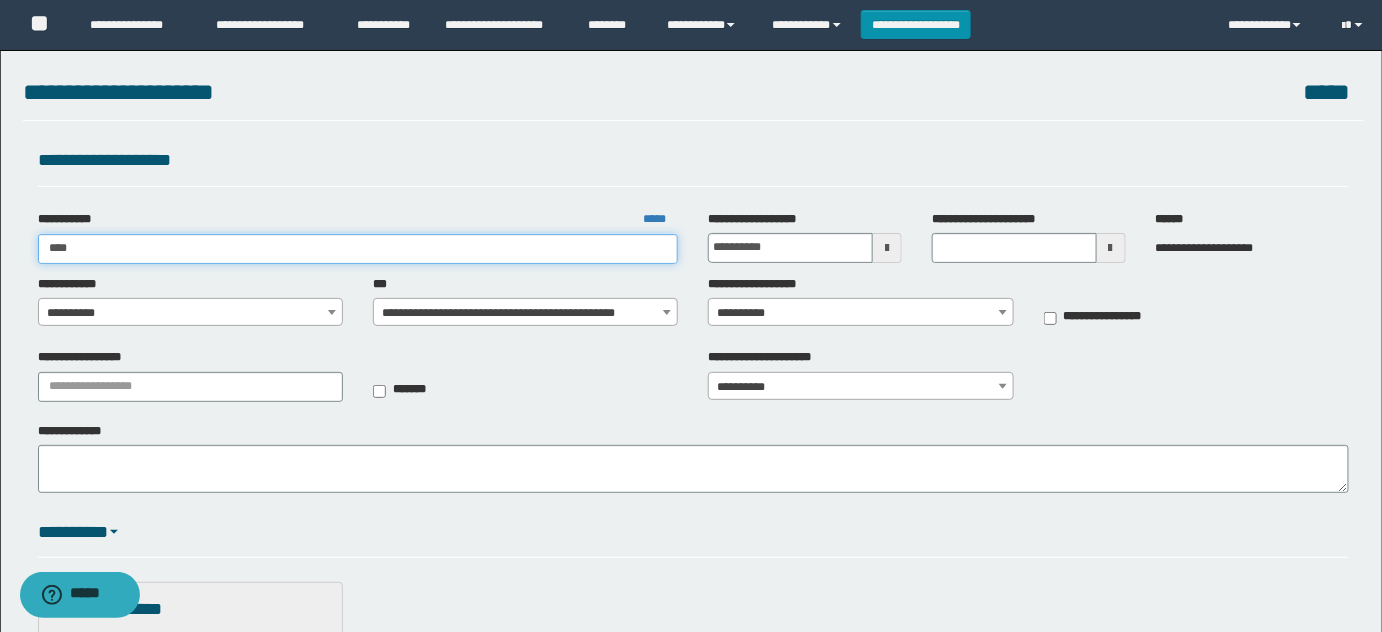 type on "*****" 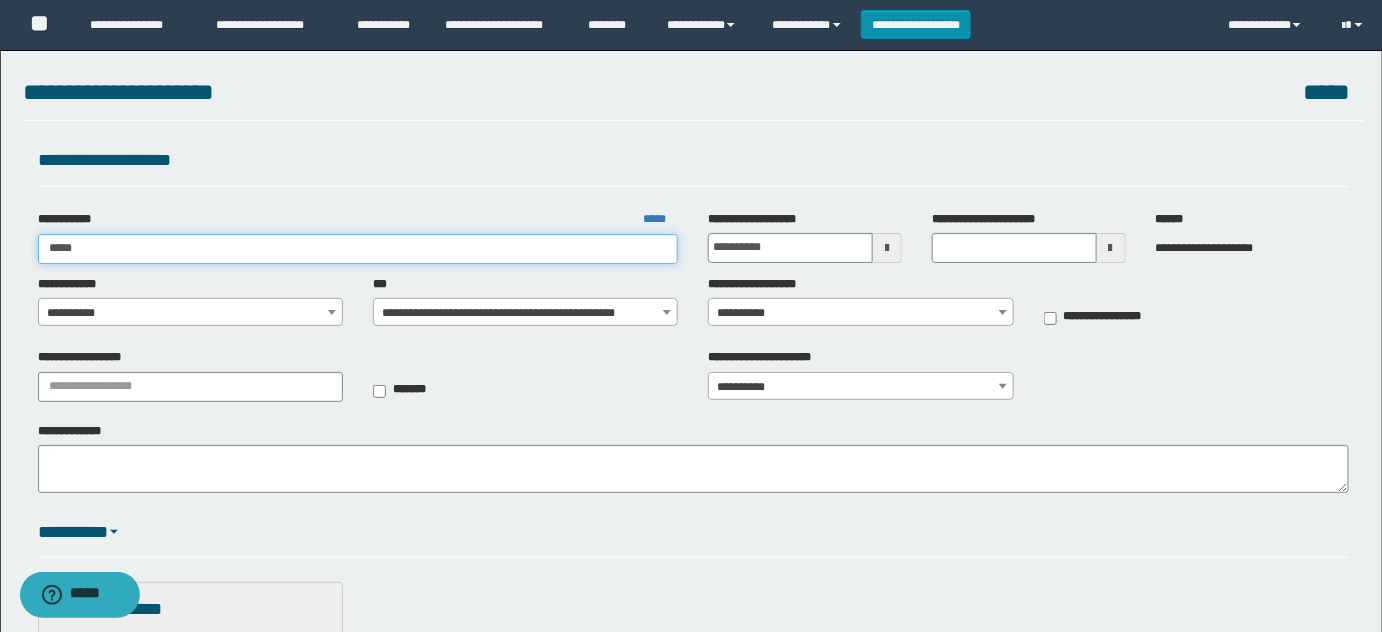 type on "*****" 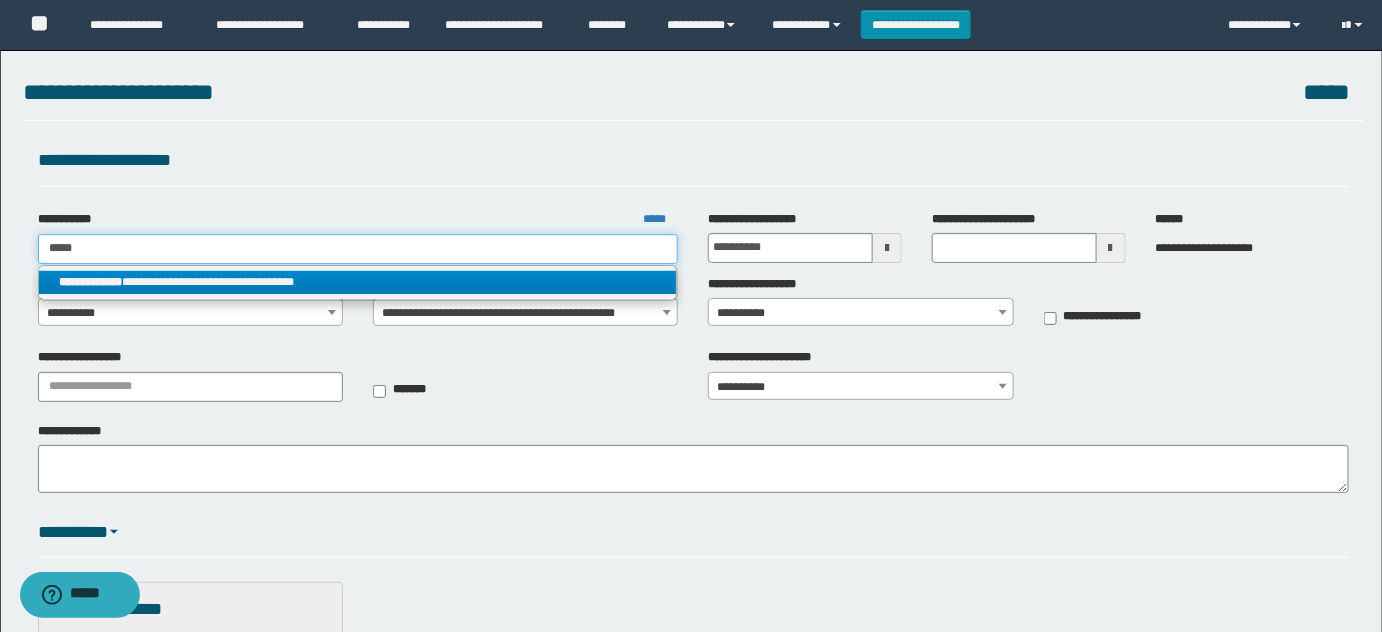 type on "*****" 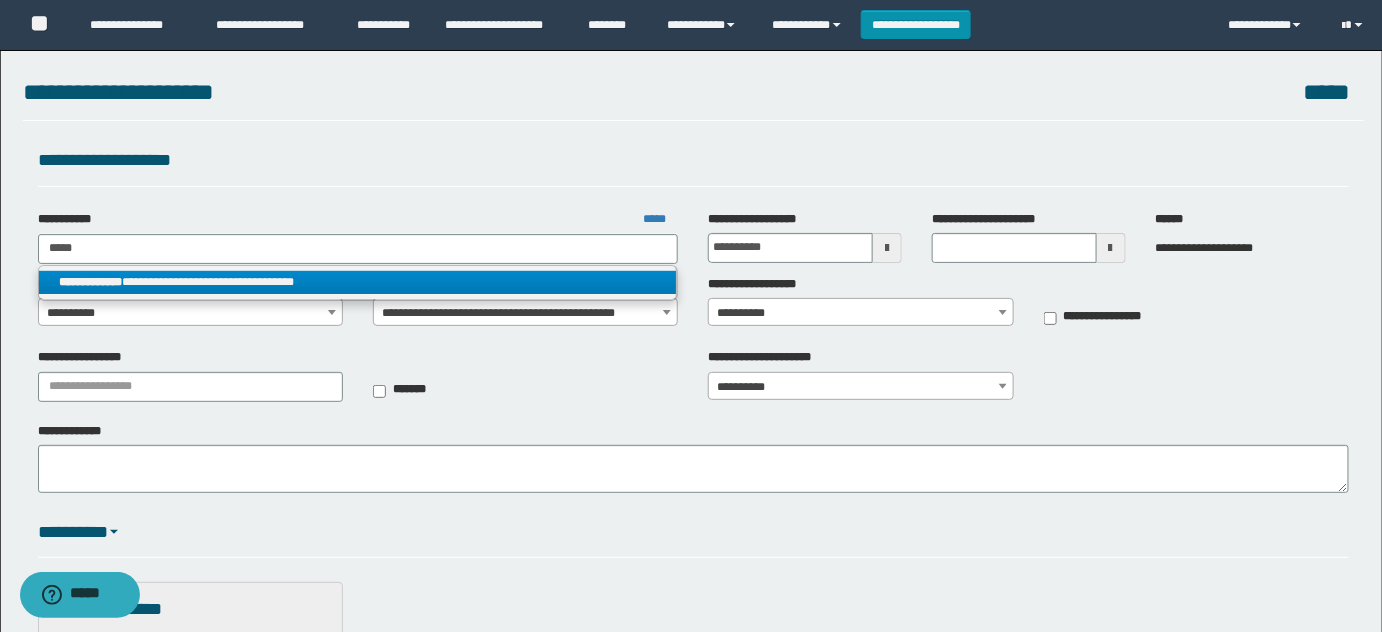 click on "**********" at bounding box center (358, 282) 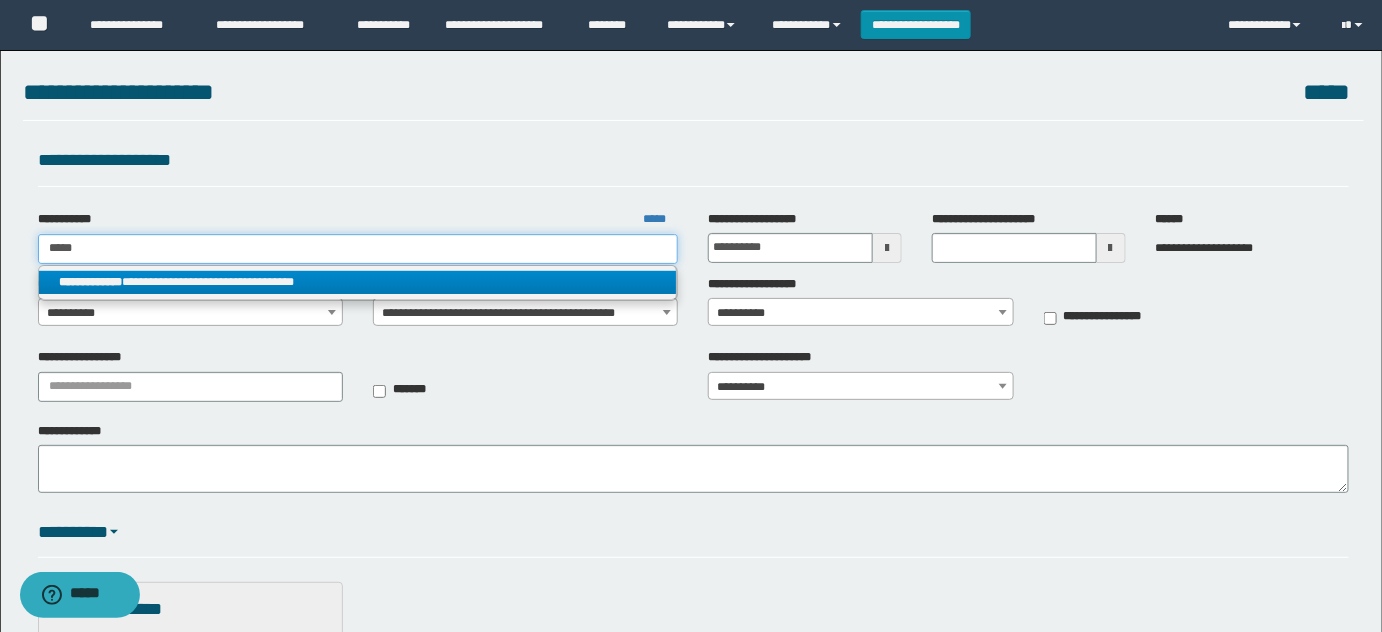 type 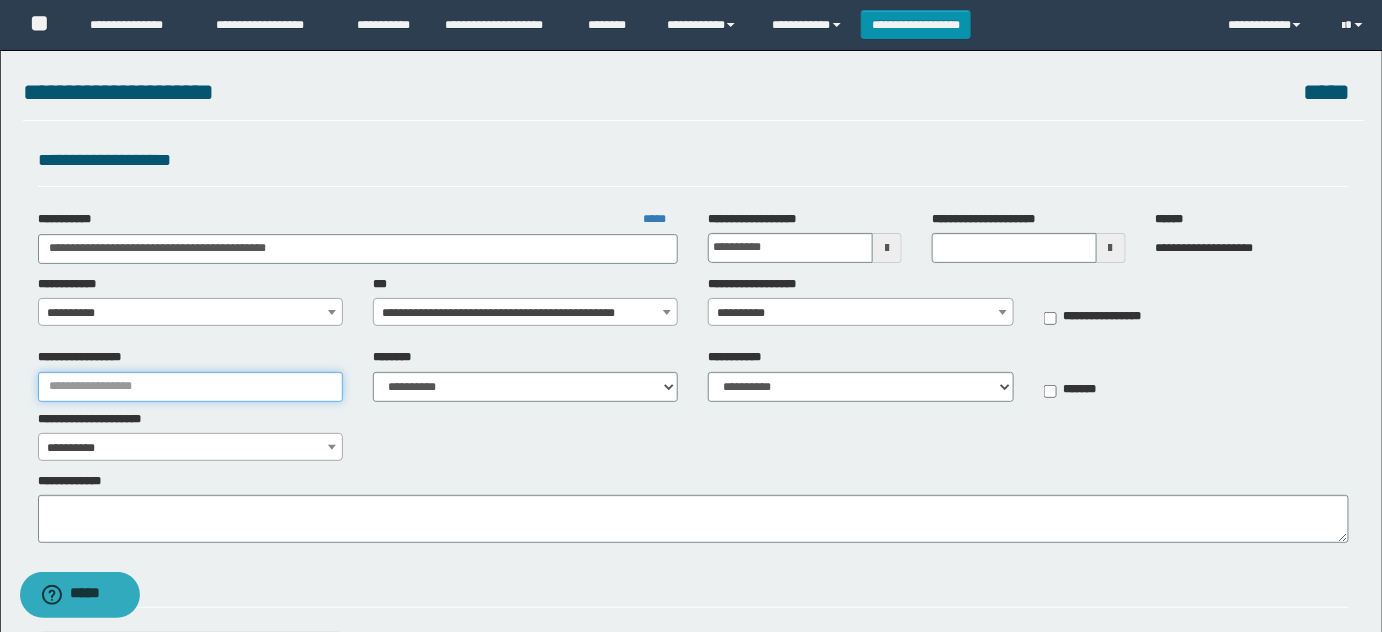 click on "**********" at bounding box center (190, 387) 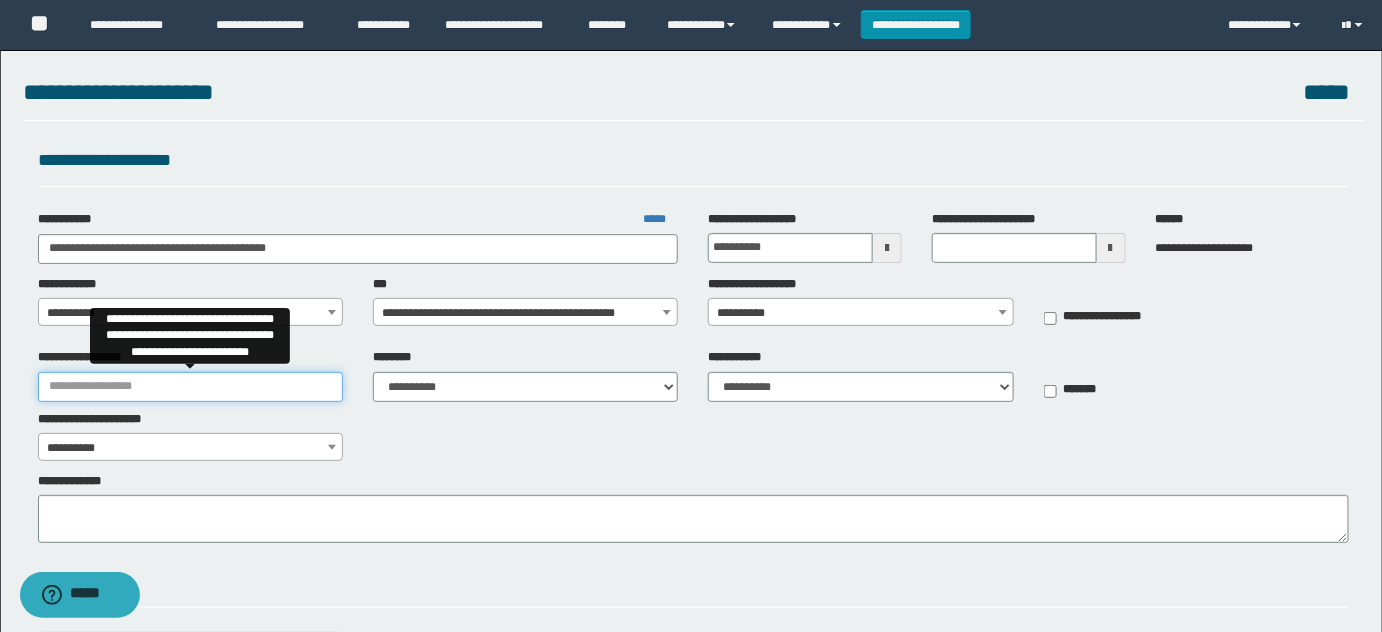 paste on "**********" 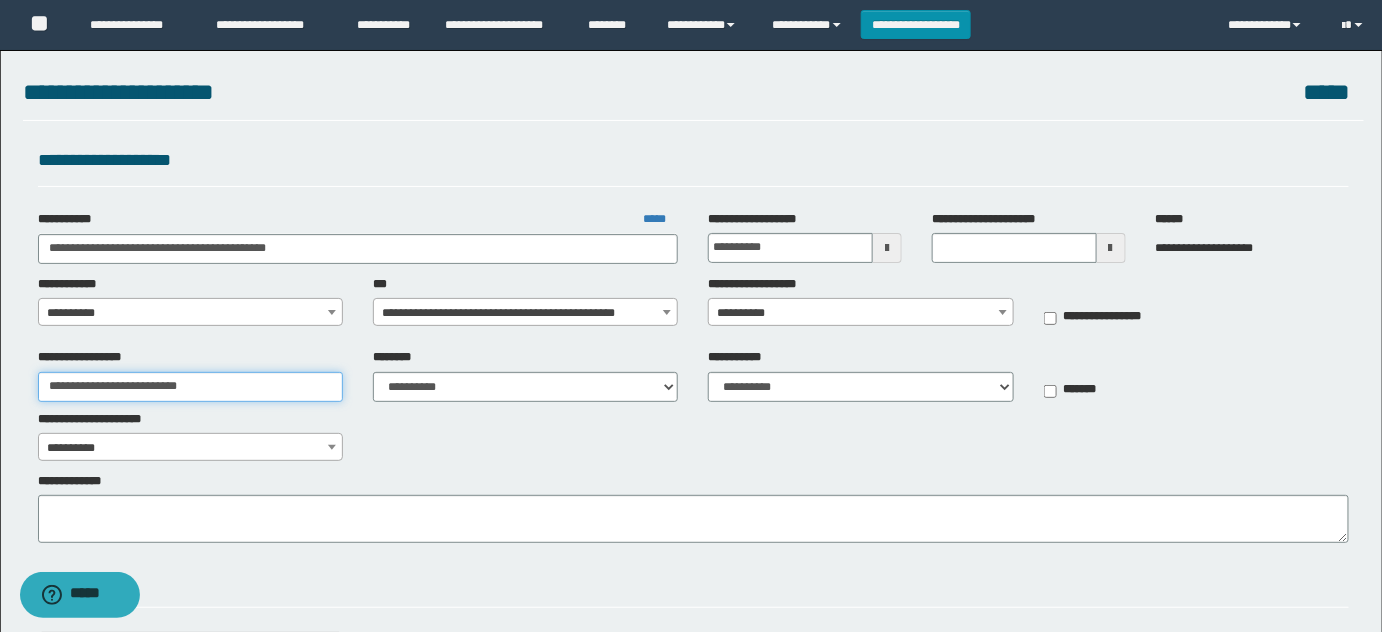 type on "**********" 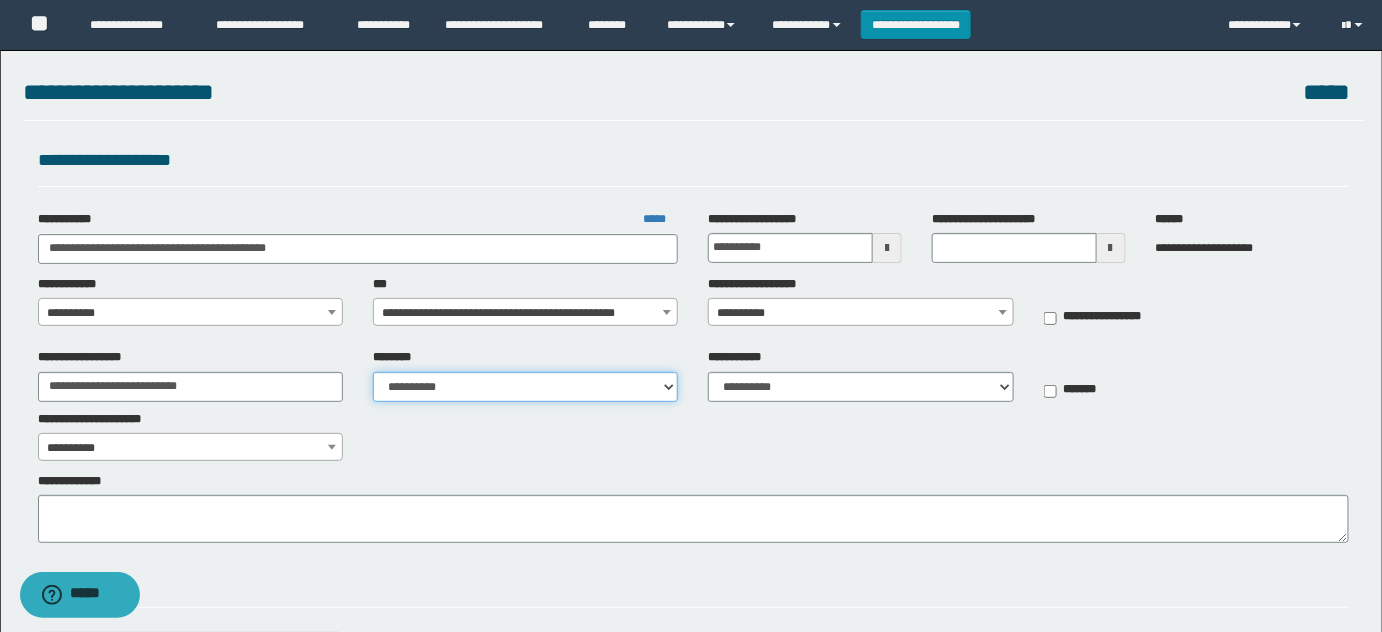 click on "**********" at bounding box center [525, 387] 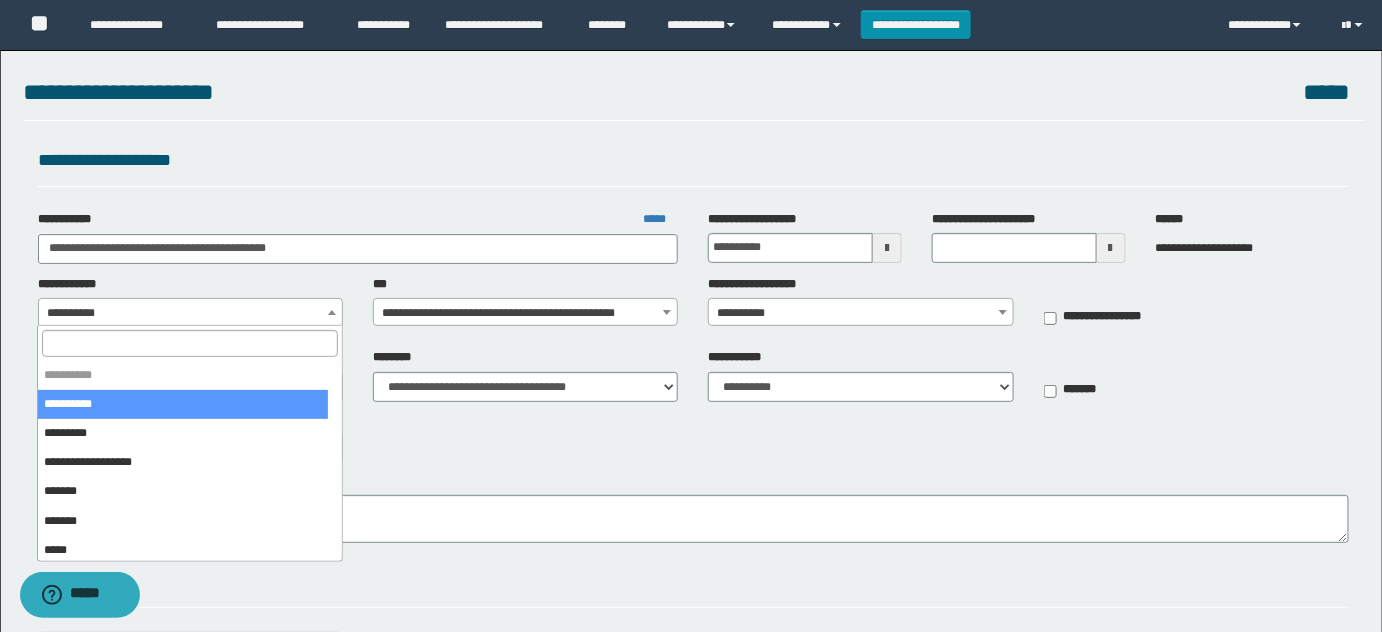 click on "**********" at bounding box center (191, 313) 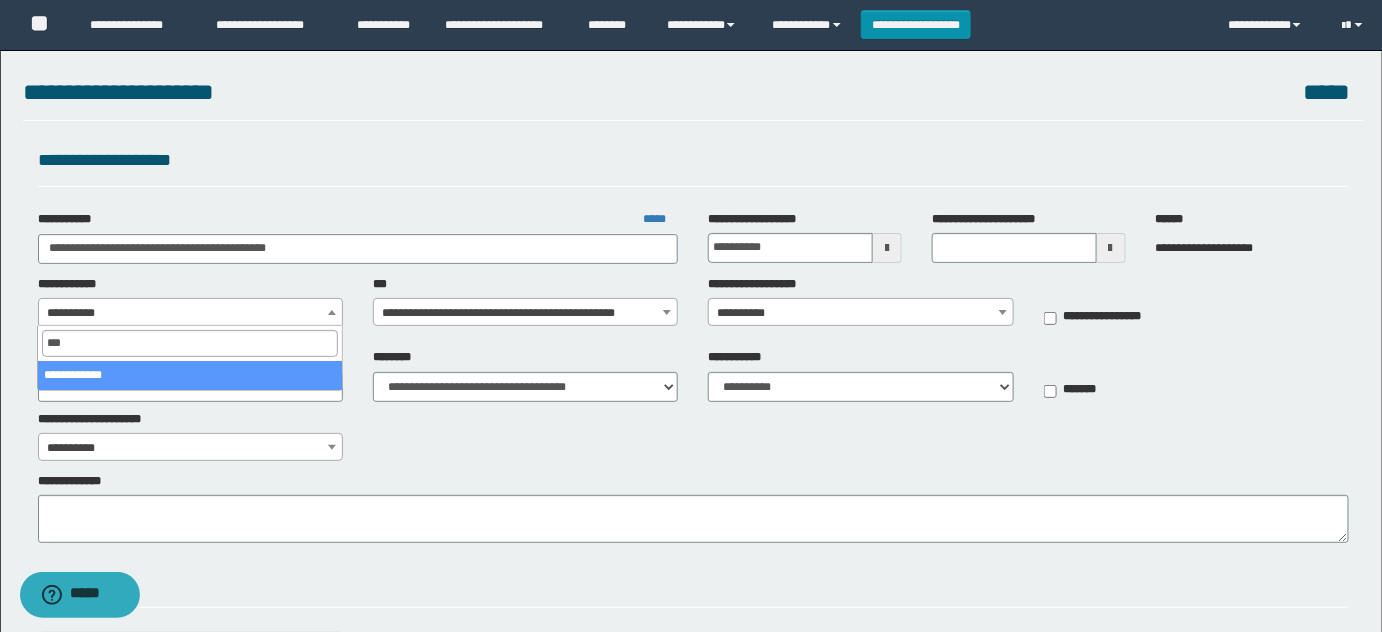 type on "****" 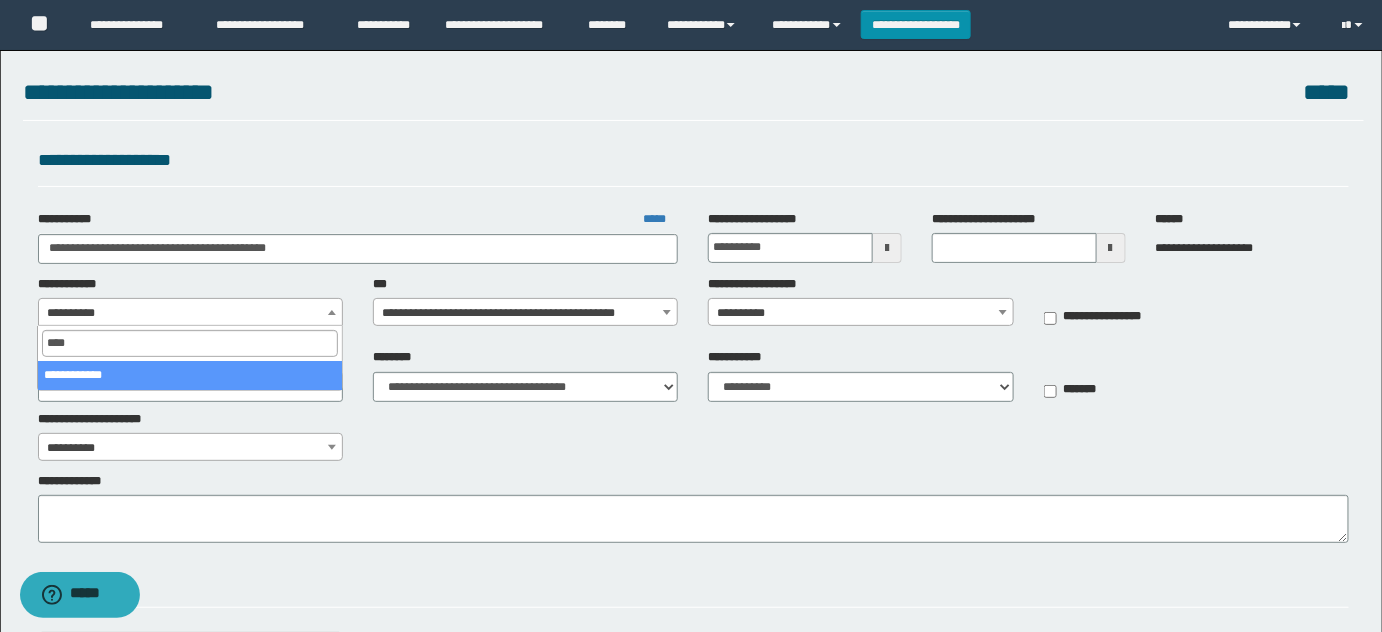 select on "*" 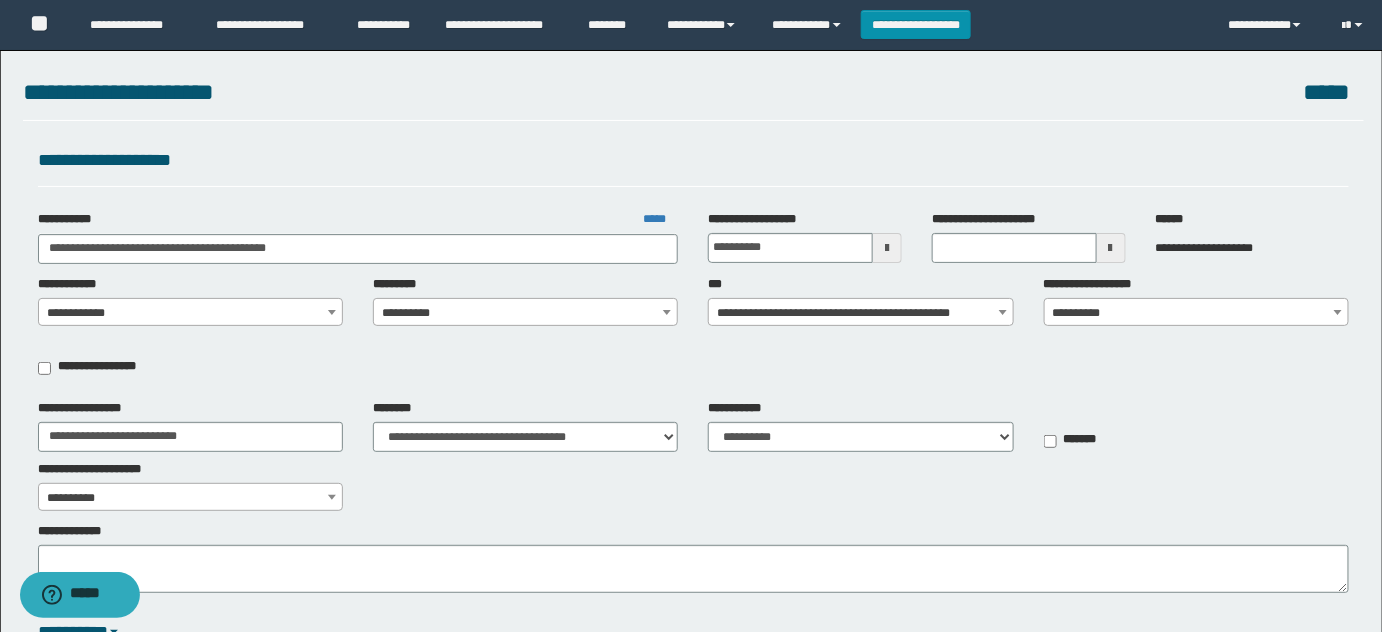 click on "**********" at bounding box center (526, 313) 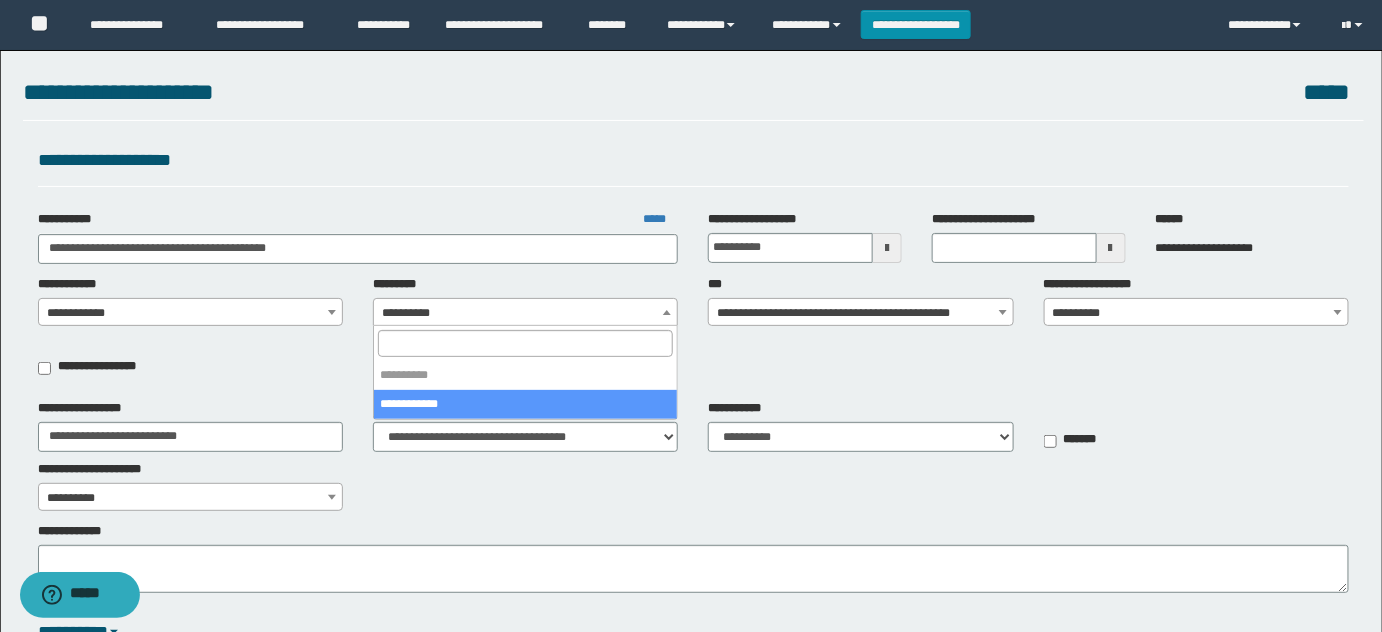 select on "***" 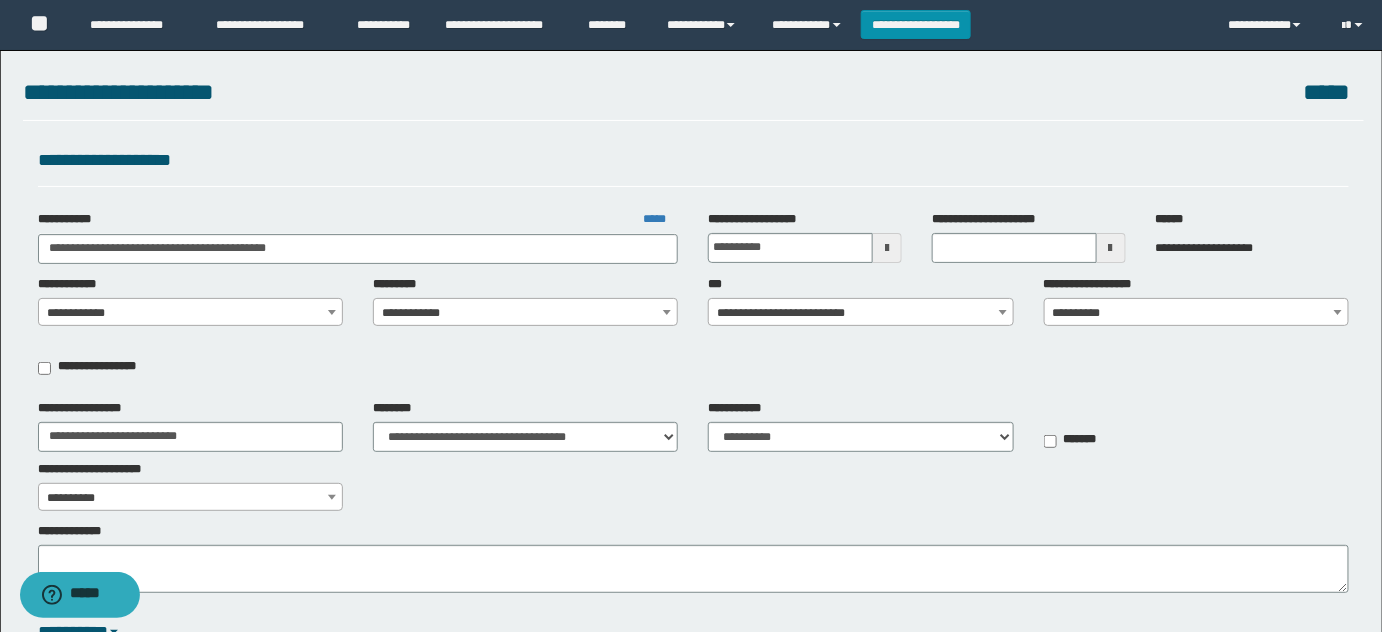 click on "**********" at bounding box center [861, 313] 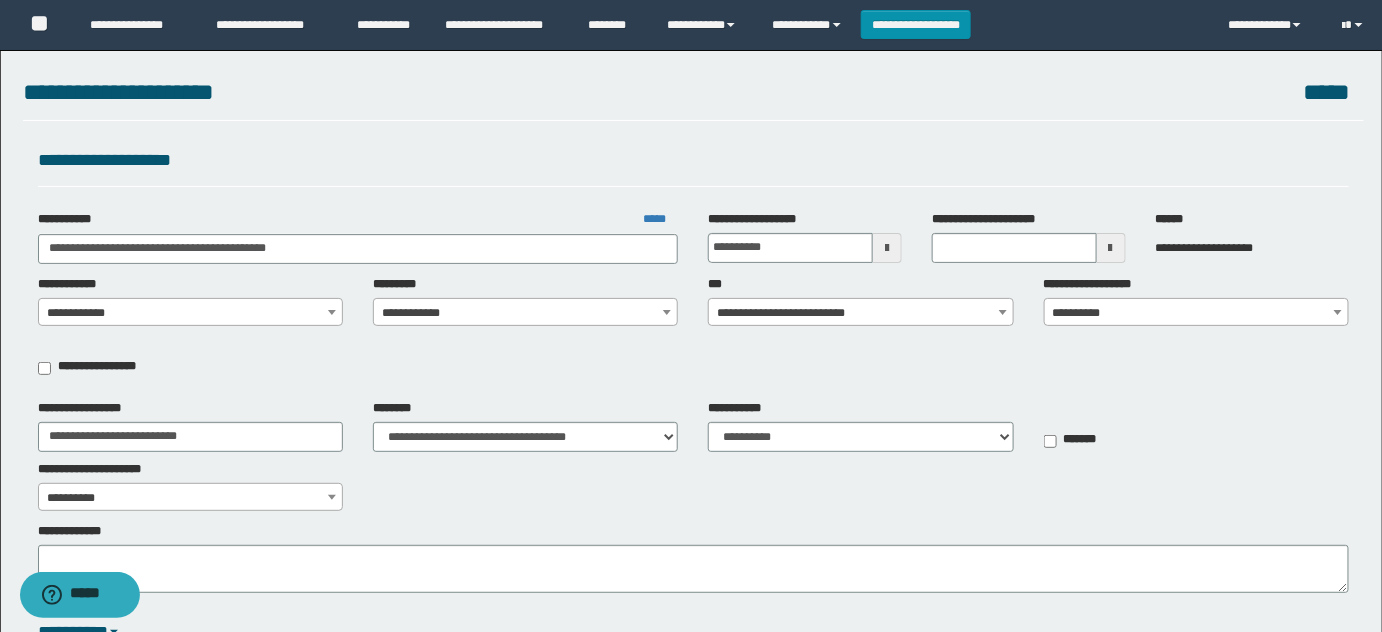 click on "**********" at bounding box center [1197, 313] 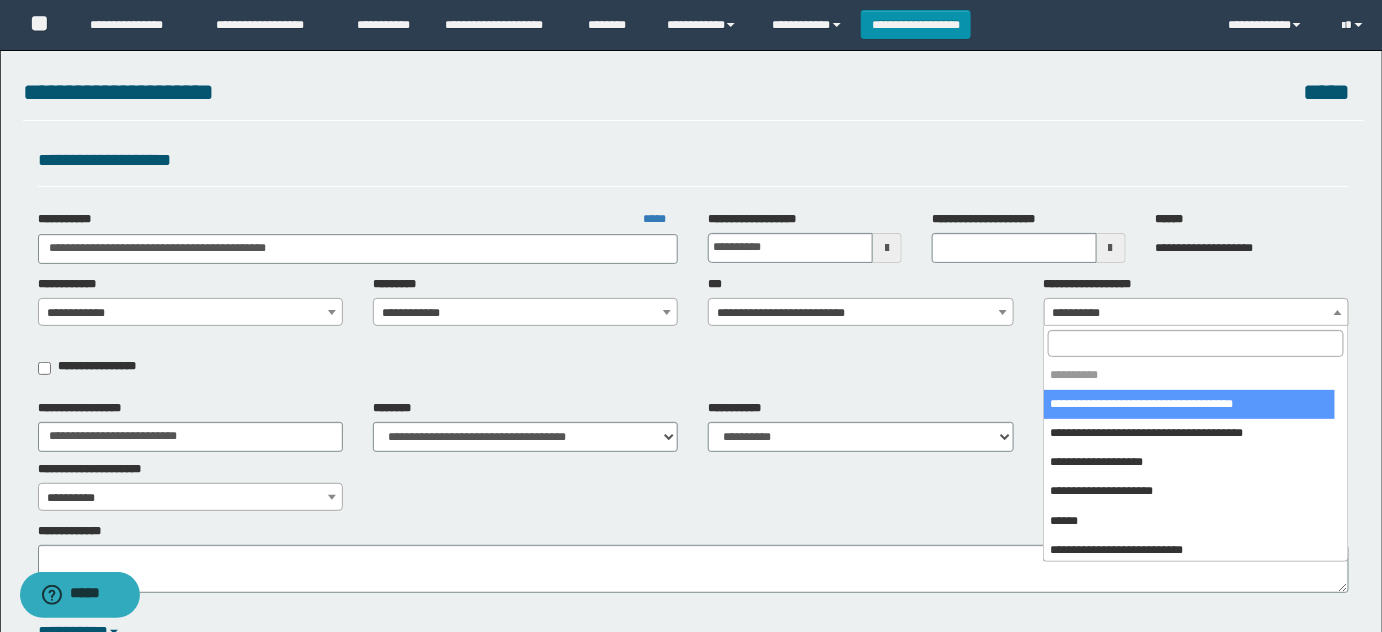 click at bounding box center (1195, 343) 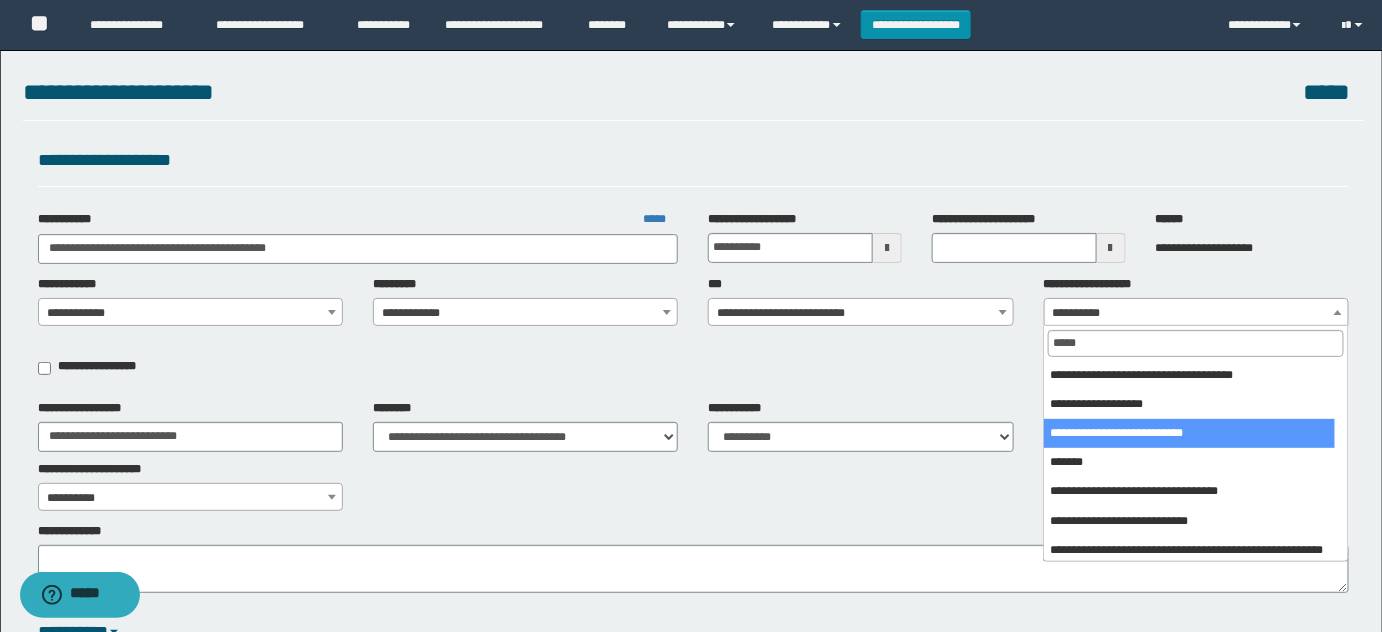 type on "*****" 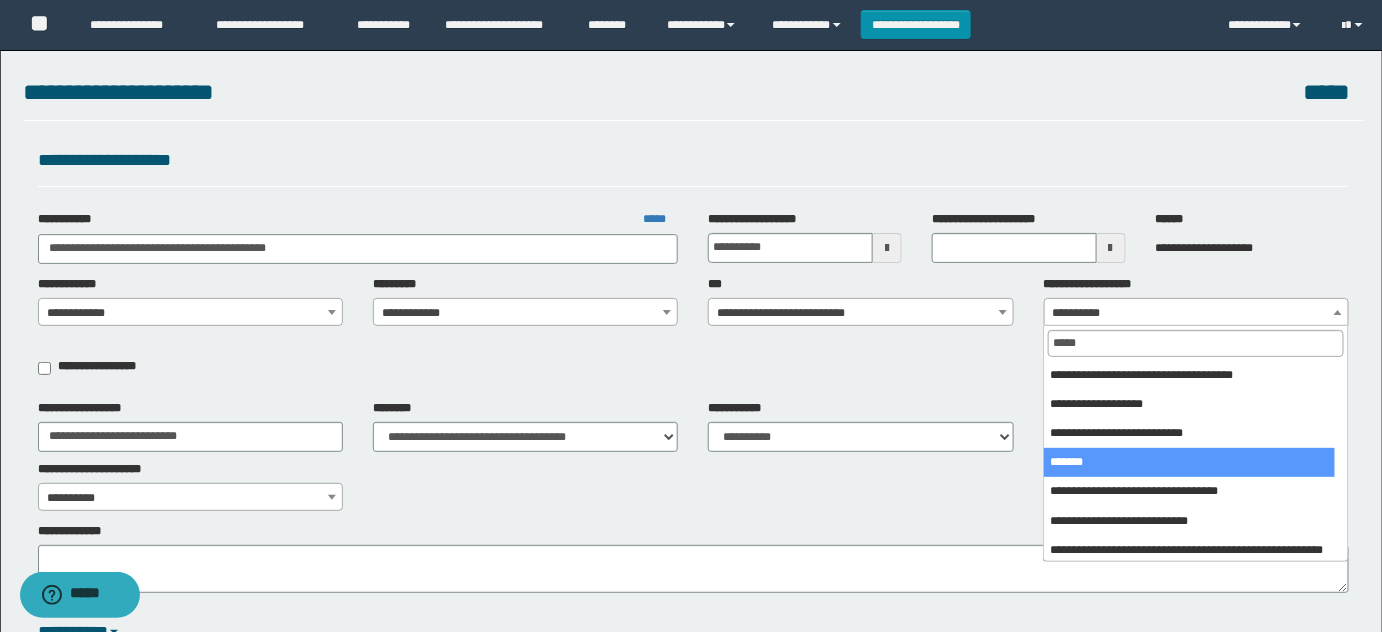 select on "***" 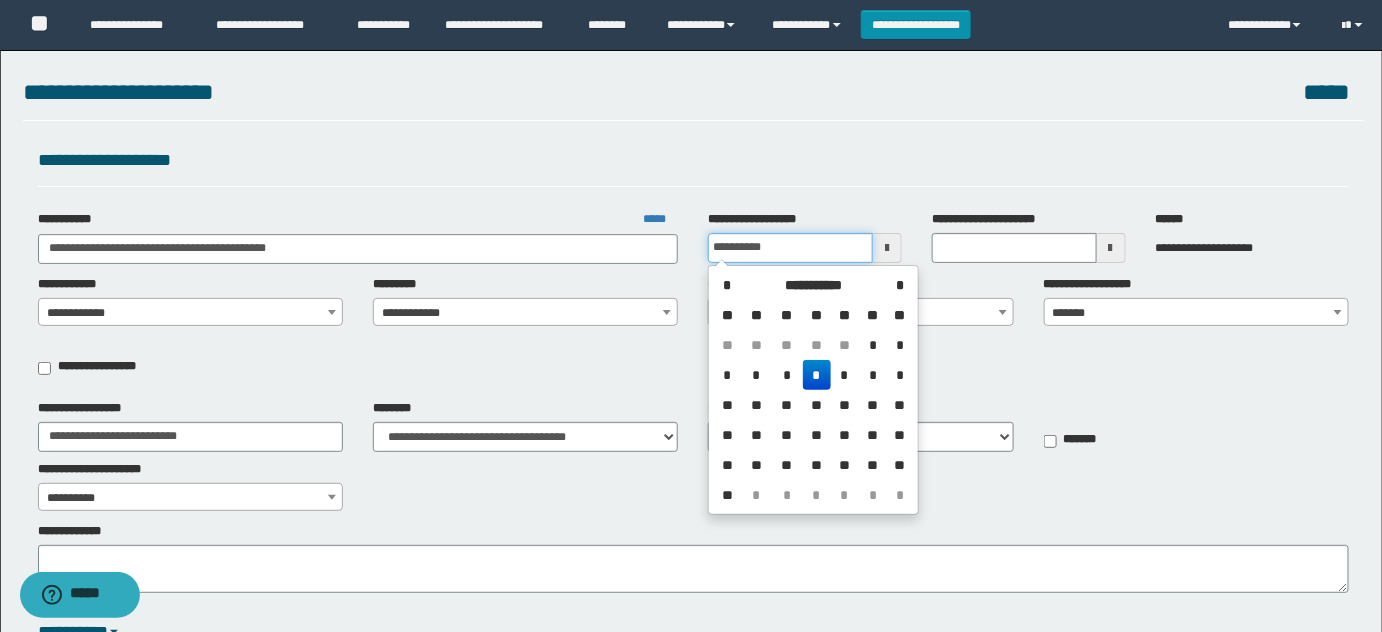 click on "**********" at bounding box center (790, 248) 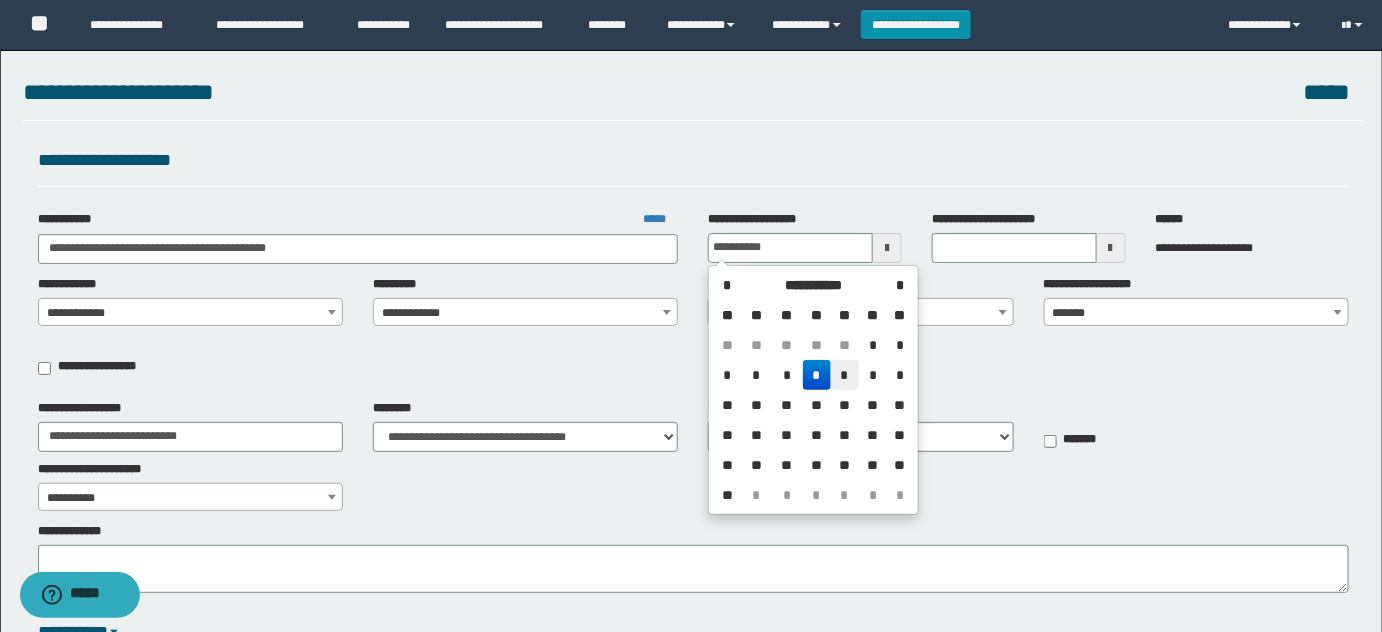 click on "*" at bounding box center [845, 375] 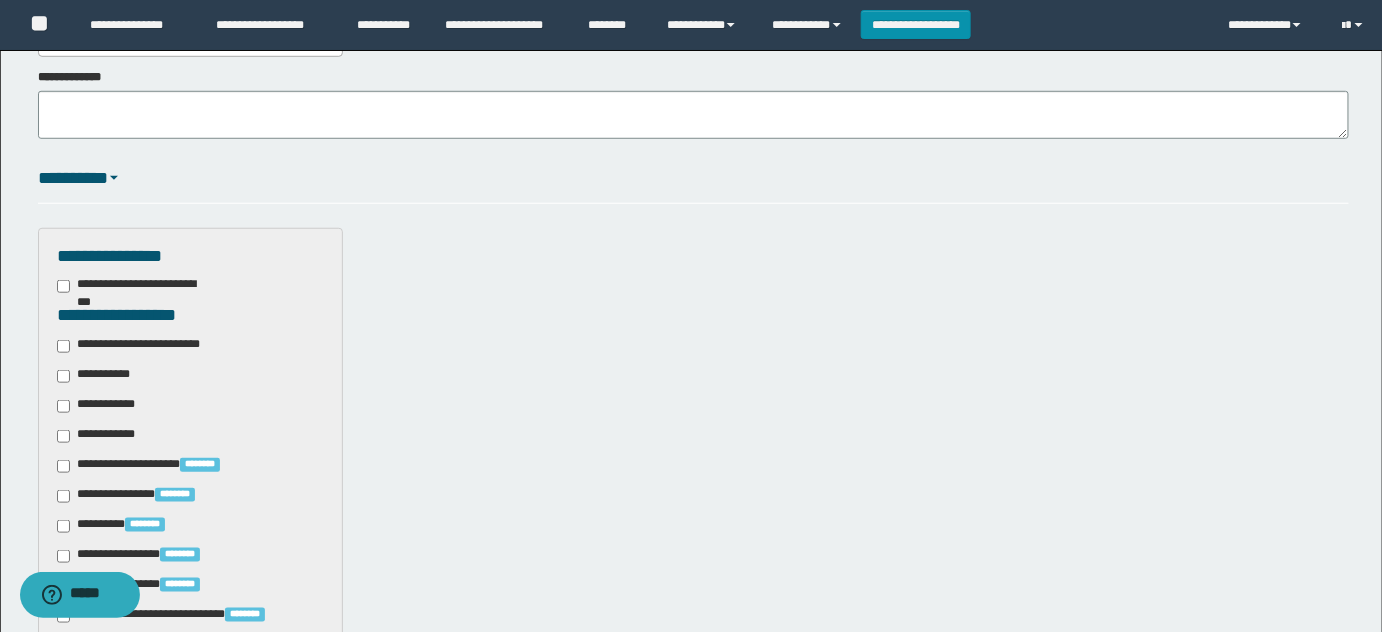scroll, scrollTop: 909, scrollLeft: 0, axis: vertical 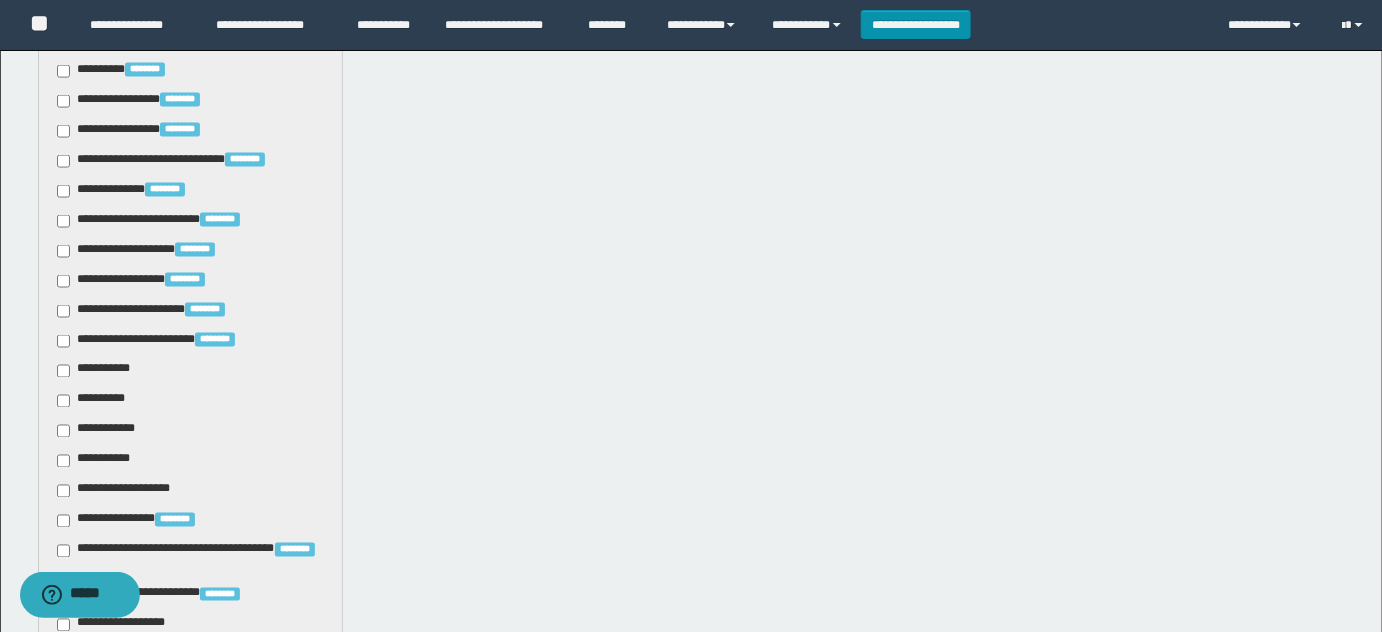 click on "**********" at bounding box center (97, 371) 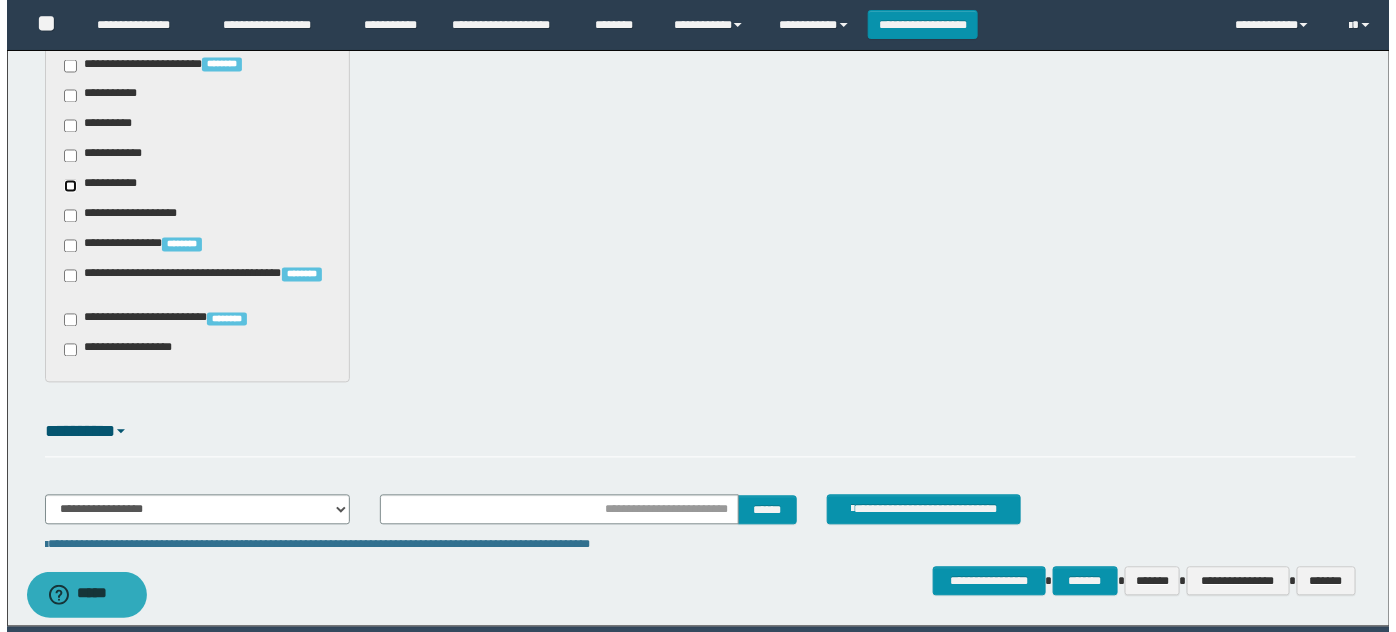 scroll, scrollTop: 1253, scrollLeft: 0, axis: vertical 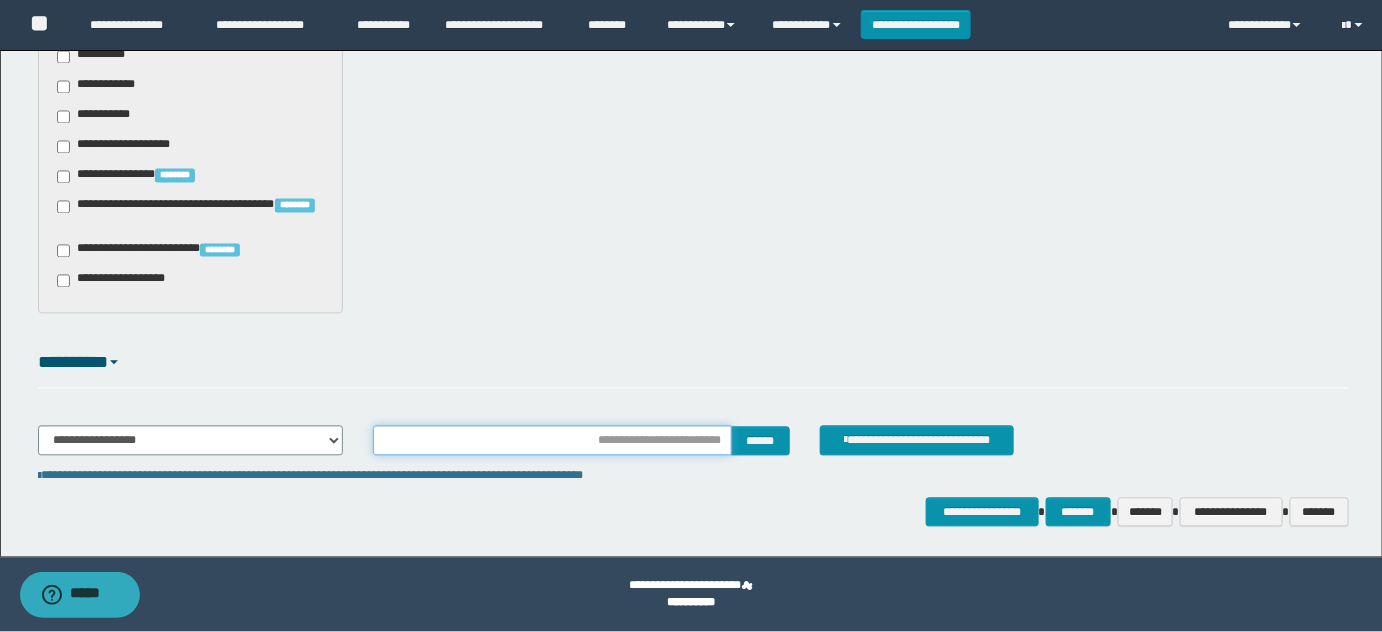 click at bounding box center (552, 441) 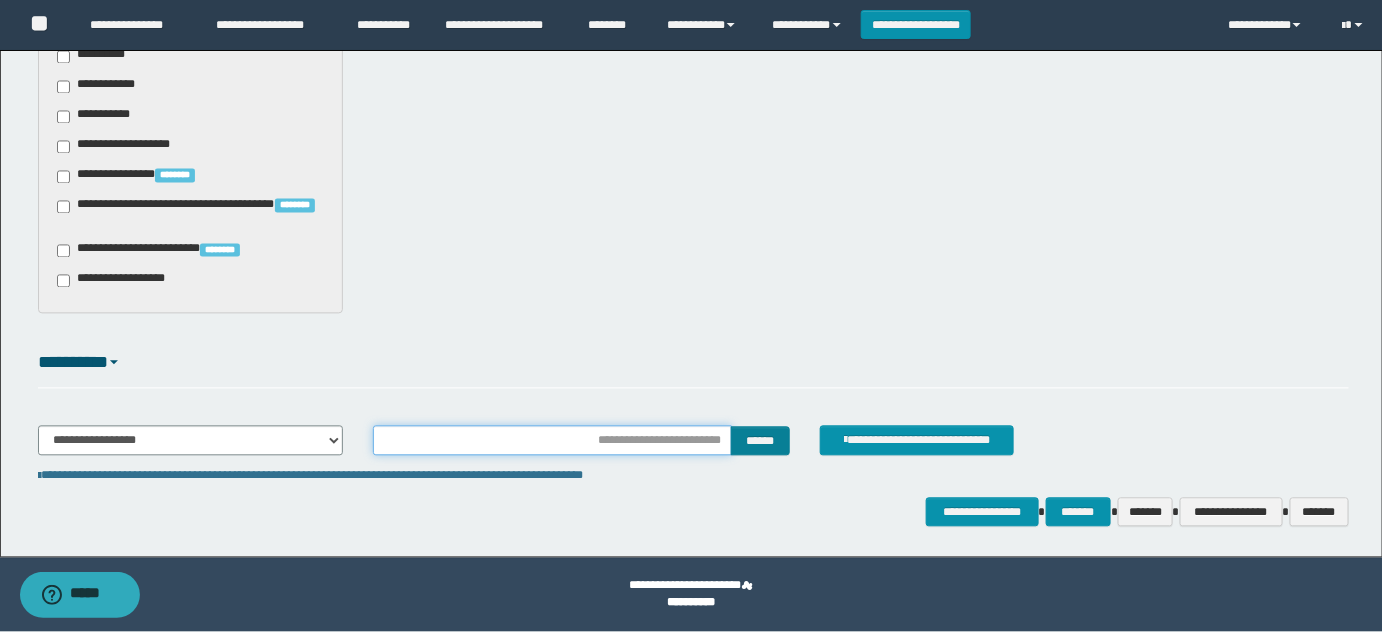 type on "**********" 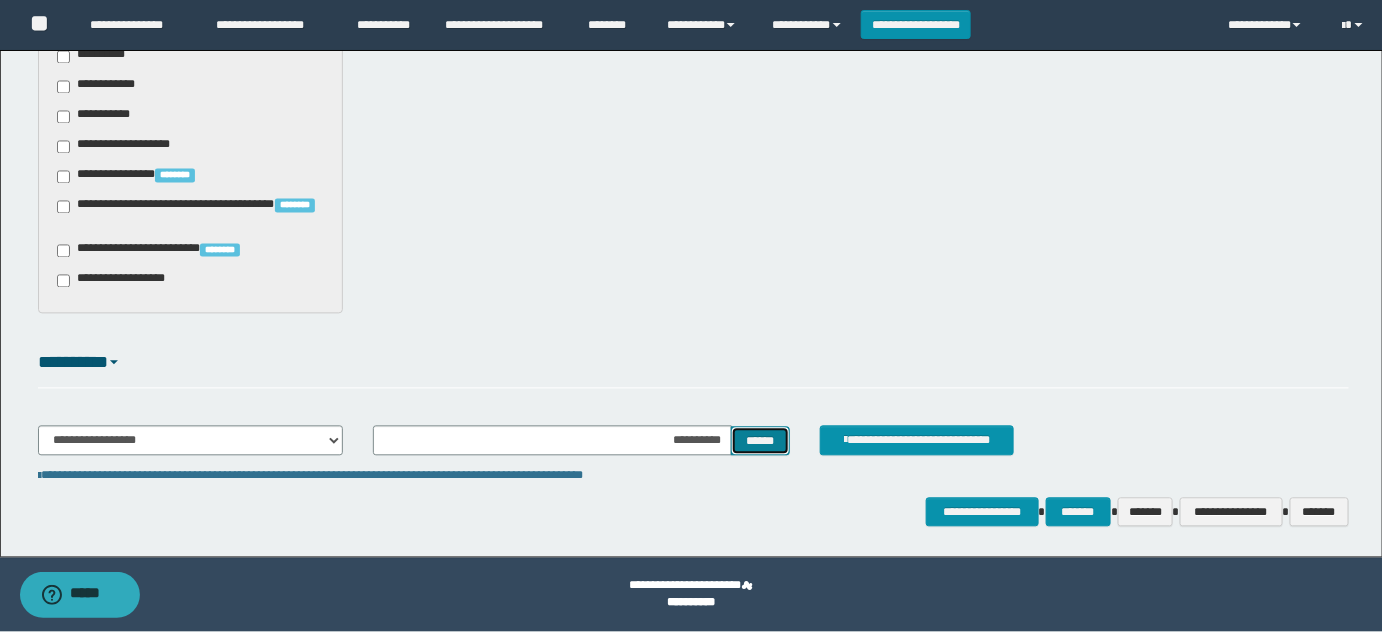 click on "******" at bounding box center (760, 441) 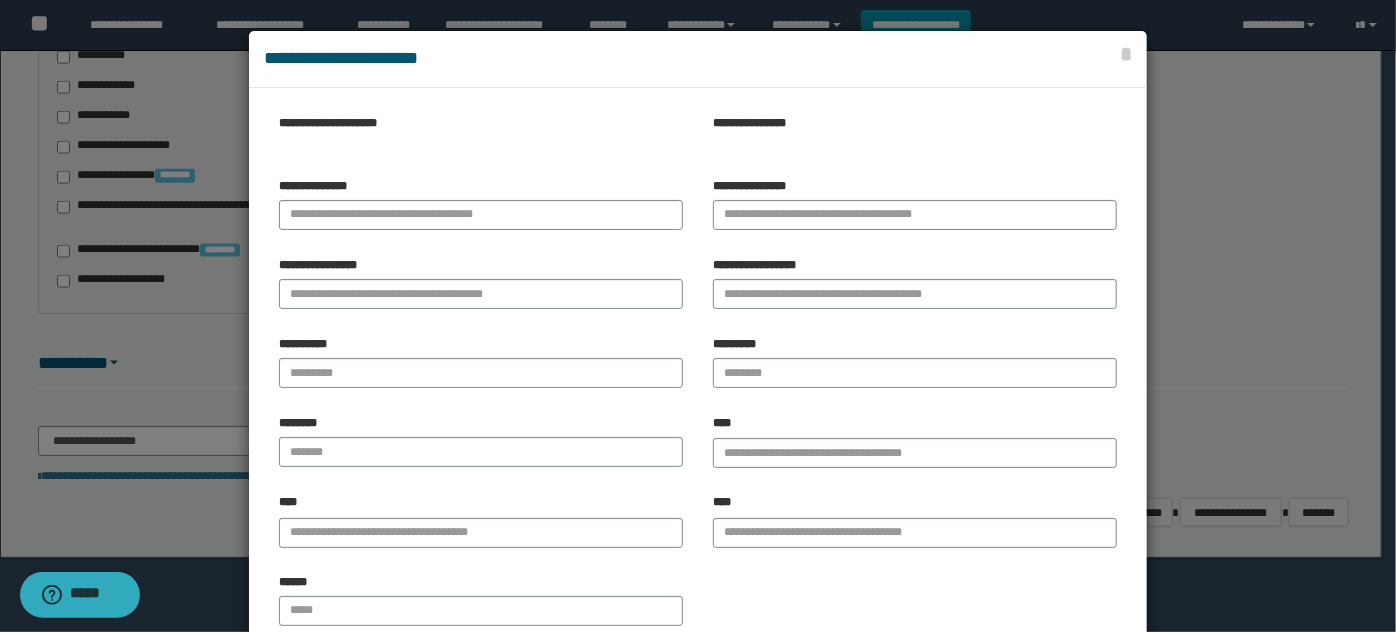 type 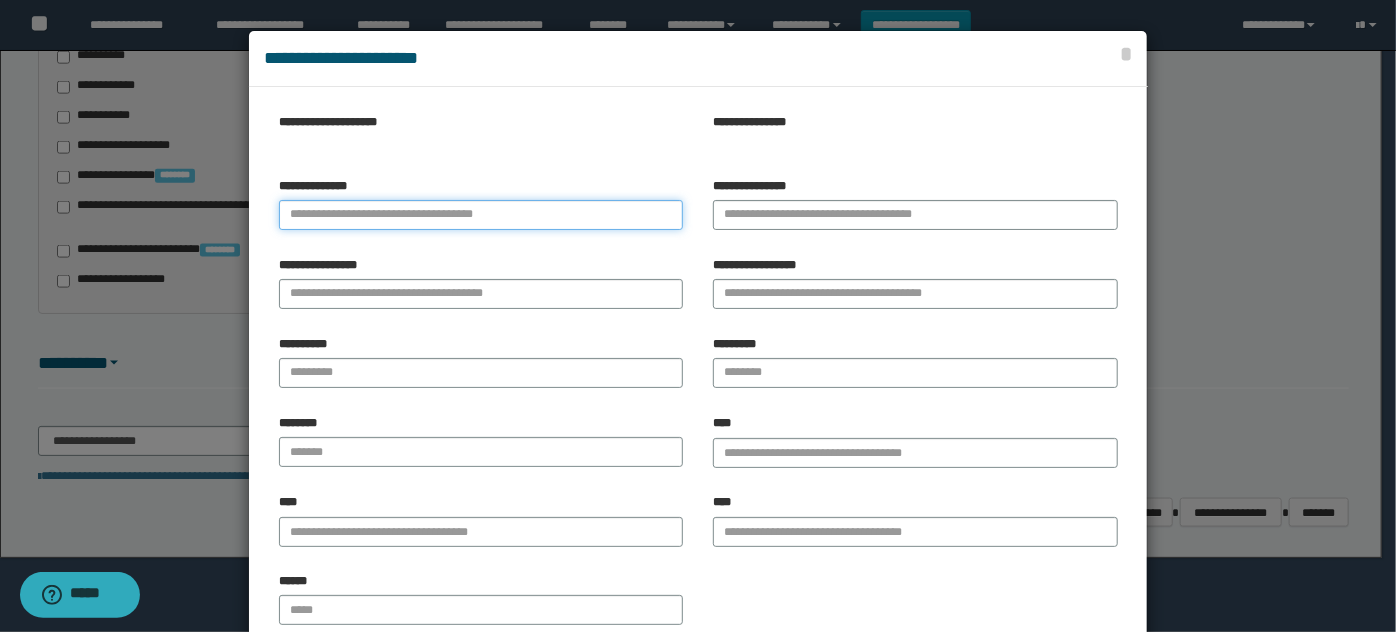 paste on "**********" 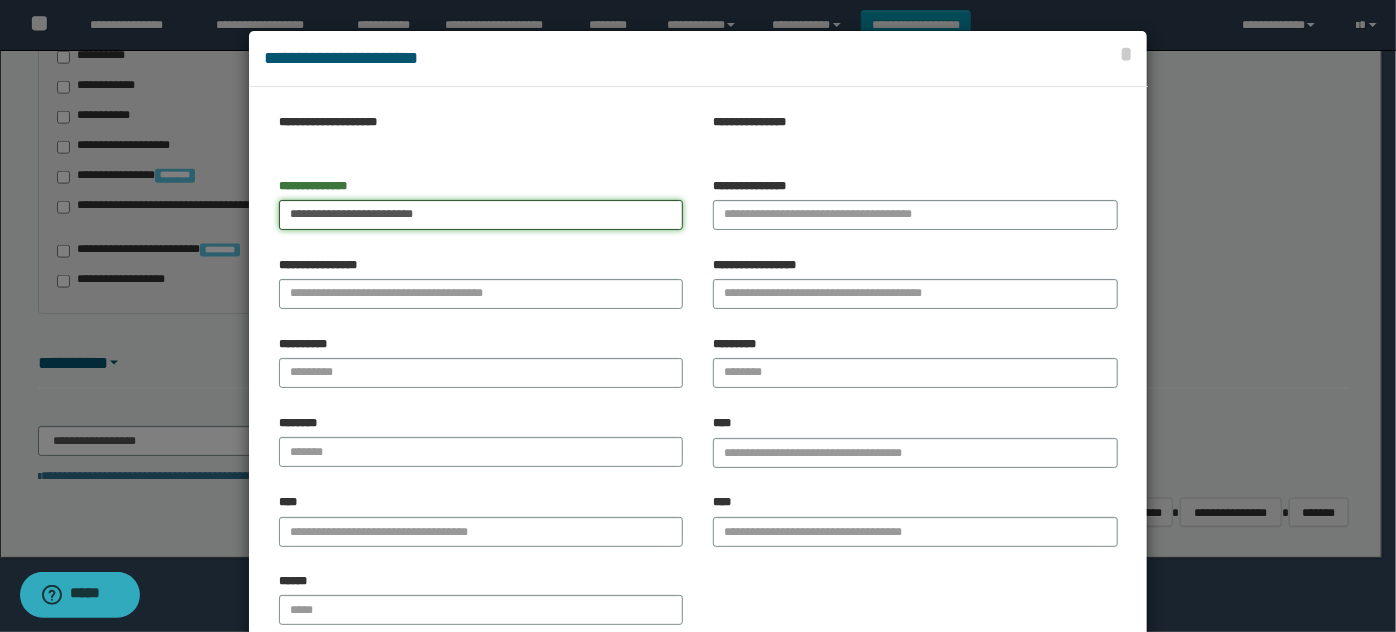 click on "**********" at bounding box center (481, 215) 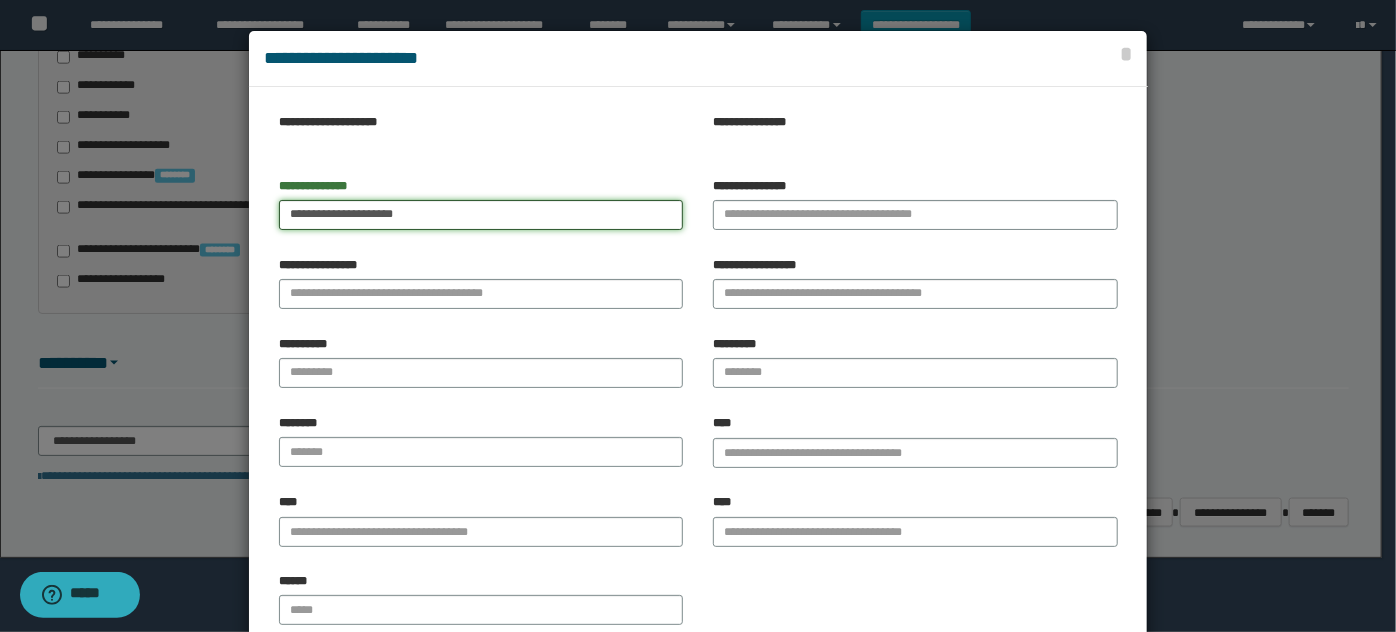 type on "**********" 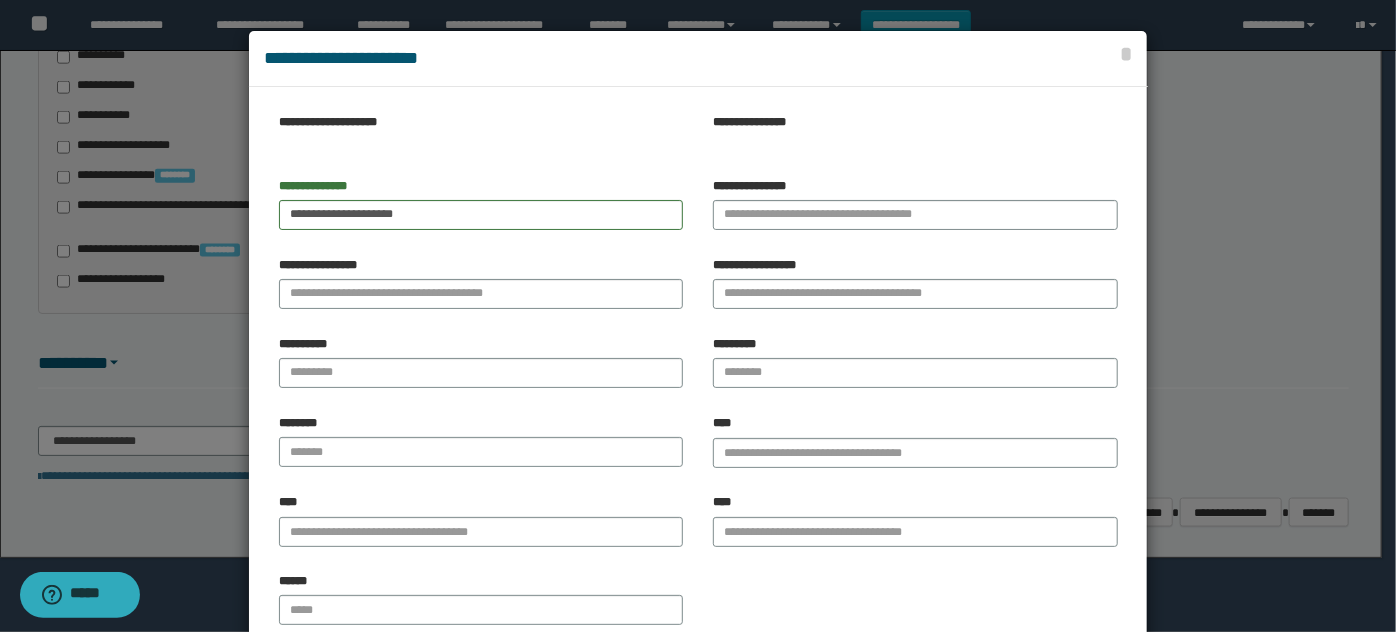 click on "**********" at bounding box center [765, 265] 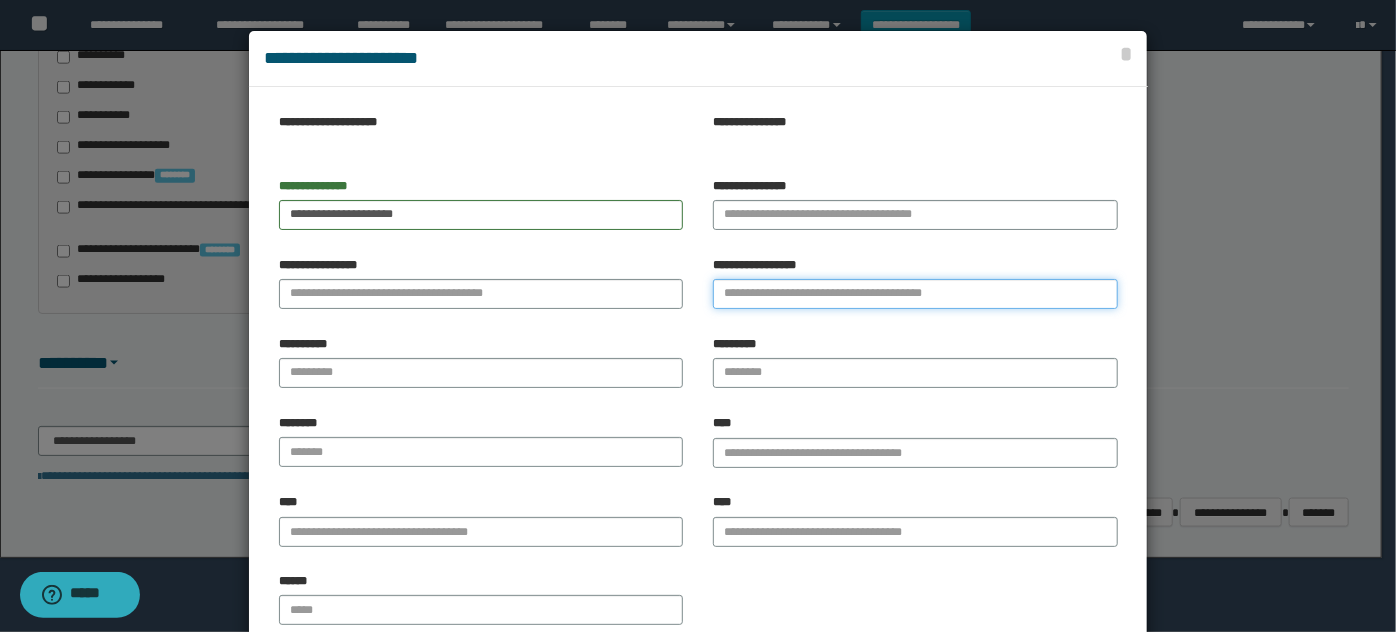 click on "**********" at bounding box center [915, 294] 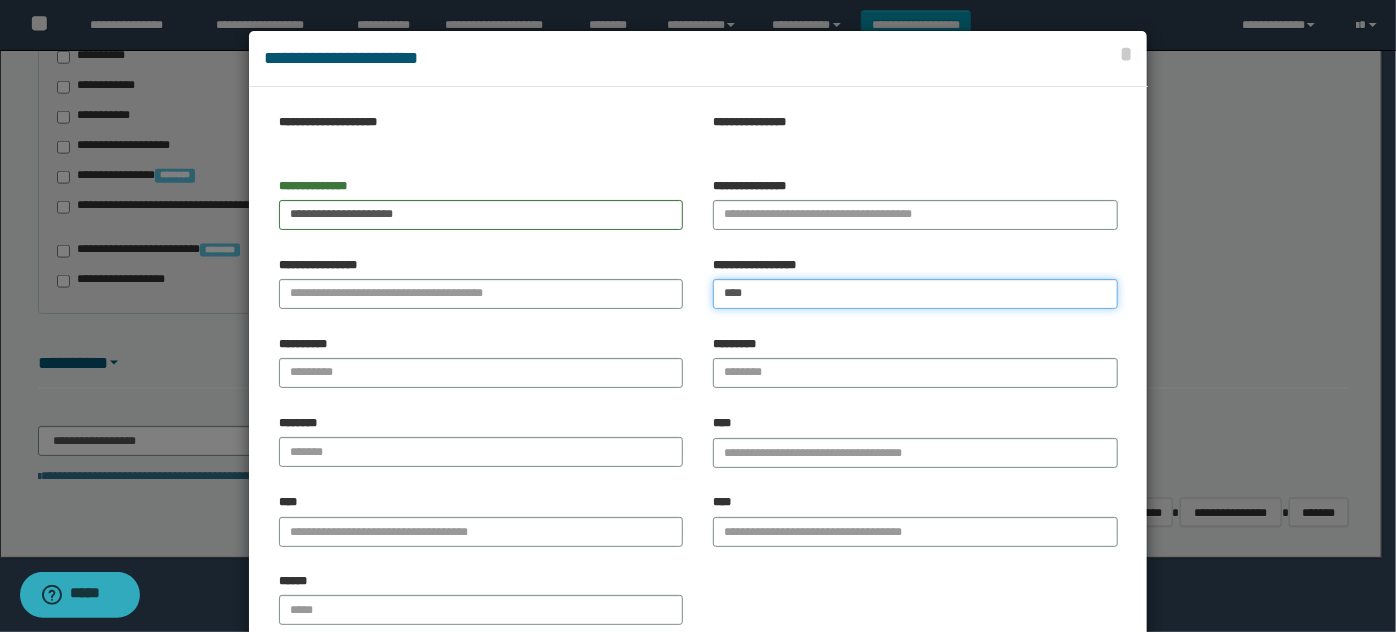 drag, startPoint x: 770, startPoint y: 284, endPoint x: 730, endPoint y: 287, distance: 40.112343 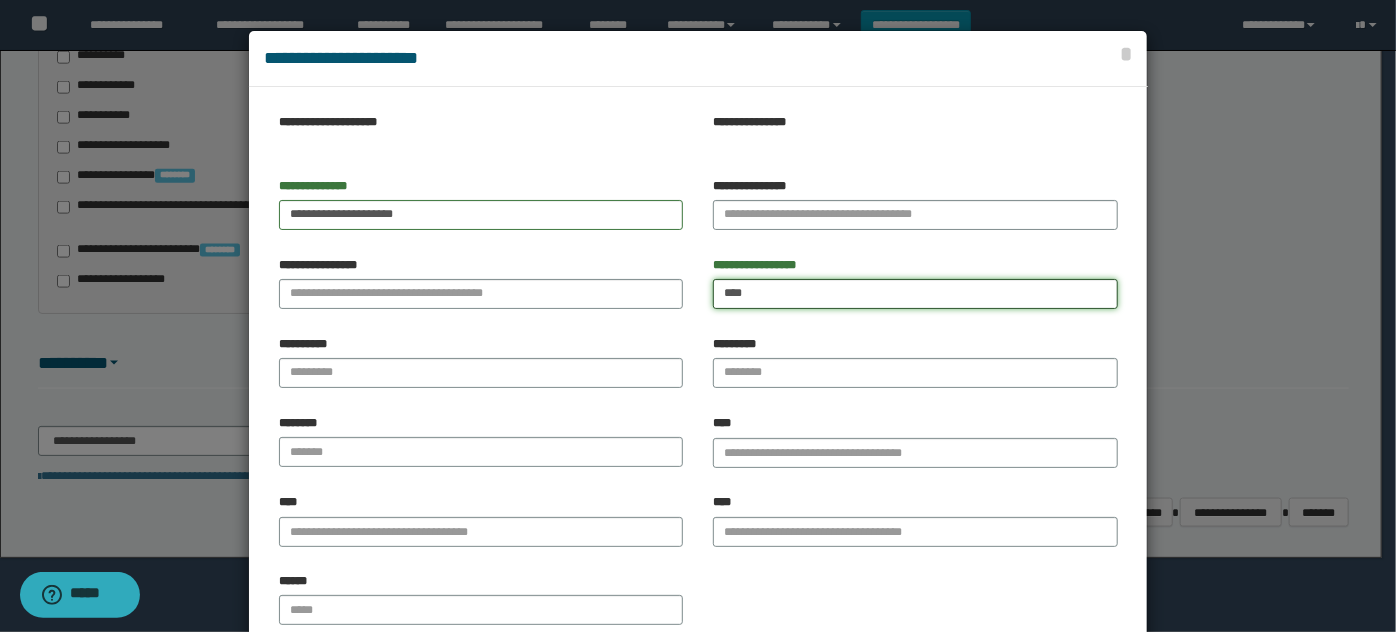 type on "****" 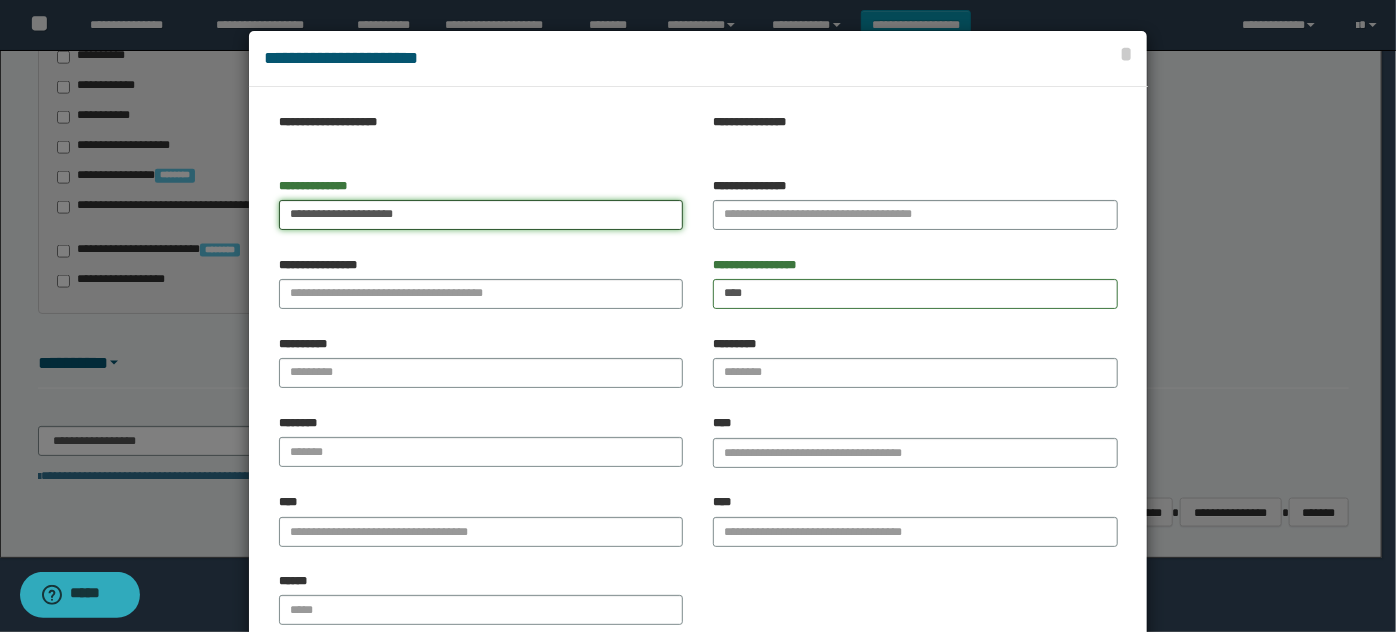 click on "**********" at bounding box center [481, 215] 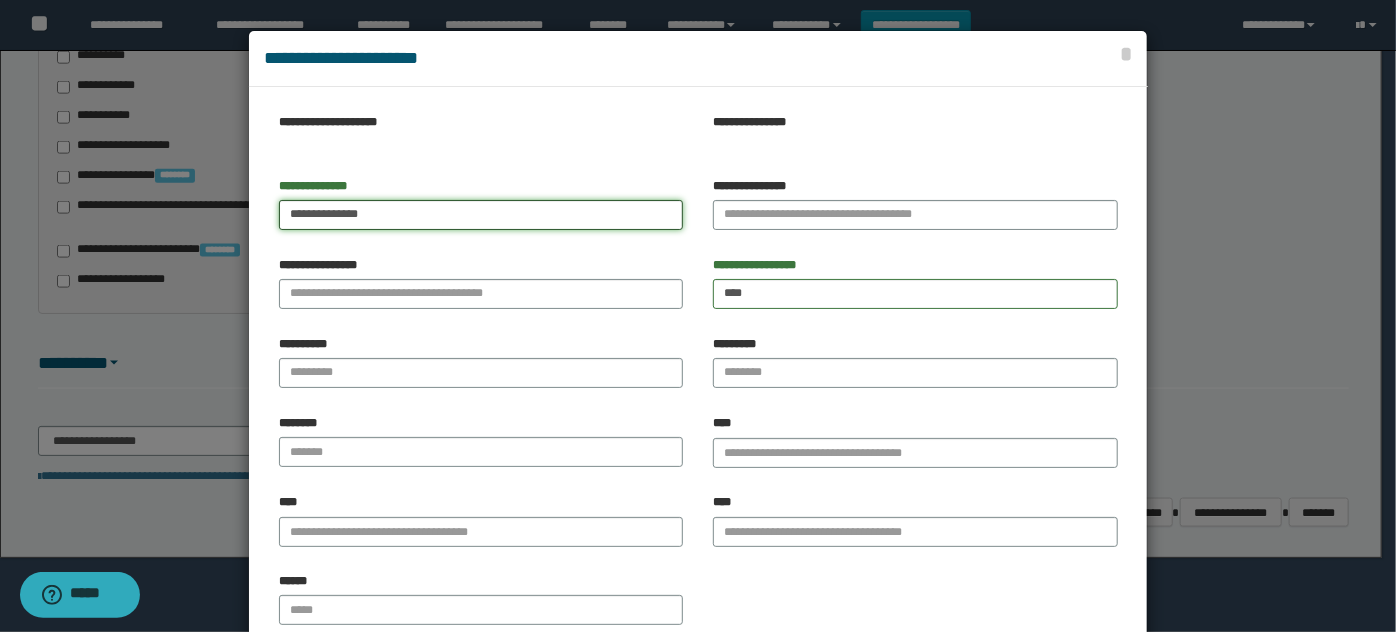 type on "**********" 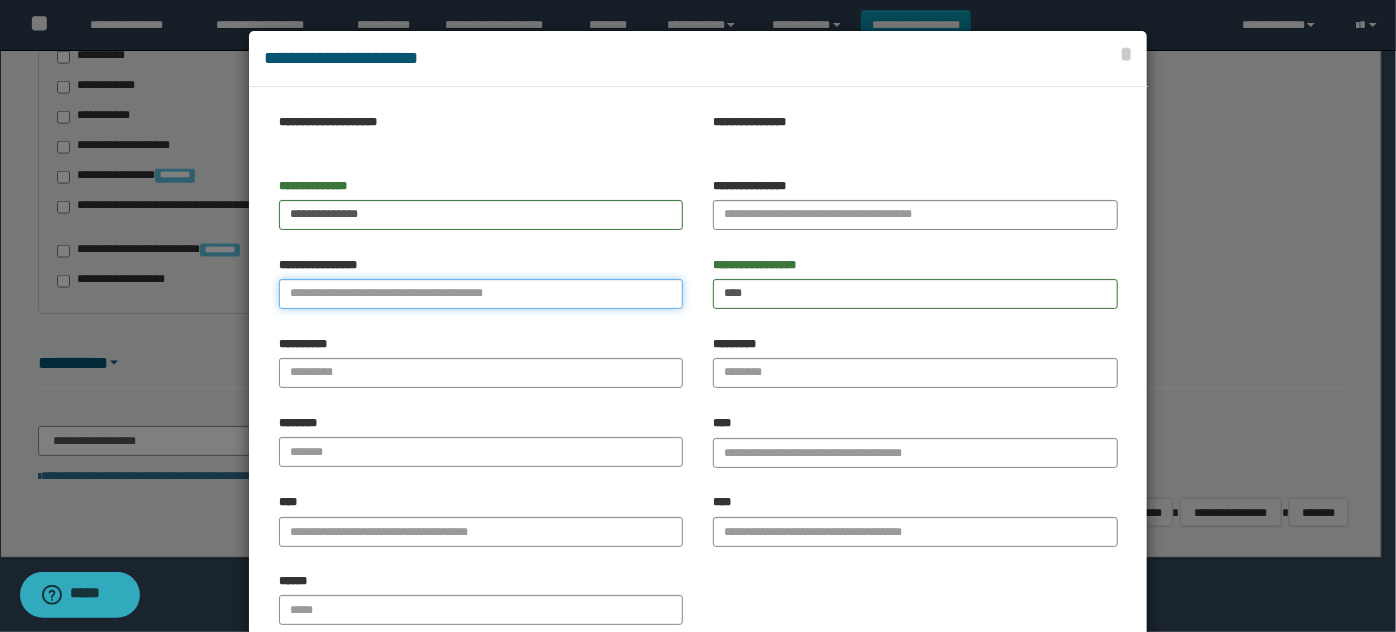 click on "**********" at bounding box center (481, 294) 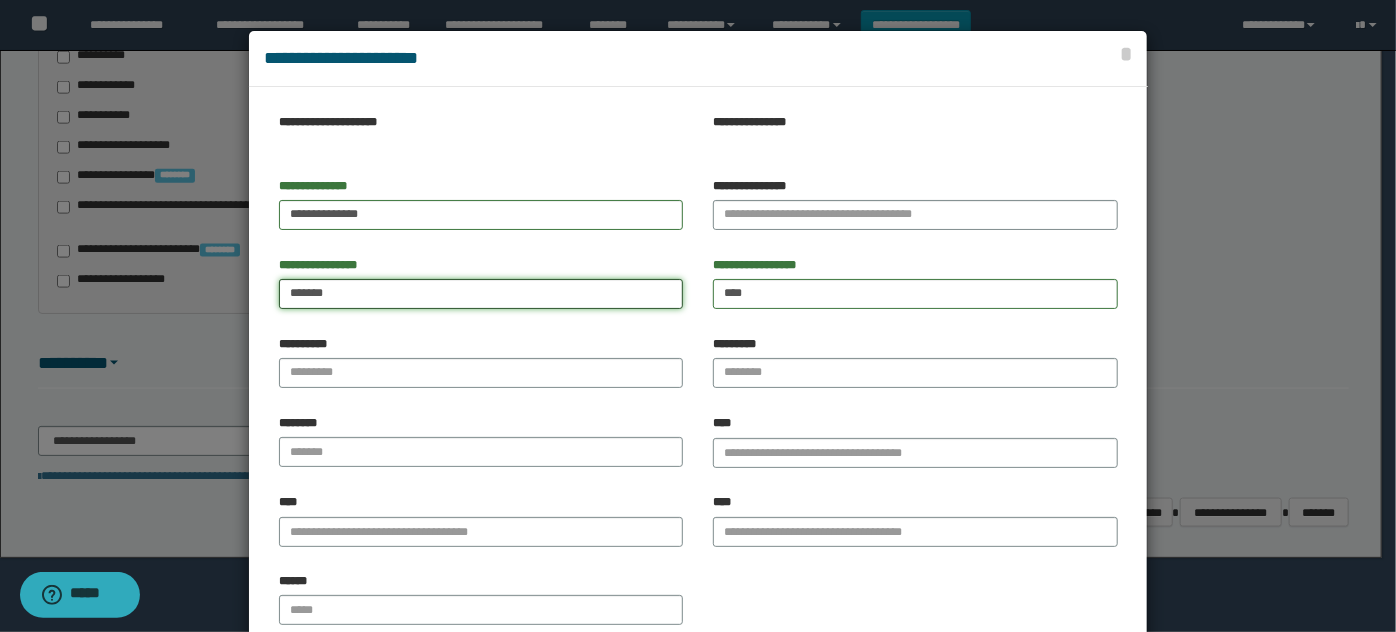 type on "*******" 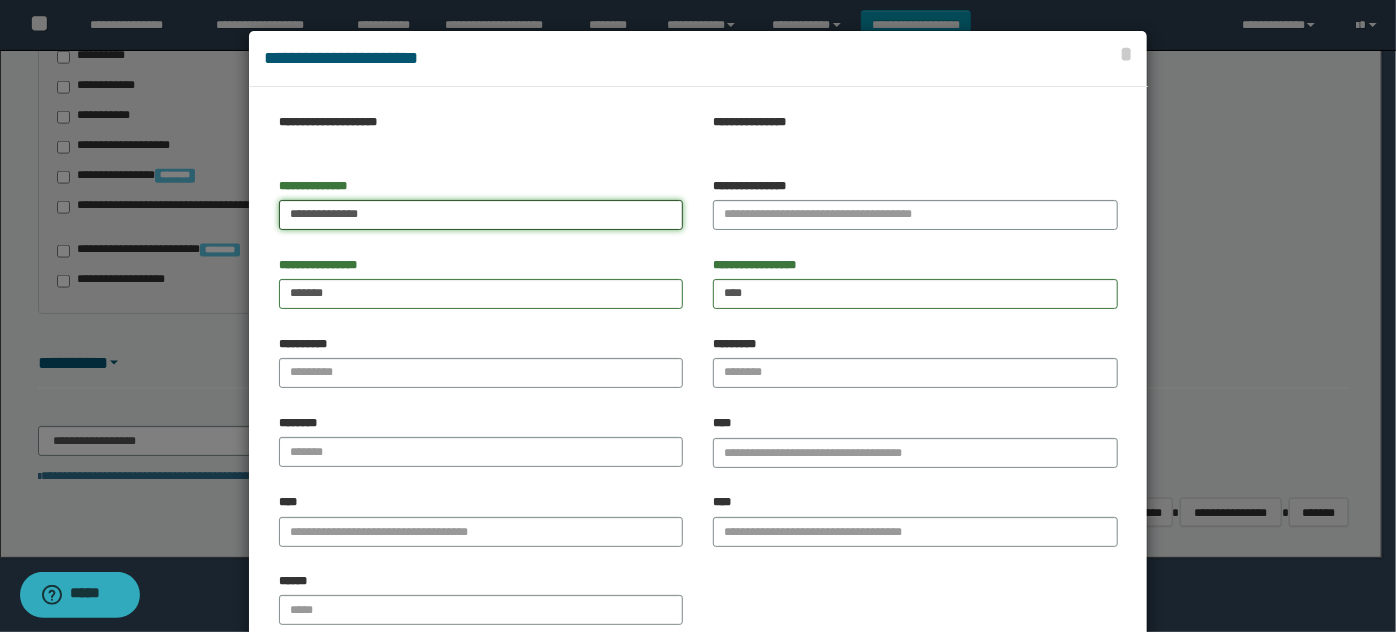 click on "**********" at bounding box center [481, 215] 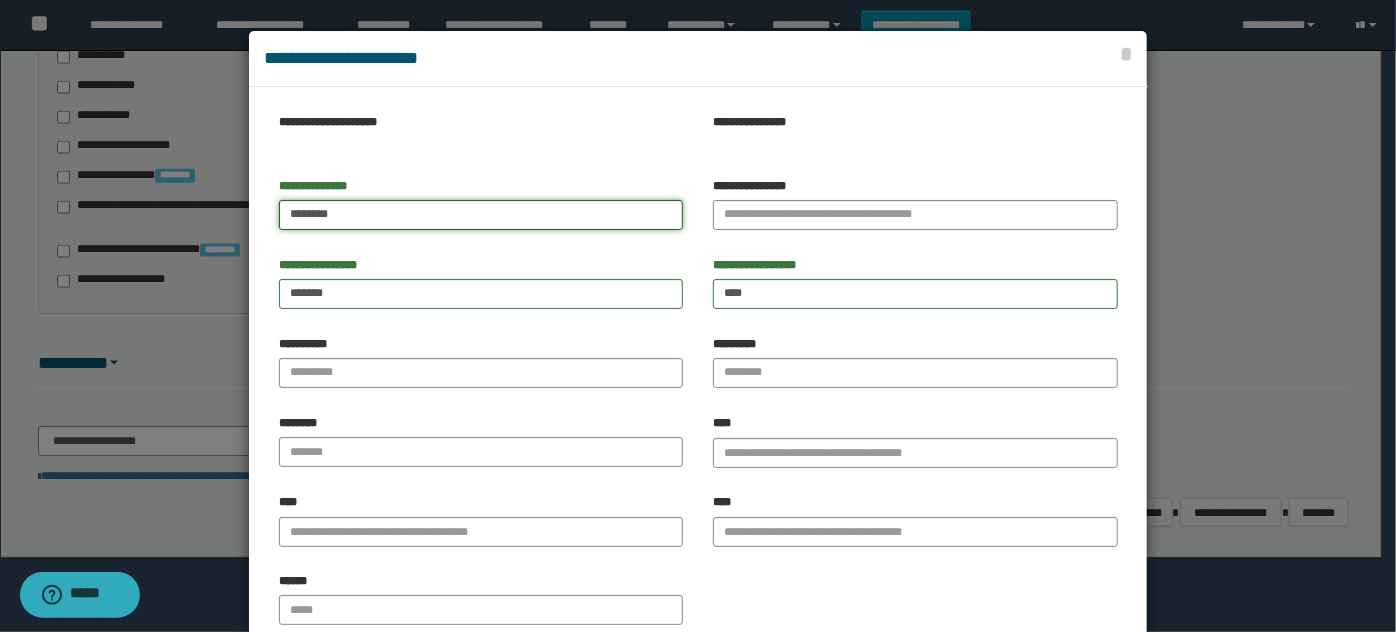 type on "*****" 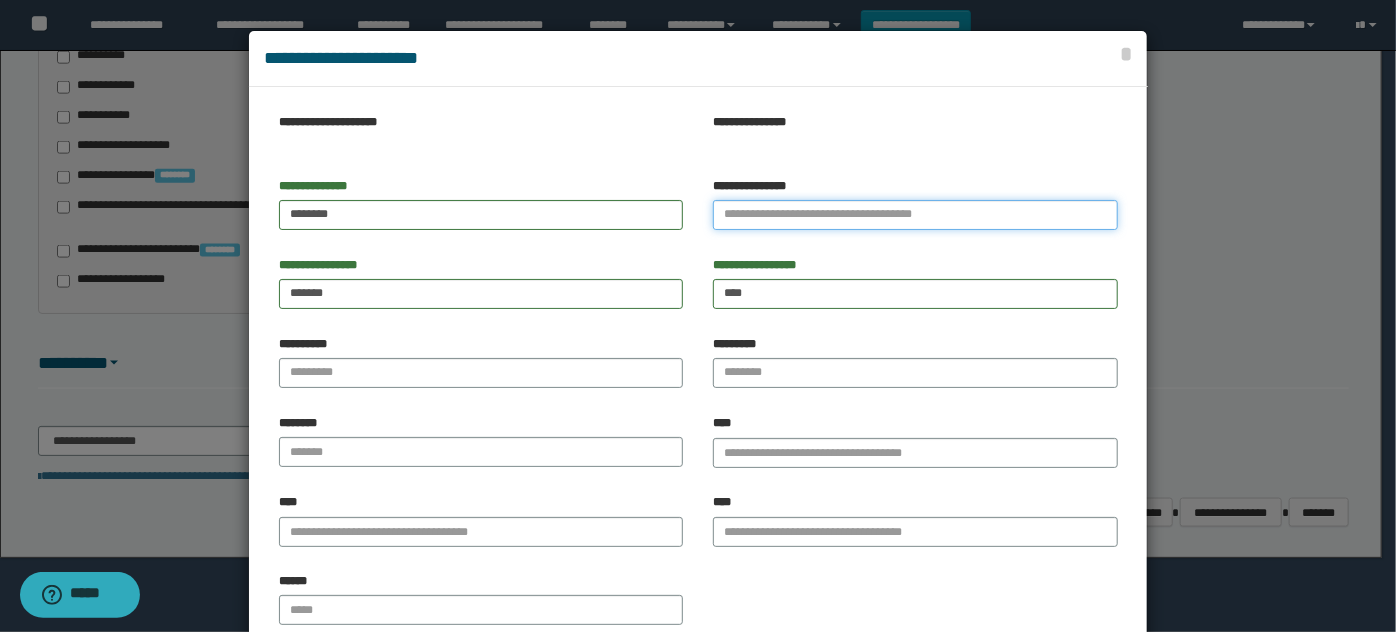 drag, startPoint x: 968, startPoint y: 223, endPoint x: 906, endPoint y: 227, distance: 62.1289 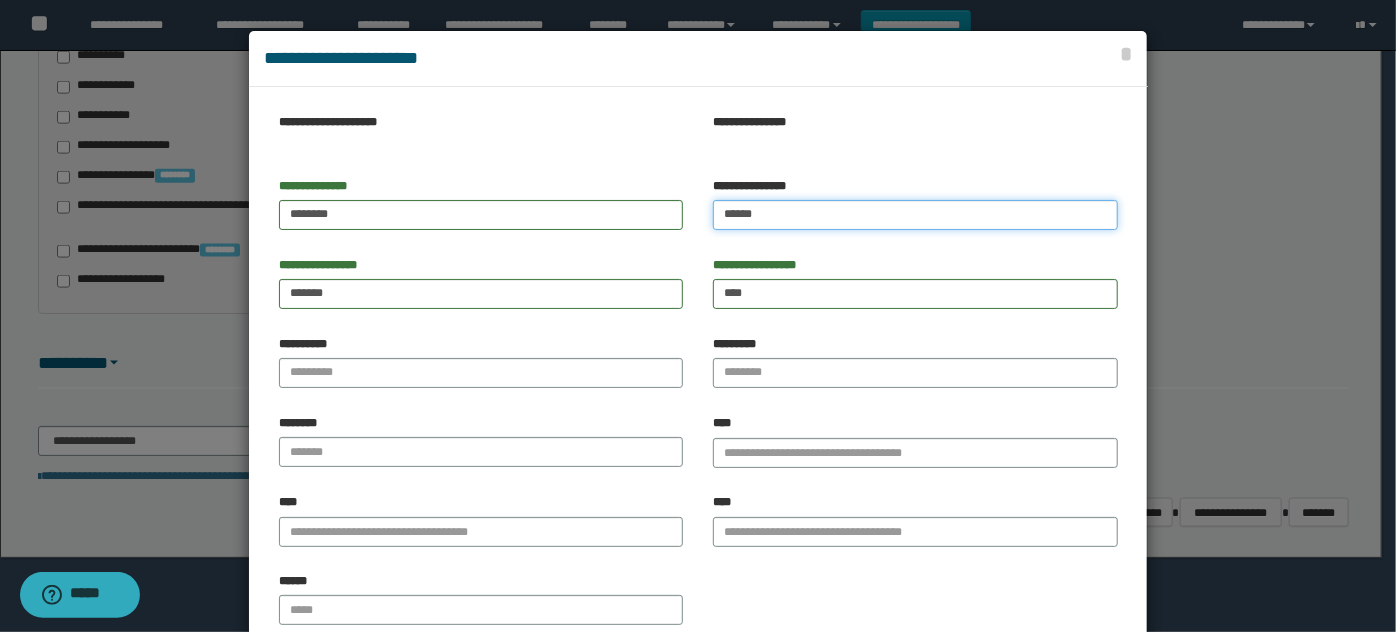 type on "******" 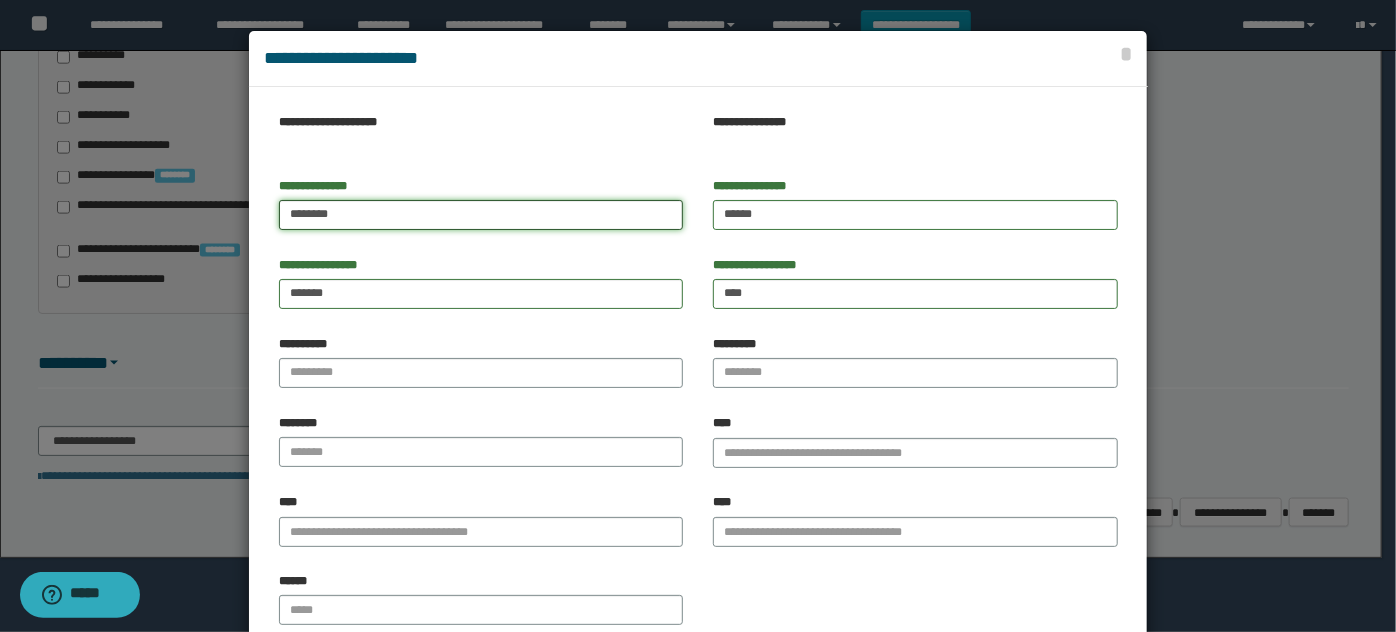 click on "*****" at bounding box center [481, 215] 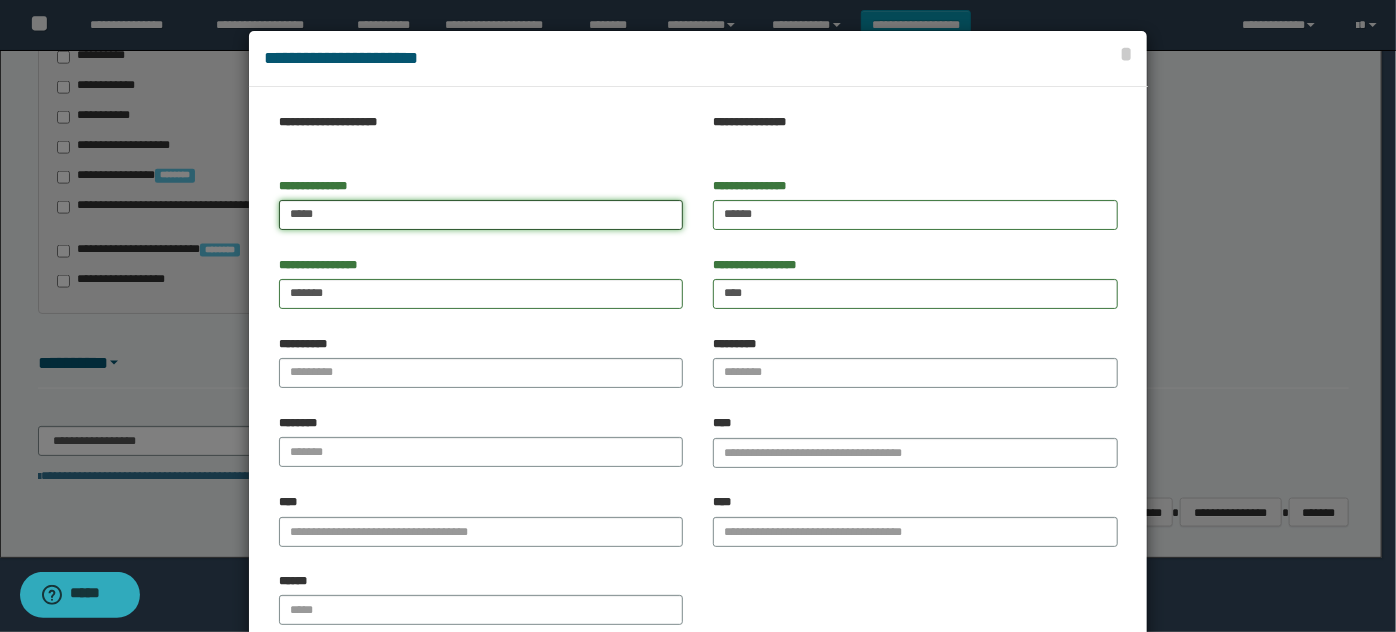 click on "*****" at bounding box center (481, 215) 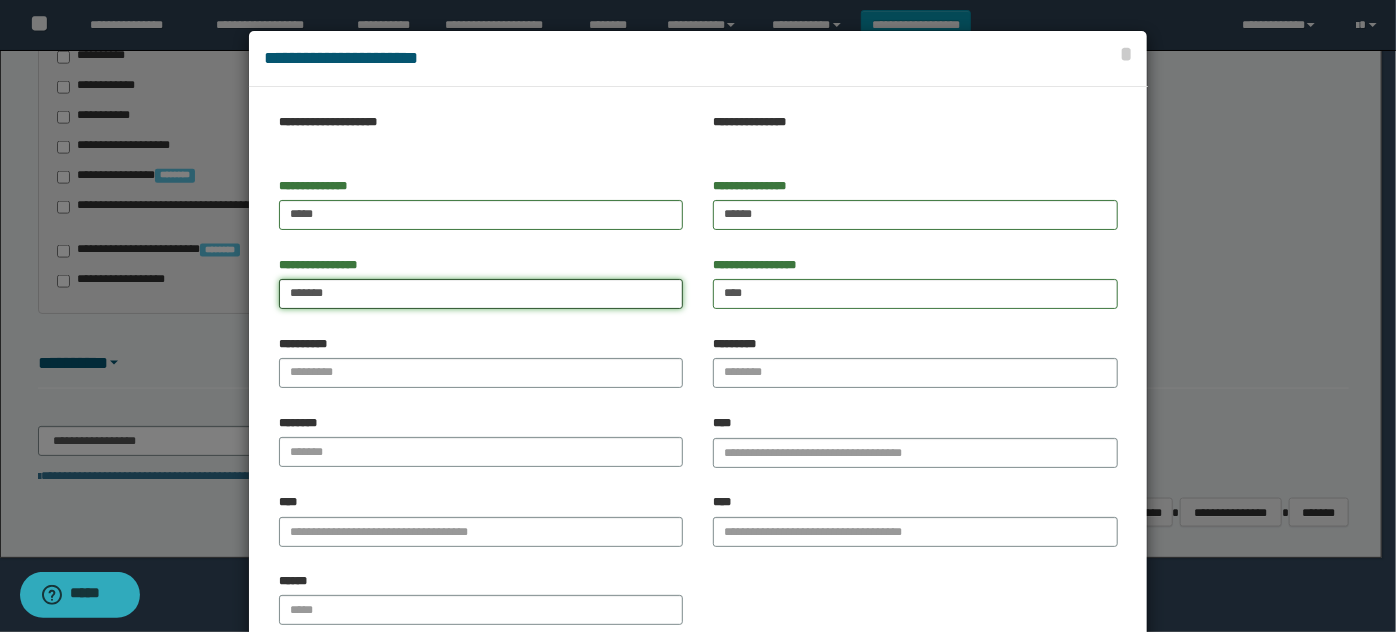 drag, startPoint x: 282, startPoint y: 292, endPoint x: 324, endPoint y: 289, distance: 42.107006 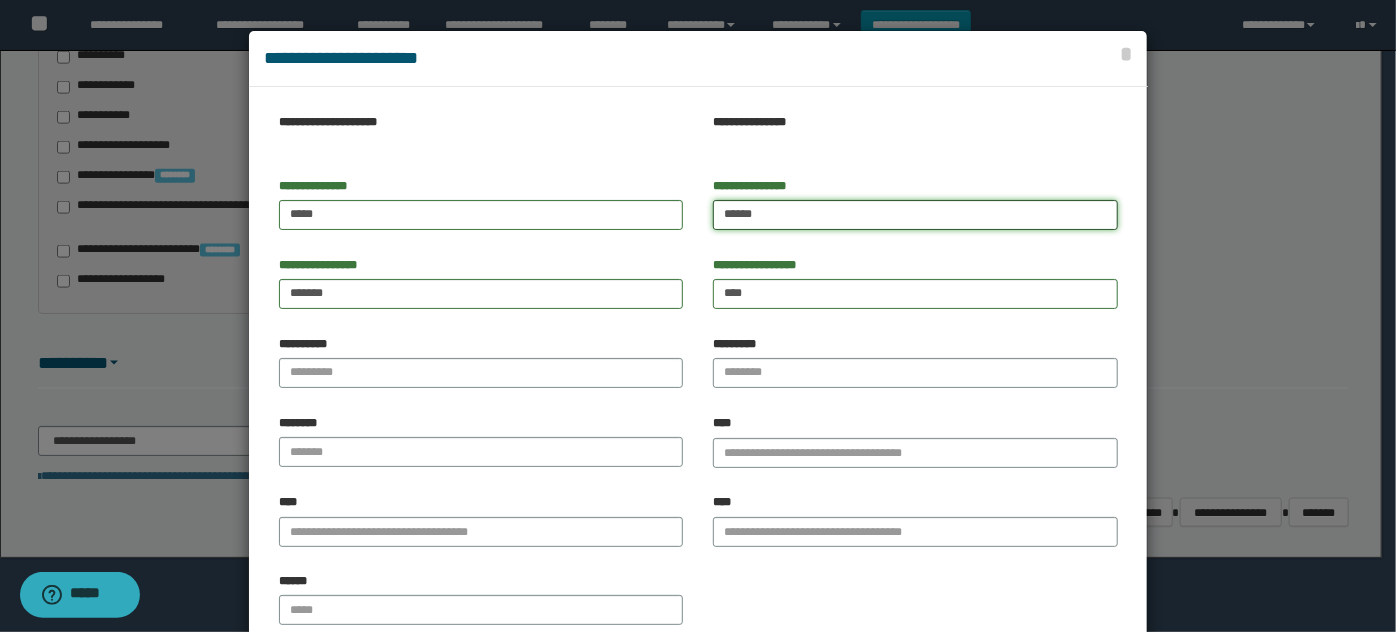 click on "******" at bounding box center [915, 215] 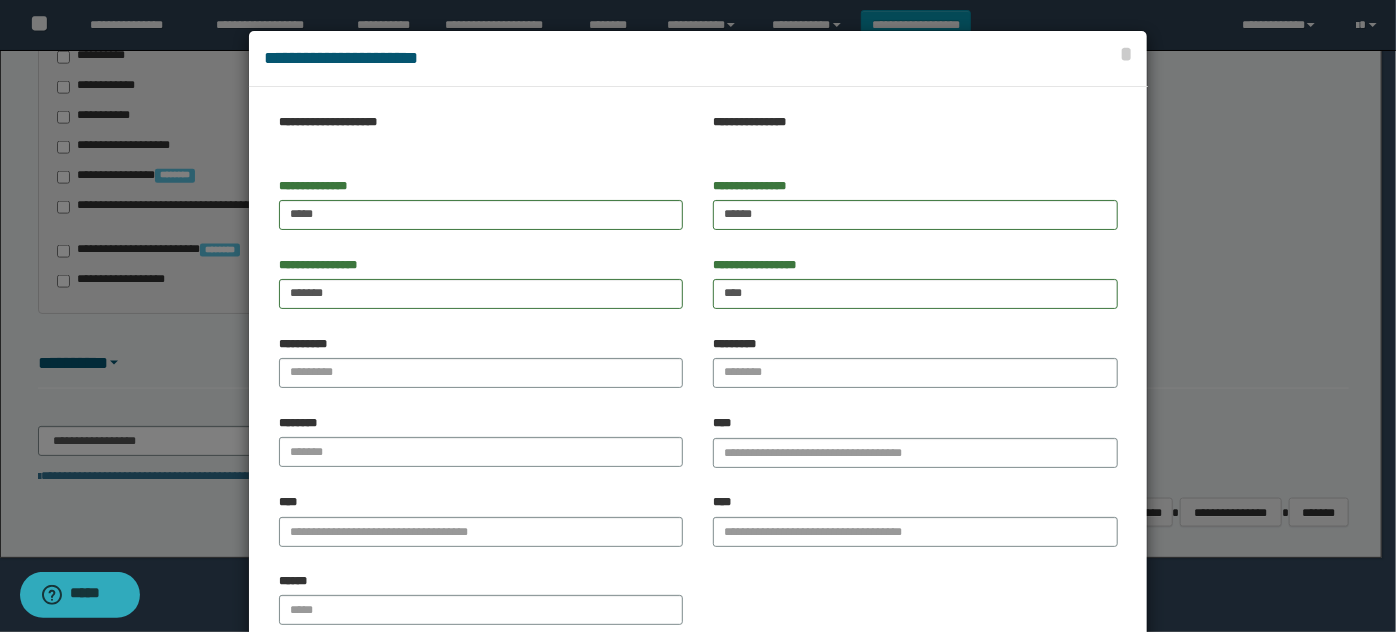 click on "**********" at bounding box center [915, 211] 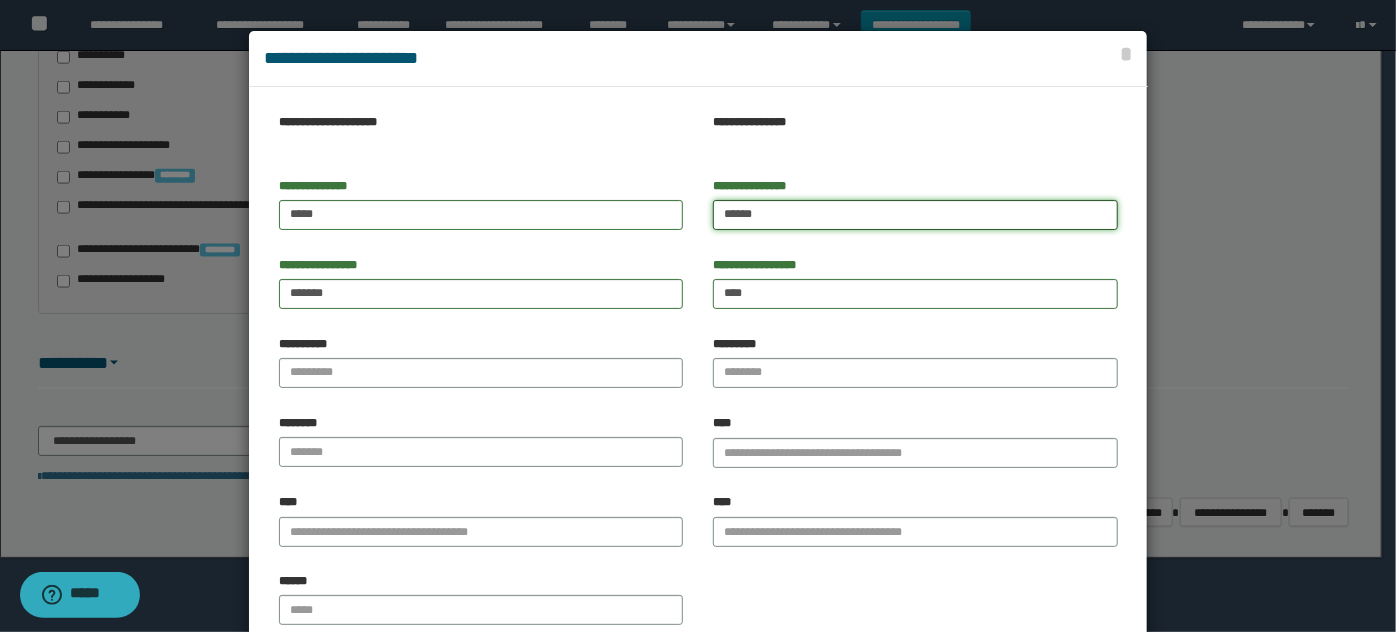 click on "******" at bounding box center [915, 215] 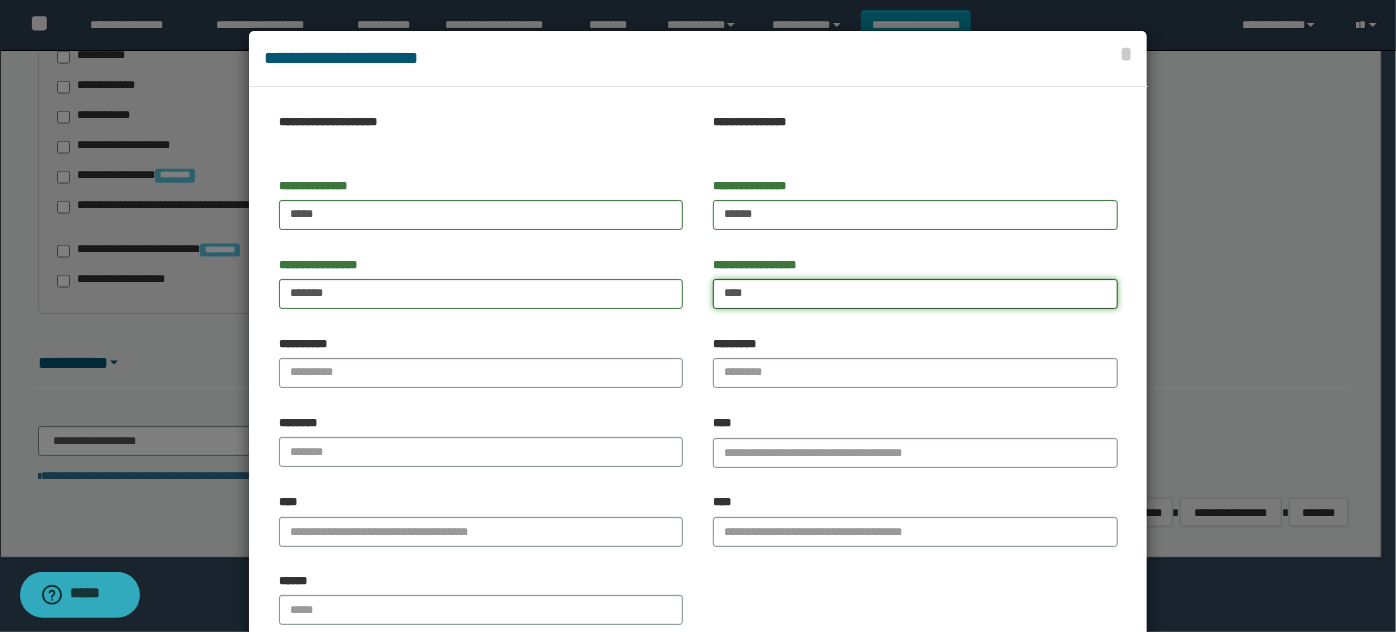 drag, startPoint x: 714, startPoint y: 285, endPoint x: 769, endPoint y: 287, distance: 55.03635 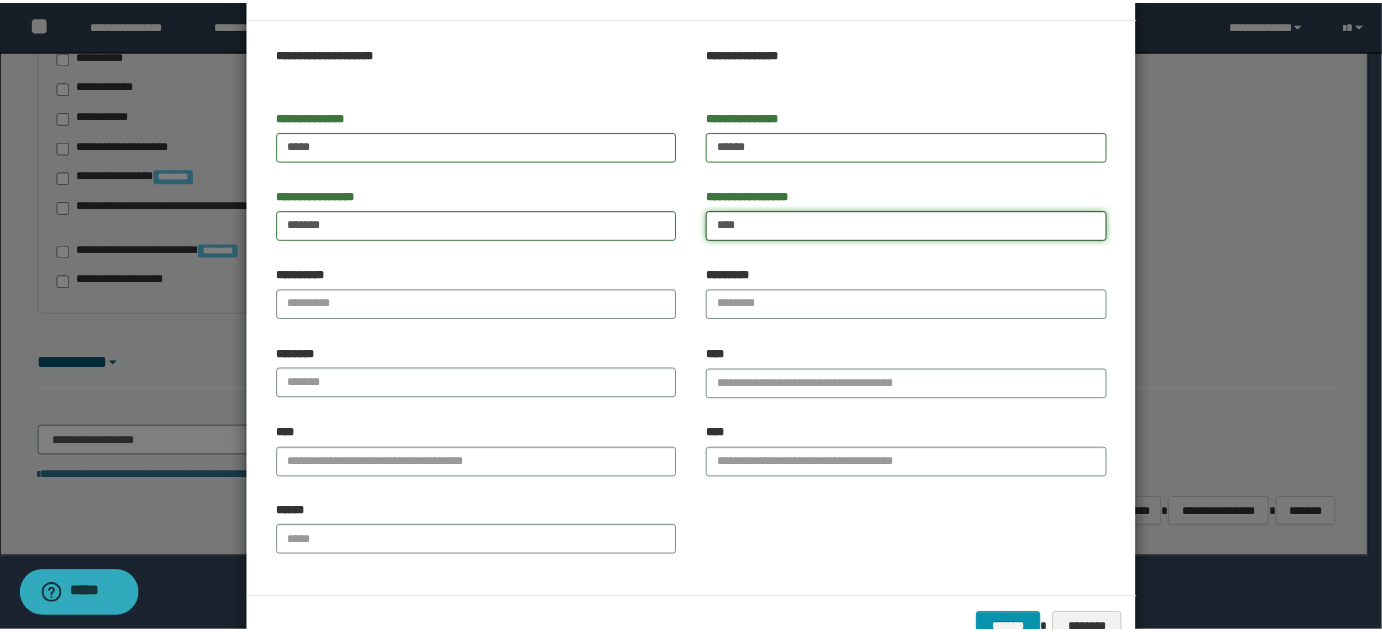 scroll, scrollTop: 125, scrollLeft: 0, axis: vertical 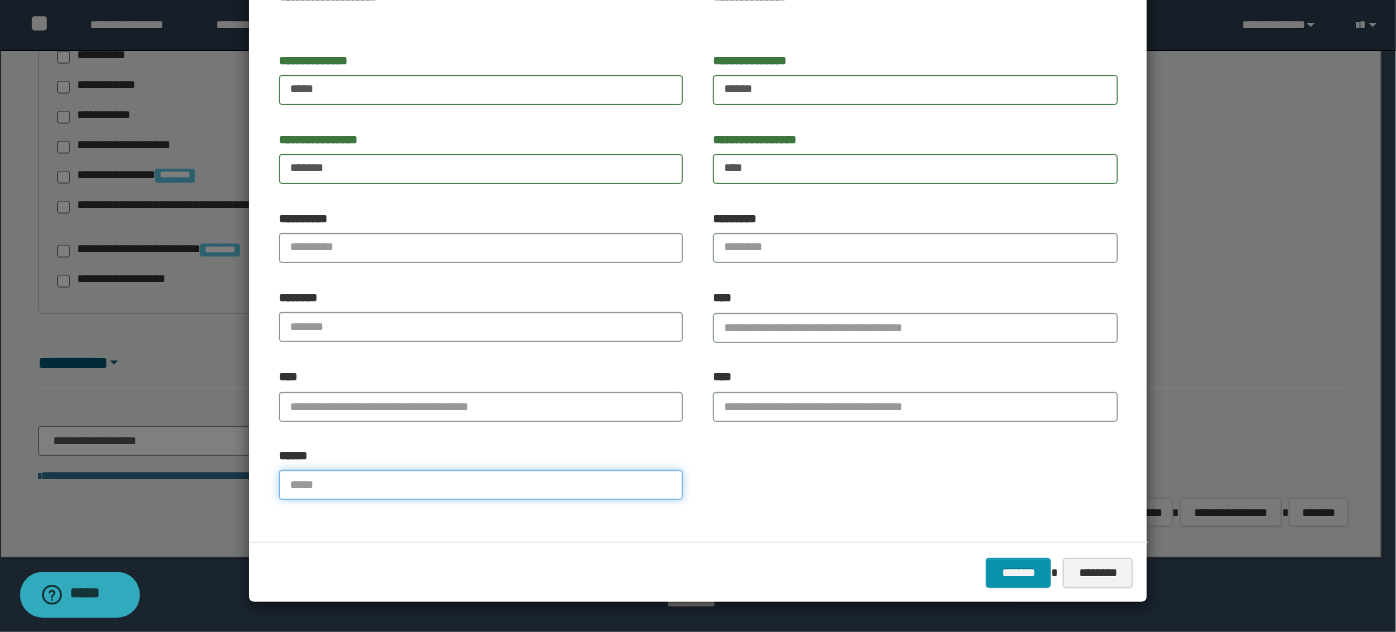 click on "******" at bounding box center (481, 485) 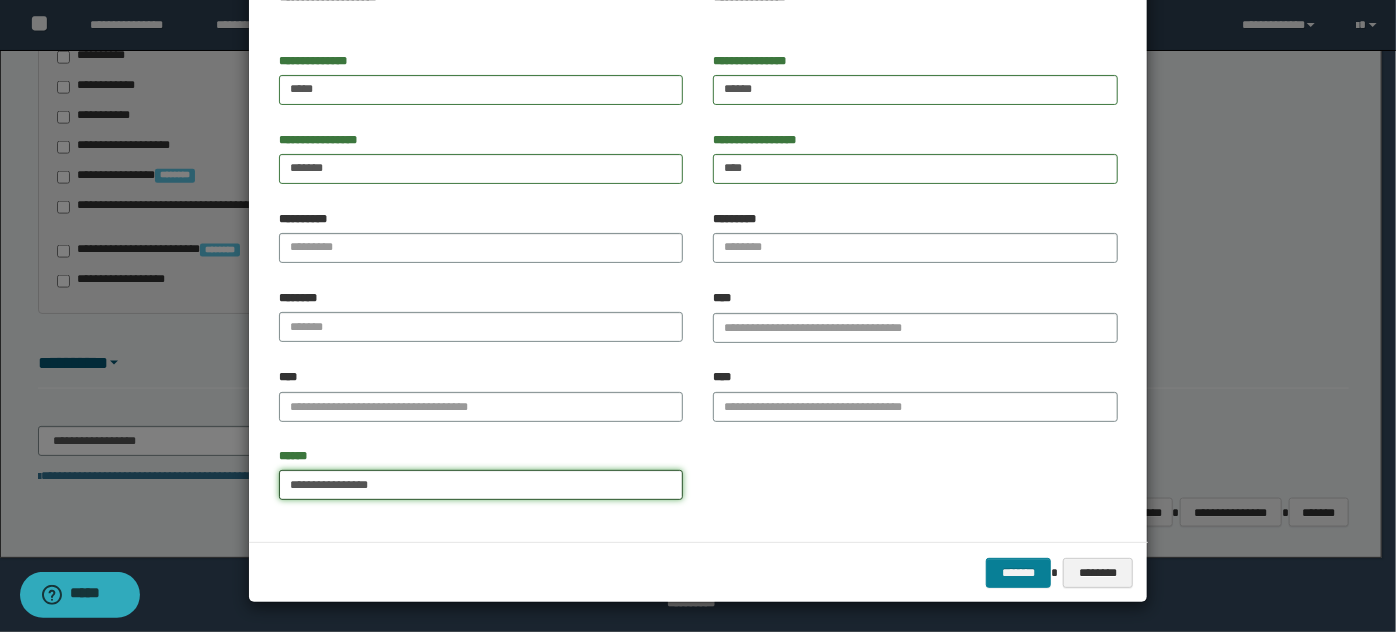 type on "**********" 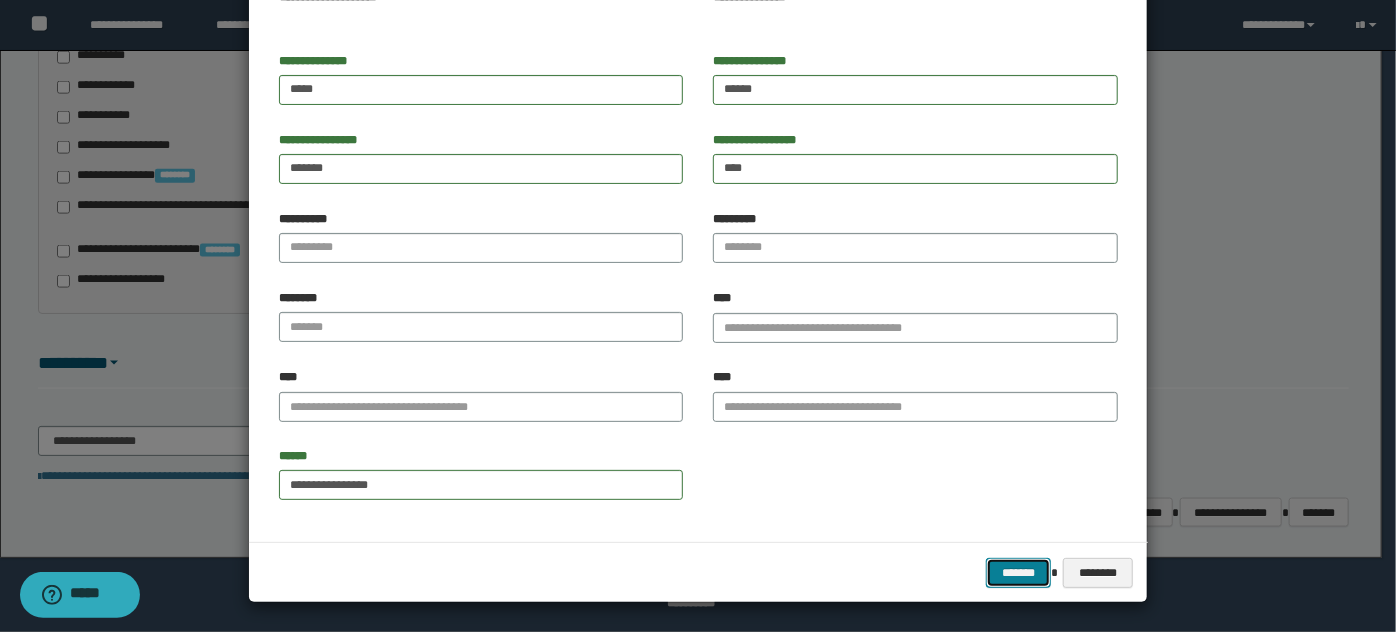 click on "*******" at bounding box center (1018, 572) 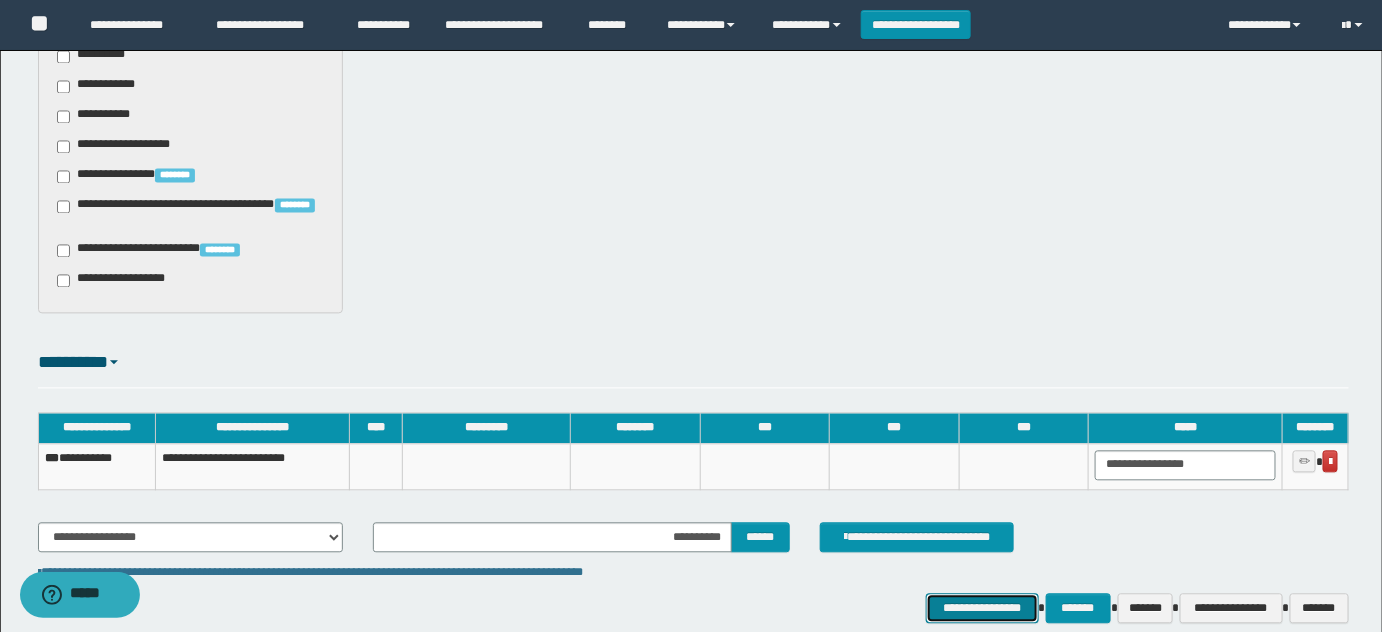 click on "**********" at bounding box center (982, 608) 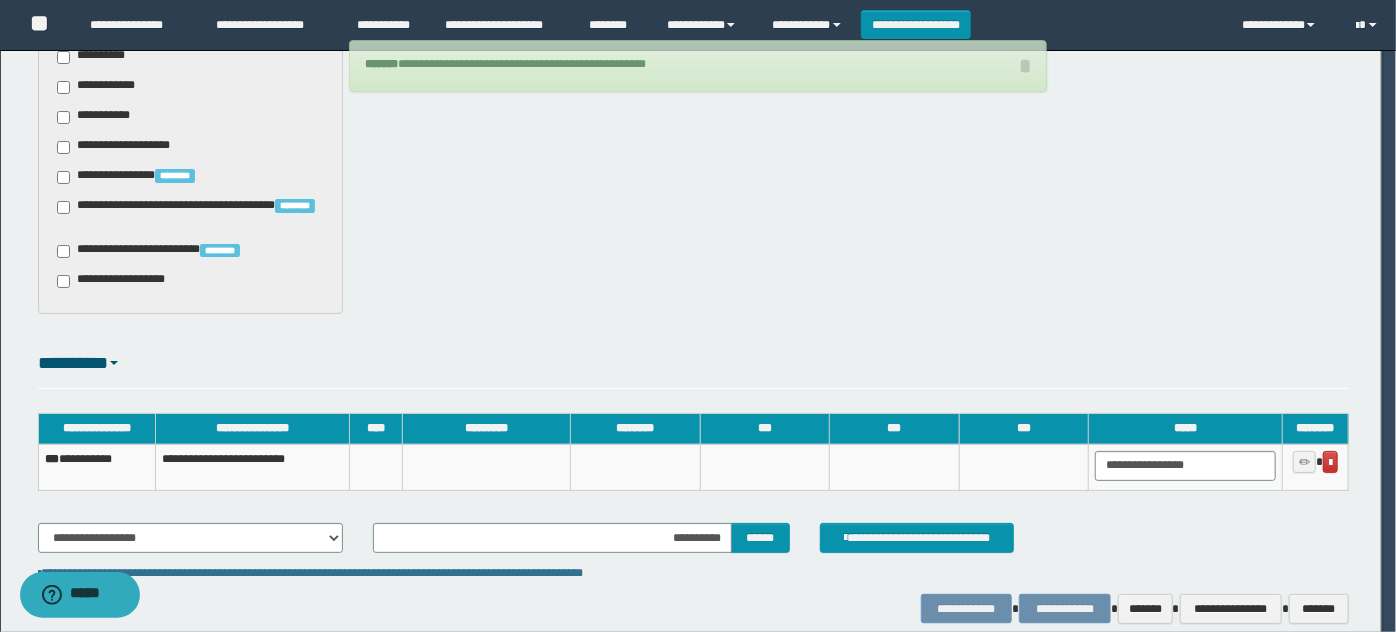 click on "**********" at bounding box center [96, 467] 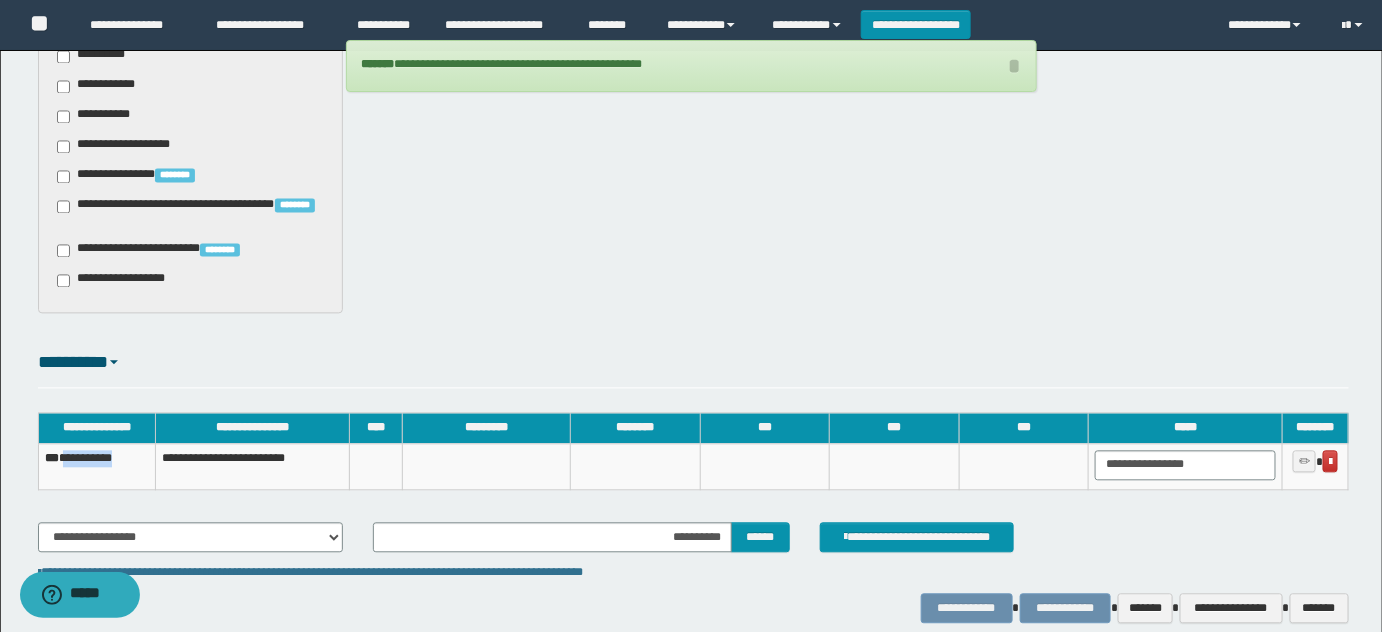 click on "**********" at bounding box center (96, 467) 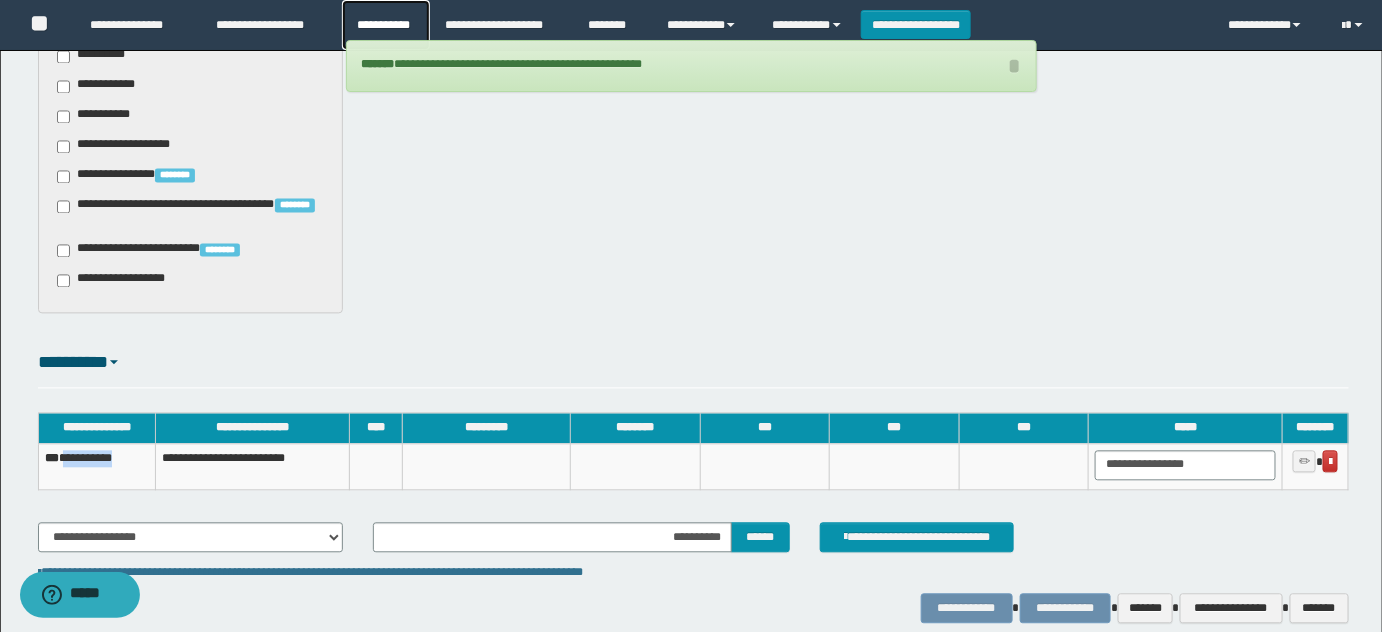 click on "**********" at bounding box center [386, 25] 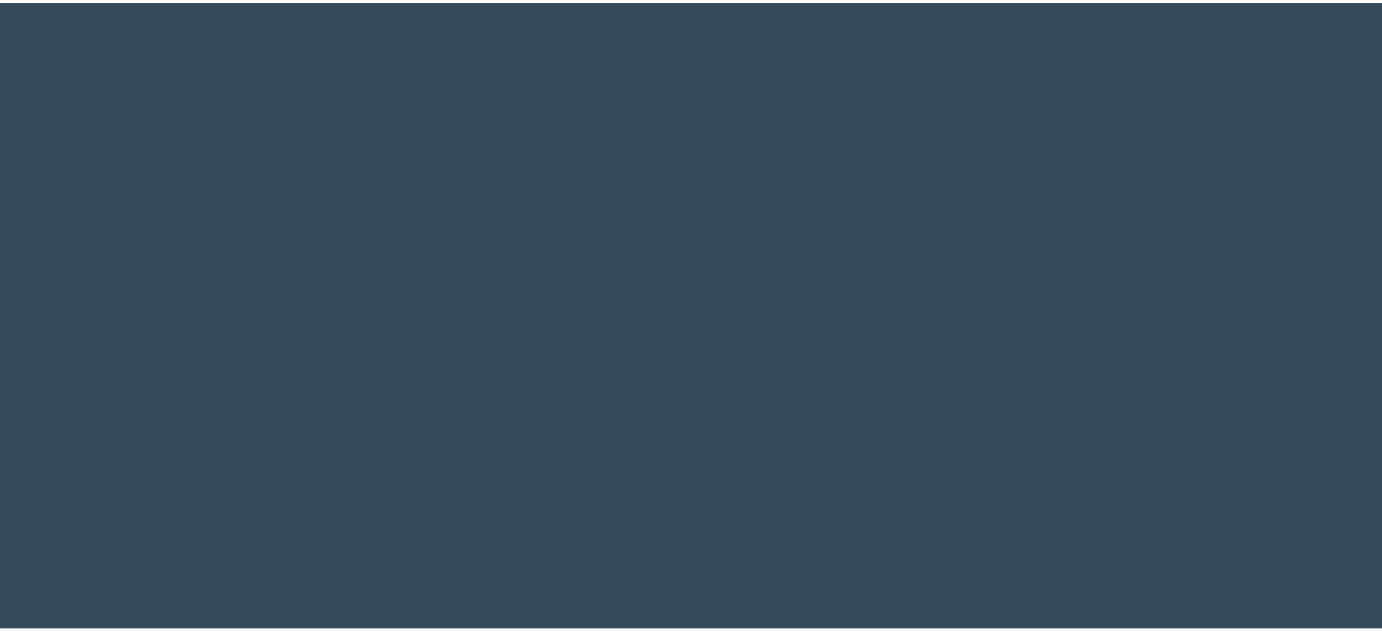 scroll, scrollTop: 0, scrollLeft: 0, axis: both 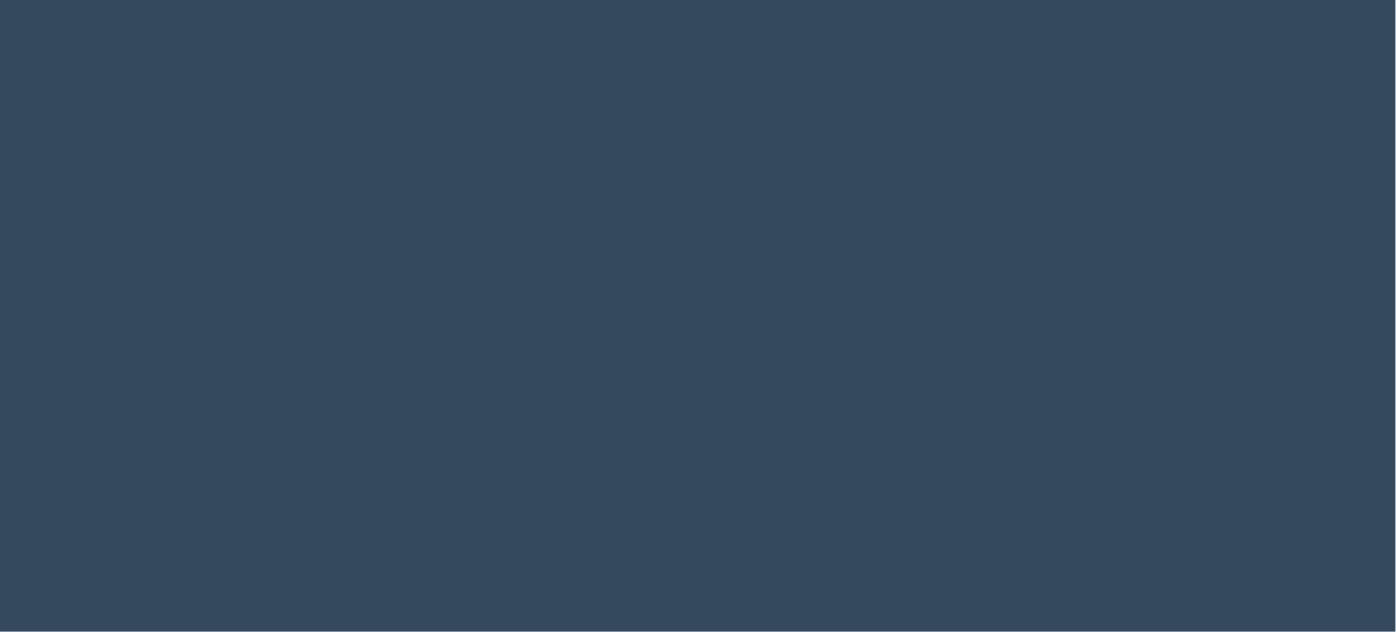 select 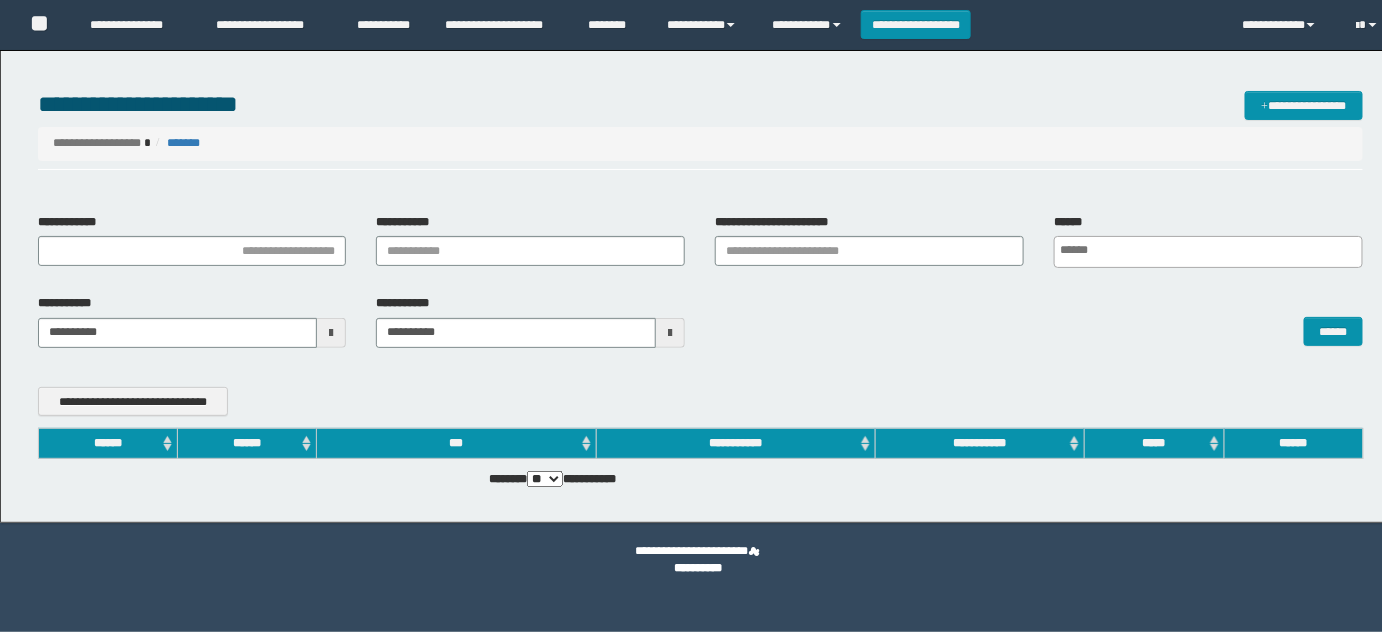 drag, startPoint x: 848, startPoint y: 228, endPoint x: 857, endPoint y: 250, distance: 23.769728 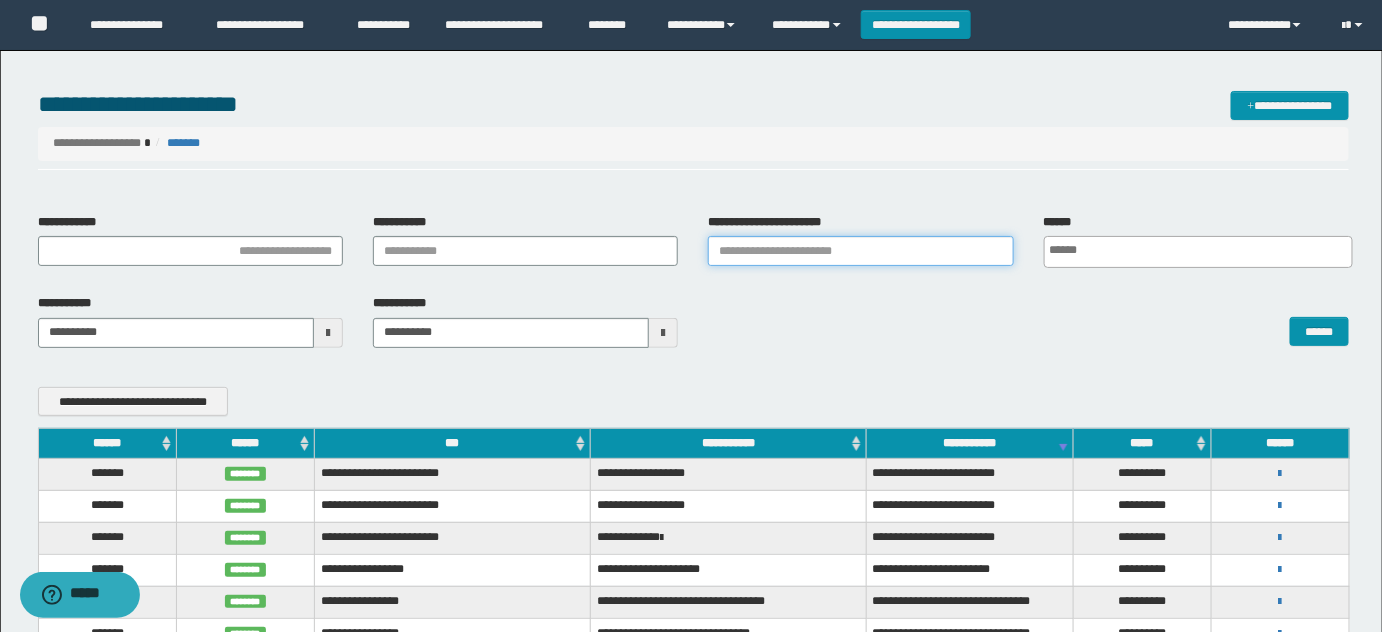 drag, startPoint x: 857, startPoint y: 250, endPoint x: 1020, endPoint y: 270, distance: 164.22241 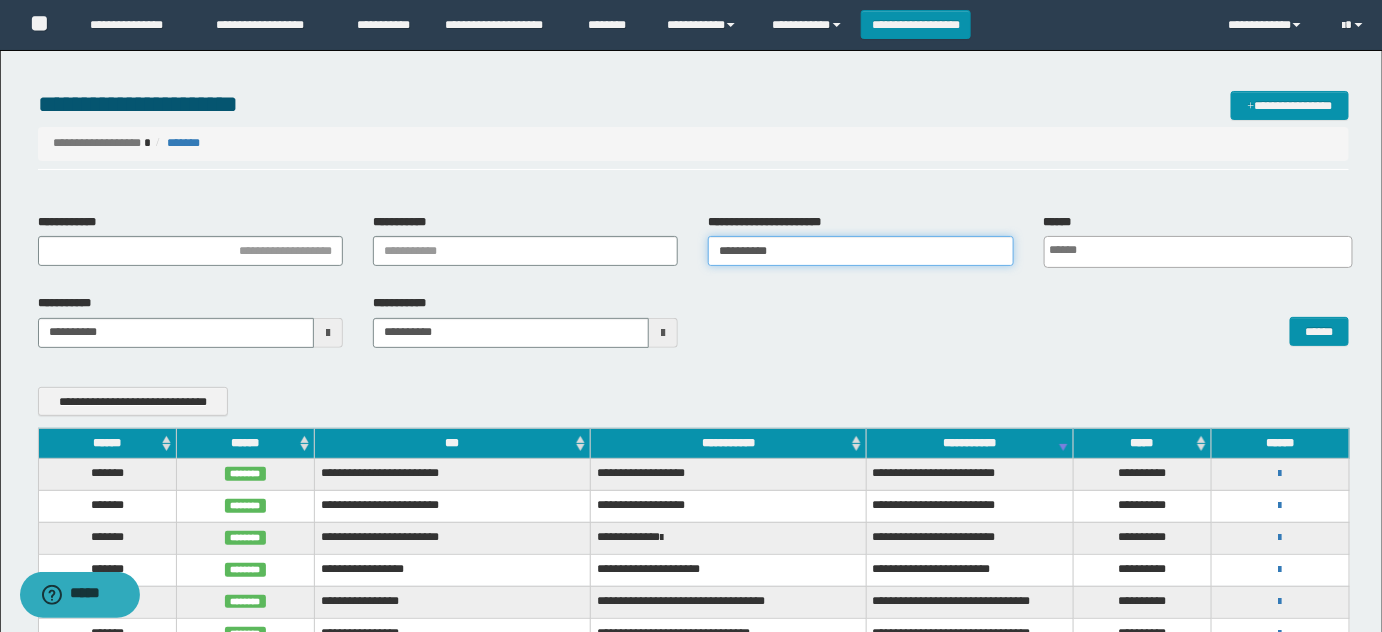 type 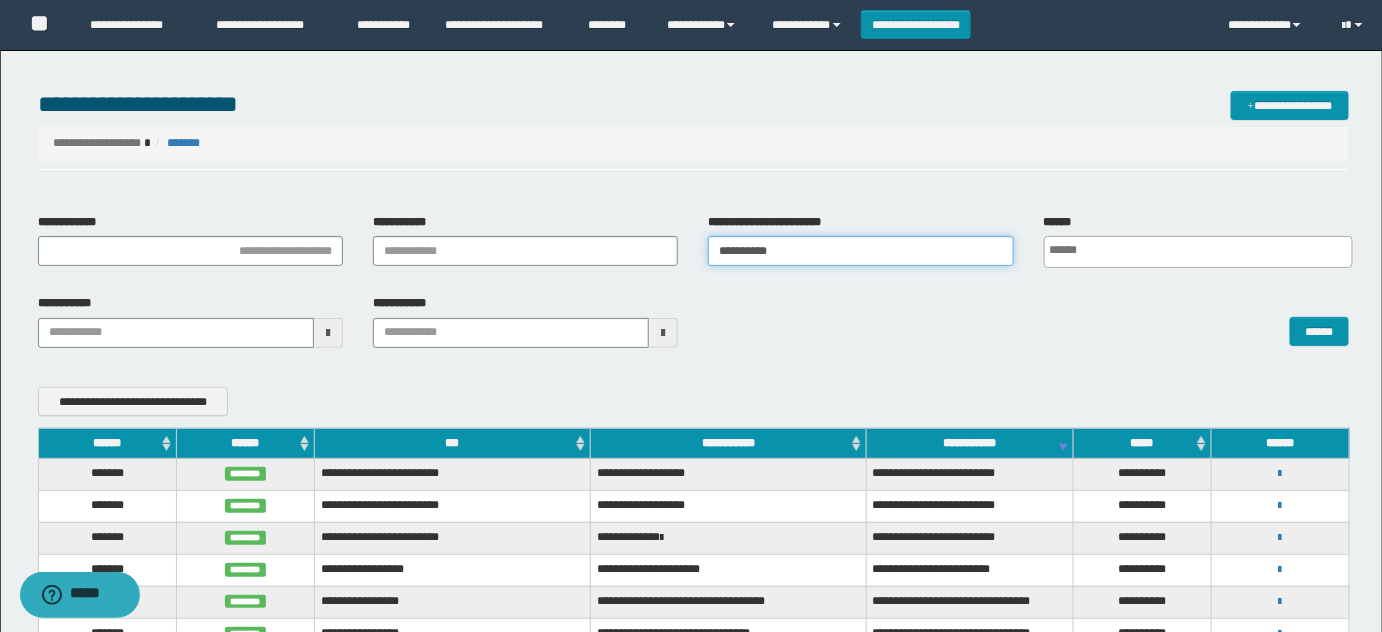 type 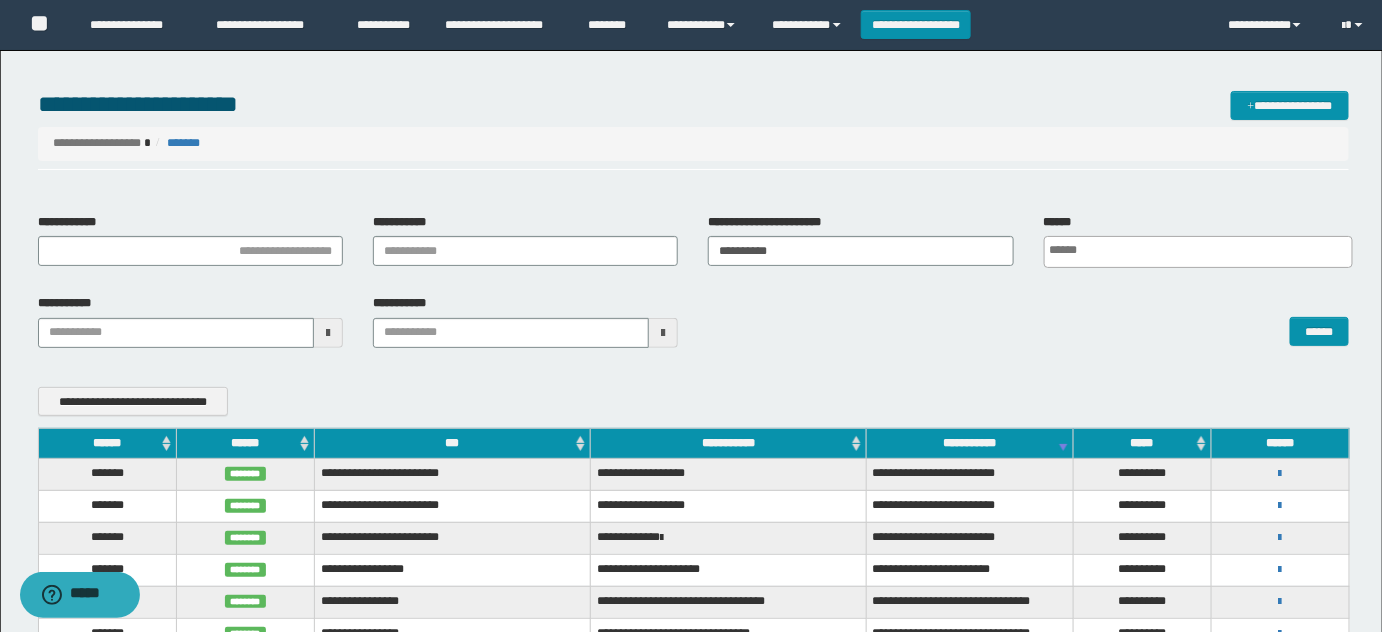 click on "******" at bounding box center [1028, 320] 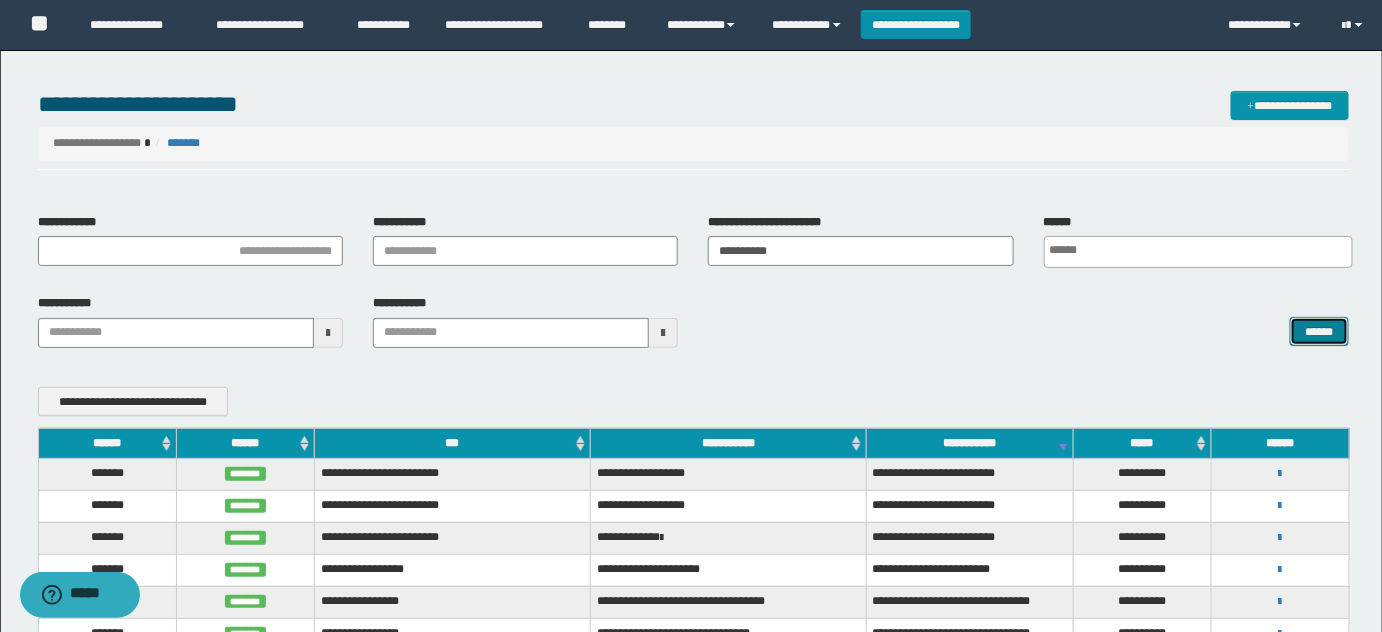 click on "******" at bounding box center [1319, 331] 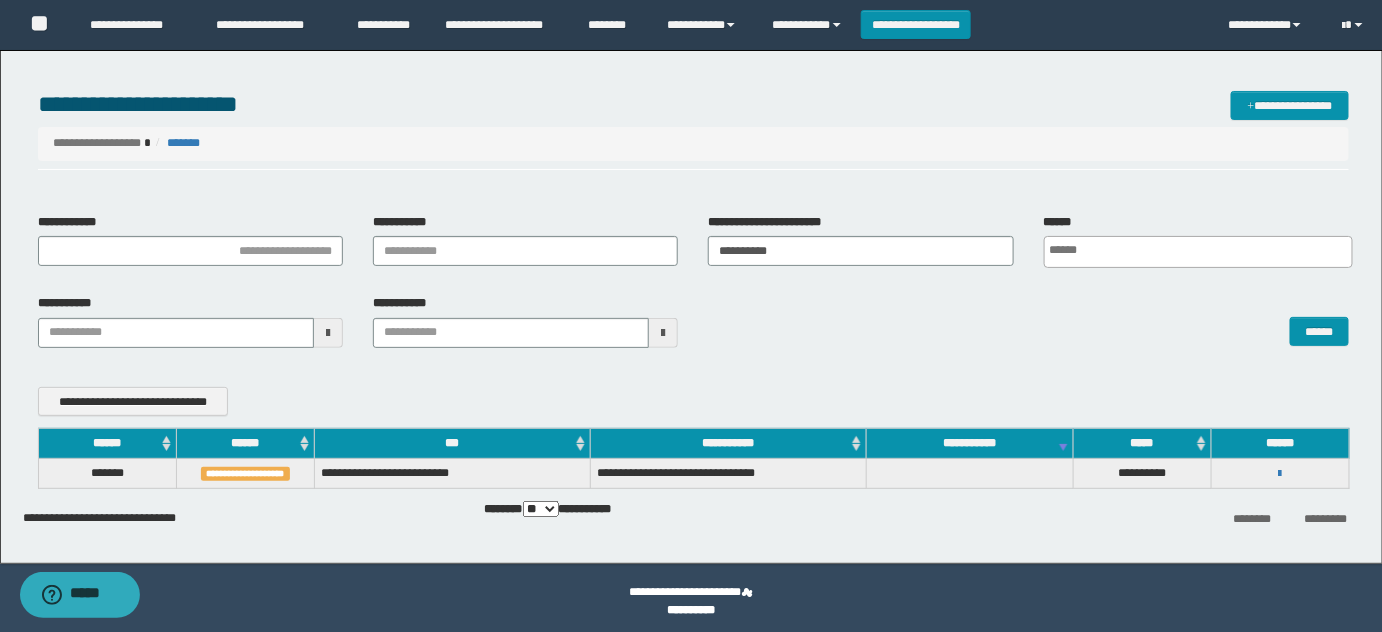 click on "**********" at bounding box center (1280, 474) 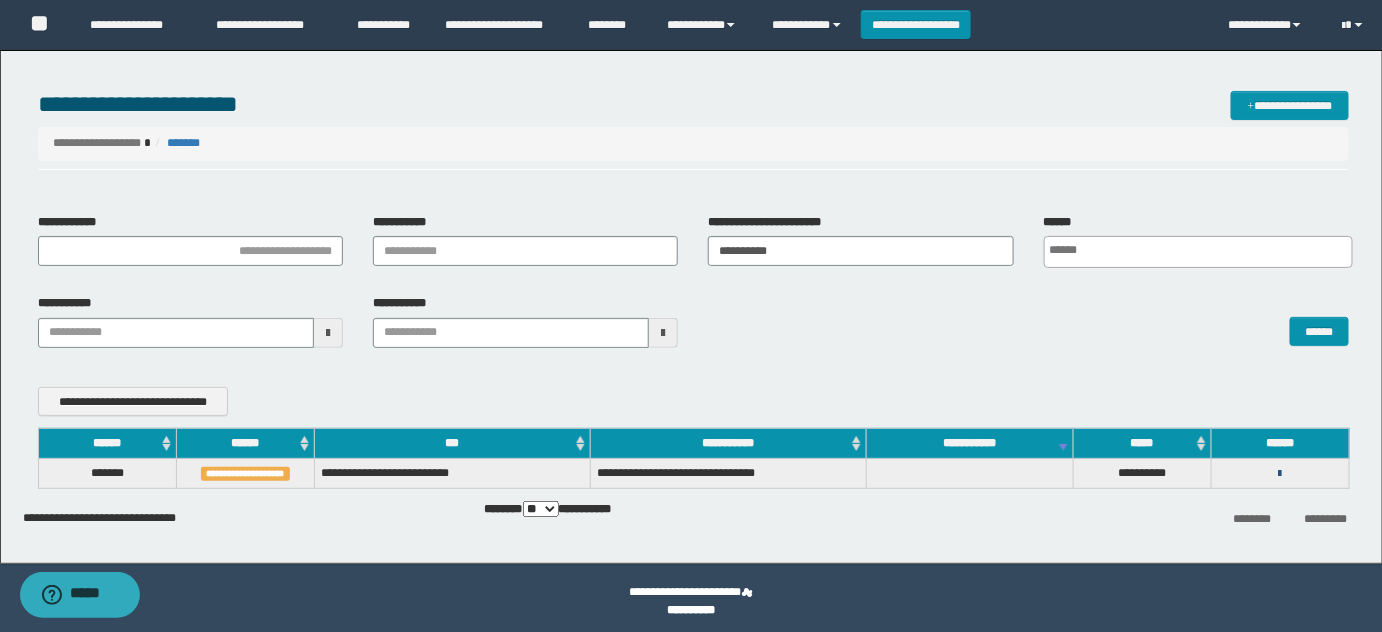 click at bounding box center [1280, 474] 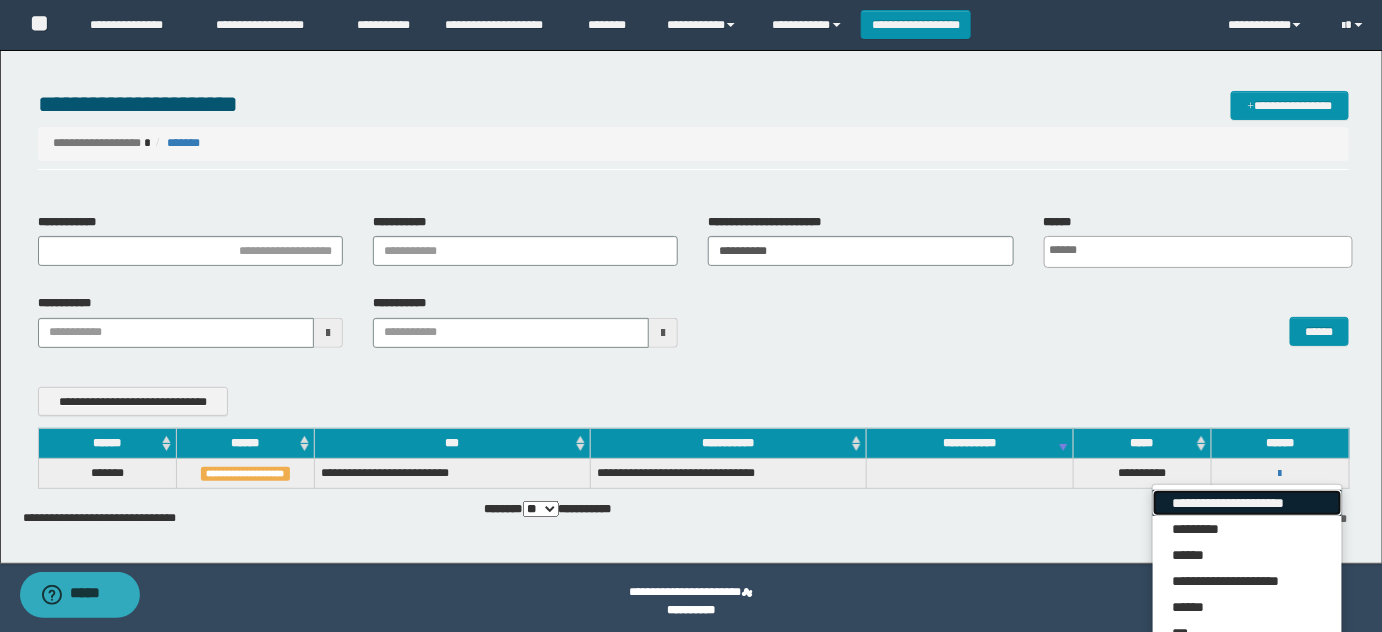 click on "**********" at bounding box center (1247, 503) 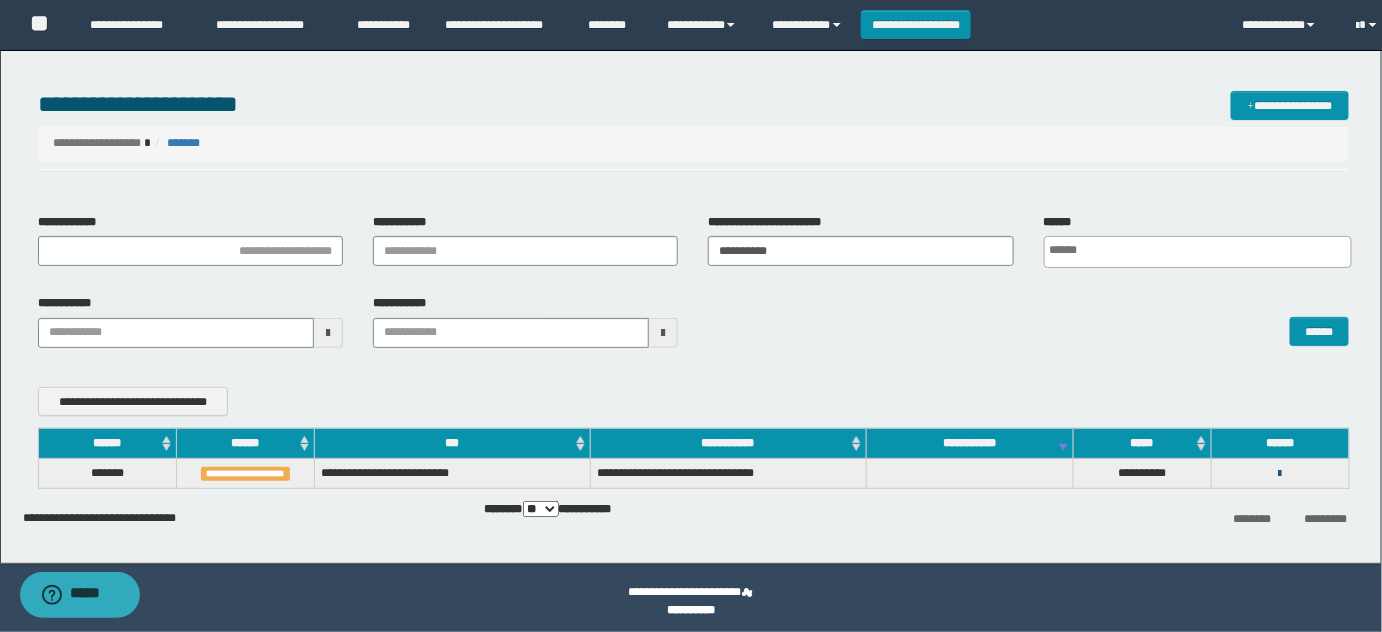 click at bounding box center [1280, 474] 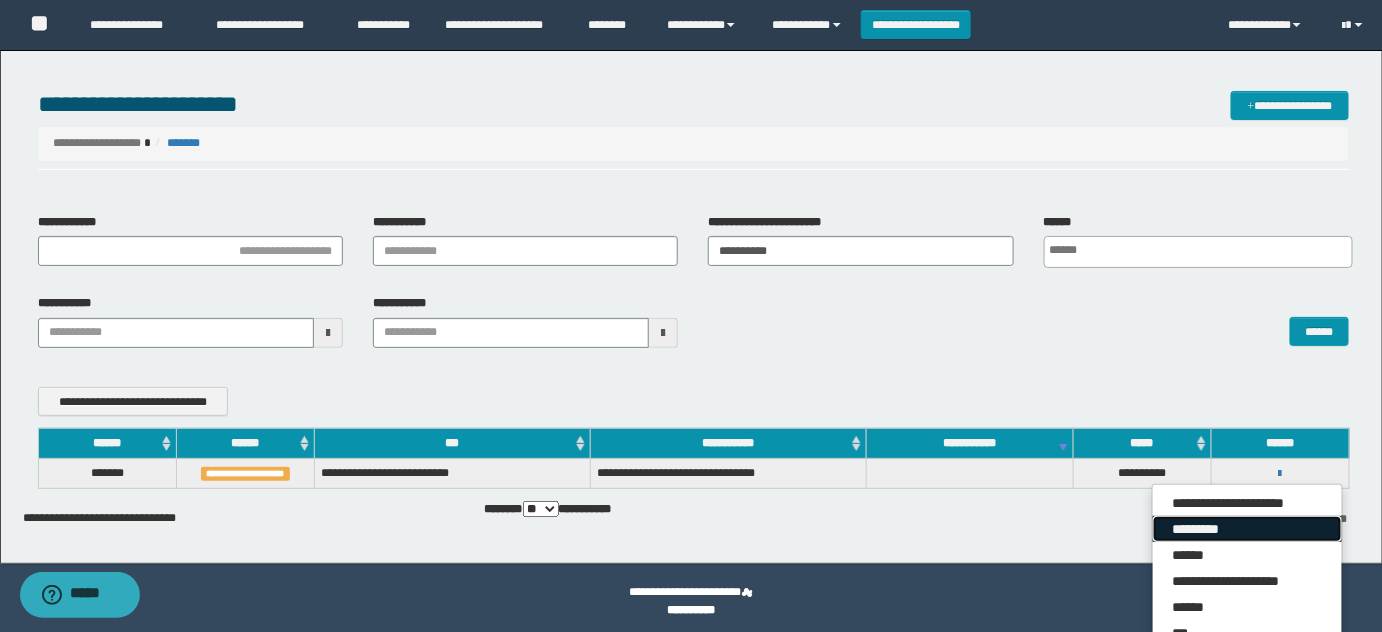 click on "*********" at bounding box center [1247, 529] 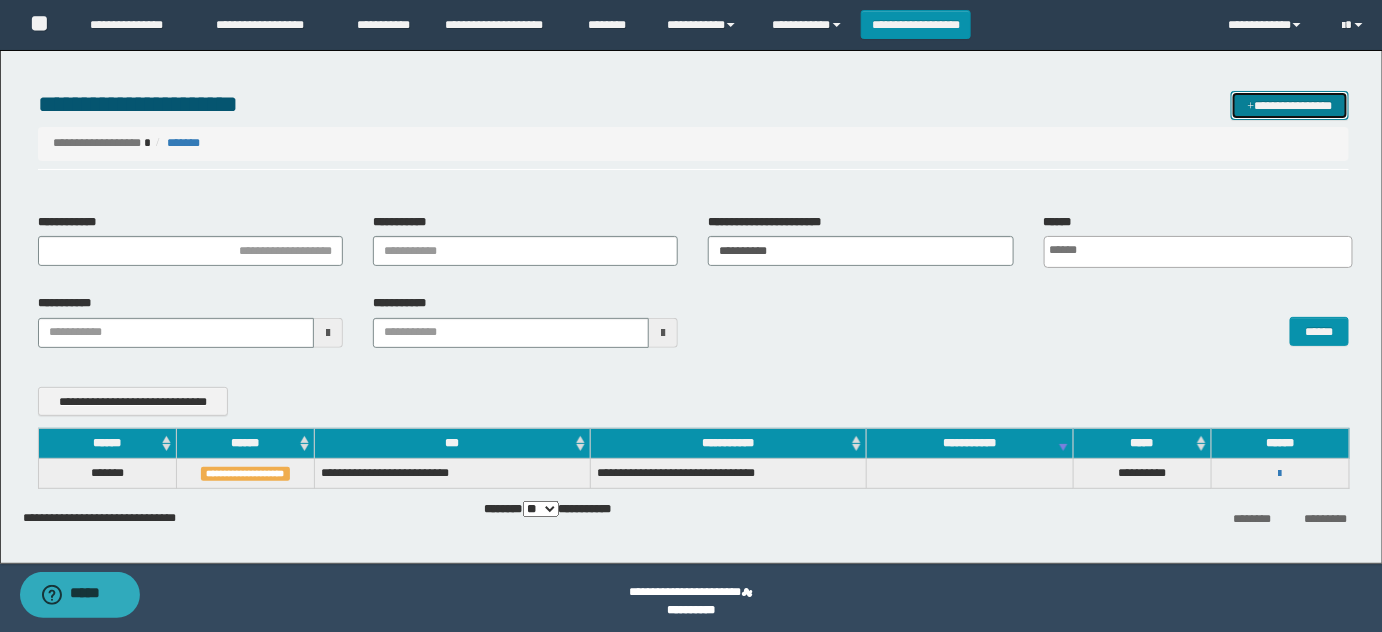 click on "**********" at bounding box center [1290, 105] 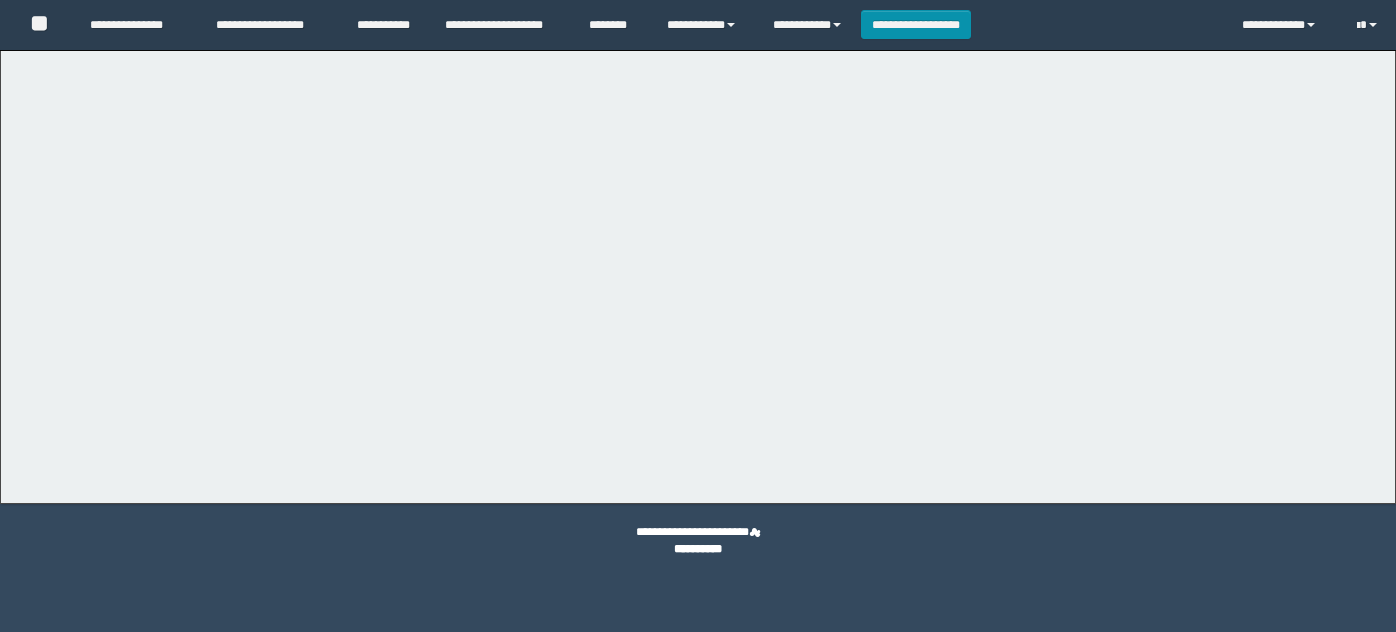 scroll, scrollTop: 0, scrollLeft: 0, axis: both 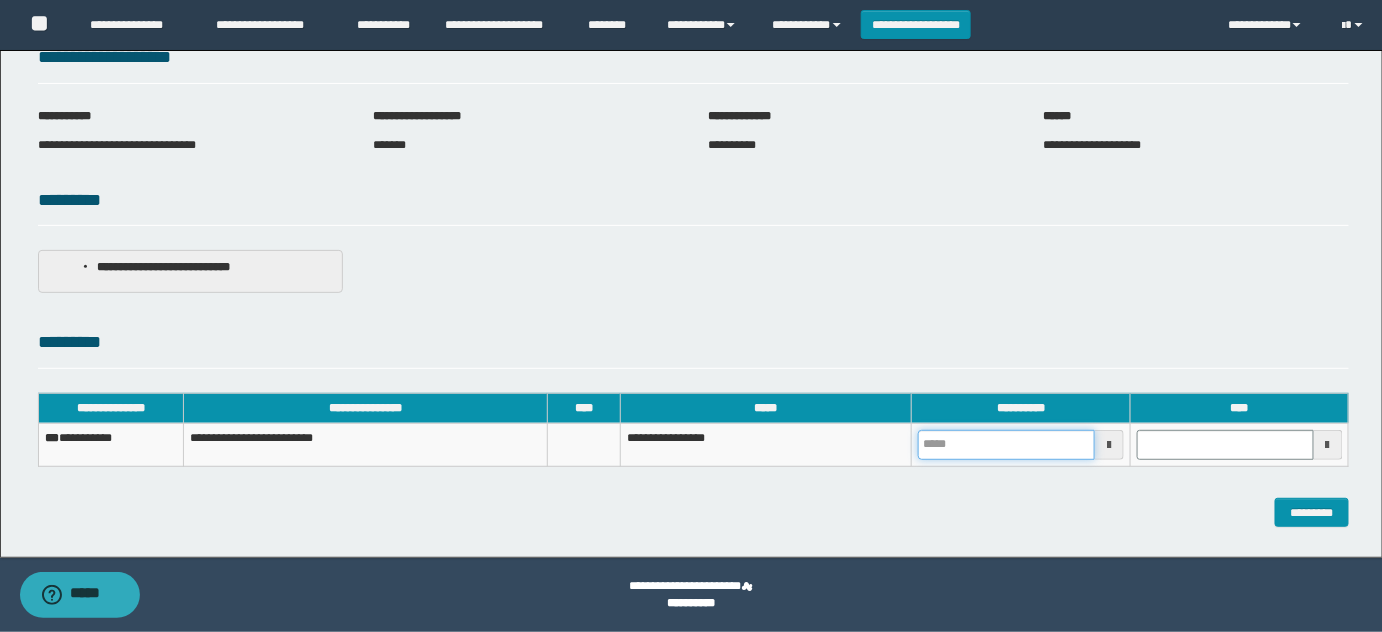 click at bounding box center (1006, 445) 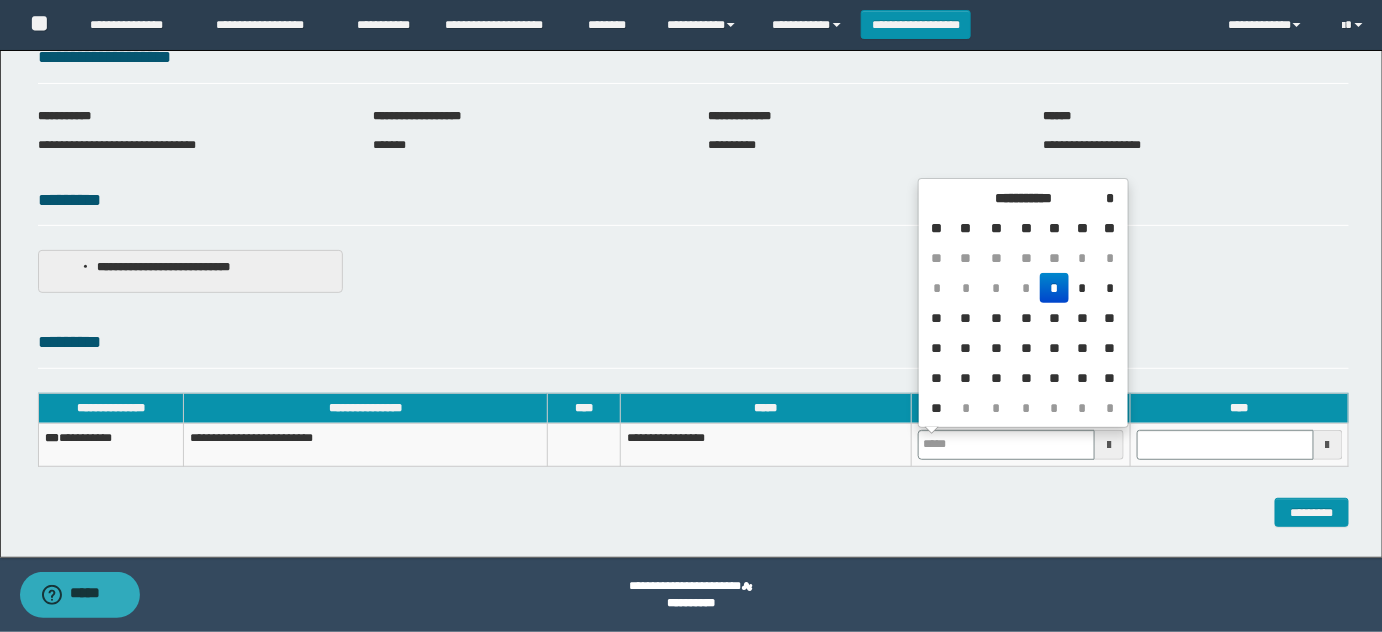click on "*" at bounding box center [1054, 288] 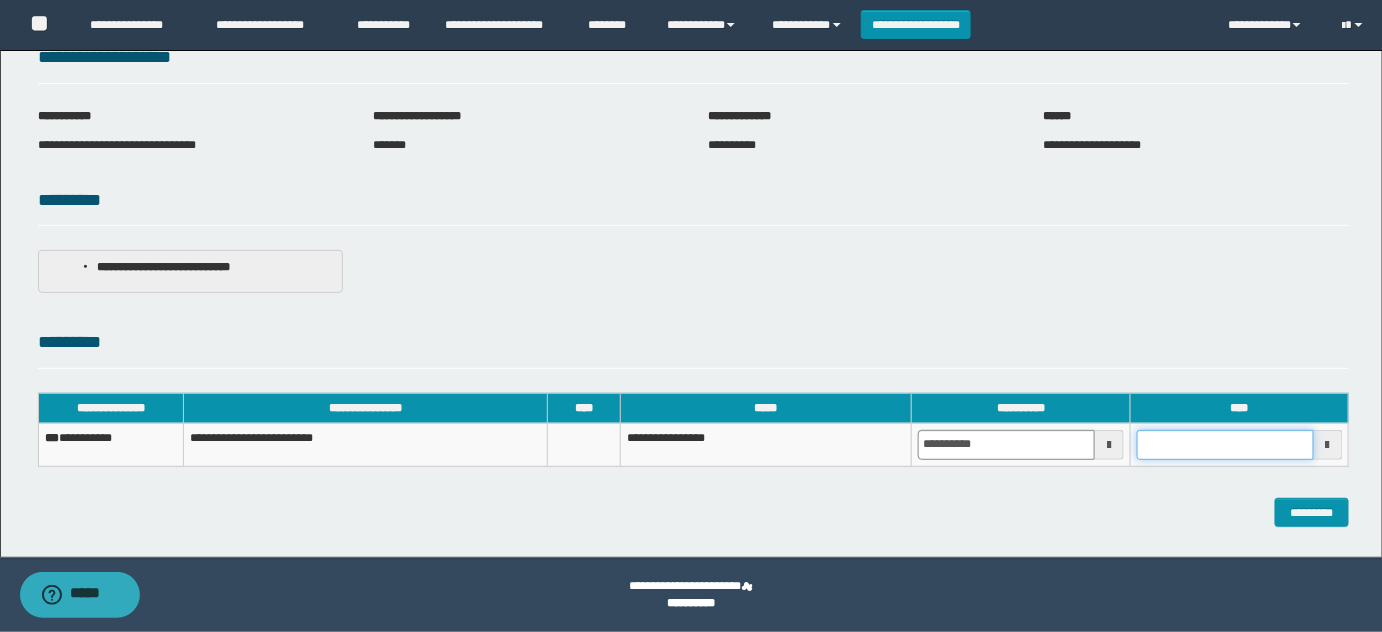 click at bounding box center (1225, 445) 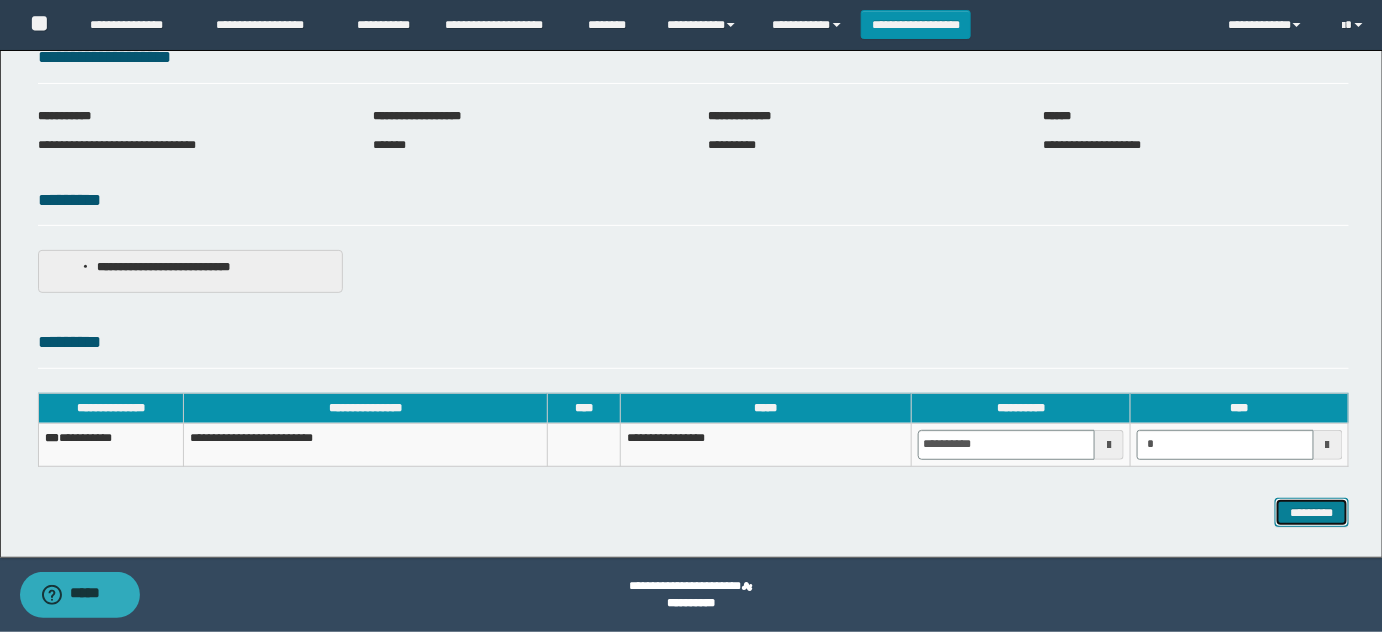 type on "*******" 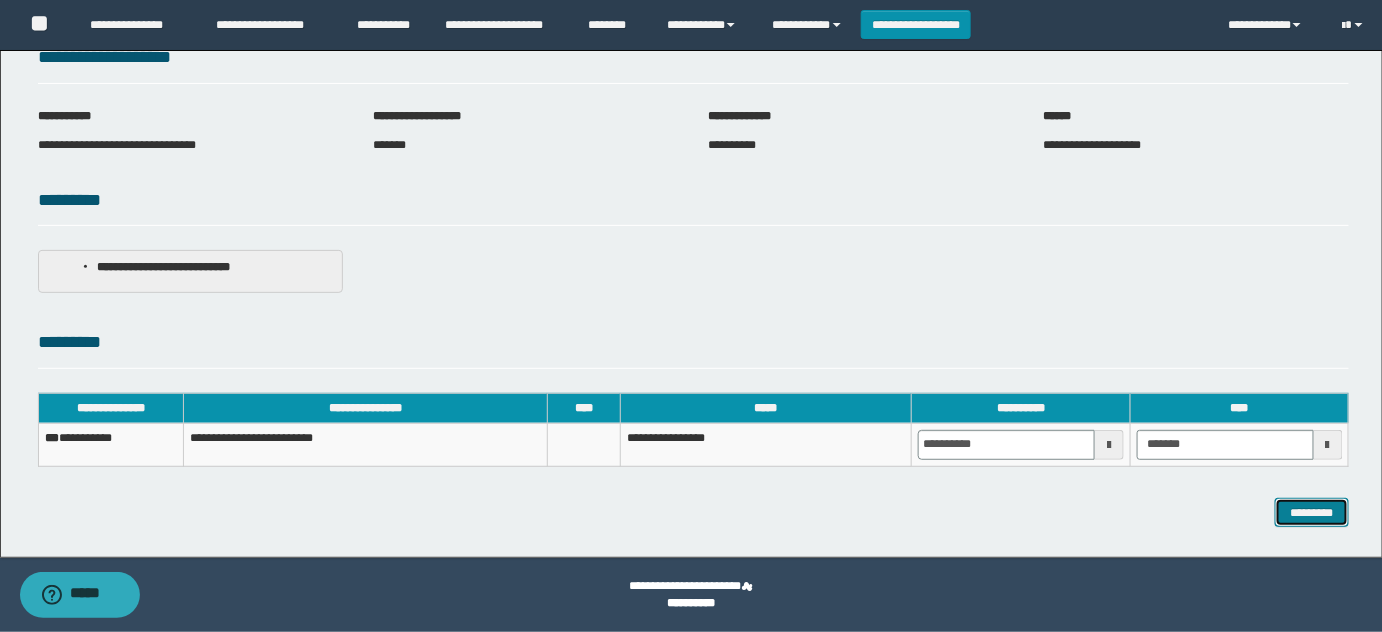click on "*********" at bounding box center [1312, 512] 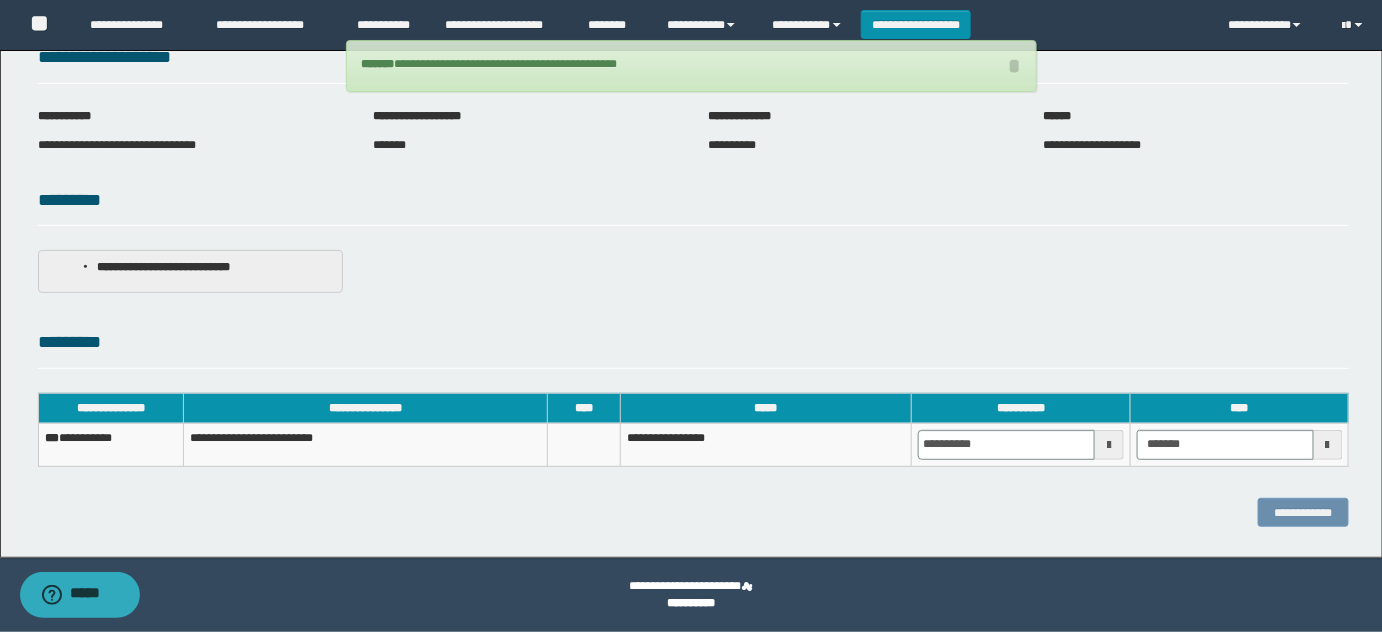 click on "**********" at bounding box center [111, 444] 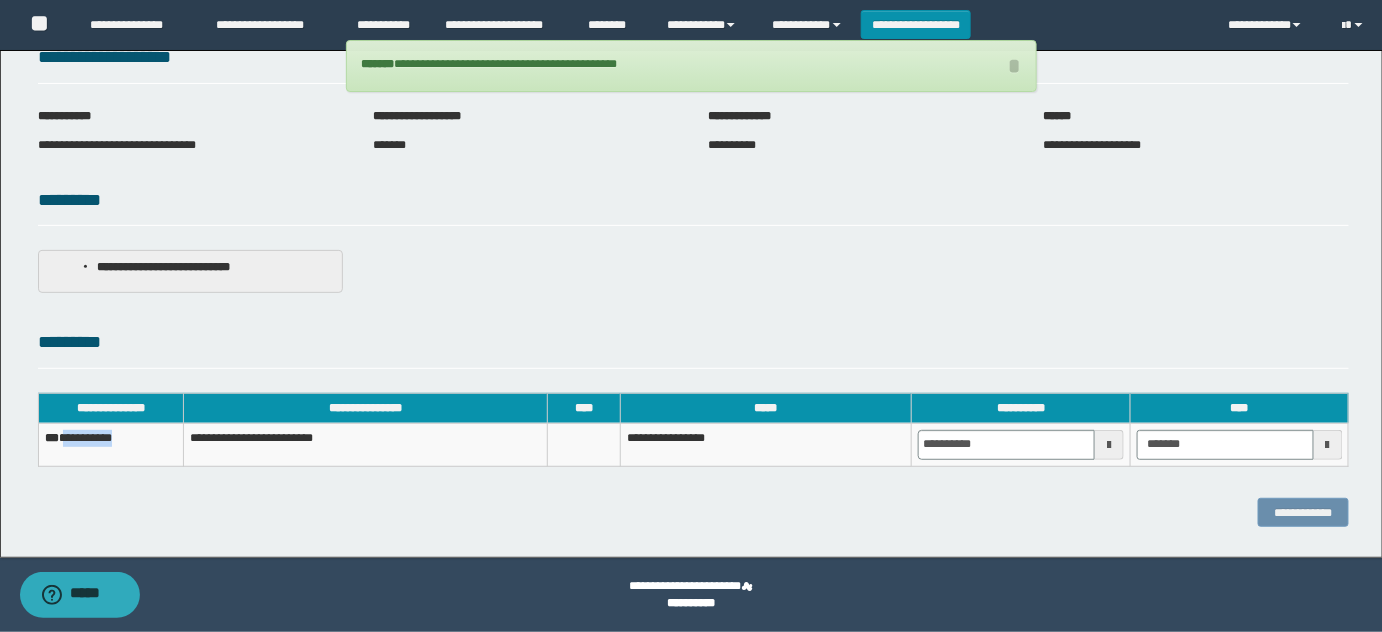 click on "**********" at bounding box center [111, 444] 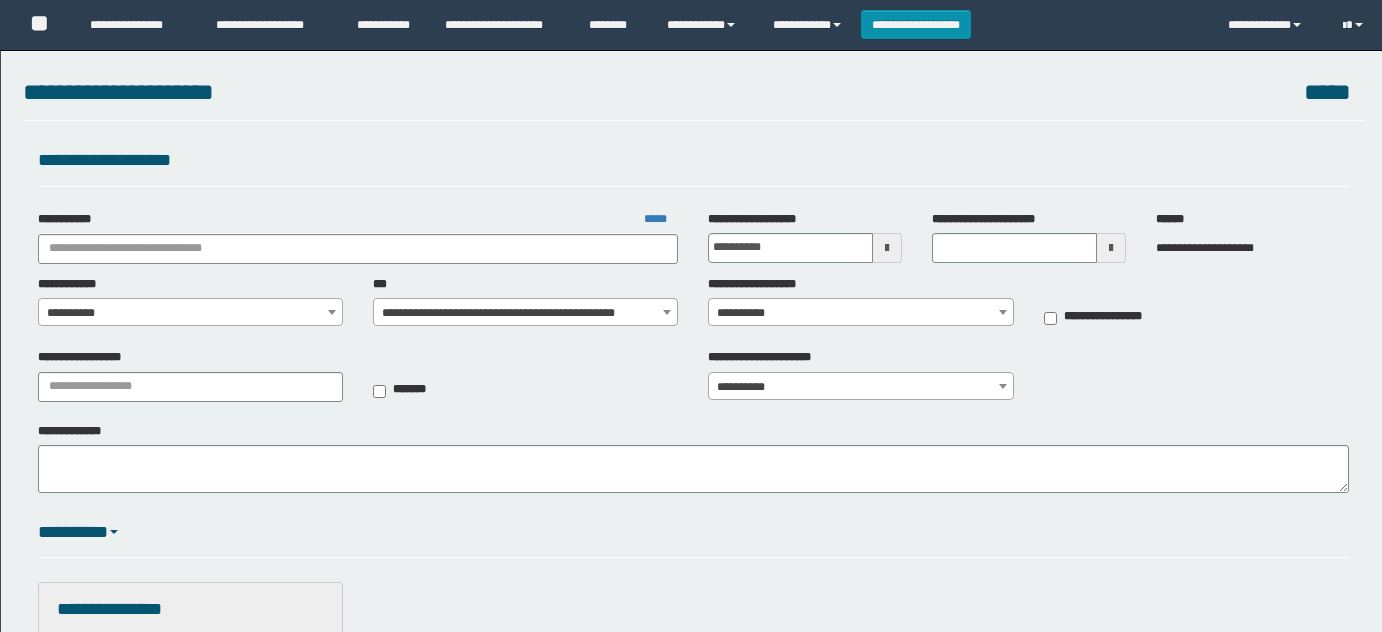 scroll, scrollTop: 0, scrollLeft: 0, axis: both 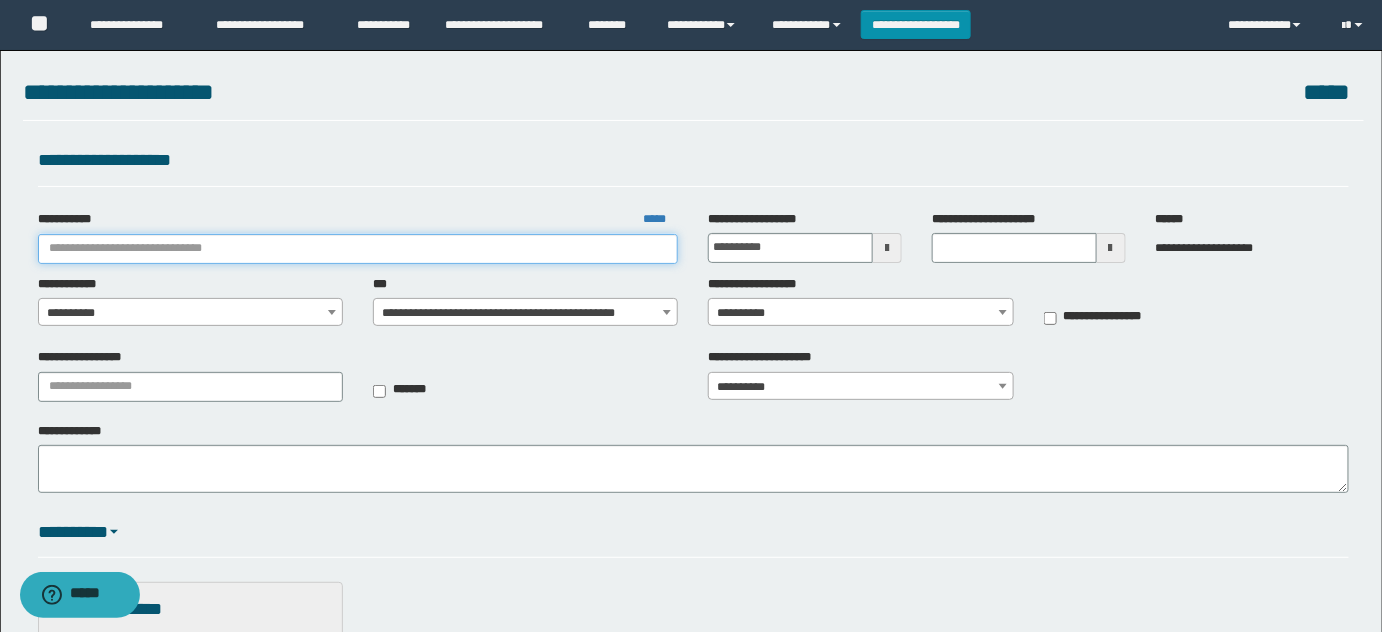 click on "**********" at bounding box center (358, 249) 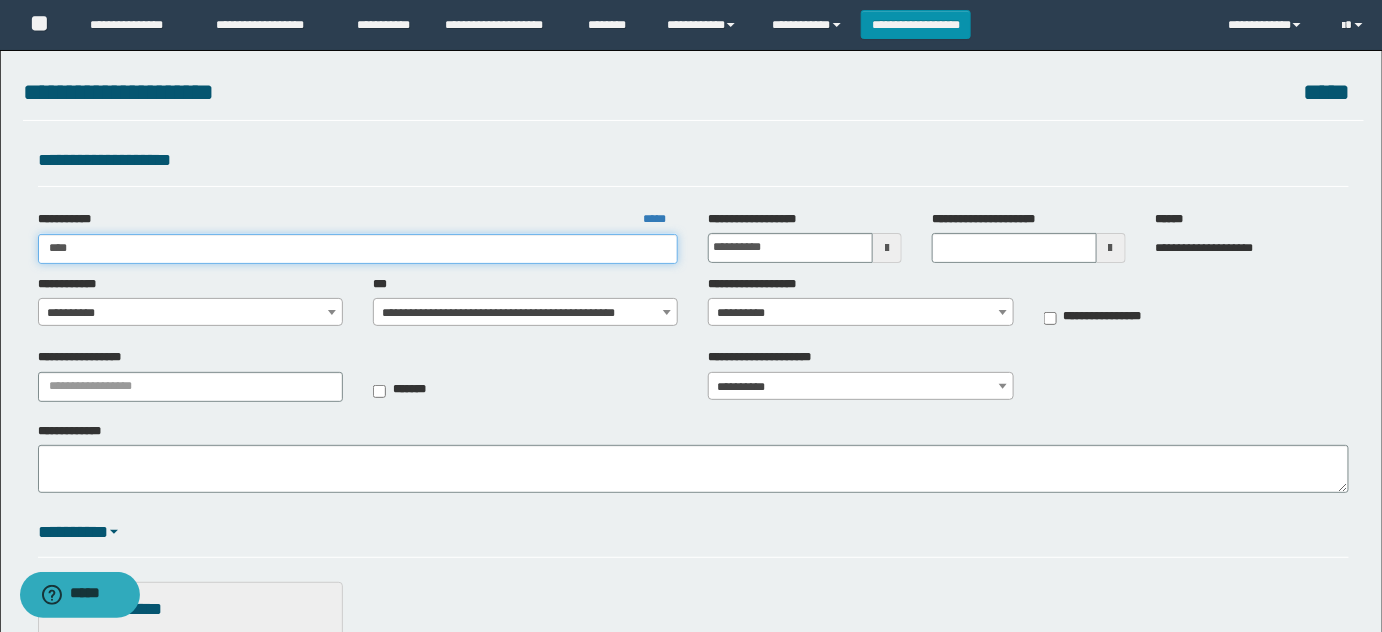 type on "*****" 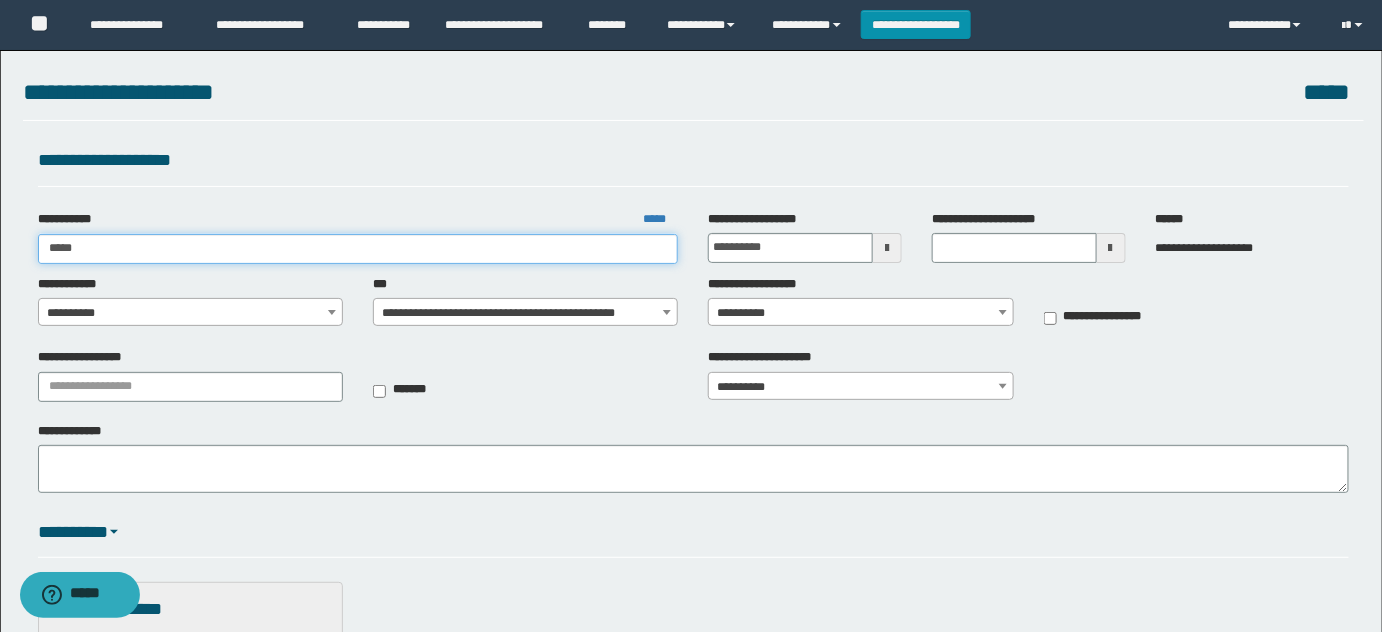 type on "*****" 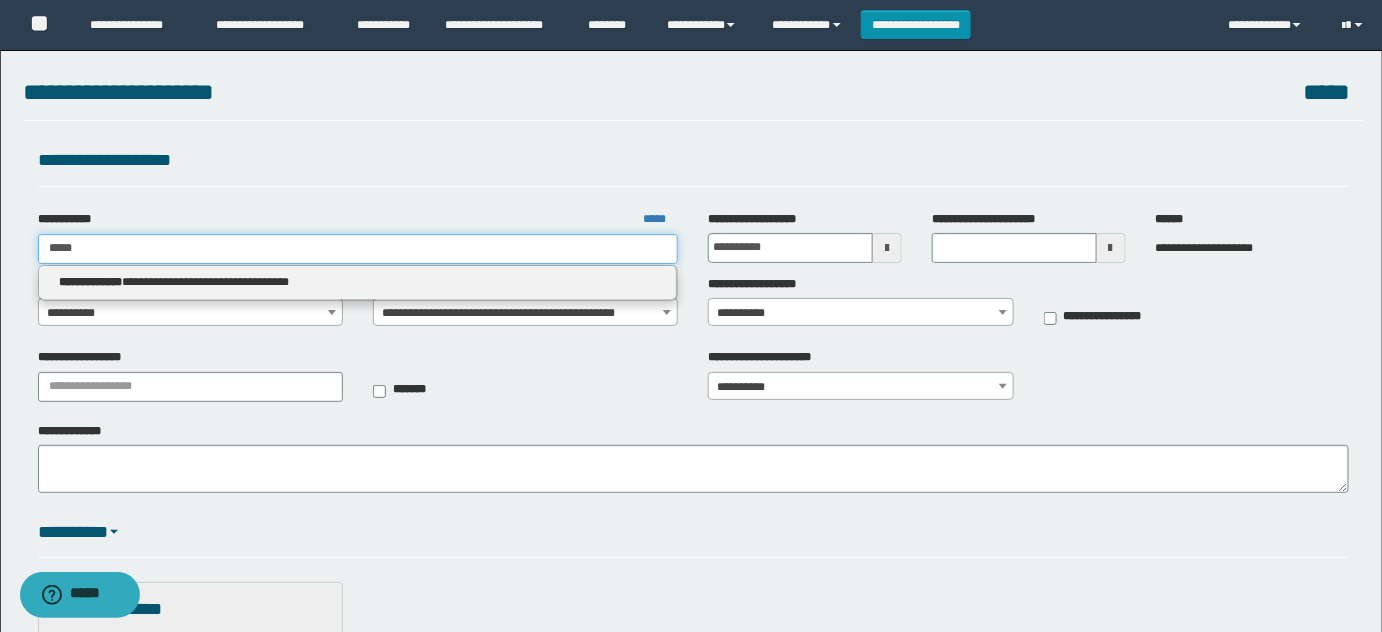 type on "*****" 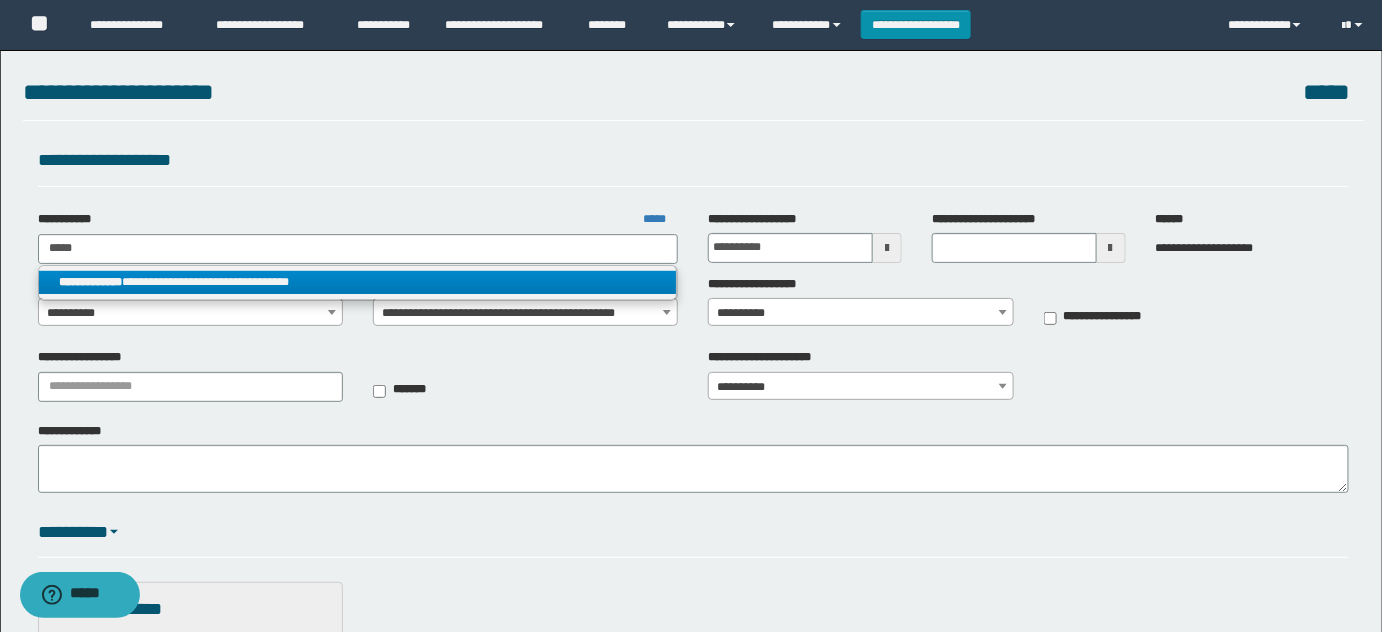 click on "**********" at bounding box center (358, 282) 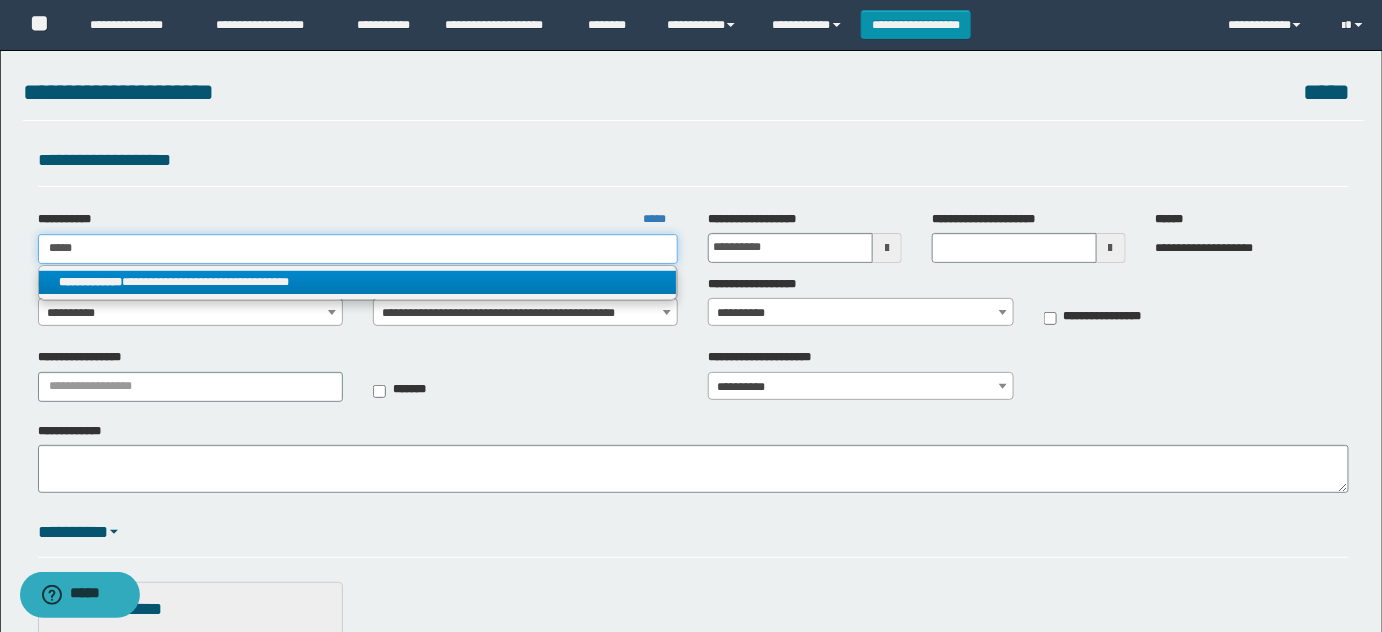 type 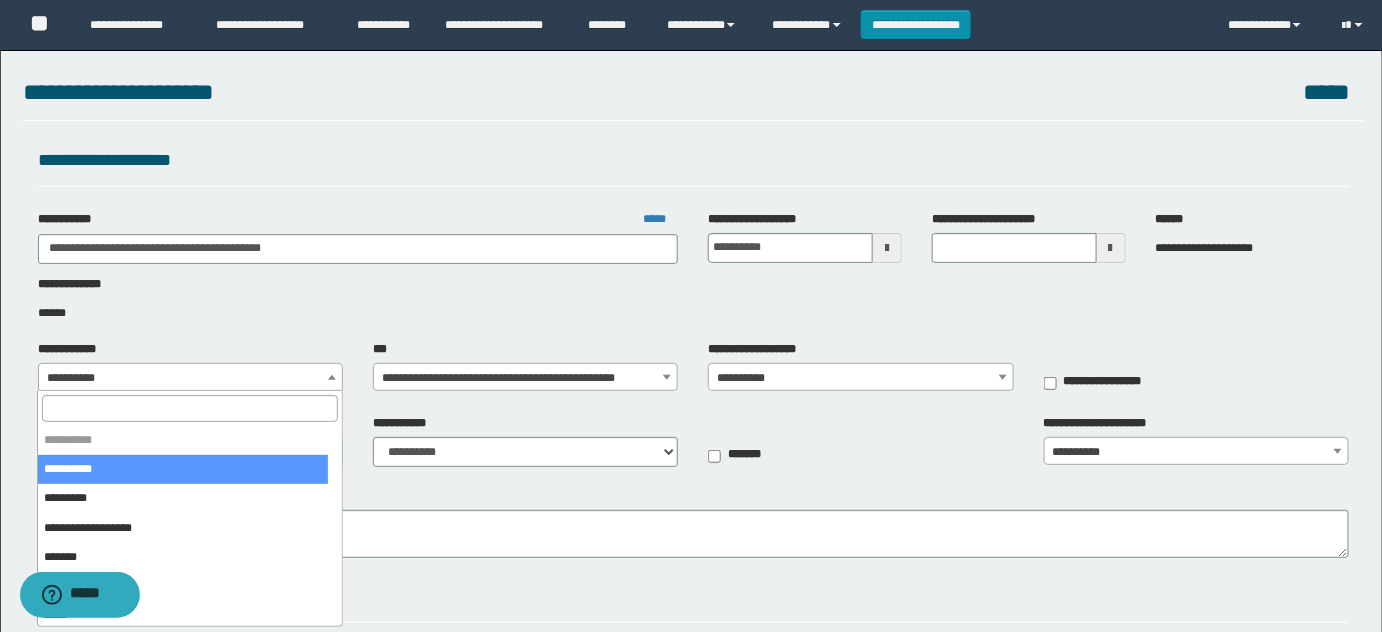 click on "**********" at bounding box center (191, 378) 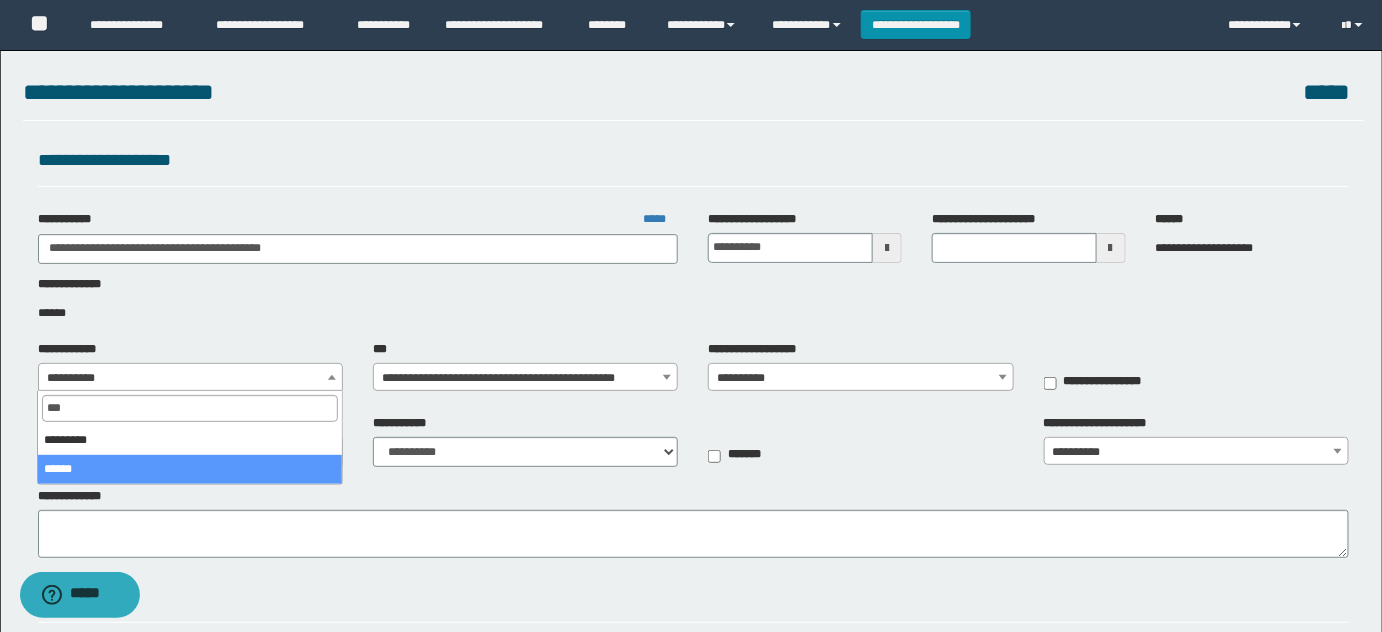 type on "***" 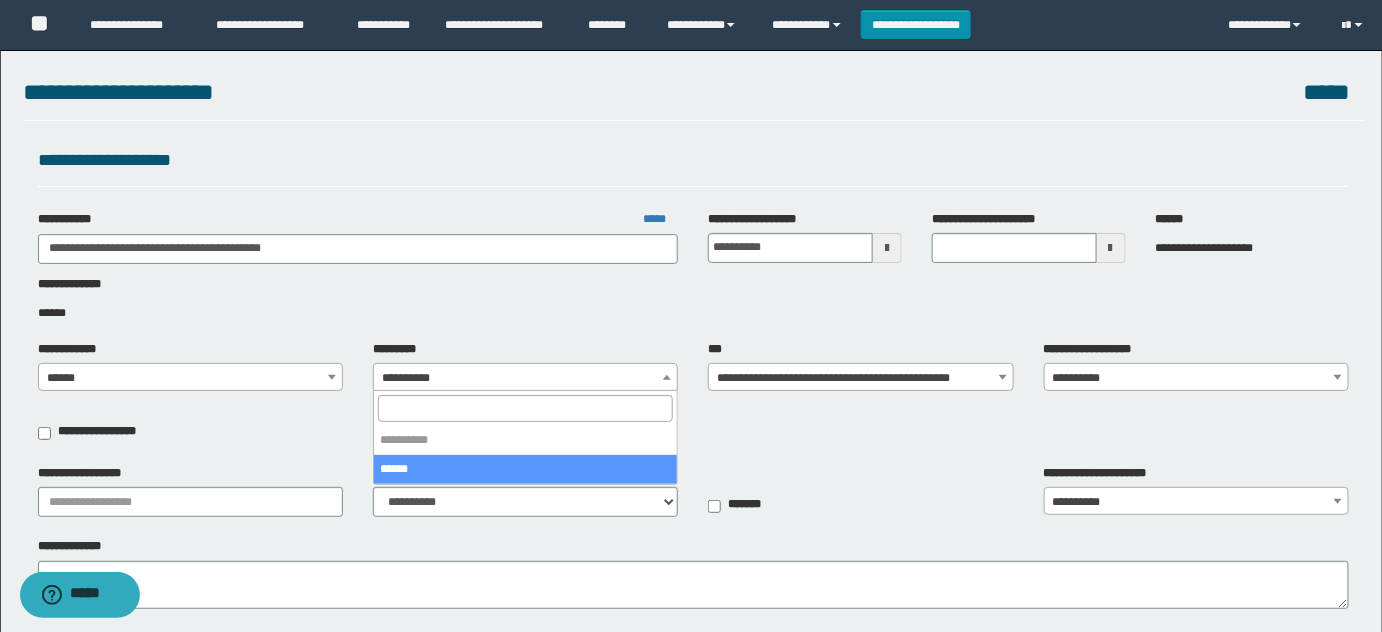 click on "**********" at bounding box center [526, 378] 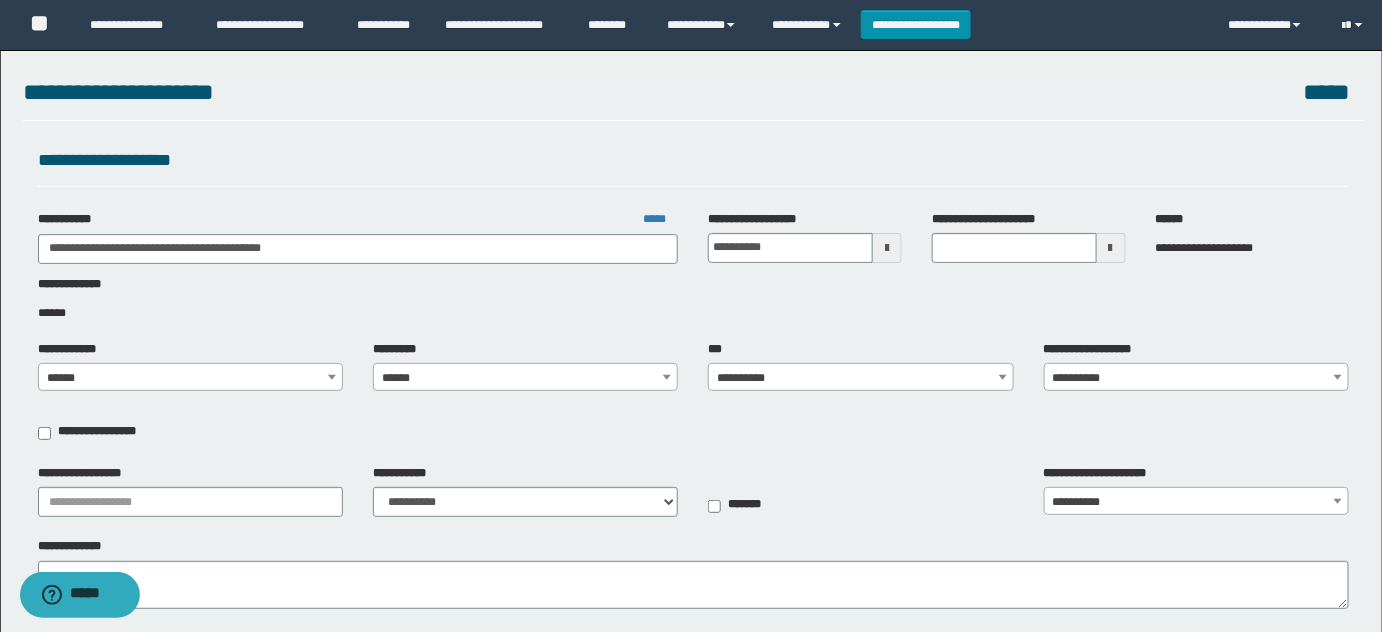 click on "**********" at bounding box center (861, 378) 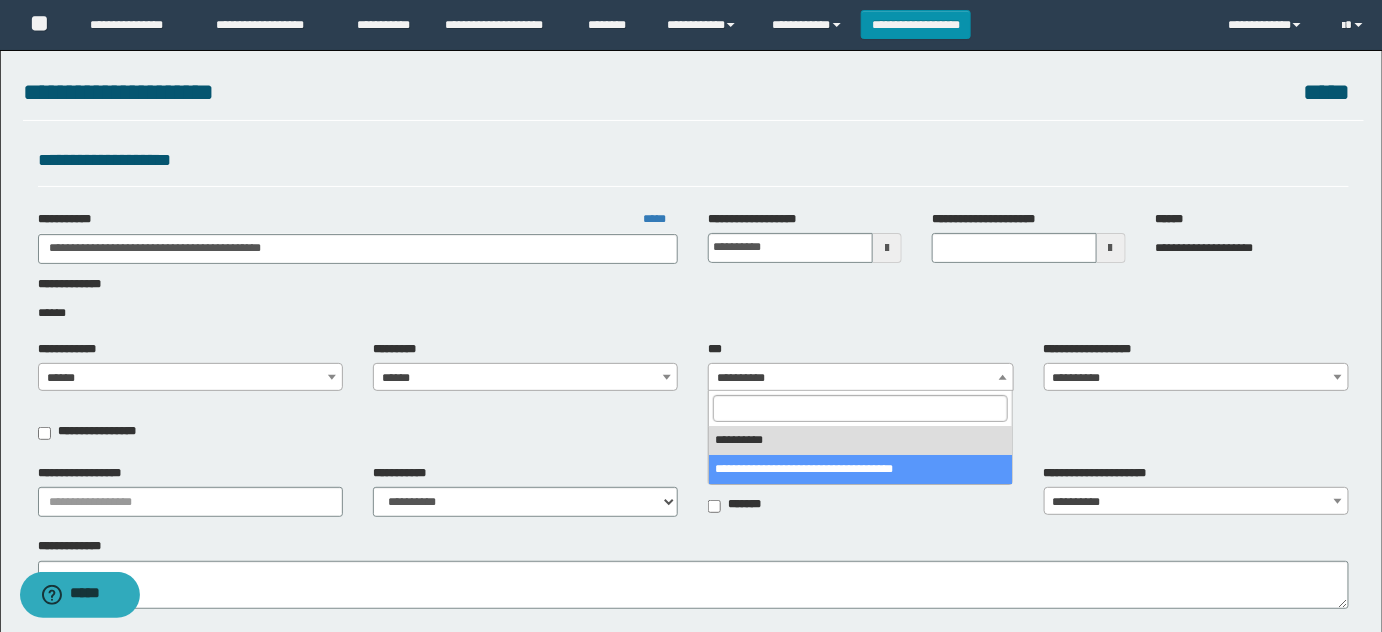 select on "***" 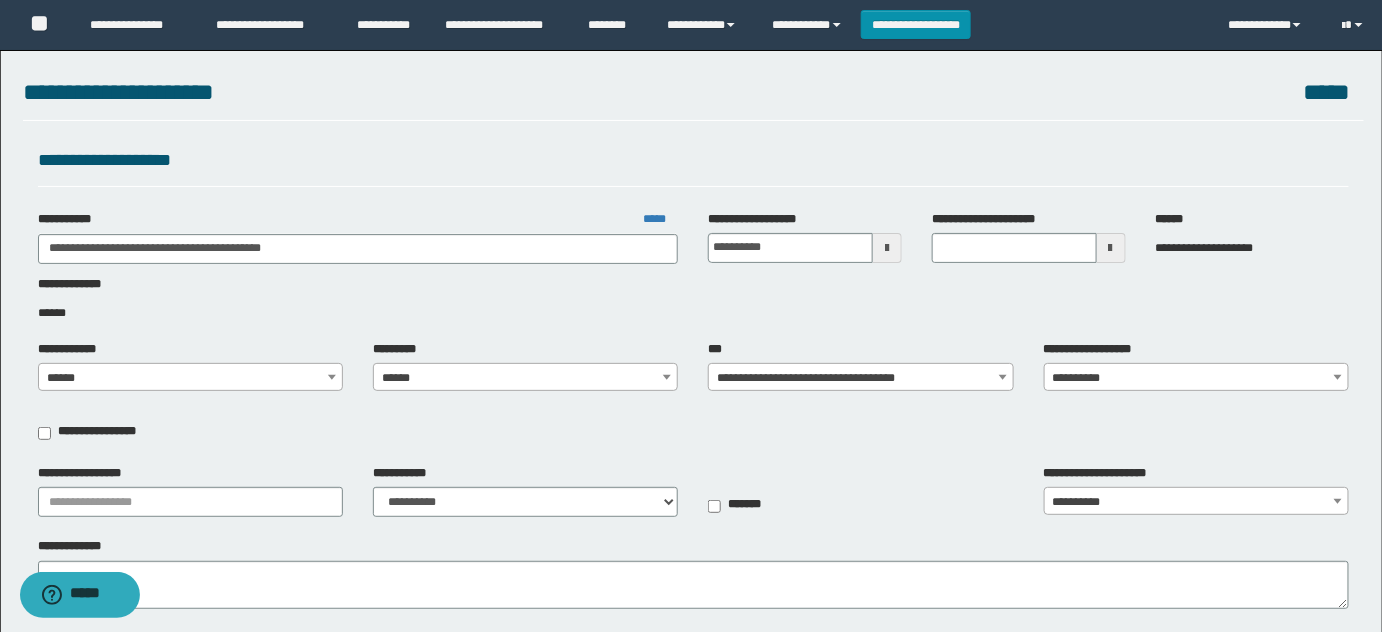 click on "**********" at bounding box center [1197, 378] 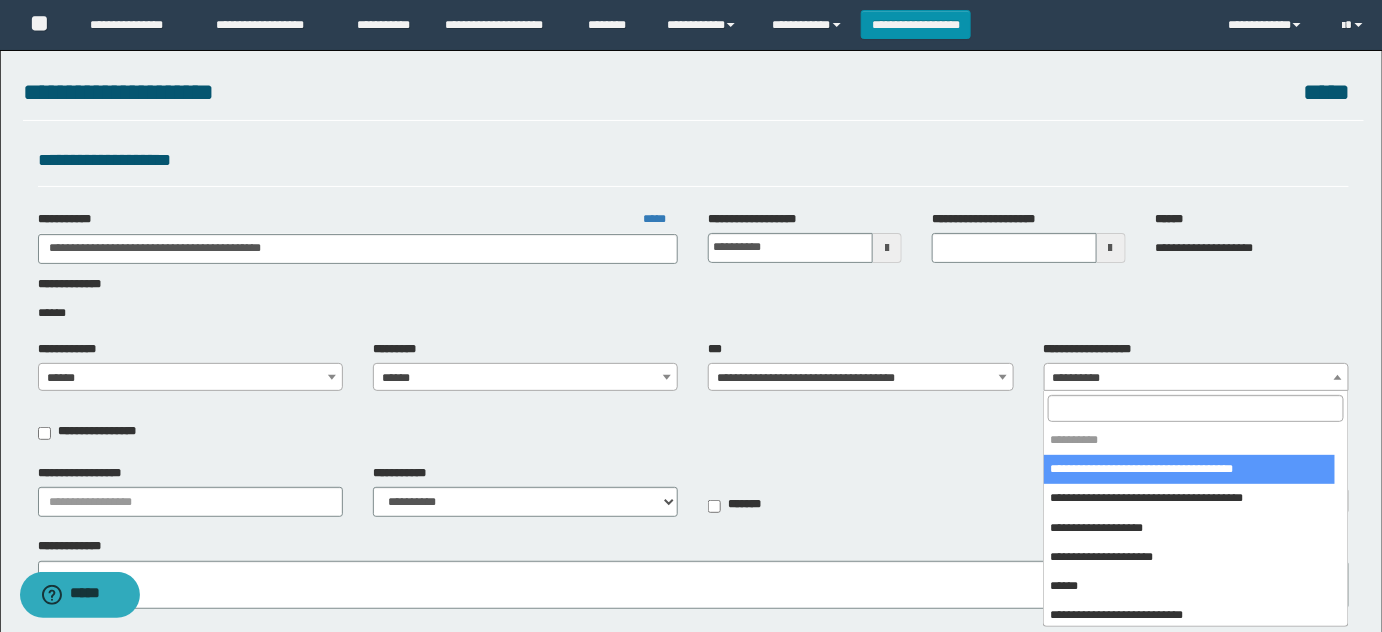 click at bounding box center (1195, 408) 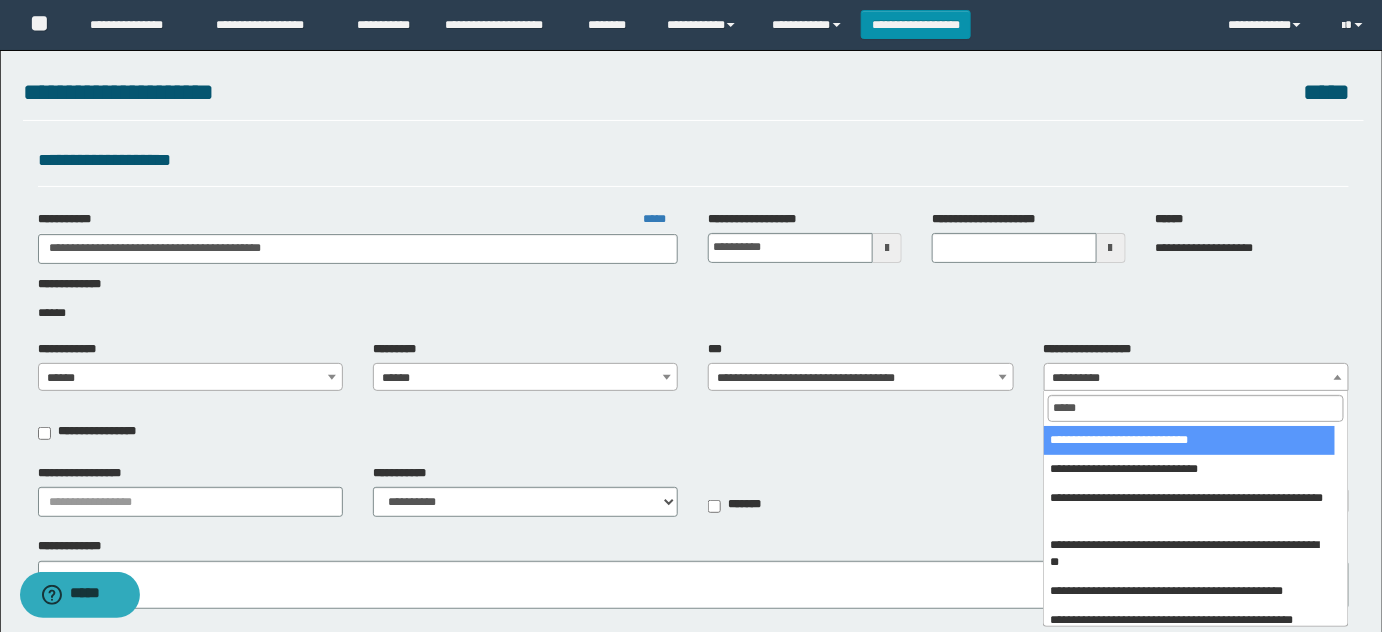 type on "*****" 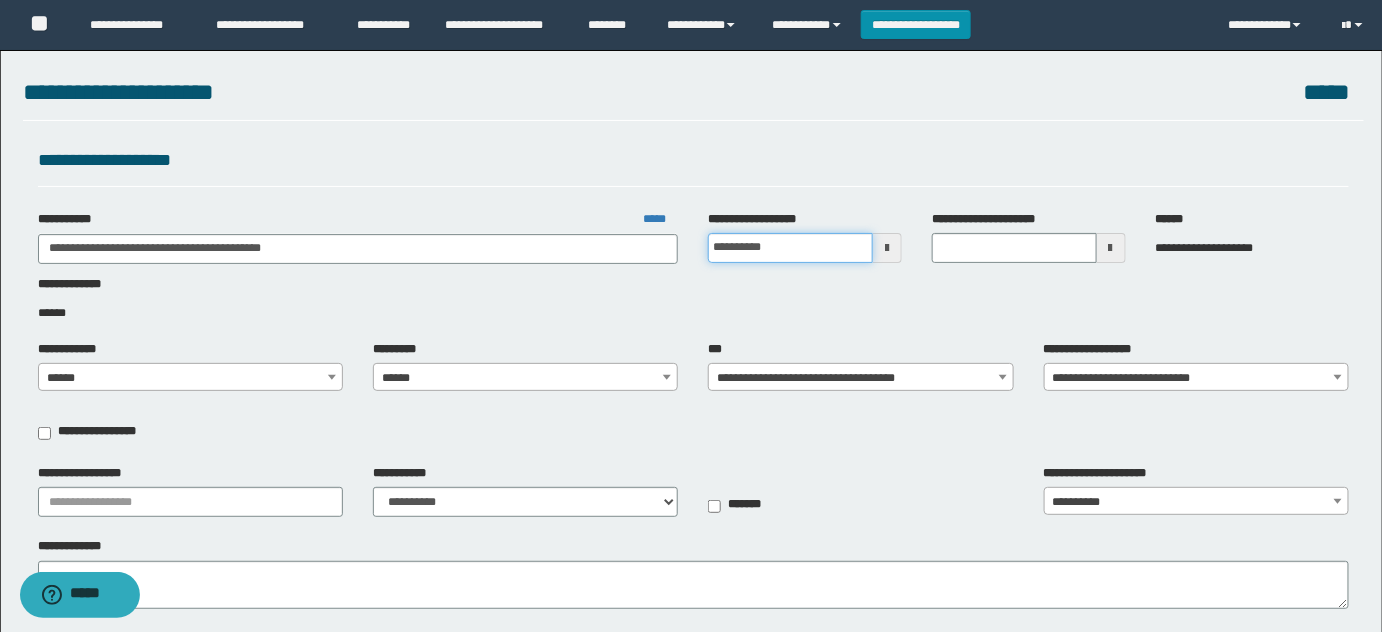 click on "**********" at bounding box center (790, 248) 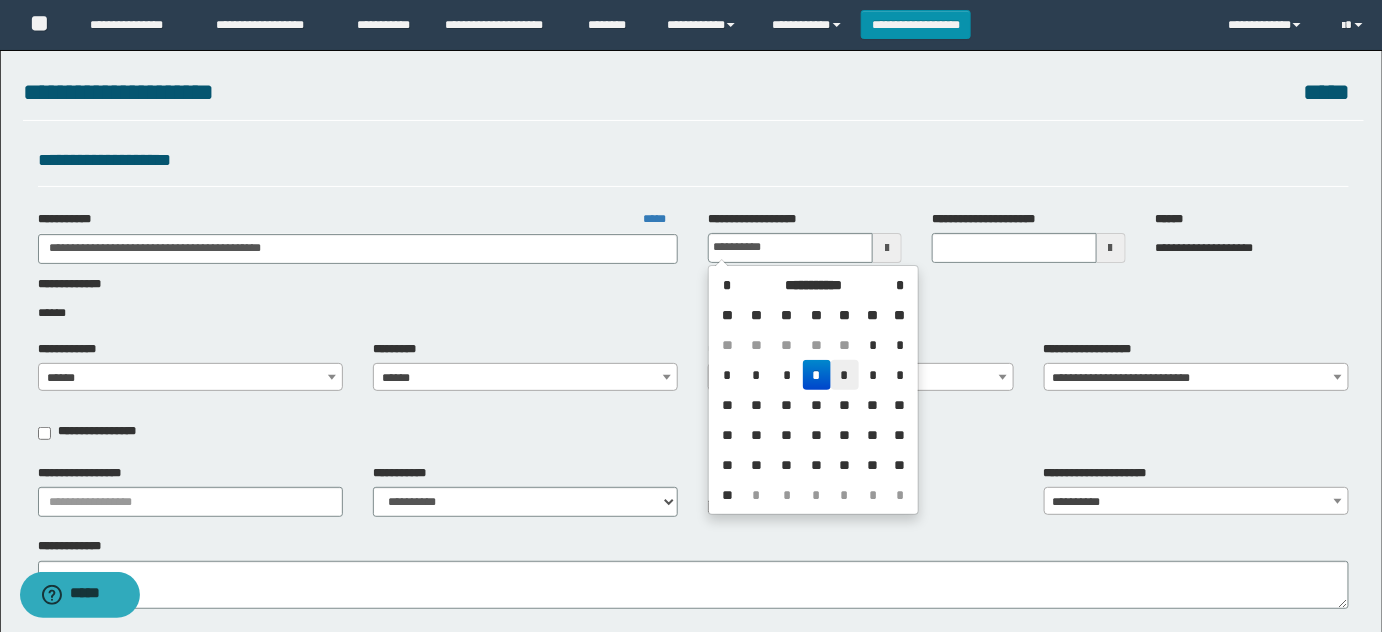 click on "*" at bounding box center (845, 375) 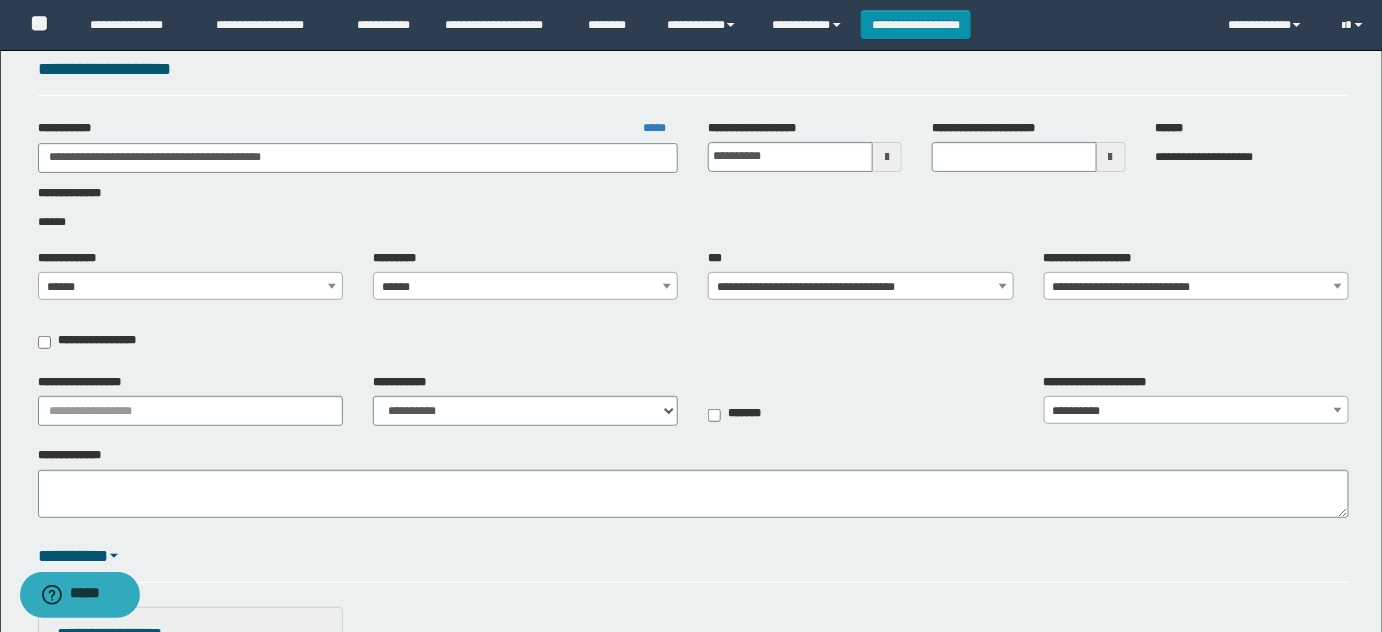 scroll, scrollTop: 90, scrollLeft: 0, axis: vertical 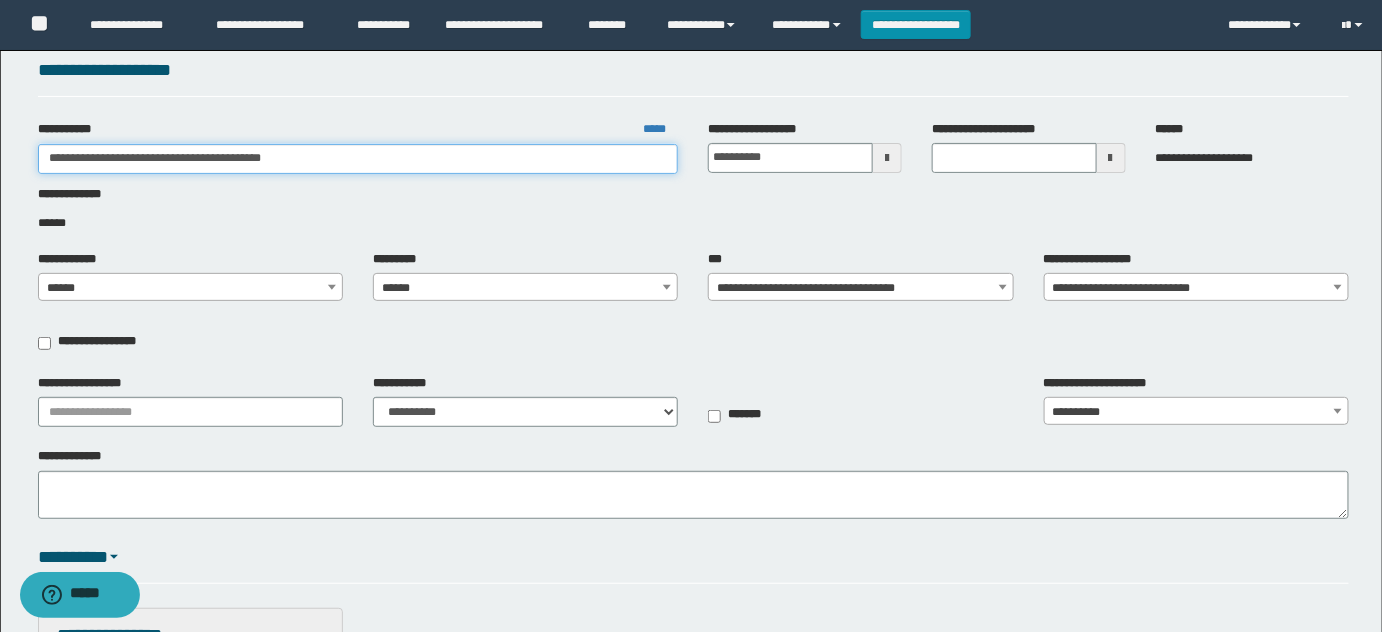 drag, startPoint x: 119, startPoint y: 151, endPoint x: 546, endPoint y: 228, distance: 433.8871 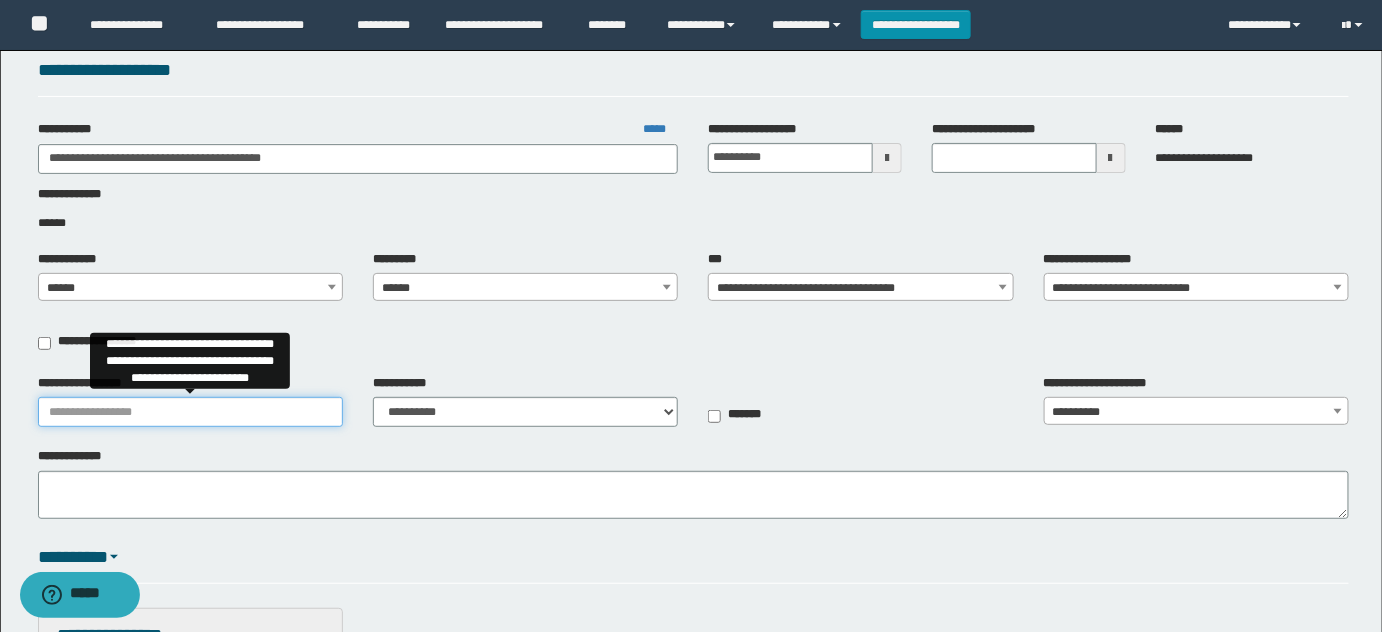 drag, startPoint x: 205, startPoint y: 413, endPoint x: 442, endPoint y: 409, distance: 237.03375 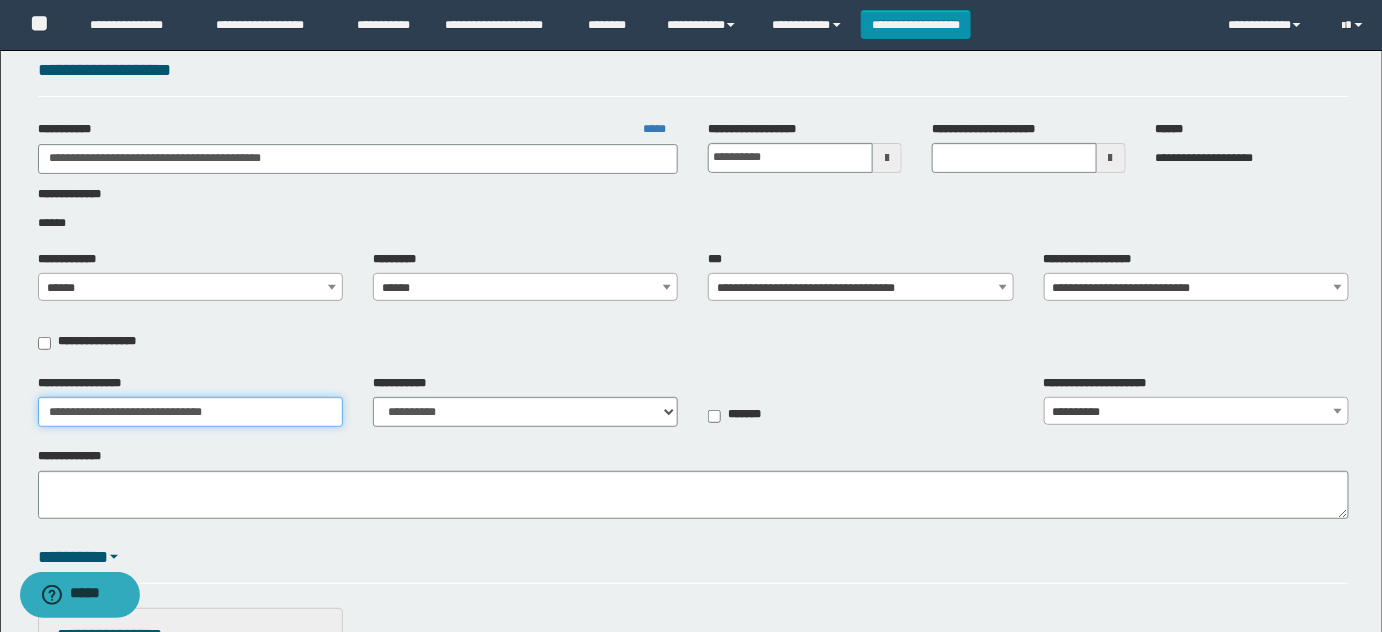 type on "**********" 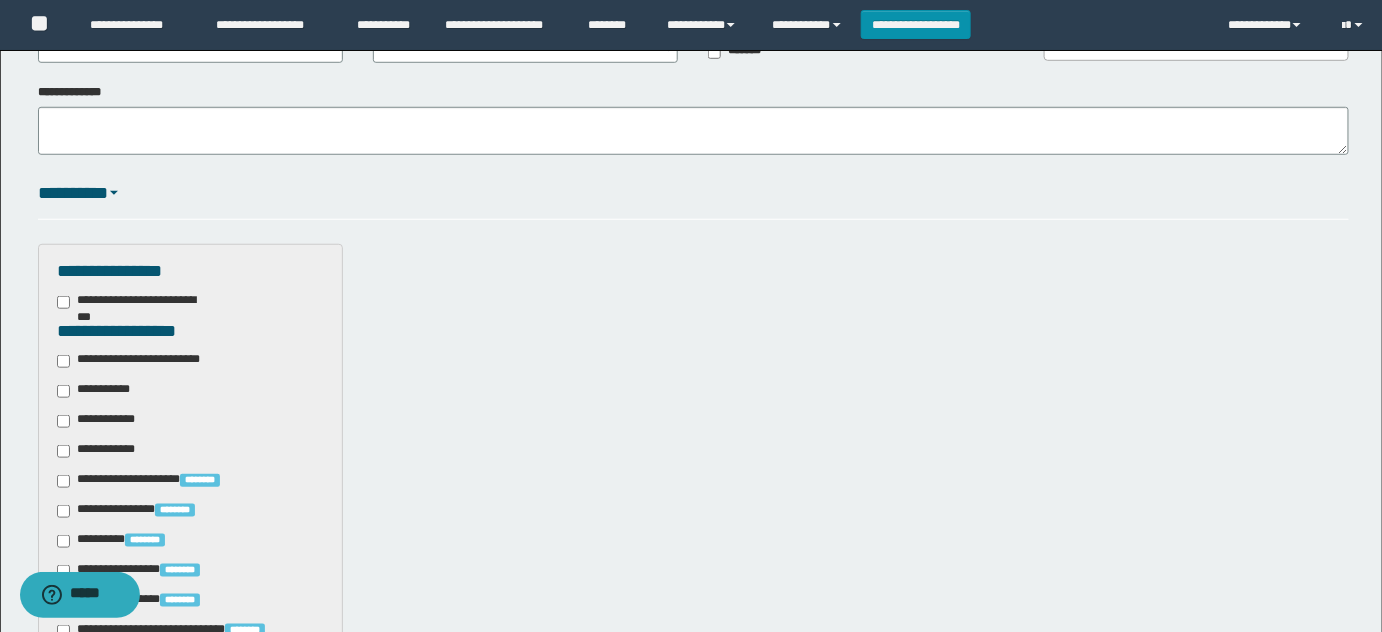 click on "**********" at bounding box center [143, 361] 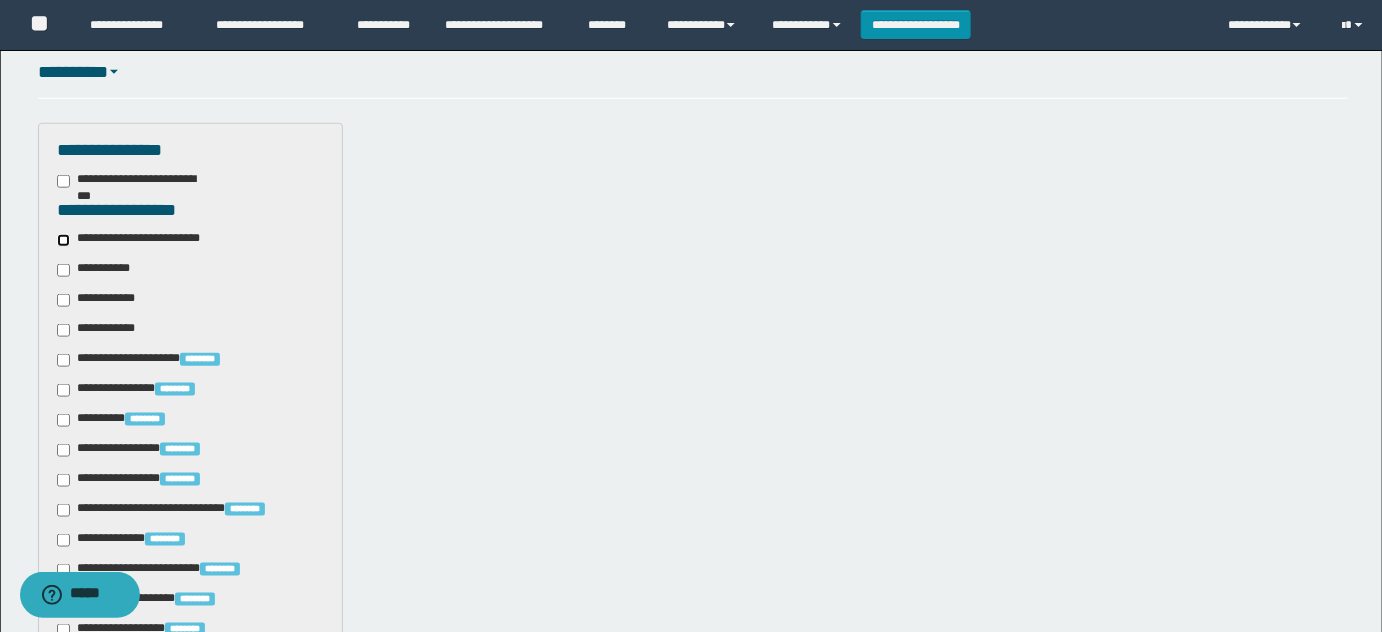 scroll, scrollTop: 1000, scrollLeft: 0, axis: vertical 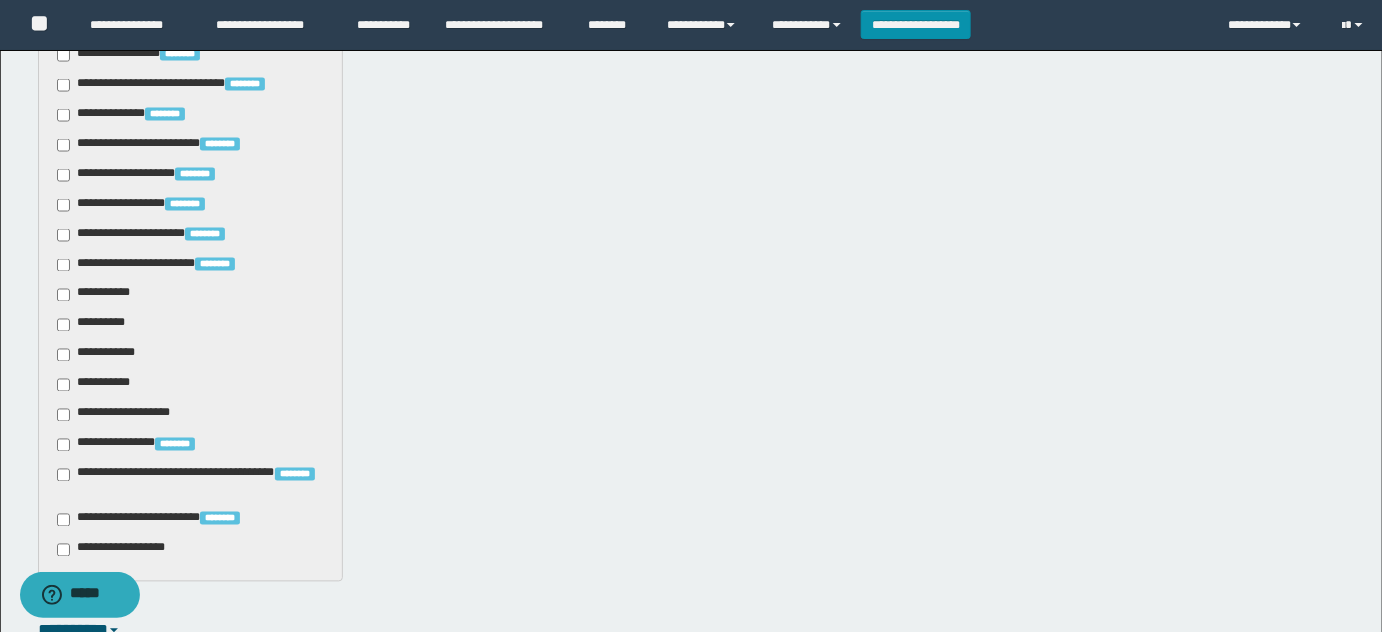 click on "**********" at bounding box center [97, 295] 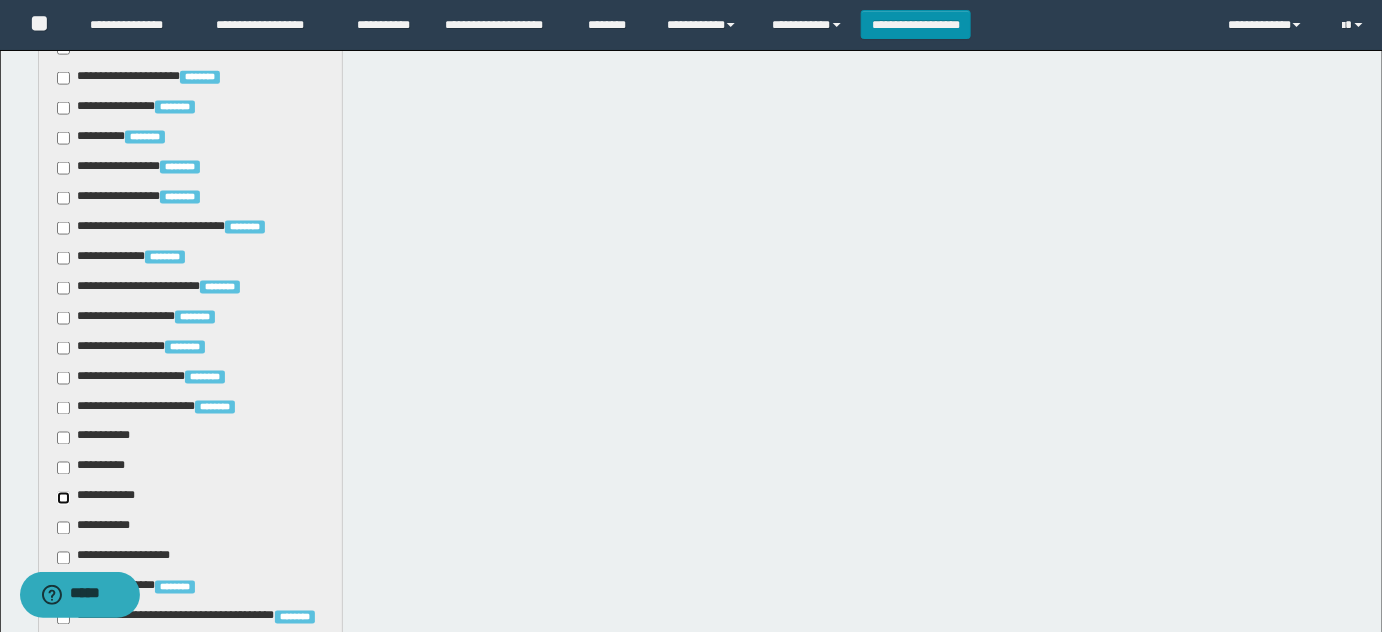 scroll, scrollTop: 727, scrollLeft: 0, axis: vertical 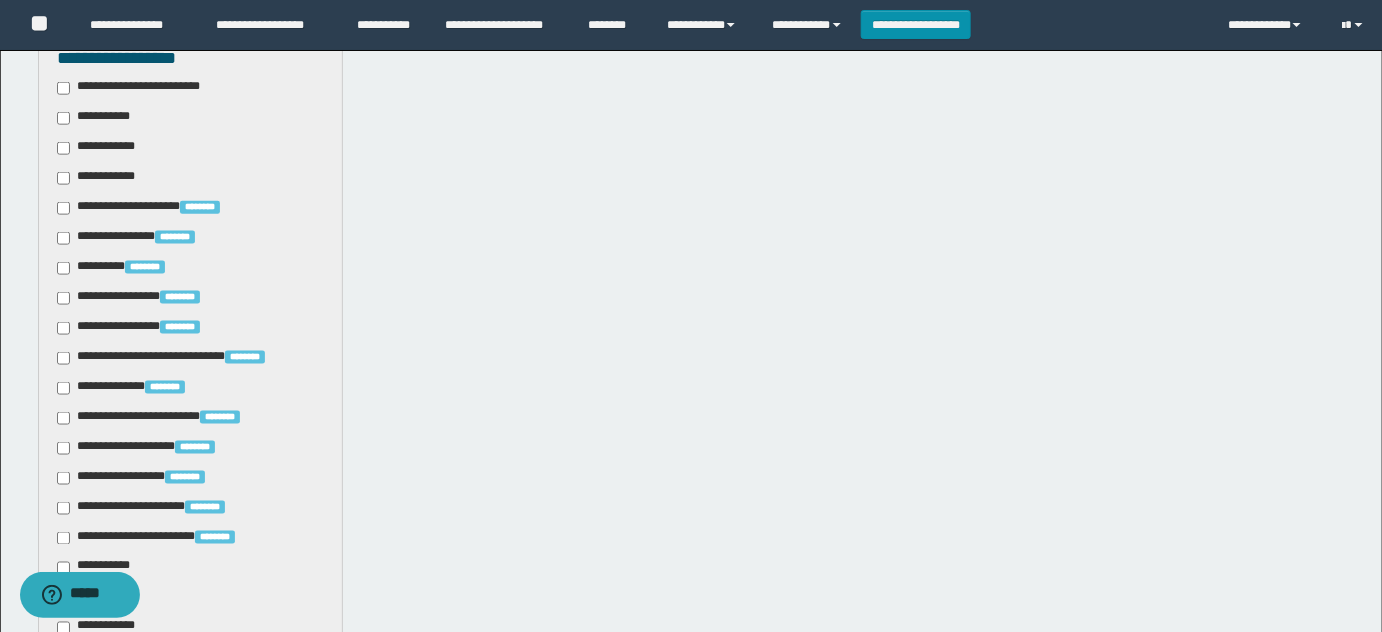 click on "**********" at bounding box center (97, 118) 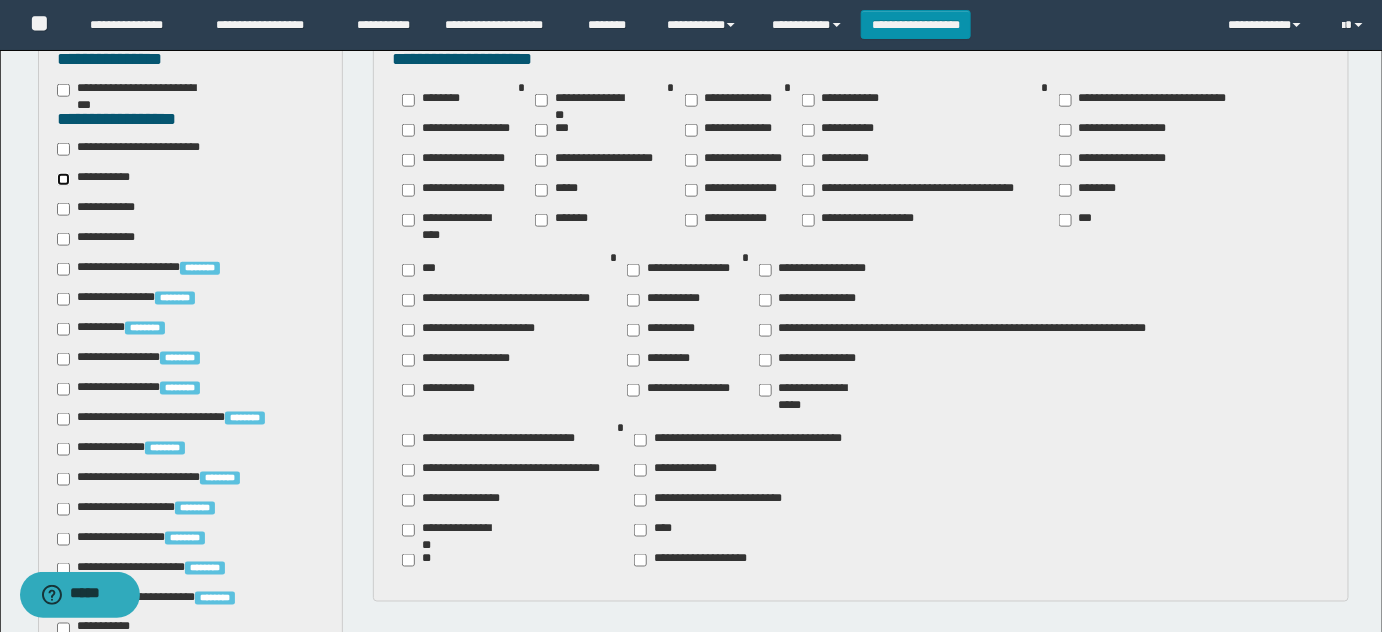 scroll, scrollTop: 636, scrollLeft: 0, axis: vertical 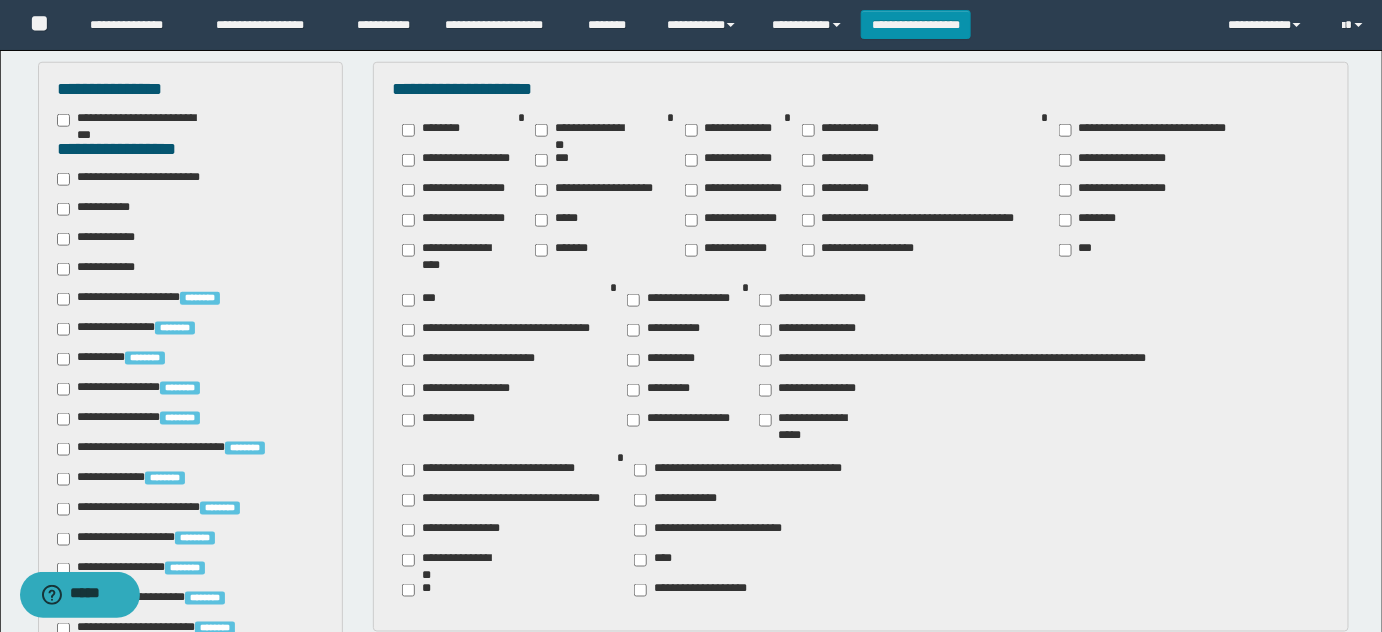 click on "**********" at bounding box center (735, 190) 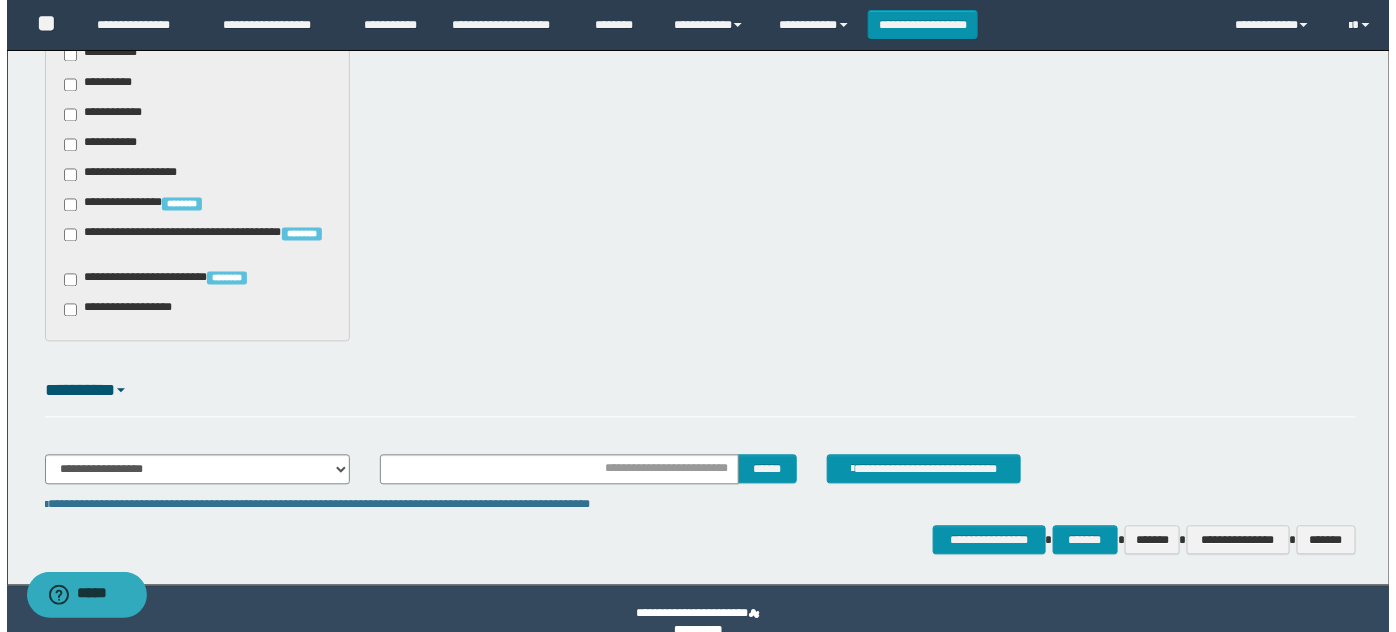 scroll, scrollTop: 1267, scrollLeft: 0, axis: vertical 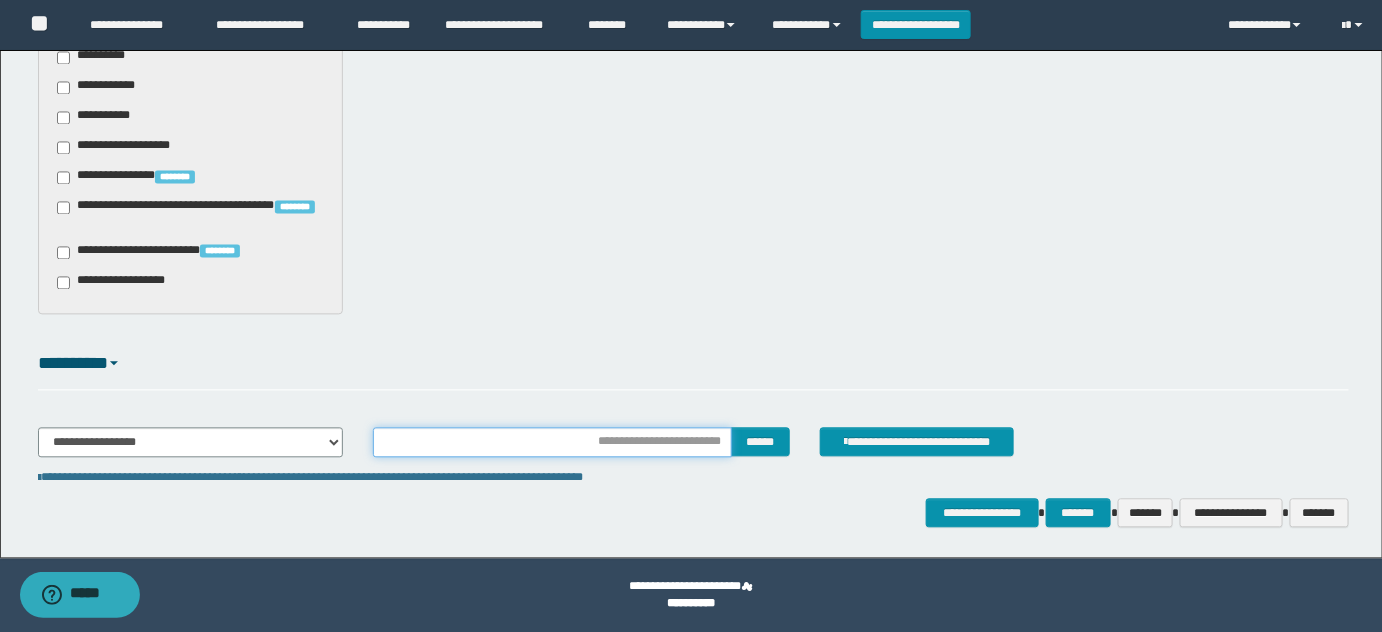 drag, startPoint x: 643, startPoint y: 444, endPoint x: 759, endPoint y: 458, distance: 116.841774 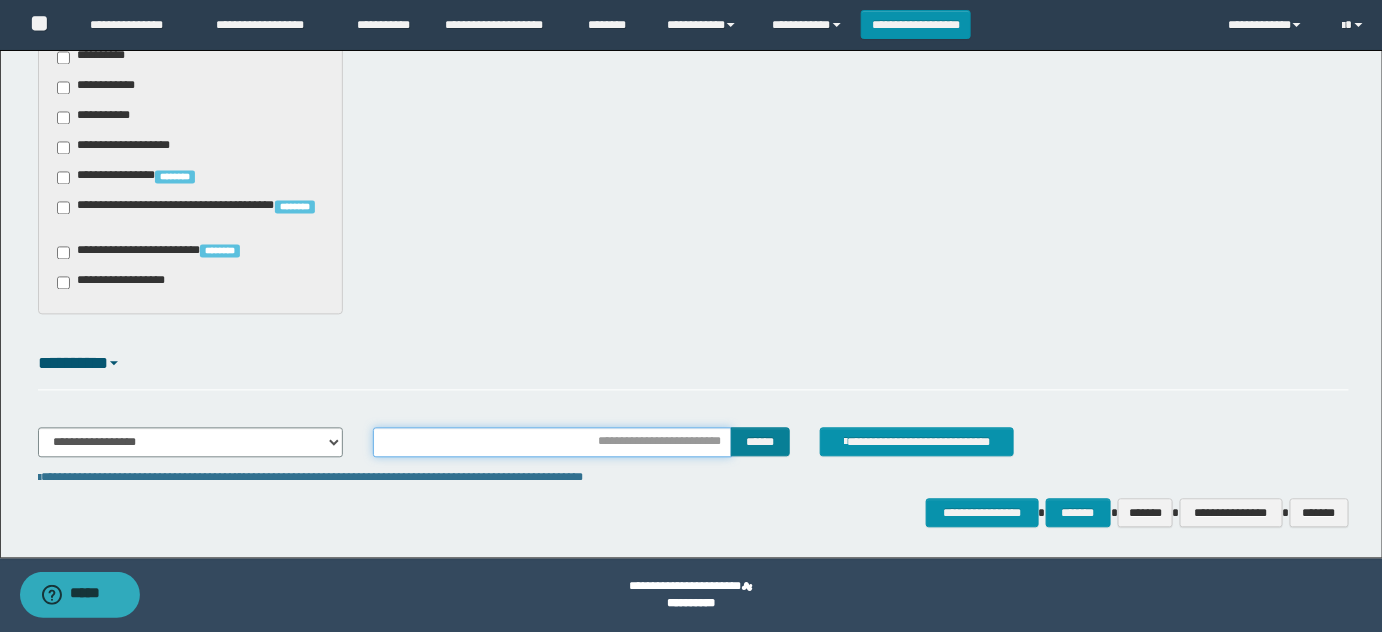 type on "**********" 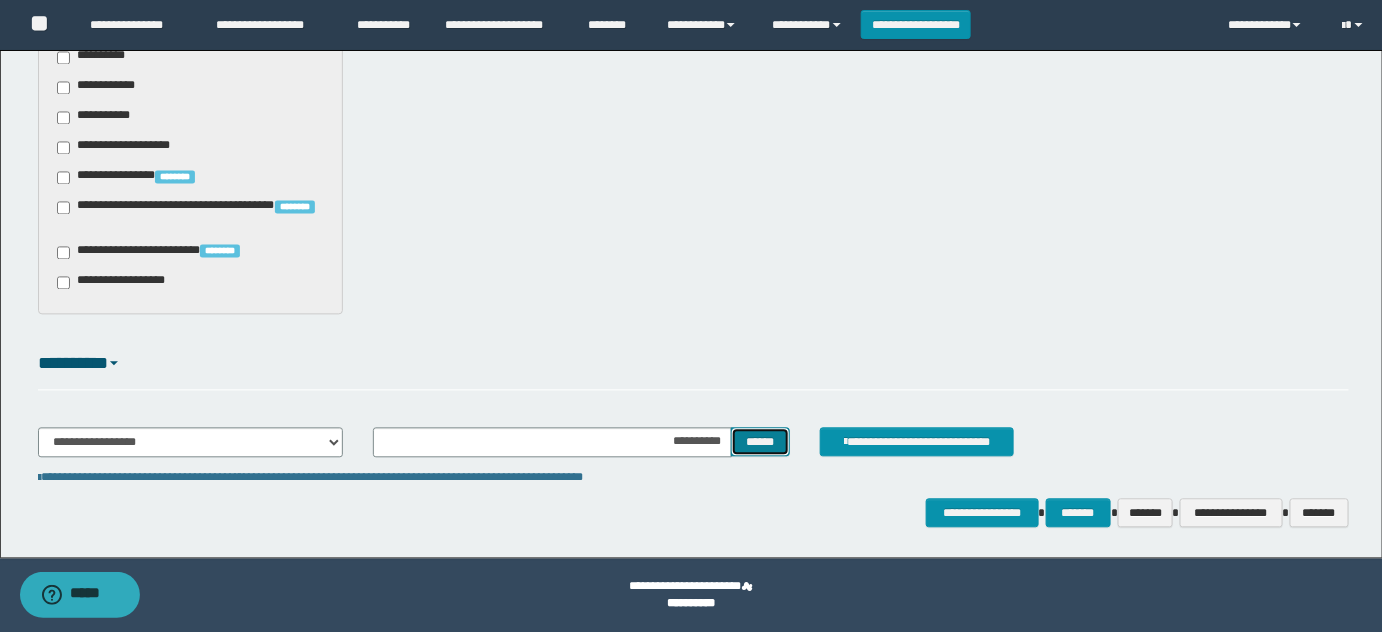 click on "******" at bounding box center (760, 442) 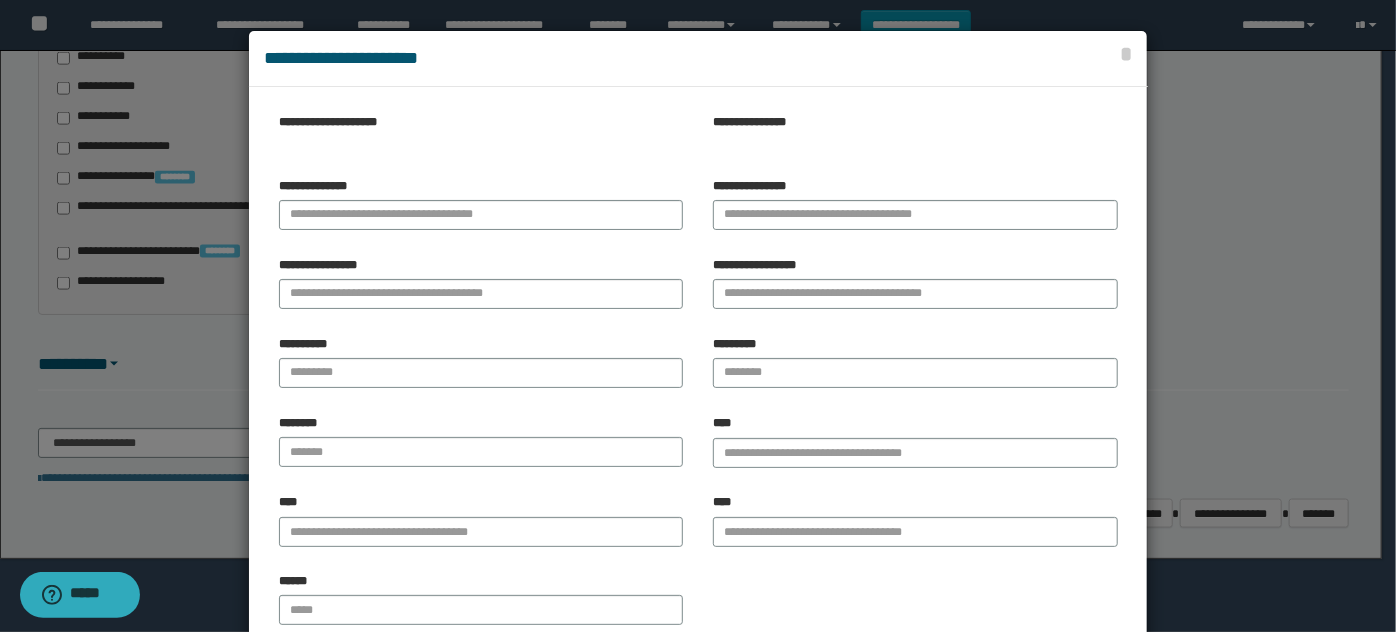type 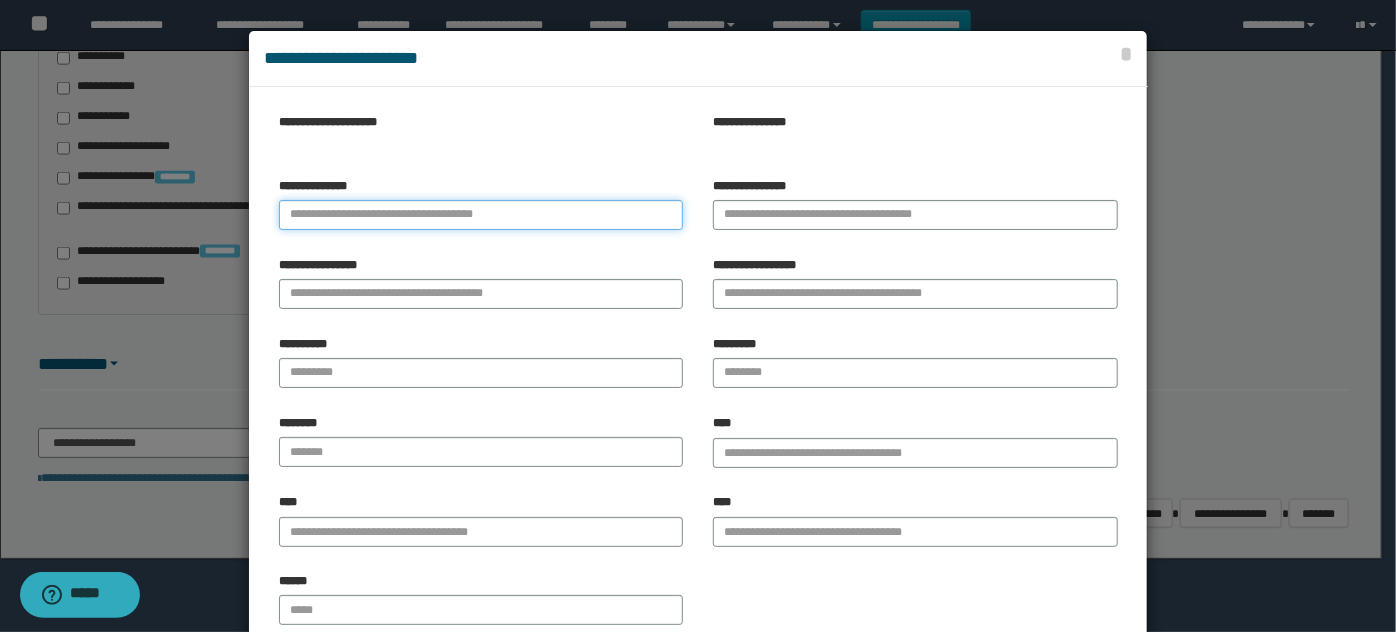 paste on "**********" 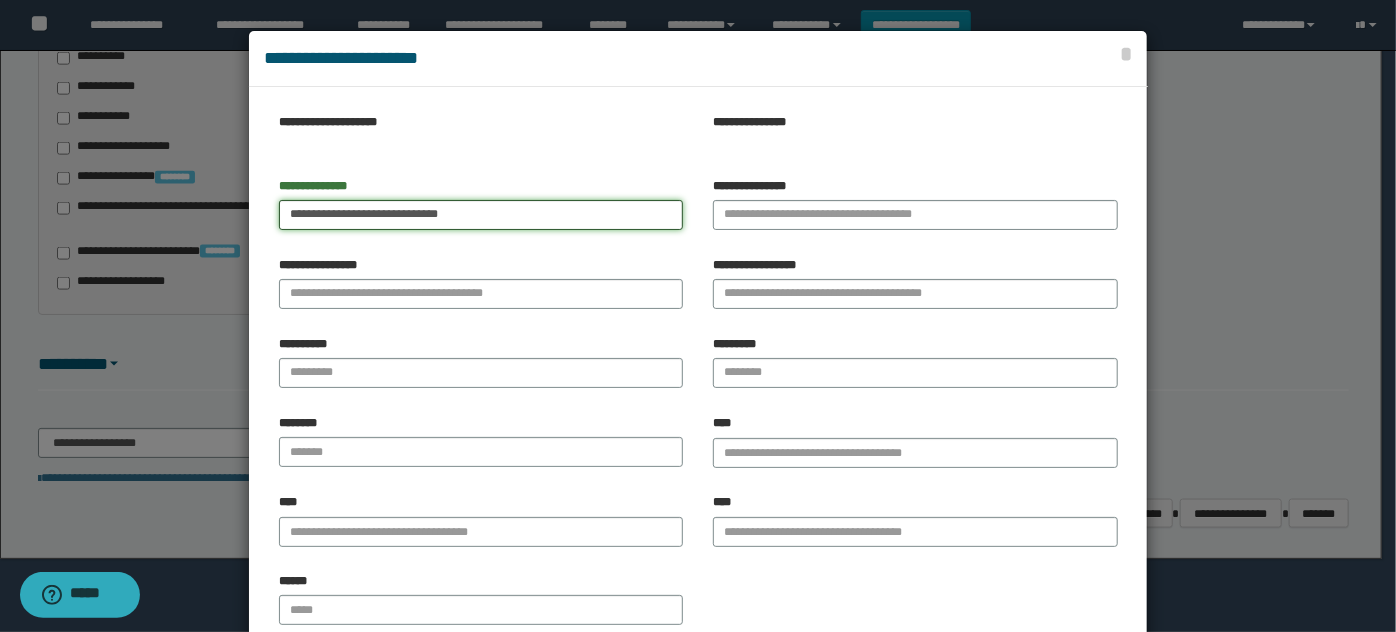 click on "**********" at bounding box center (481, 215) 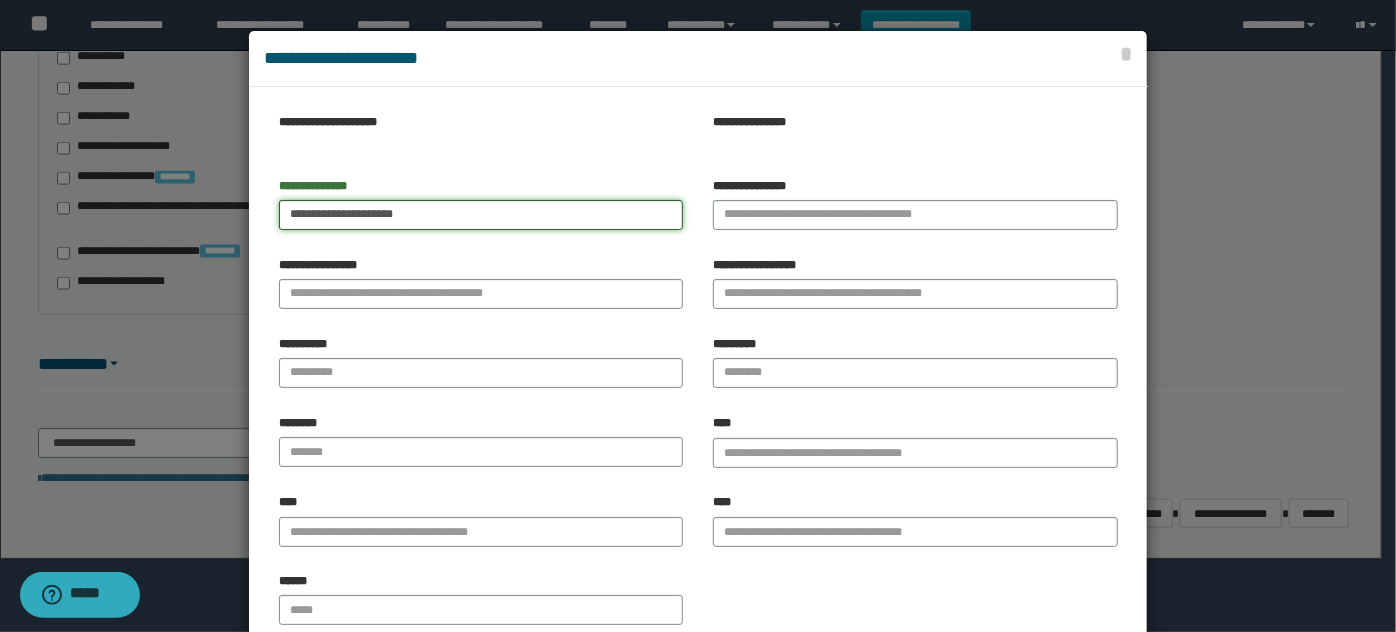 type on "**********" 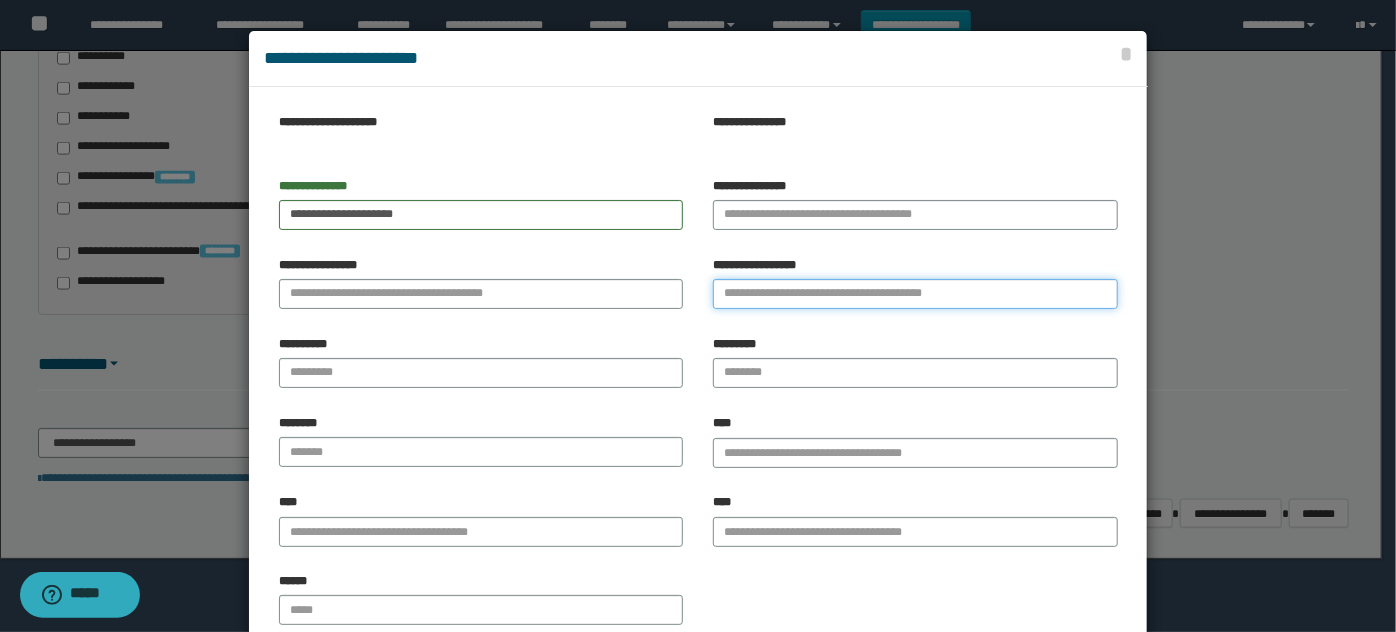 drag, startPoint x: 812, startPoint y: 301, endPoint x: 464, endPoint y: 246, distance: 352.31946 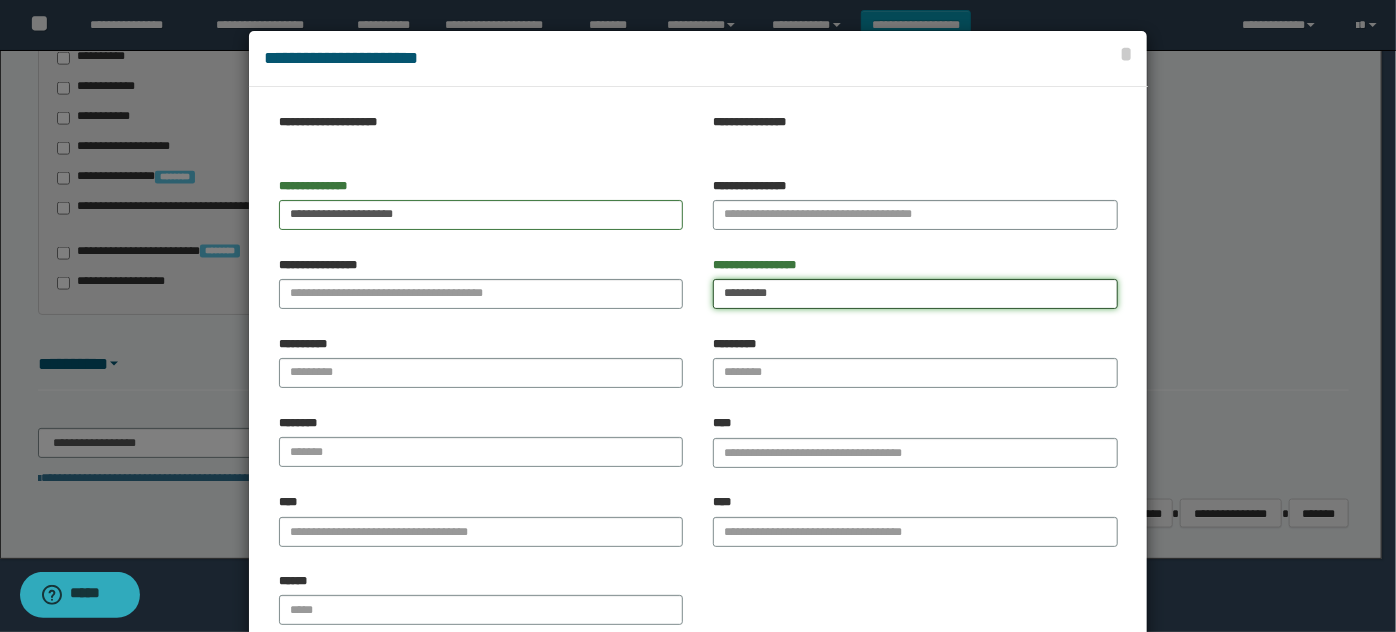 type on "*********" 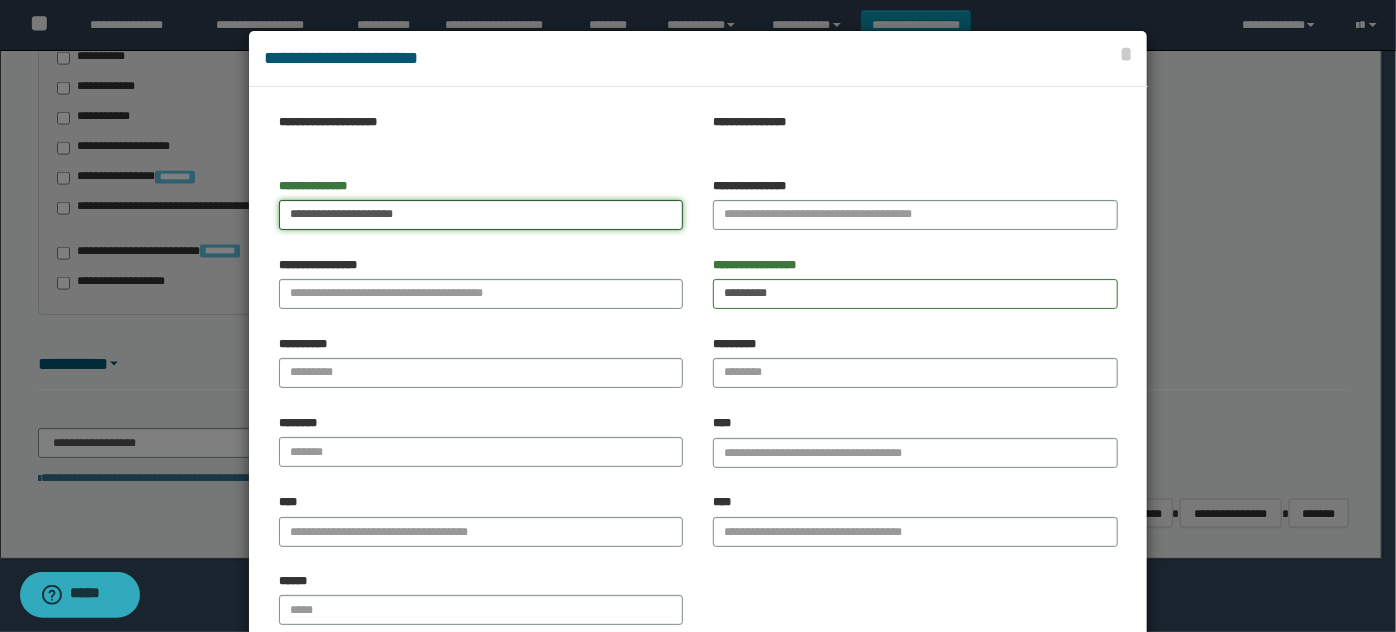 click on "**********" at bounding box center [481, 215] 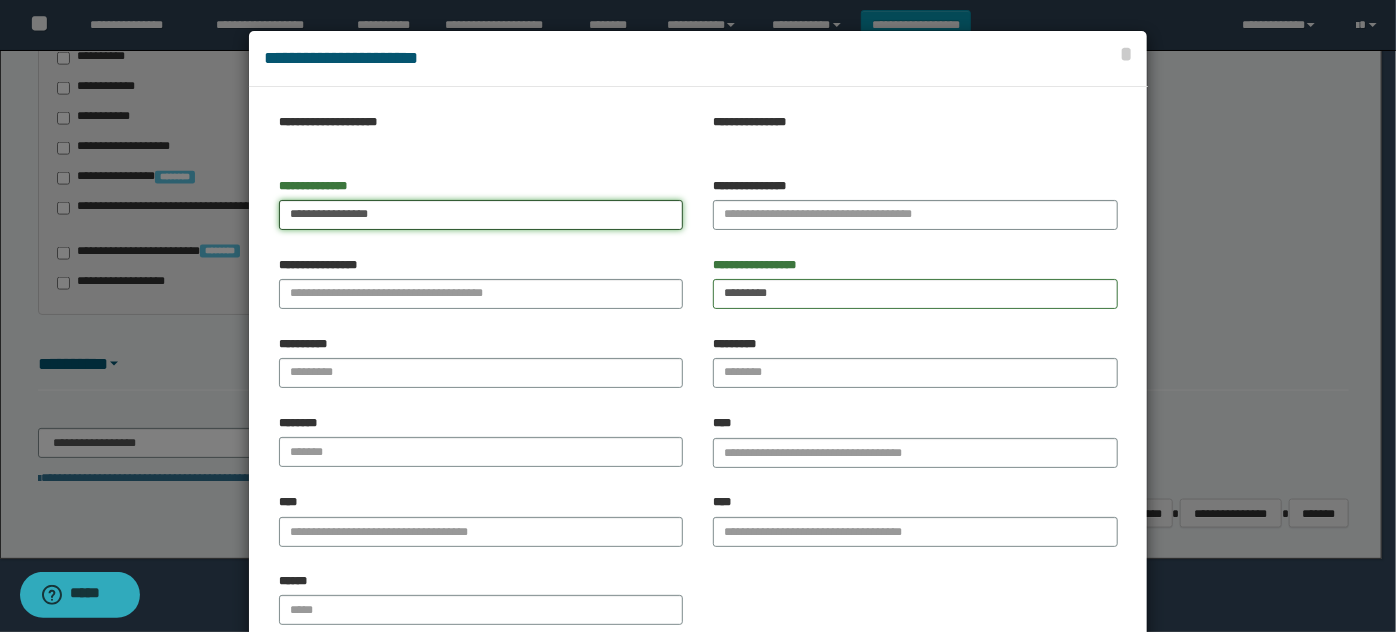 type on "**********" 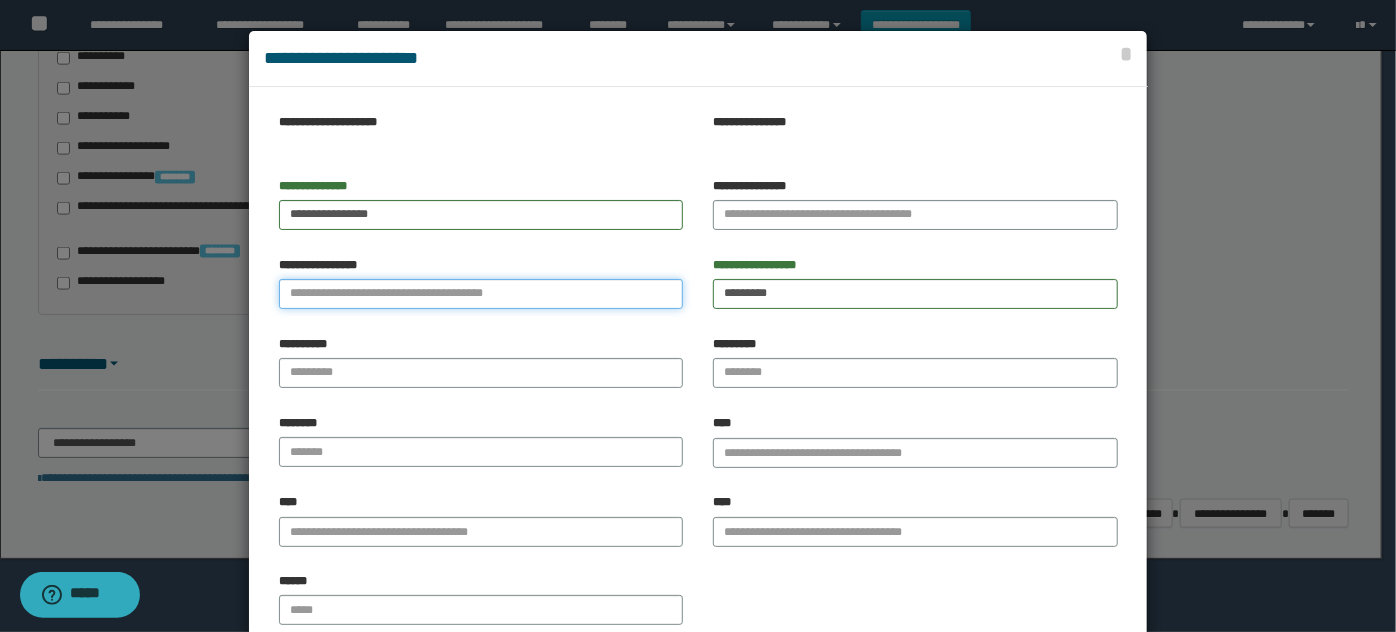 drag, startPoint x: 380, startPoint y: 293, endPoint x: 361, endPoint y: 236, distance: 60.083275 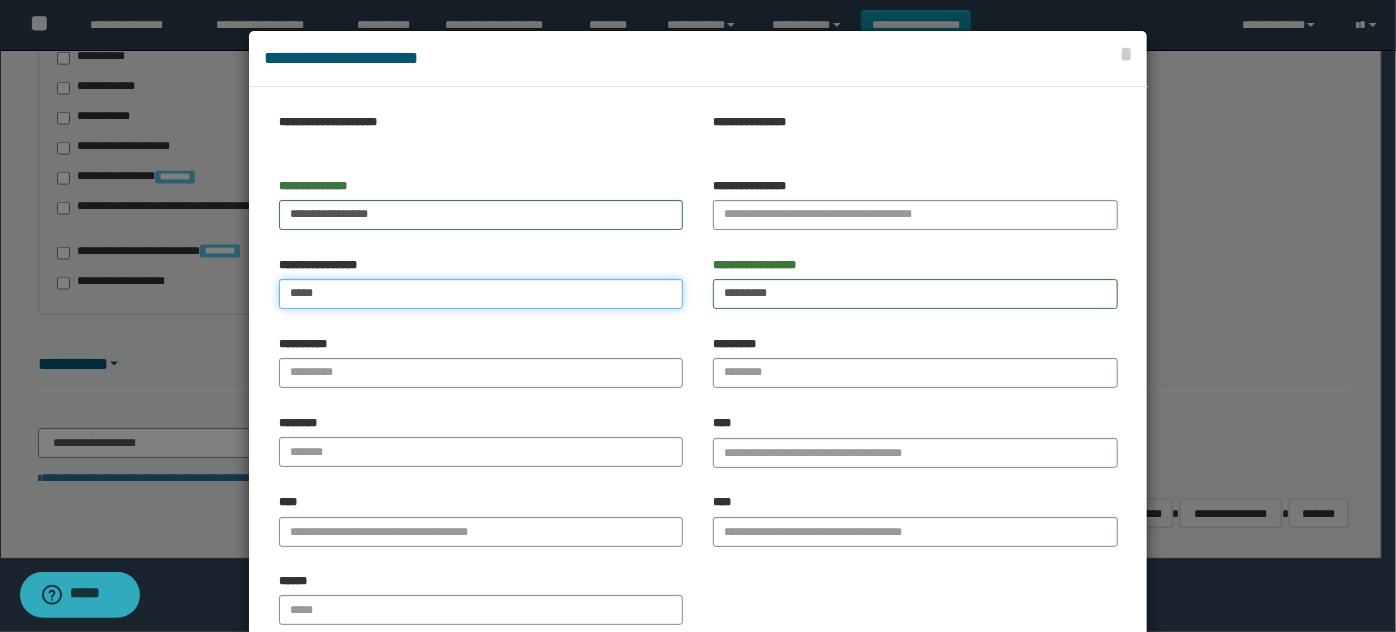 type on "****" 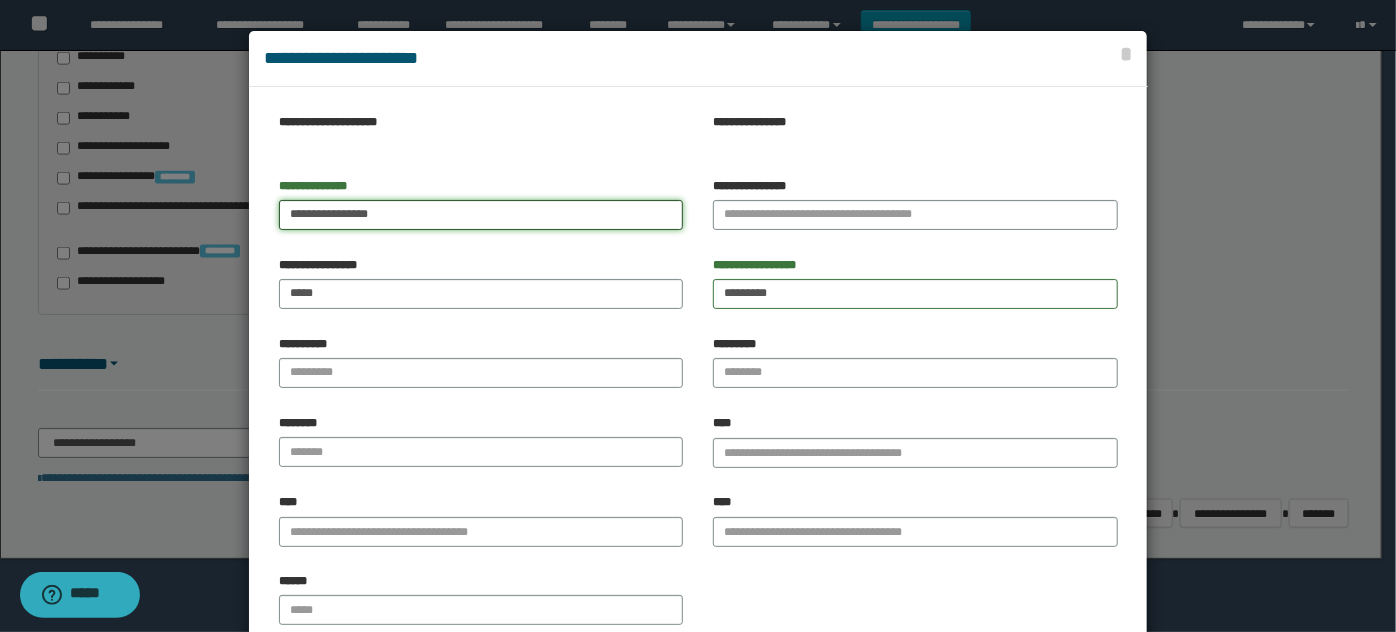 click on "**********" at bounding box center (481, 215) 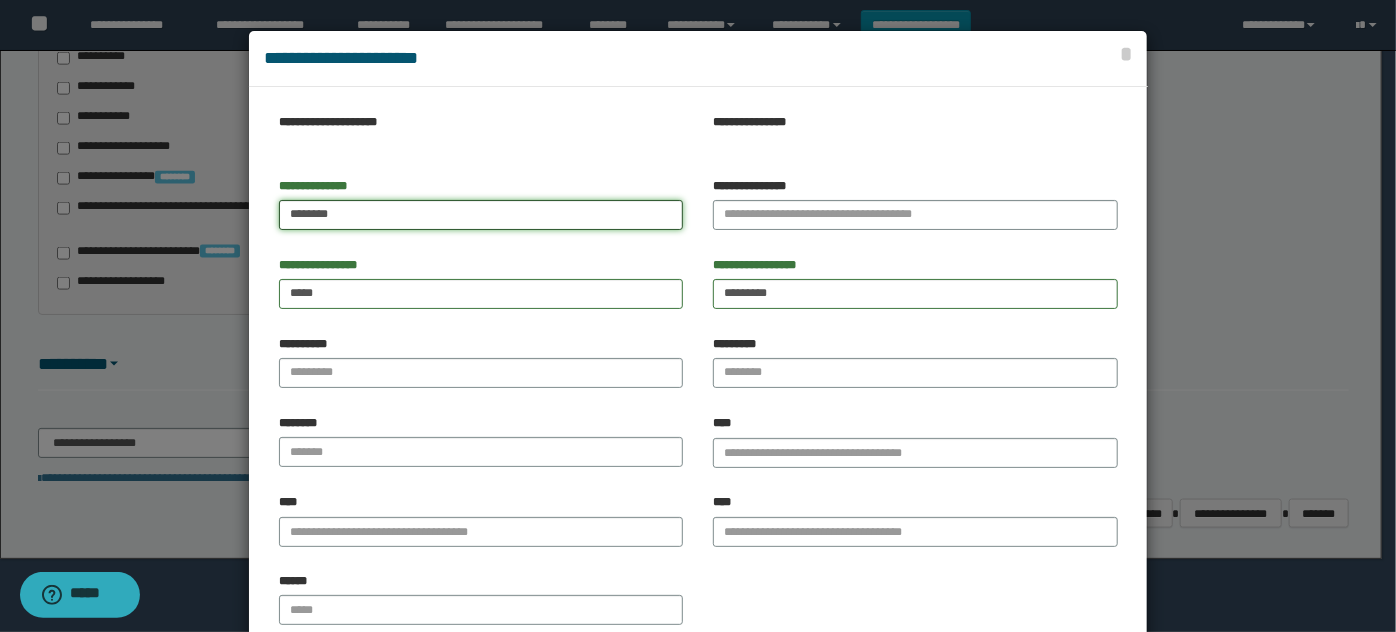 click on "*******" at bounding box center (481, 215) 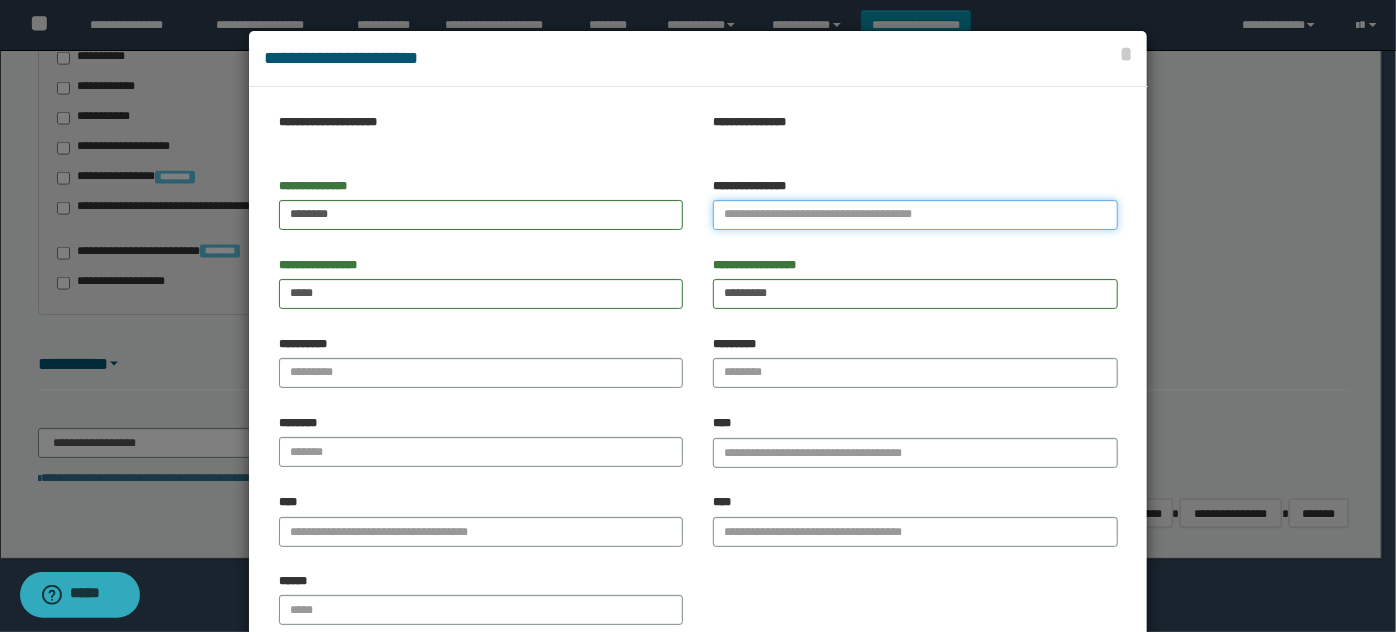 click on "**********" at bounding box center (915, 215) 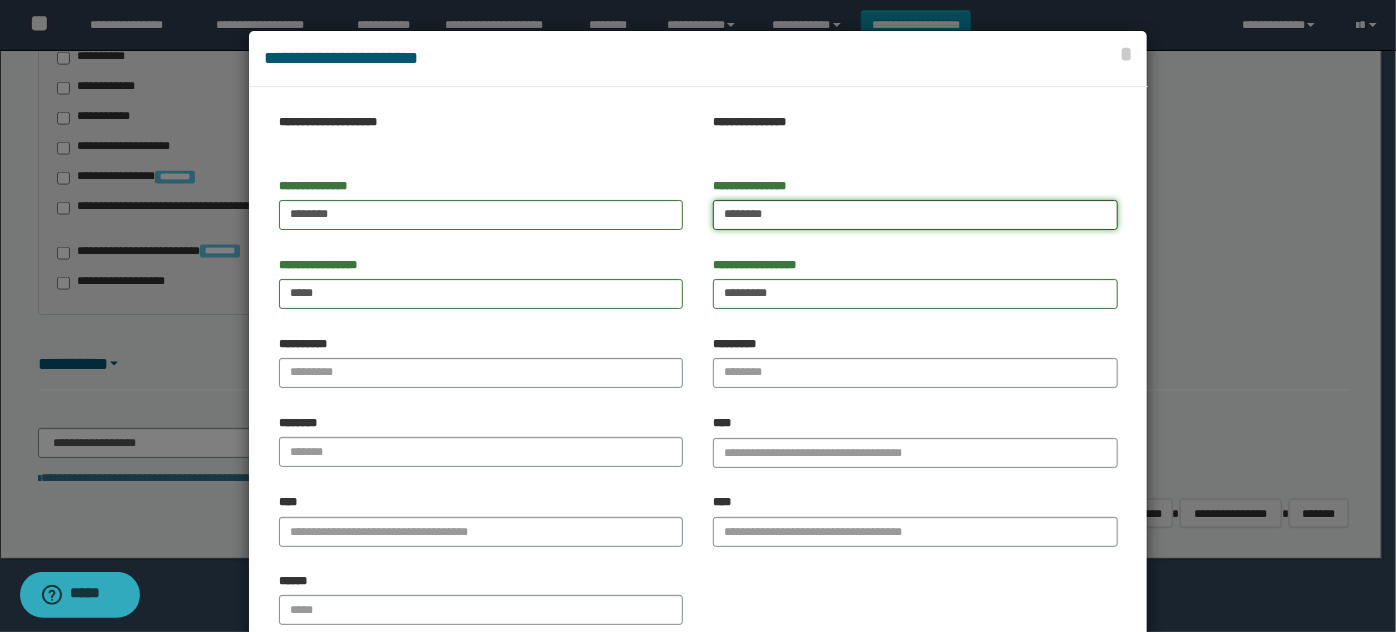 type on "*******" 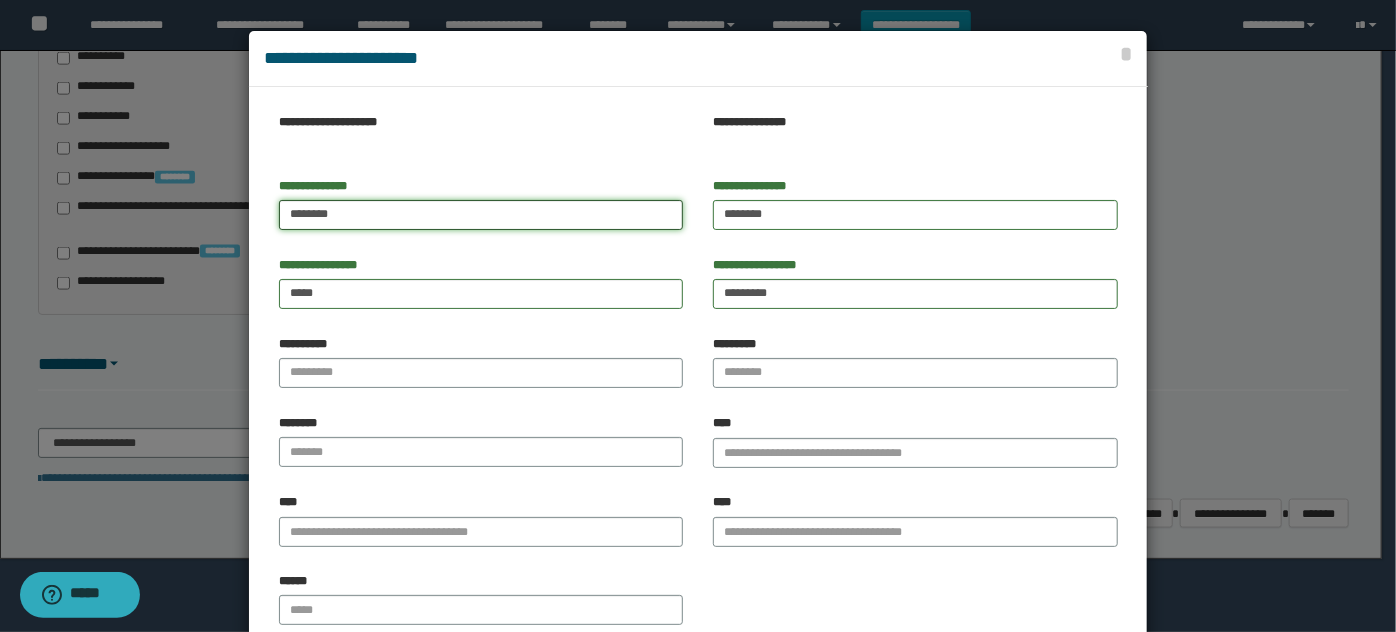click on "*******" at bounding box center [481, 215] 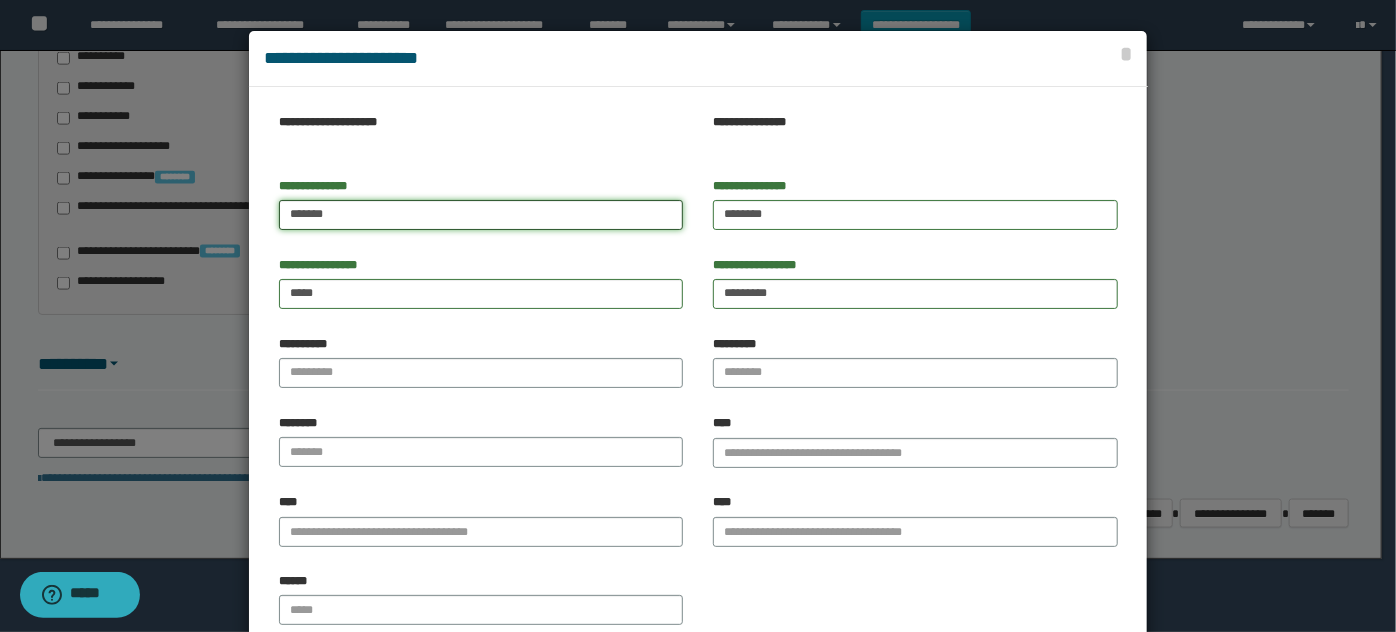 type on "*******" 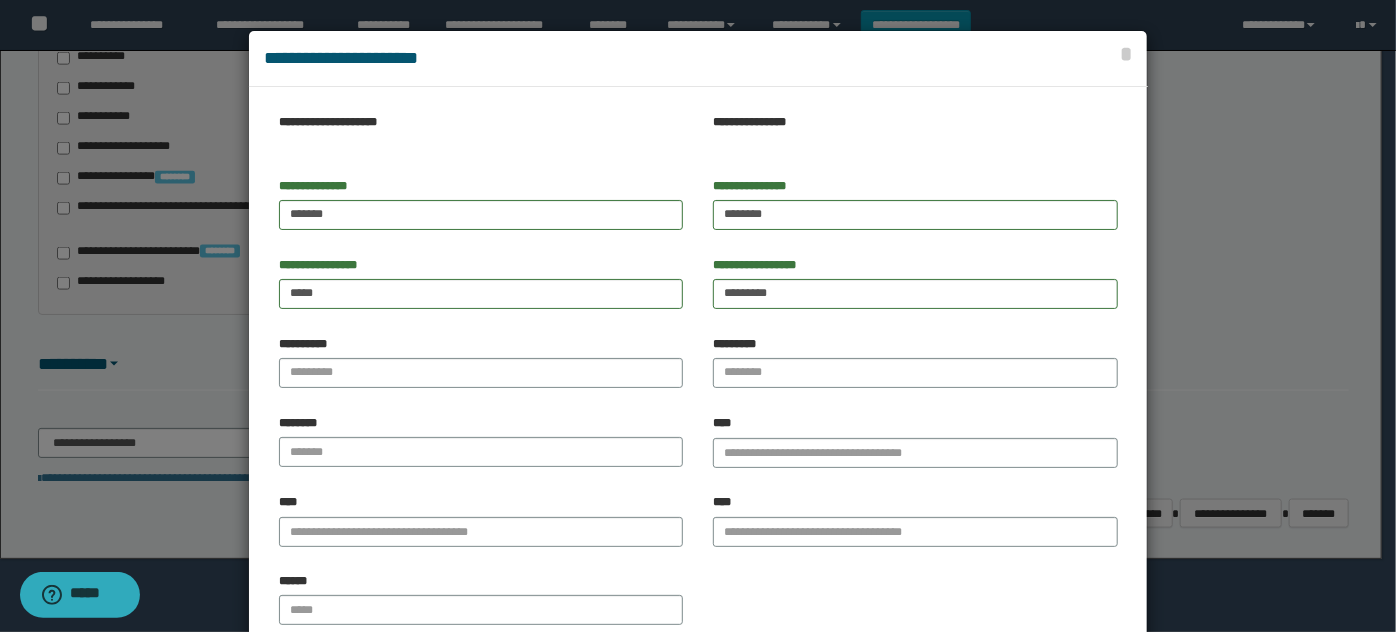 click on "**********" at bounding box center (481, 211) 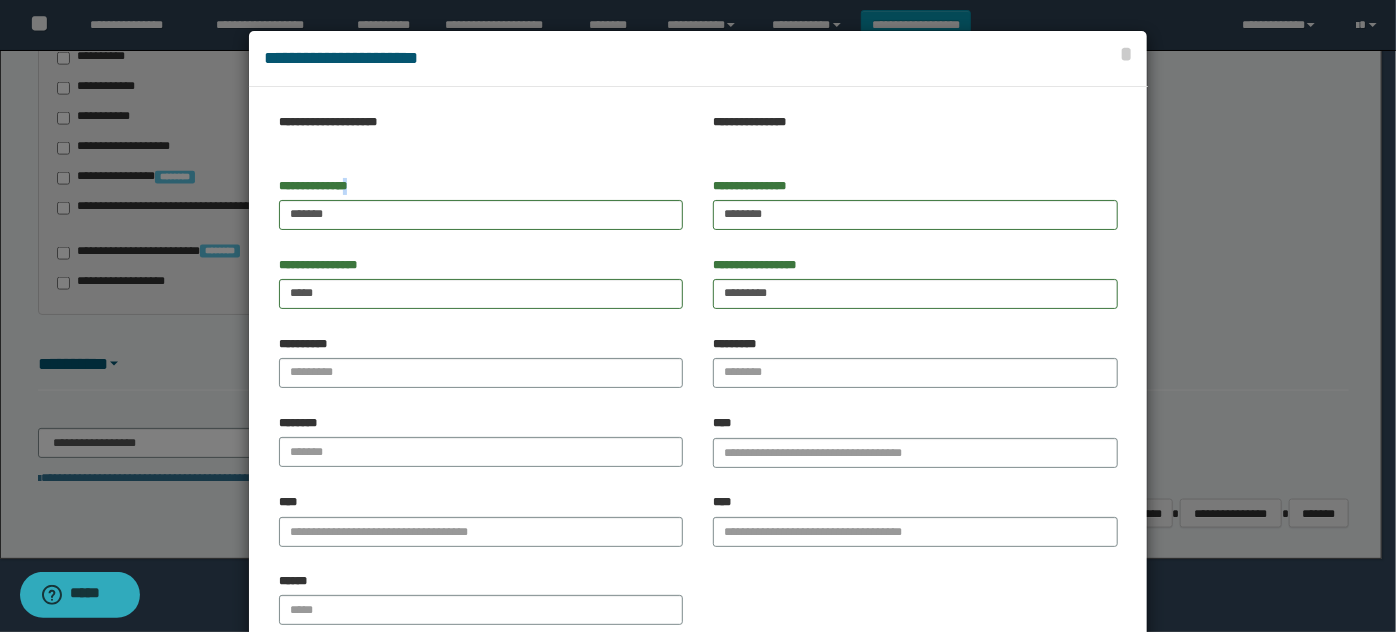 click on "**********" at bounding box center [481, 211] 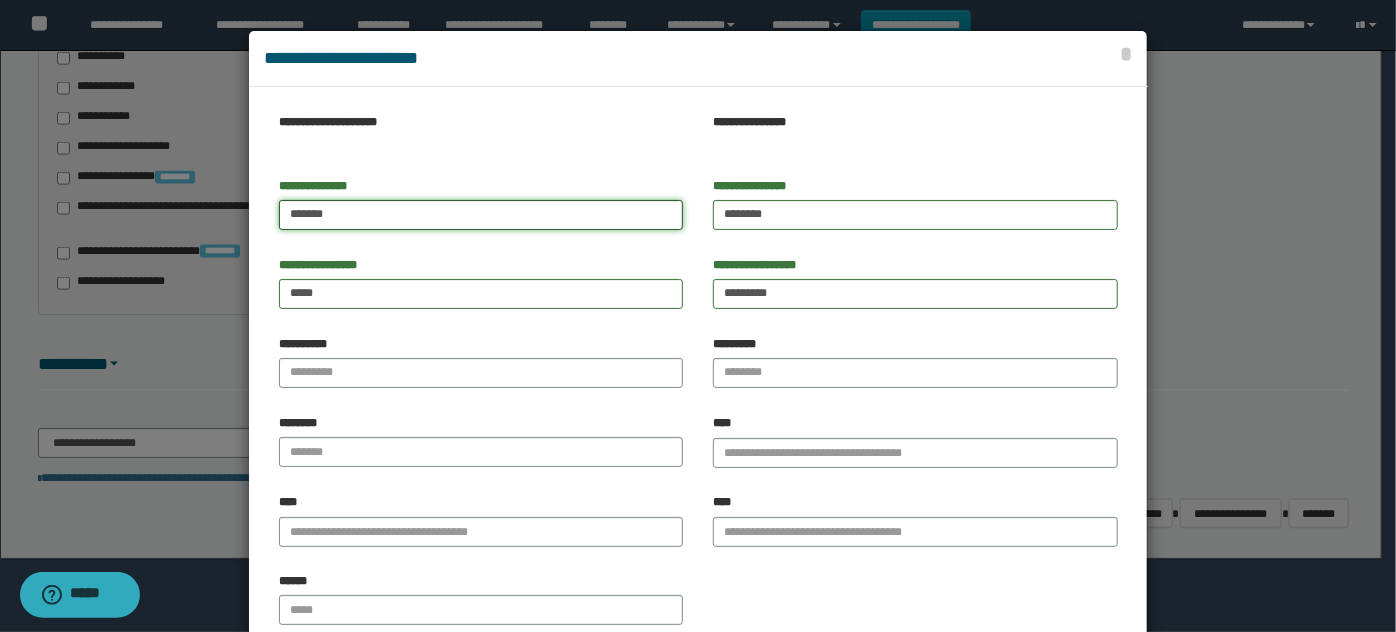 click on "*******" at bounding box center (481, 215) 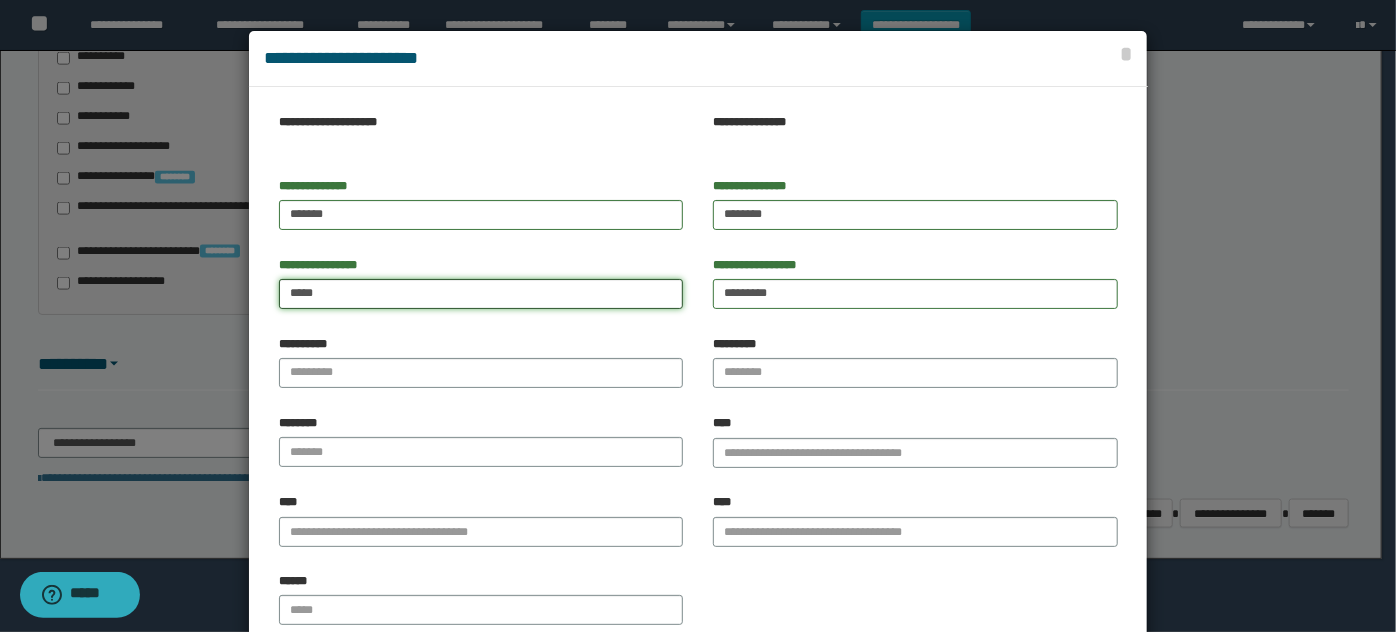 click on "****" at bounding box center [481, 294] 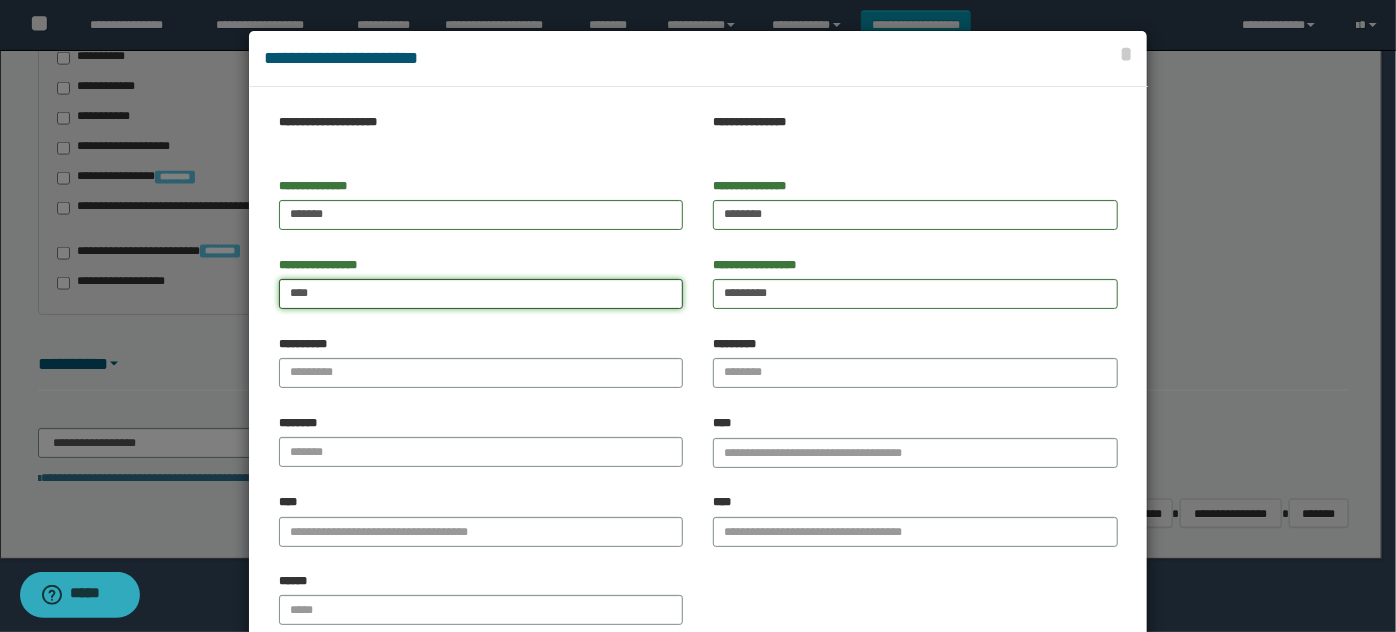 type on "****" 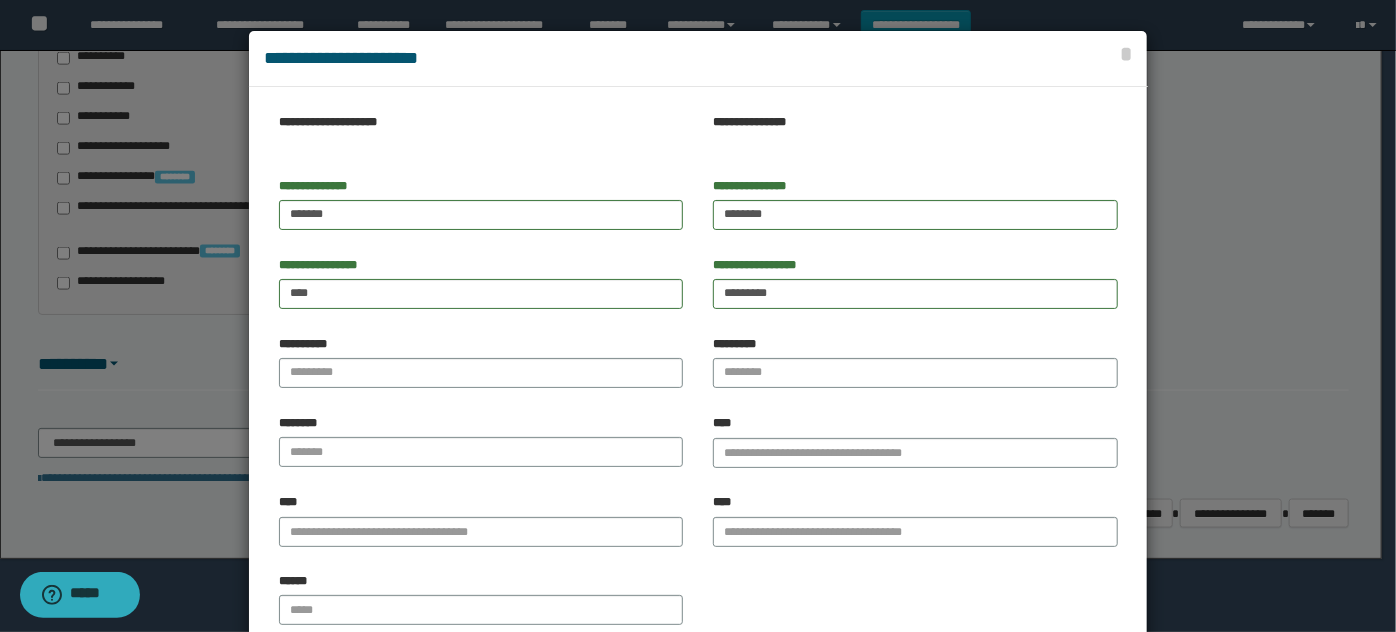 drag, startPoint x: 904, startPoint y: 258, endPoint x: 944, endPoint y: 220, distance: 55.17246 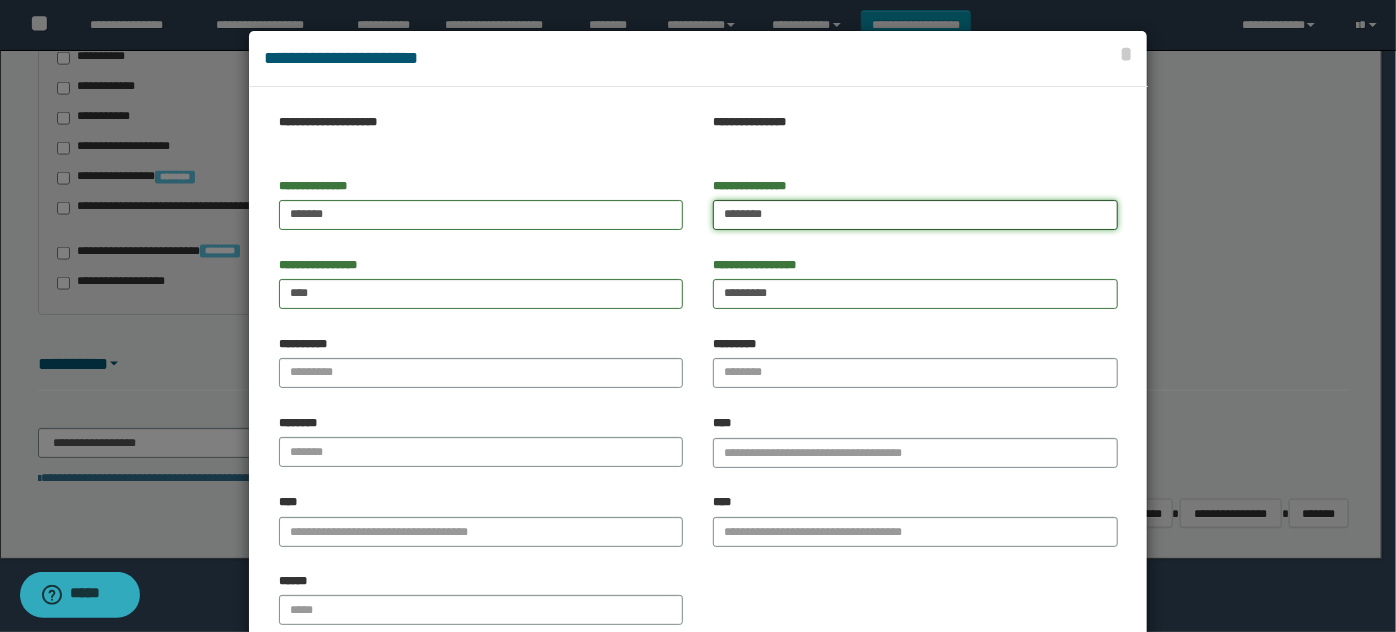 drag, startPoint x: 944, startPoint y: 220, endPoint x: 901, endPoint y: 223, distance: 43.104523 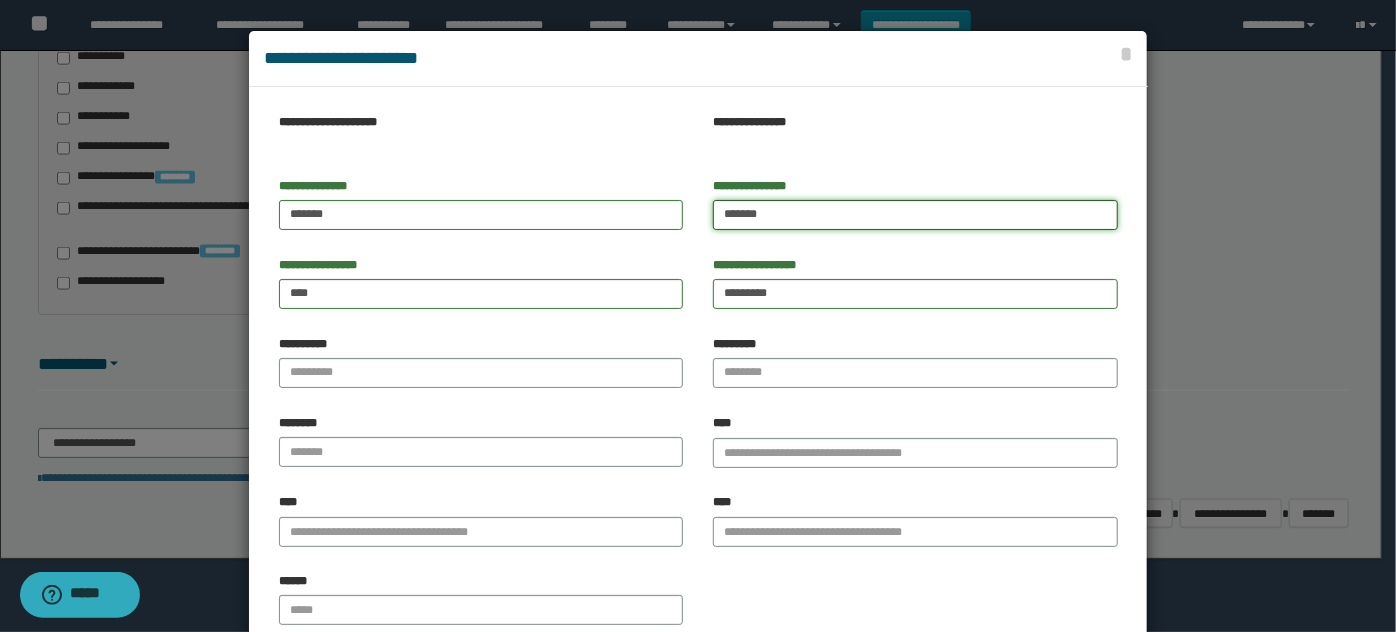 click on "*******" at bounding box center [915, 215] 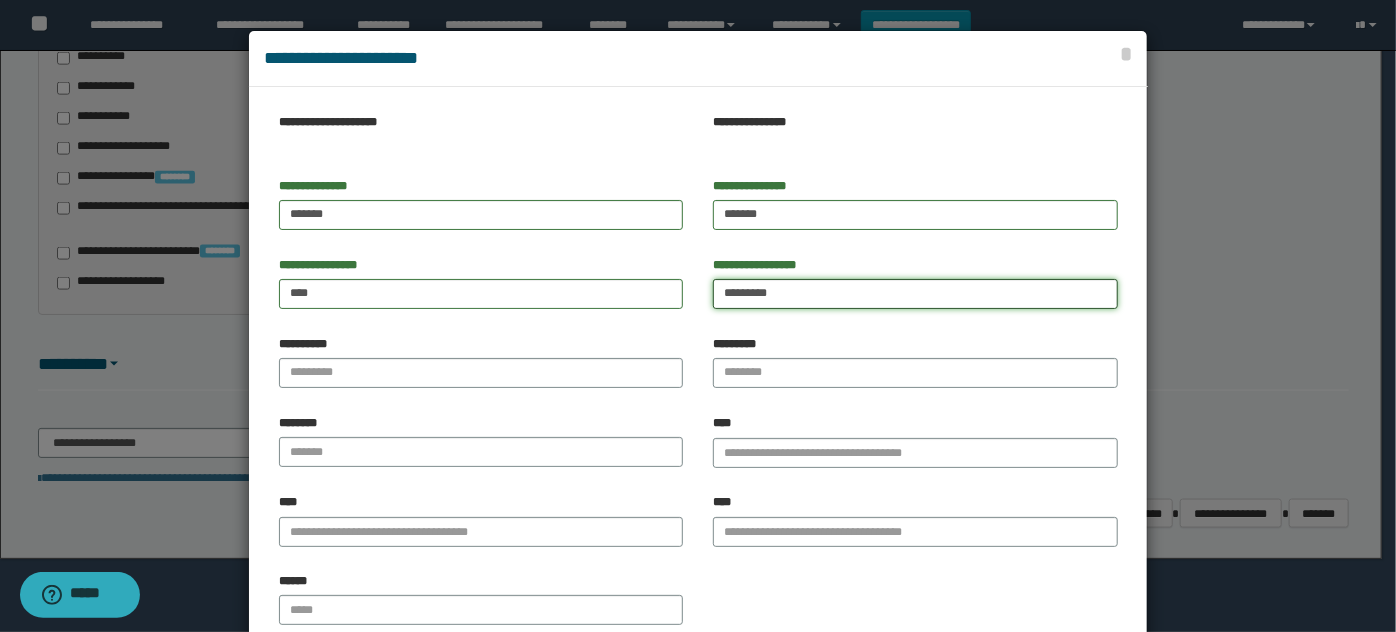 click on "*********" at bounding box center (915, 294) 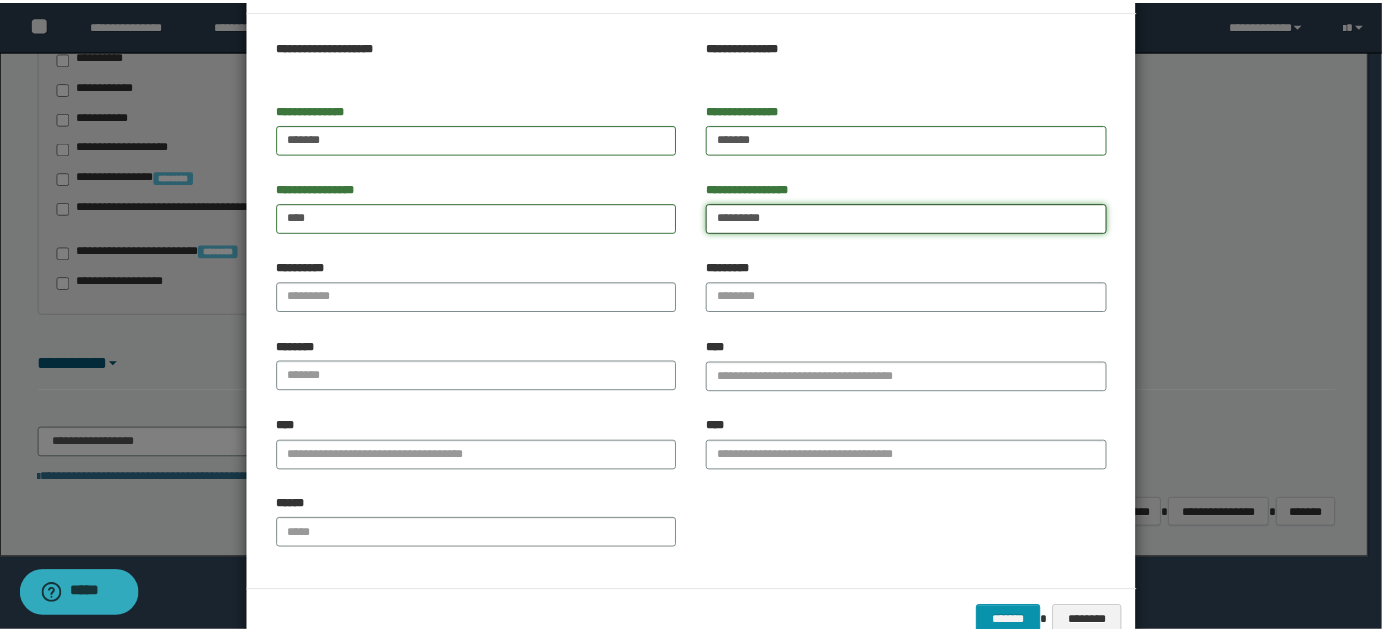 scroll, scrollTop: 125, scrollLeft: 0, axis: vertical 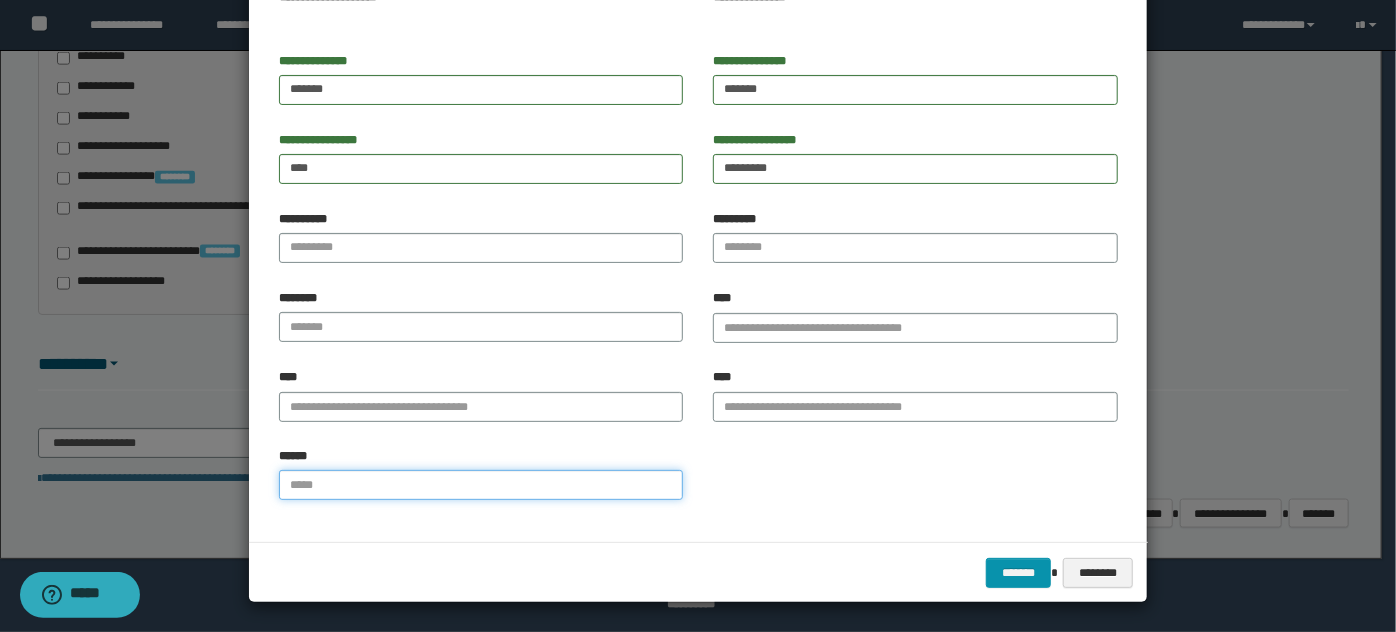drag, startPoint x: 499, startPoint y: 487, endPoint x: 513, endPoint y: 489, distance: 14.142136 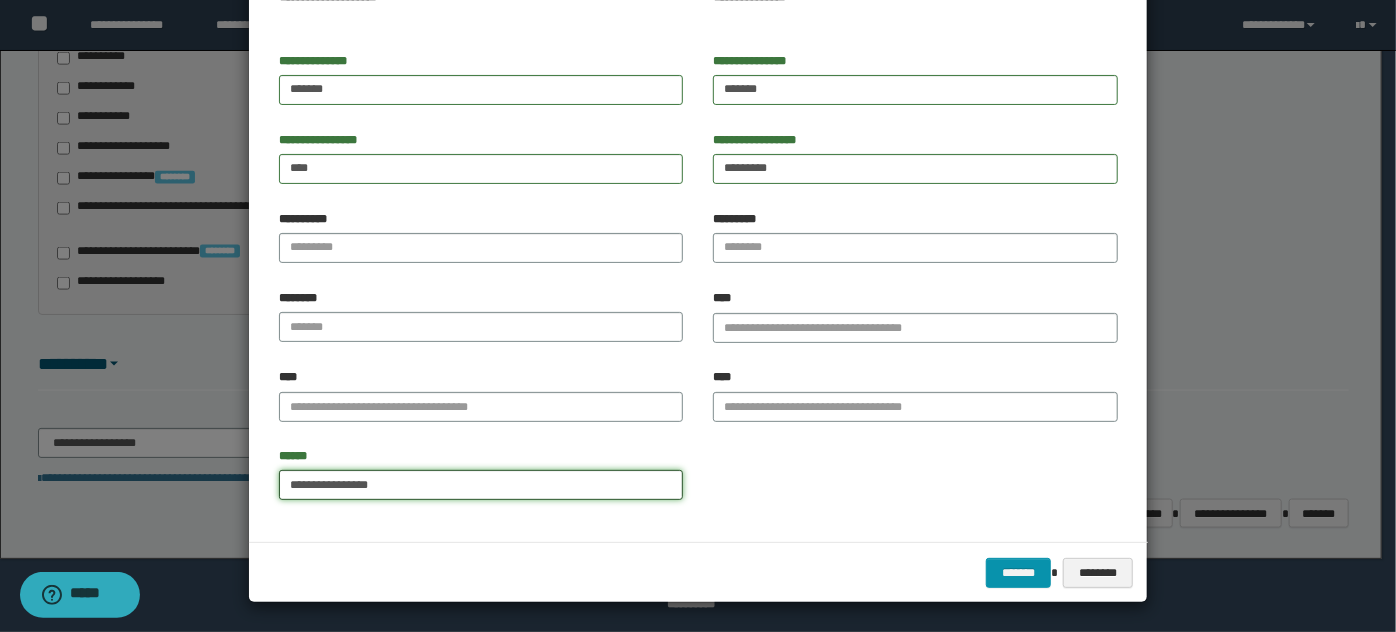 type on "**********" 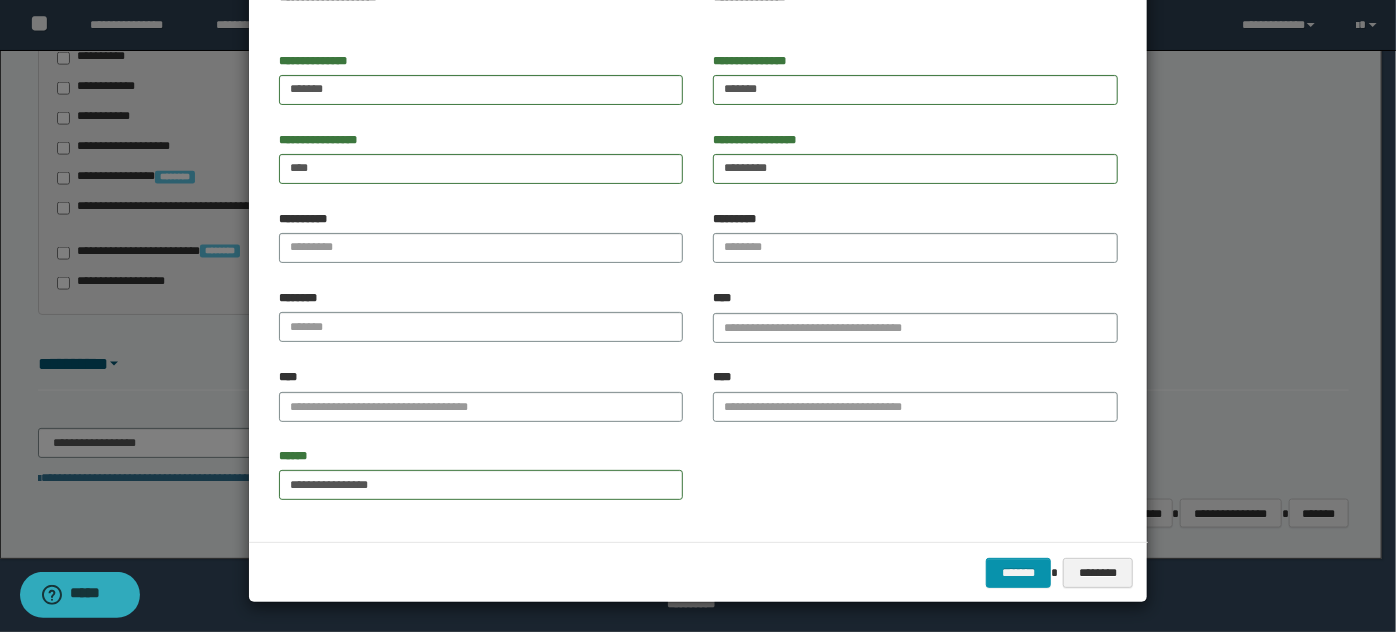 click on "*******
********" at bounding box center (698, 572) 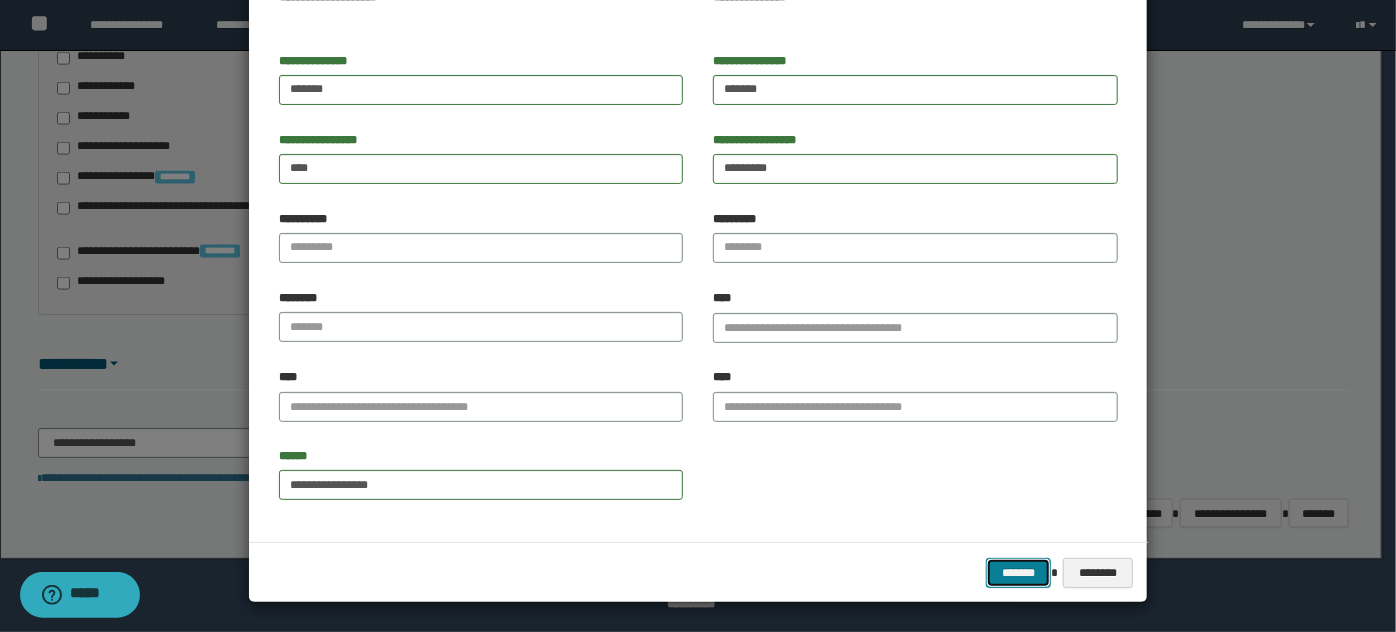 click on "*******" at bounding box center [1018, 572] 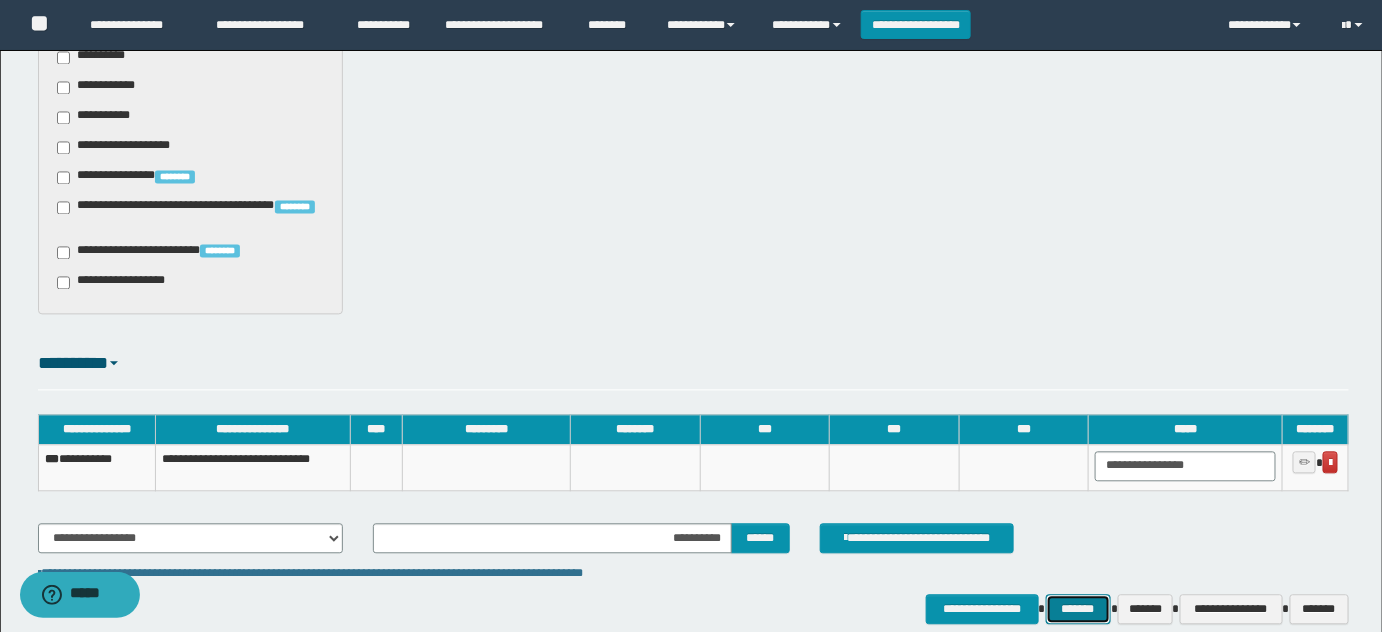 click on "*******" at bounding box center (1078, 609) 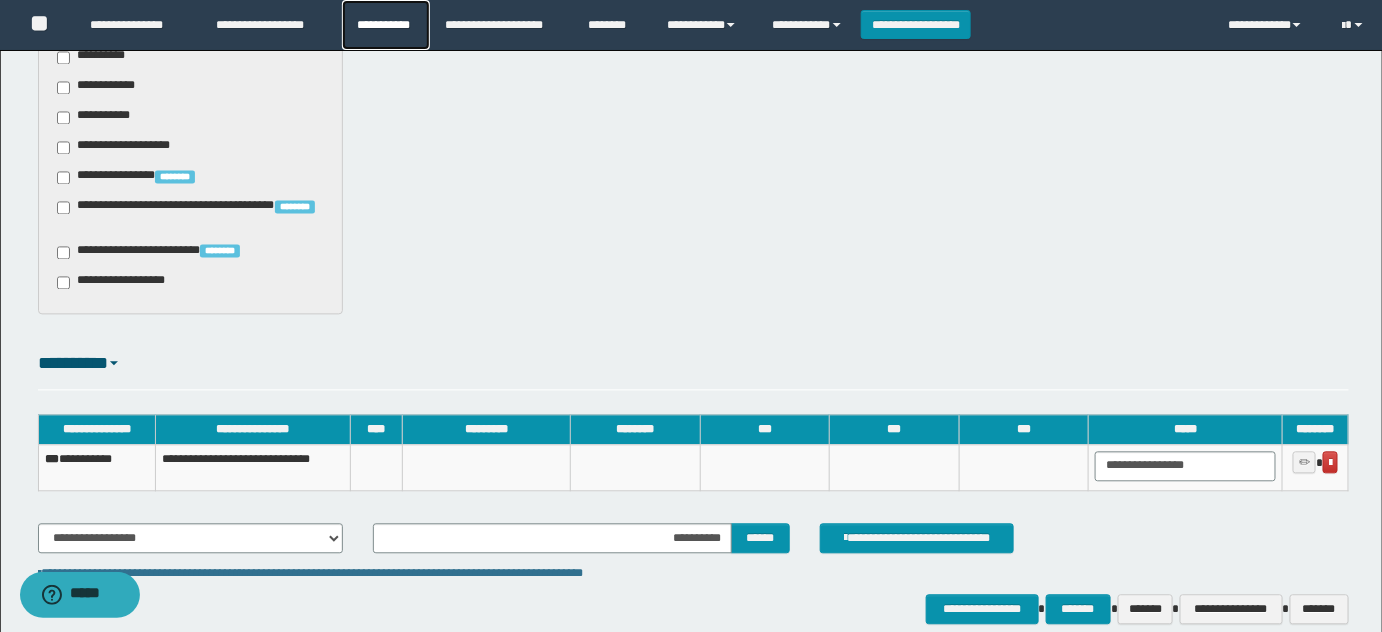 click on "**********" at bounding box center [386, 25] 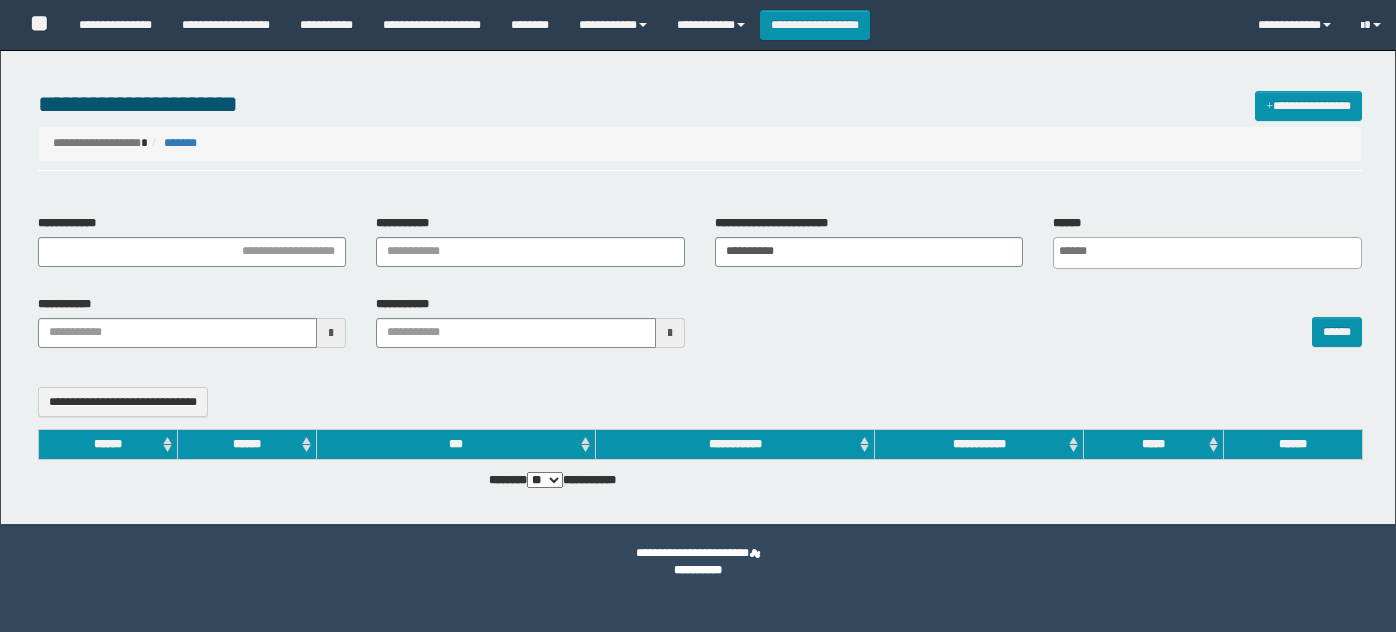 select 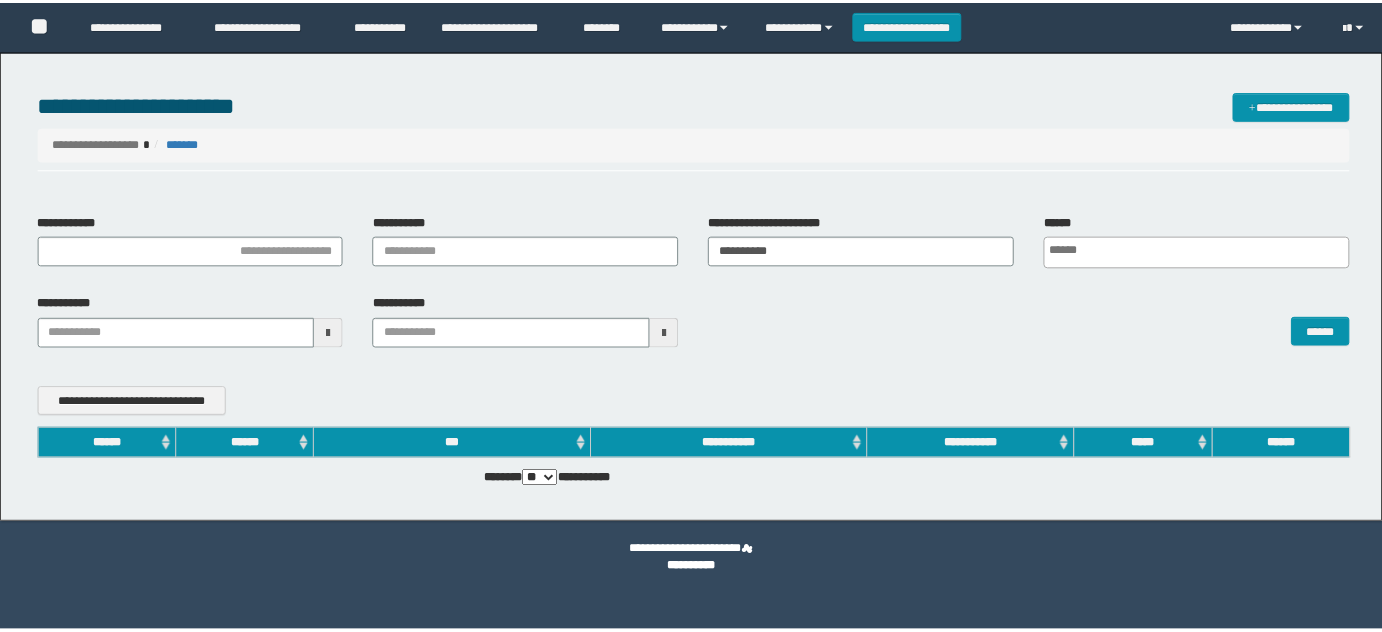 scroll, scrollTop: 0, scrollLeft: 0, axis: both 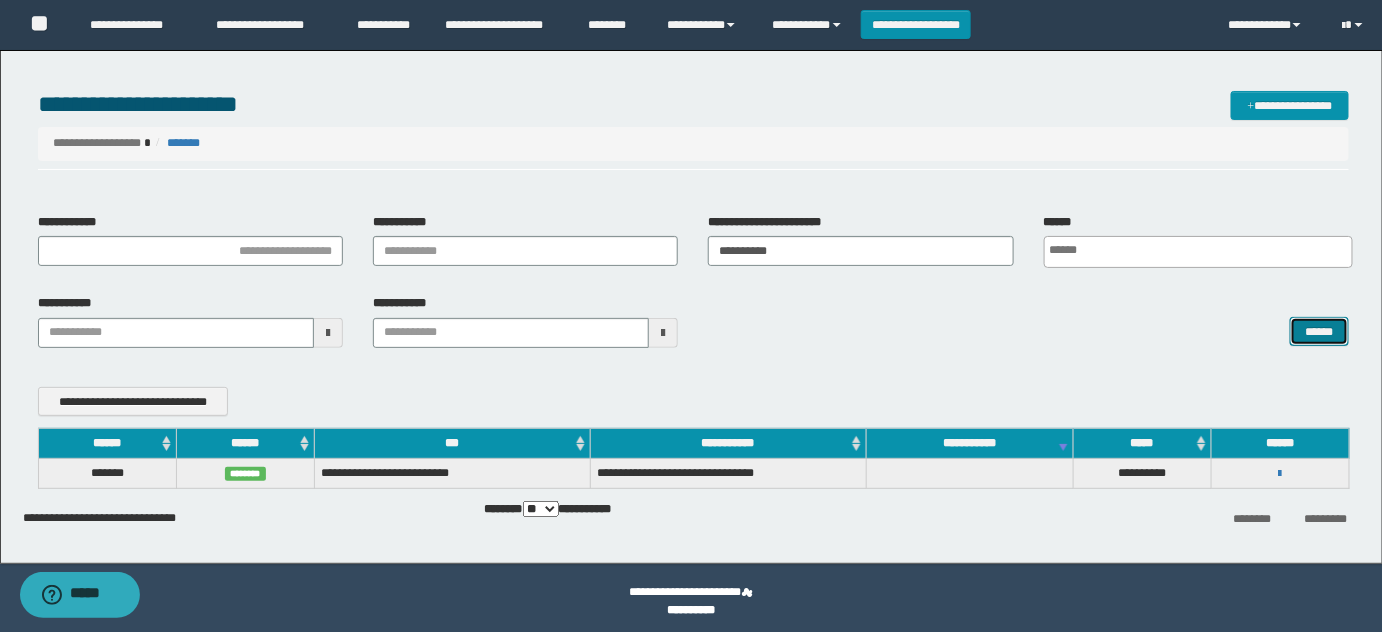 click on "******" at bounding box center (1319, 331) 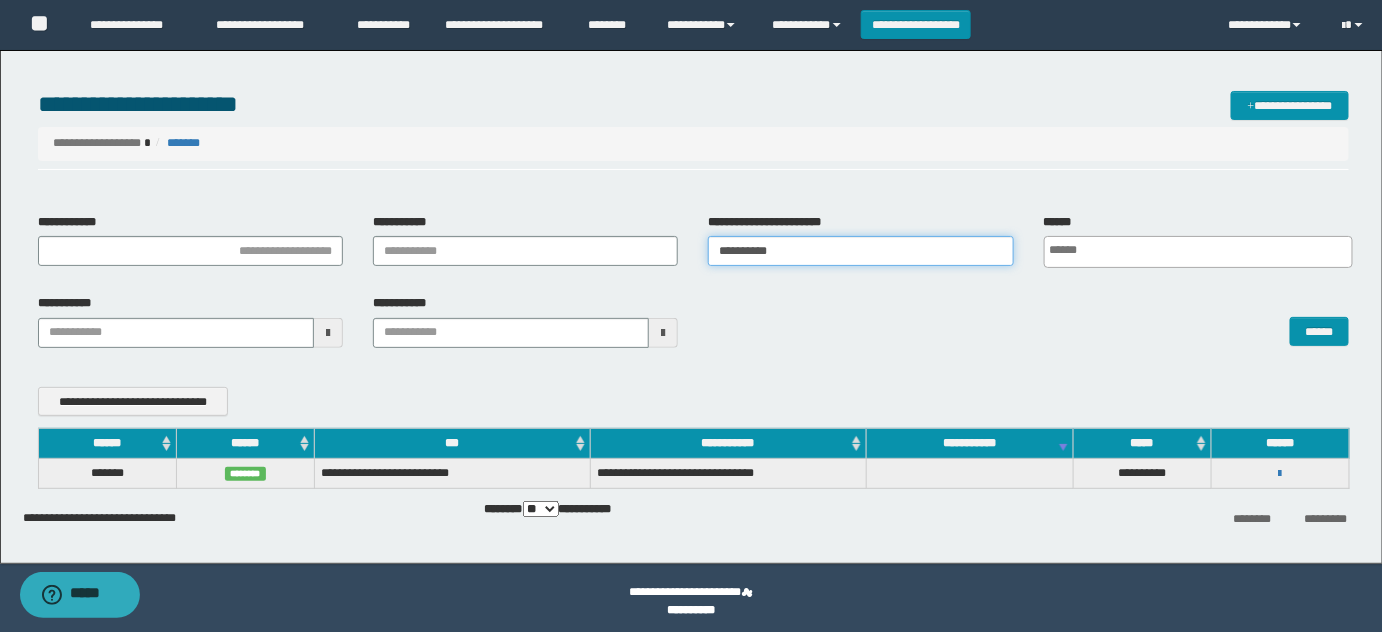 click on "**********" at bounding box center (860, 251) 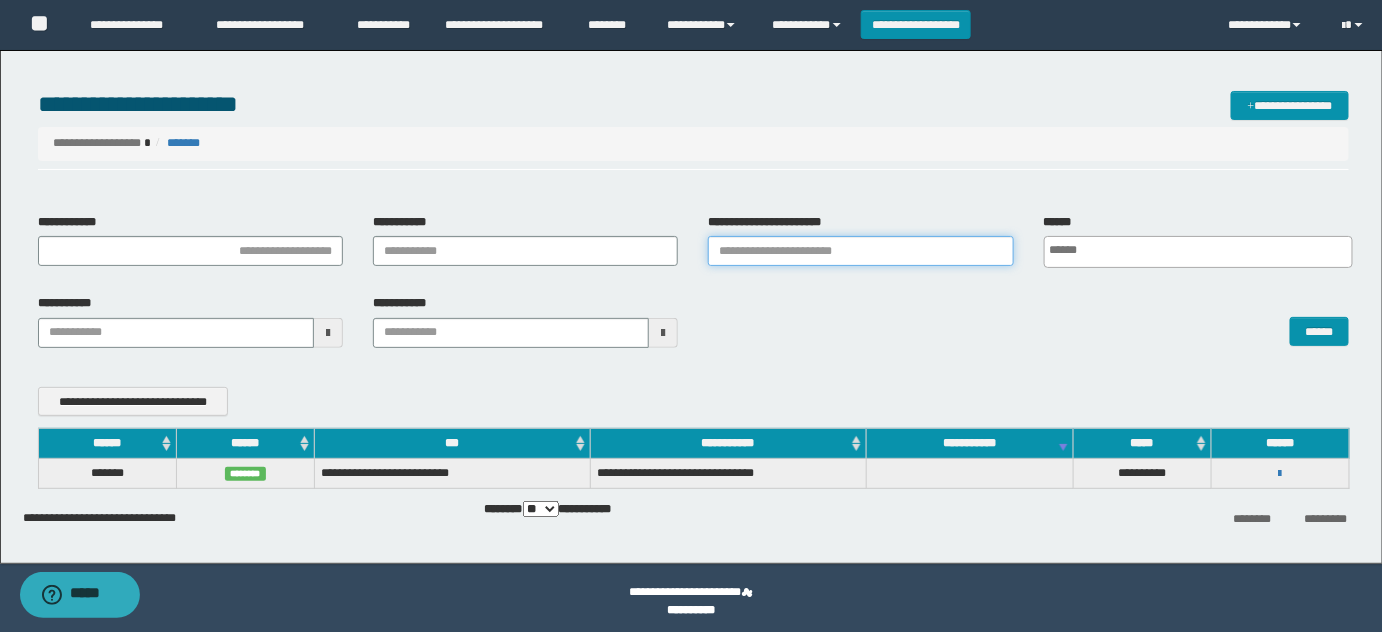 type 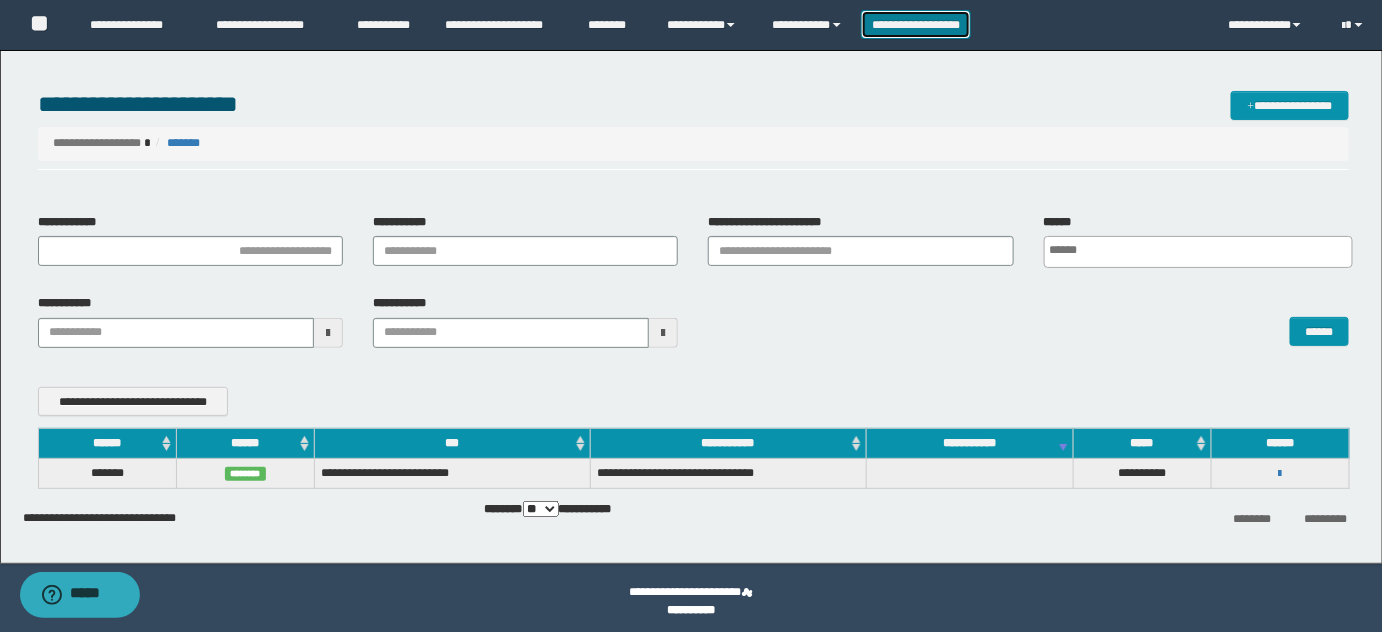 click on "**********" at bounding box center (916, 24) 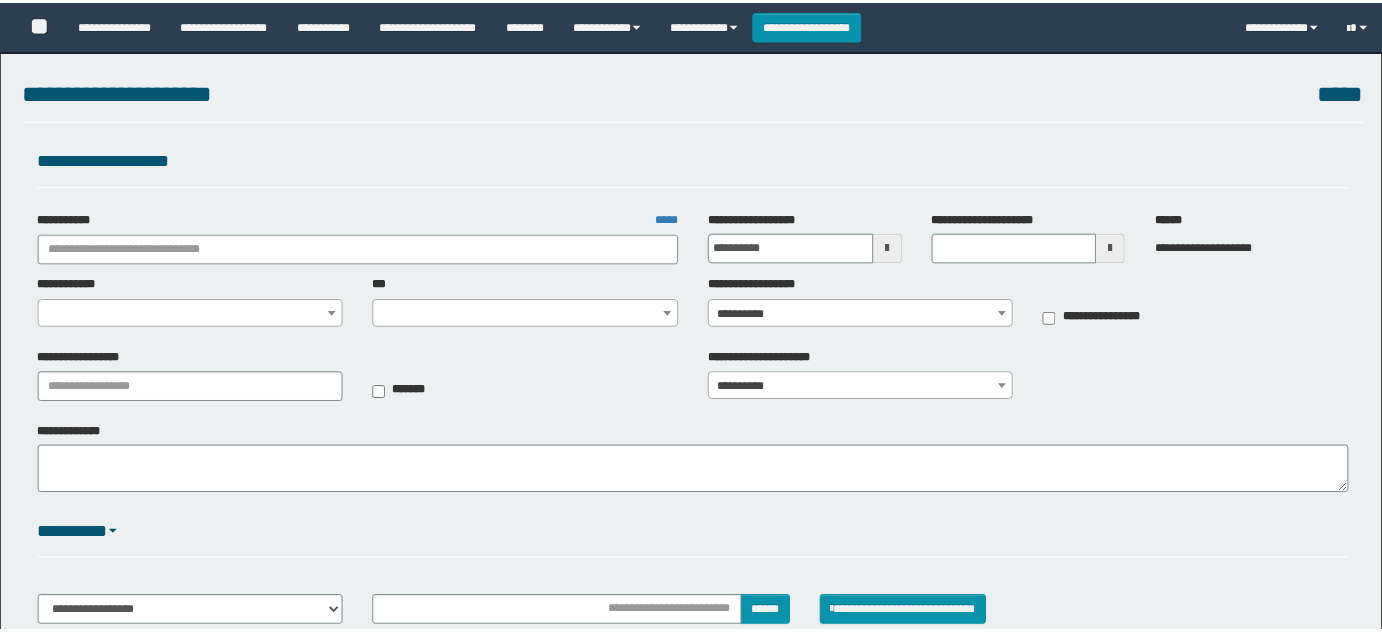 scroll, scrollTop: 0, scrollLeft: 0, axis: both 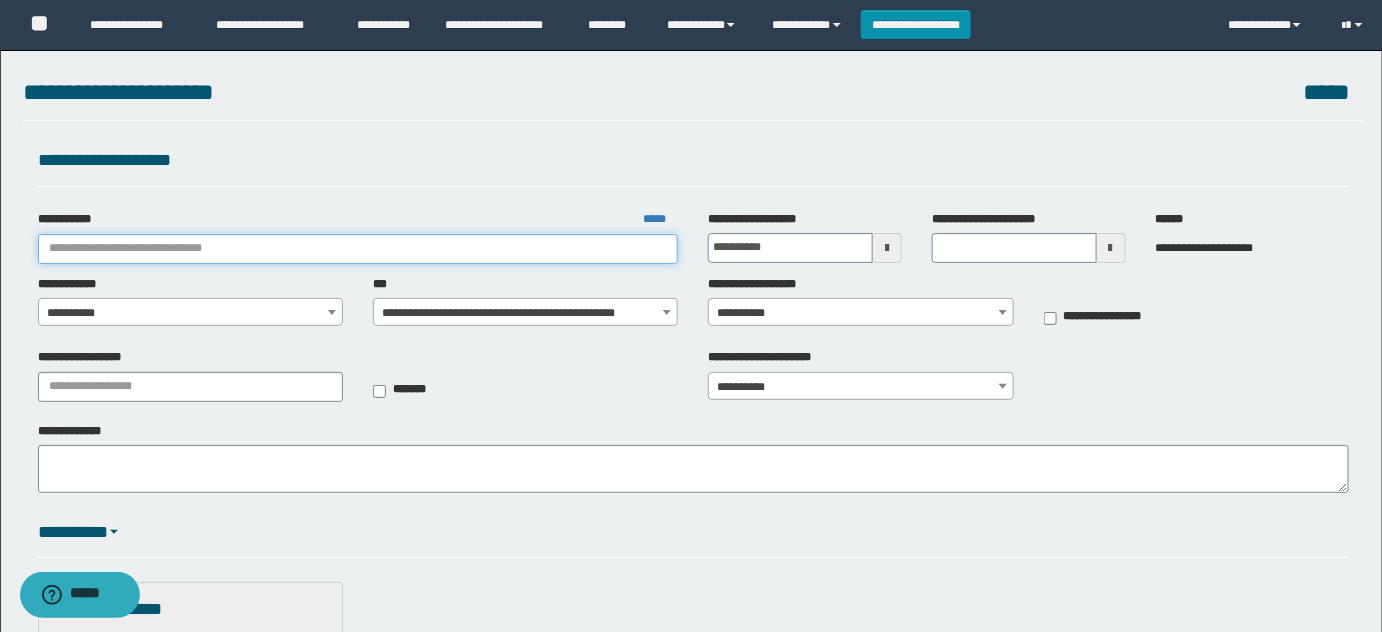 click on "**********" at bounding box center (358, 249) 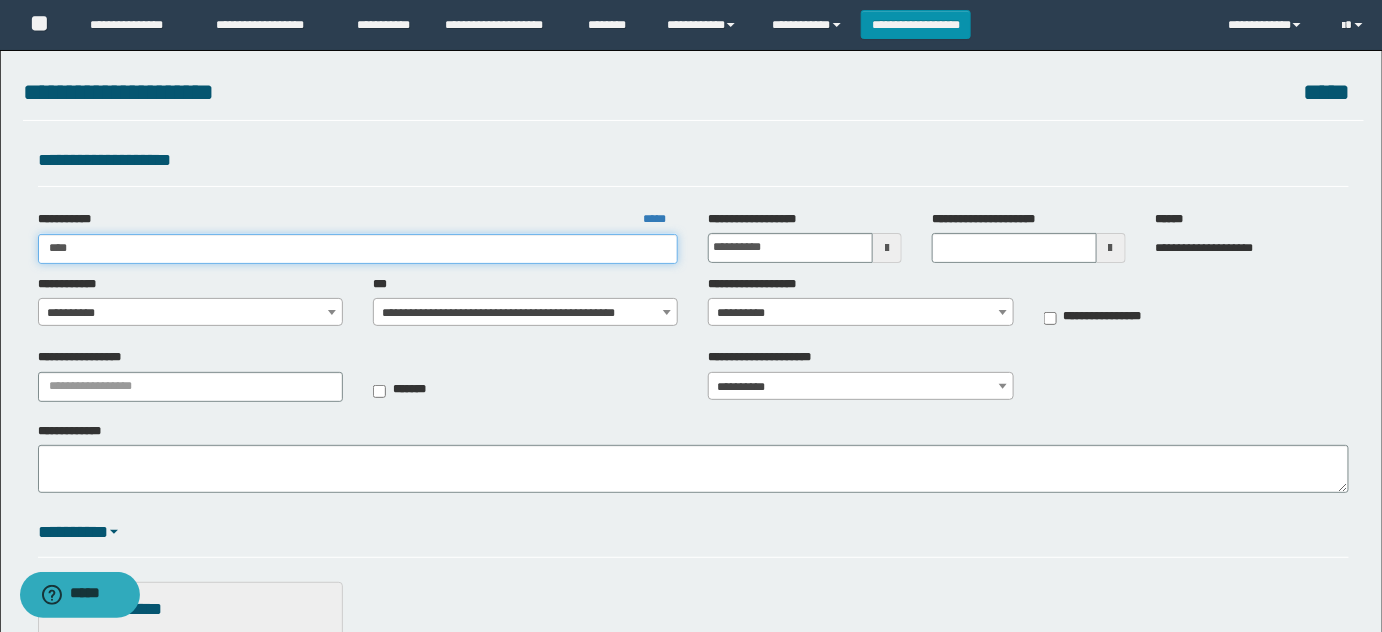 type on "*****" 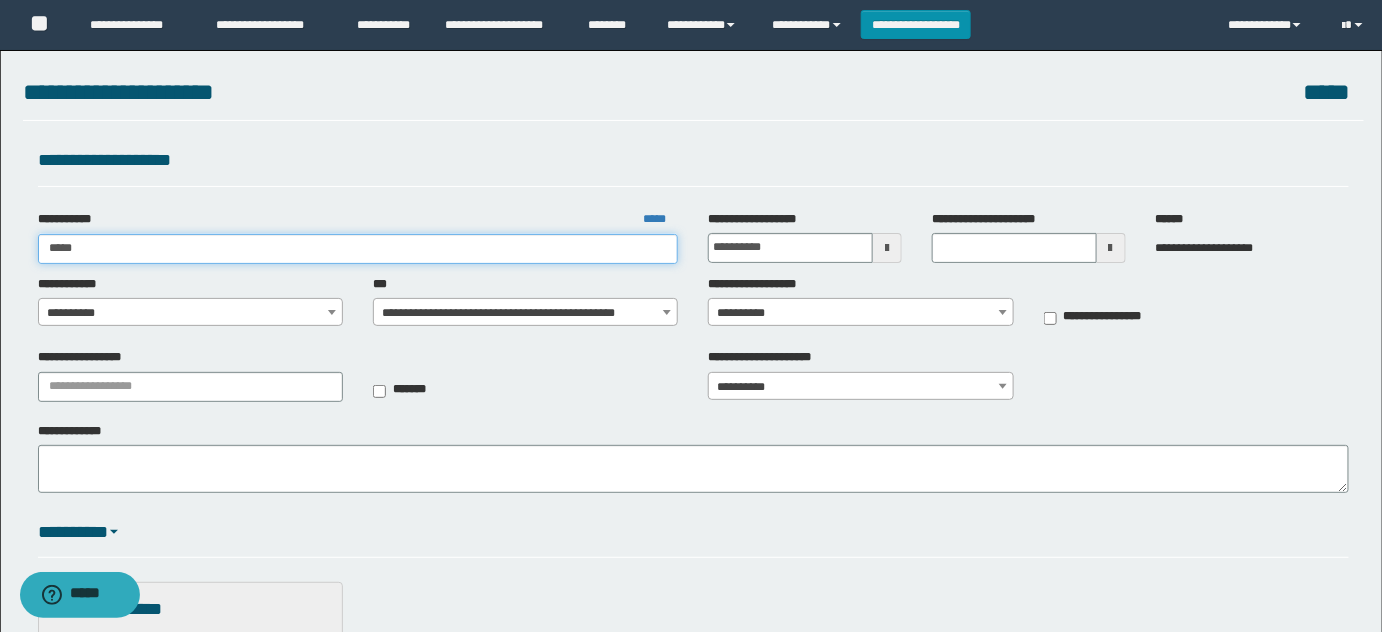 type on "*****" 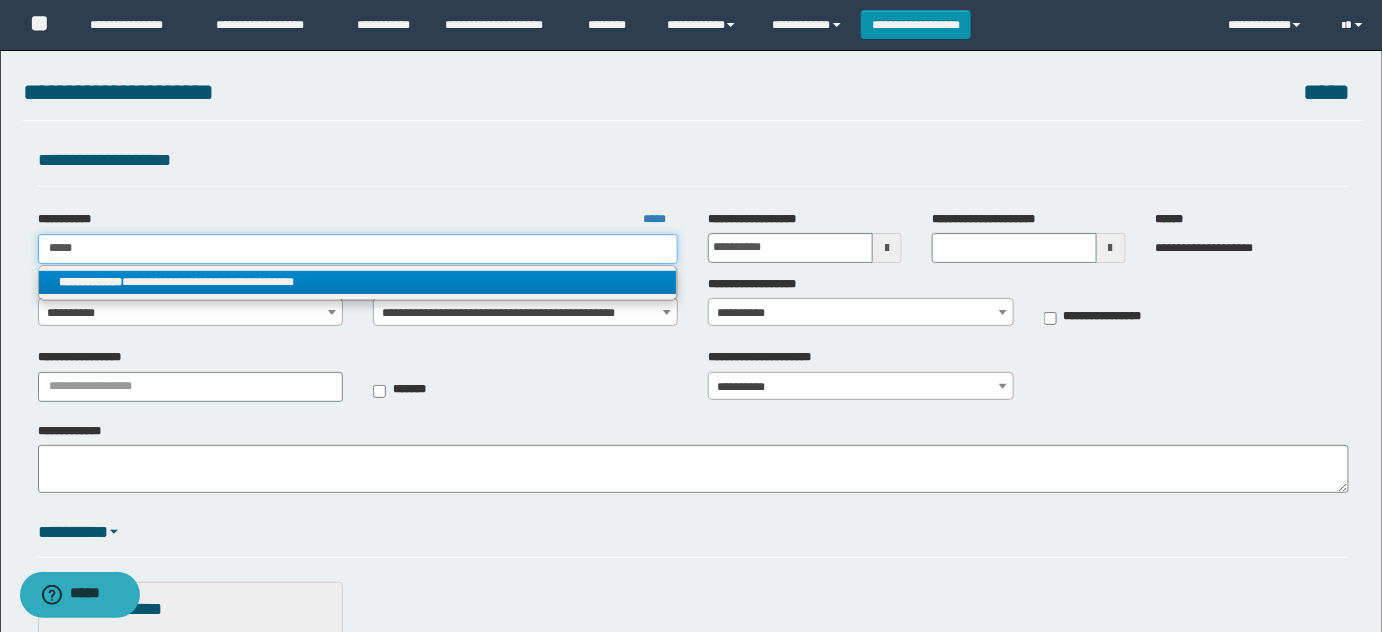 type on "*****" 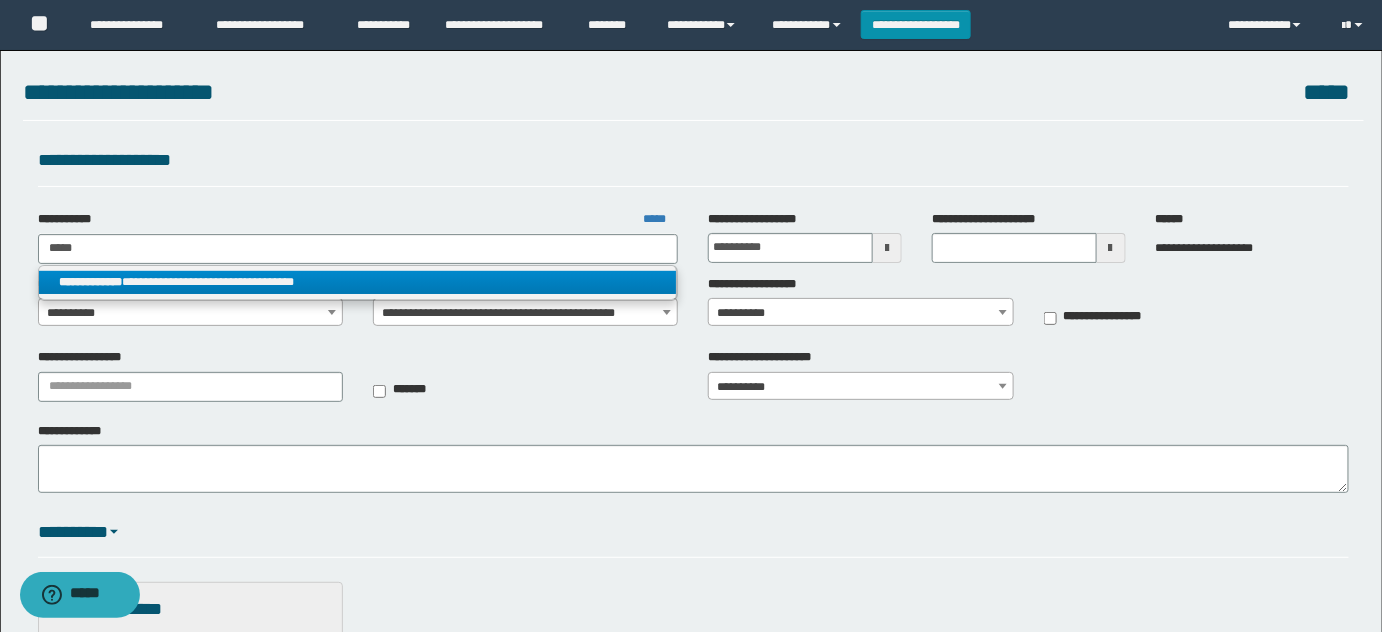 click on "**********" at bounding box center [358, 282] 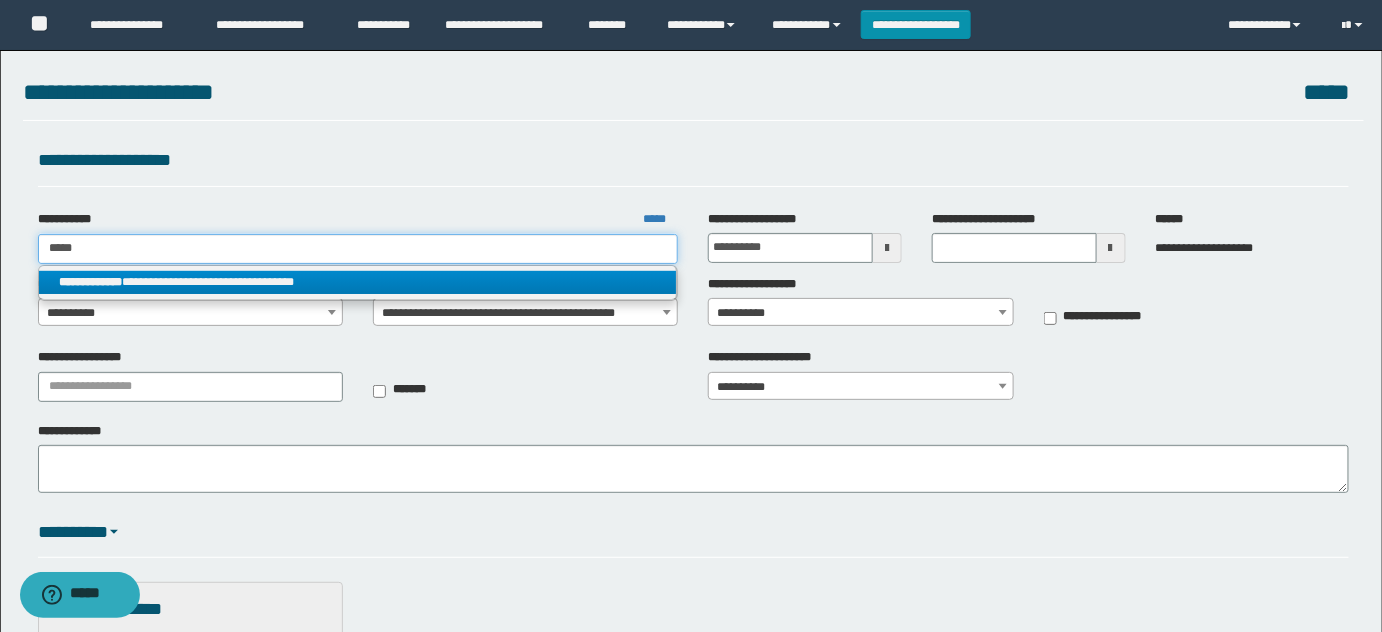 type 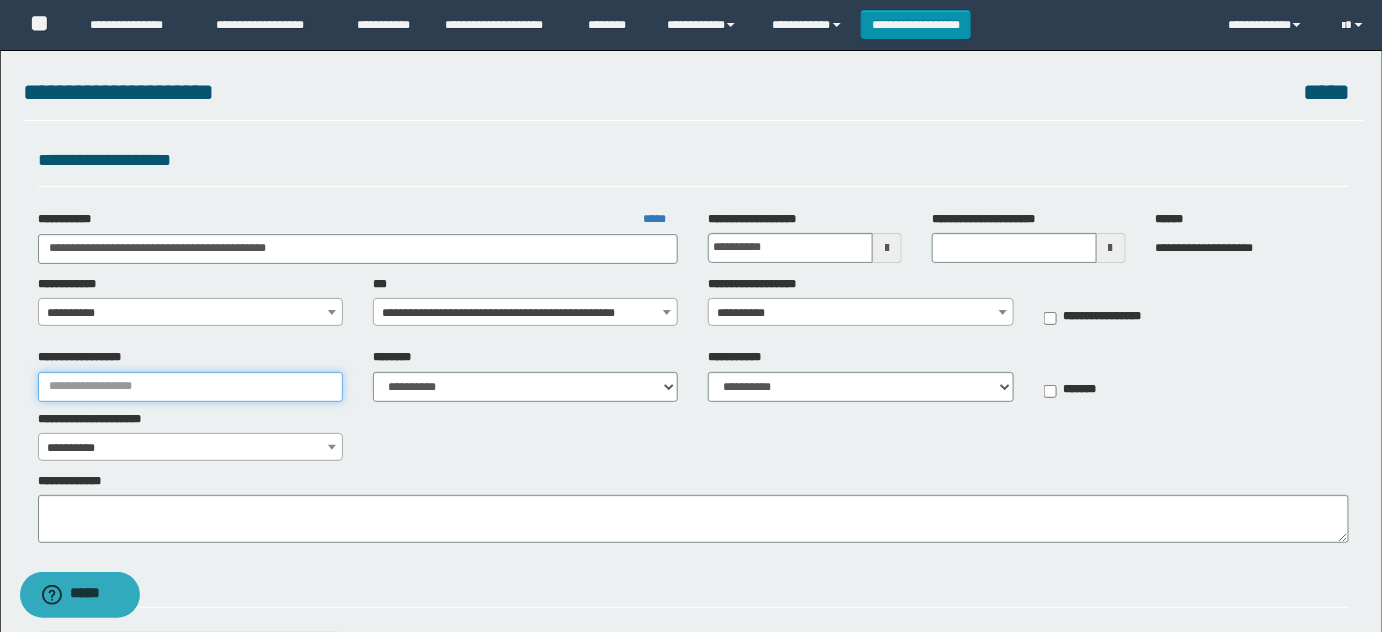 click on "**********" at bounding box center [190, 387] 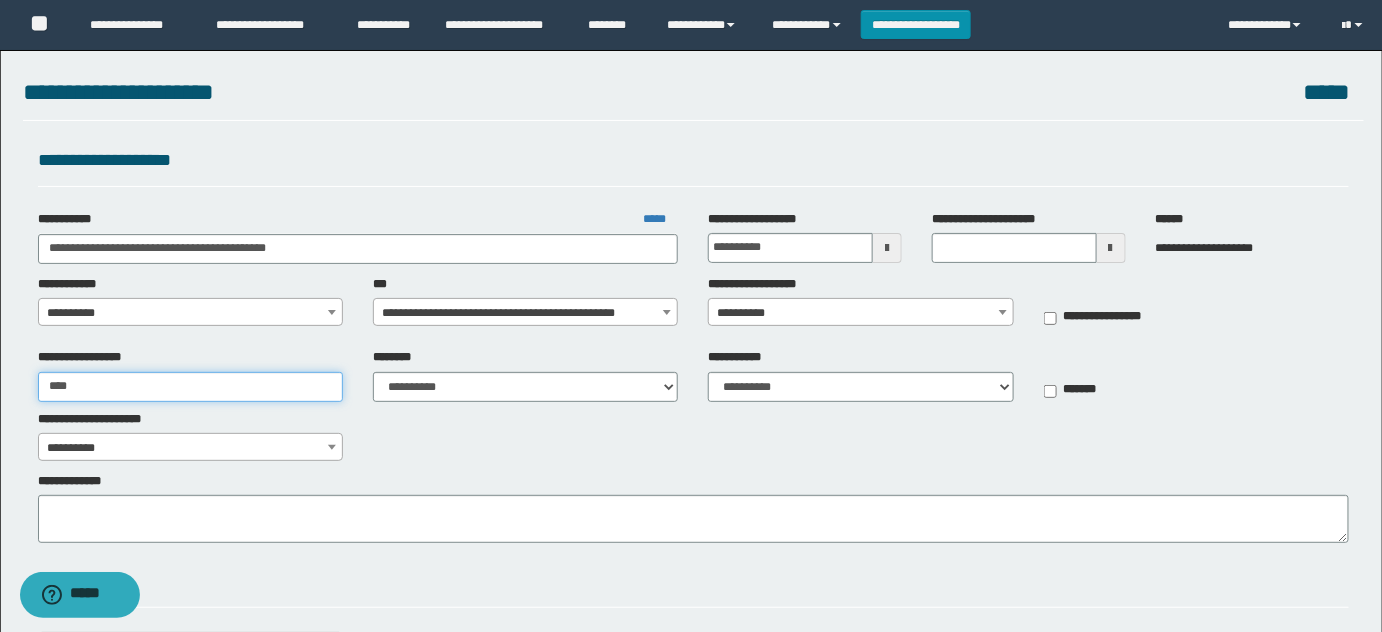 type on "**********" 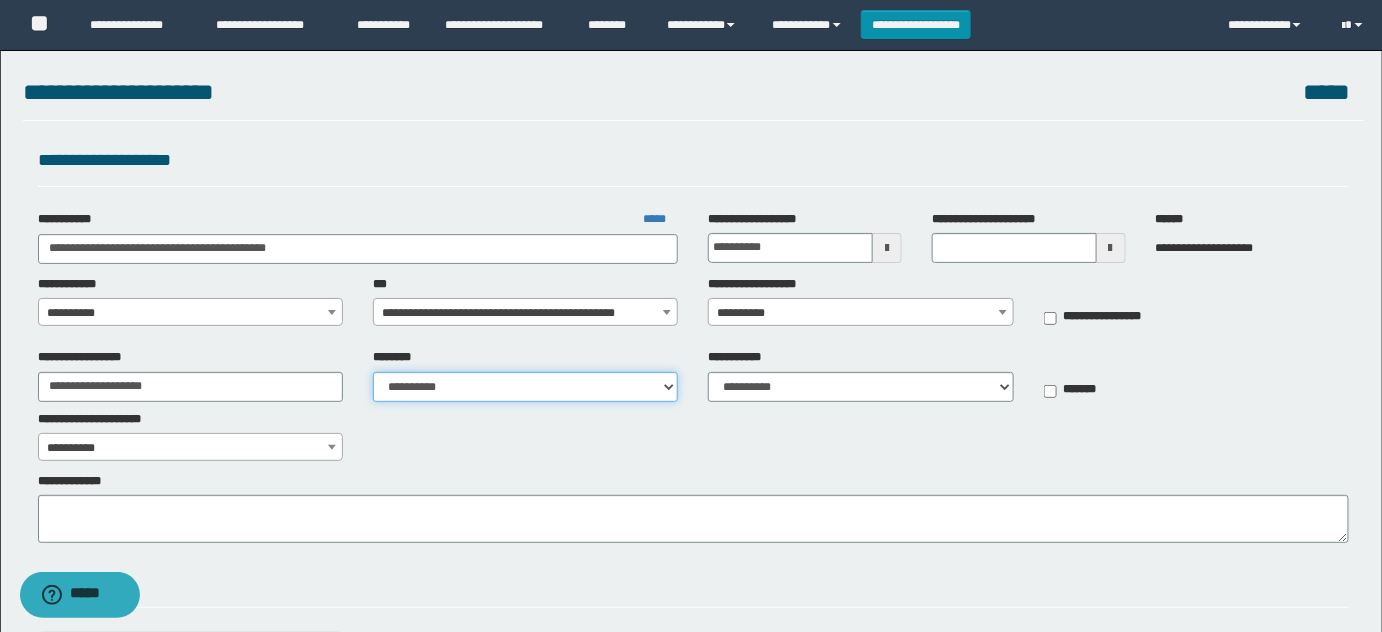 click on "**********" at bounding box center [525, 387] 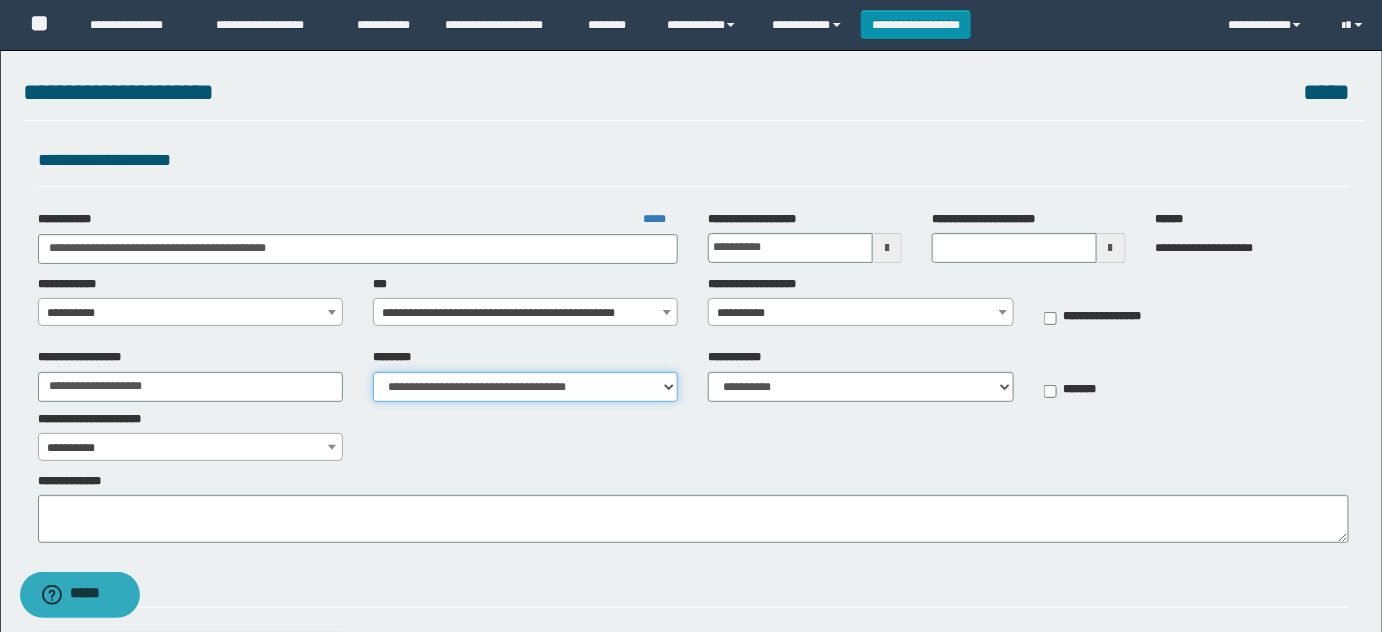 click on "**********" at bounding box center [525, 387] 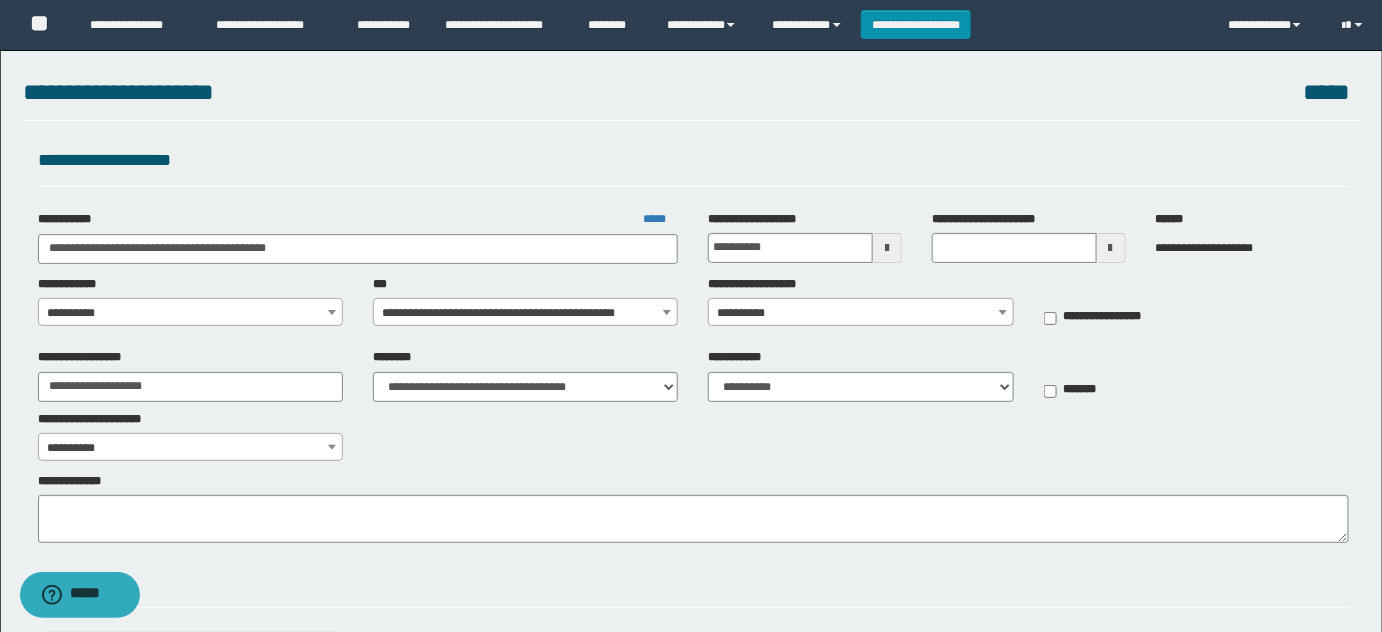 click on "**********" at bounding box center [190, 301] 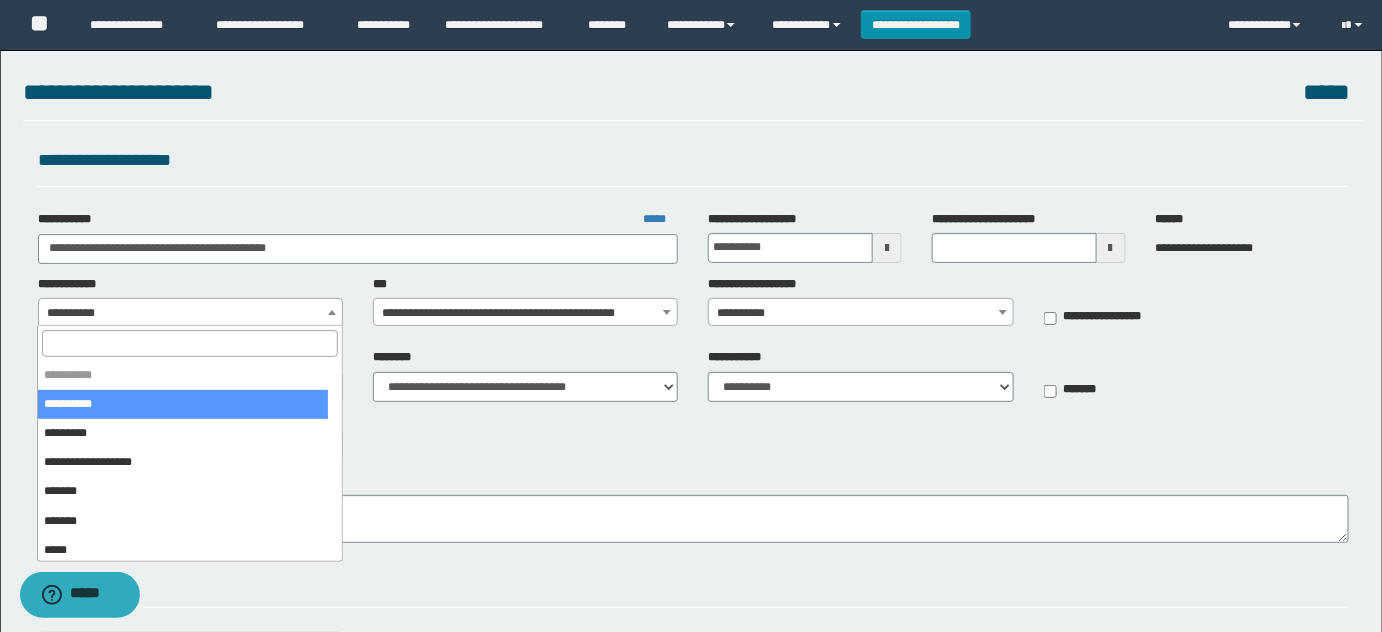 click on "**********" at bounding box center [191, 313] 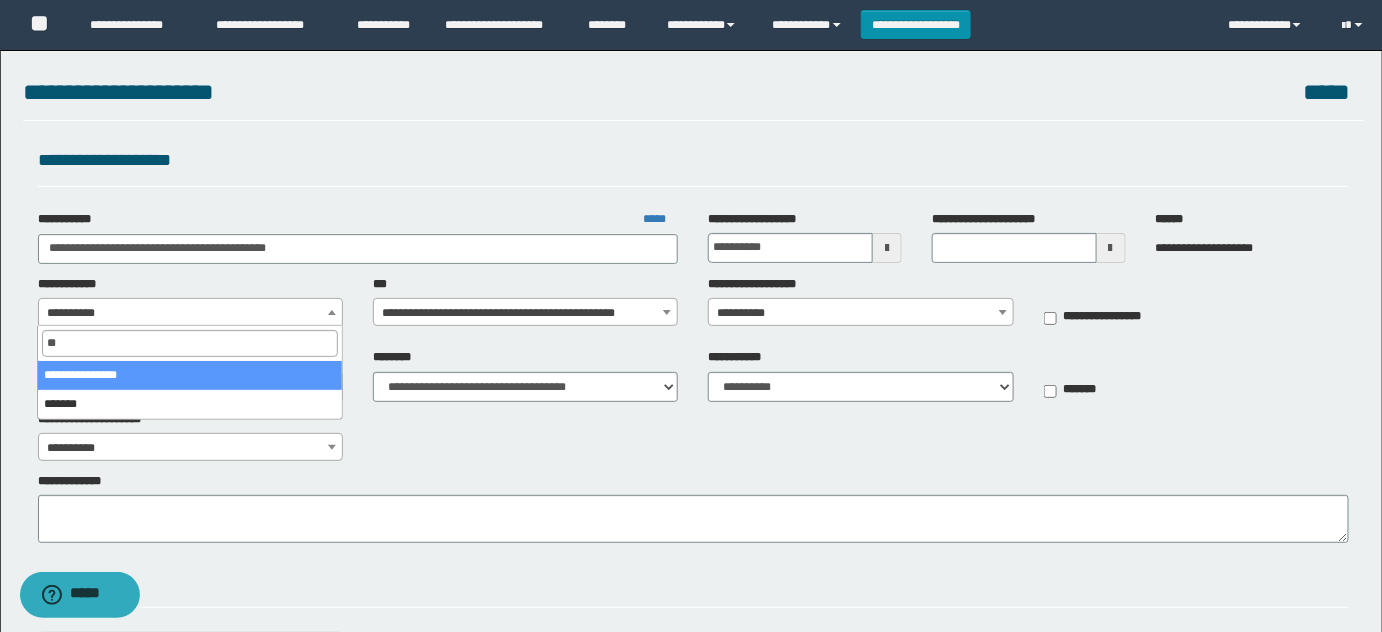 type on "***" 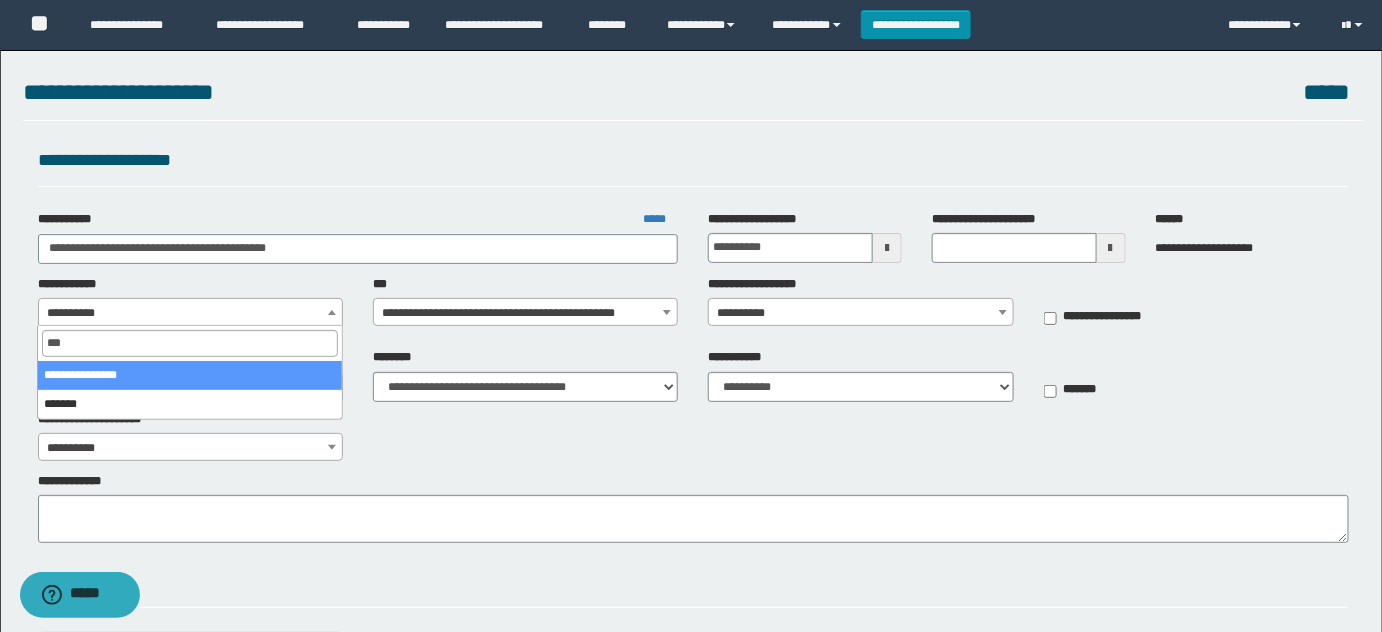 select on "**" 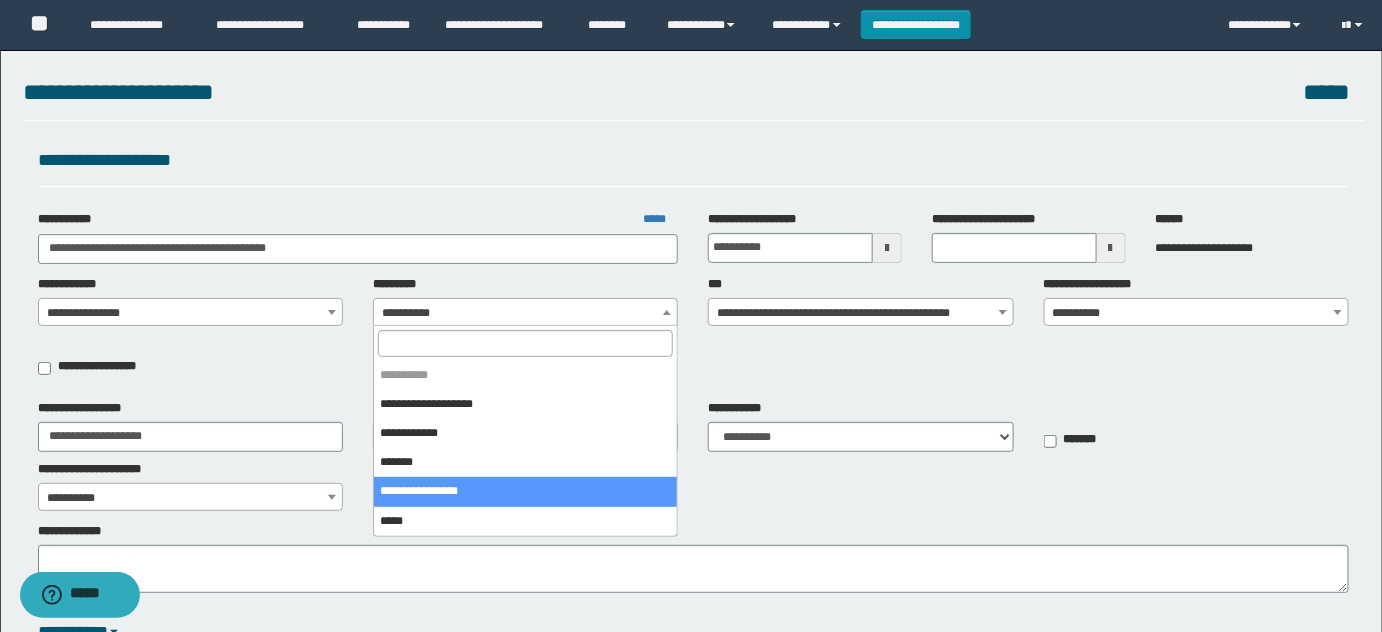 select on "****" 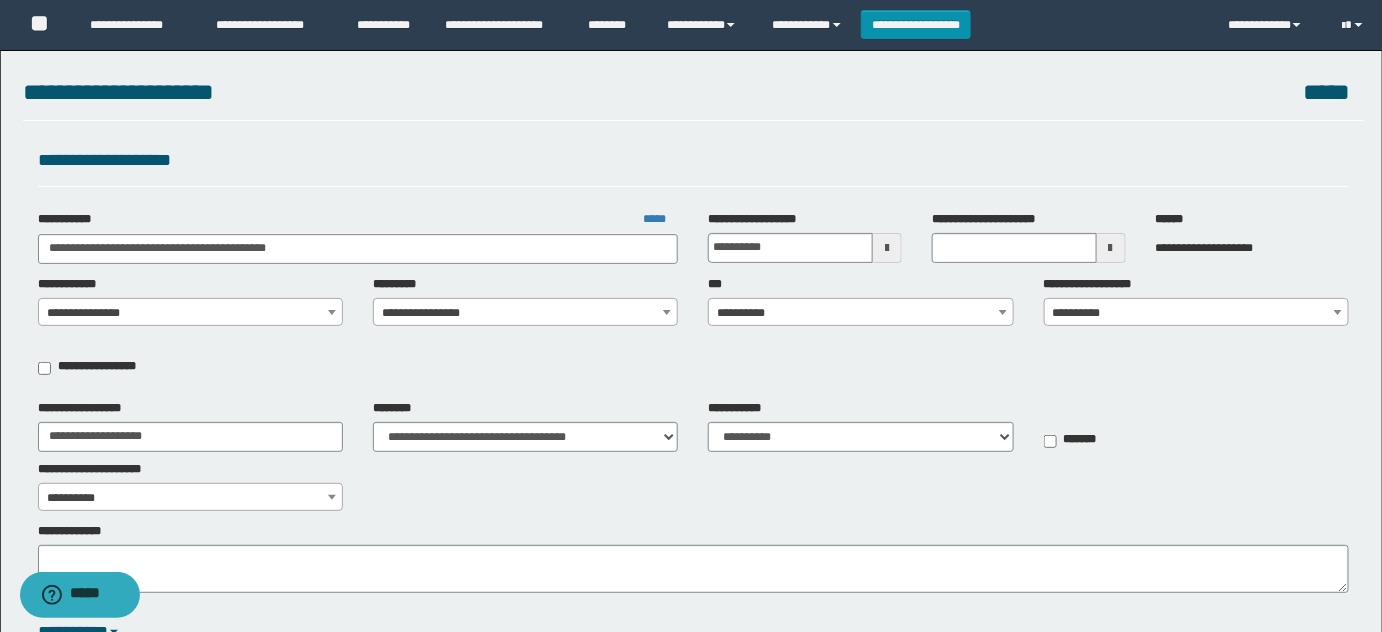 click on "**********" at bounding box center (861, 313) 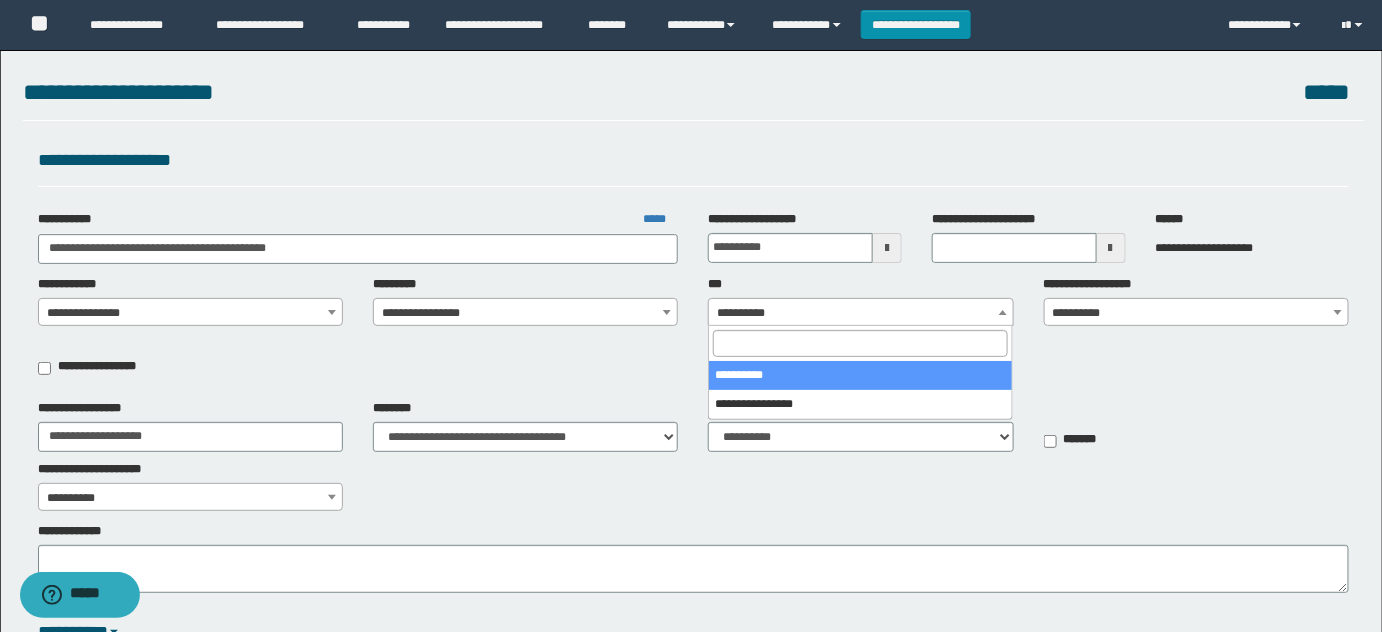 select on "***" 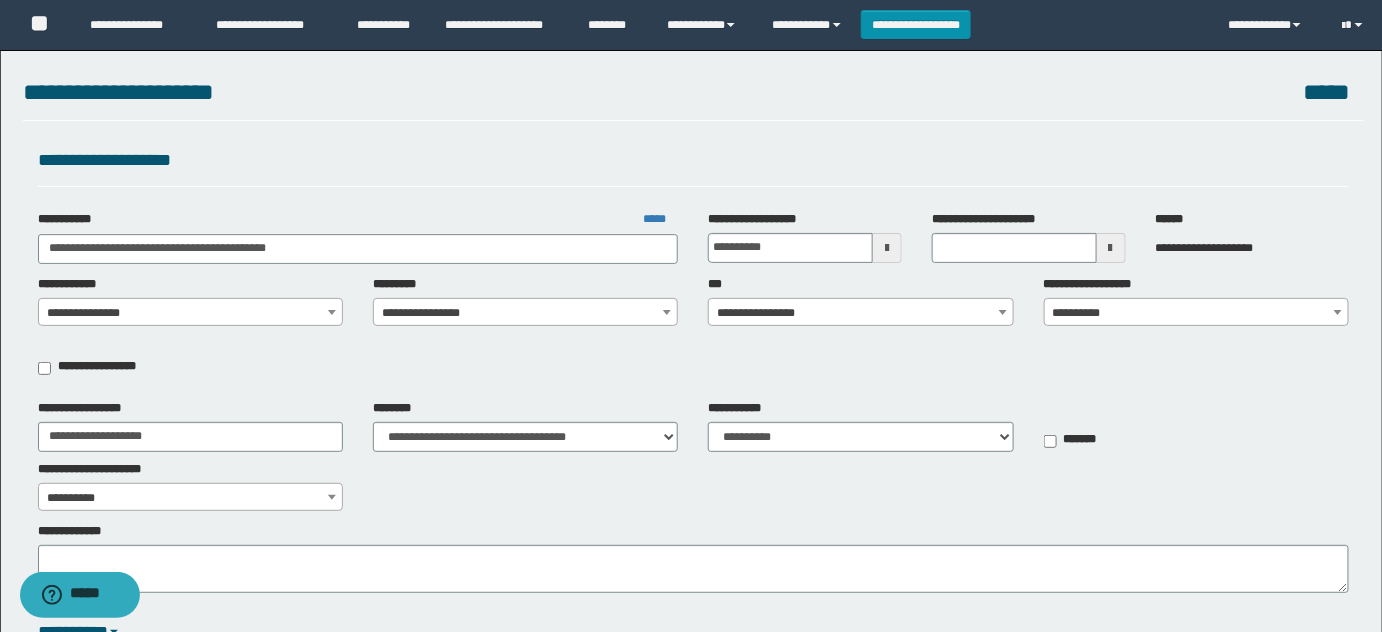 click on "**********" at bounding box center [1197, 313] 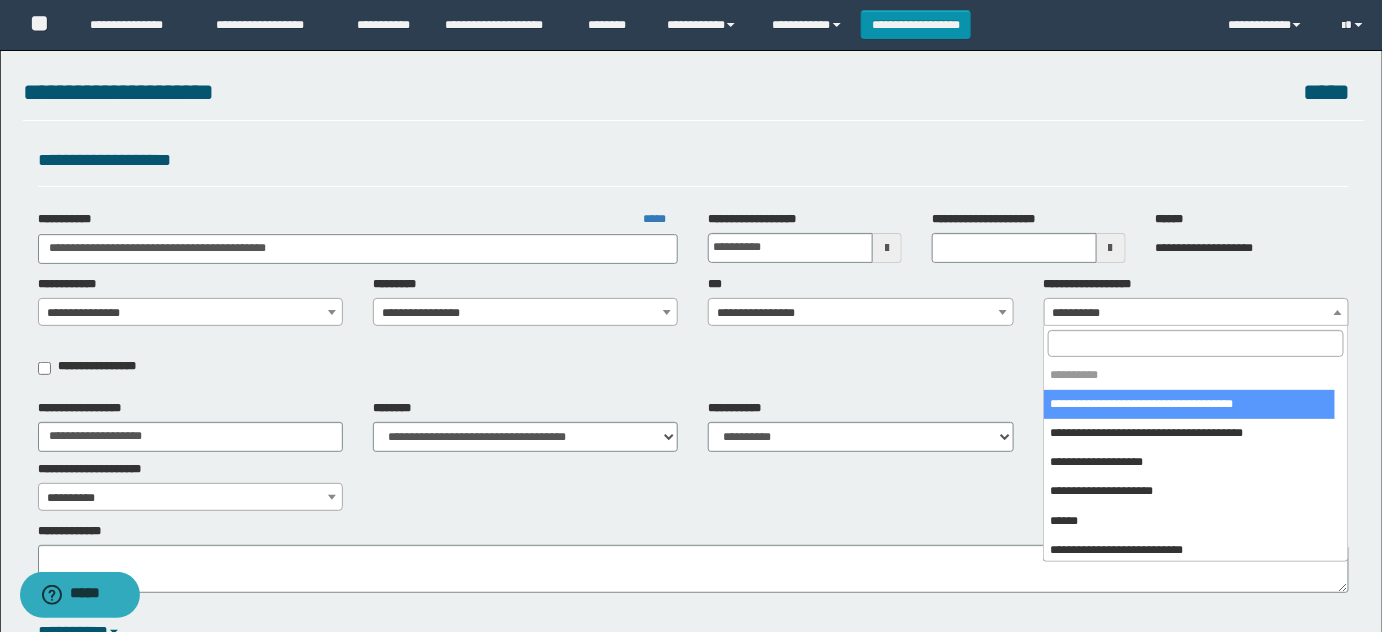 click at bounding box center (1195, 343) 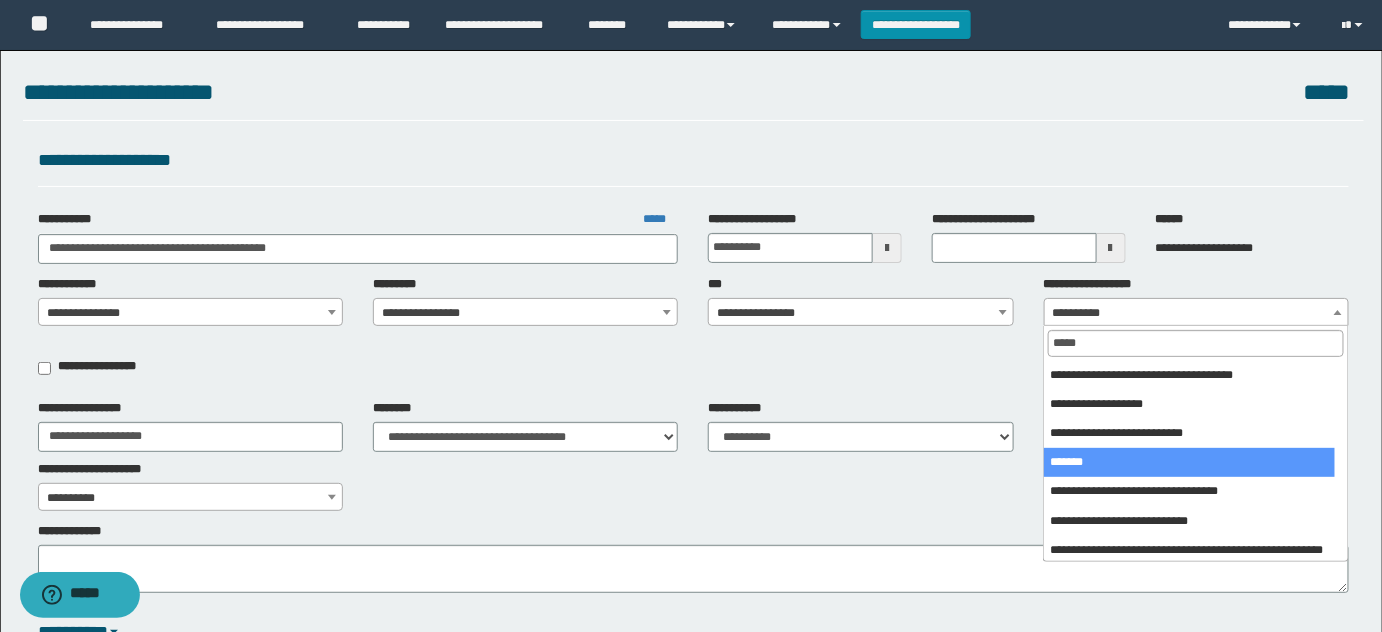 type on "*****" 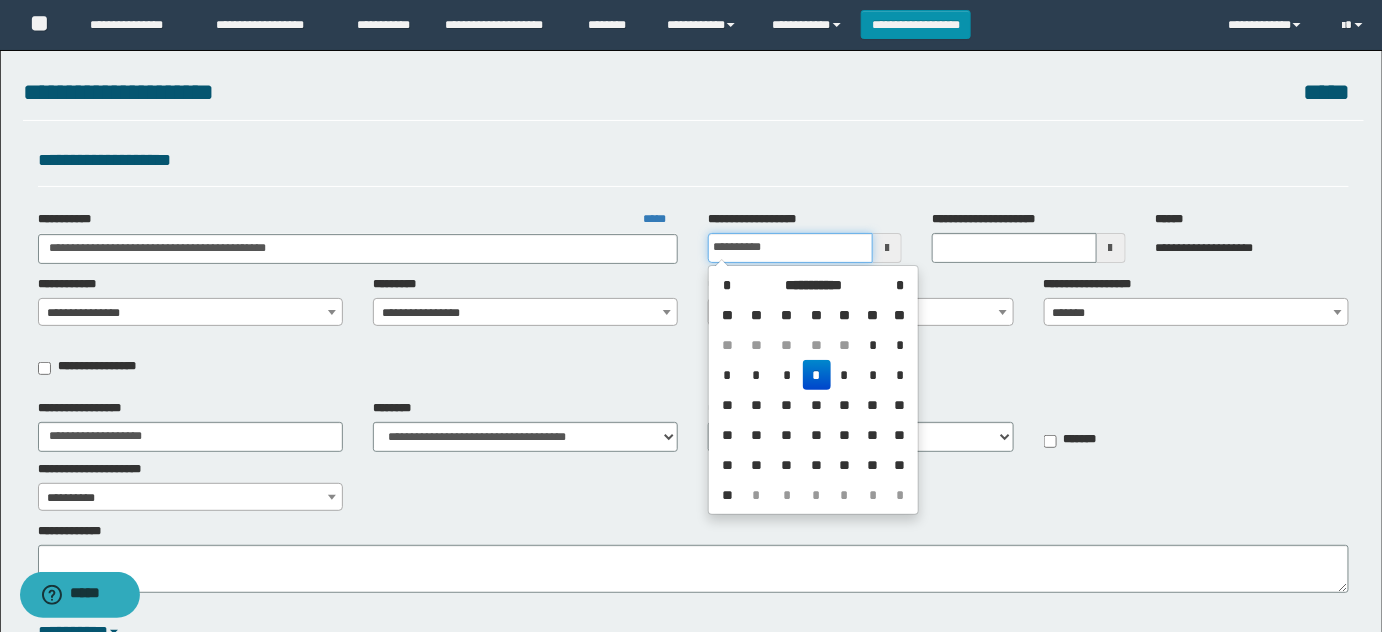 click on "**********" at bounding box center [790, 248] 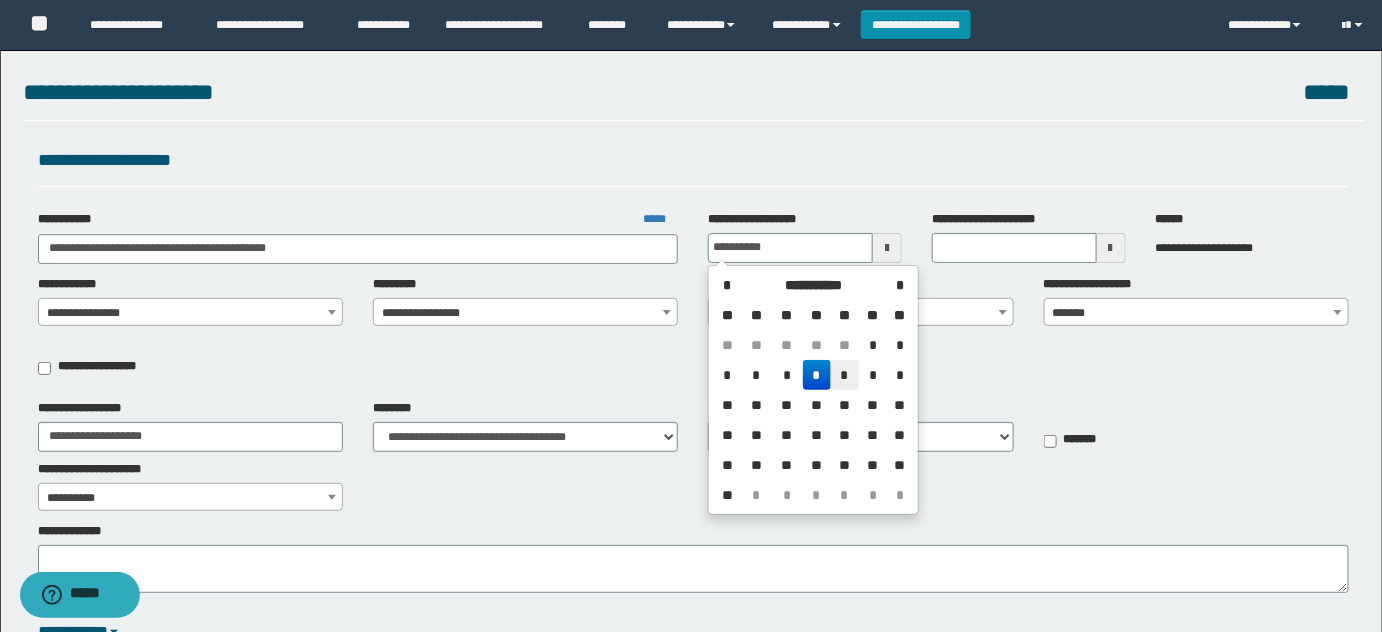 click on "*" at bounding box center [845, 375] 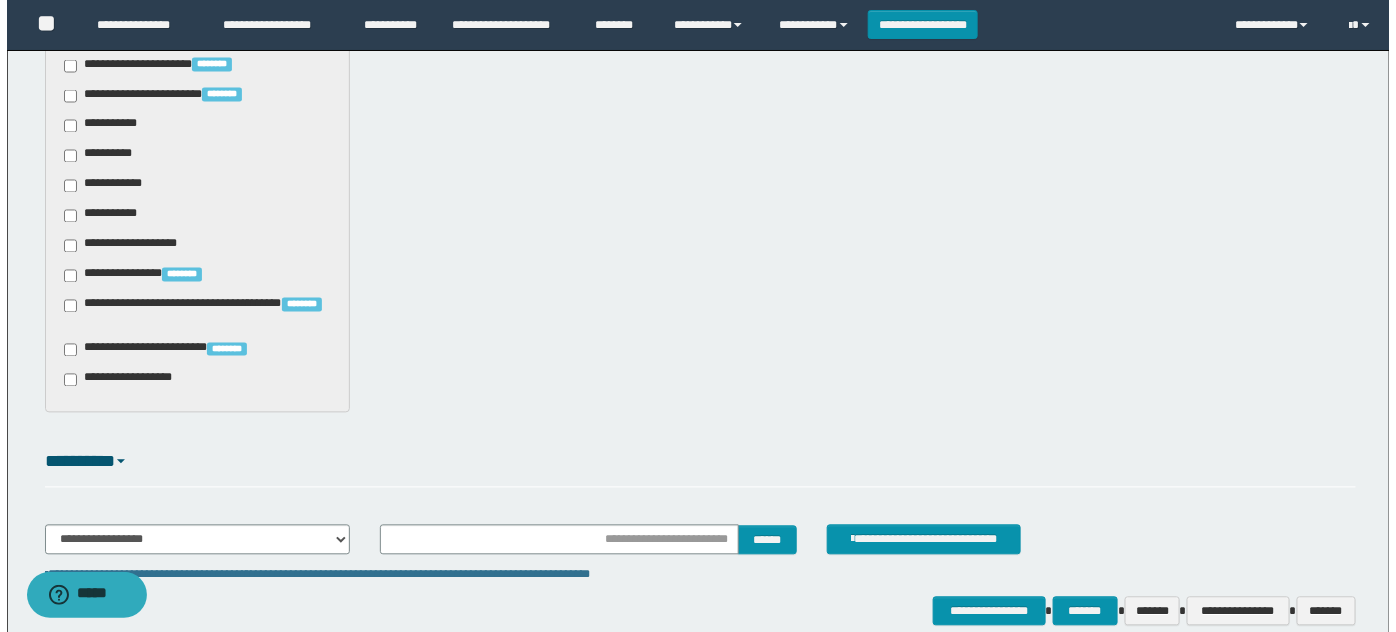 scroll, scrollTop: 1253, scrollLeft: 0, axis: vertical 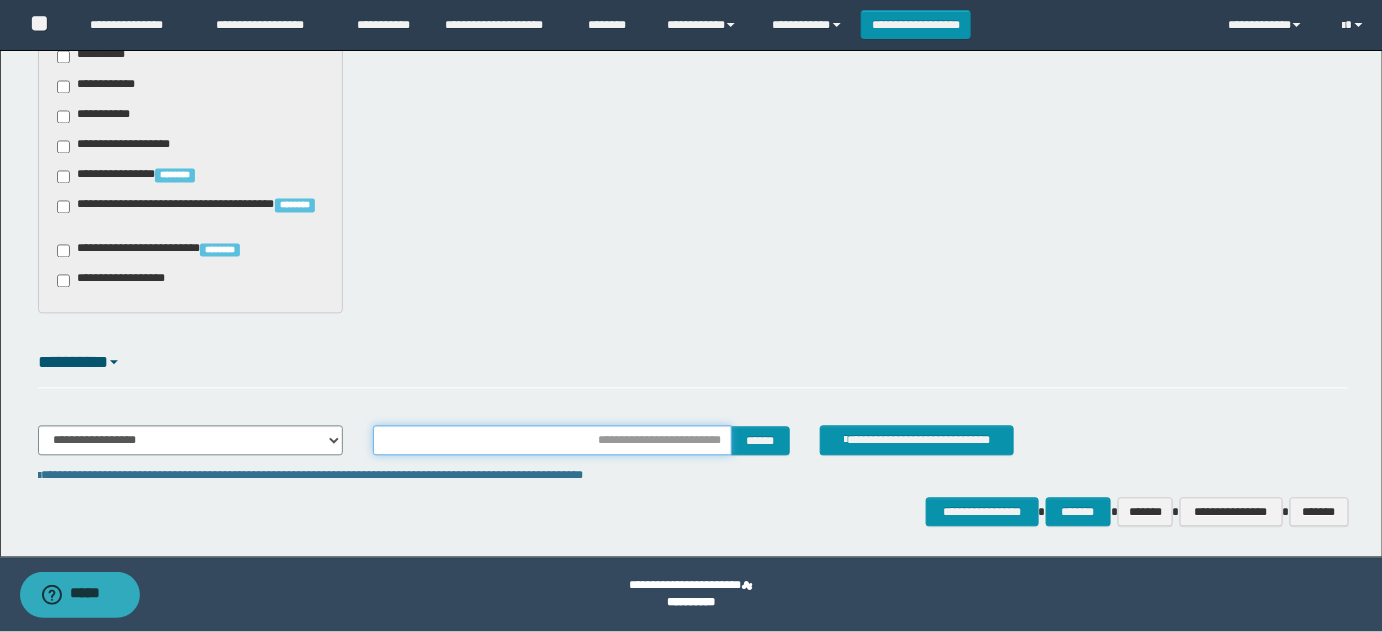 click at bounding box center [552, 441] 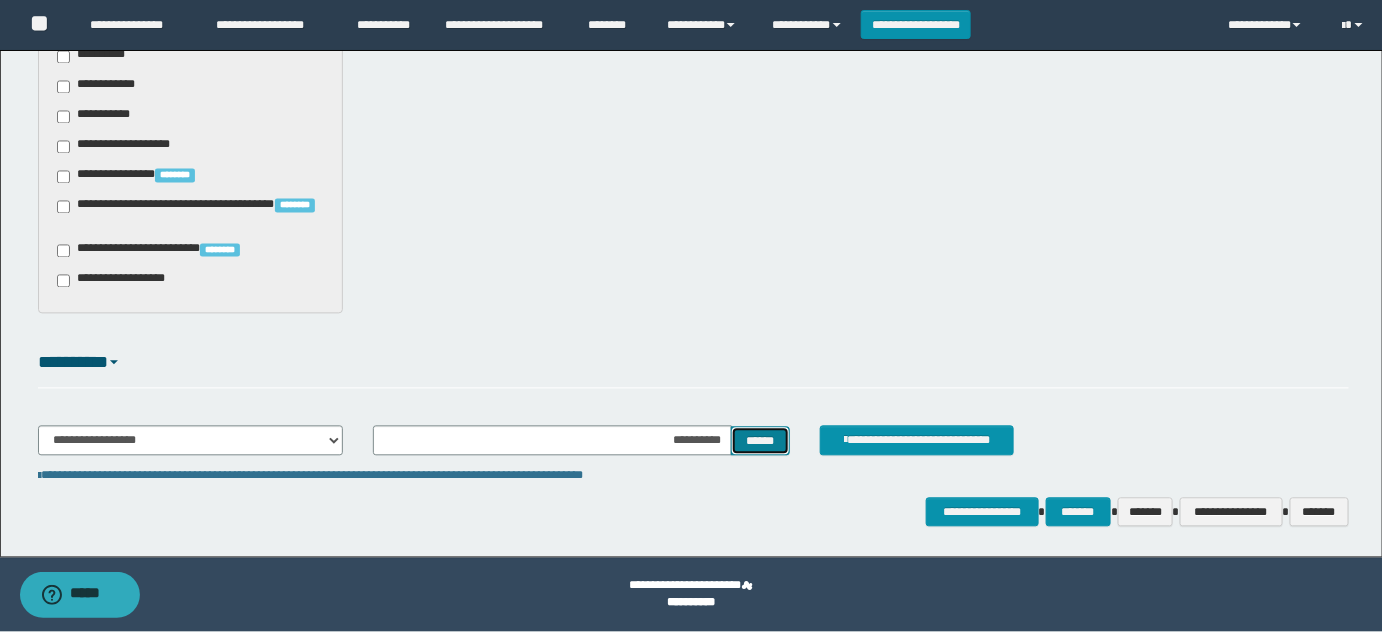 click on "******" at bounding box center (760, 441) 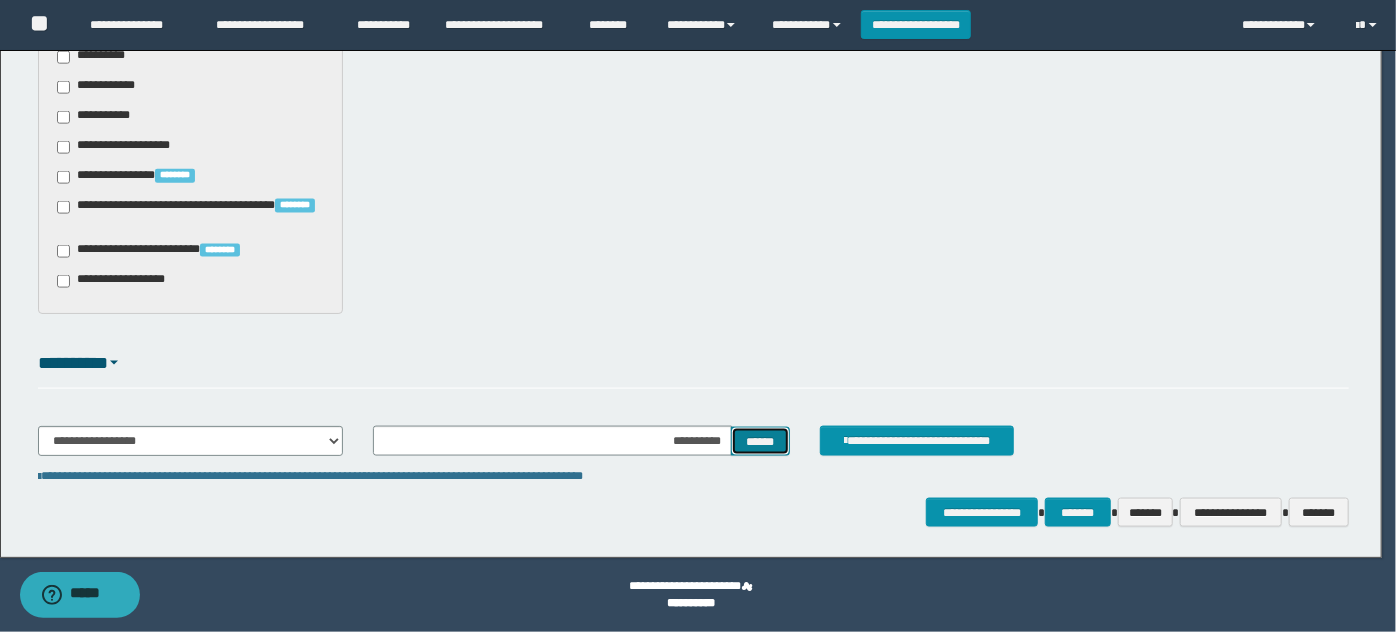 type 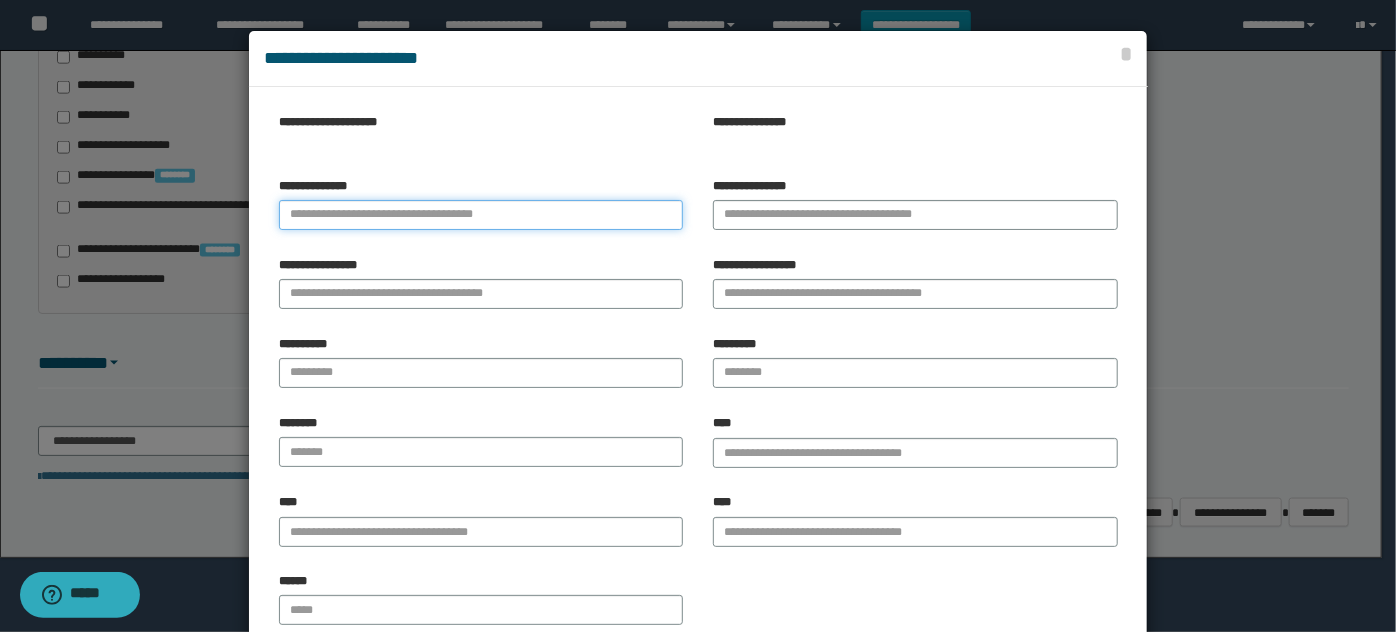 paste on "**********" 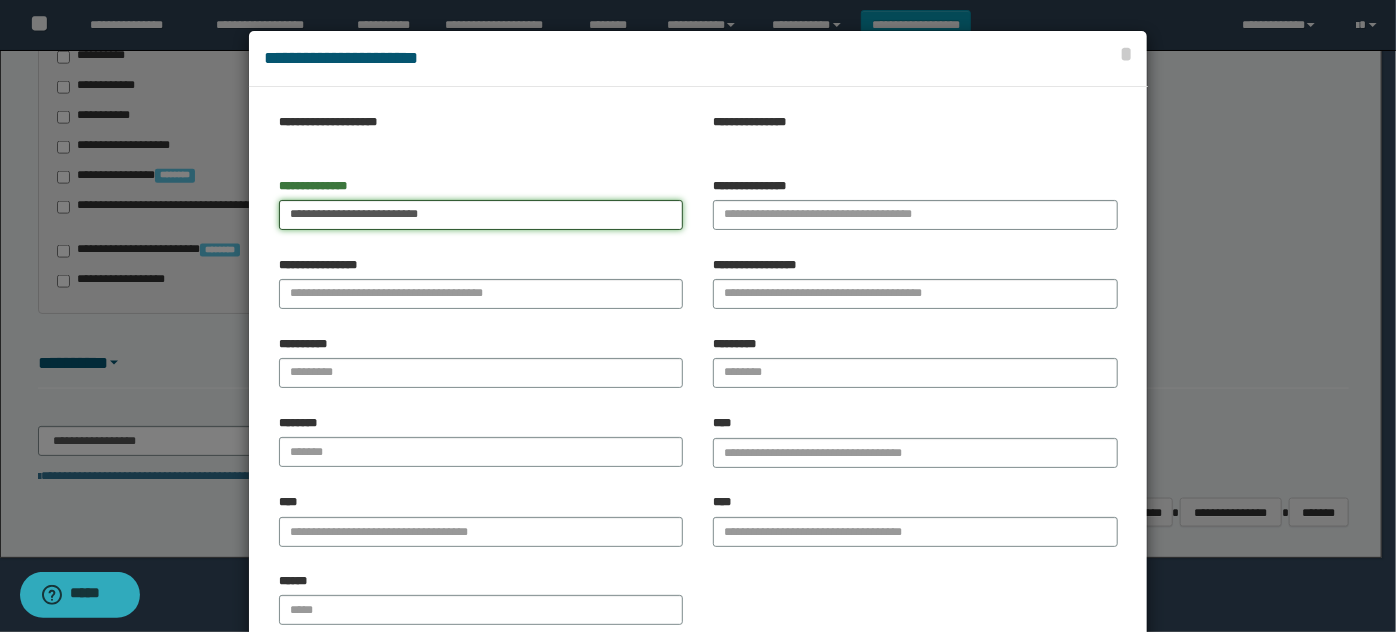 click on "**********" at bounding box center [481, 215] 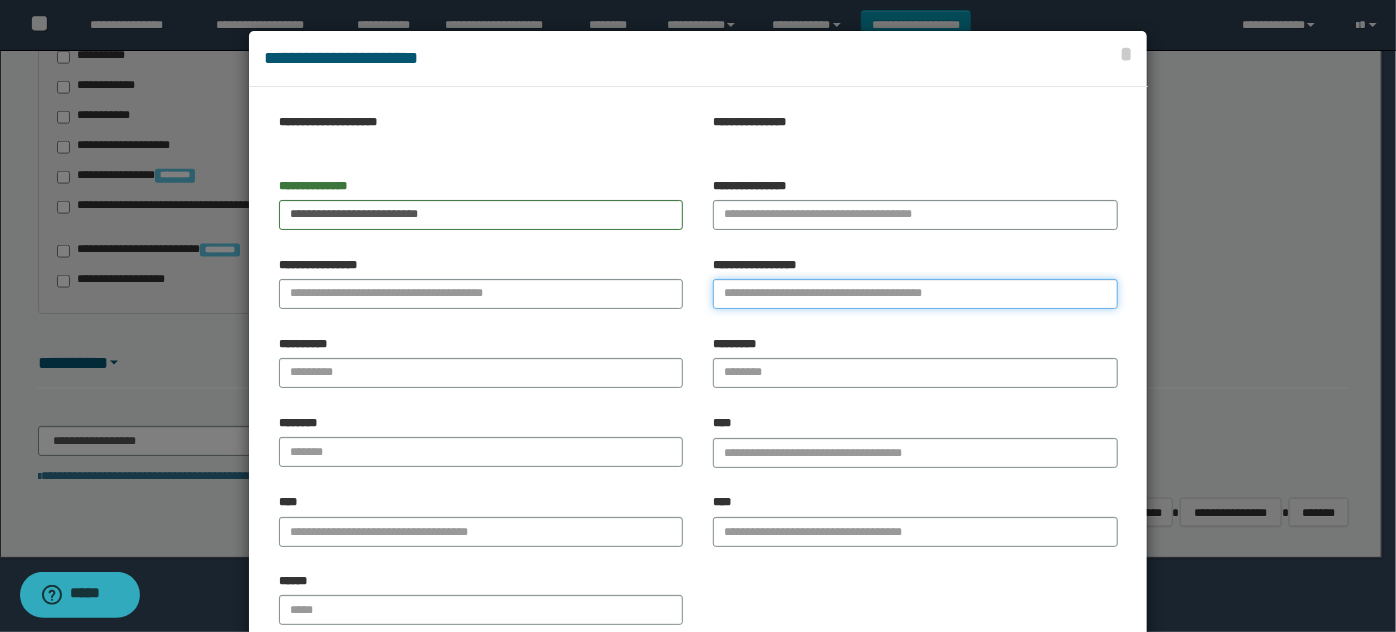 click on "**********" at bounding box center [915, 294] 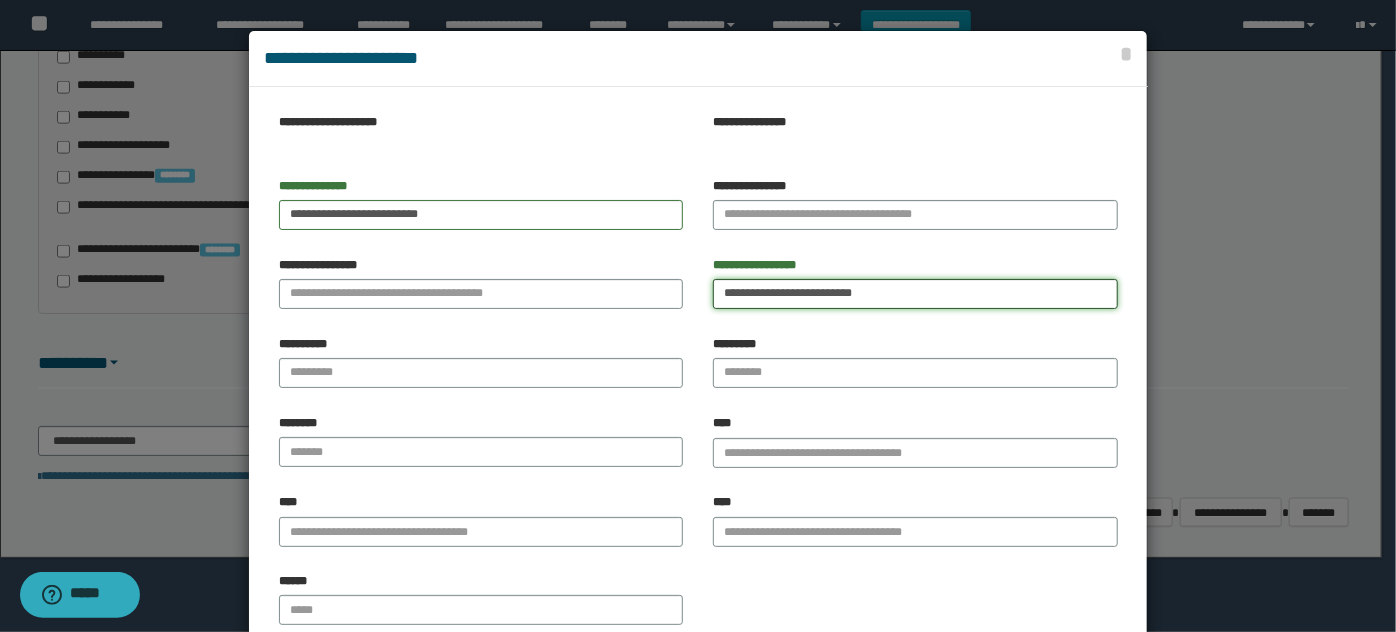 type 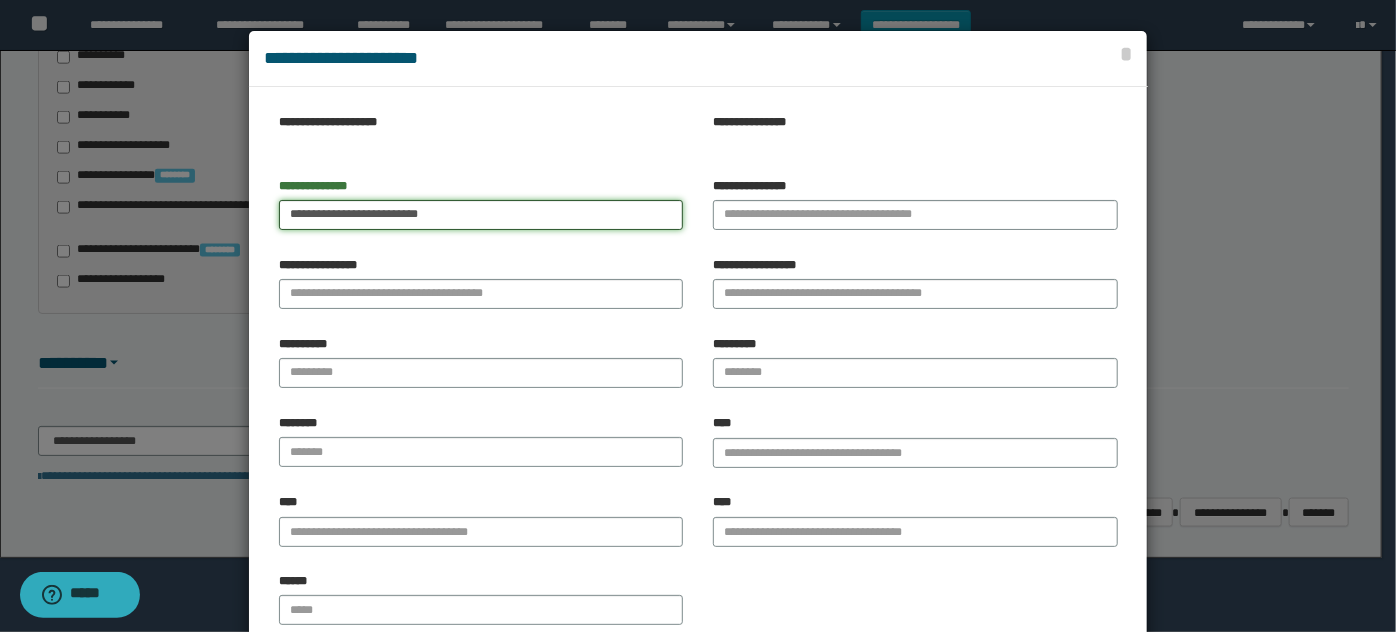 click on "**********" at bounding box center (481, 215) 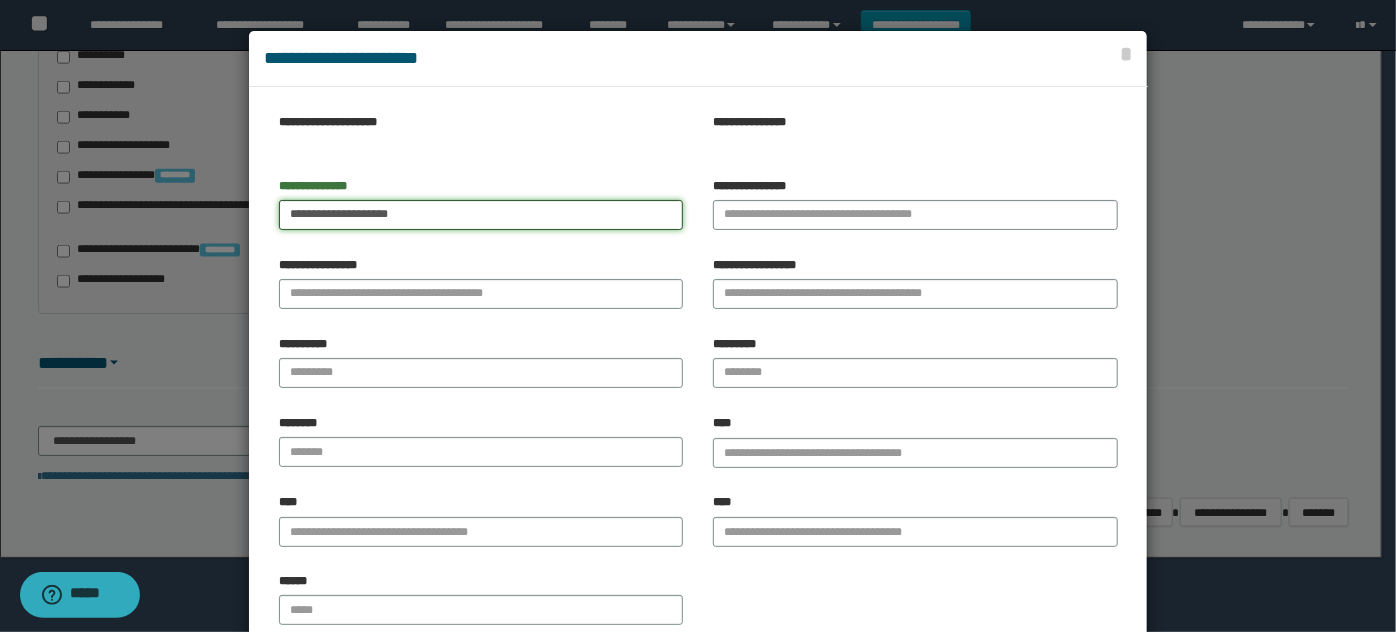 type on "**********" 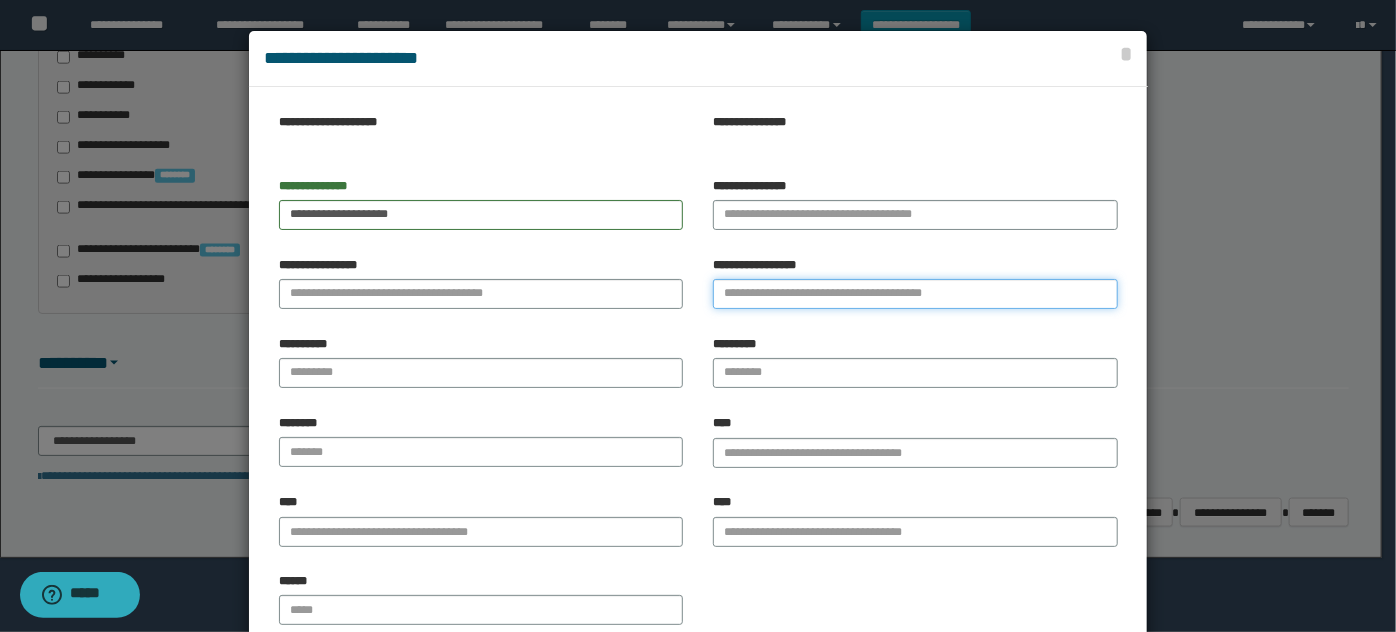 drag, startPoint x: 752, startPoint y: 305, endPoint x: 442, endPoint y: 252, distance: 314.49802 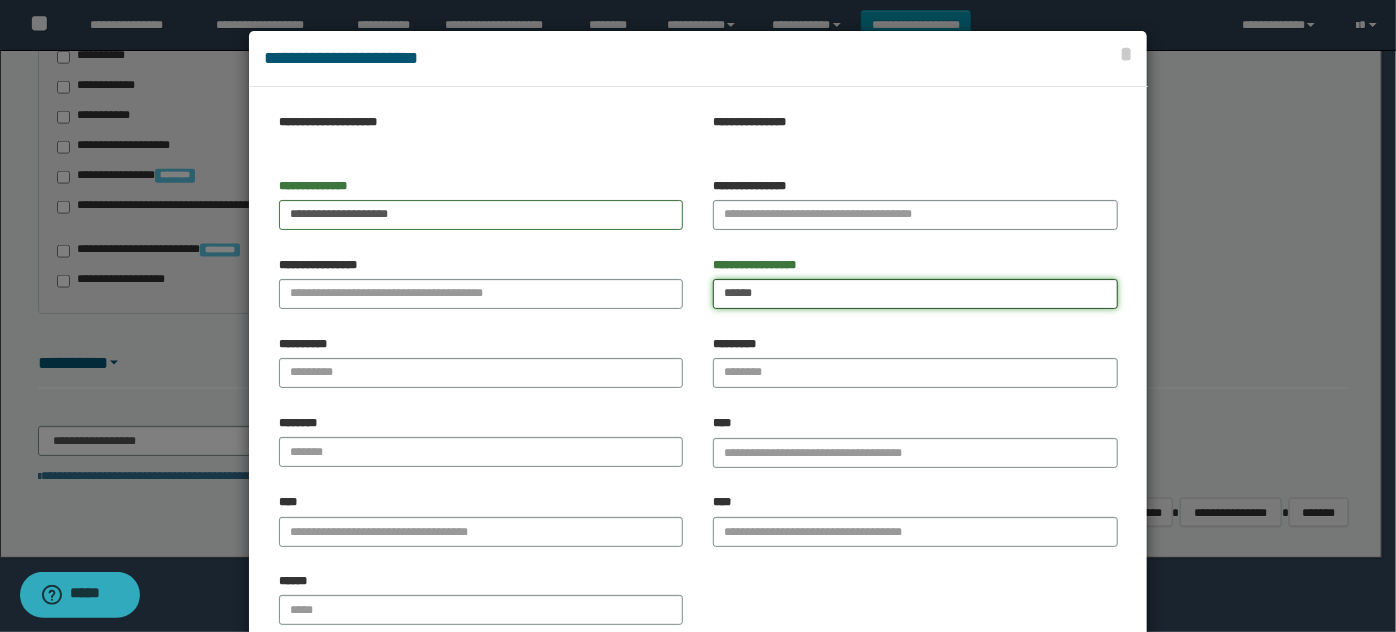 type on "******" 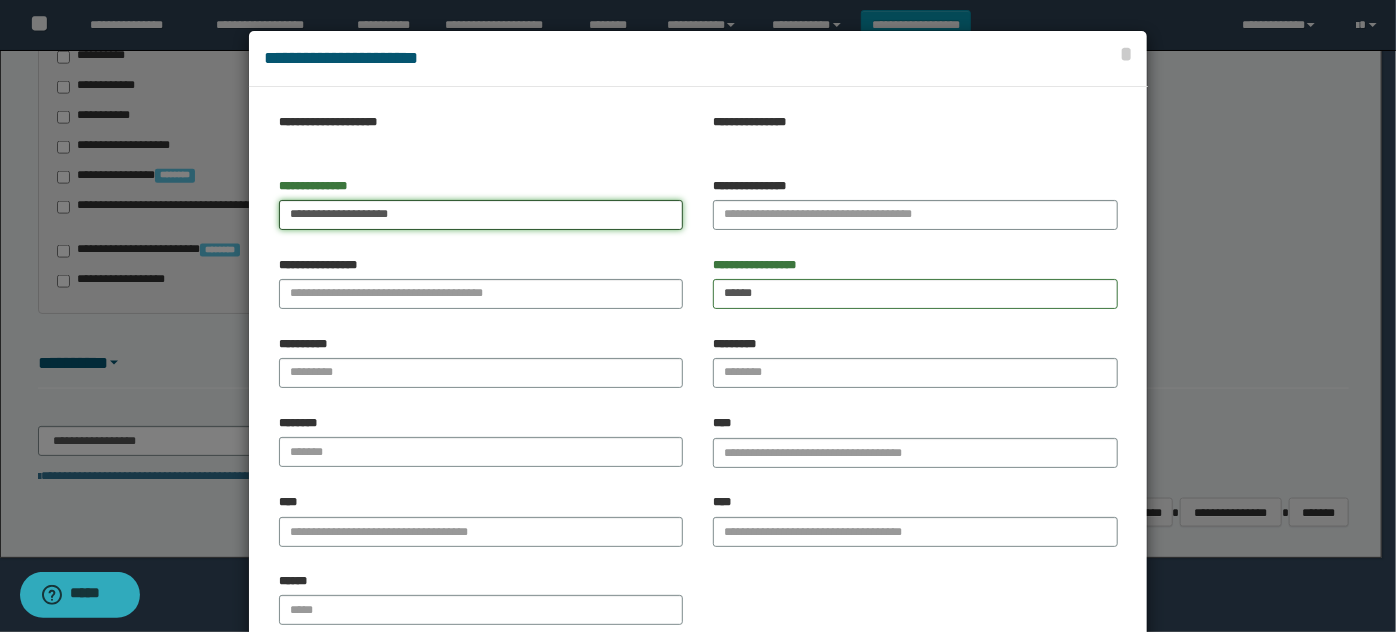 click on "**********" at bounding box center (481, 215) 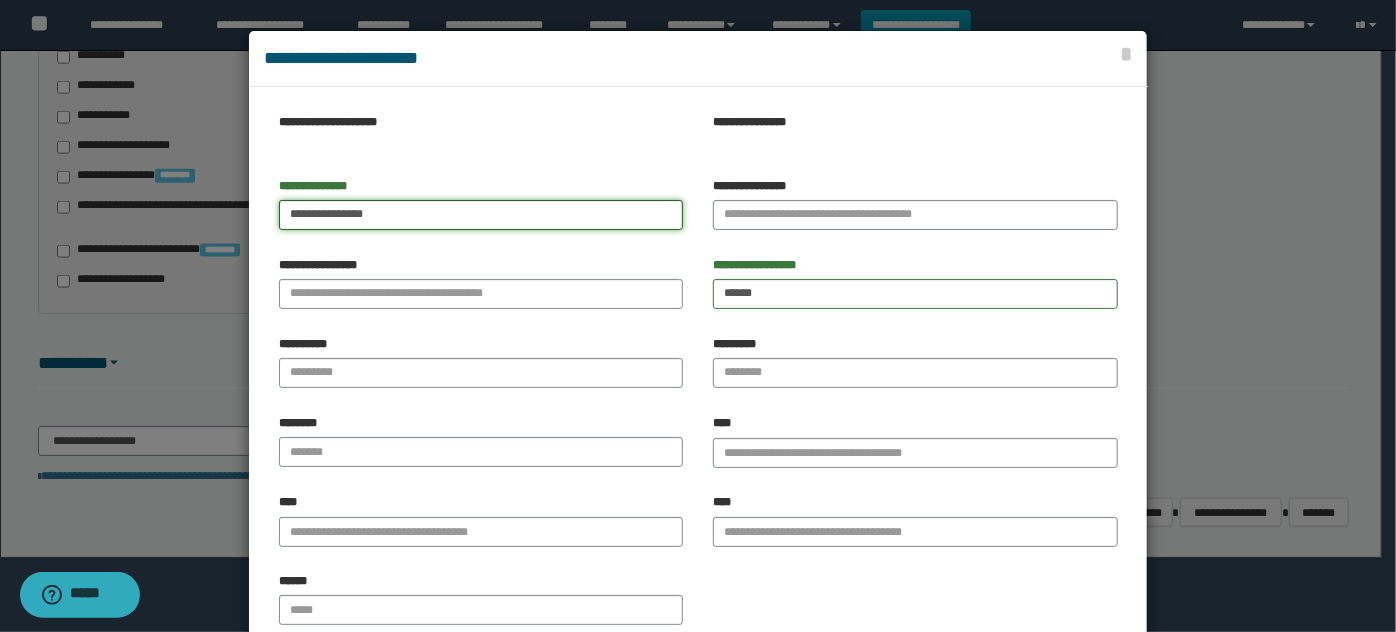 type on "**********" 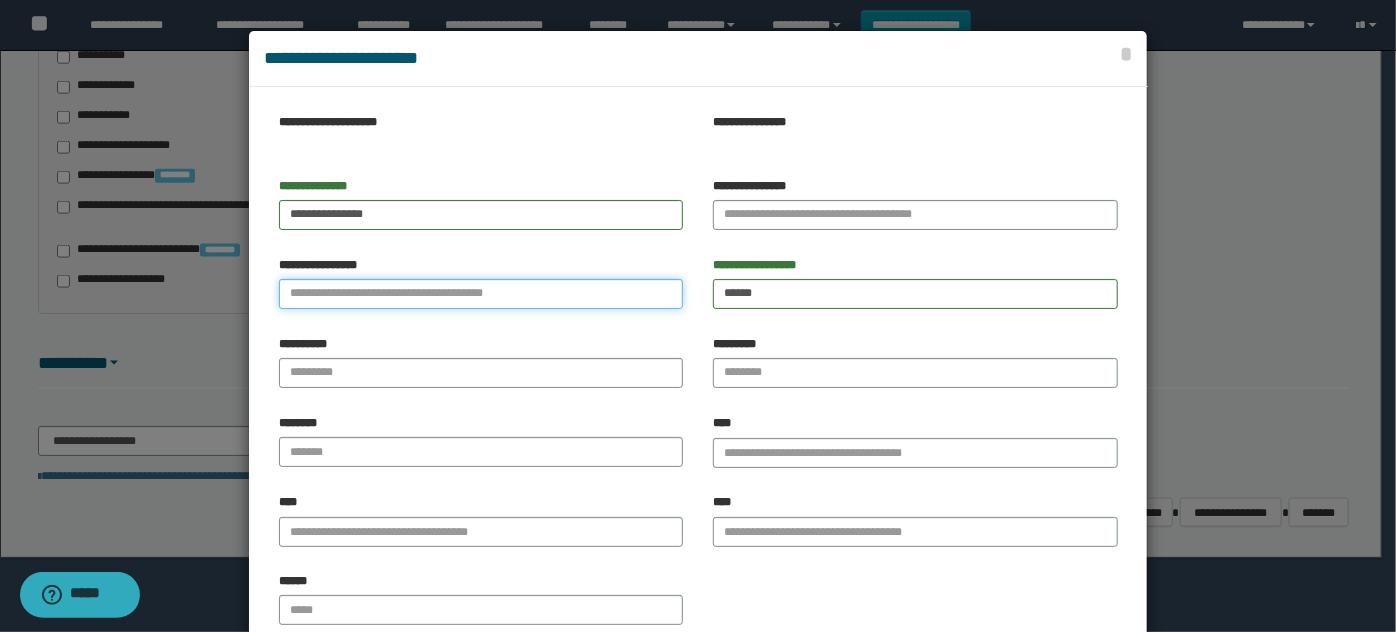 click on "**********" at bounding box center (481, 294) 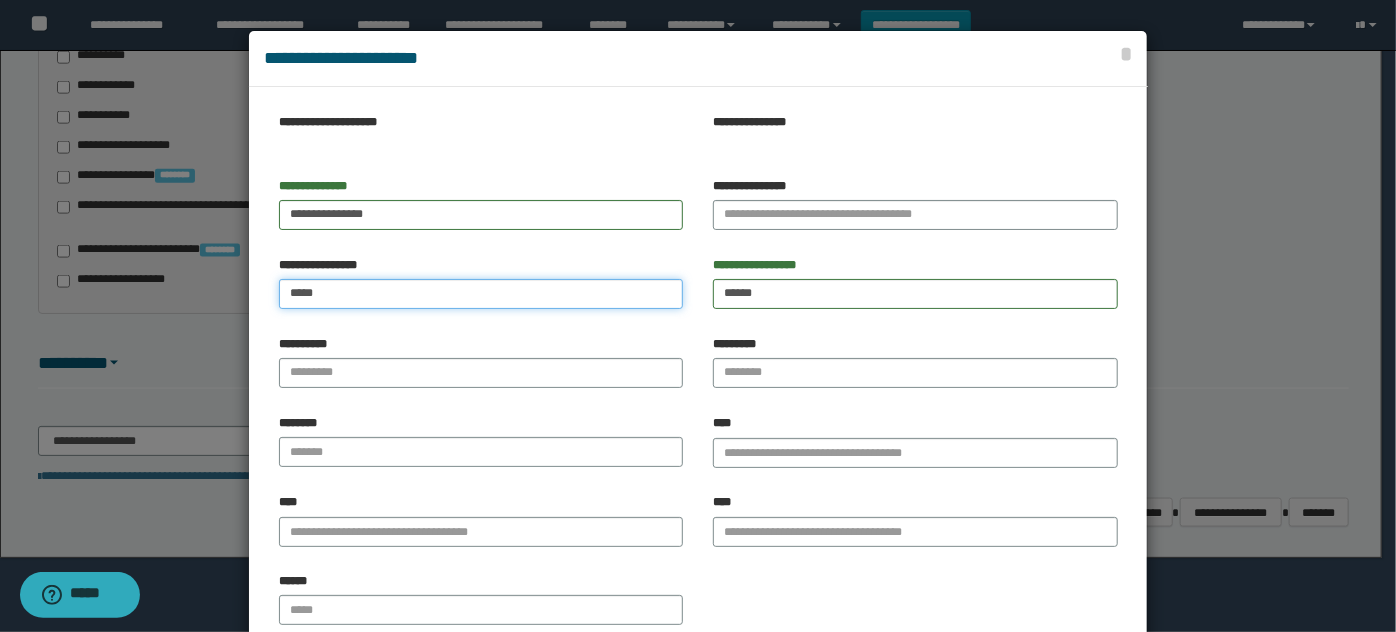 type on "*****" 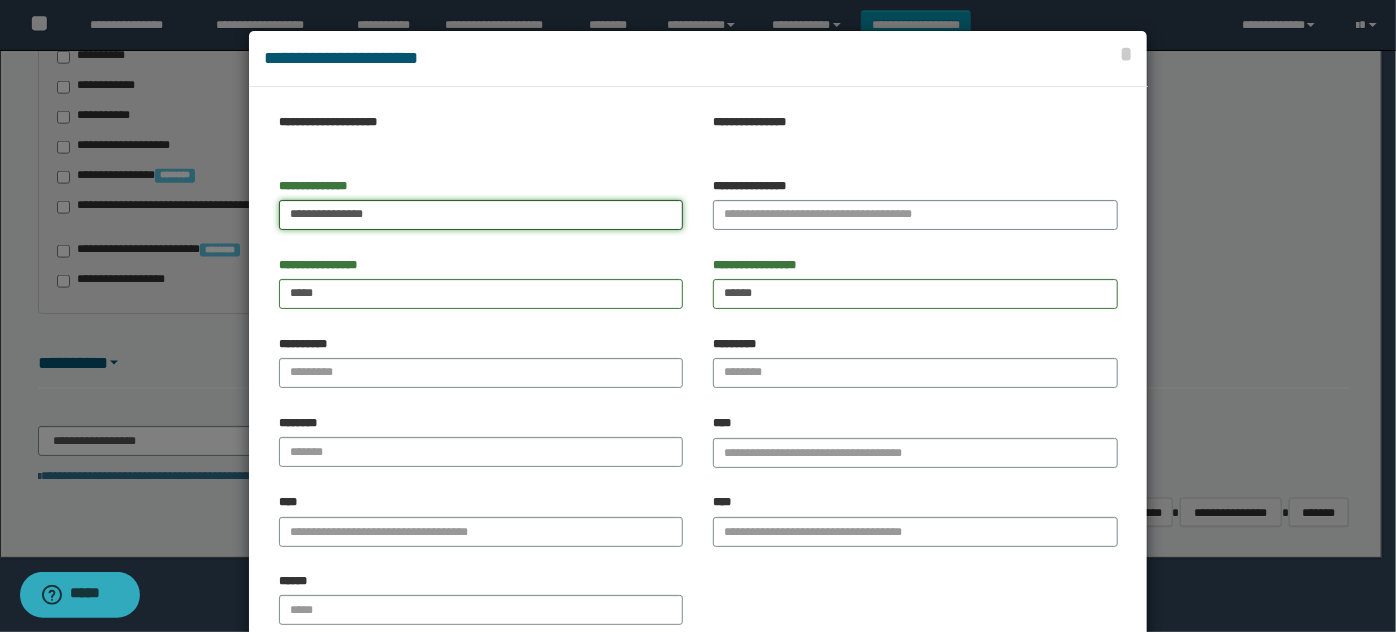 click on "**********" at bounding box center [481, 215] 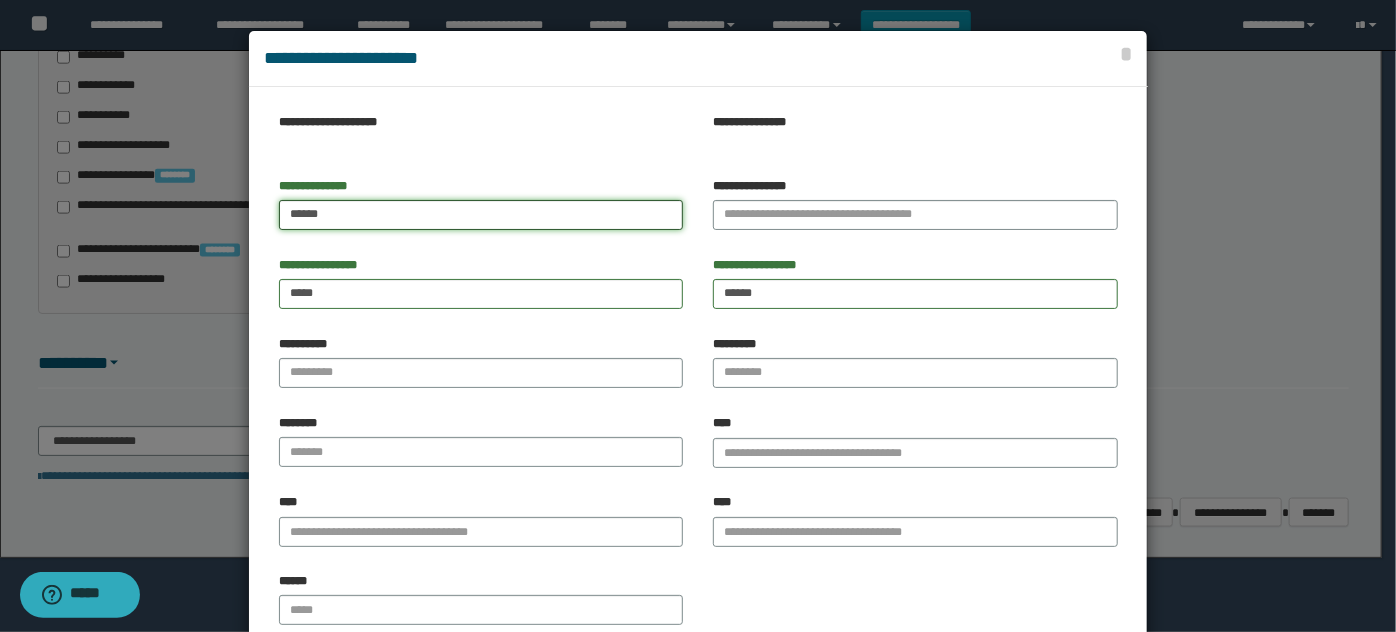 type on "*****" 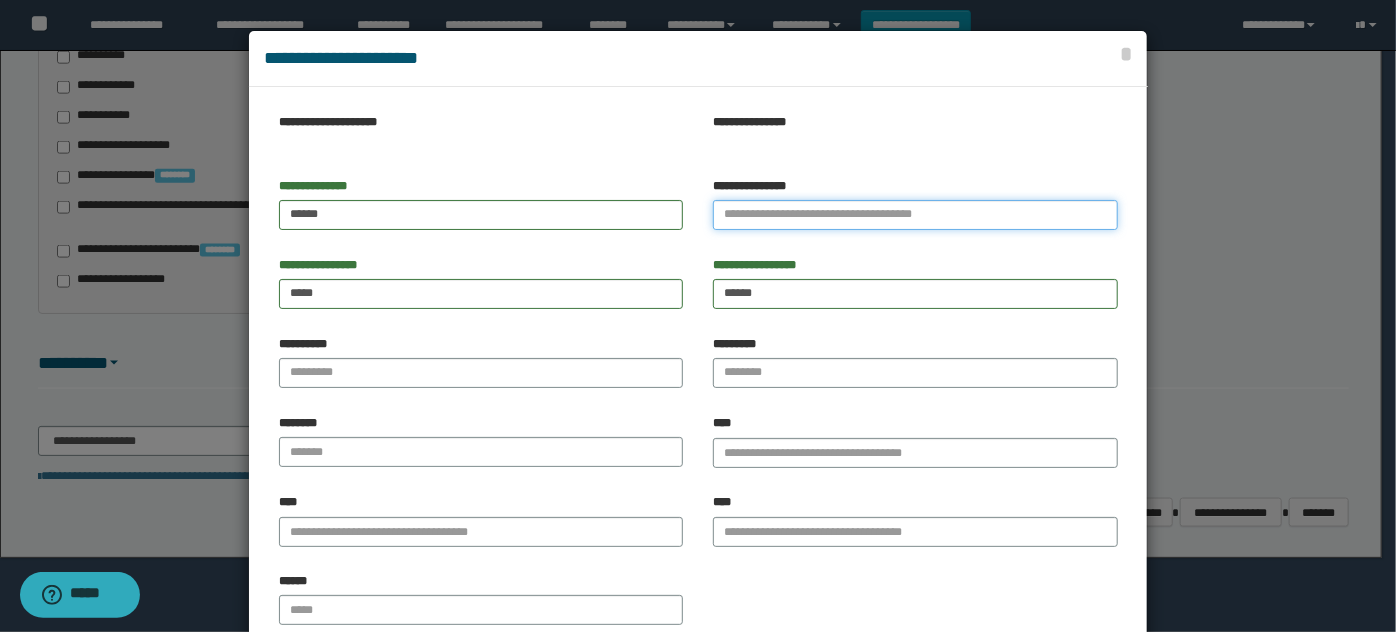 click on "**********" at bounding box center [915, 215] 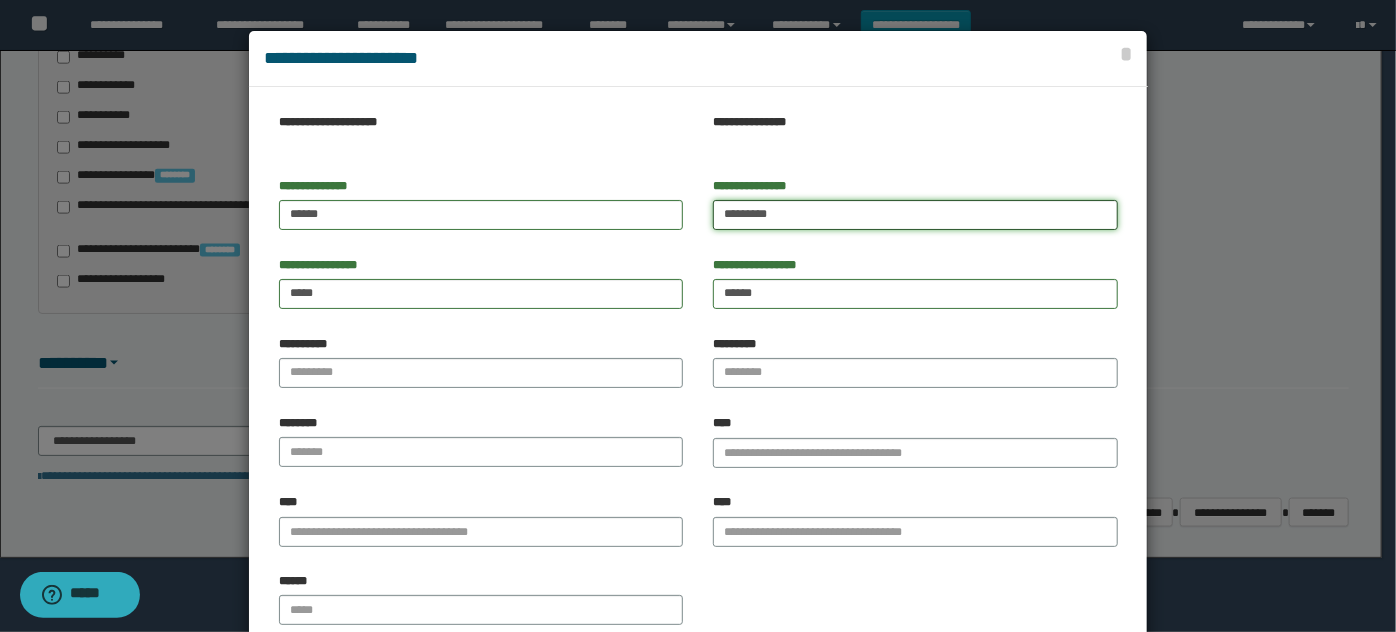 type on "*******" 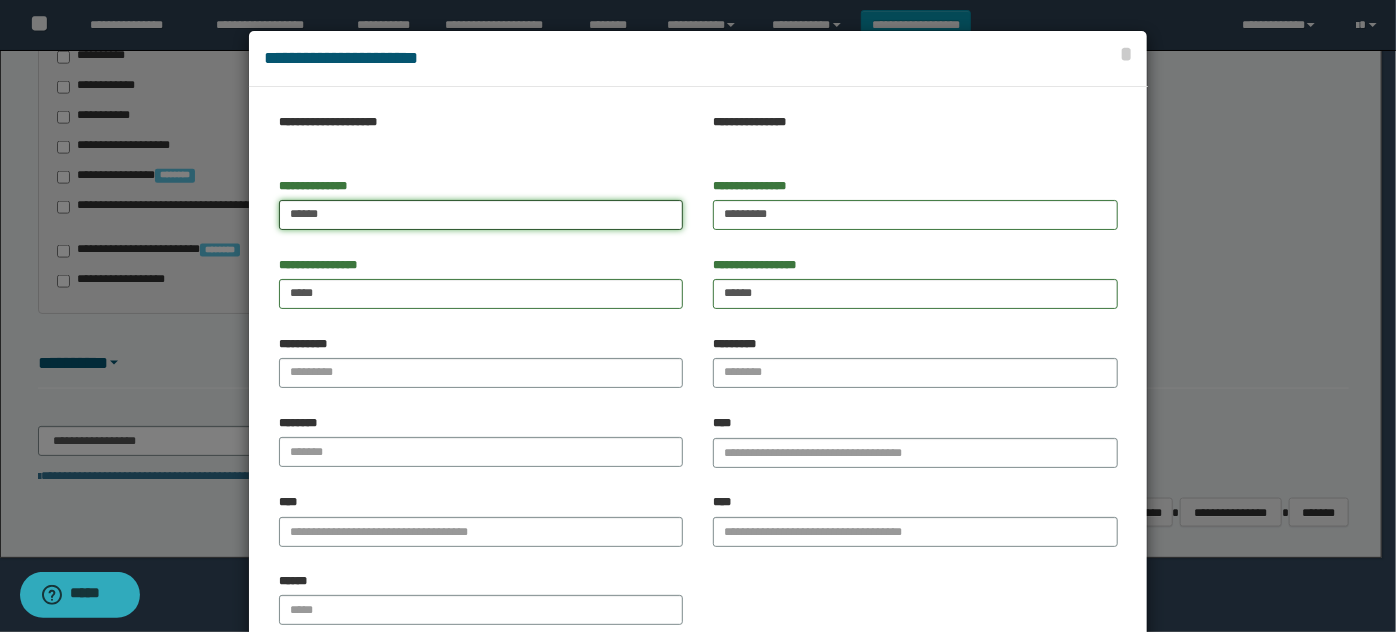 drag, startPoint x: 596, startPoint y: 216, endPoint x: 573, endPoint y: 221, distance: 23.537205 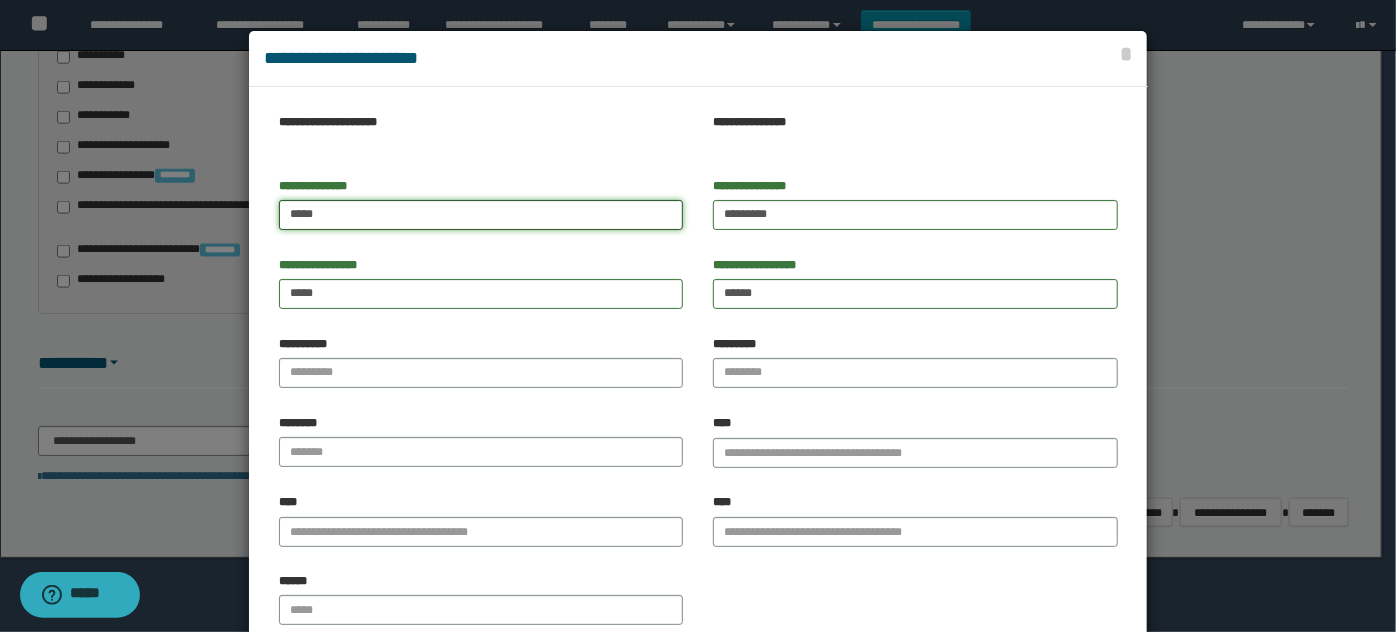 click on "*****" at bounding box center (481, 215) 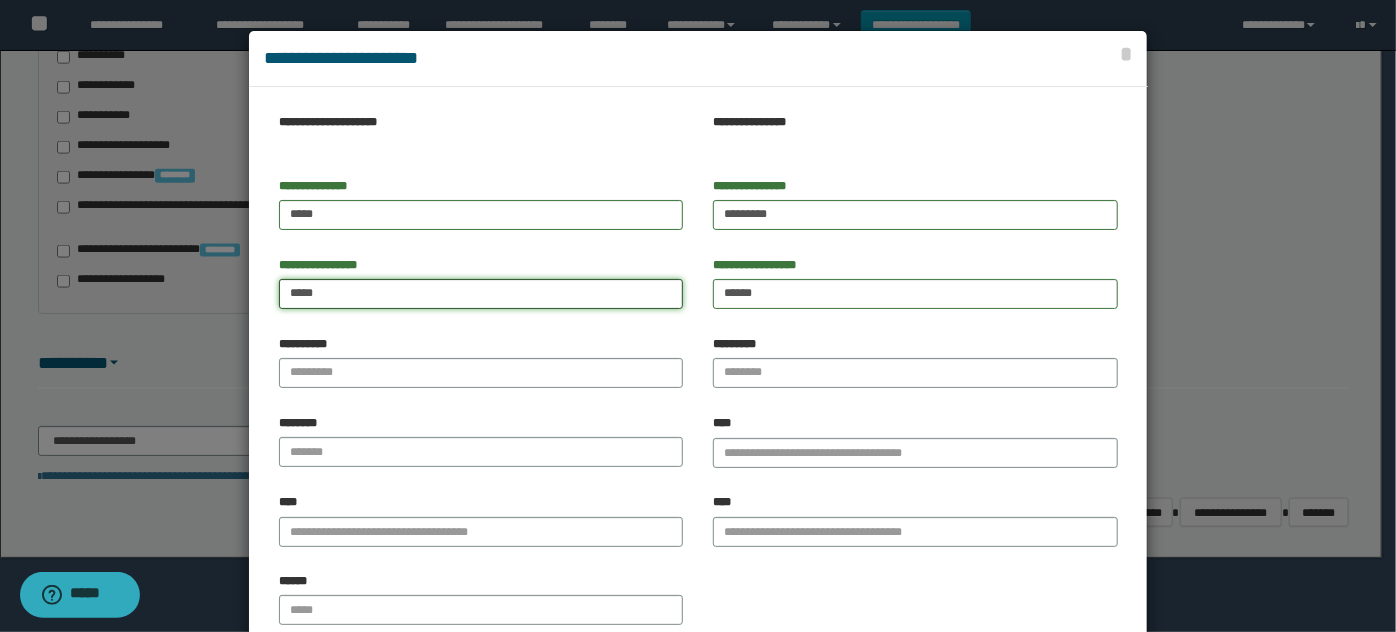 click on "*****" at bounding box center [481, 294] 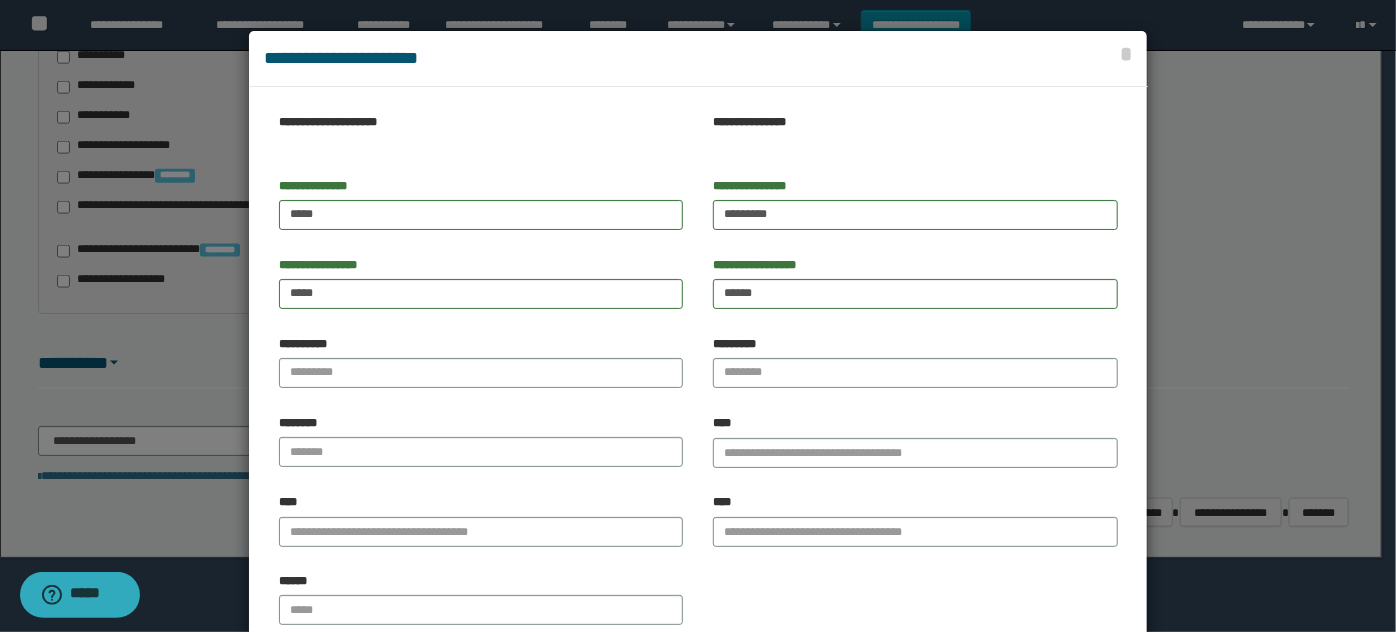 click on "**********" at bounding box center (481, 290) 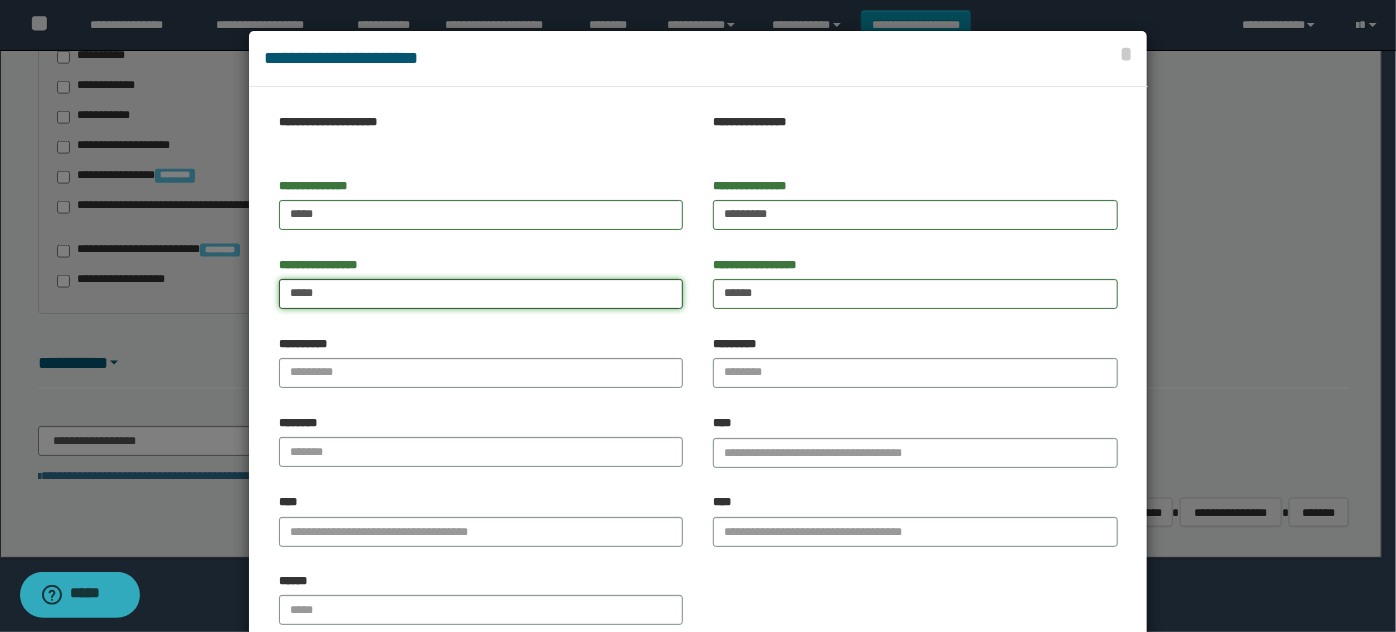 click on "*****" at bounding box center [481, 294] 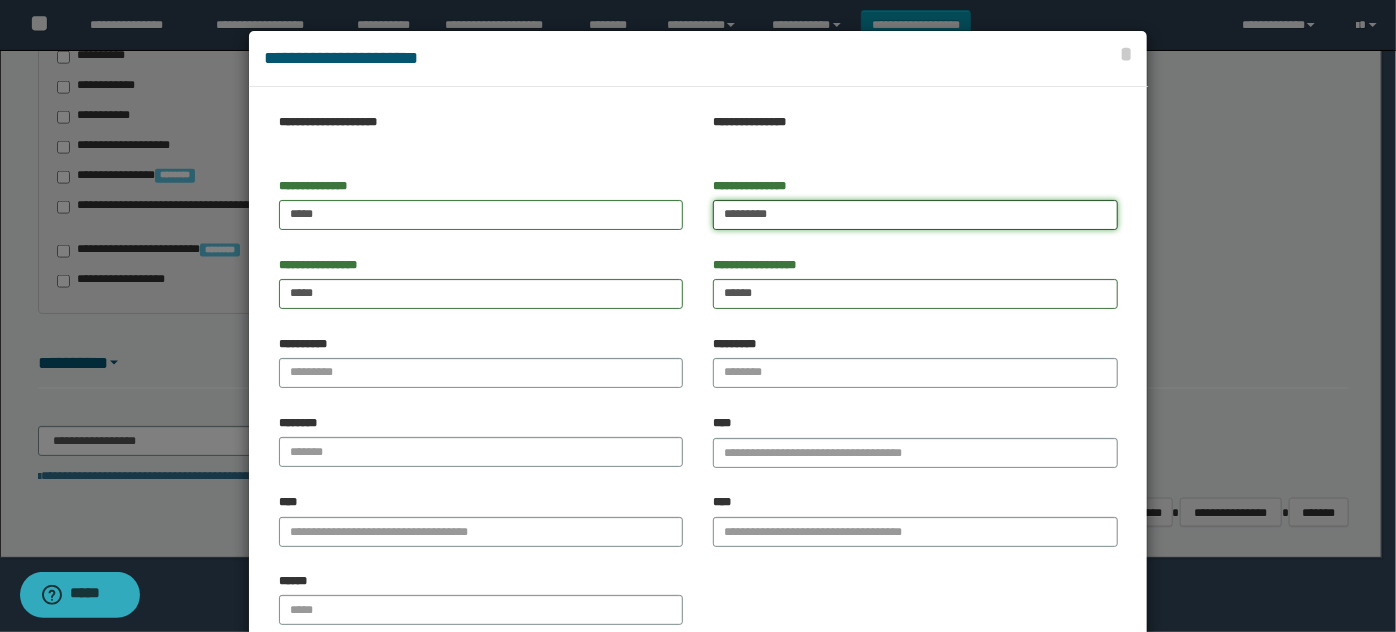 click on "*******" at bounding box center (915, 215) 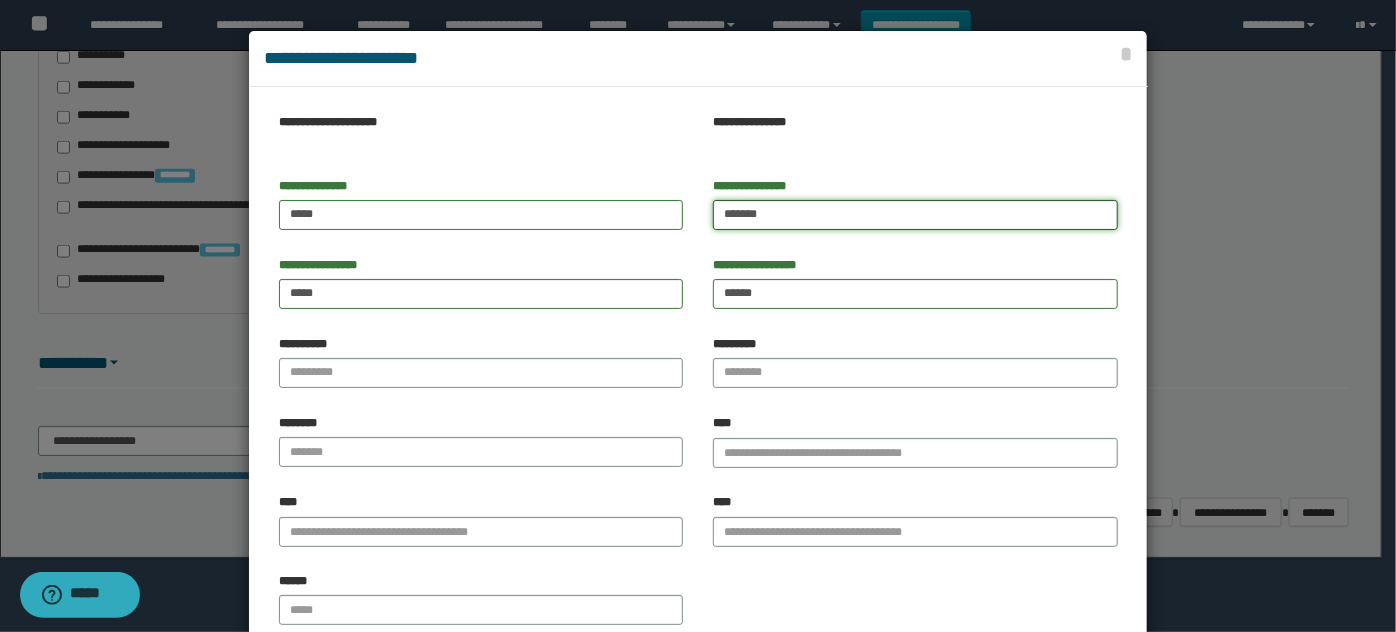 click on "*******" at bounding box center (915, 215) 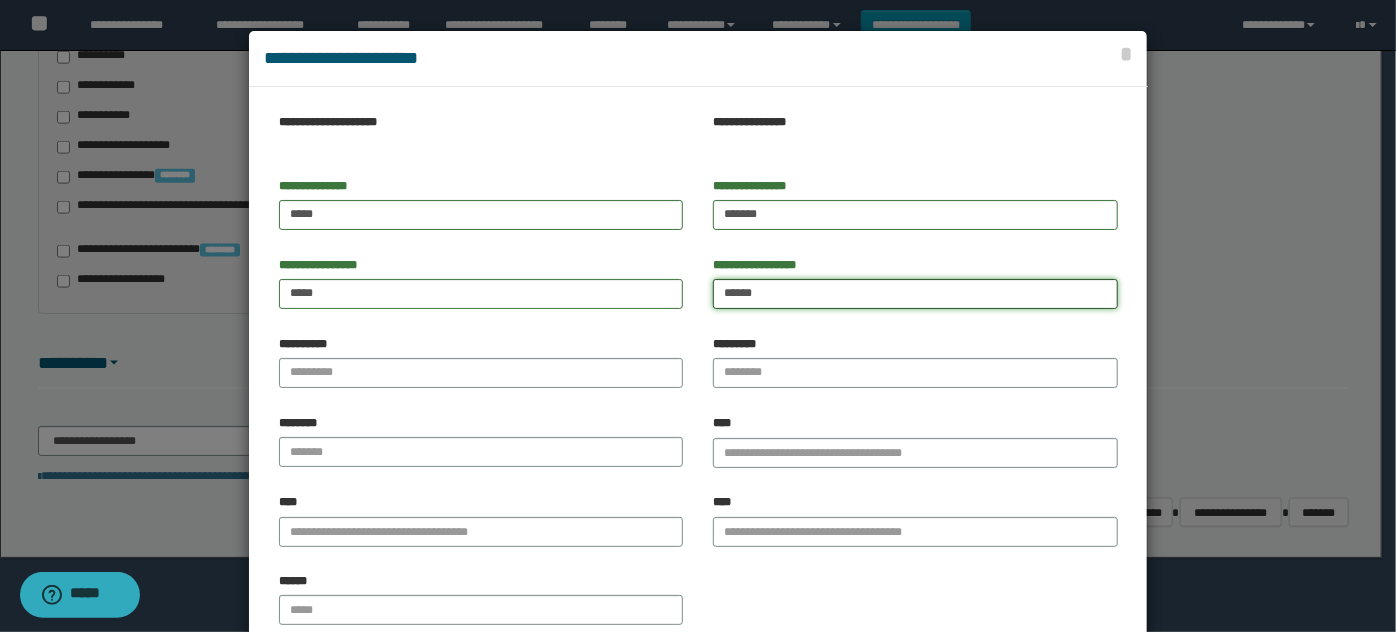 click on "******" at bounding box center [915, 294] 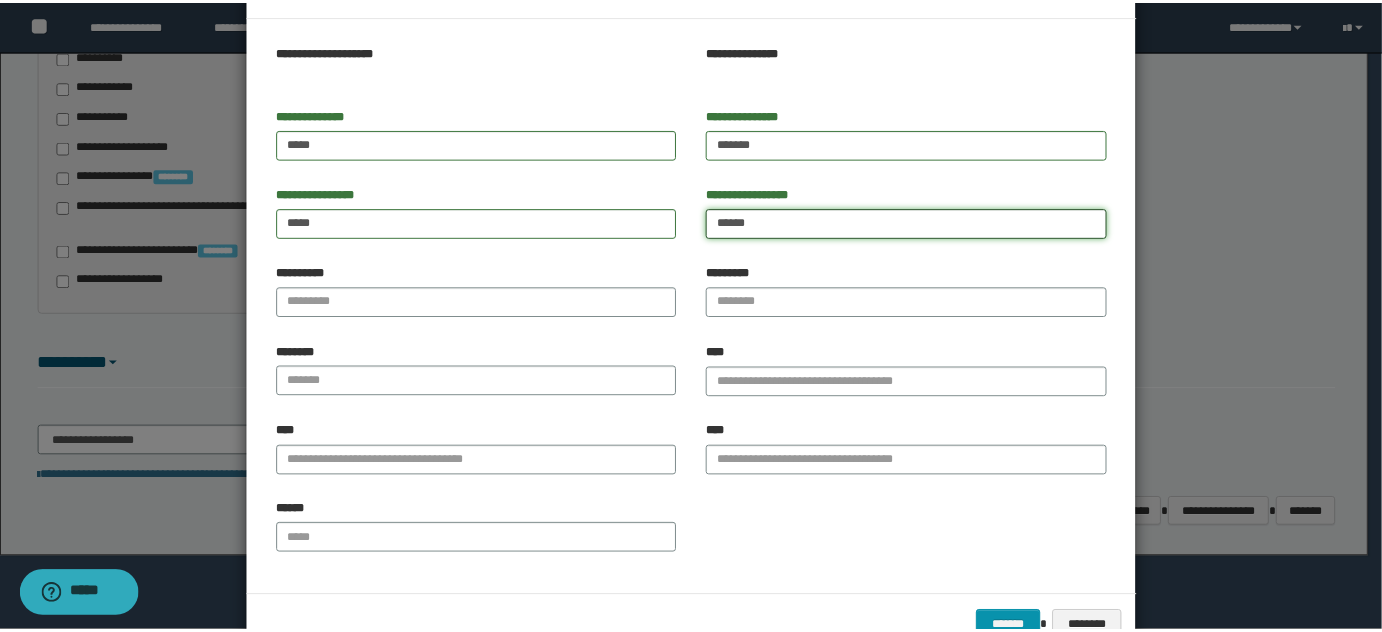 scroll, scrollTop: 125, scrollLeft: 0, axis: vertical 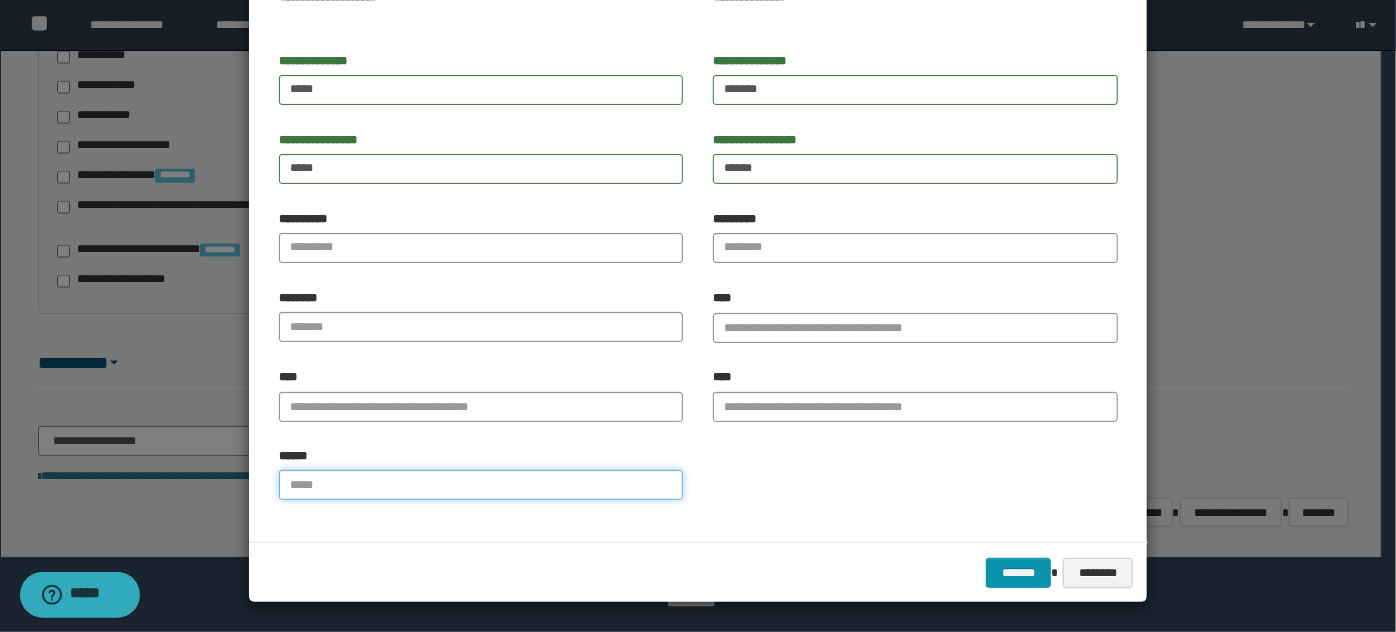click on "******" at bounding box center [481, 485] 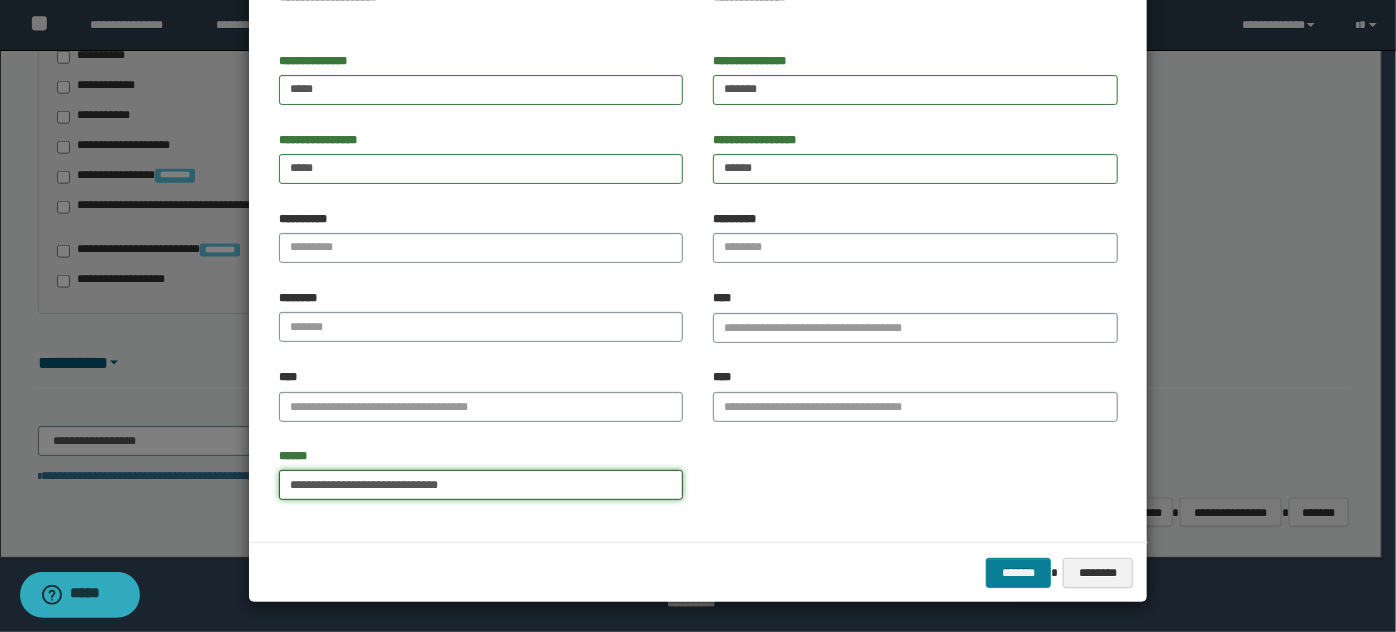 type on "**********" 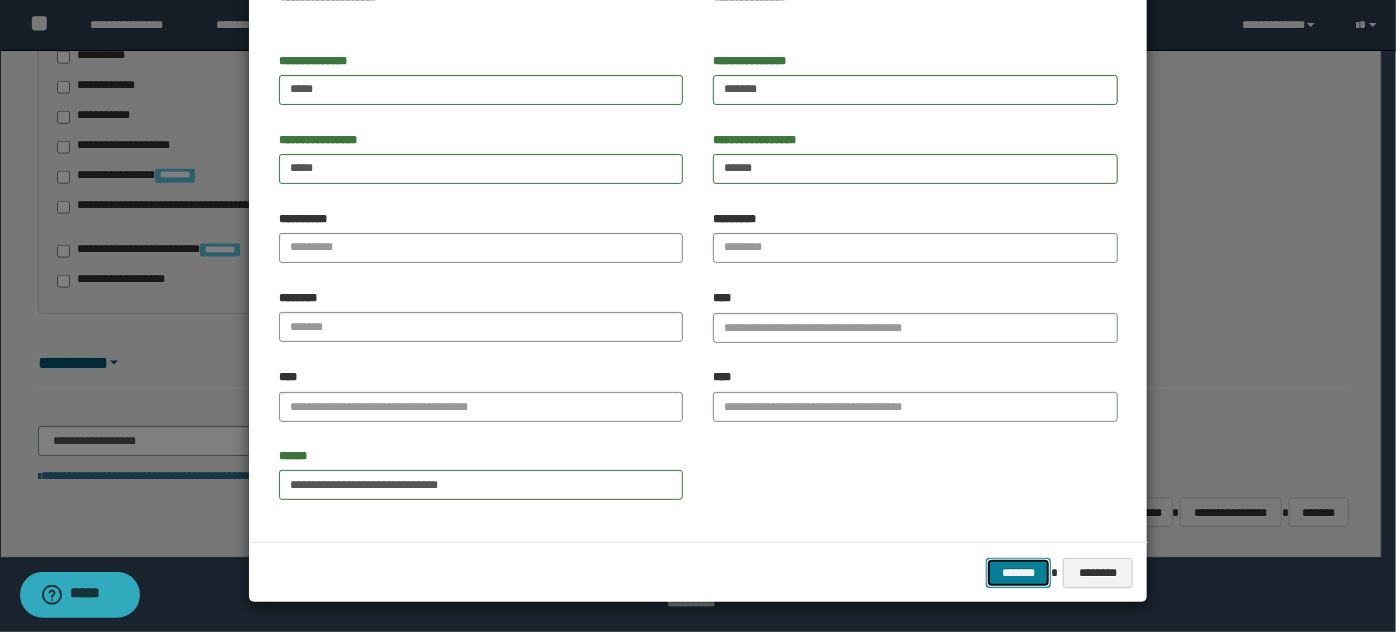 click on "*******" at bounding box center [1018, 572] 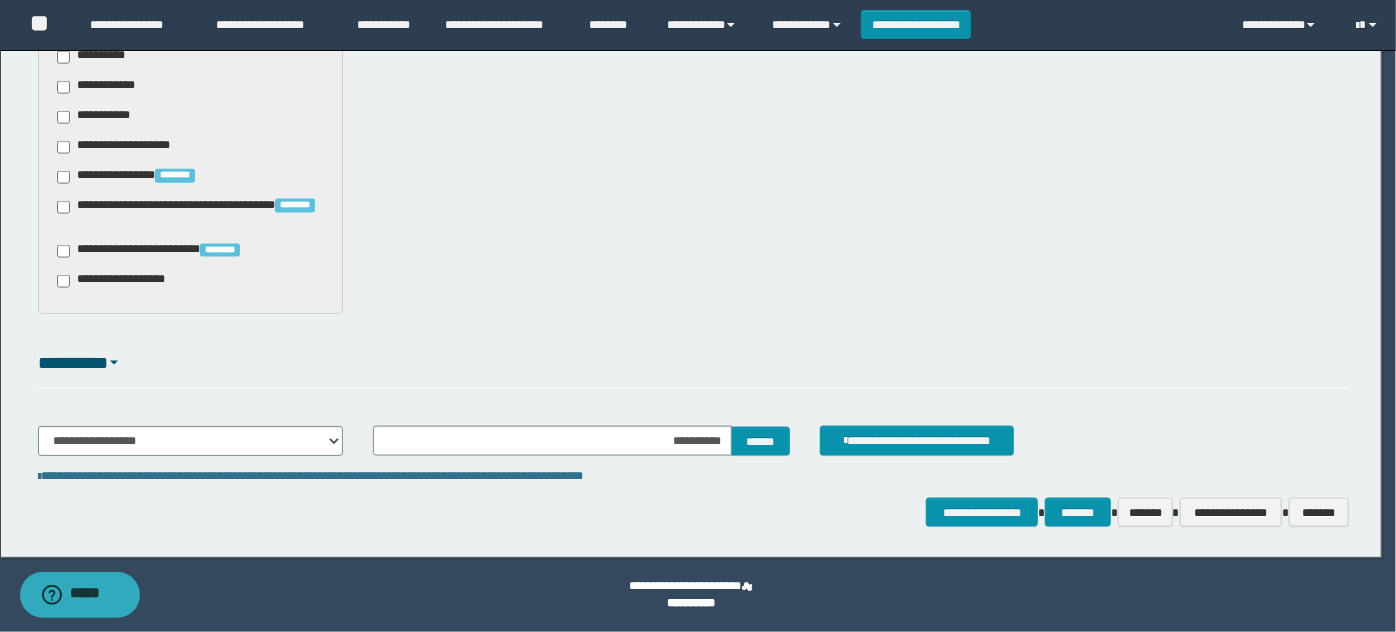 type 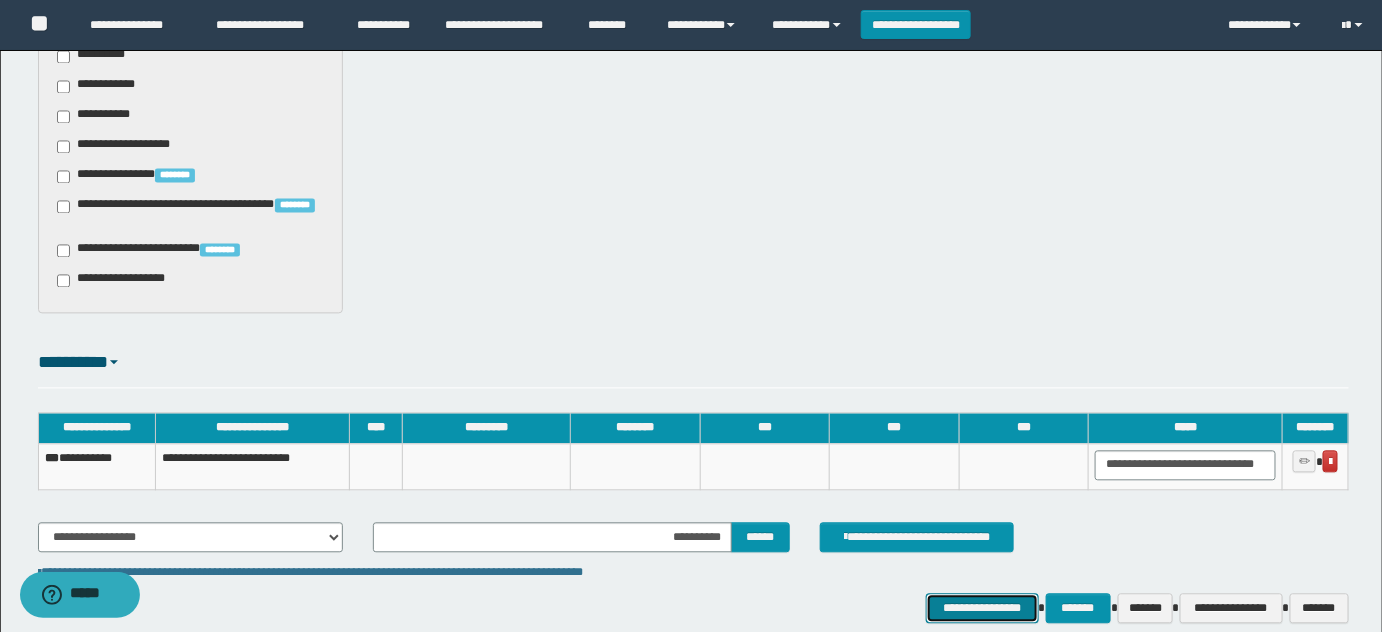 click on "**********" at bounding box center [982, 608] 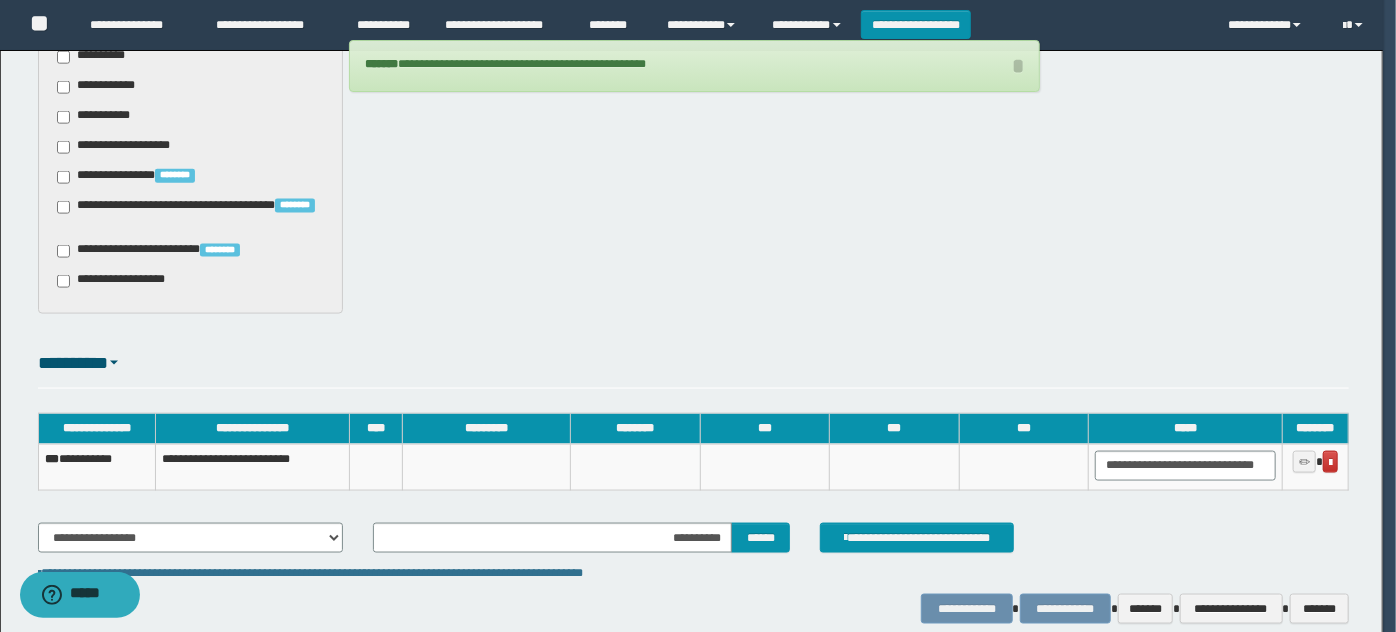 click on "**********" at bounding box center (96, 467) 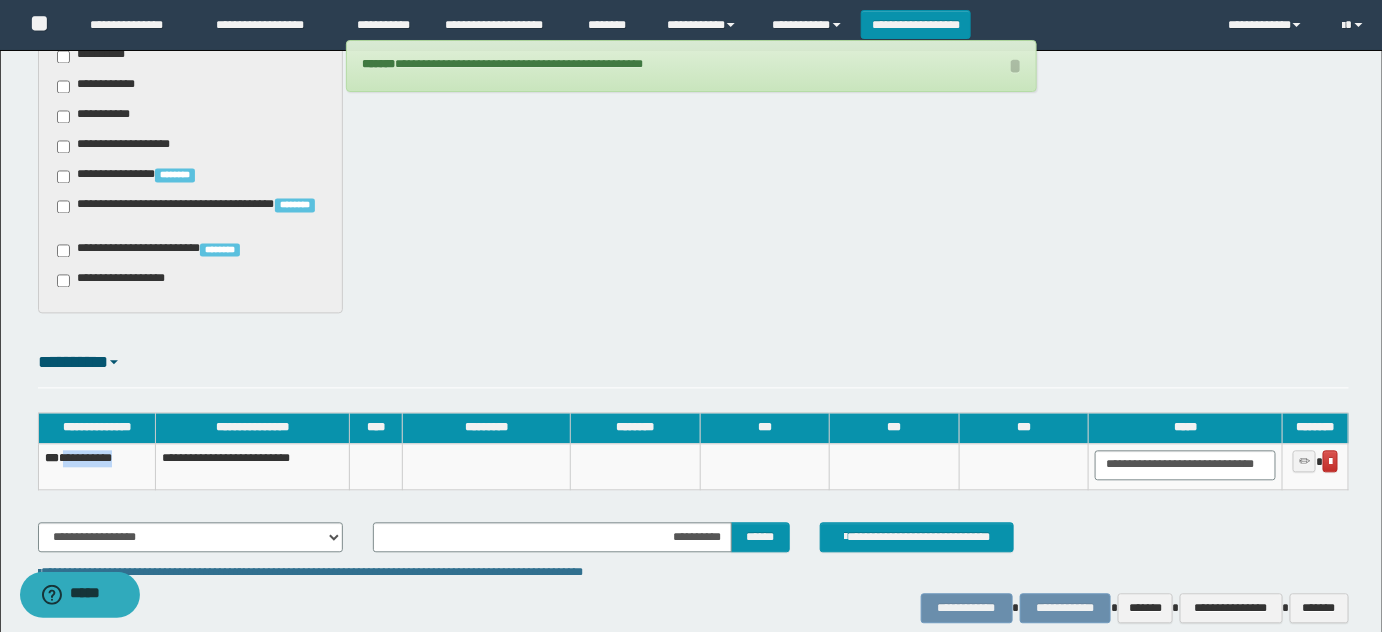 click on "**********" at bounding box center (96, 467) 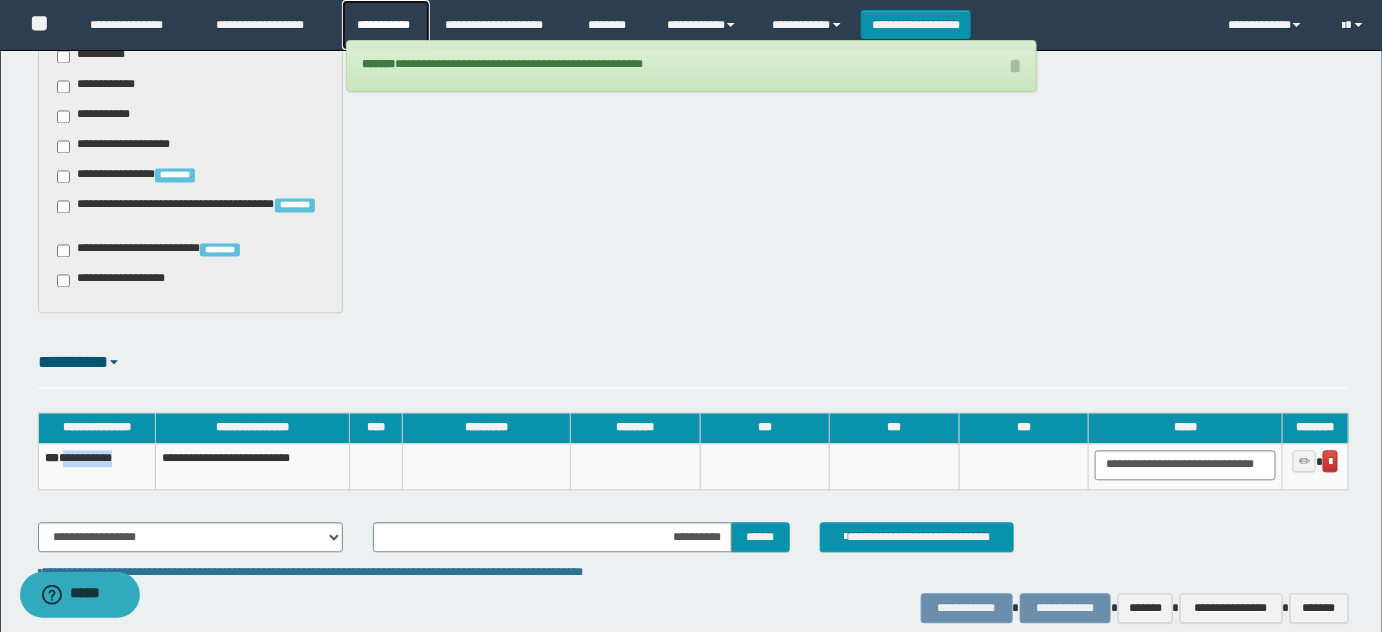 click on "**********" at bounding box center (386, 25) 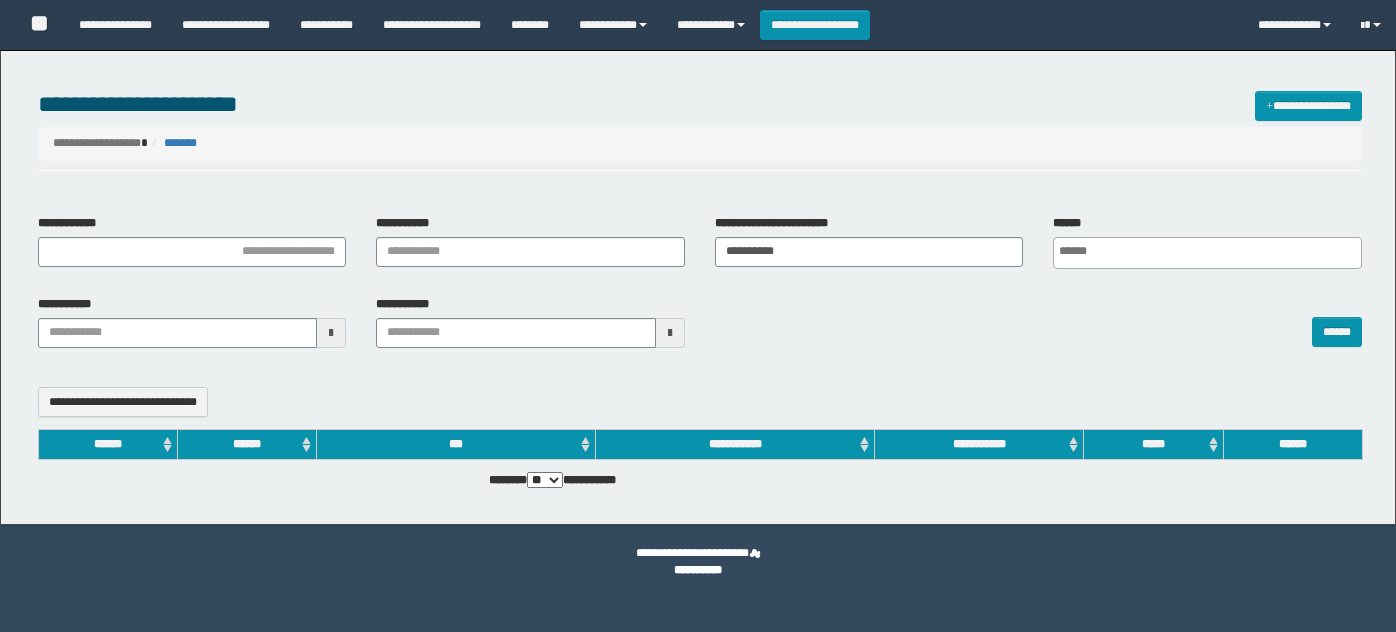 select 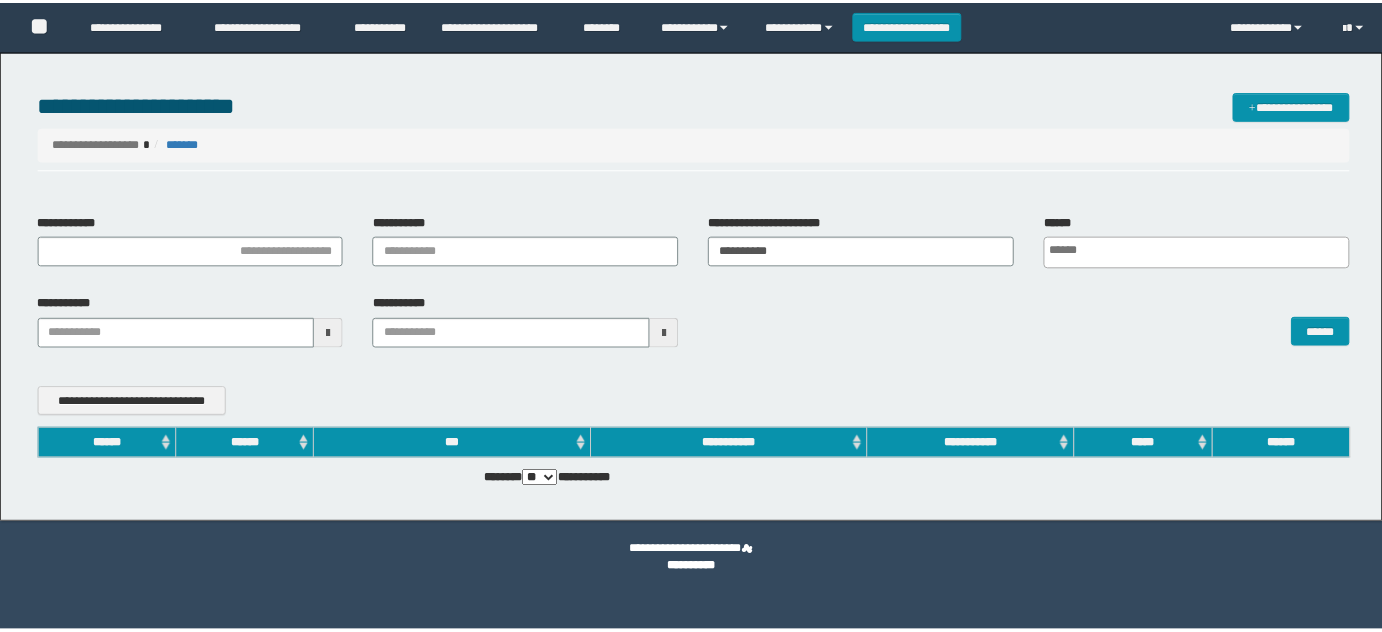 scroll, scrollTop: 0, scrollLeft: 0, axis: both 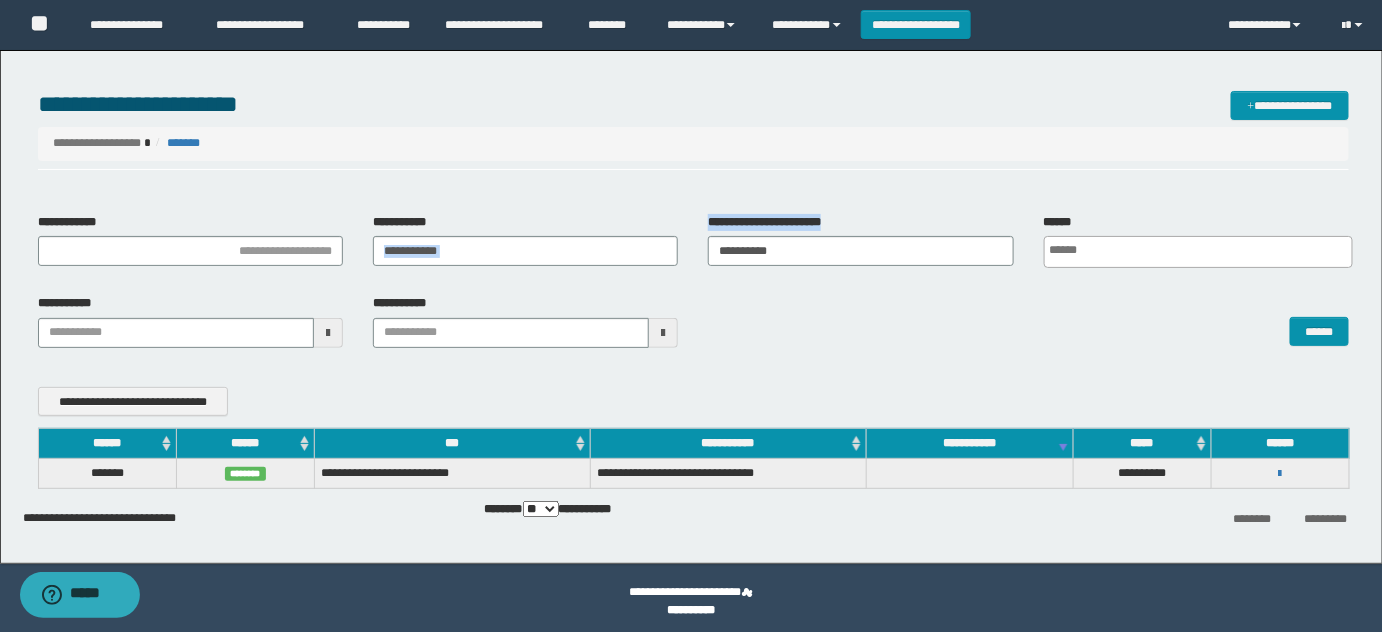 drag, startPoint x: 910, startPoint y: 231, endPoint x: 533, endPoint y: 242, distance: 377.16043 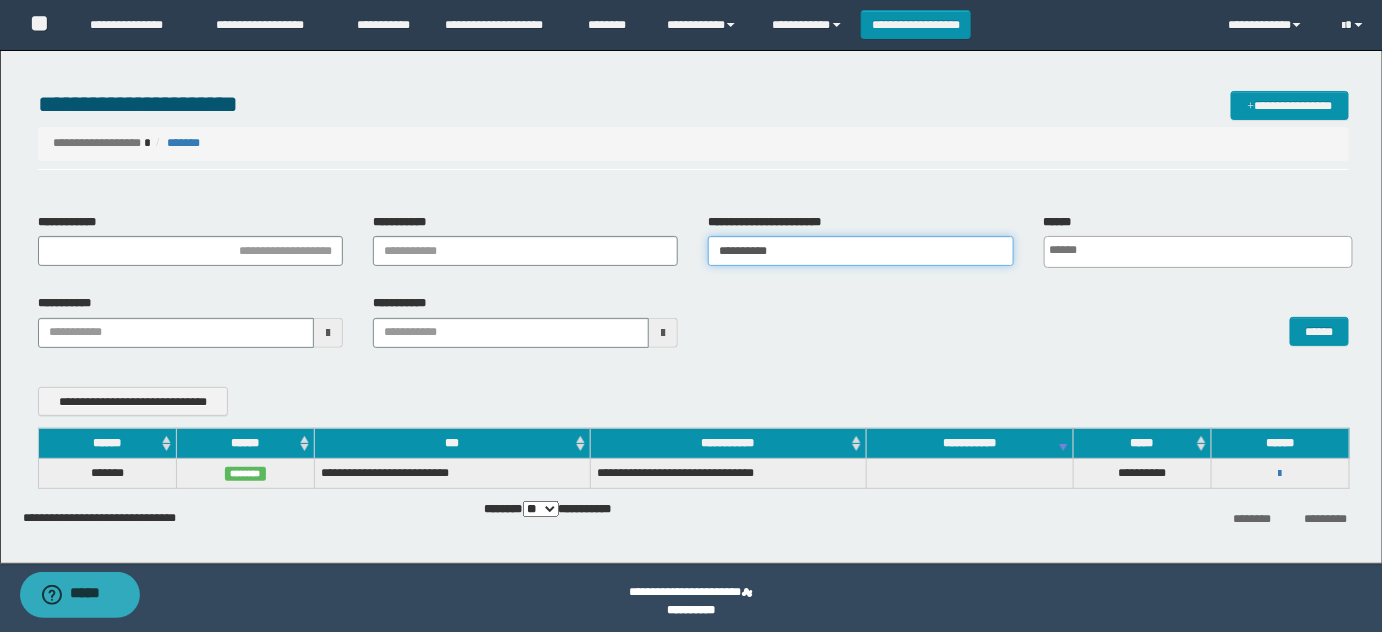drag, startPoint x: 861, startPoint y: 246, endPoint x: 444, endPoint y: 258, distance: 417.17264 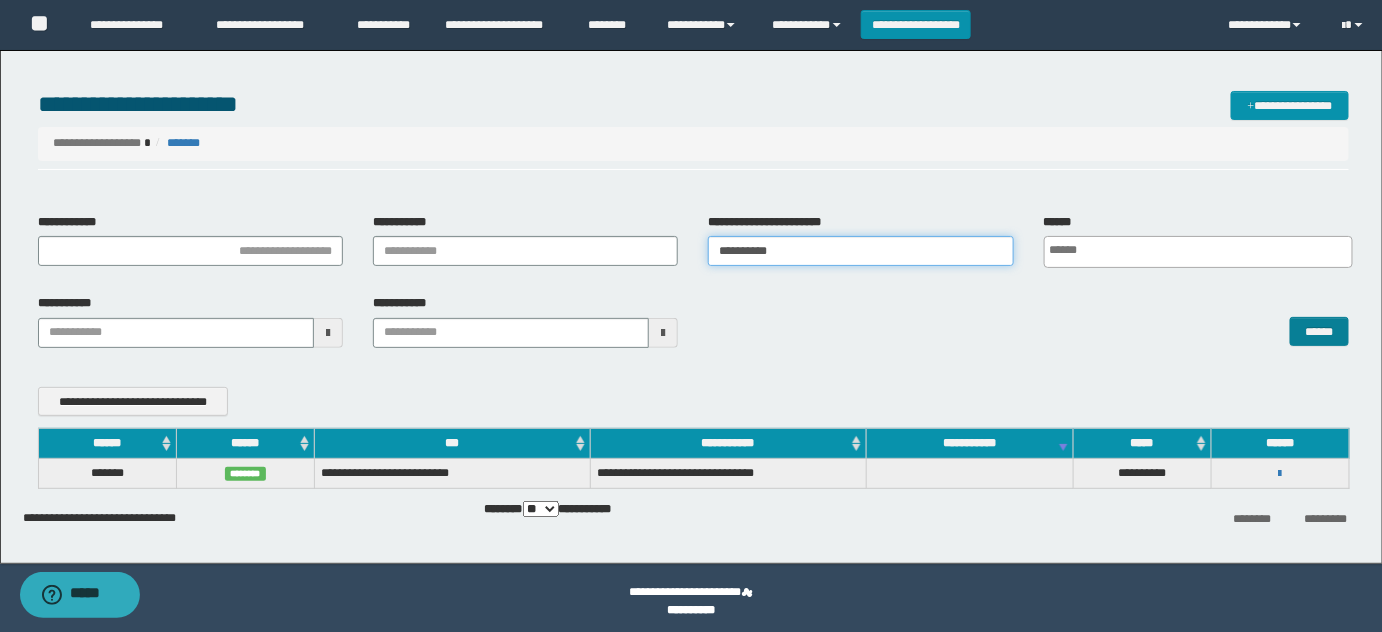 type on "**********" 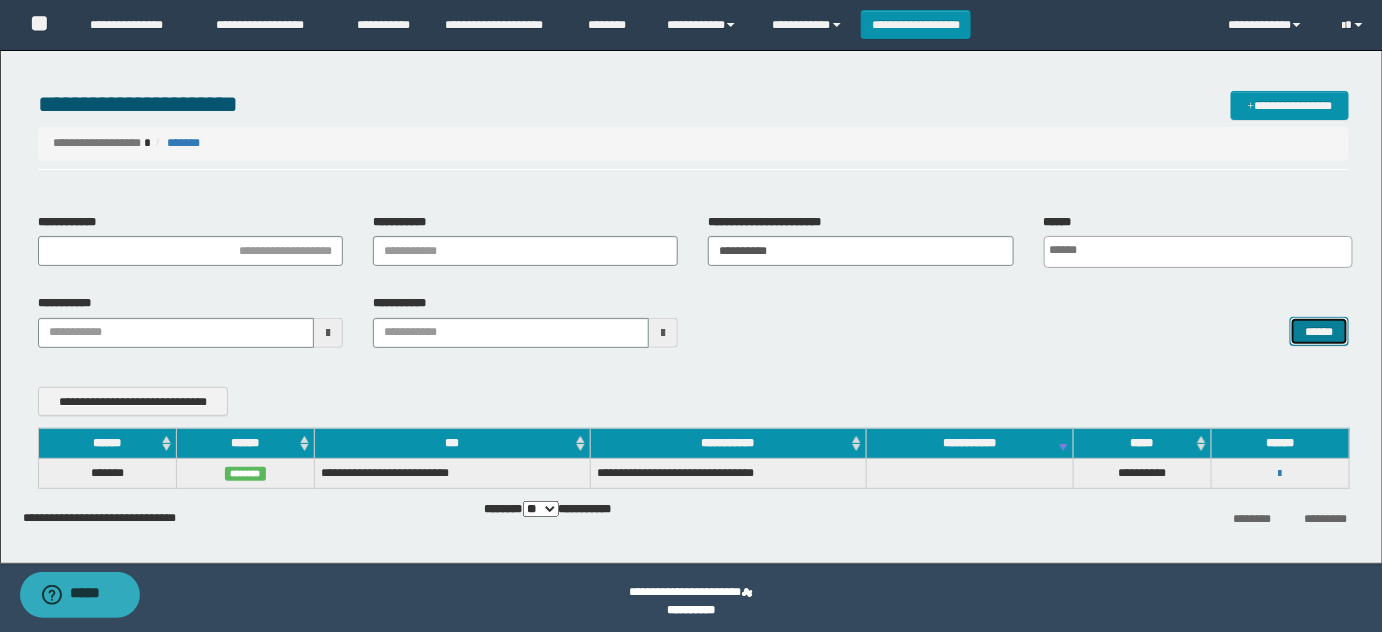 click on "******" at bounding box center (1319, 331) 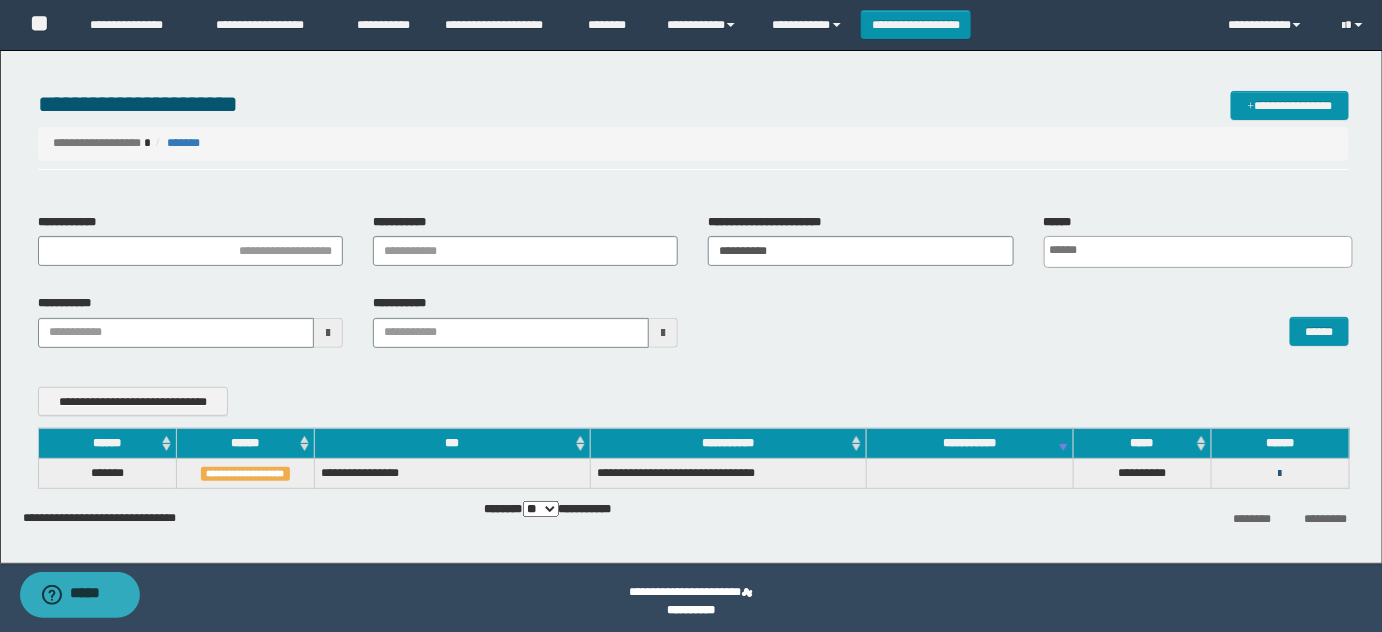 click at bounding box center [1280, 474] 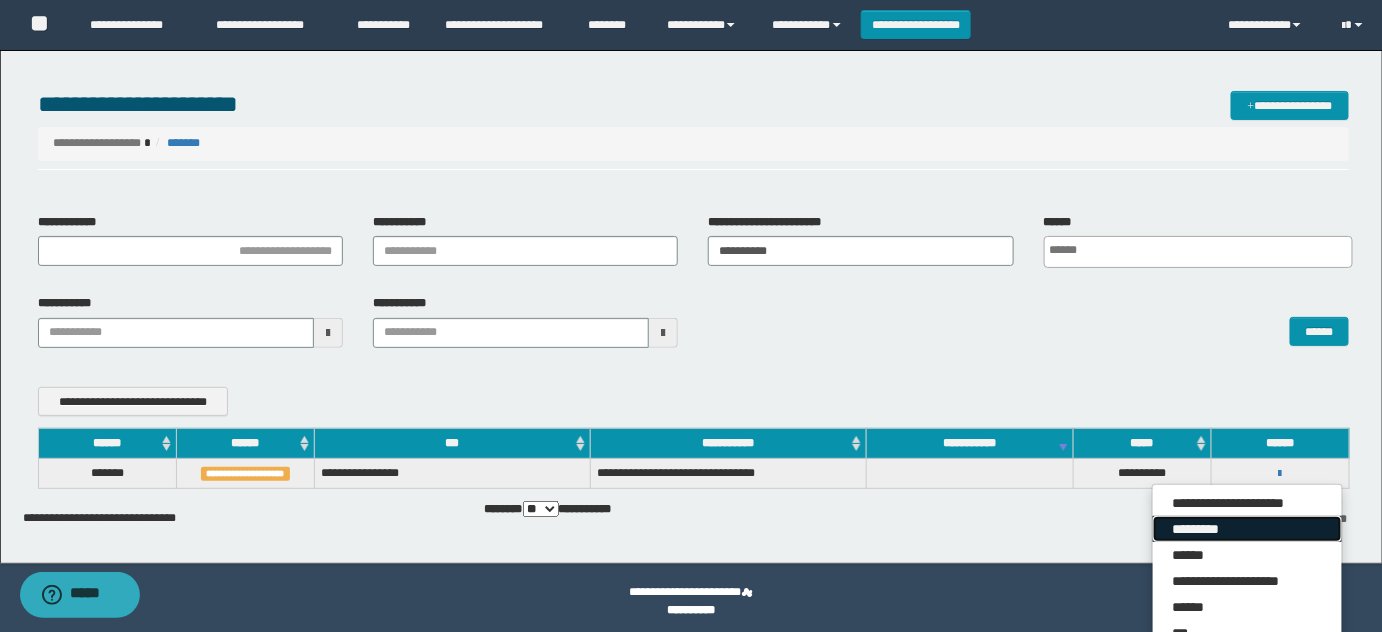click on "*********" at bounding box center [1247, 529] 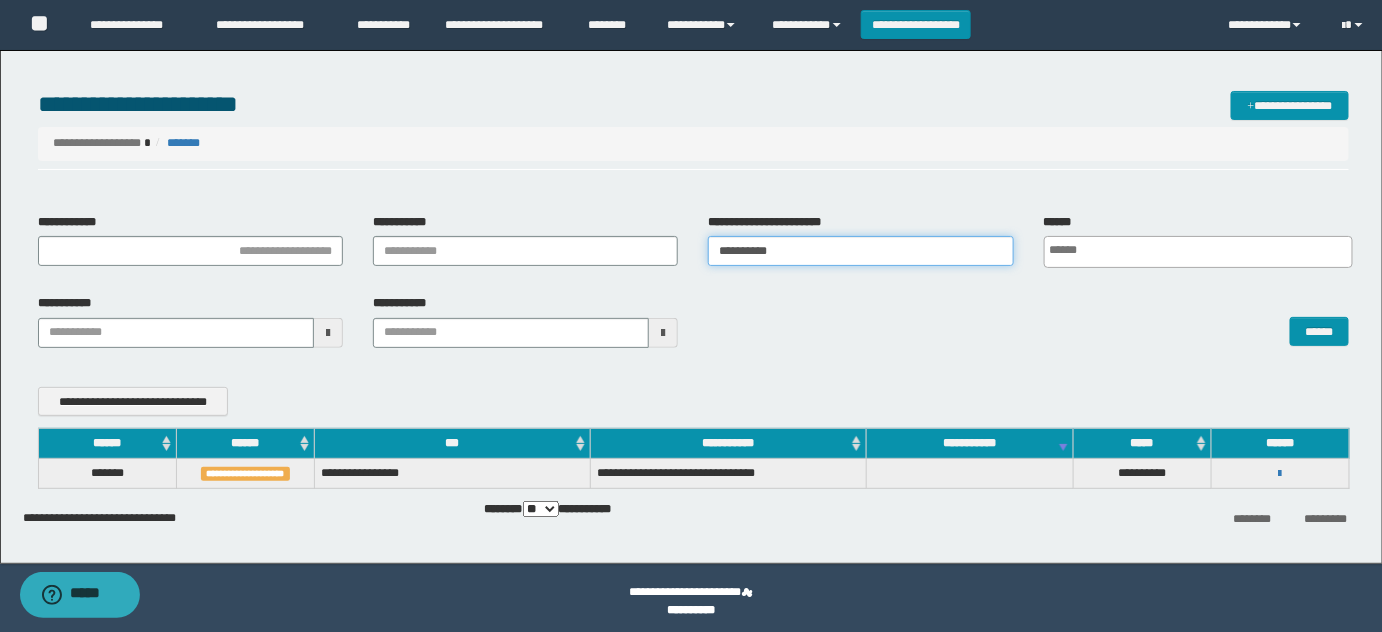 drag, startPoint x: 796, startPoint y: 246, endPoint x: 397, endPoint y: 260, distance: 399.24554 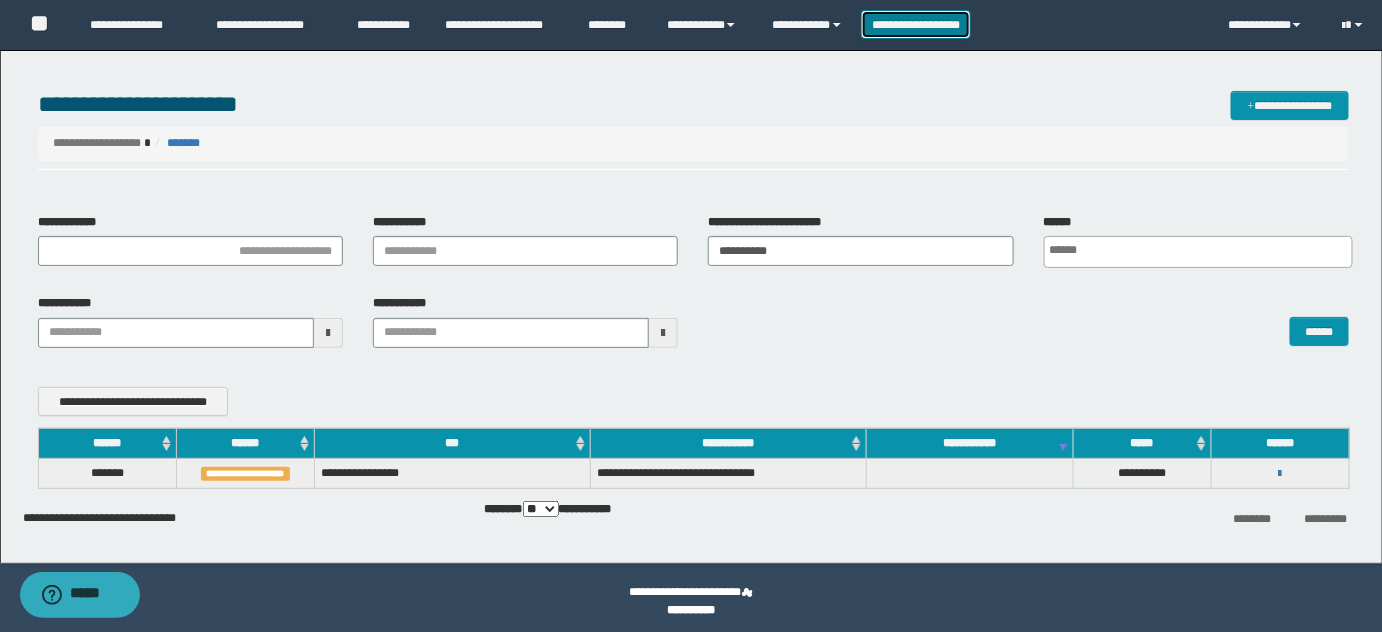 click on "**********" at bounding box center [916, 24] 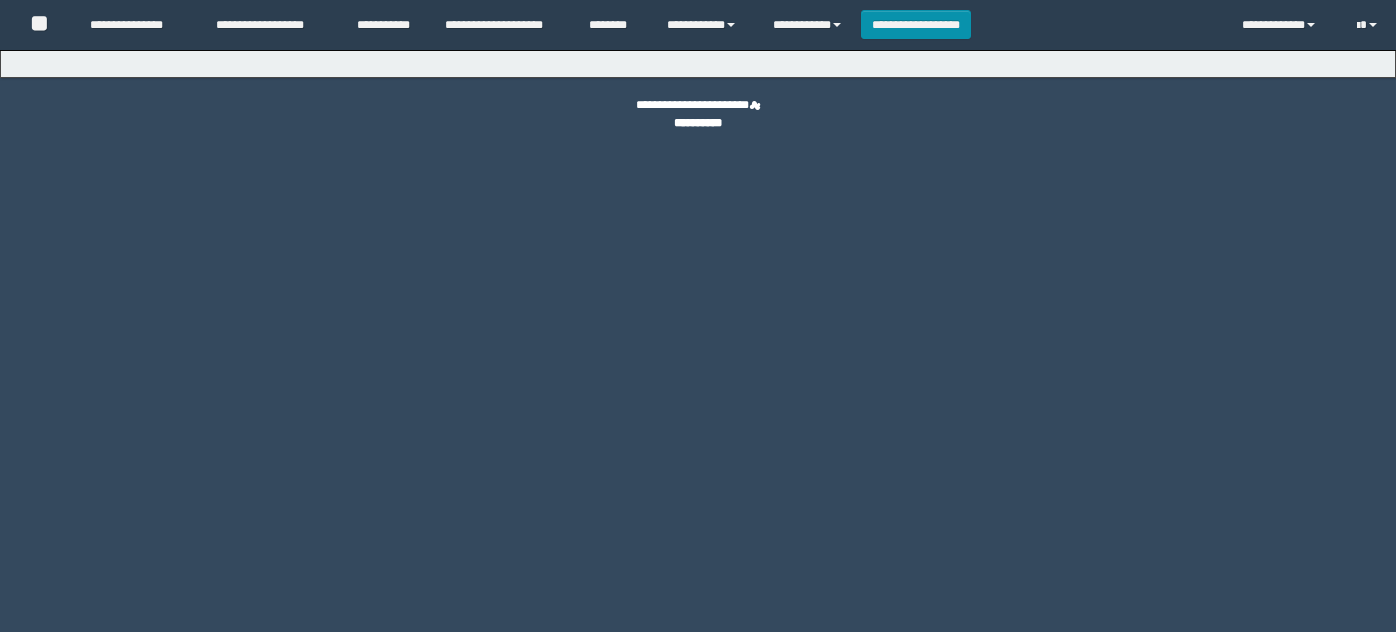 scroll, scrollTop: 0, scrollLeft: 0, axis: both 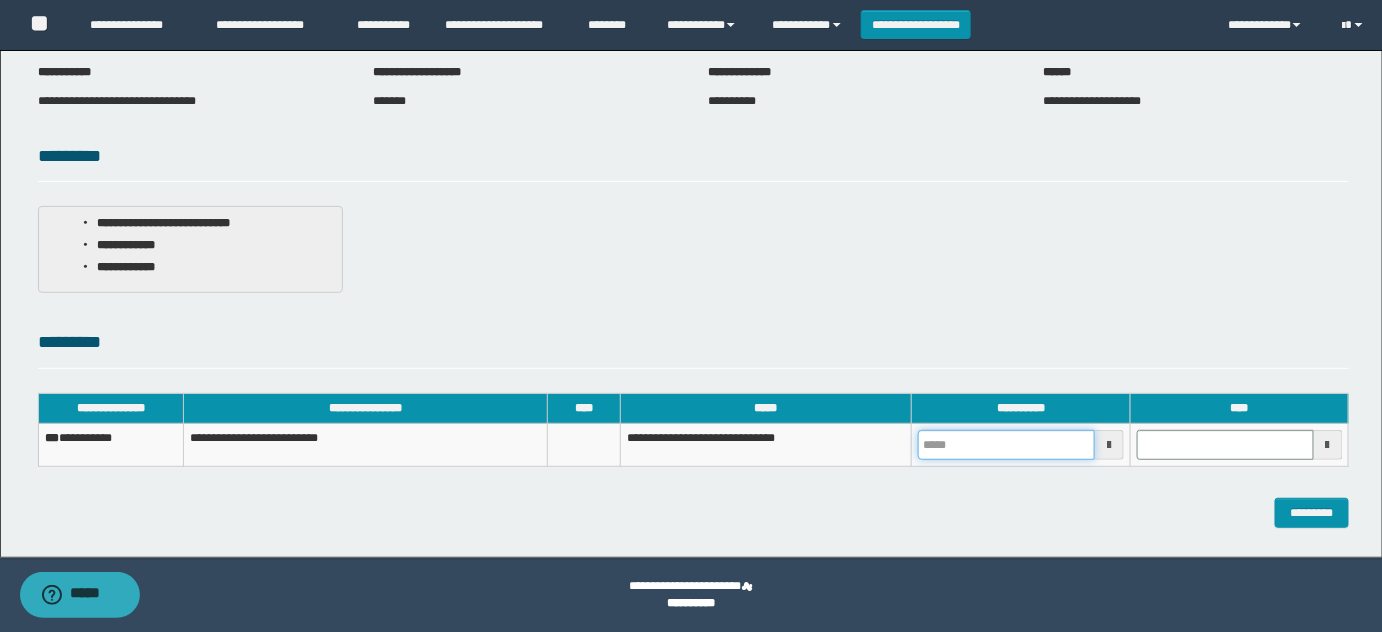click at bounding box center (1006, 445) 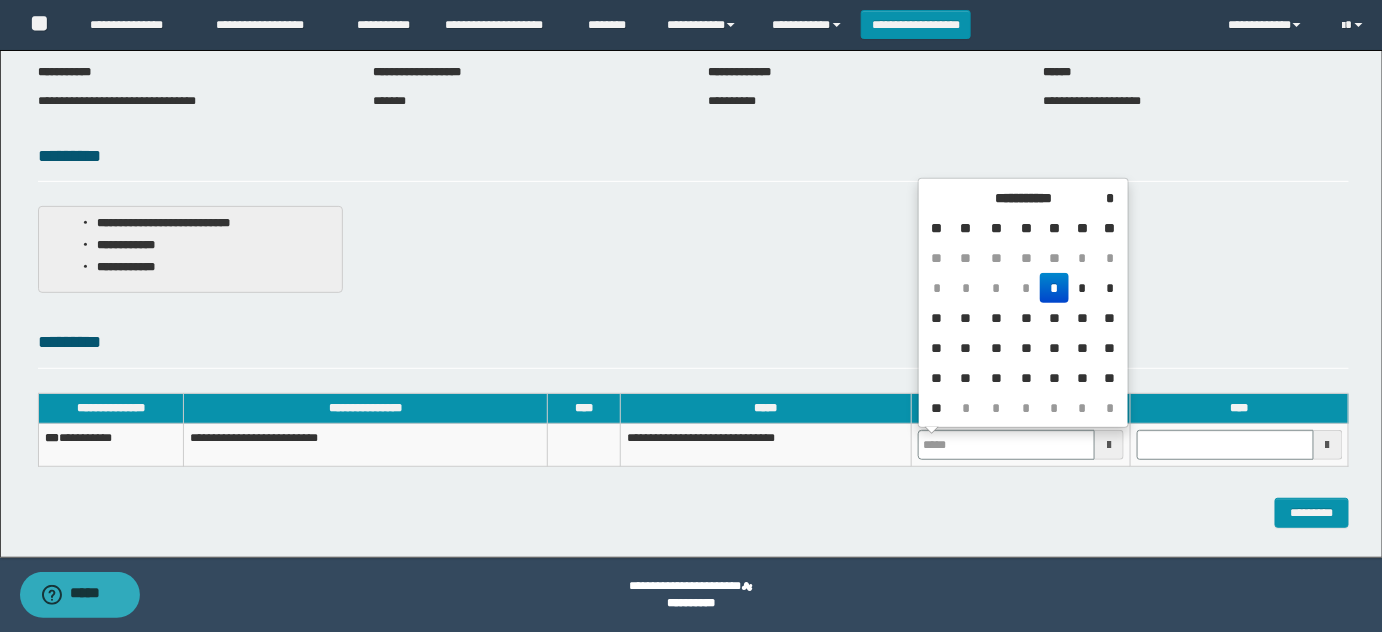 click on "*" at bounding box center (1054, 288) 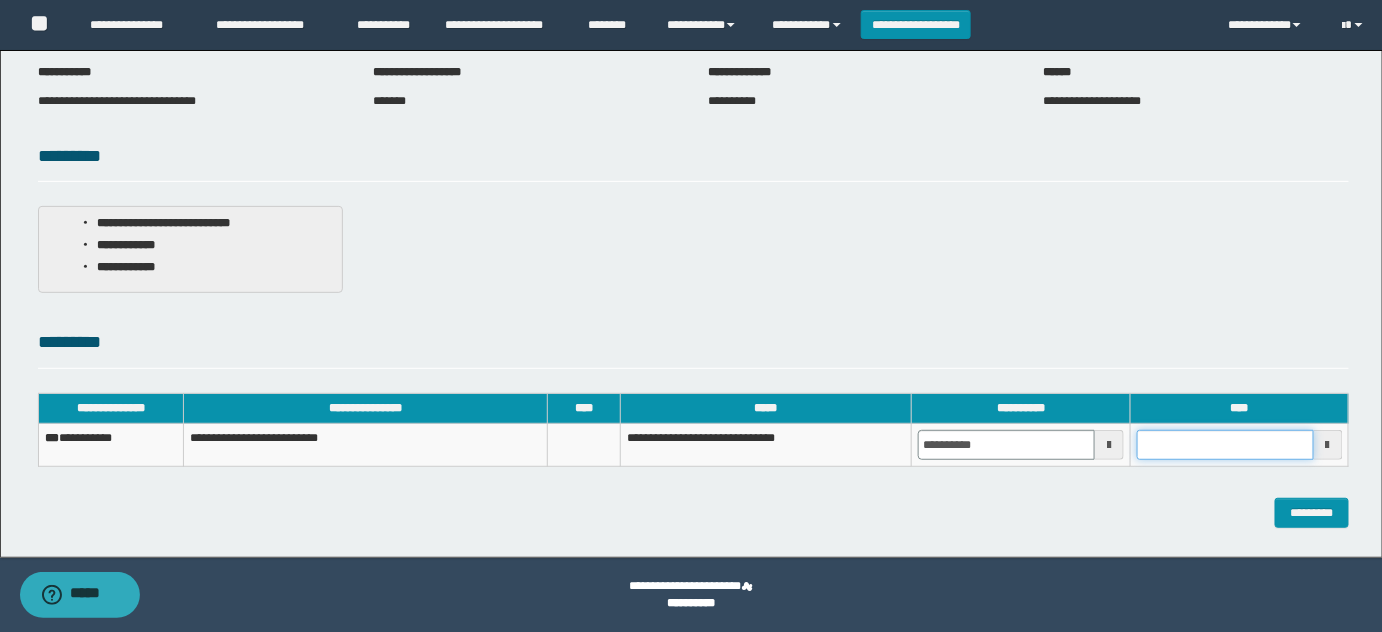 click at bounding box center [1225, 445] 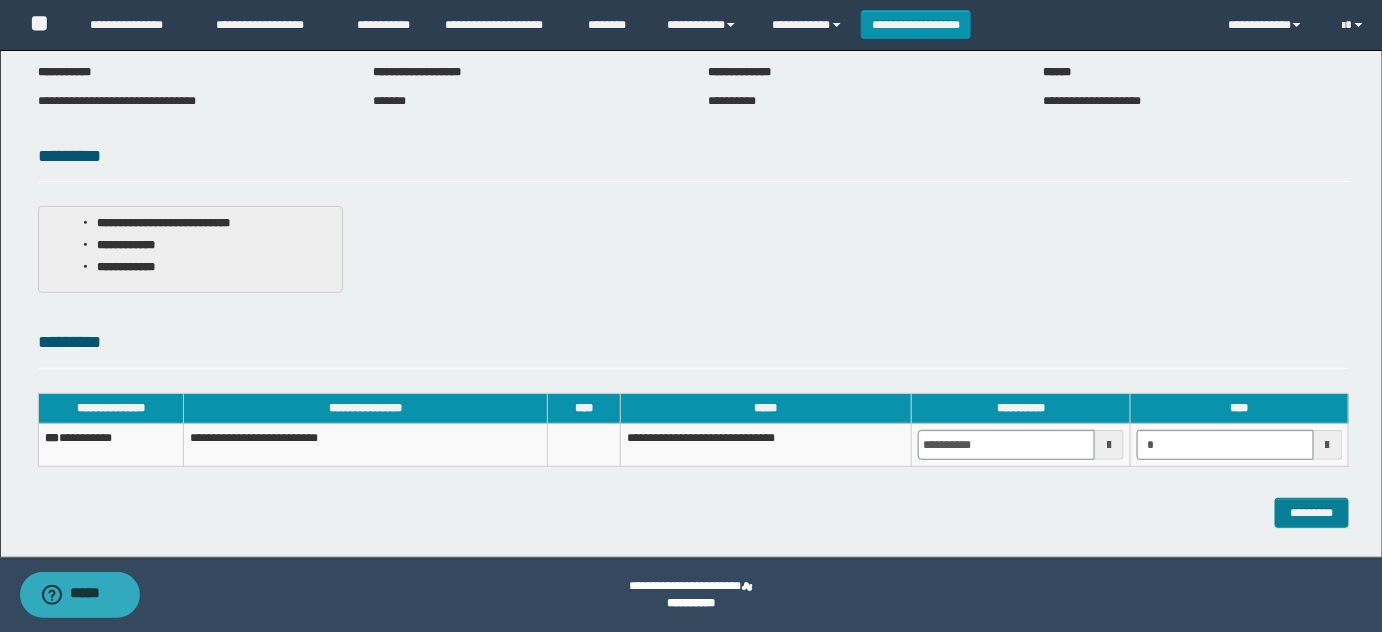 type on "*******" 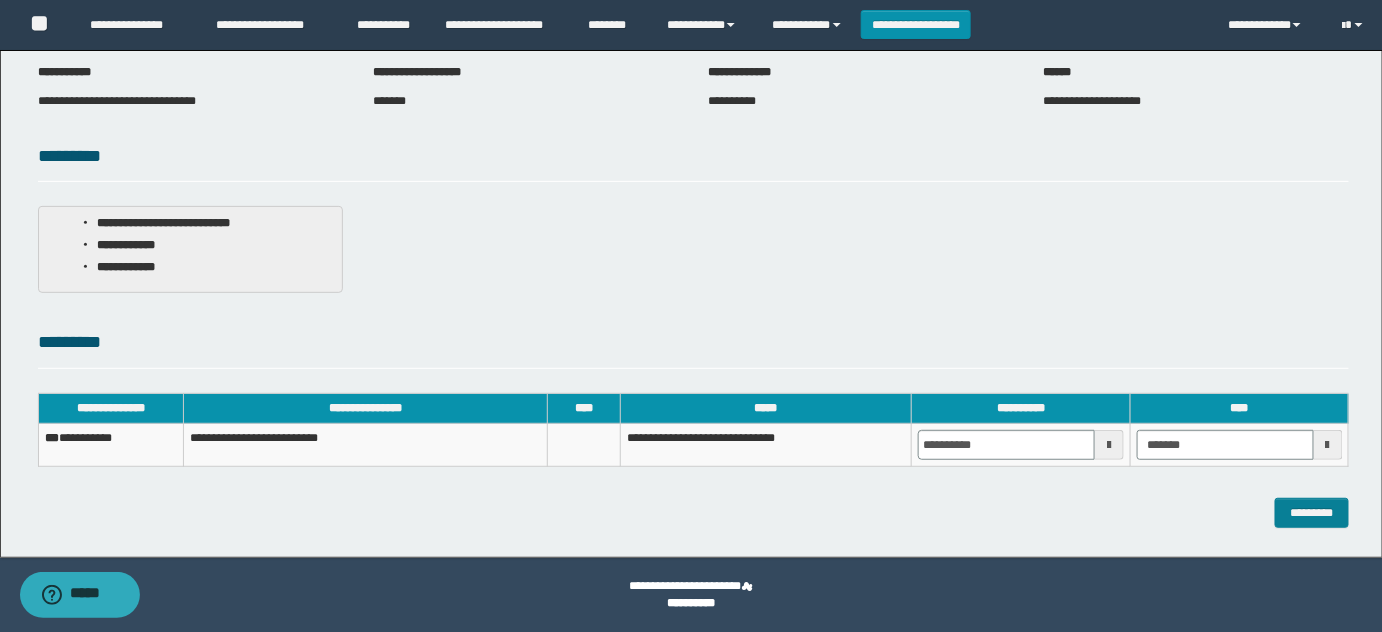 click on "**********" at bounding box center [691, 225] 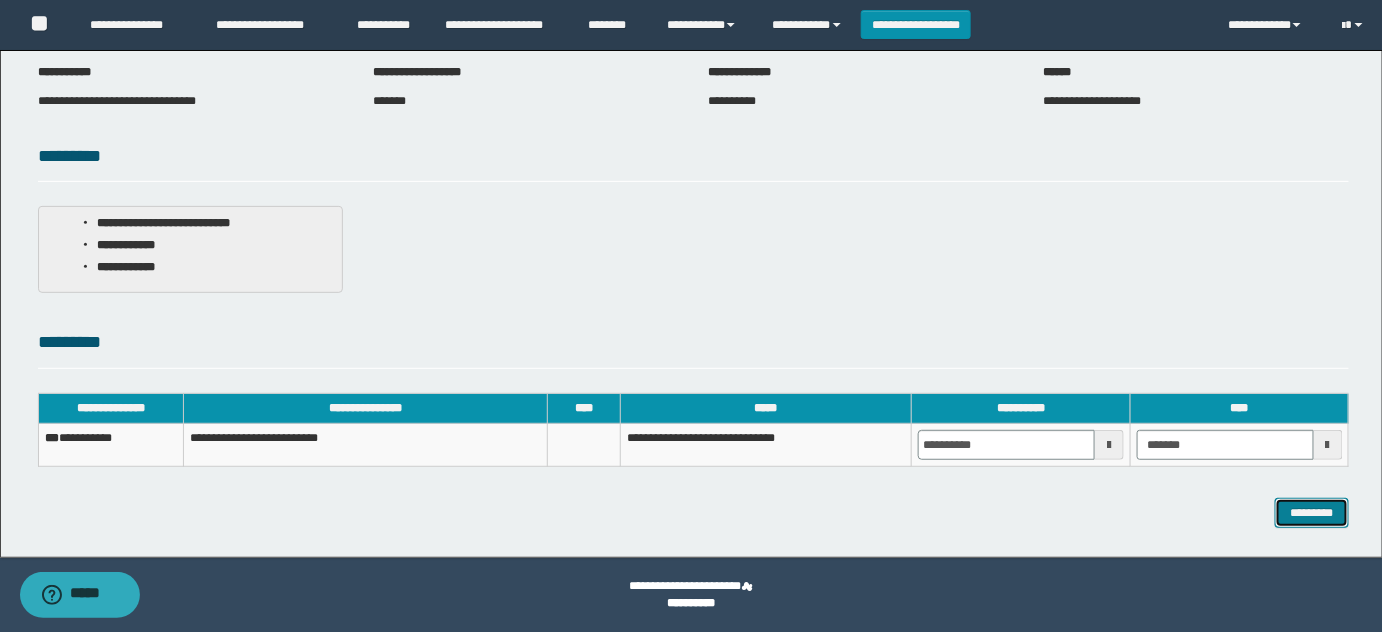 click on "*********" at bounding box center [1312, 512] 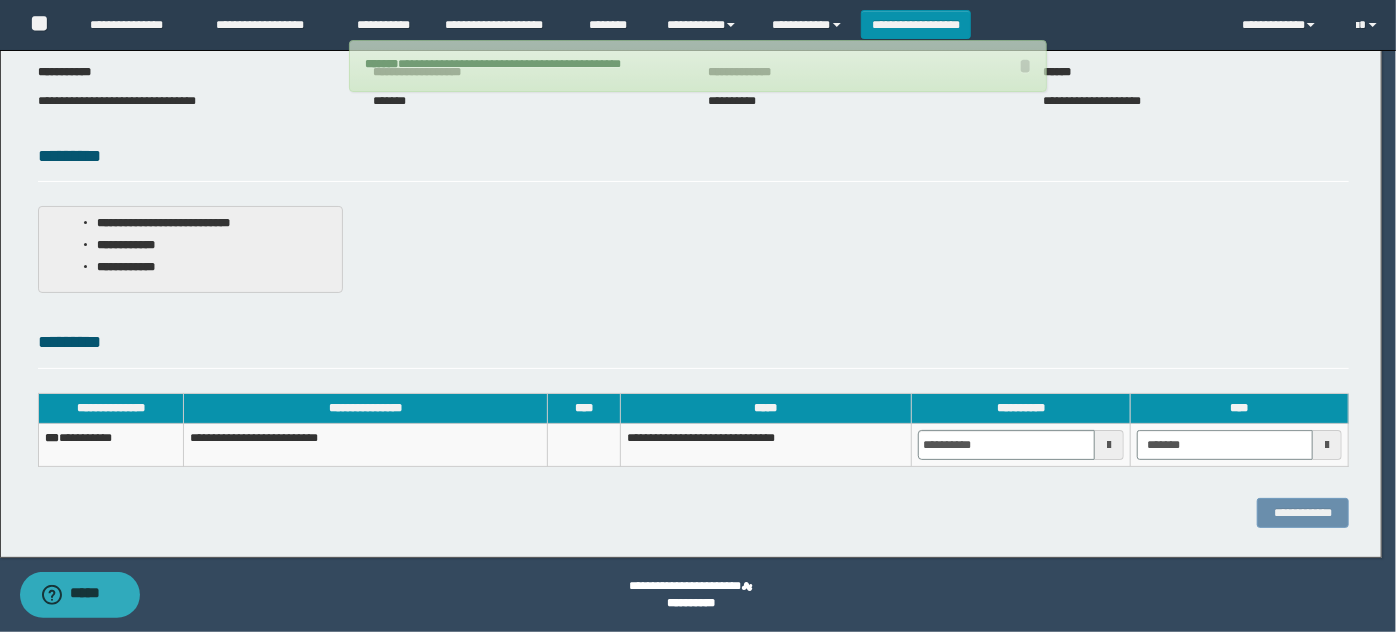 click on "**********" at bounding box center [111, 445] 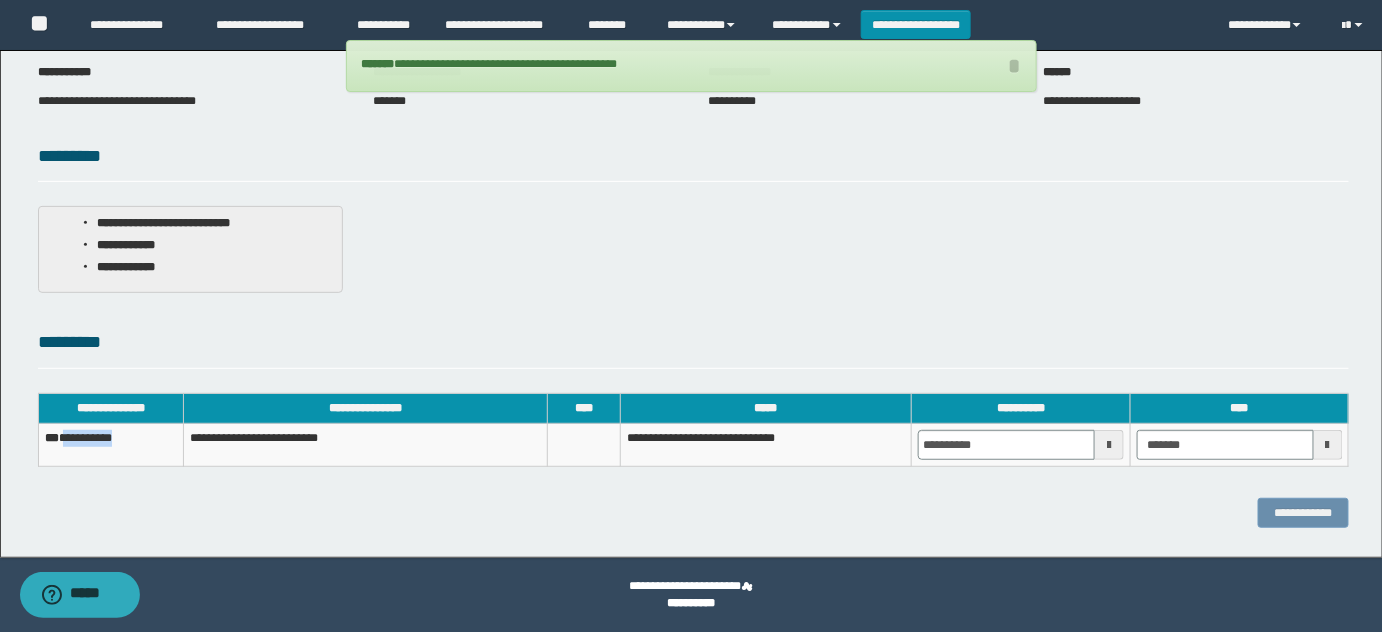click on "**********" at bounding box center (111, 445) 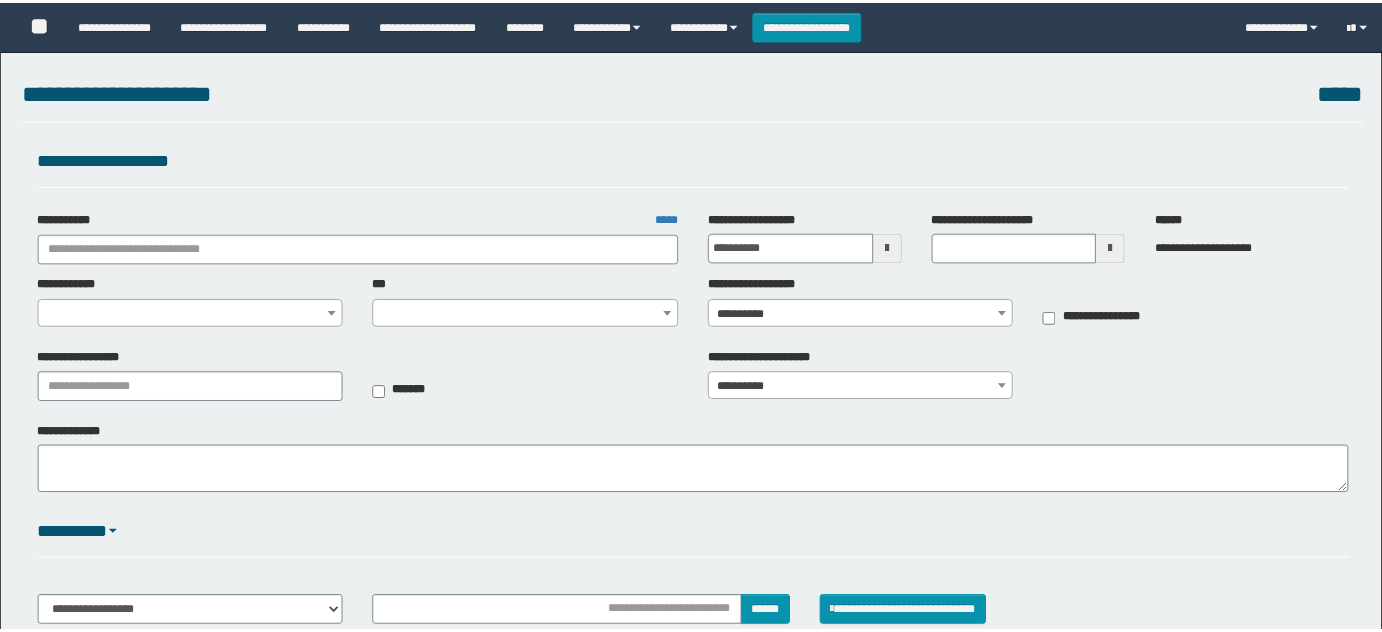 scroll, scrollTop: 0, scrollLeft: 0, axis: both 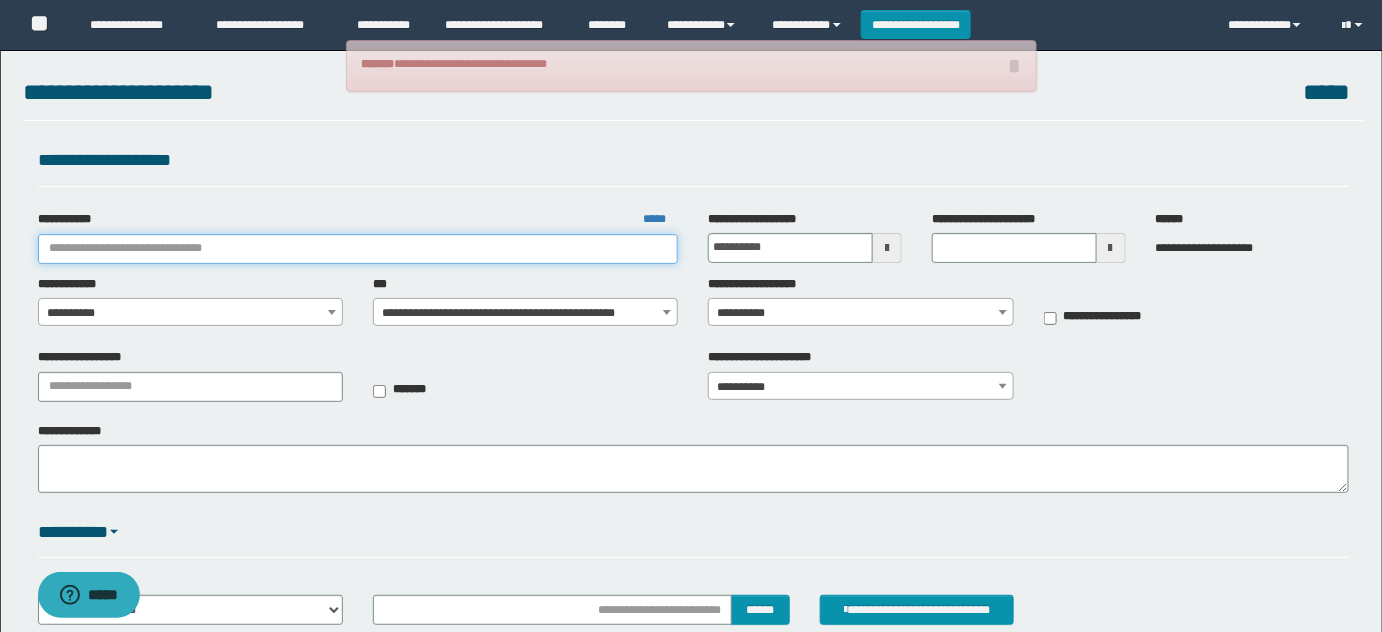 click on "**********" at bounding box center (358, 249) 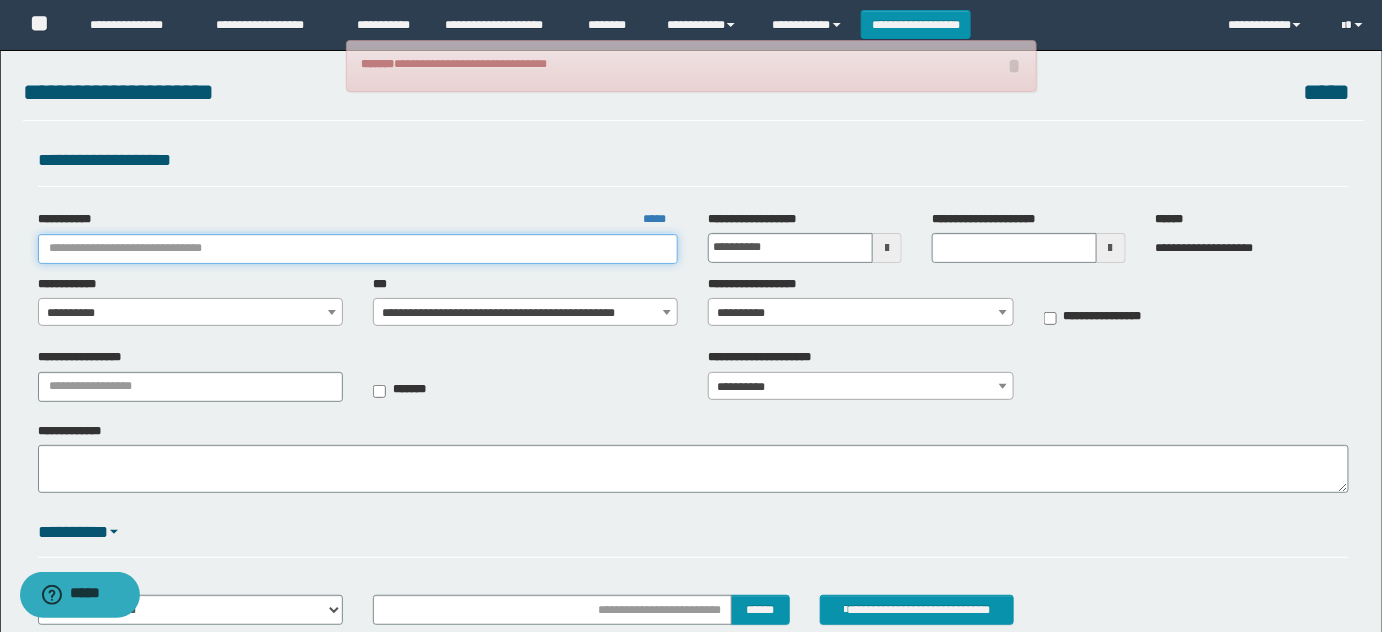 scroll, scrollTop: 0, scrollLeft: 0, axis: both 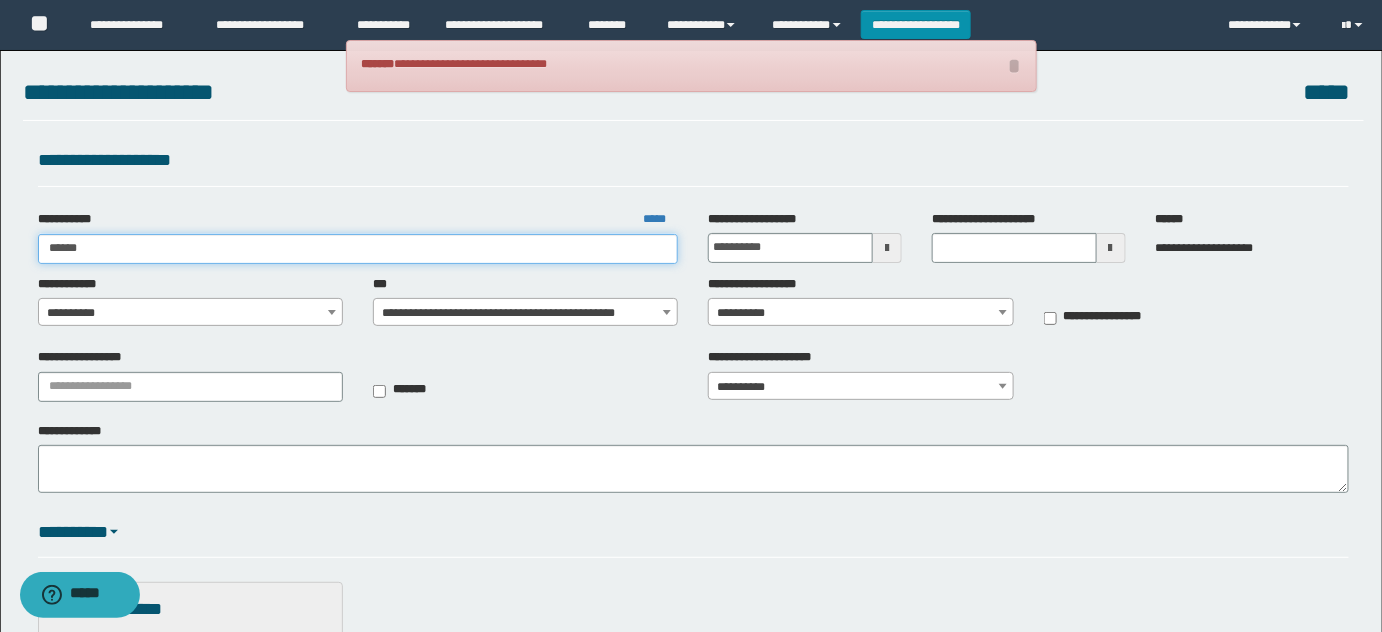 type on "*******" 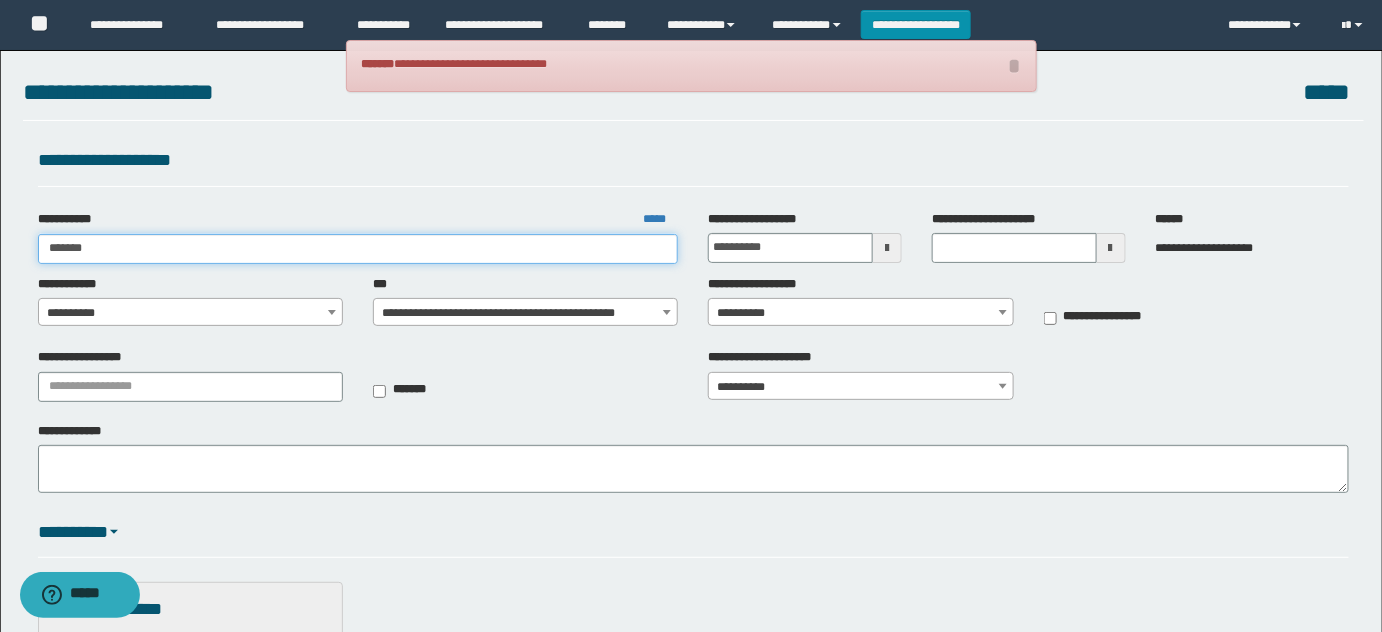 type on "*******" 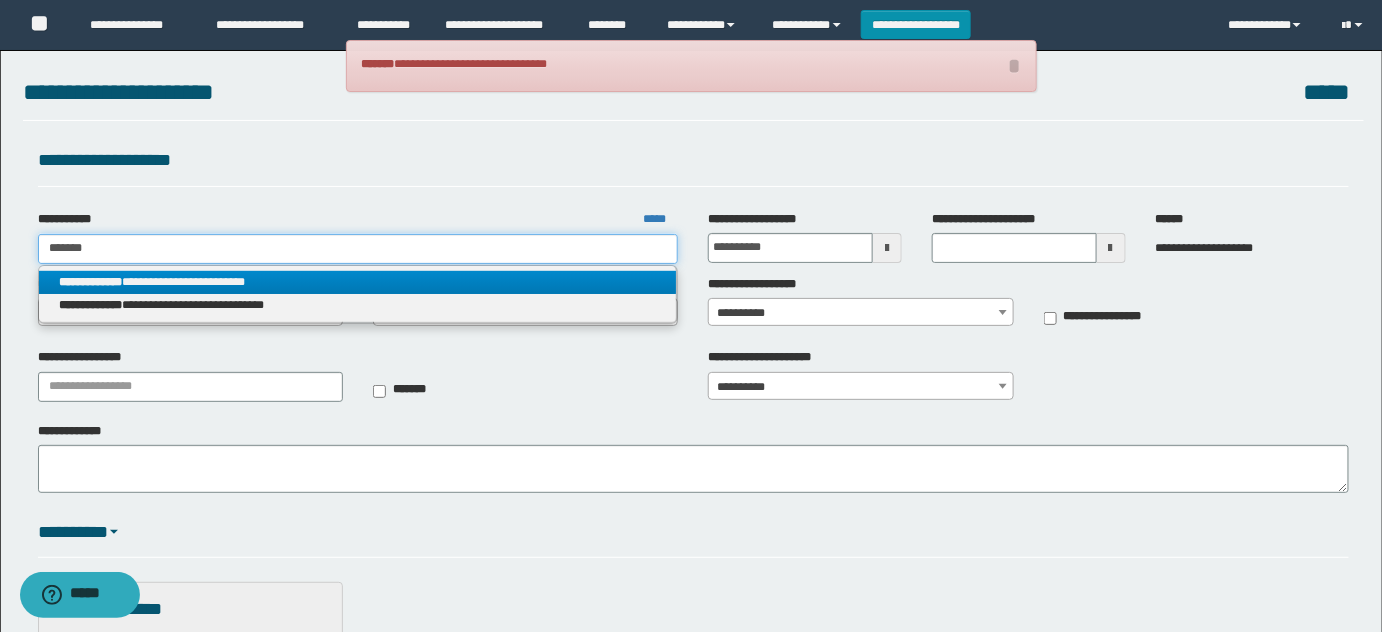 type on "*******" 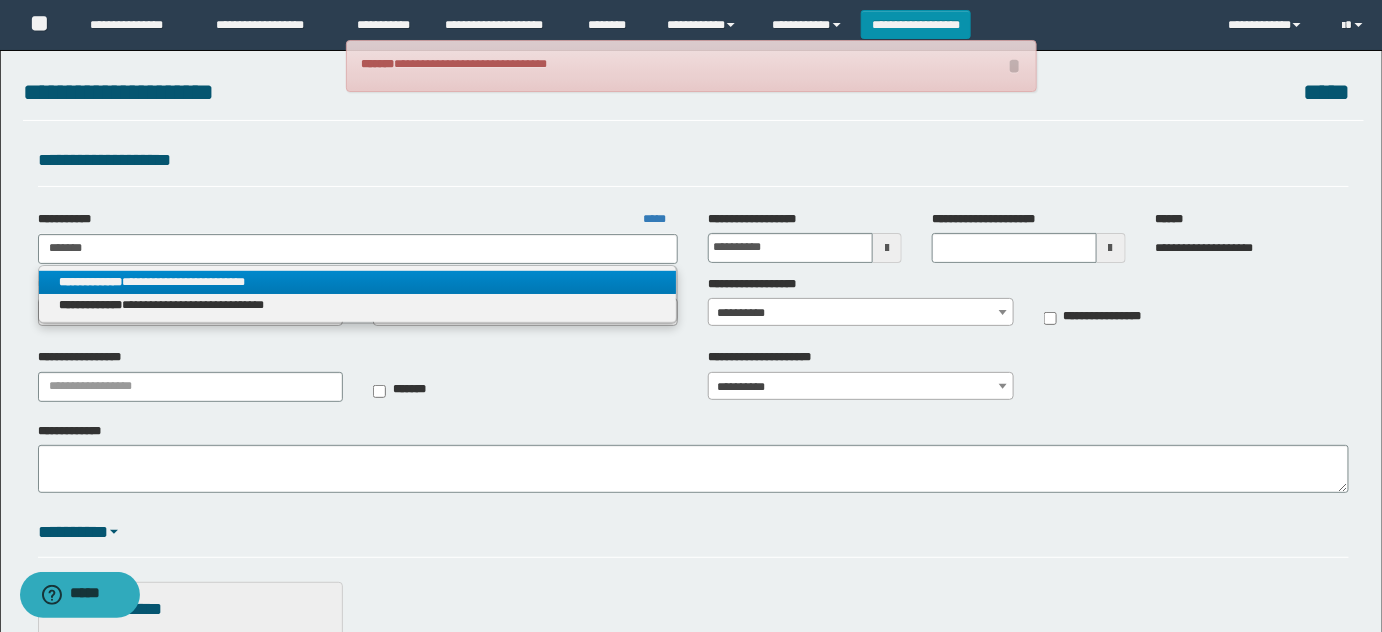 click on "**********" at bounding box center [358, 282] 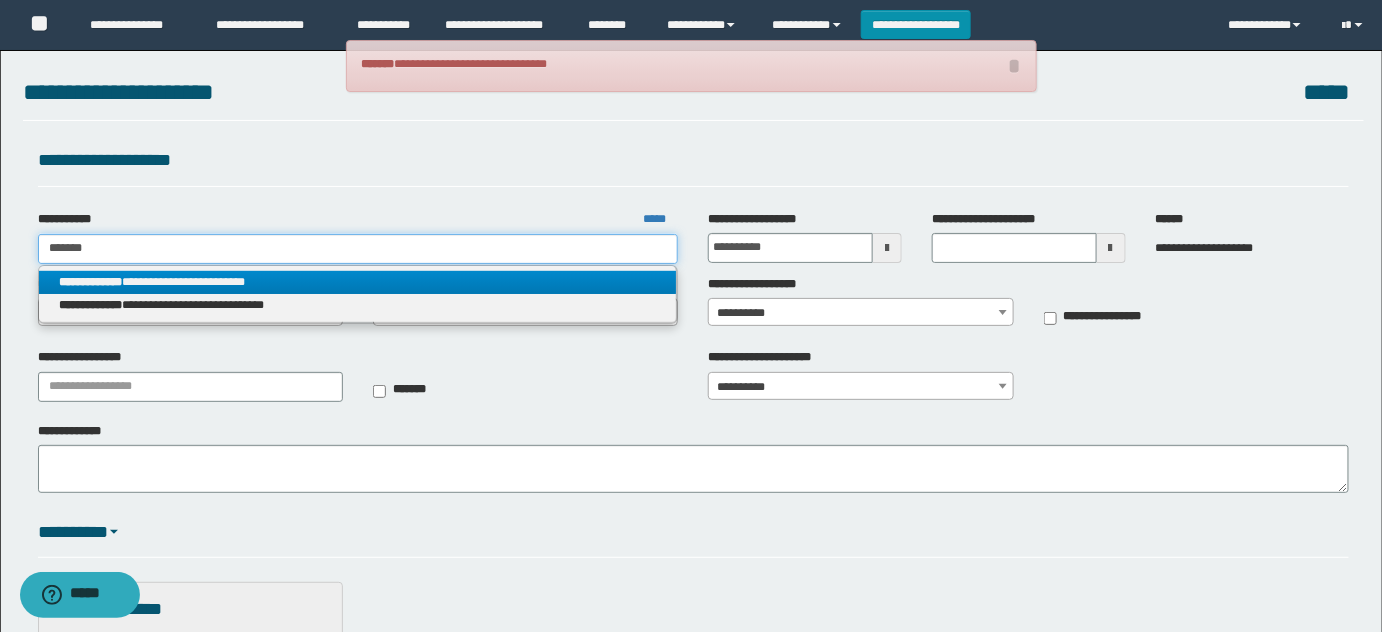 type 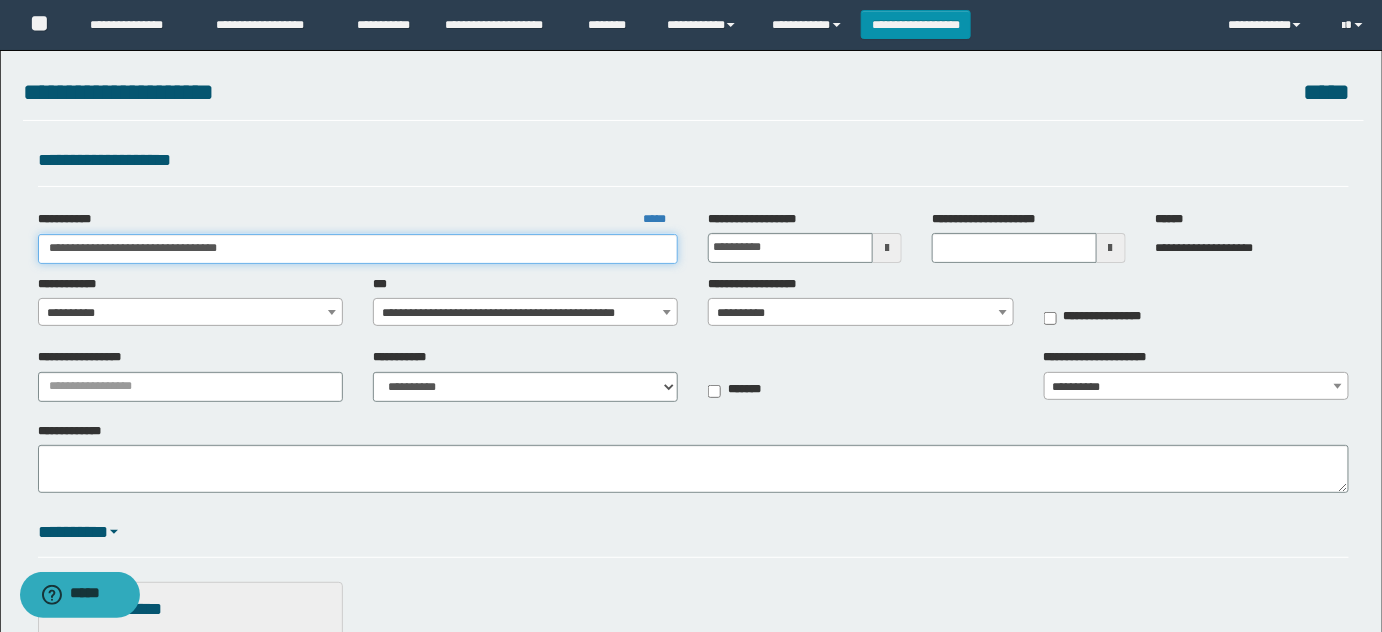 drag, startPoint x: 120, startPoint y: 248, endPoint x: 480, endPoint y: 256, distance: 360.08887 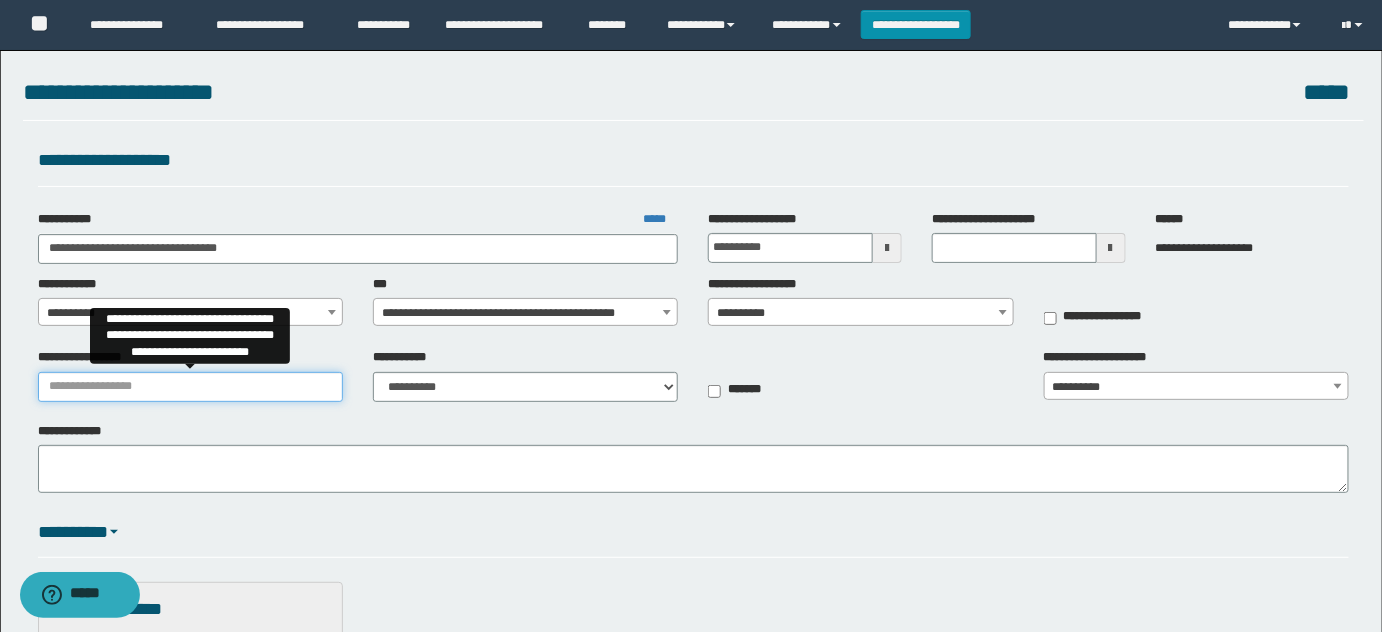 drag, startPoint x: 186, startPoint y: 388, endPoint x: 41, endPoint y: 318, distance: 161.01242 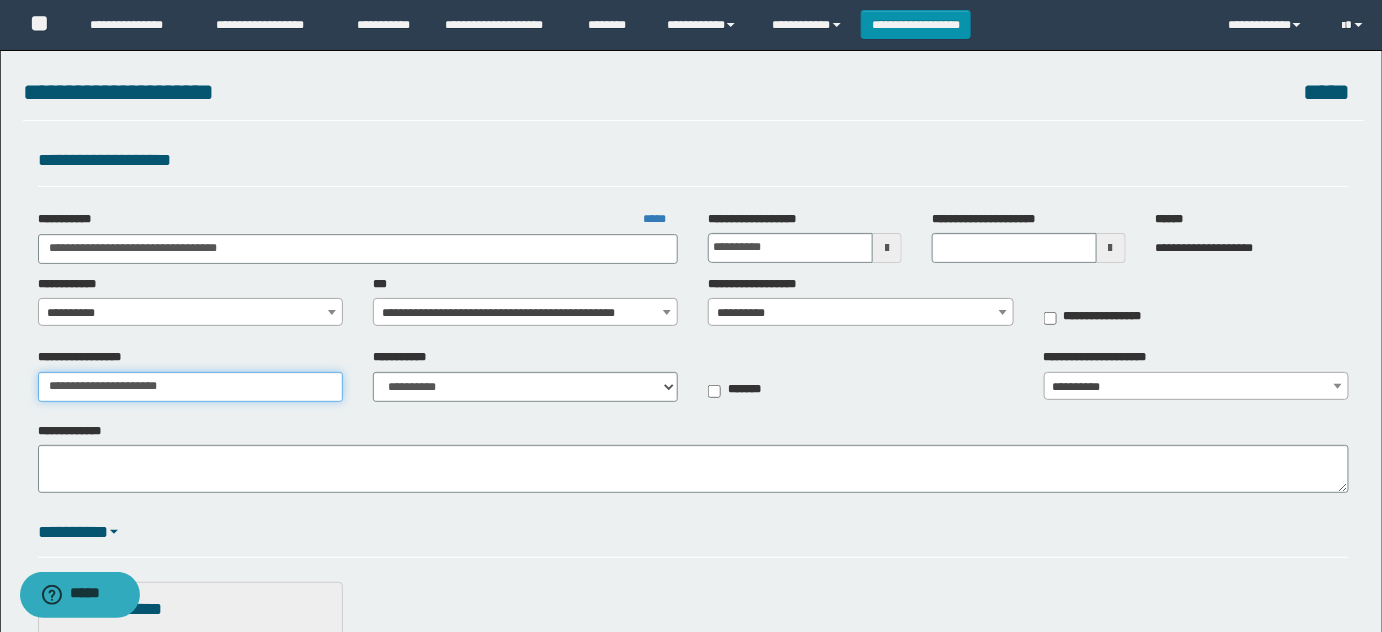 type on "**********" 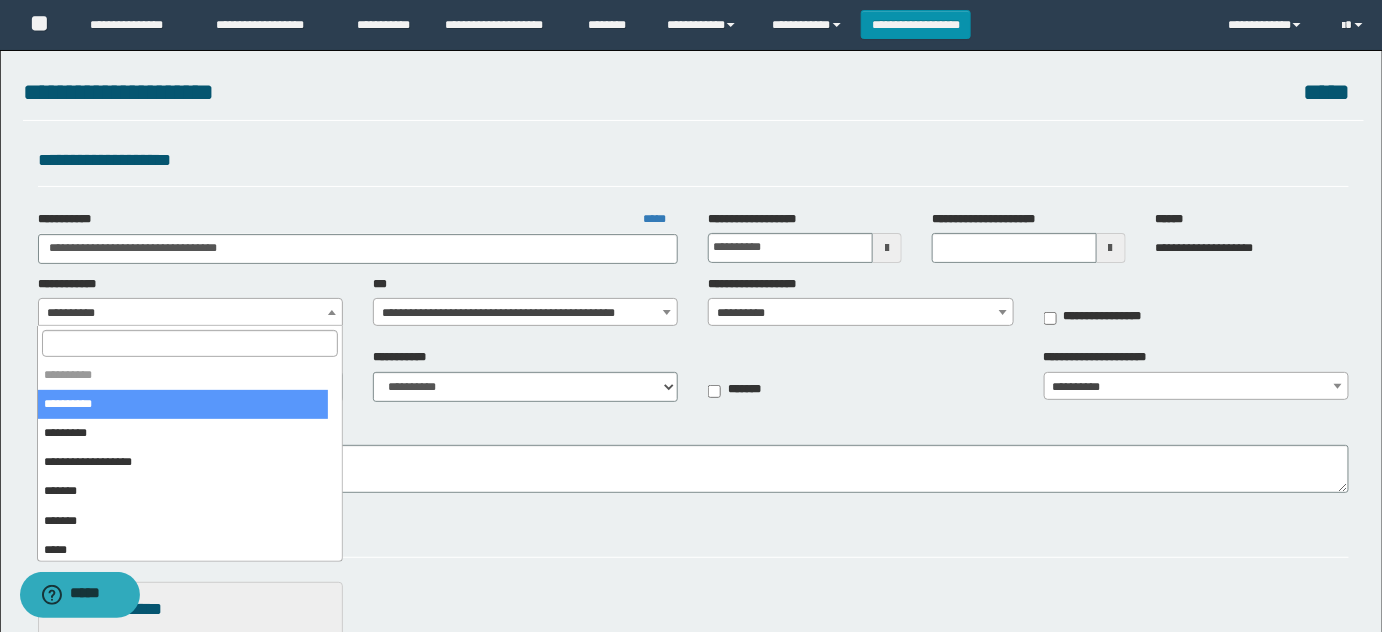 drag, startPoint x: 85, startPoint y: 311, endPoint x: 90, endPoint y: 341, distance: 30.413813 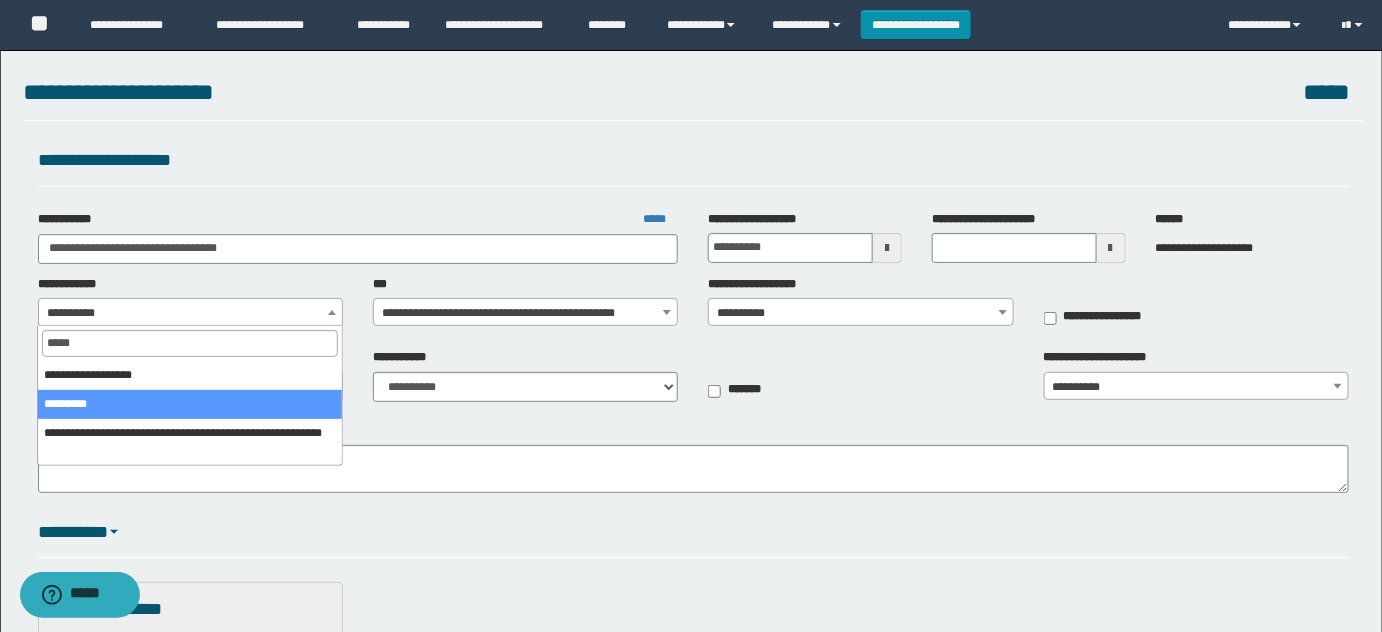 type on "*****" 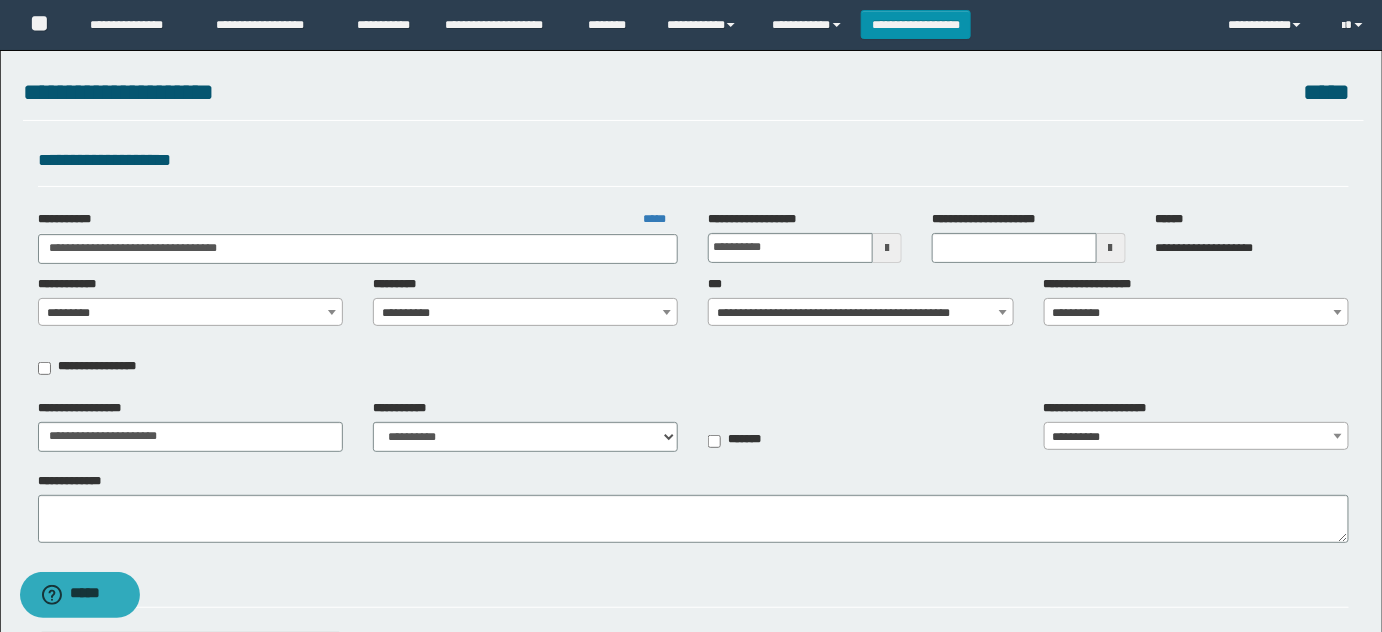 click on "**********" at bounding box center (525, 301) 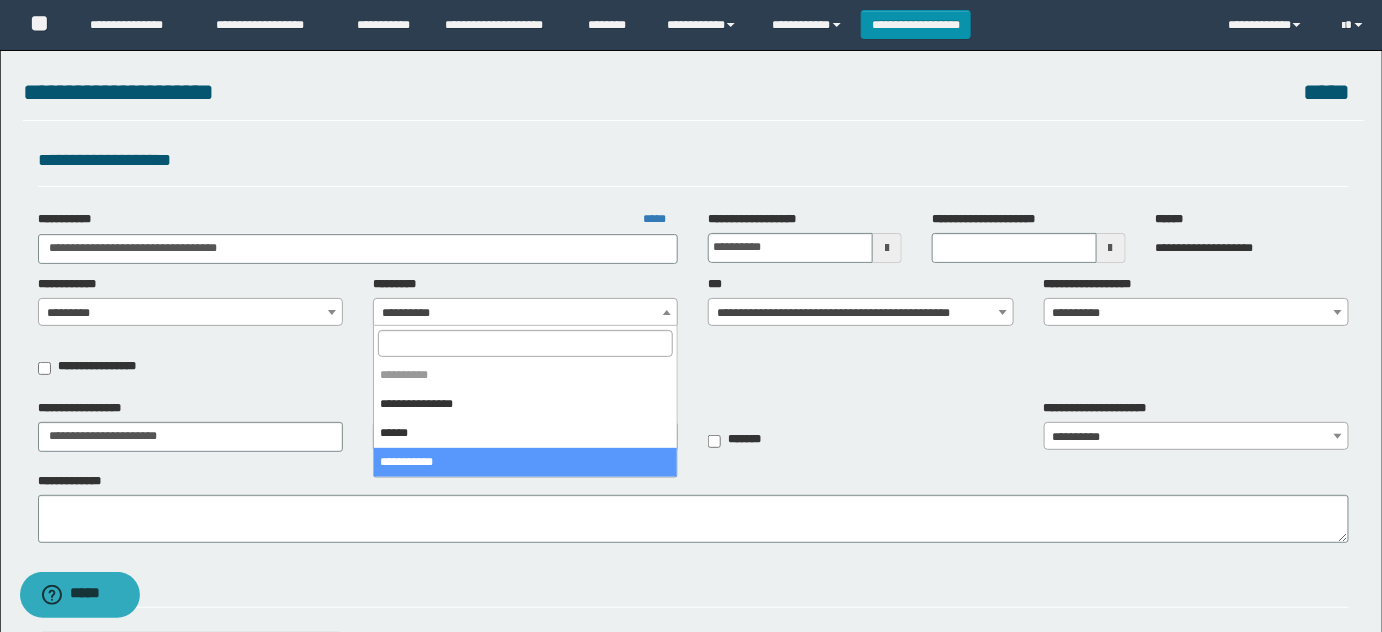 select on "****" 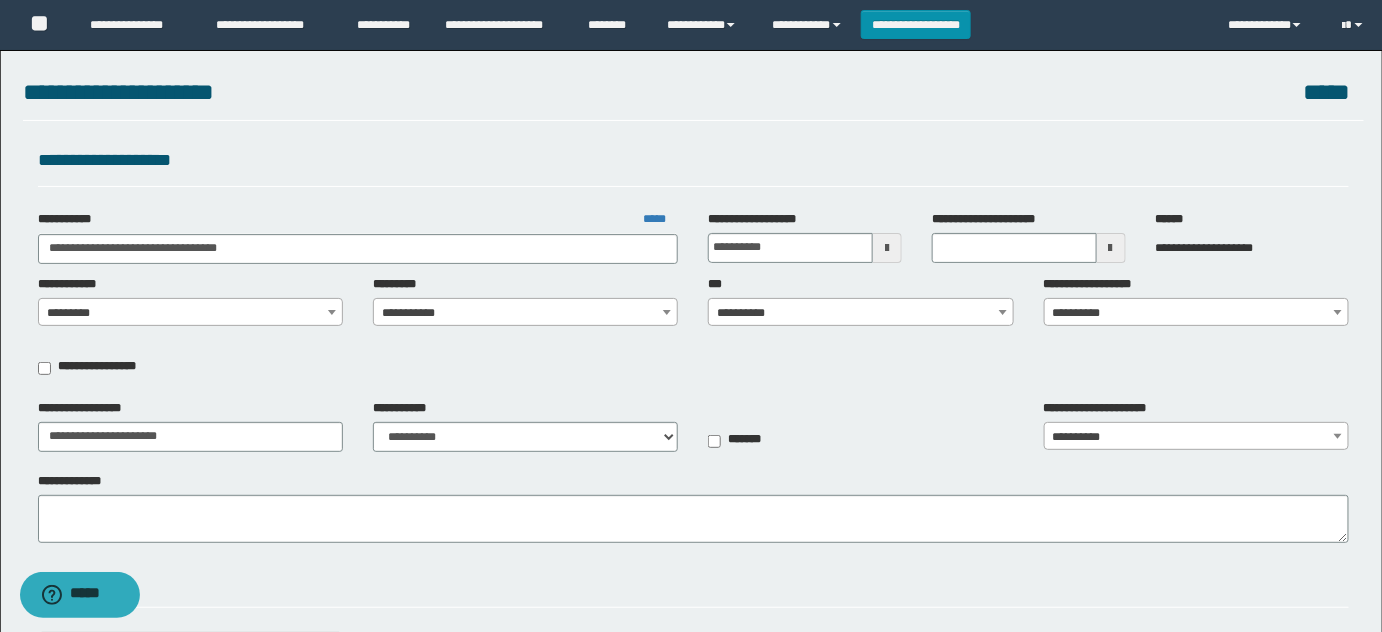 click on "**********" at bounding box center [861, 313] 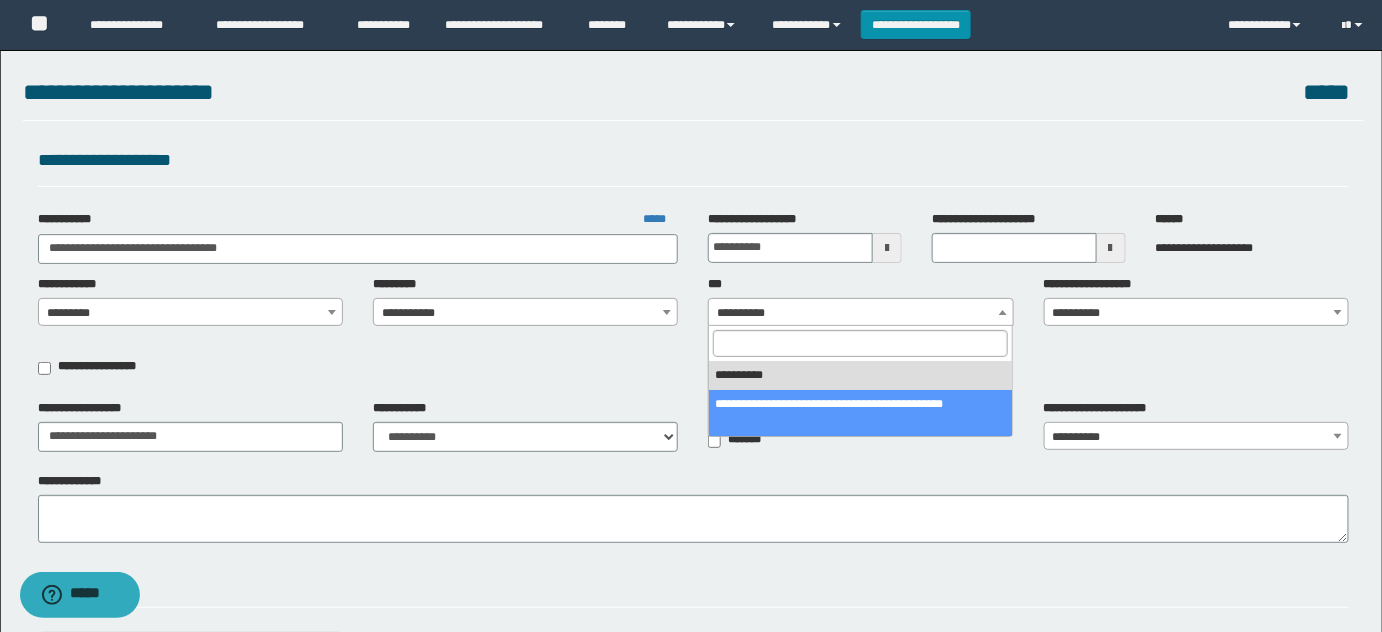 select on "***" 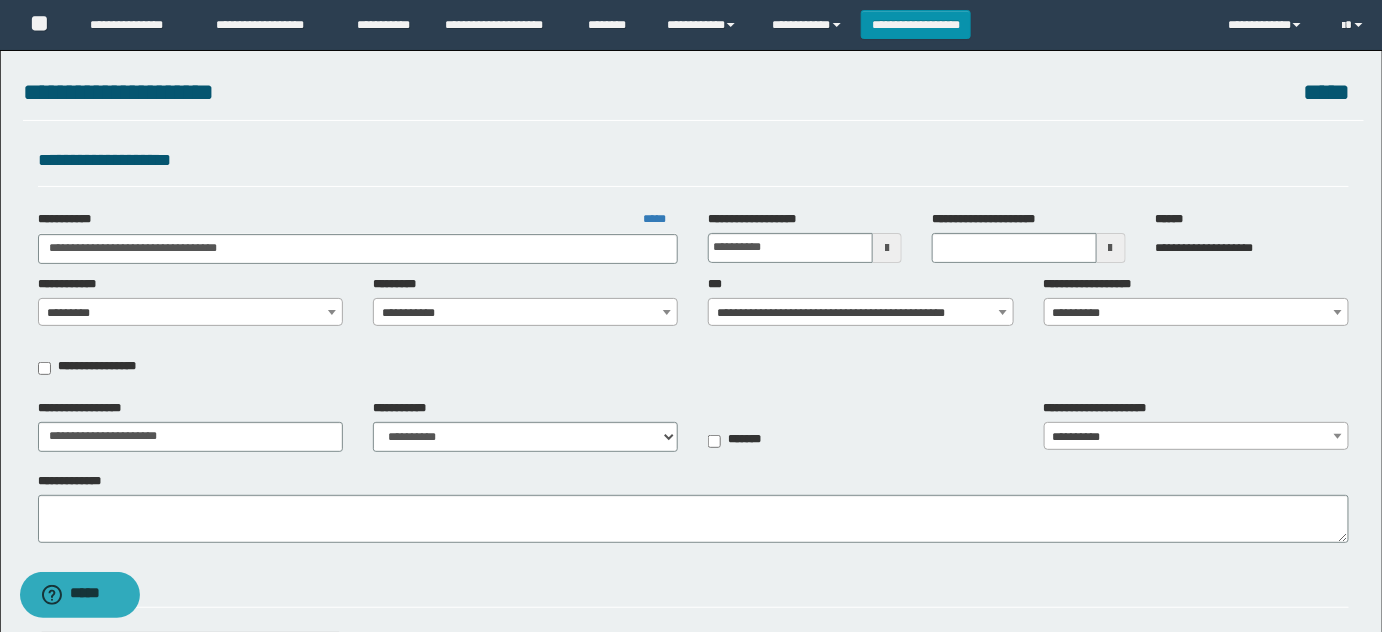 drag, startPoint x: 1053, startPoint y: 308, endPoint x: 1068, endPoint y: 322, distance: 20.518284 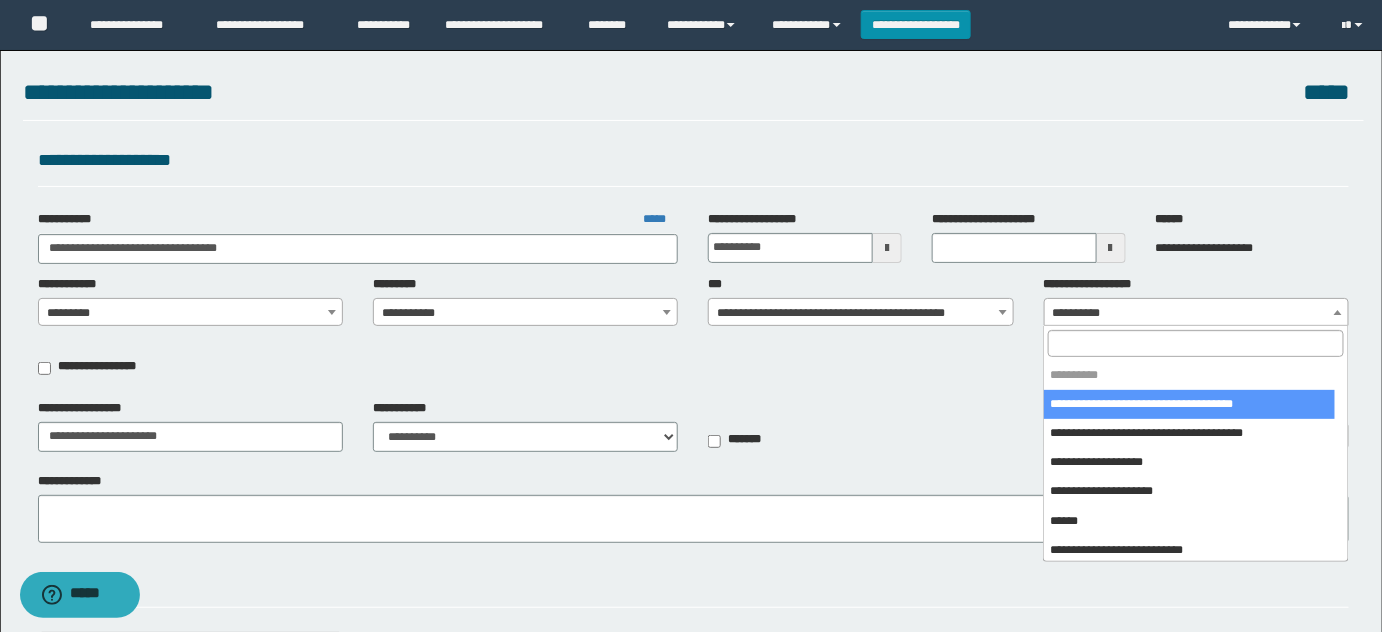 click at bounding box center [1195, 343] 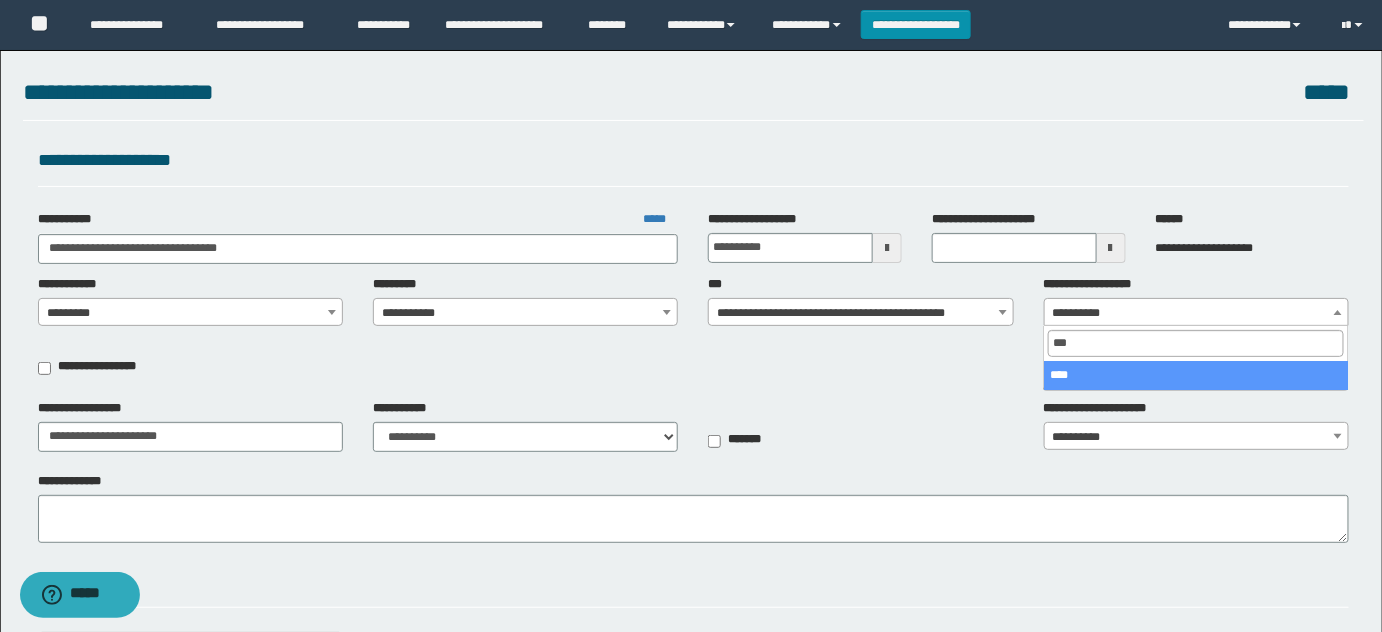 type on "***" 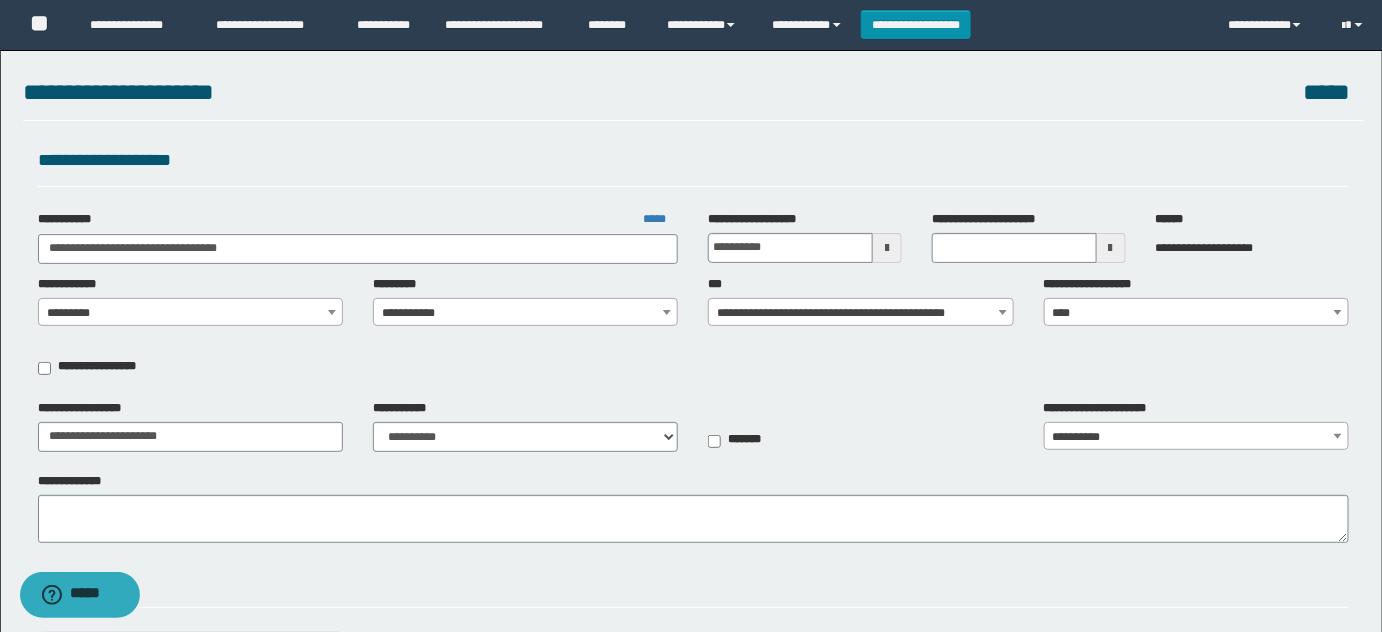 click on "**********" at bounding box center (760, 219) 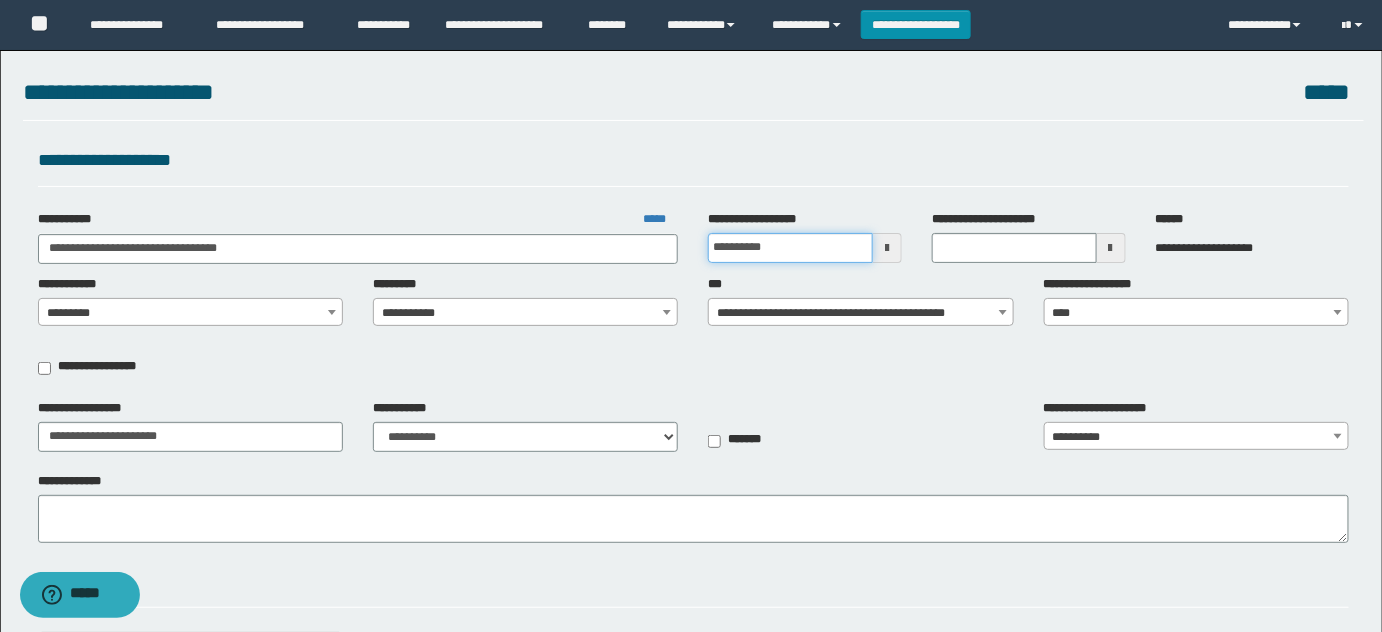 click on "**********" at bounding box center (790, 248) 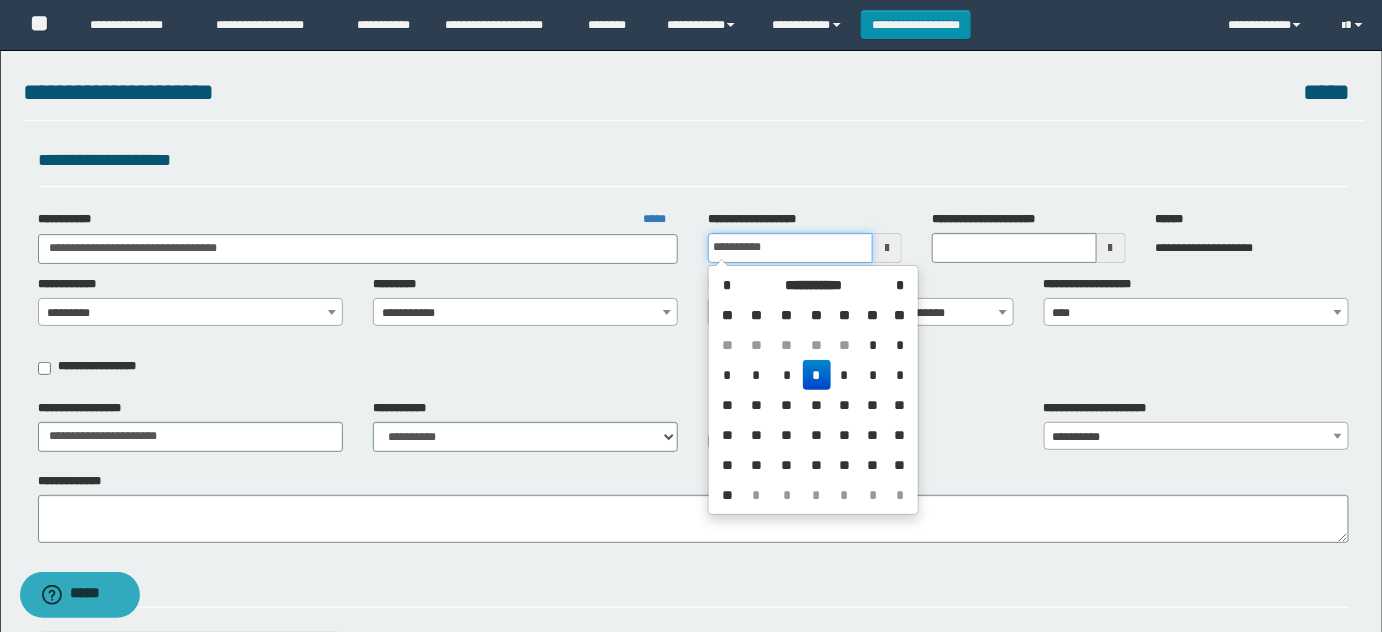 click on "**********" at bounding box center [790, 248] 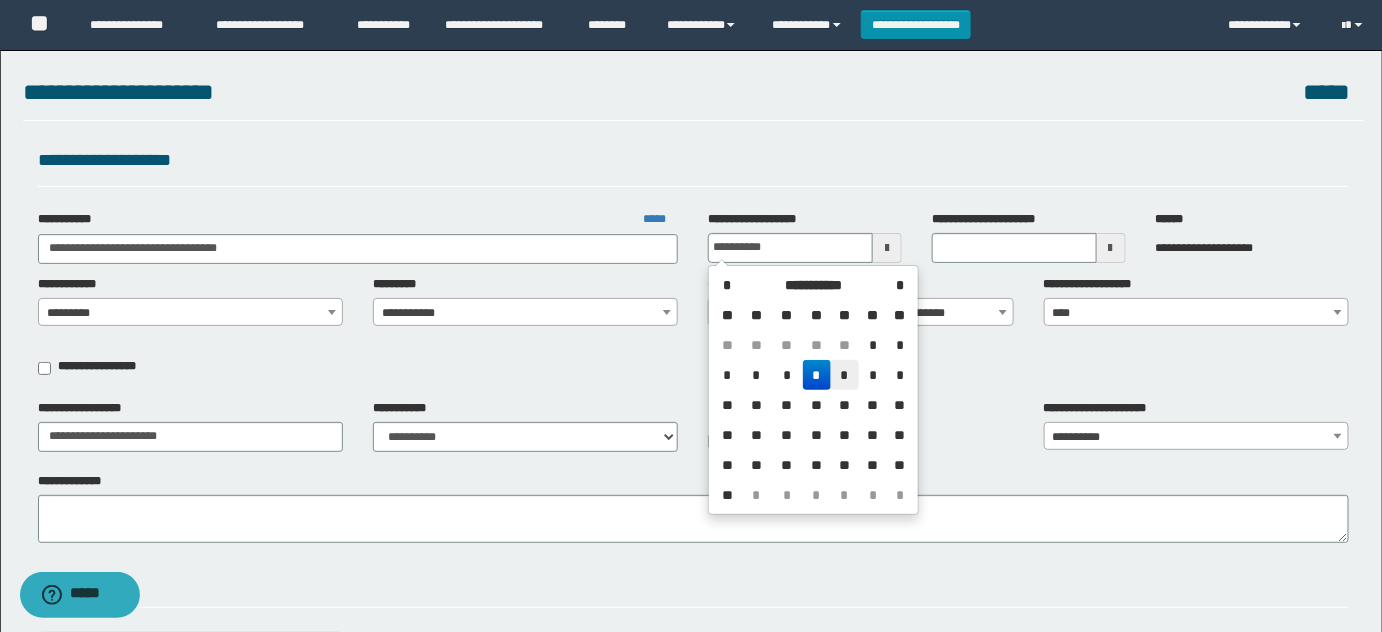 click on "*" at bounding box center (845, 375) 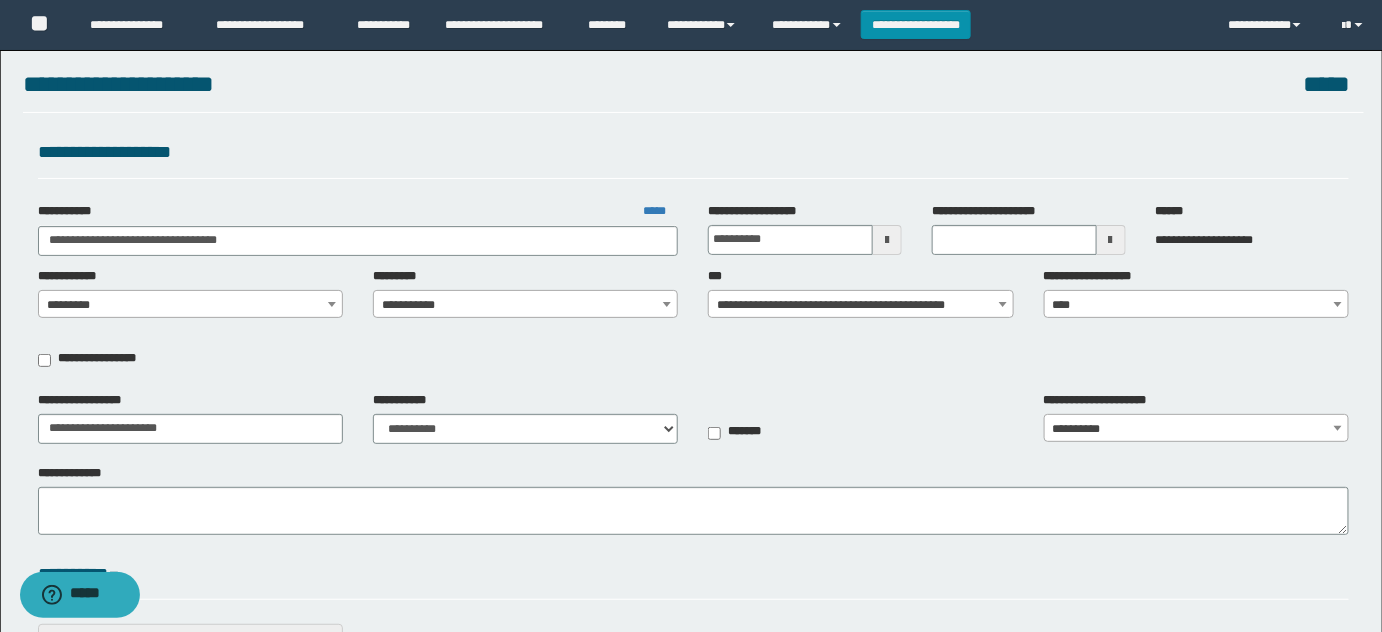scroll, scrollTop: 454, scrollLeft: 0, axis: vertical 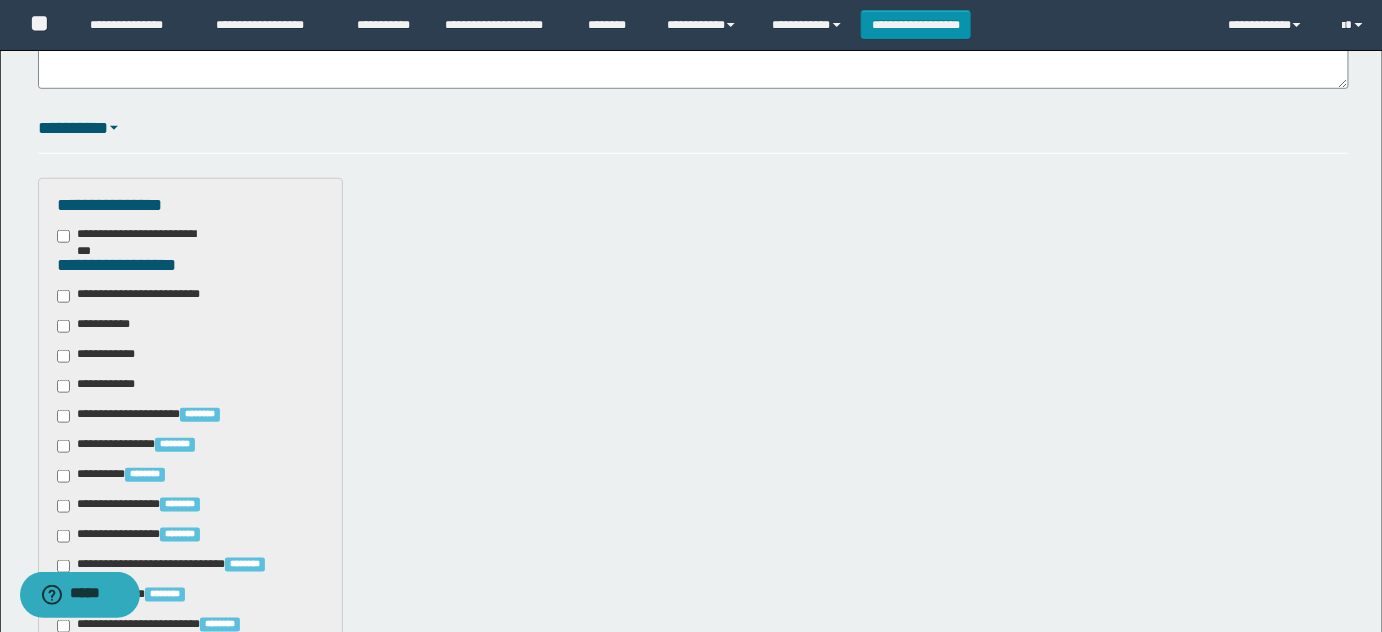 click on "**********" at bounding box center (103, 356) 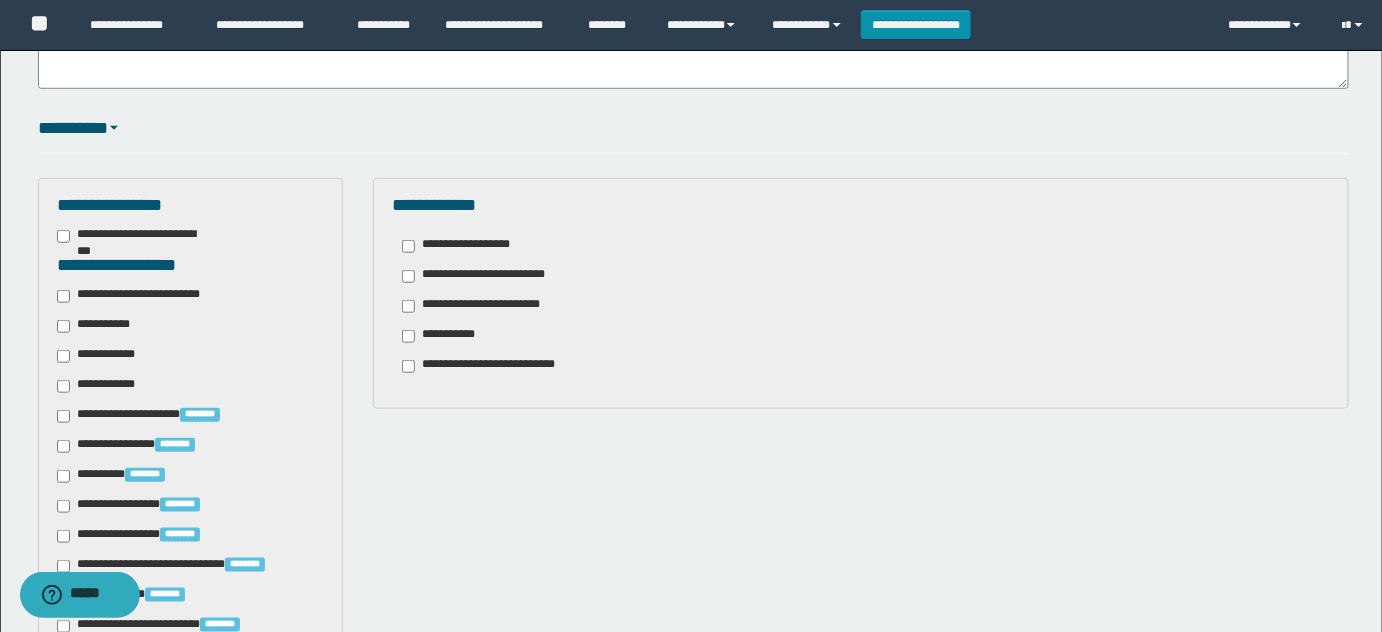 click on "**********" at bounding box center [103, 356] 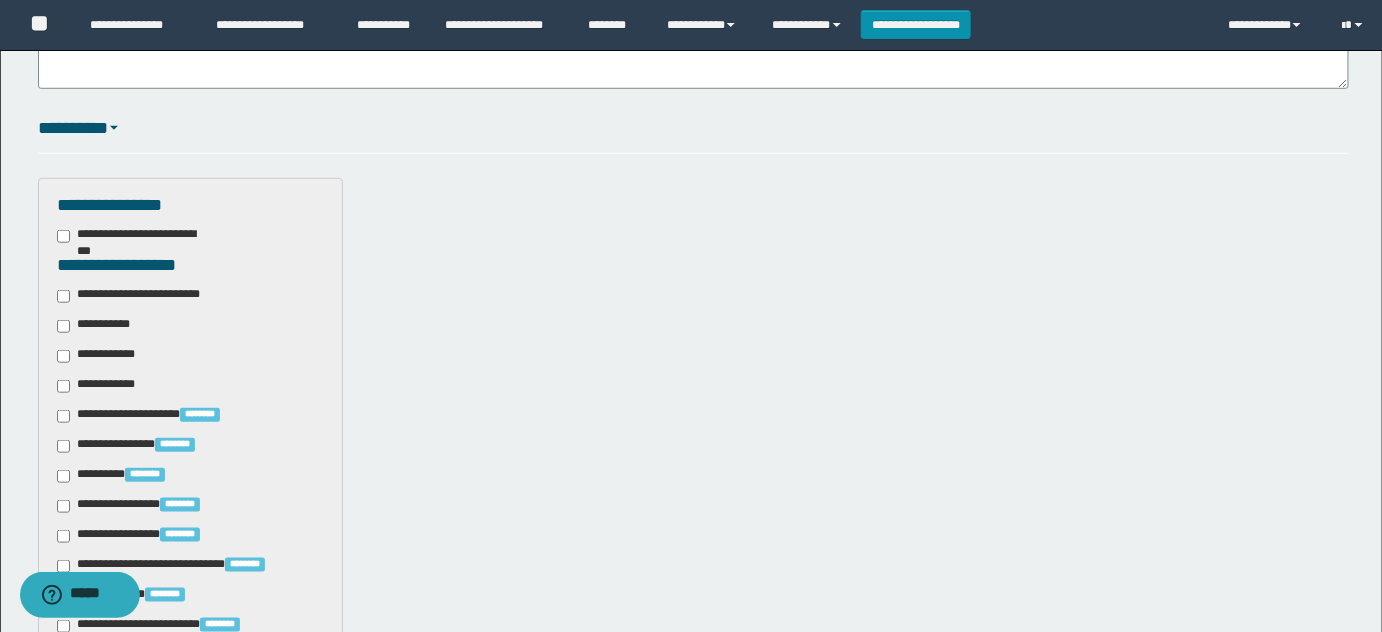 click on "**********" at bounding box center (102, 386) 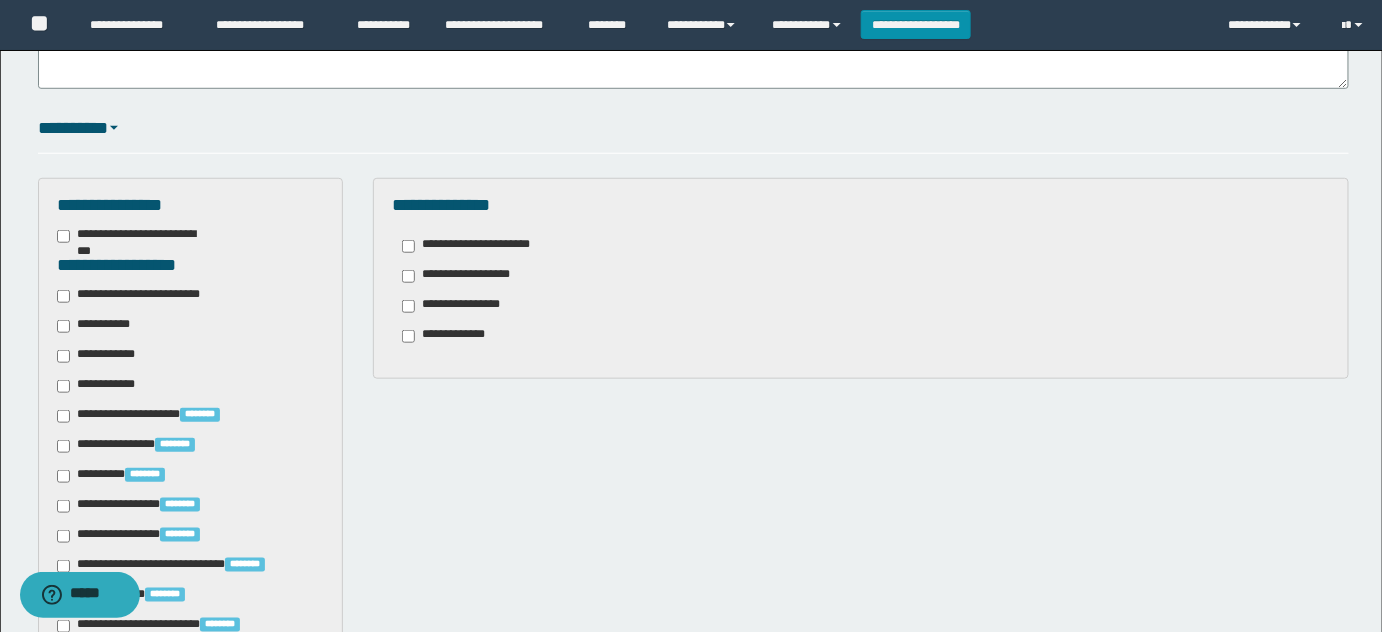 click on "**********" at bounding box center (462, 276) 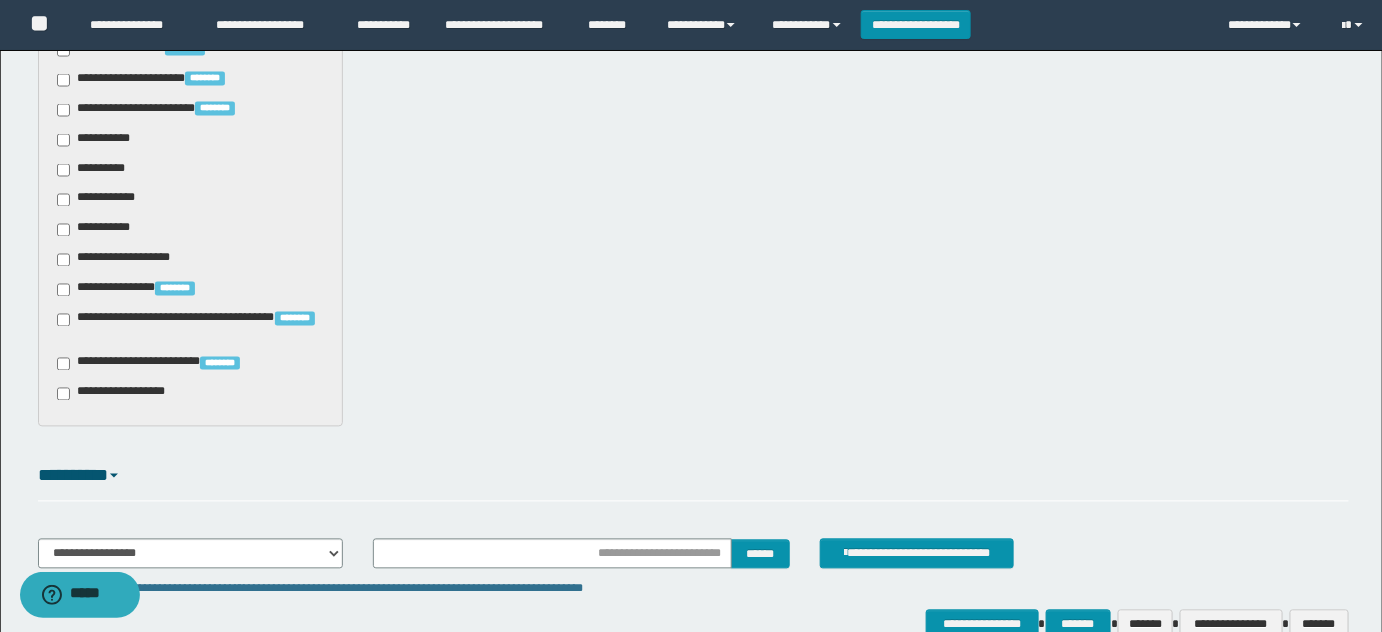 scroll, scrollTop: 1202, scrollLeft: 0, axis: vertical 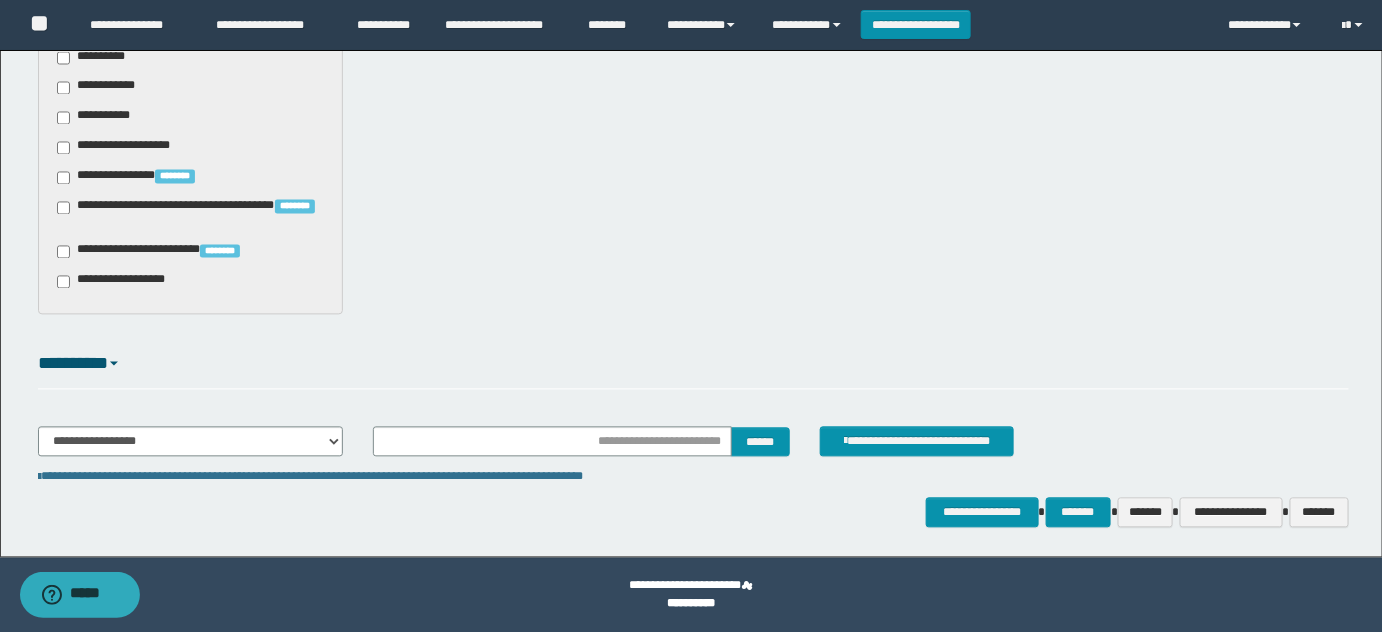 click on "**********" at bounding box center (694, 450) 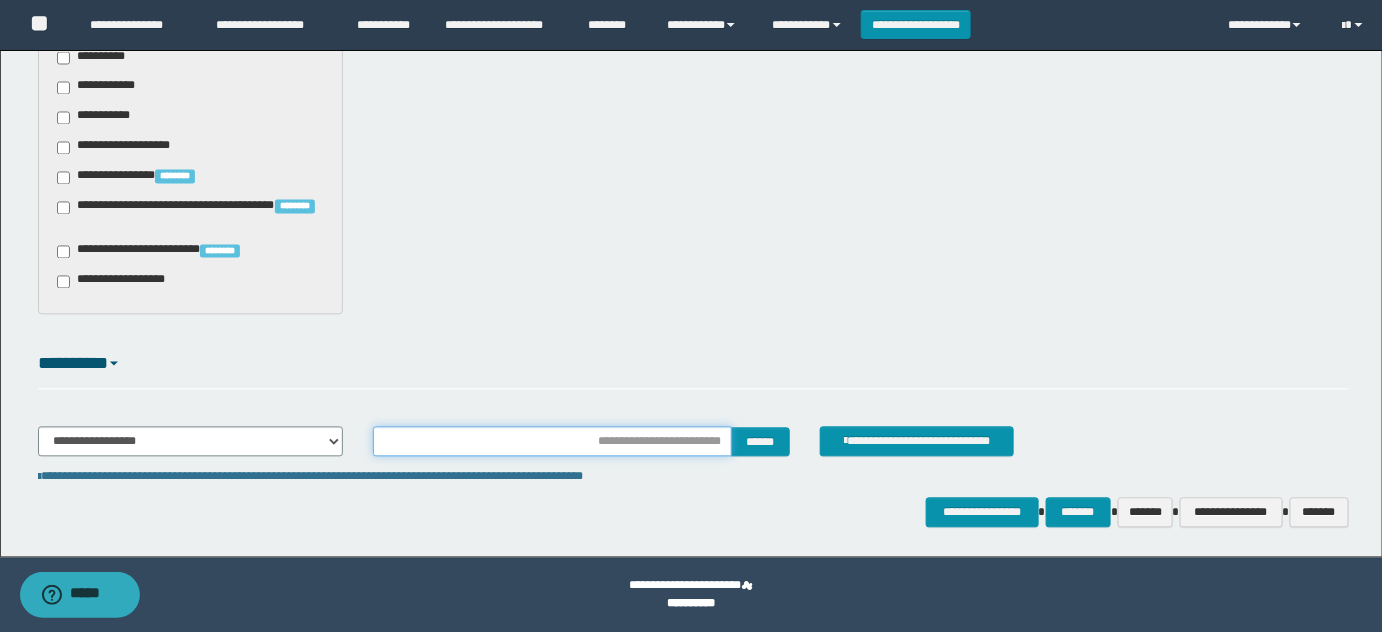 click at bounding box center (552, 442) 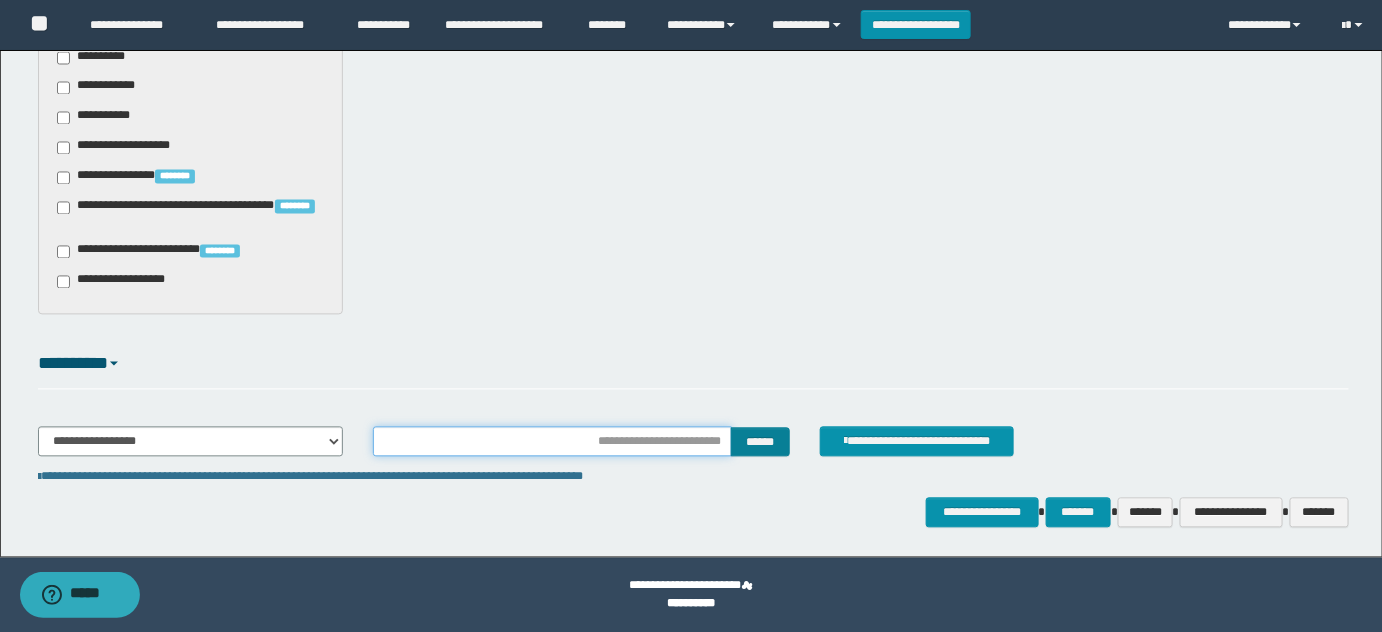 type on "**********" 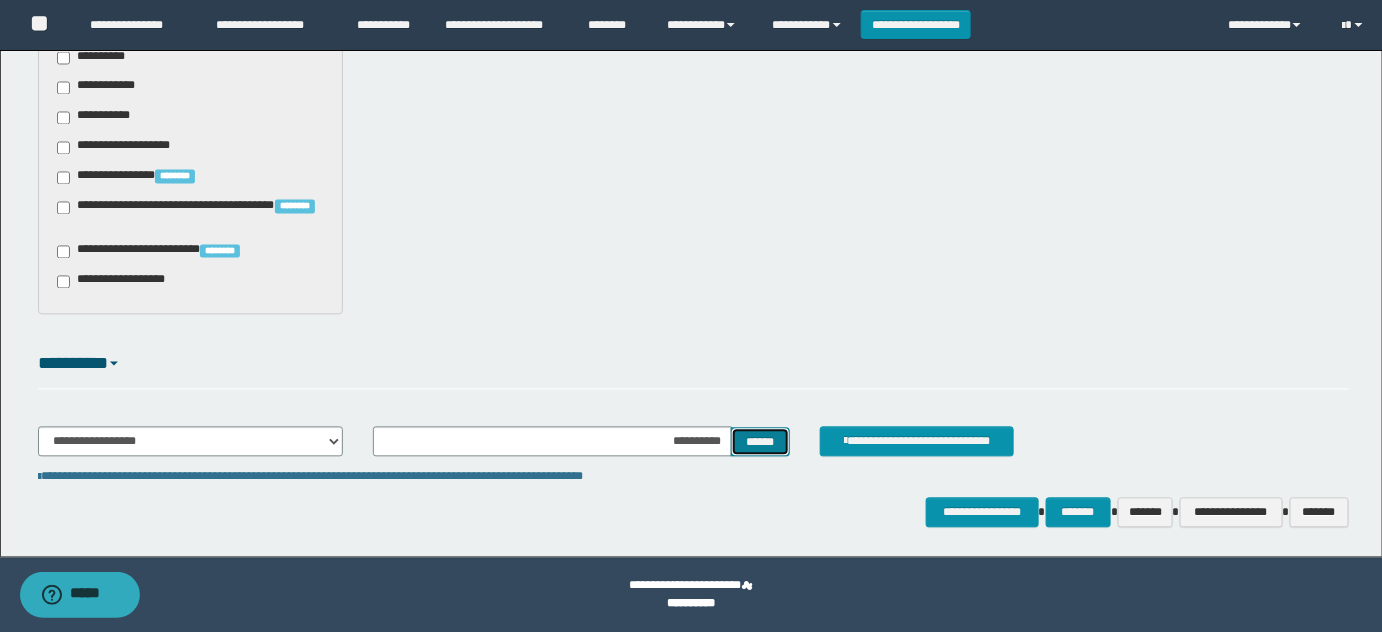 click on "******" at bounding box center (760, 442) 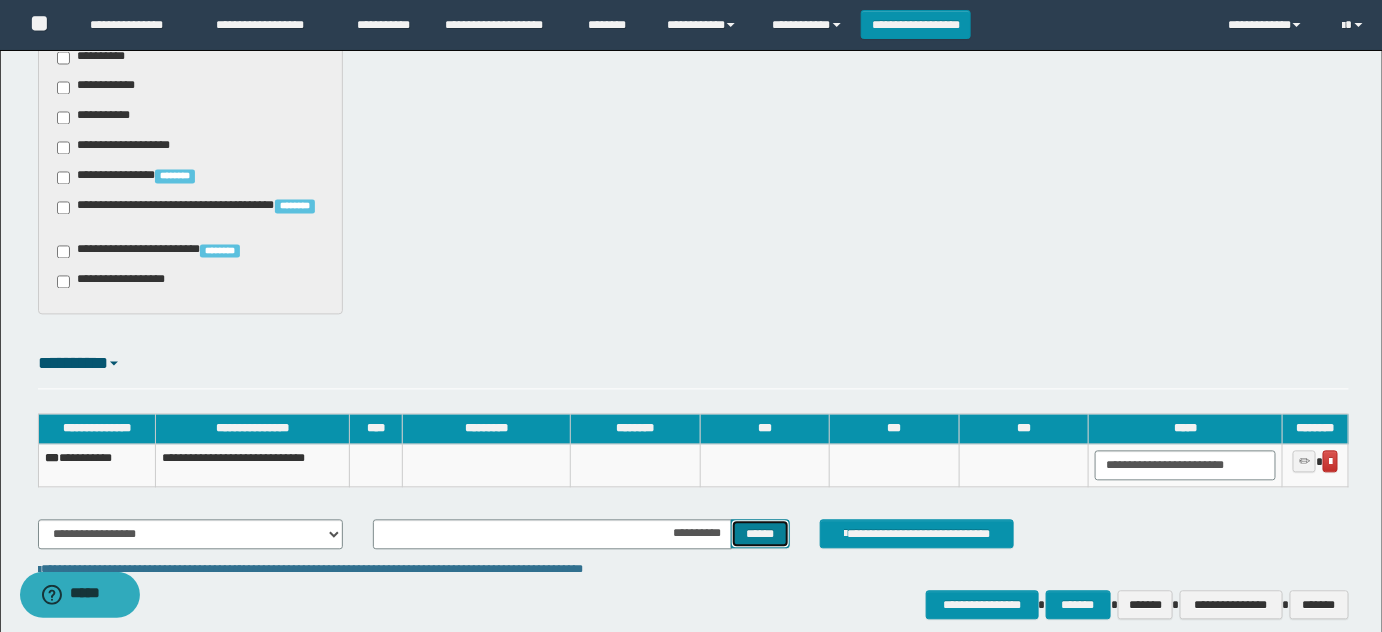 type 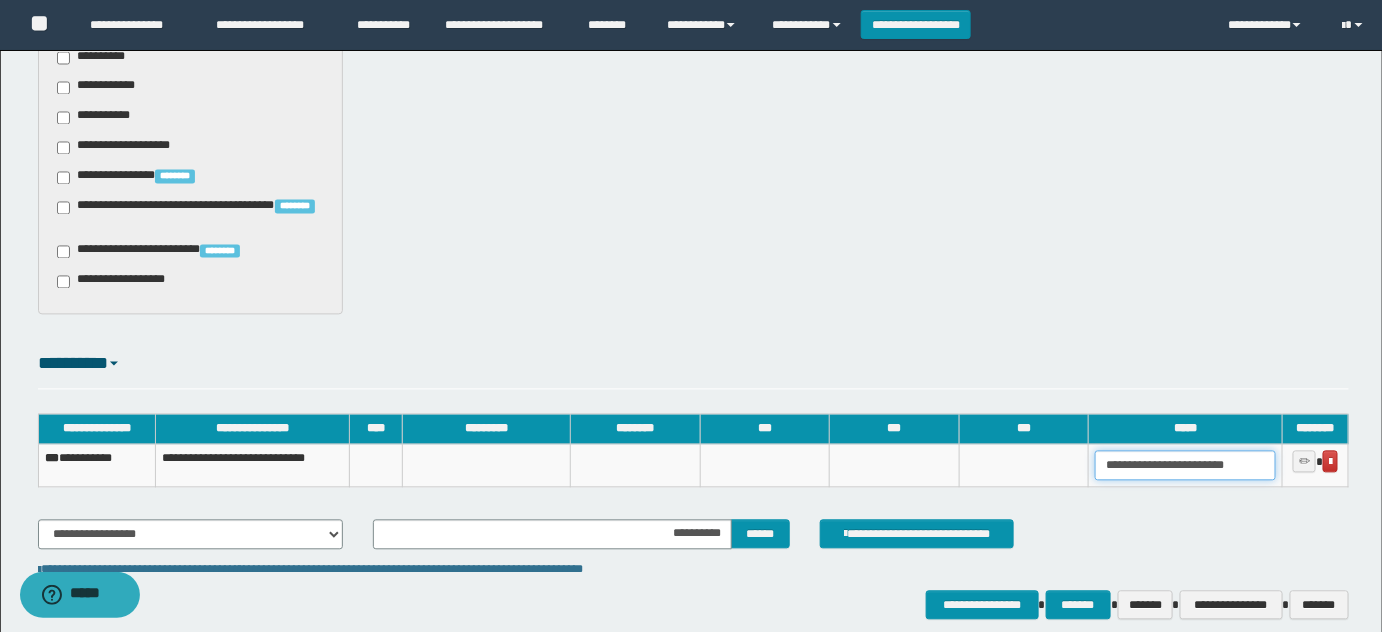 click on "**********" at bounding box center [1185, 466] 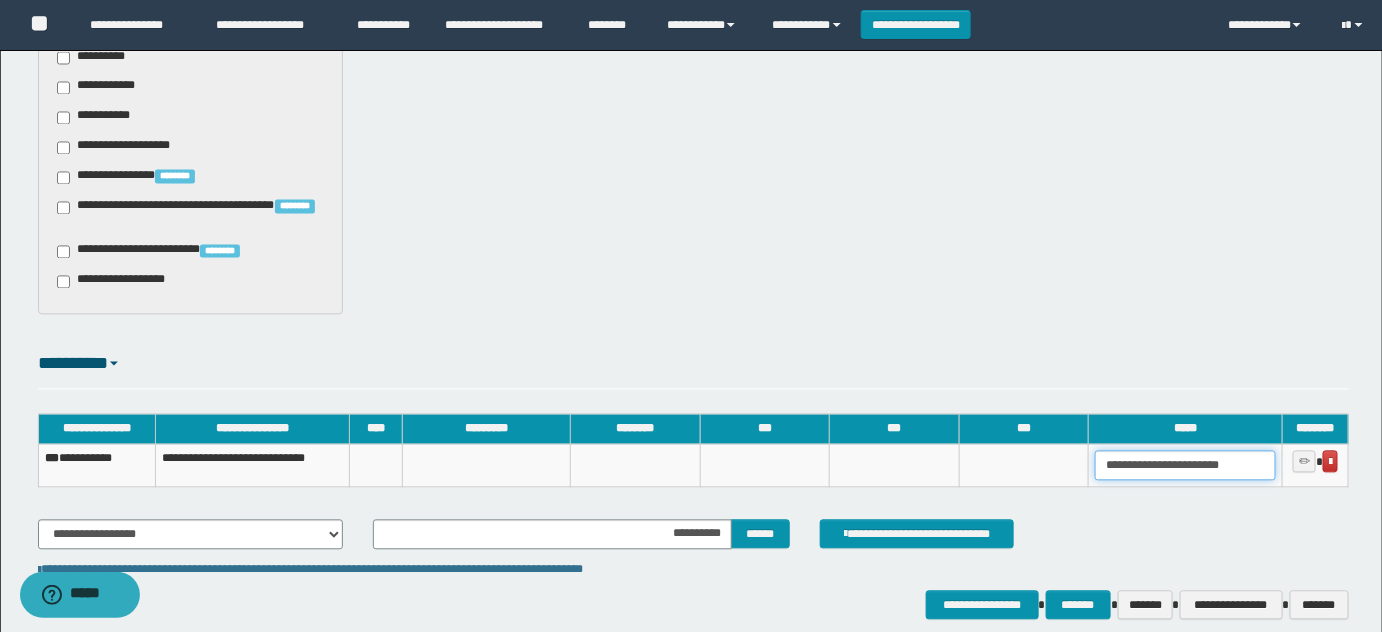 type on "**********" 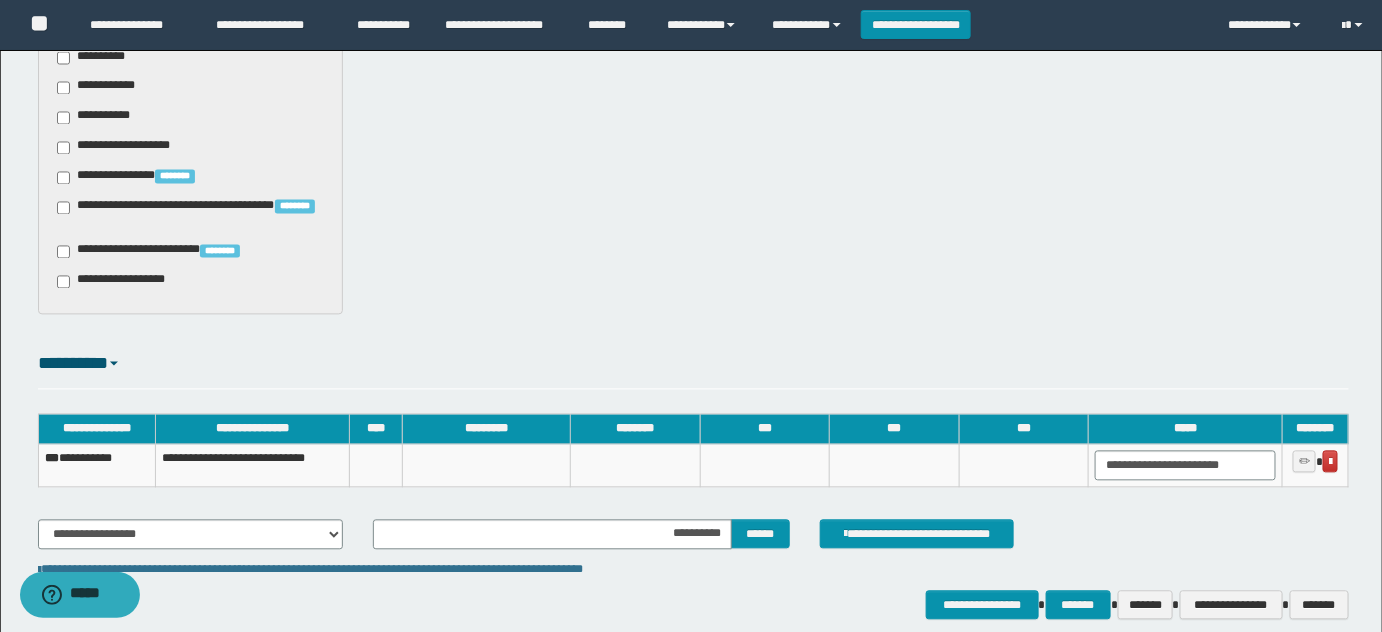 click on "**********" at bounding box center (96, 466) 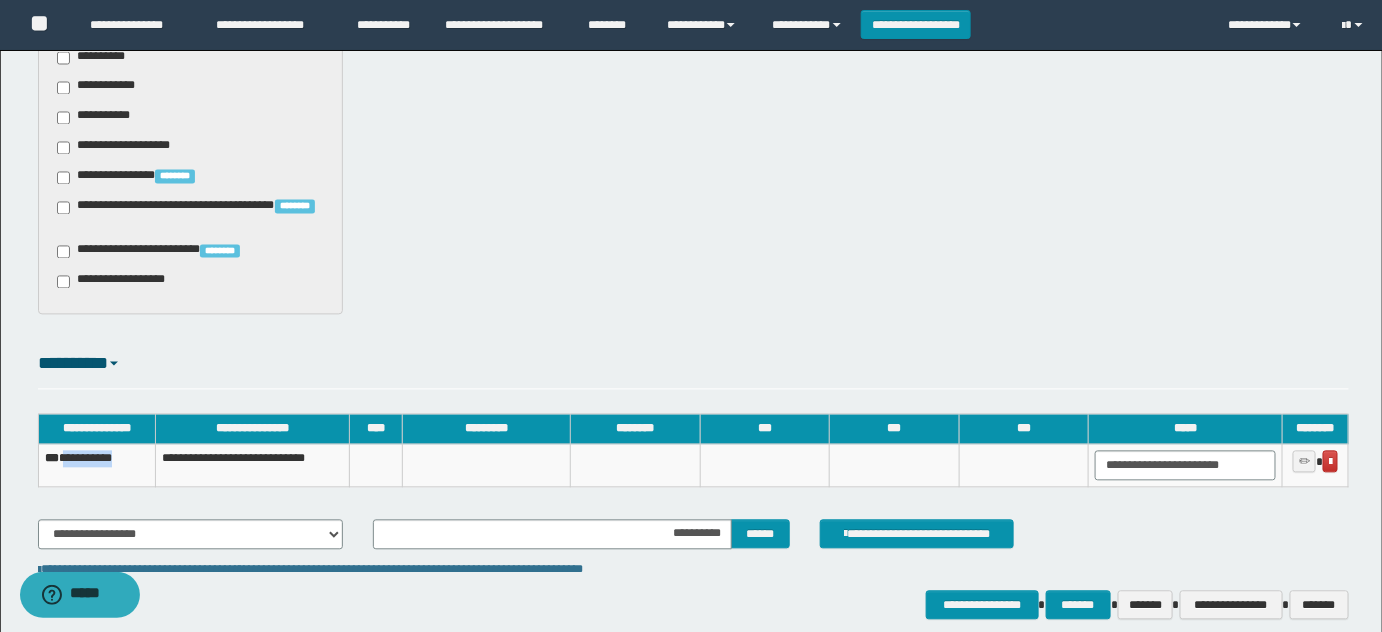 click on "**********" at bounding box center (96, 466) 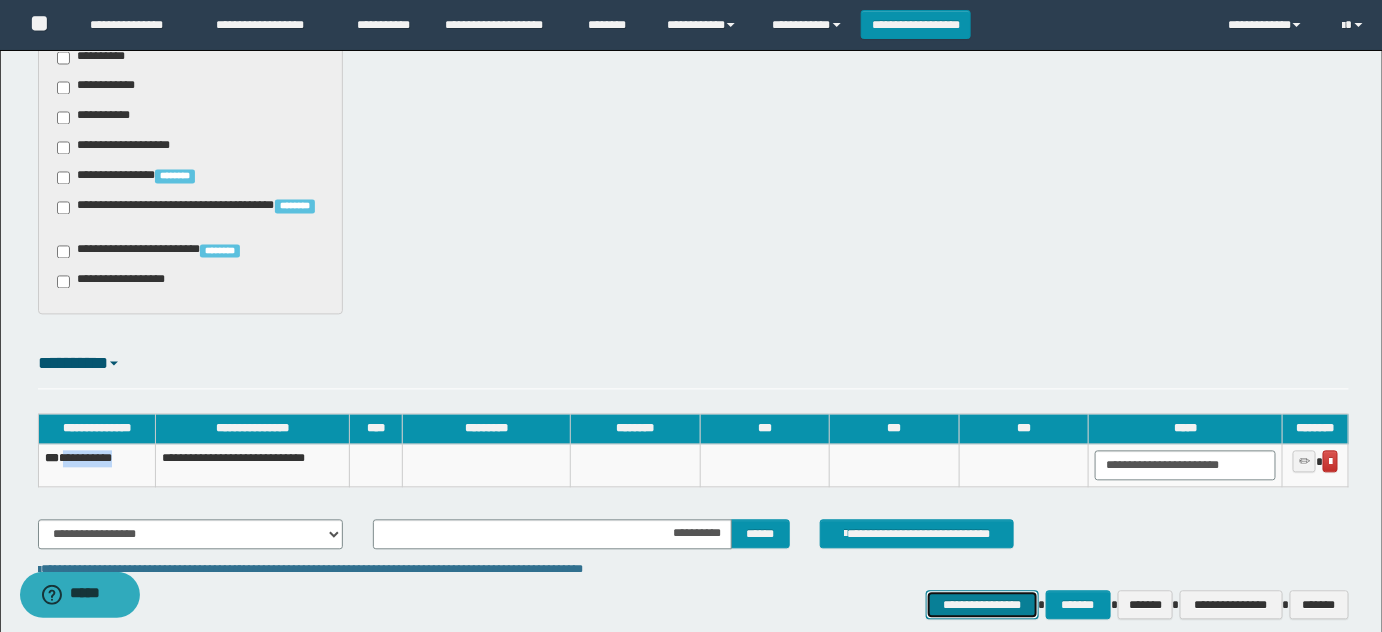 click on "**********" at bounding box center (982, 605) 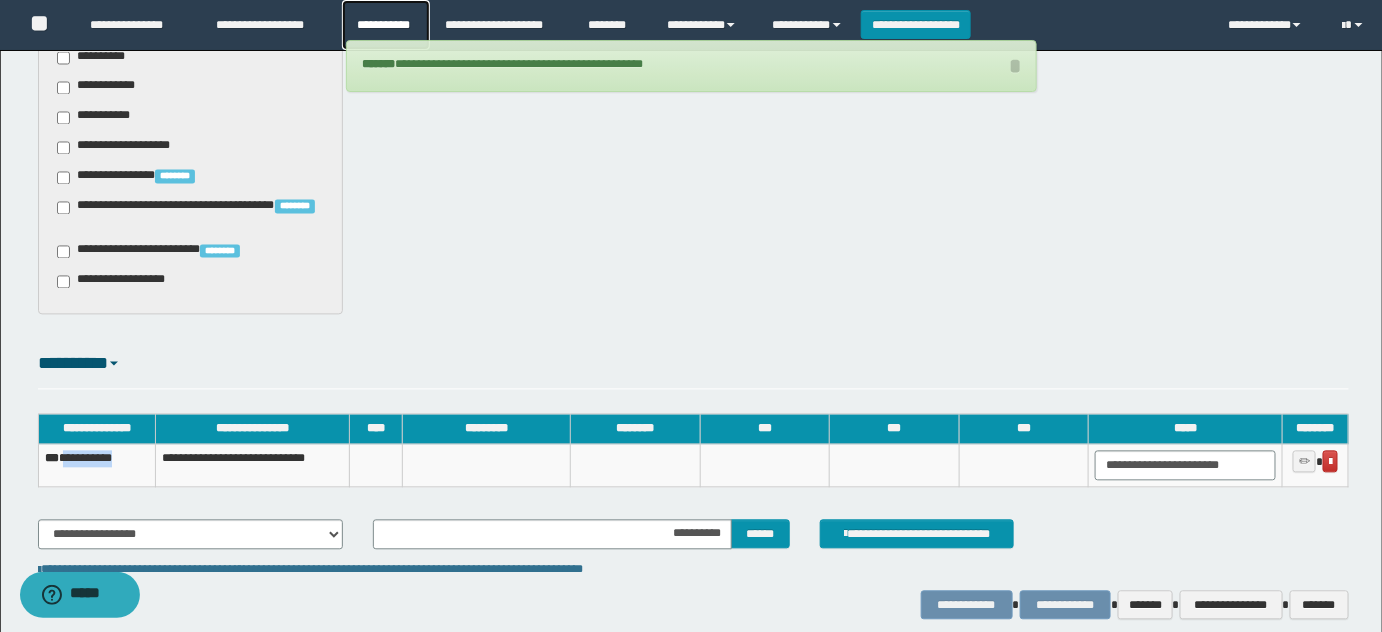 click on "**********" at bounding box center [386, 25] 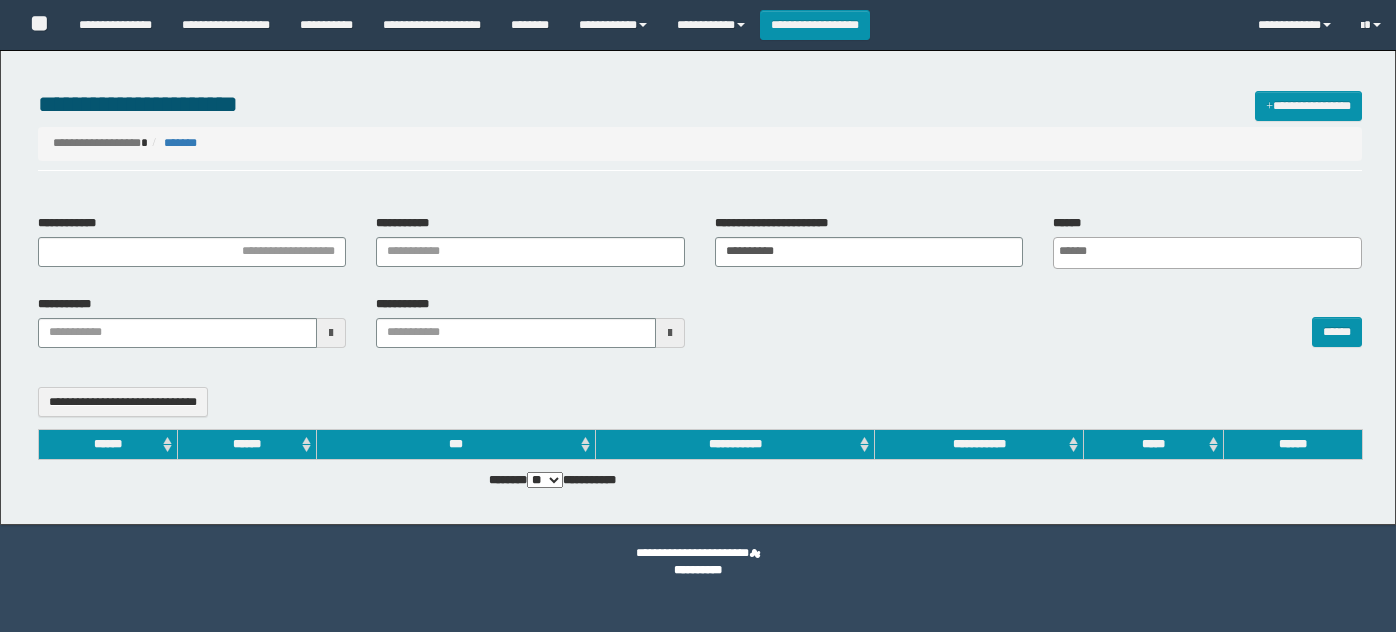 select 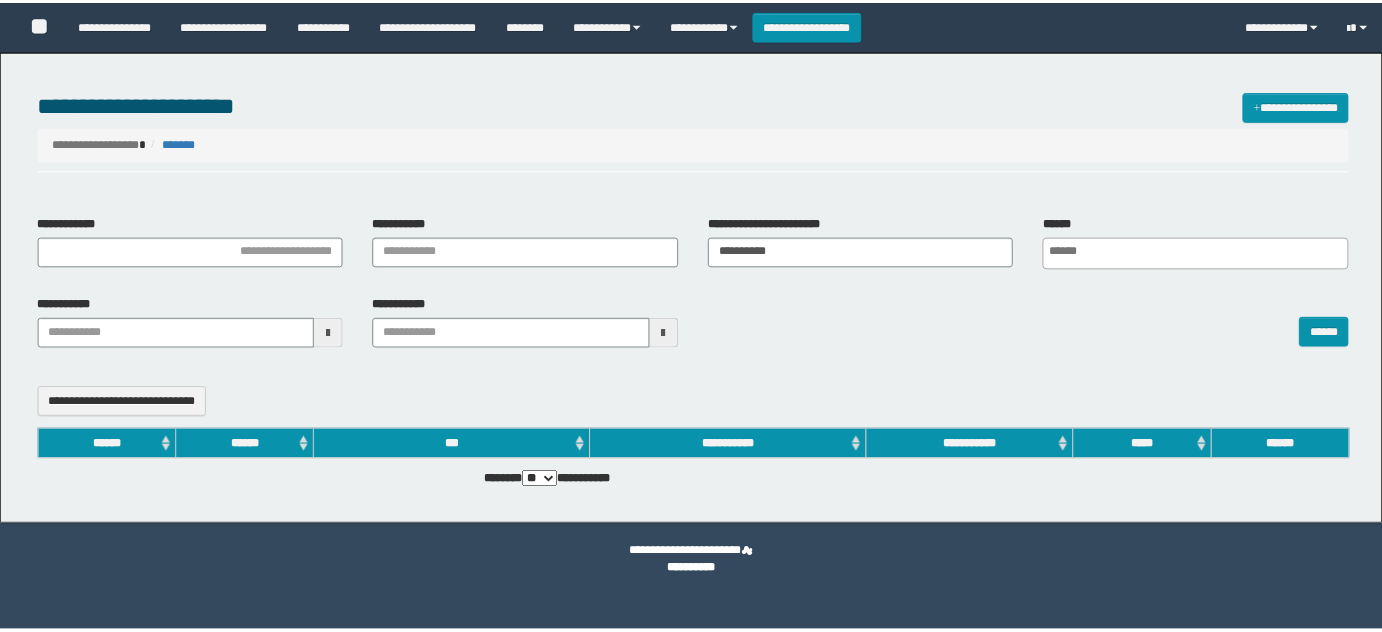 scroll, scrollTop: 0, scrollLeft: 0, axis: both 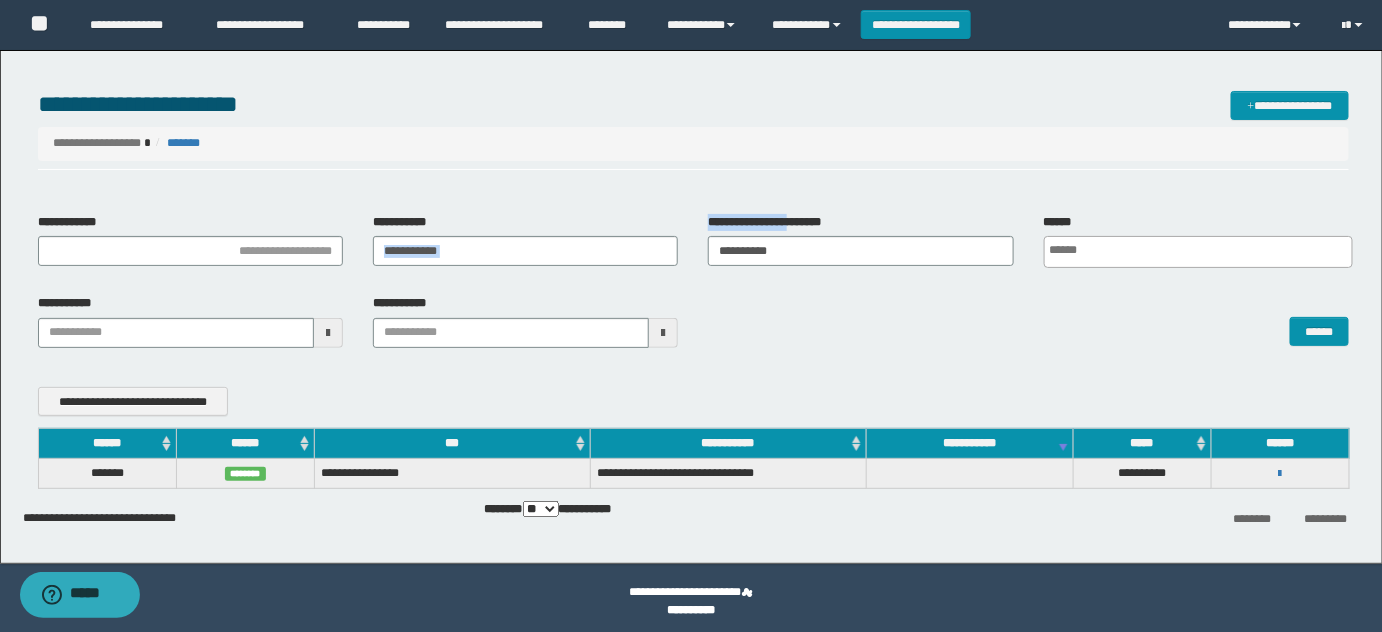 drag, startPoint x: 796, startPoint y: 230, endPoint x: 558, endPoint y: 253, distance: 239.10876 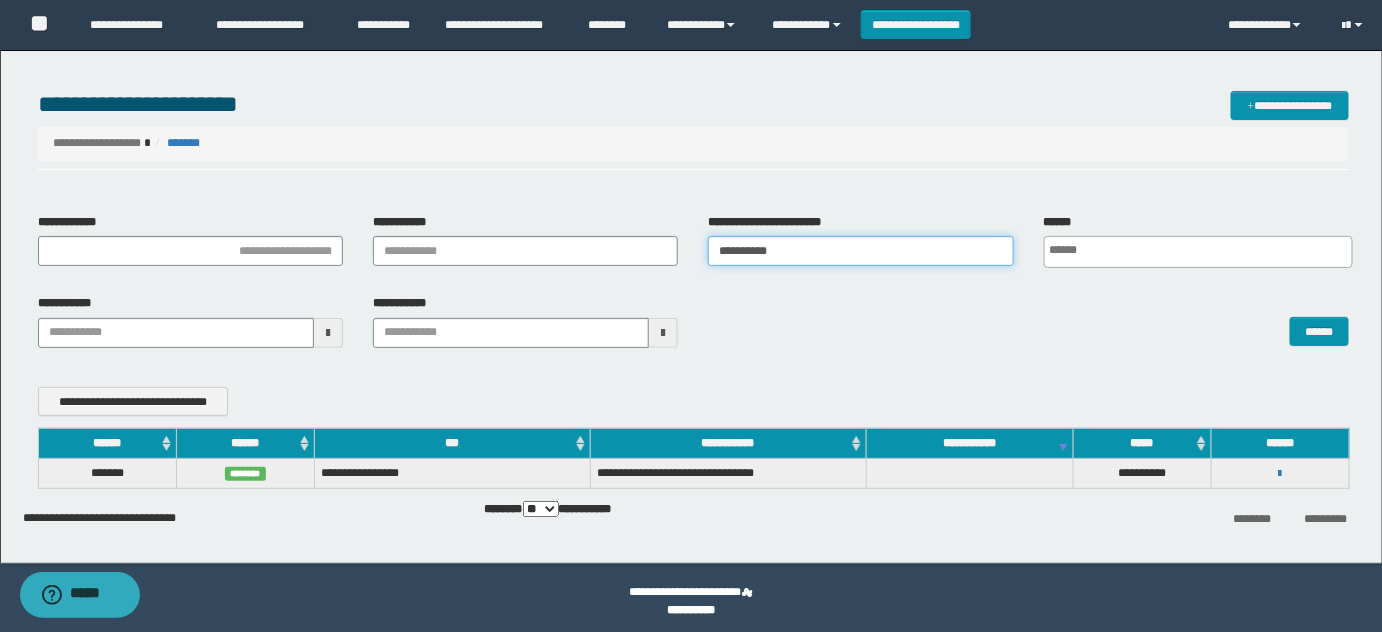 drag, startPoint x: 860, startPoint y: 254, endPoint x: 495, endPoint y: 249, distance: 365.03424 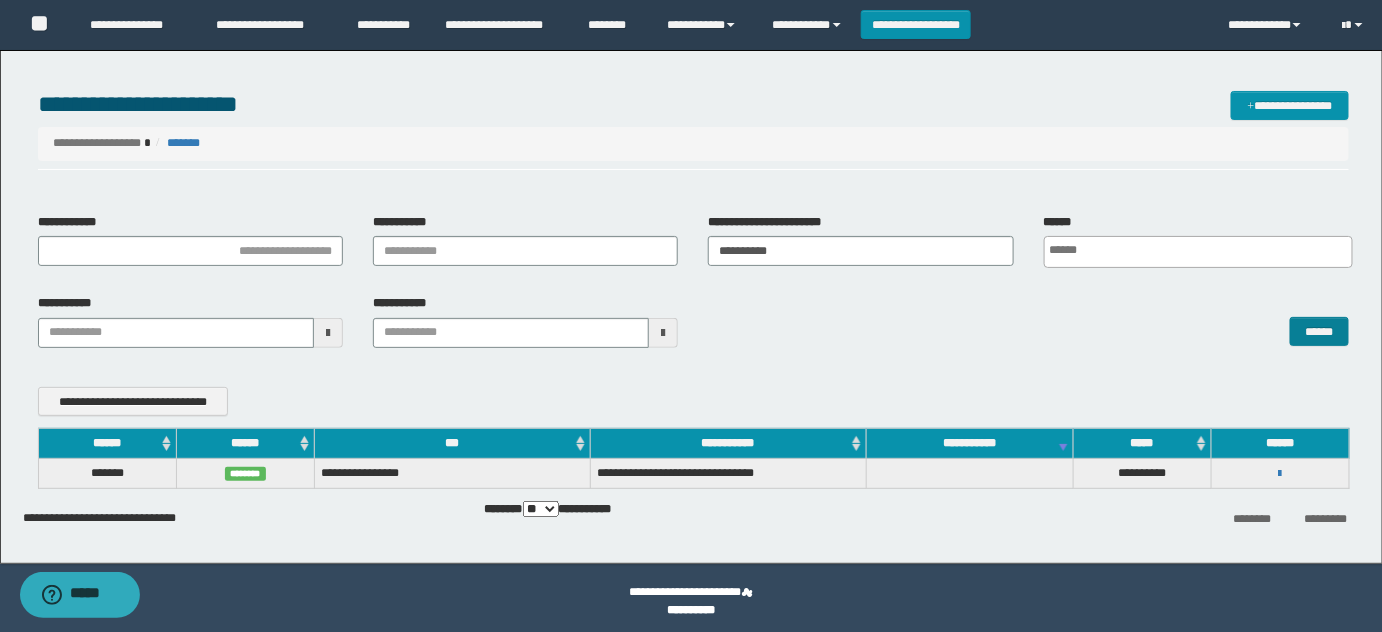 drag, startPoint x: 1275, startPoint y: 324, endPoint x: 1304, endPoint y: 330, distance: 29.614185 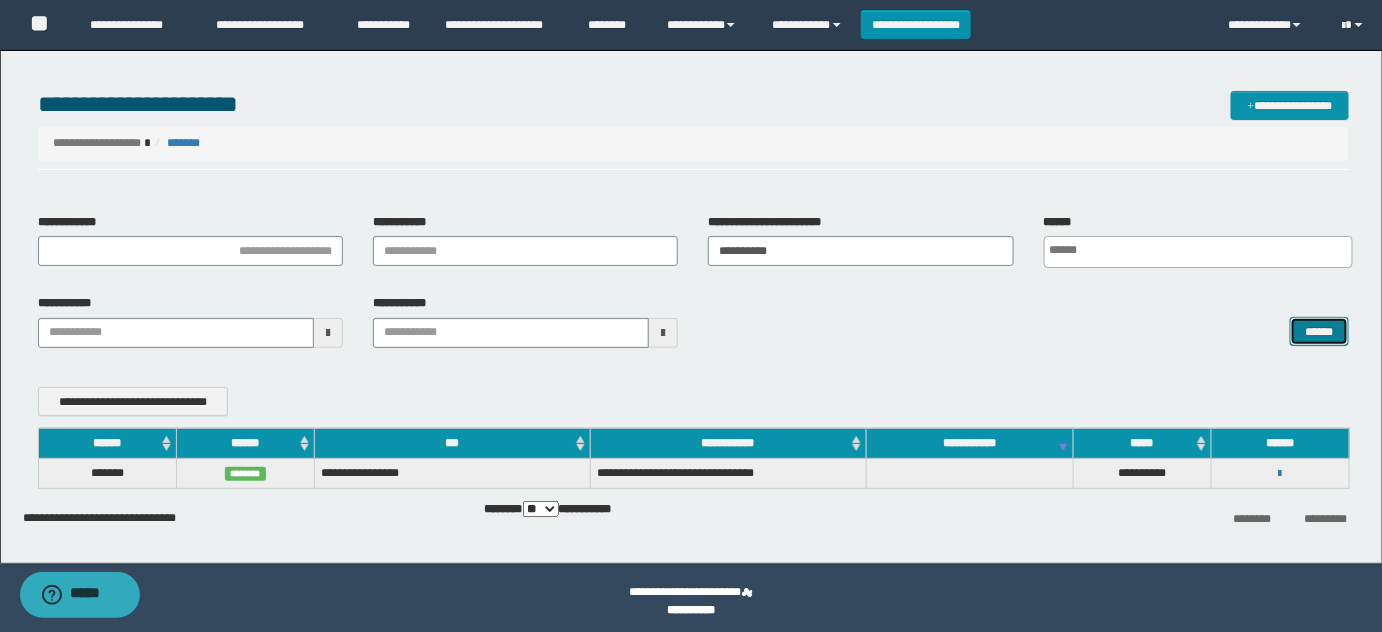 click on "******" at bounding box center (1319, 331) 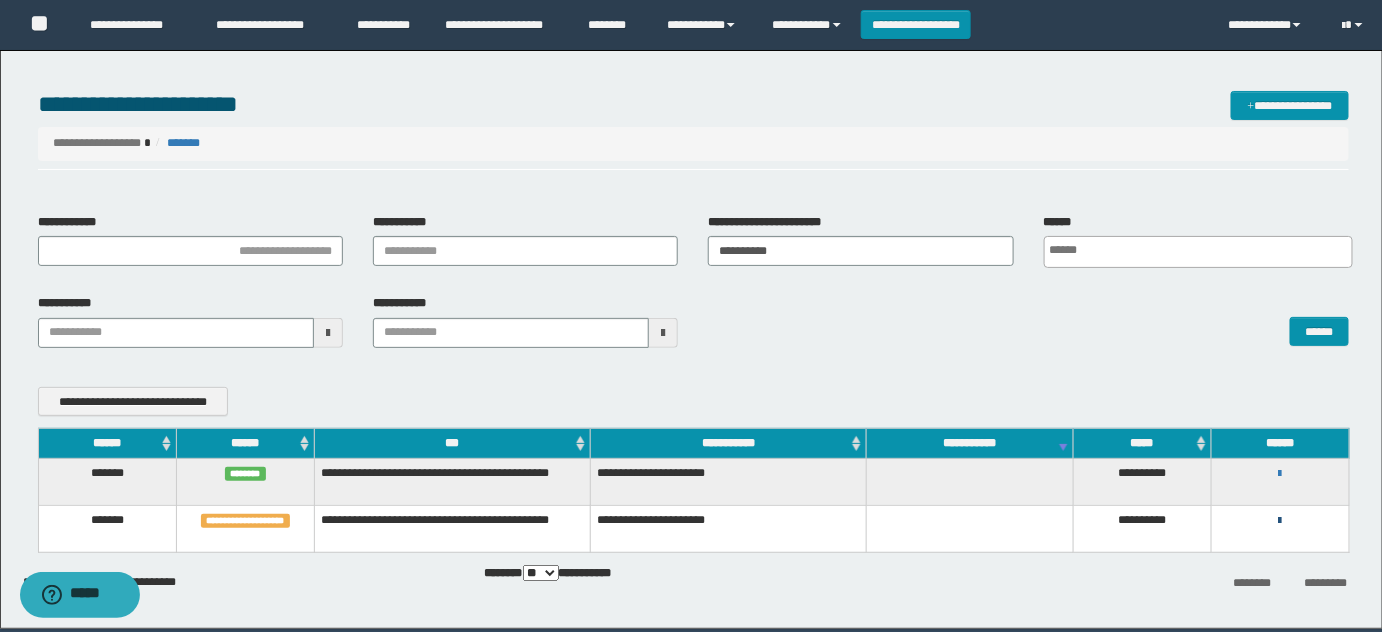 click at bounding box center [1280, 521] 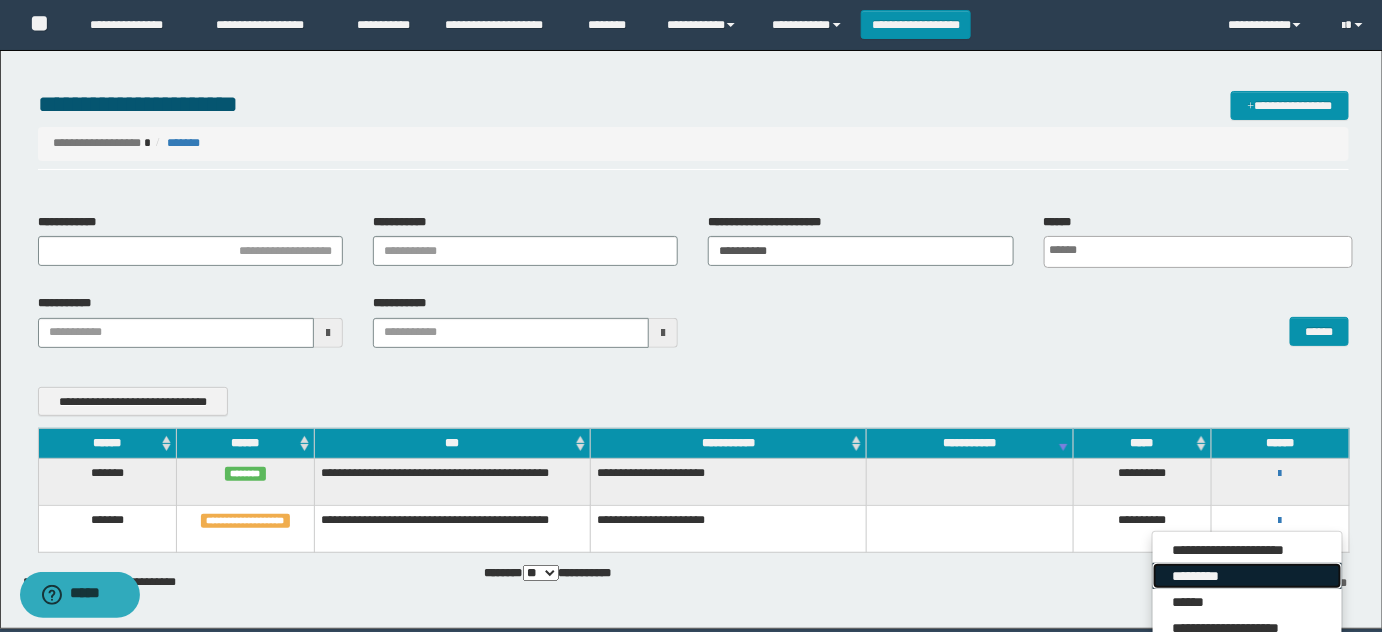 click on "*********" at bounding box center (1247, 576) 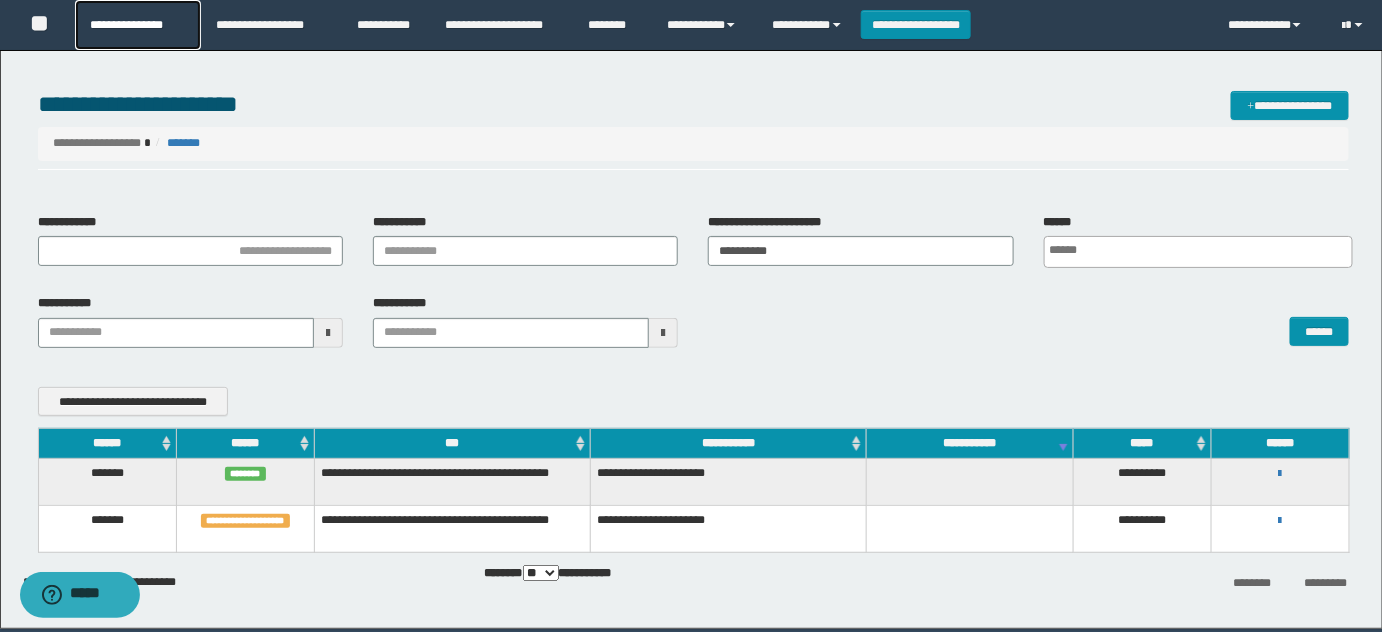click on "**********" at bounding box center (137, 25) 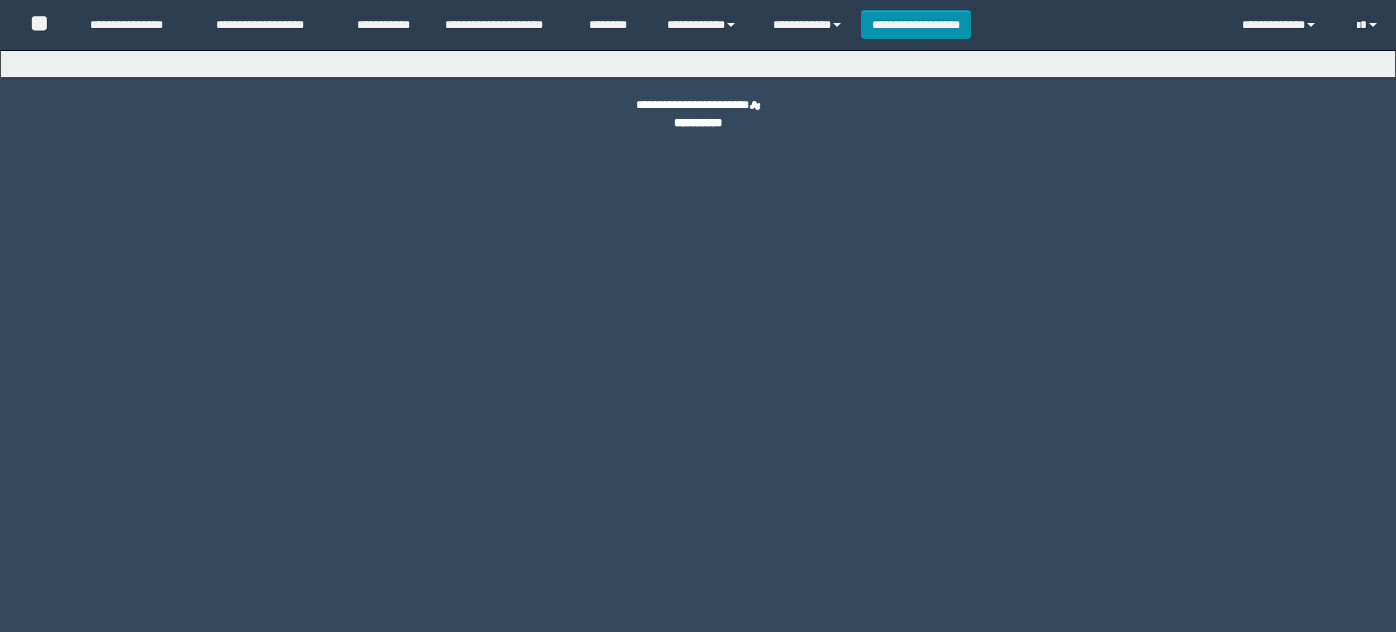 scroll, scrollTop: 0, scrollLeft: 0, axis: both 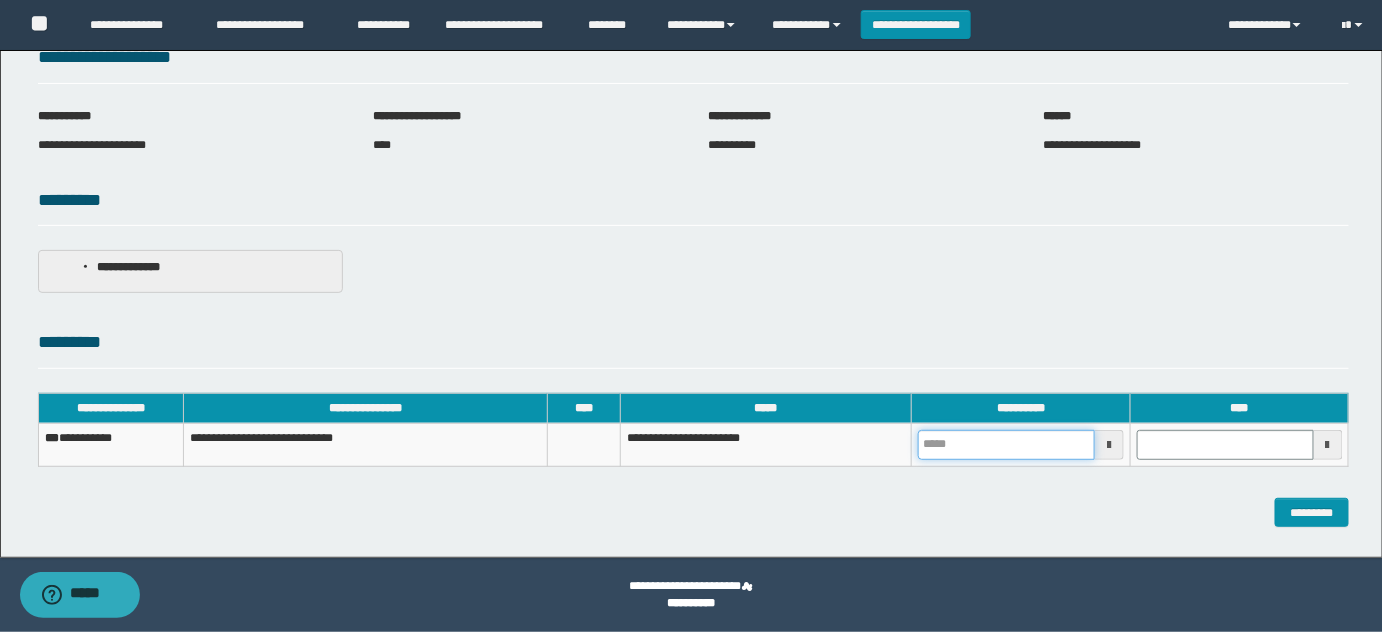 click at bounding box center [1006, 445] 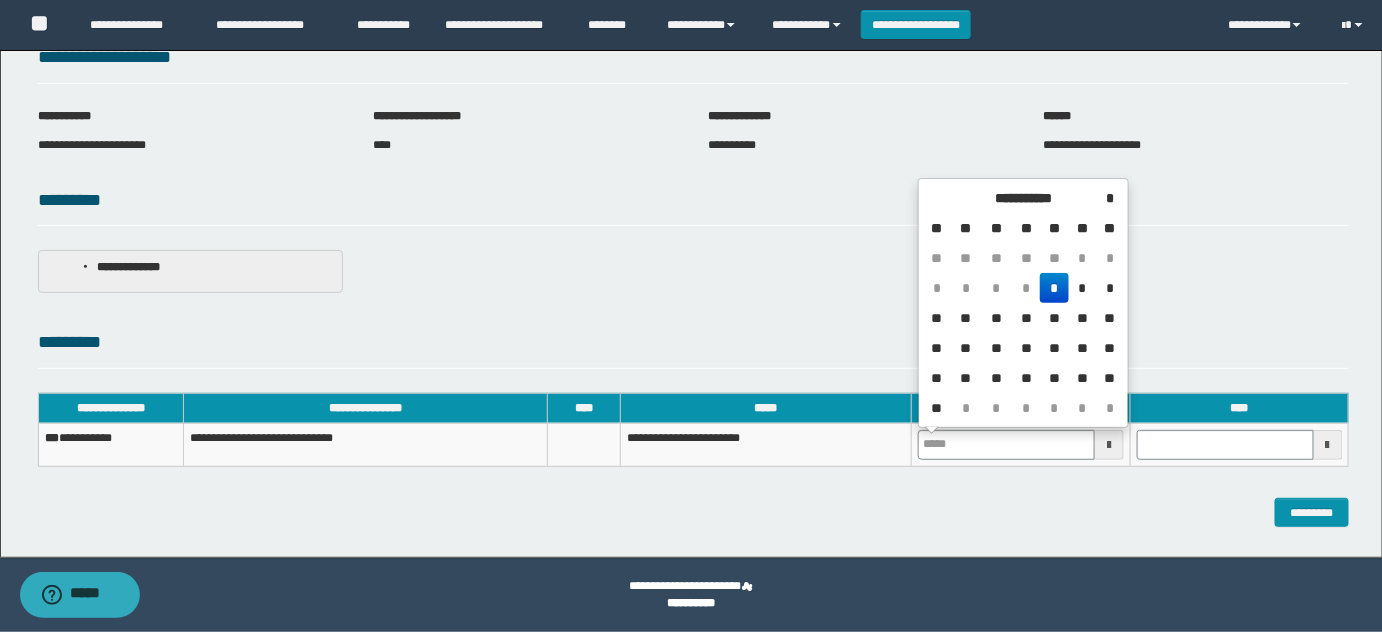 click on "*" at bounding box center [1054, 288] 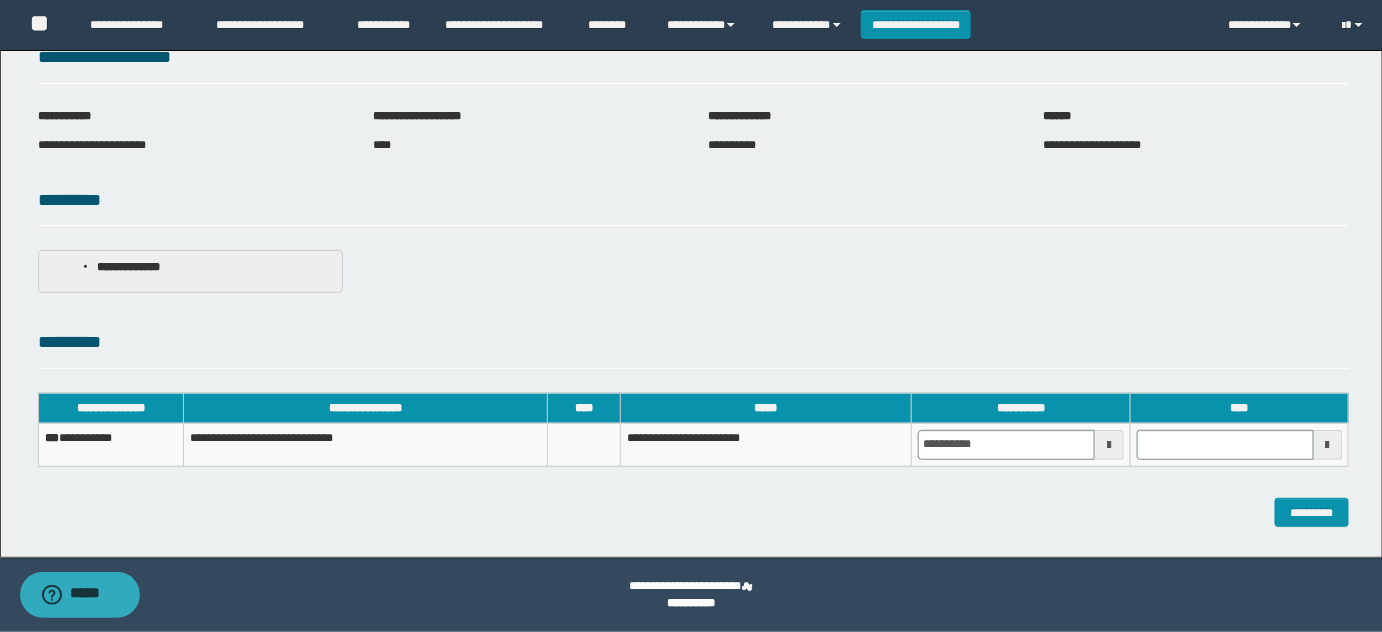 drag, startPoint x: 1168, startPoint y: 419, endPoint x: 1172, endPoint y: 439, distance: 20.396078 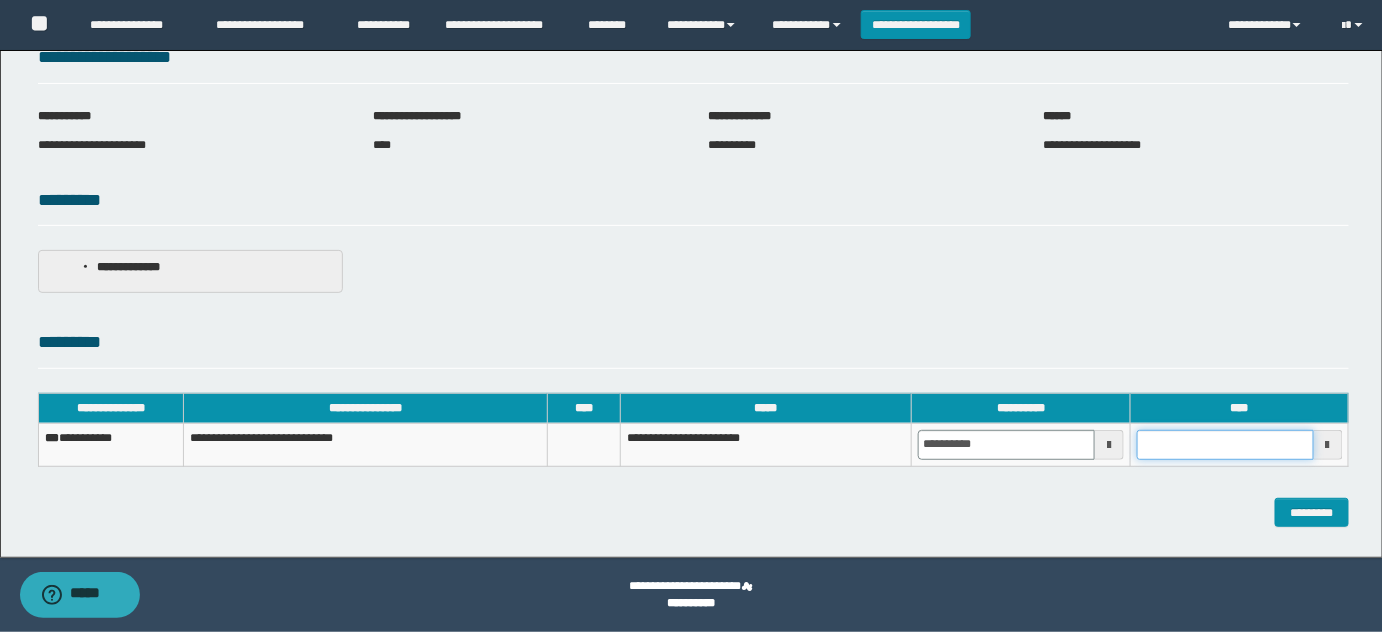 click at bounding box center (1225, 445) 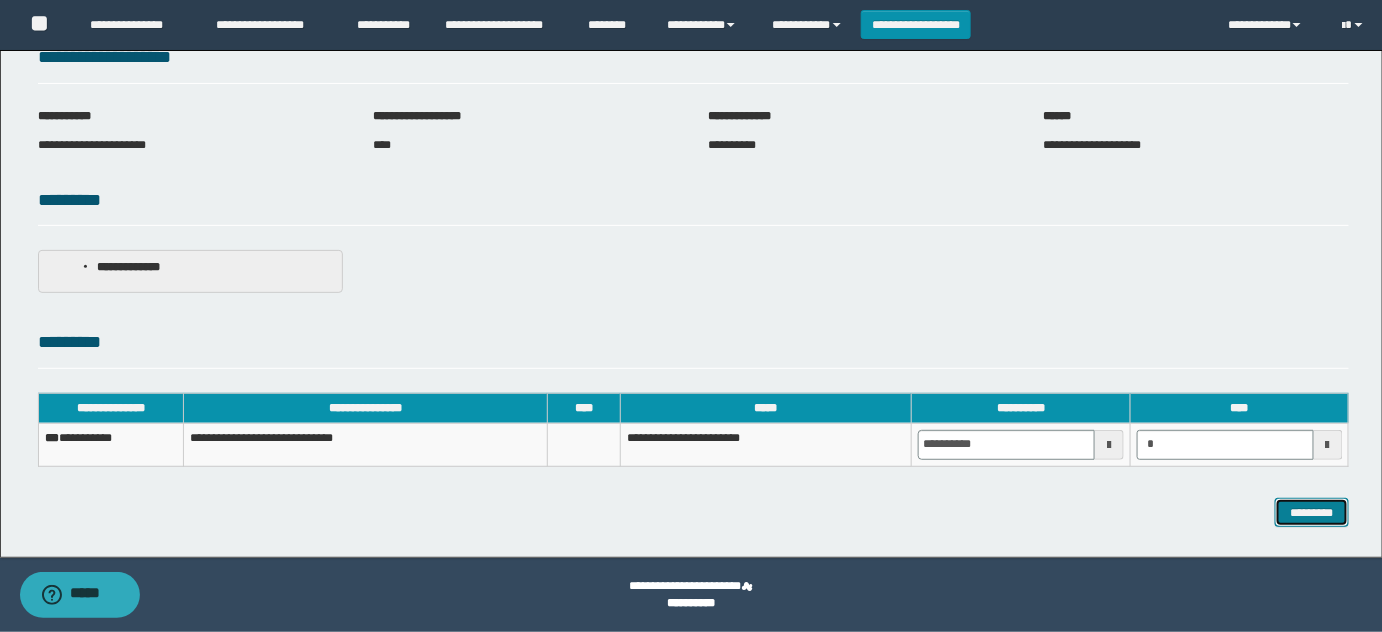 type on "*******" 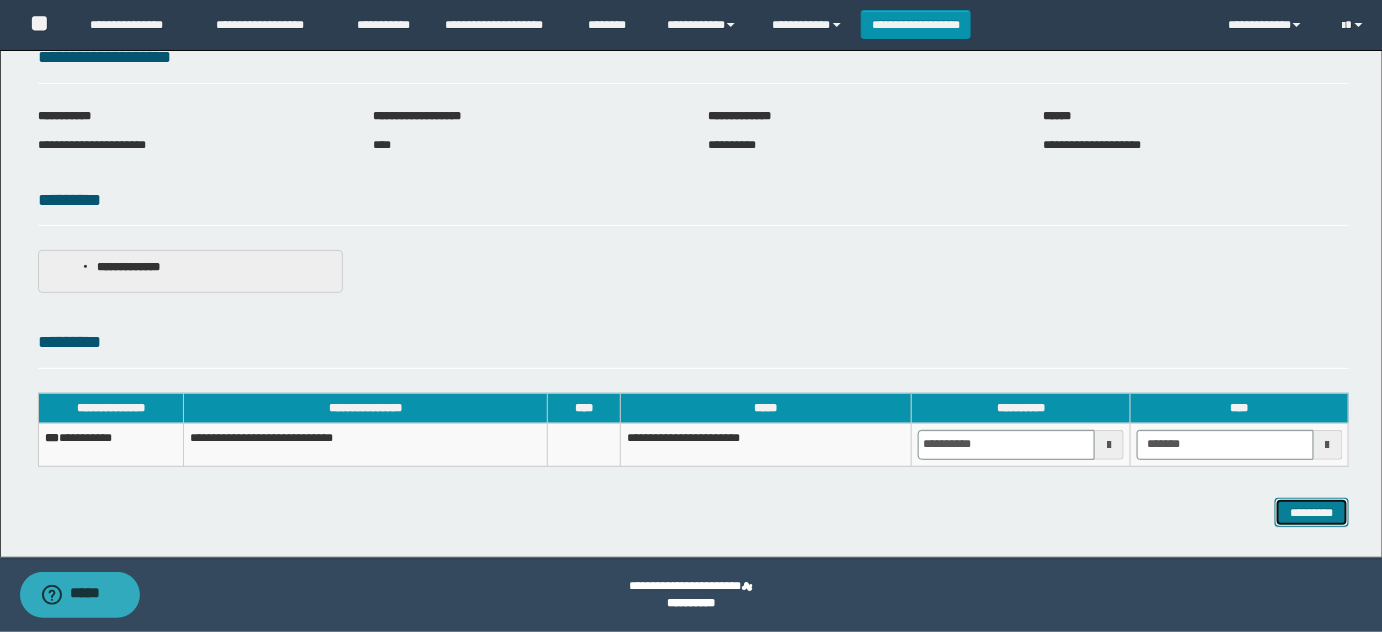 click on "*********" at bounding box center [1312, 512] 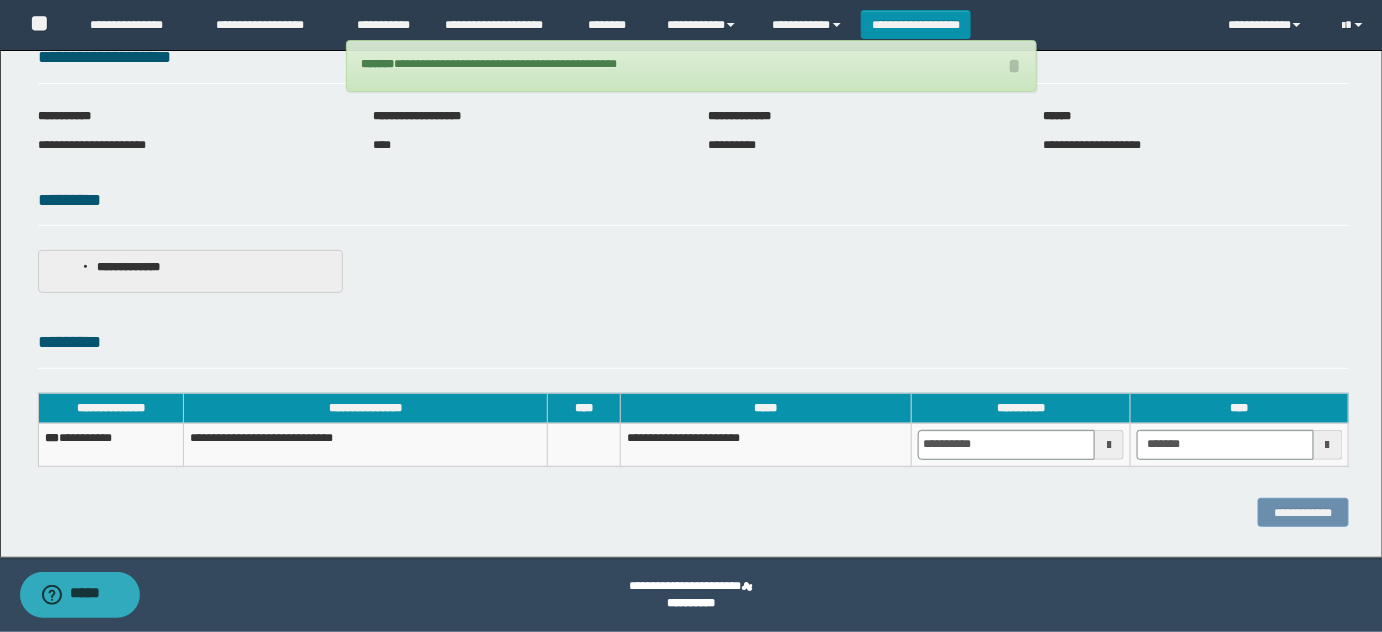 click on "**********" at bounding box center [111, 444] 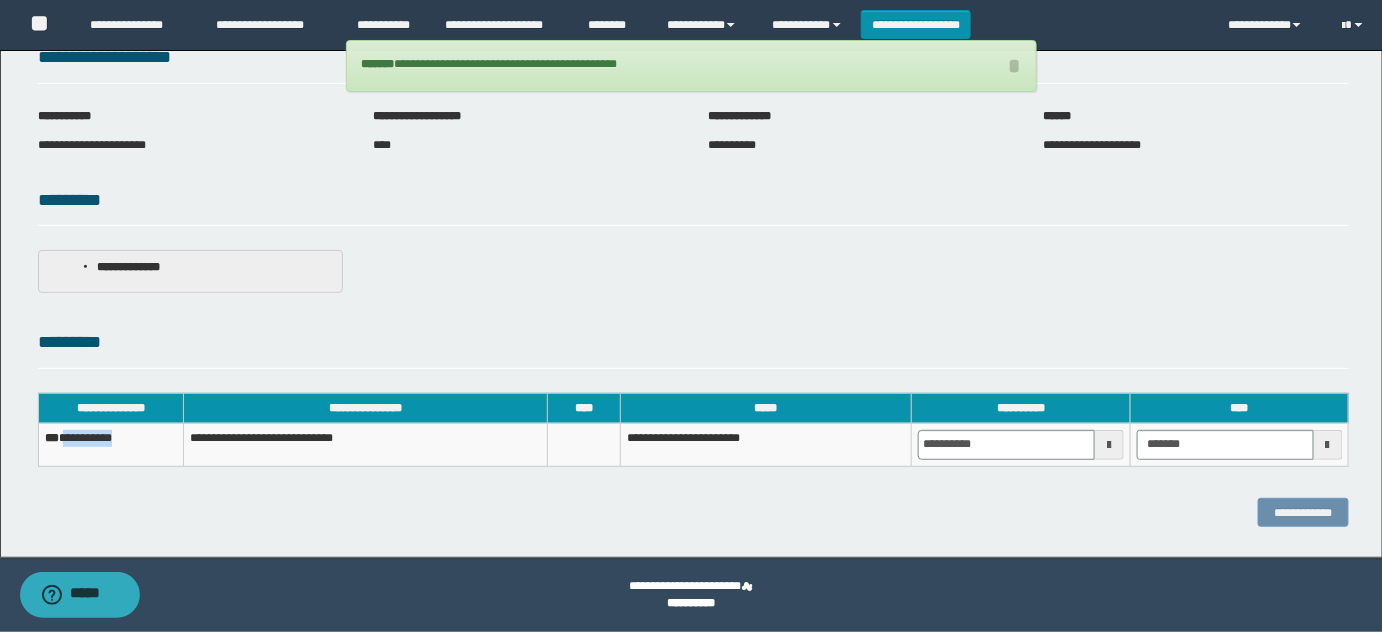click on "**********" at bounding box center (111, 444) 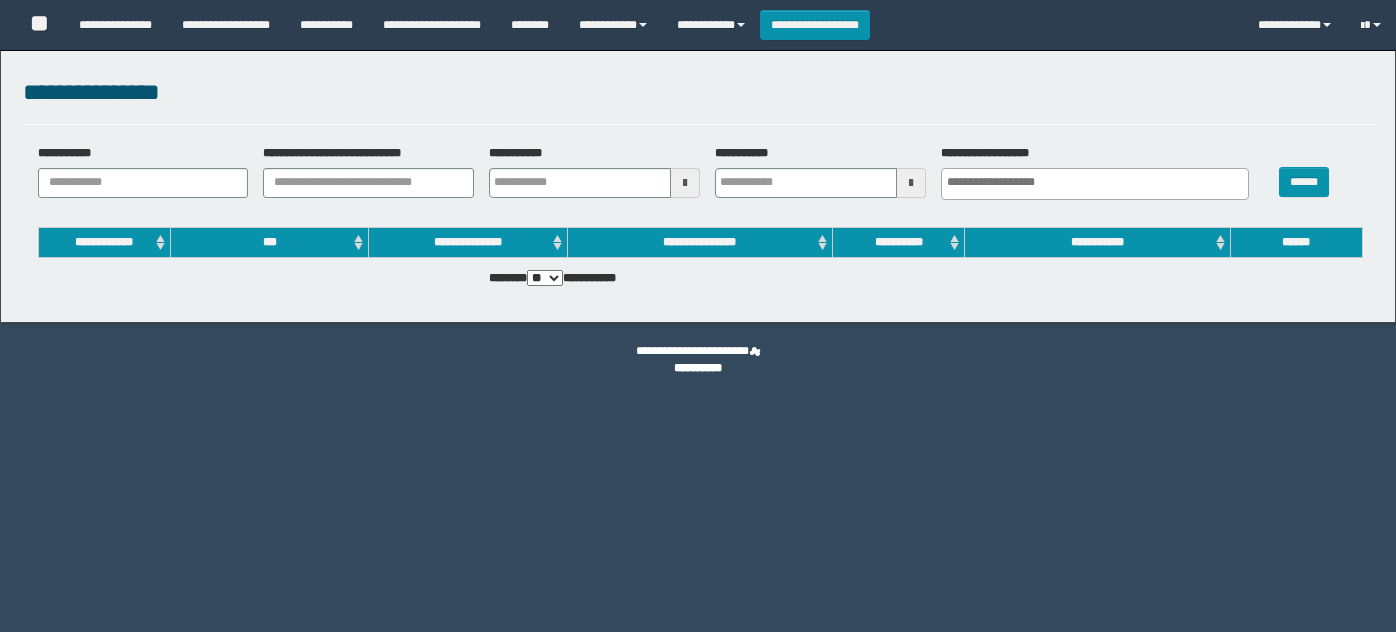 select 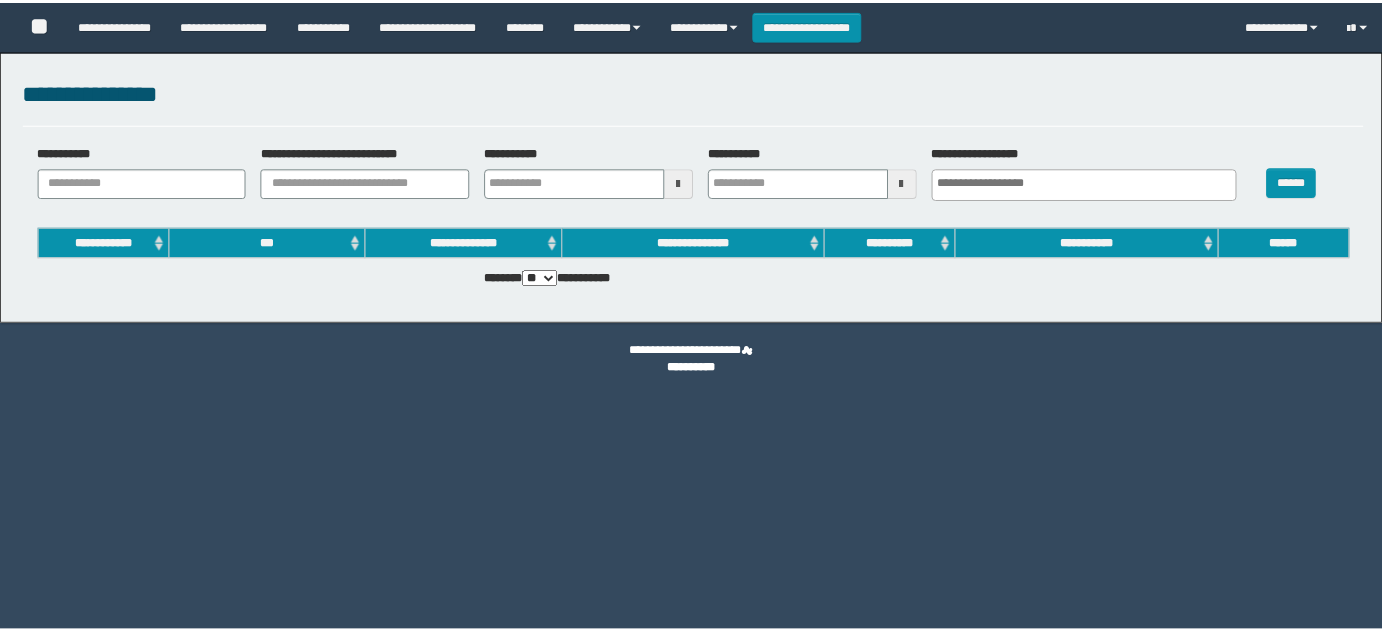 scroll, scrollTop: 0, scrollLeft: 0, axis: both 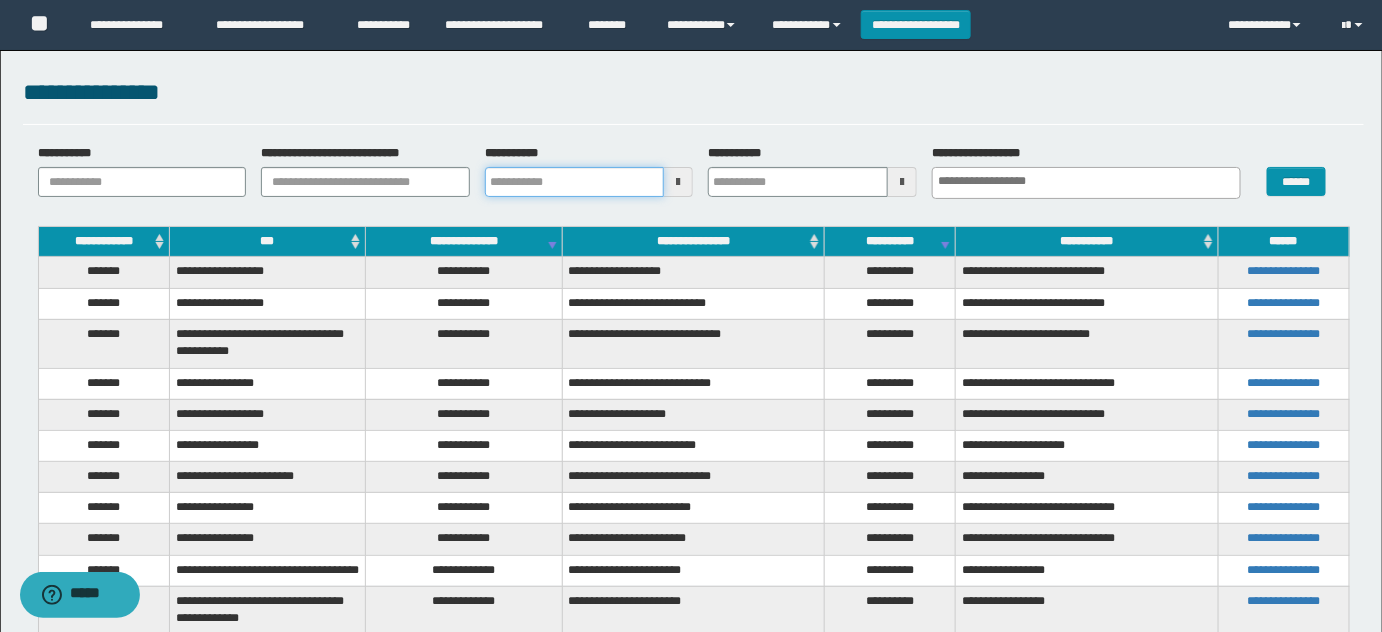 click on "**********" at bounding box center (575, 182) 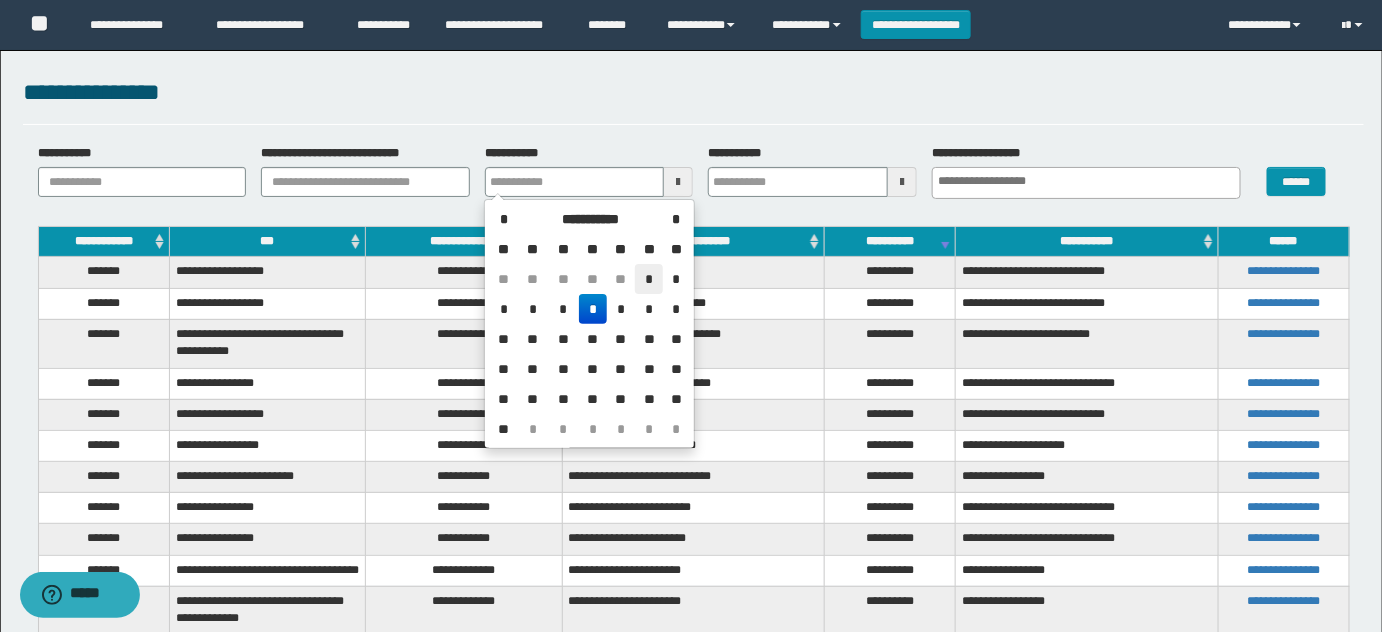 click on "*" at bounding box center [649, 279] 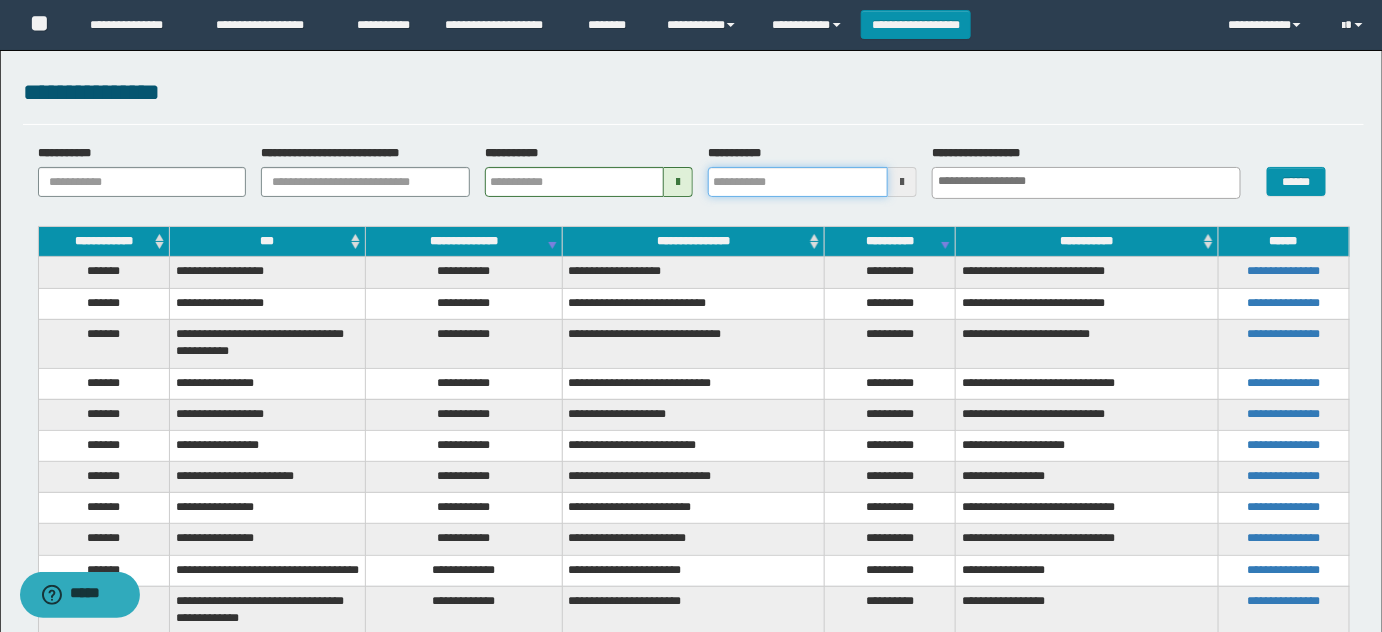click on "**********" at bounding box center (798, 182) 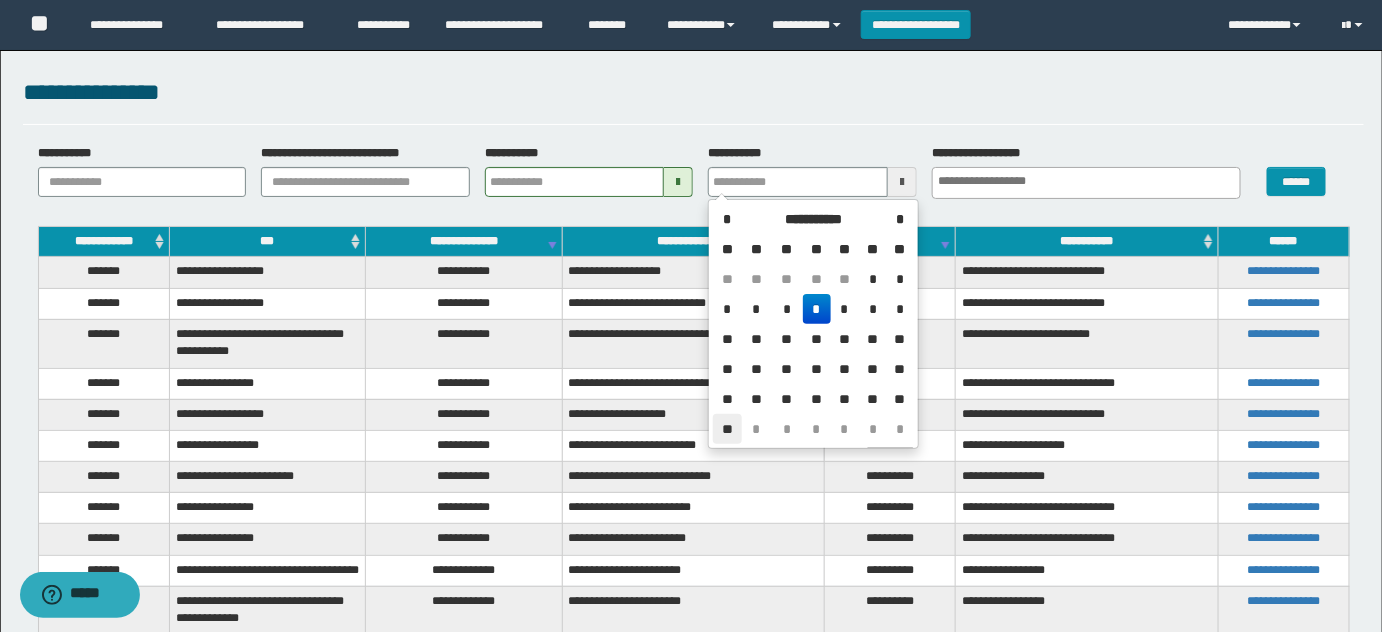 click on "**" at bounding box center [727, 429] 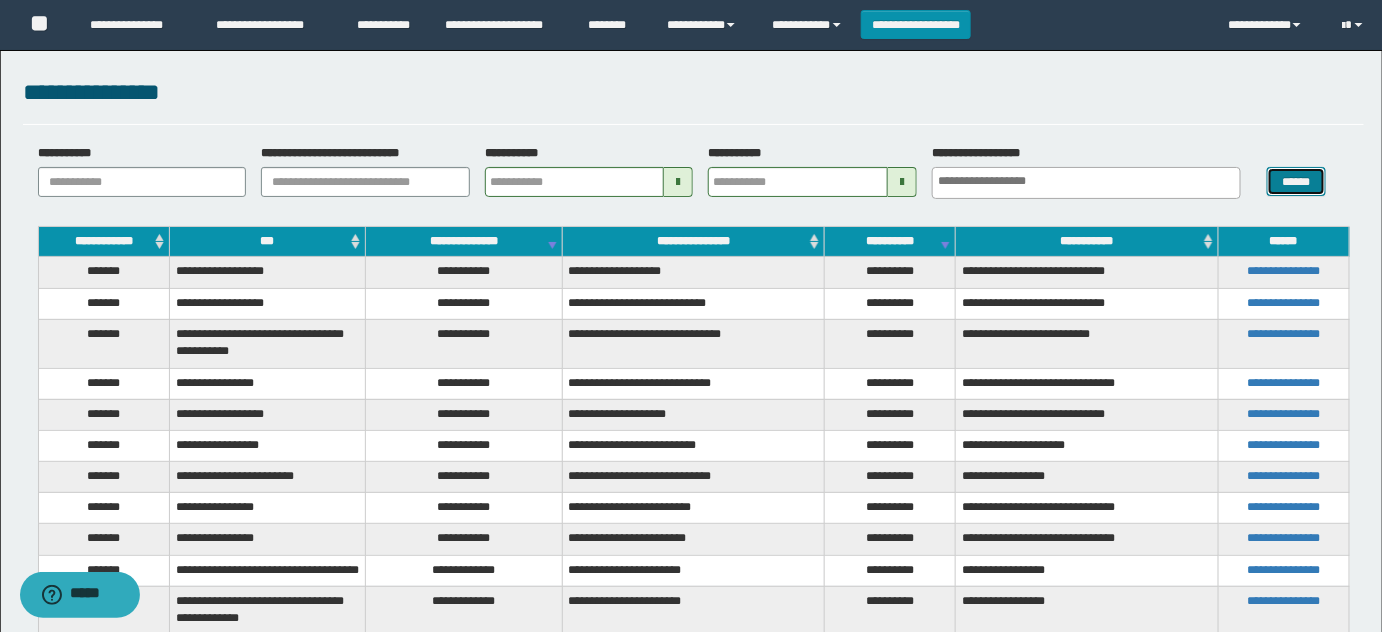 click on "******" at bounding box center (1296, 181) 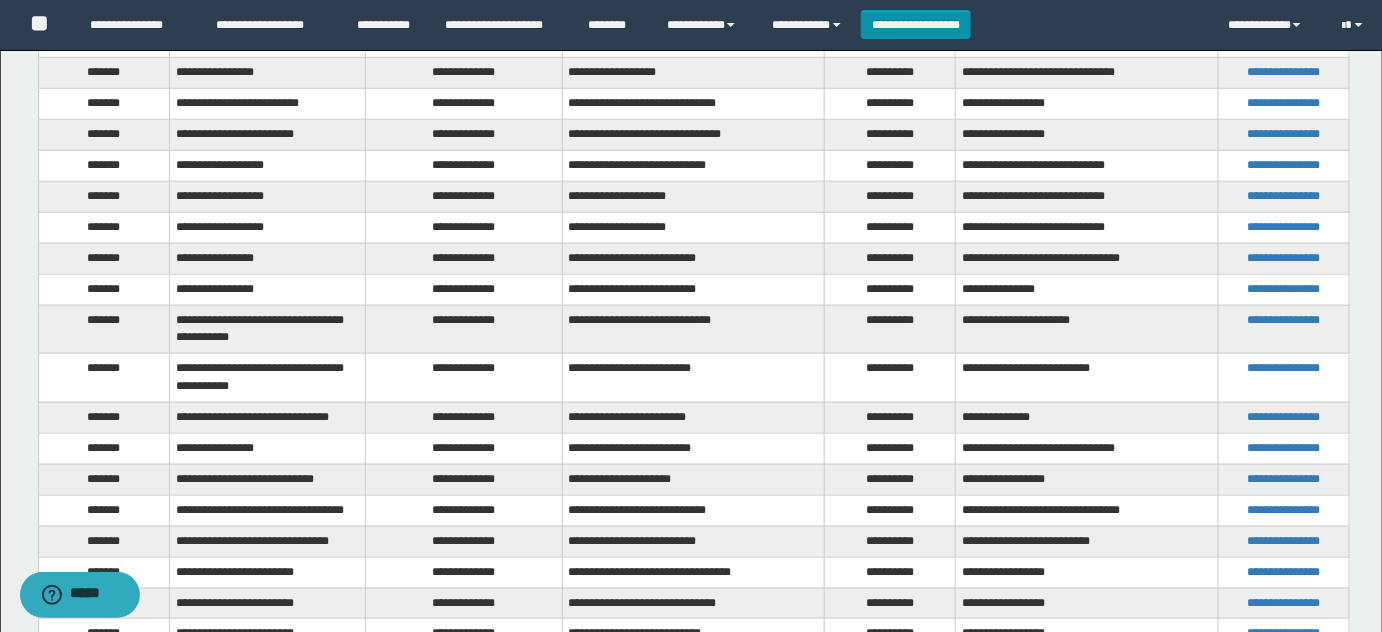 scroll, scrollTop: 1251, scrollLeft: 0, axis: vertical 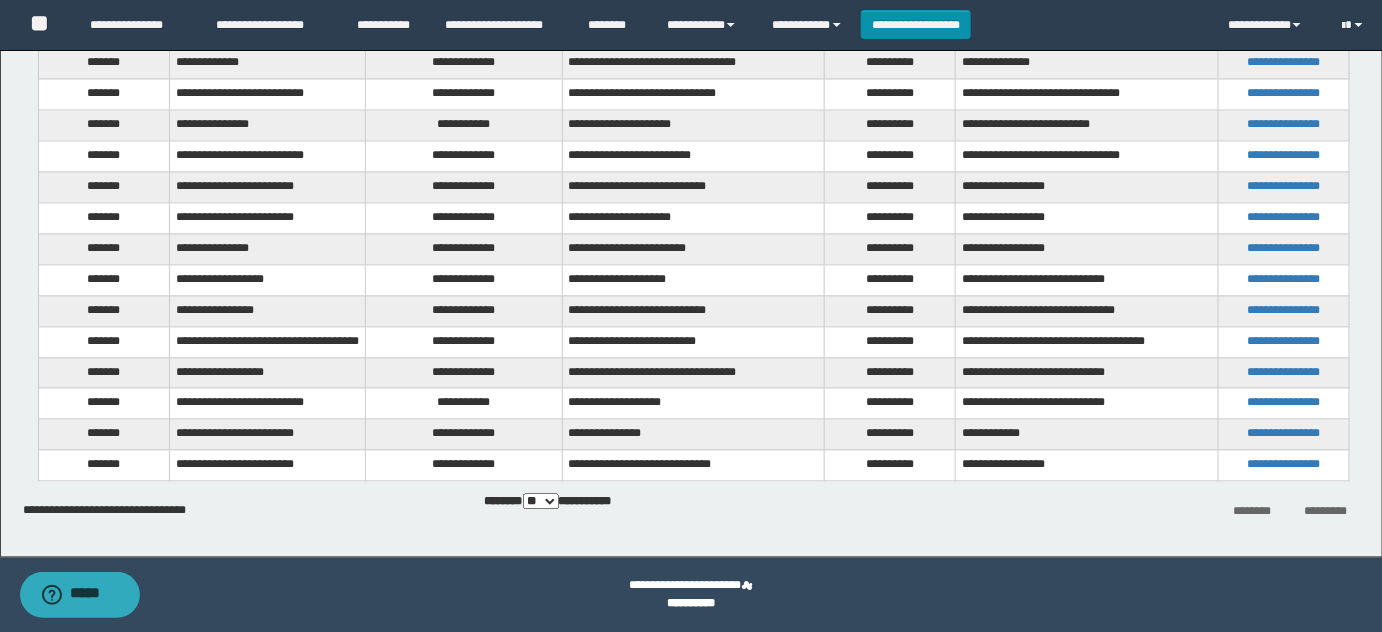 click on "** *** *** ***" at bounding box center (541, 502) 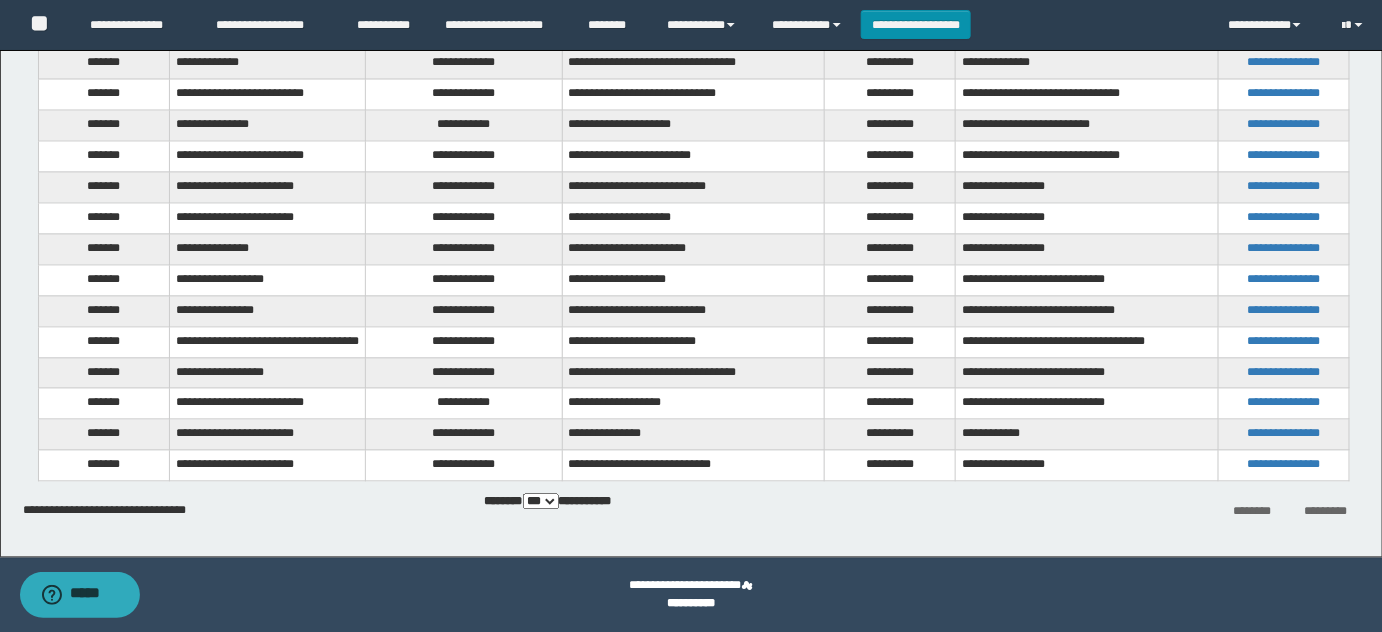 click on "** *** *** ***" at bounding box center [541, 502] 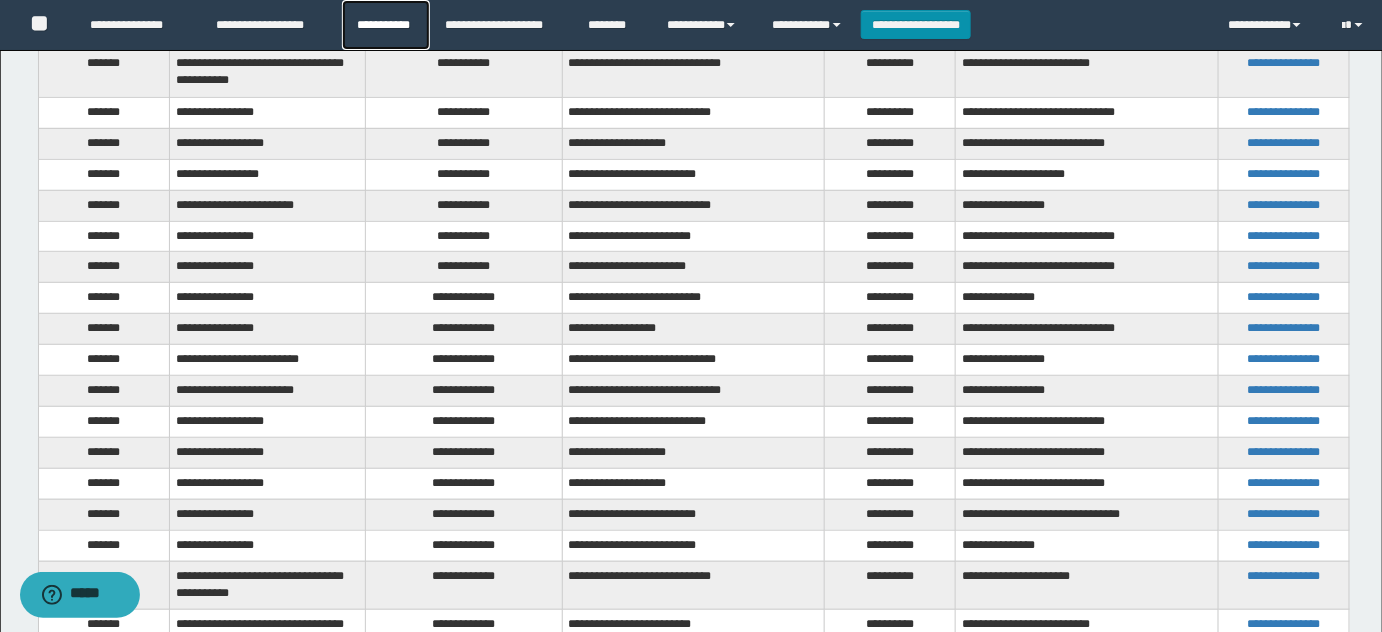 scroll, scrollTop: 0, scrollLeft: 0, axis: both 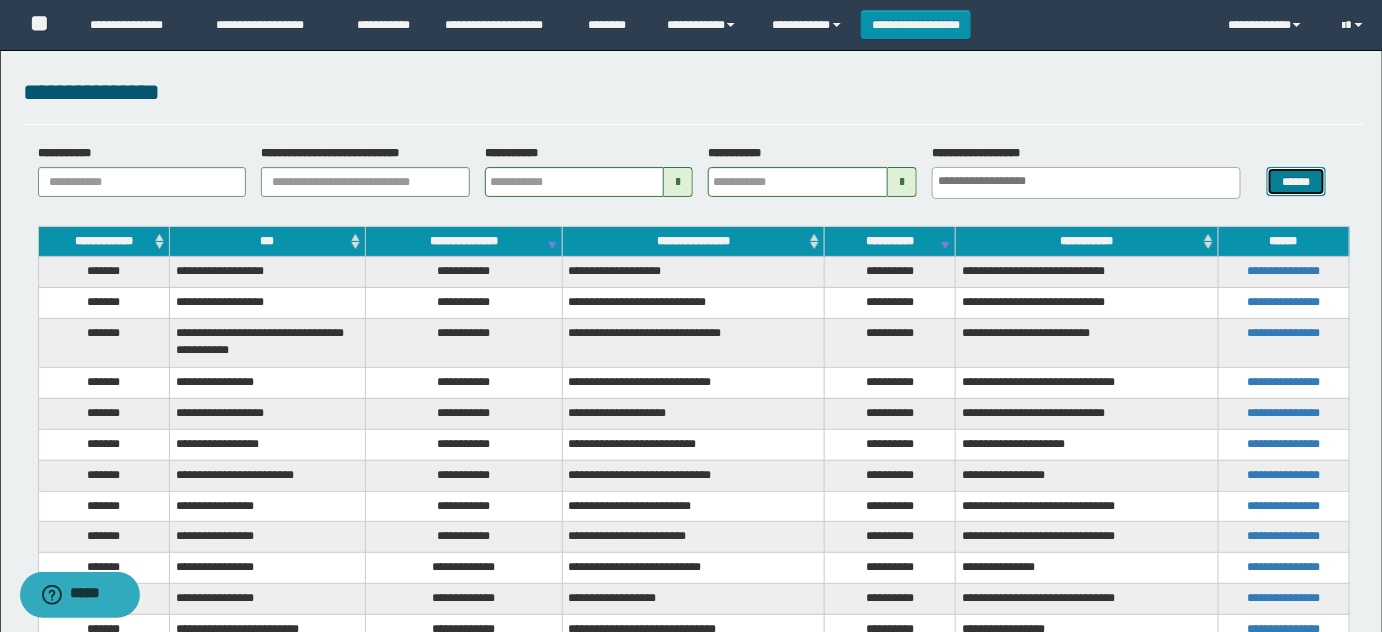 click on "******" at bounding box center (1296, 181) 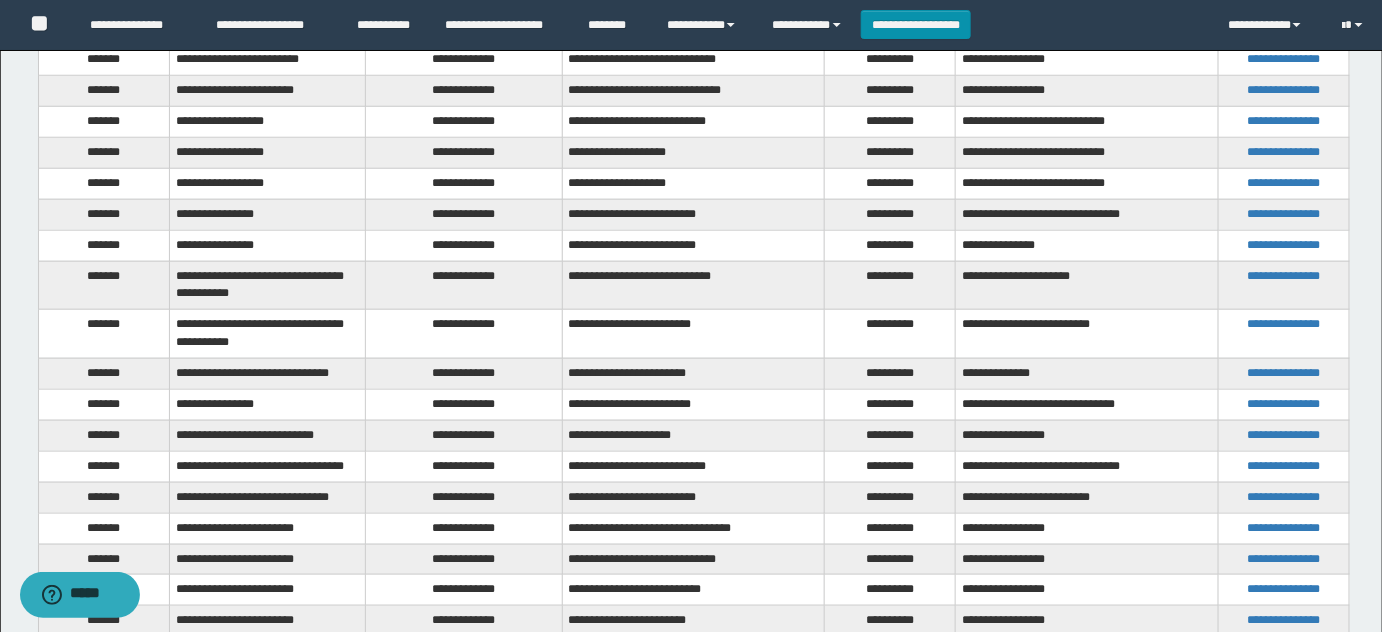 scroll, scrollTop: 1251, scrollLeft: 0, axis: vertical 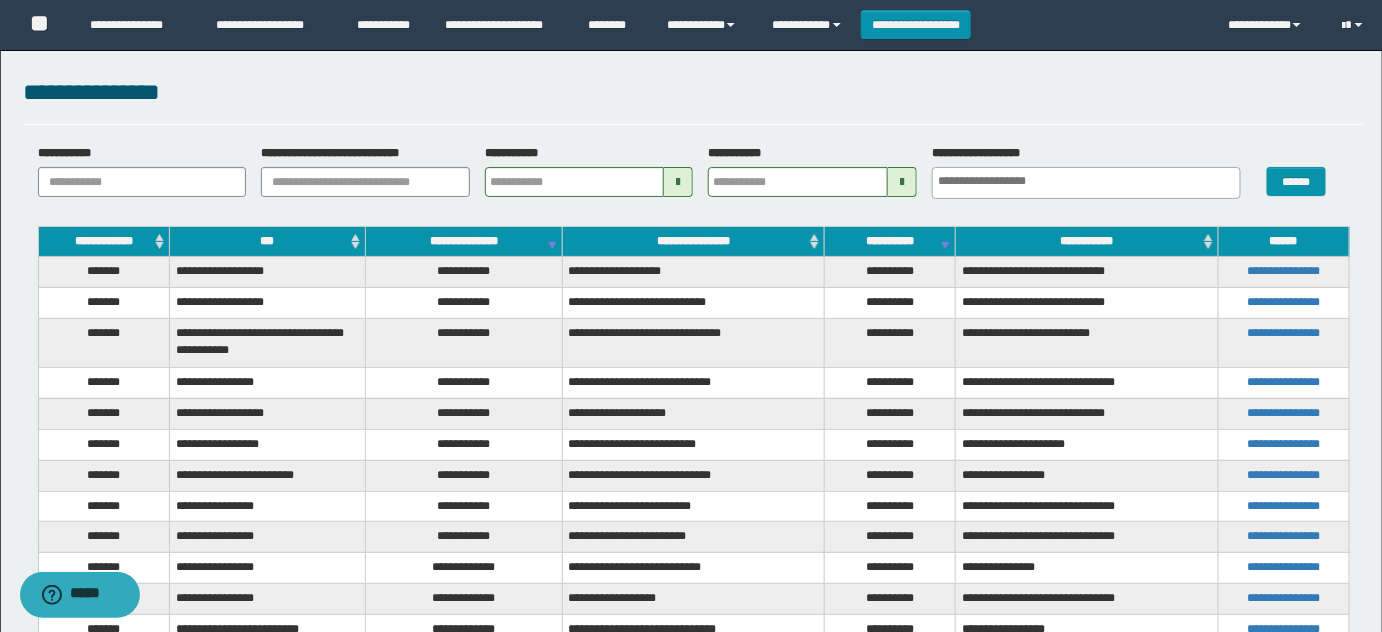 click on "**********" at bounding box center [1087, 242] 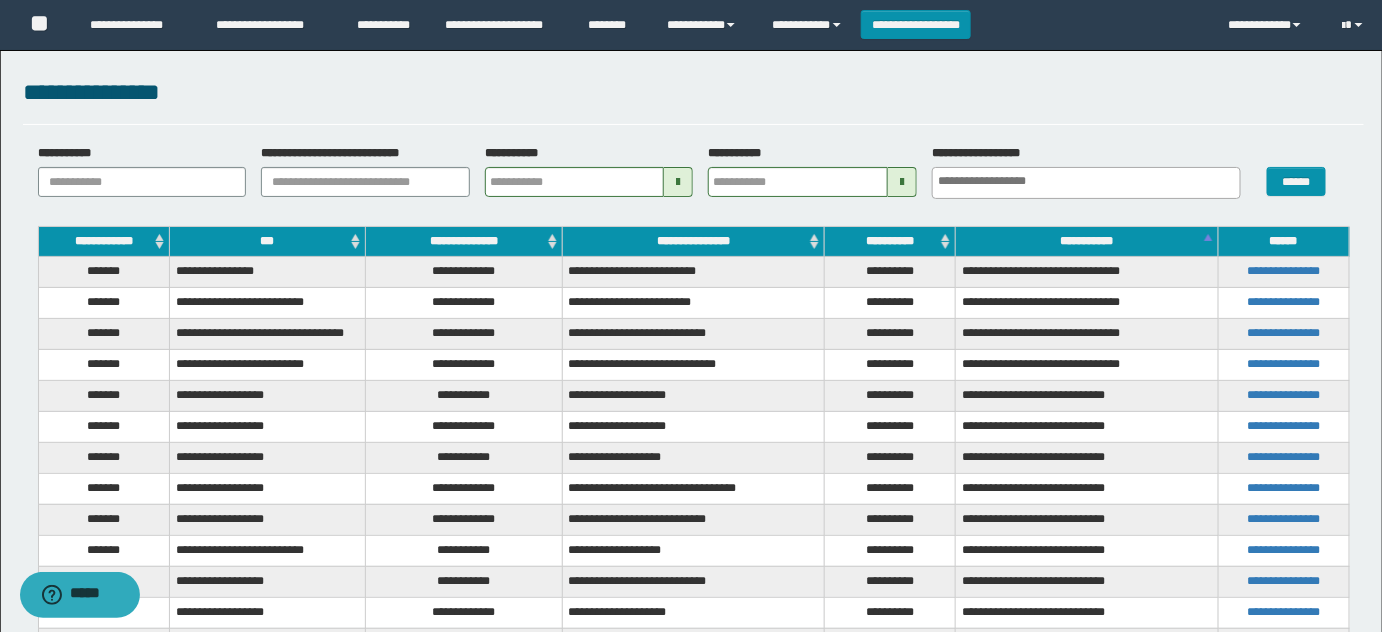 scroll, scrollTop: 1251, scrollLeft: 0, axis: vertical 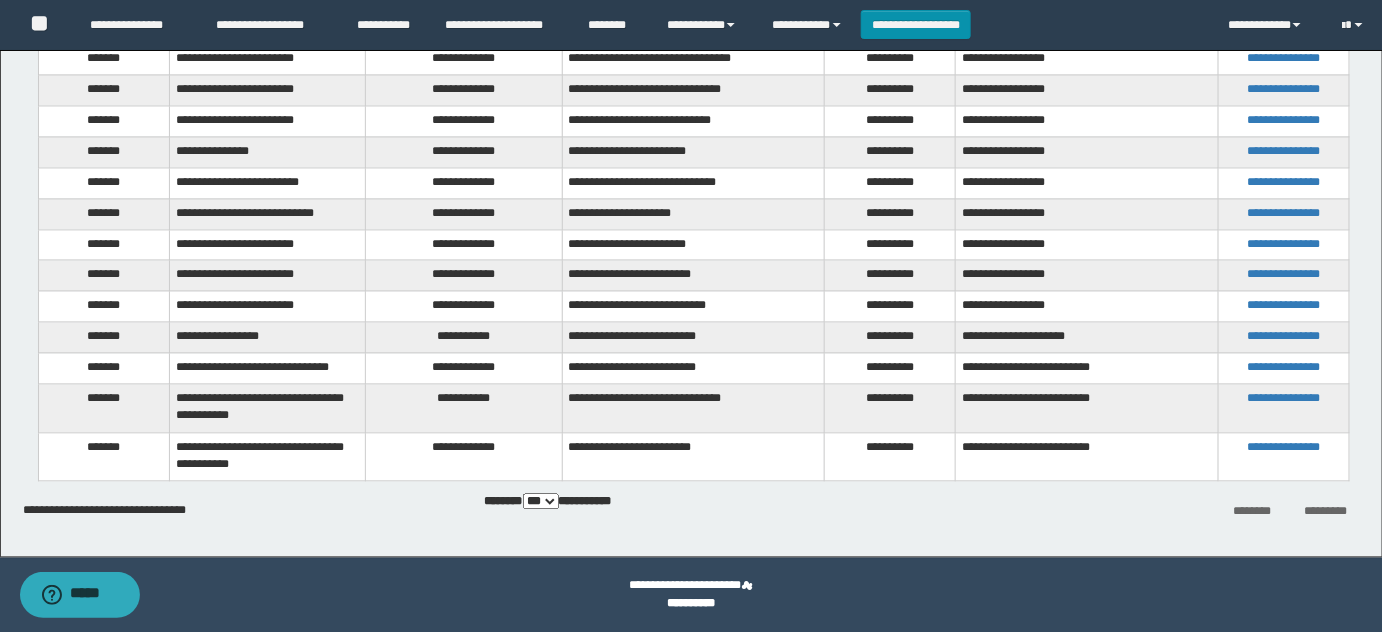 click on "**********" at bounding box center (464, 369) 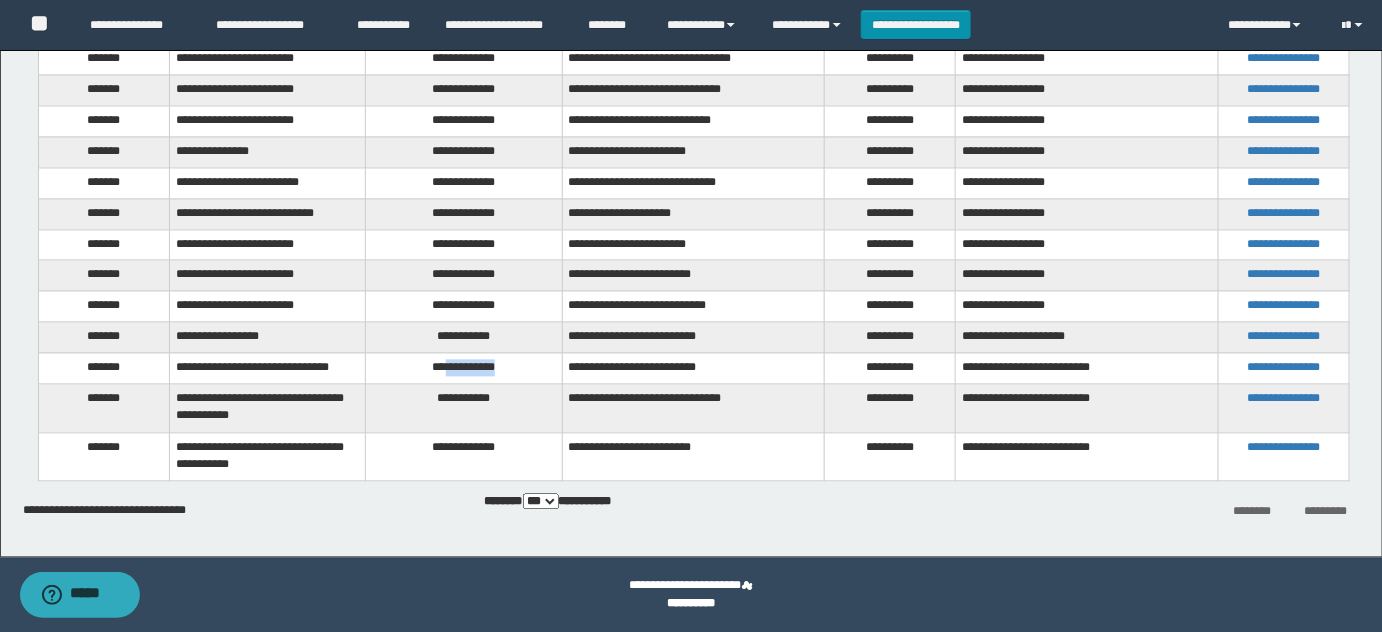 click on "**********" at bounding box center (464, 369) 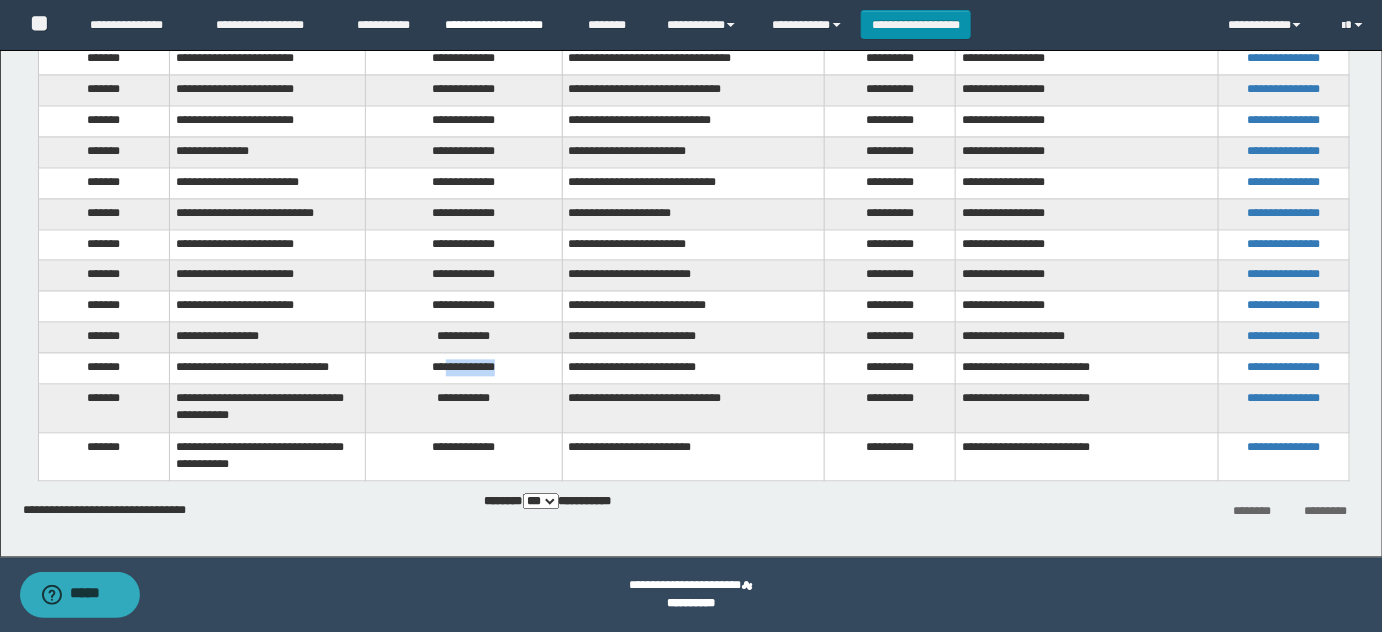copy on "**********" 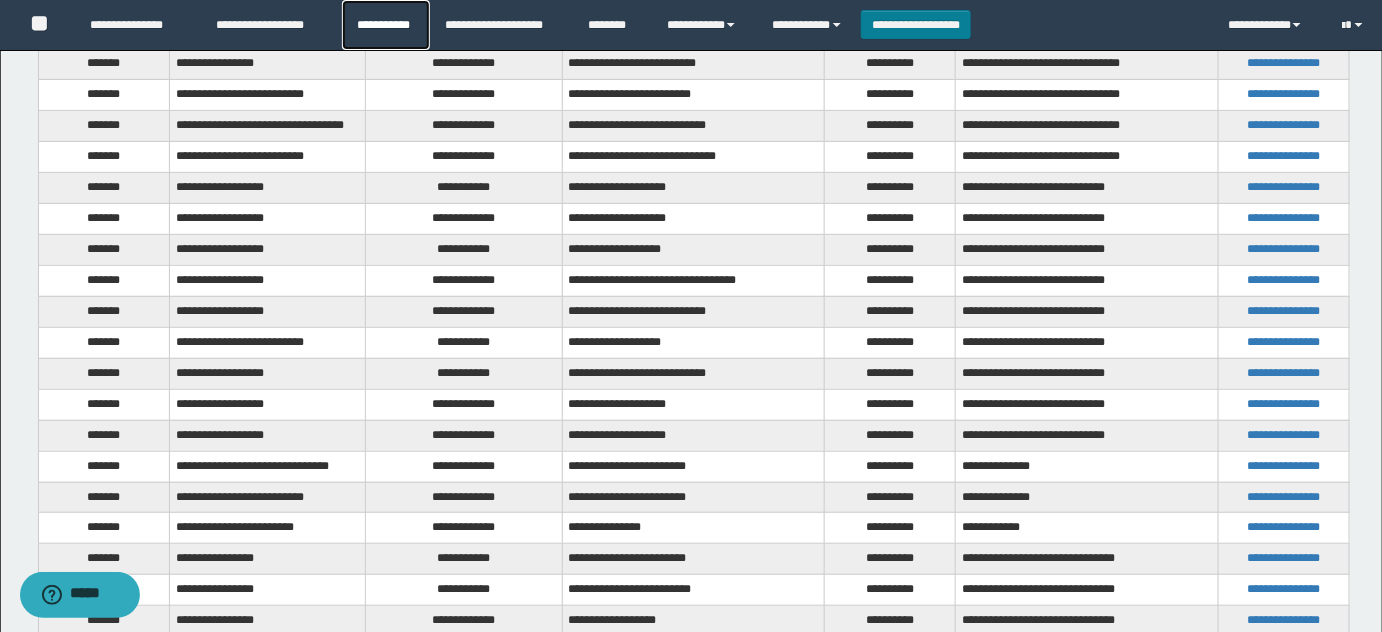 scroll, scrollTop: 160, scrollLeft: 0, axis: vertical 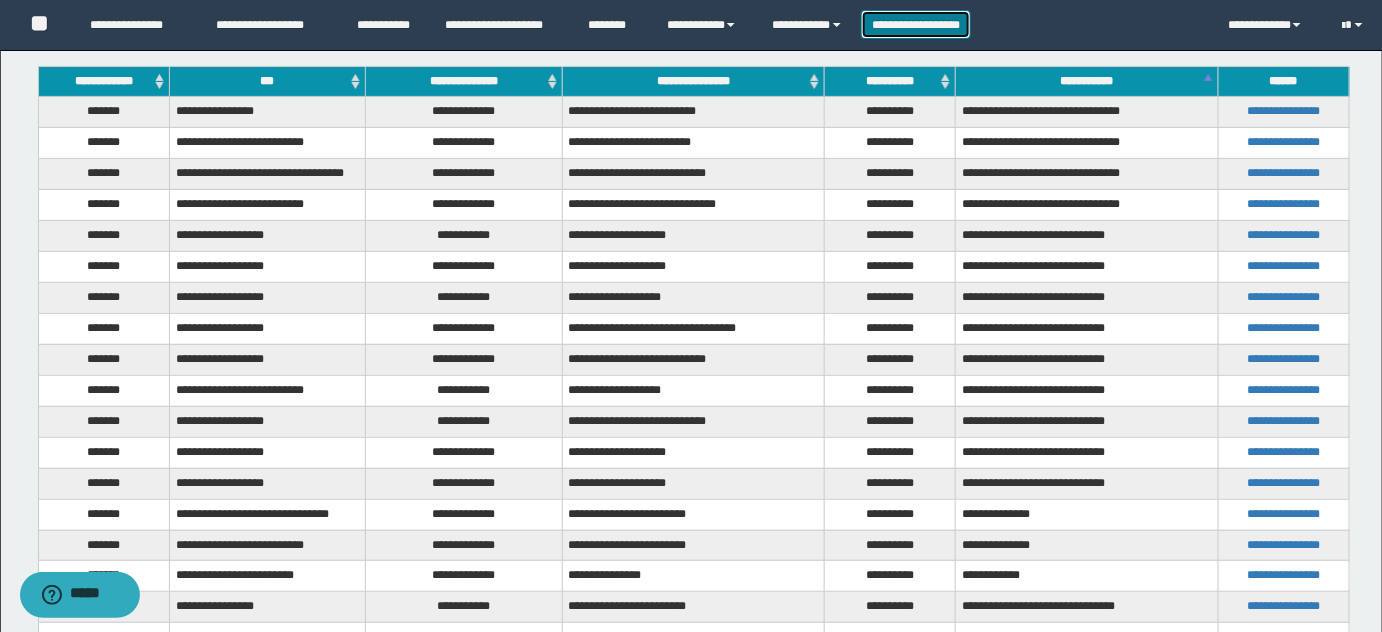 click on "**********" at bounding box center (916, 24) 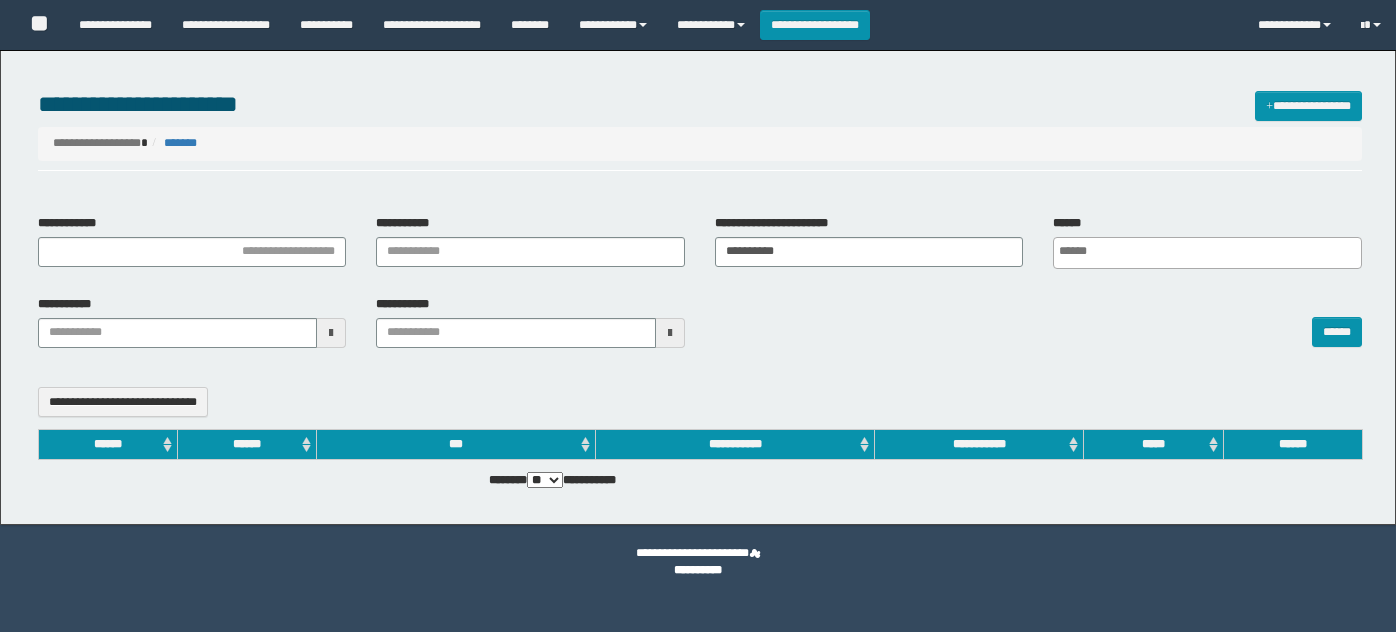 select 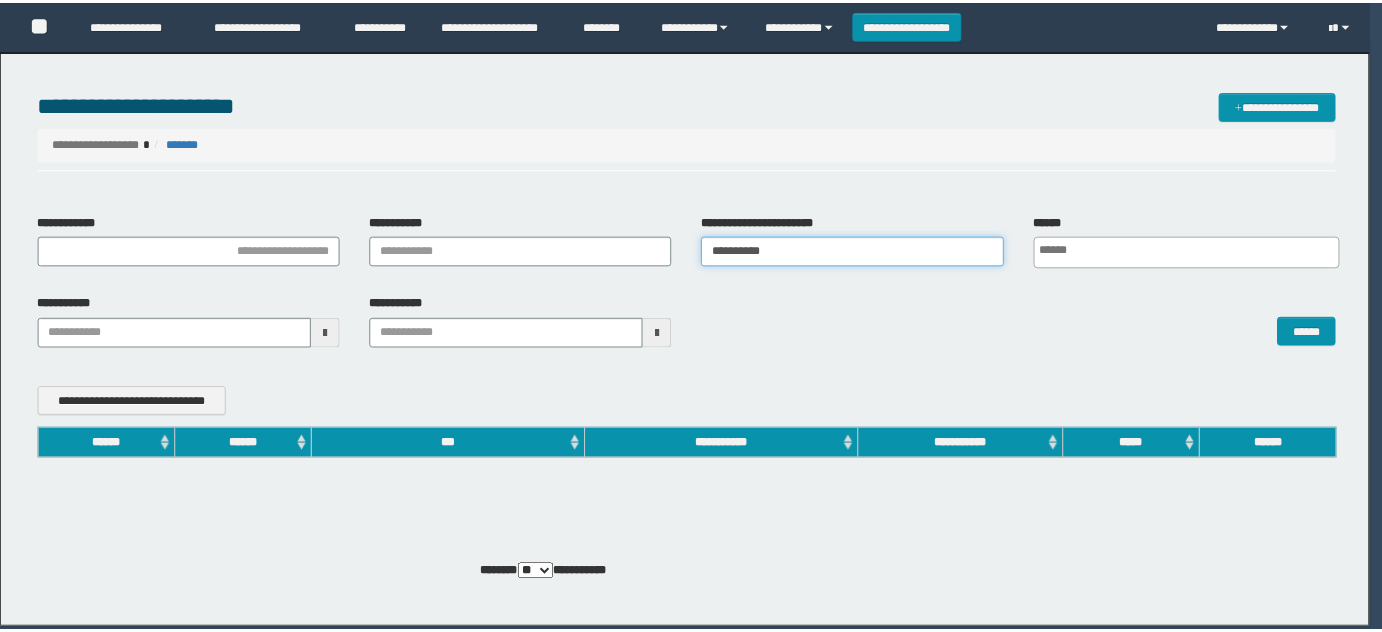 scroll, scrollTop: 0, scrollLeft: 0, axis: both 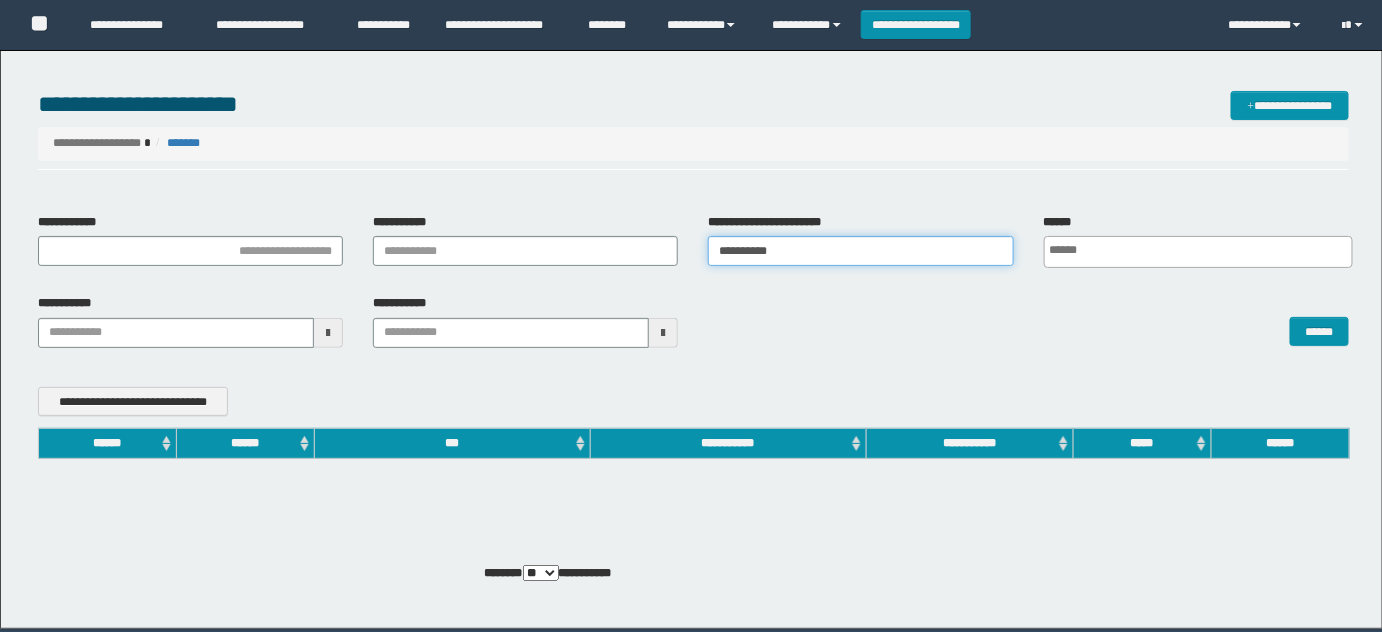 drag, startPoint x: 709, startPoint y: 243, endPoint x: 615, endPoint y: 266, distance: 96.77293 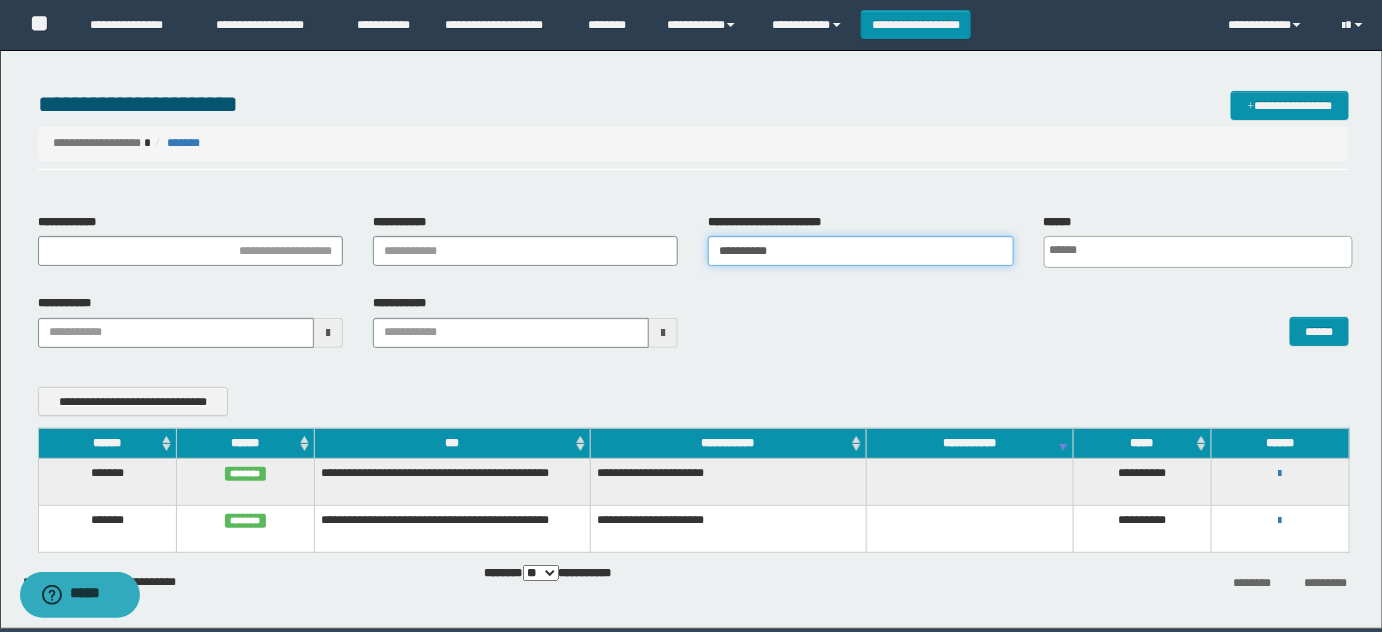 type on "**********" 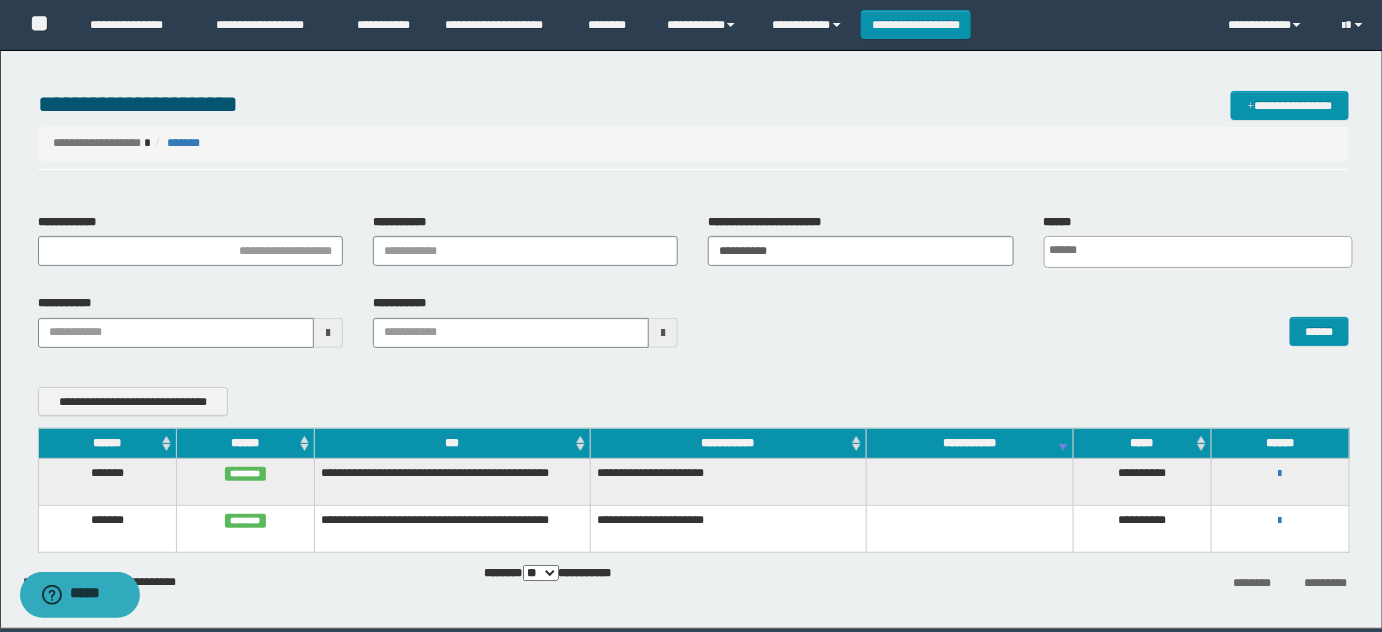 click on "******" at bounding box center (1028, 320) 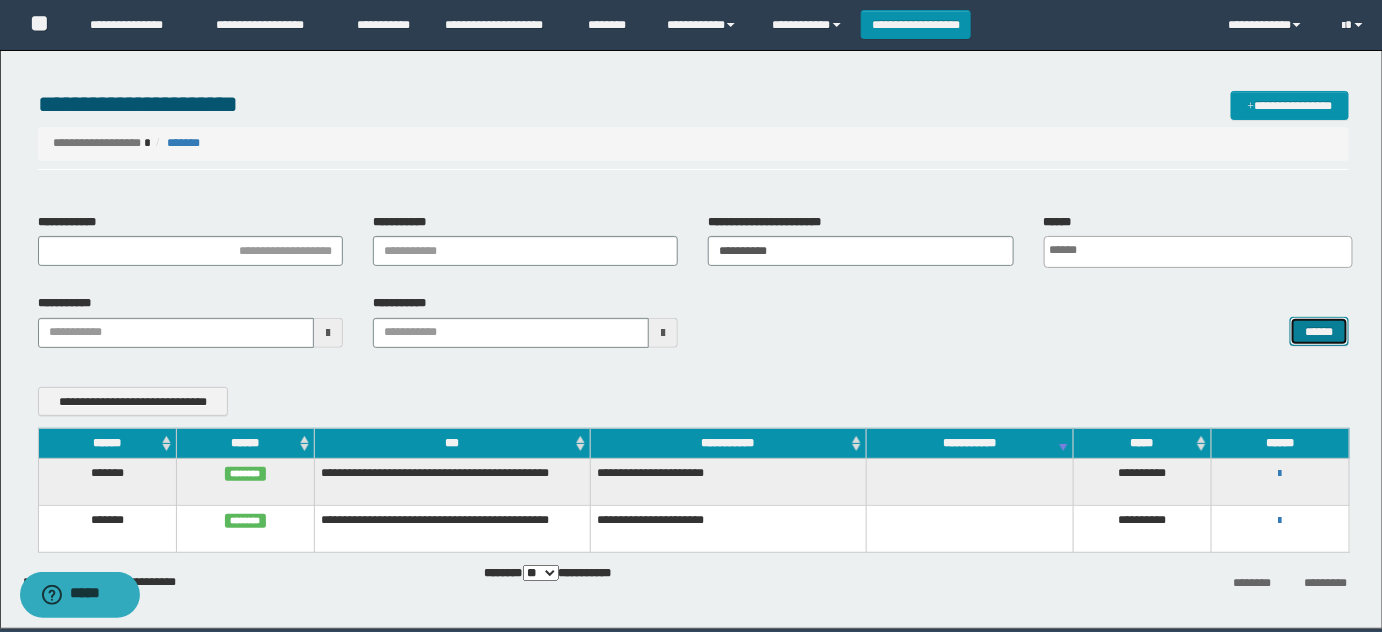 click on "******" at bounding box center [1319, 331] 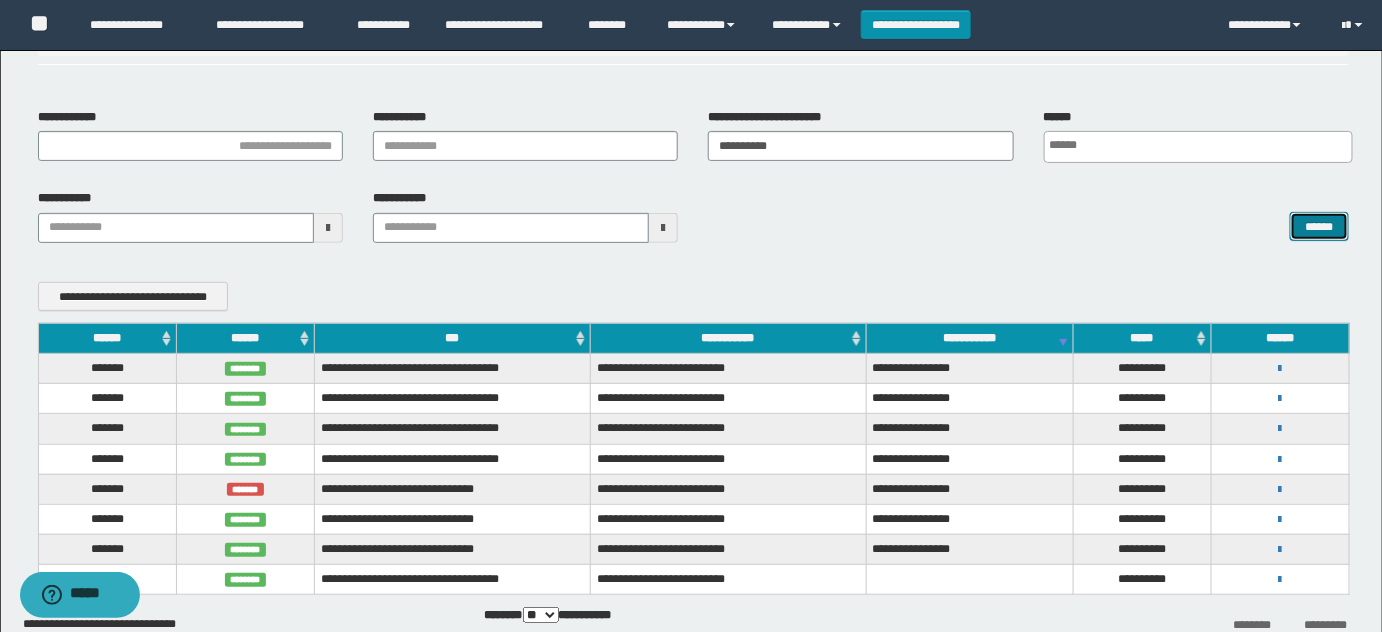 scroll, scrollTop: 216, scrollLeft: 0, axis: vertical 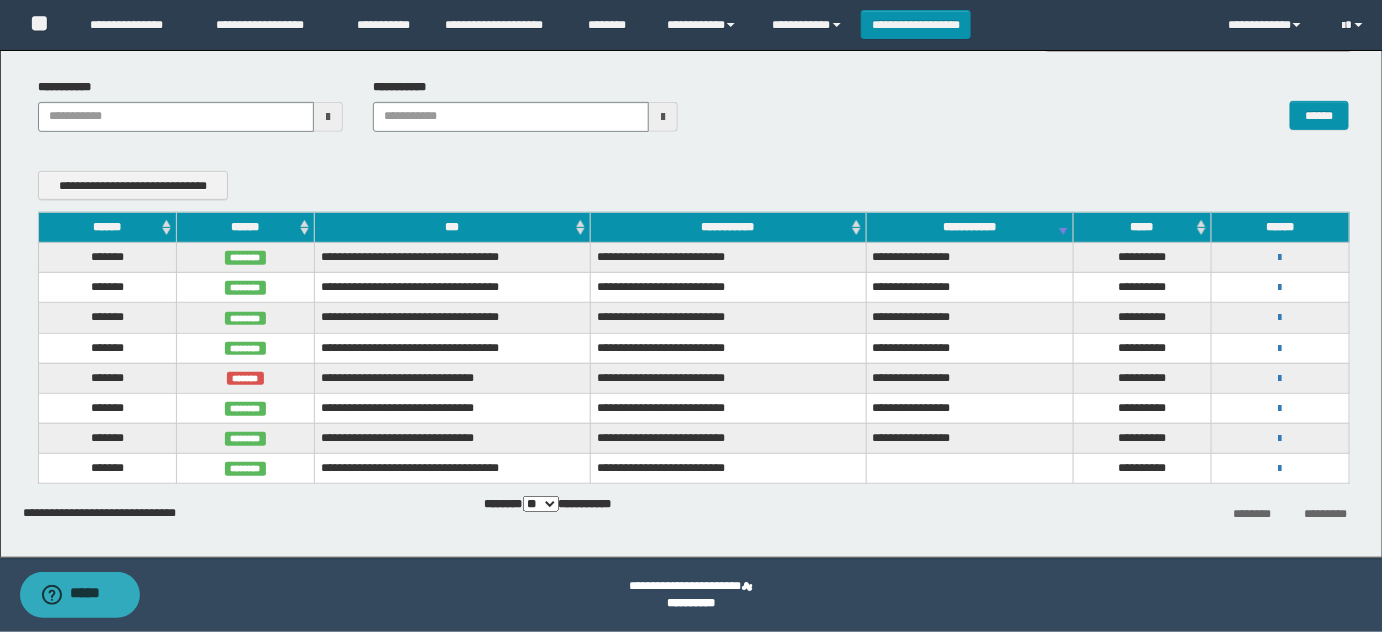 click on "*****" at bounding box center [1142, 227] 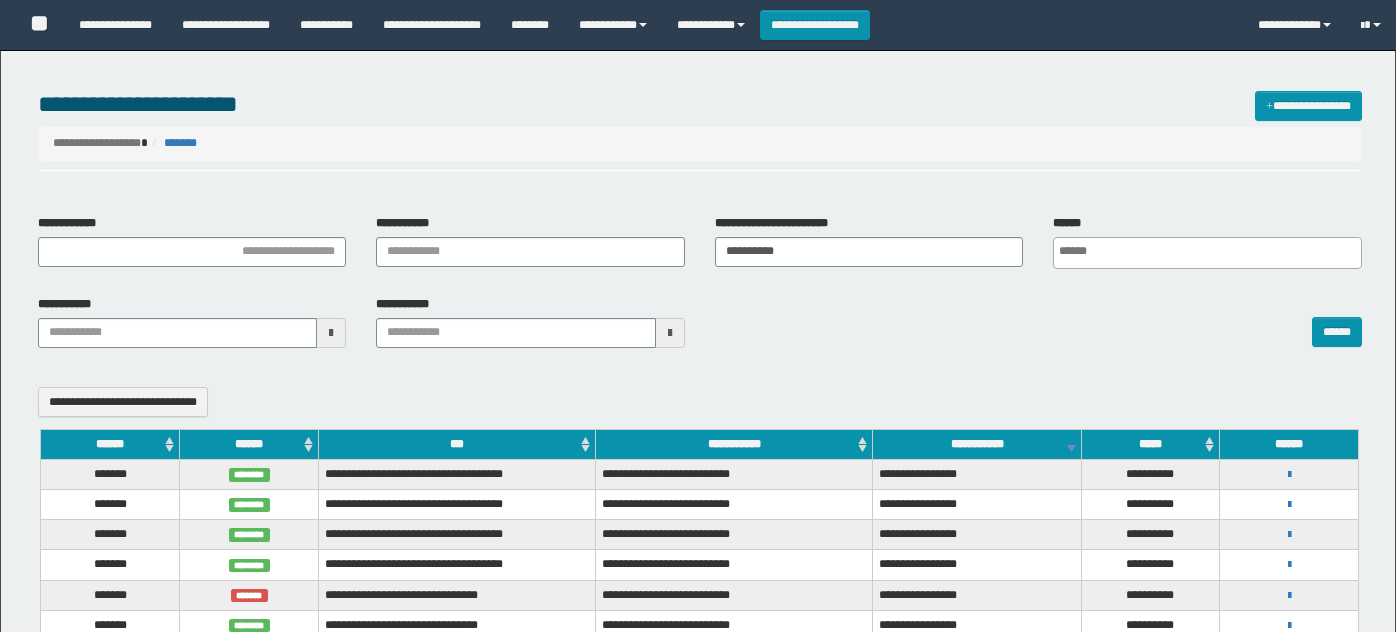 select 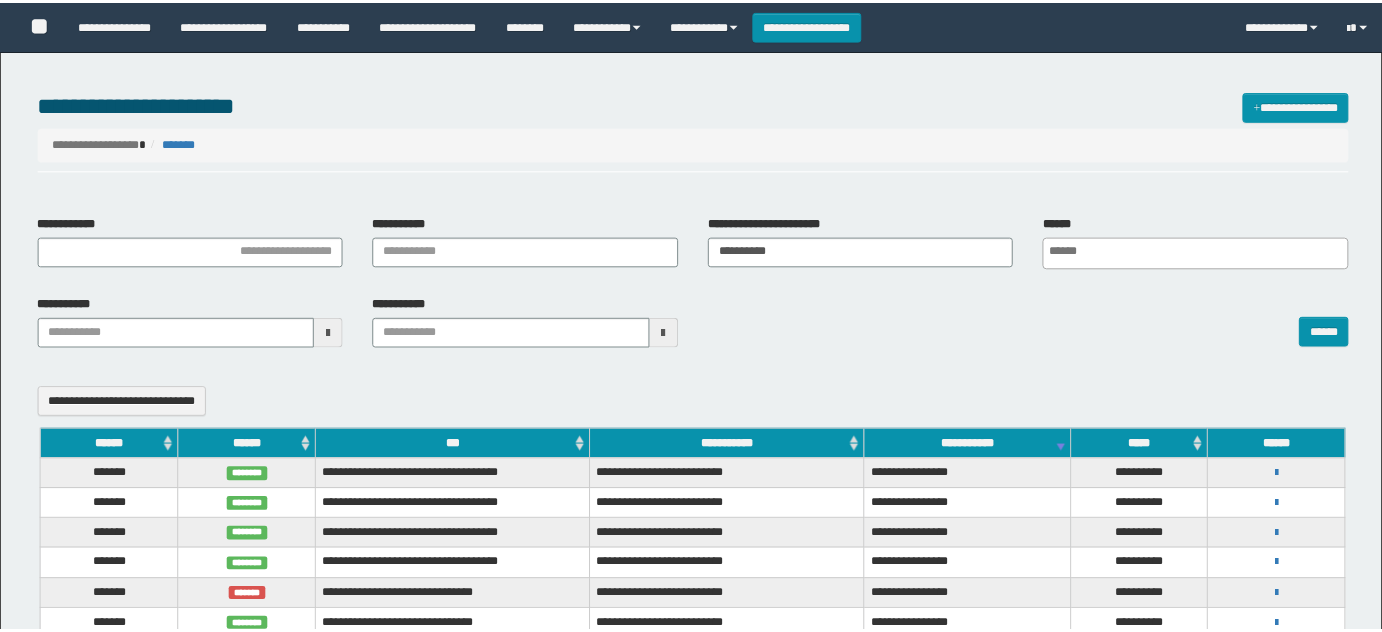 scroll, scrollTop: 0, scrollLeft: 0, axis: both 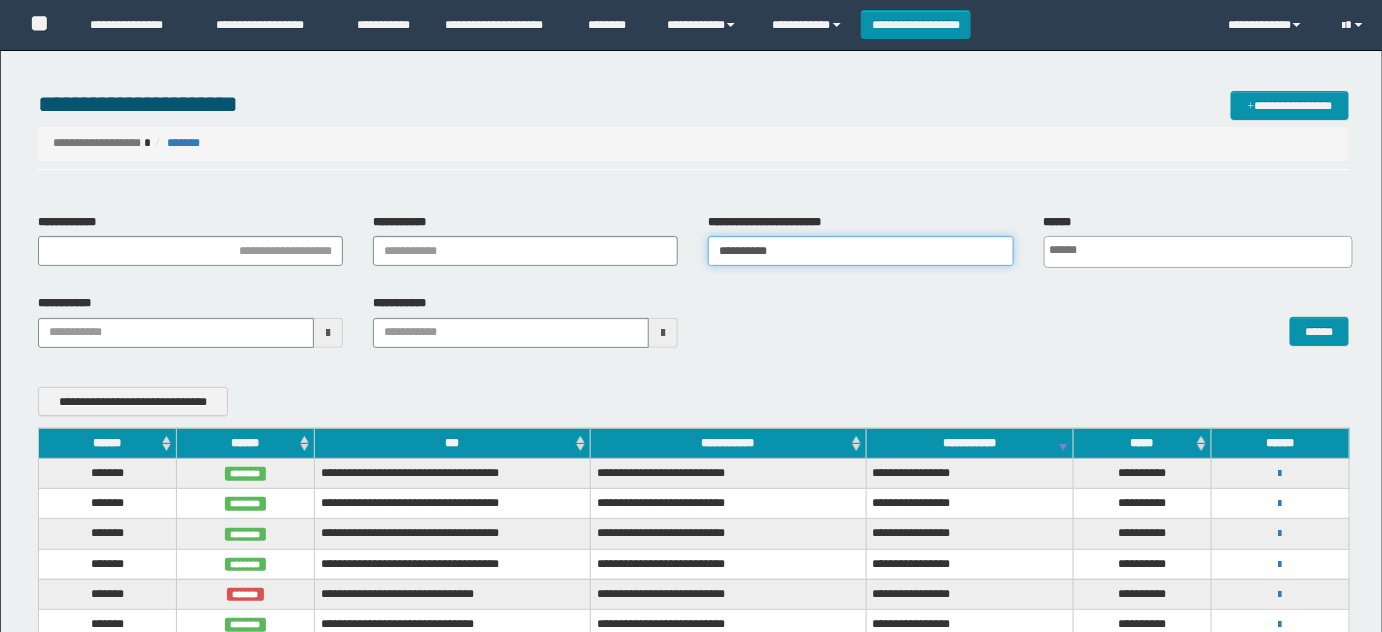 drag, startPoint x: 0, startPoint y: 0, endPoint x: 533, endPoint y: 254, distance: 590.4278 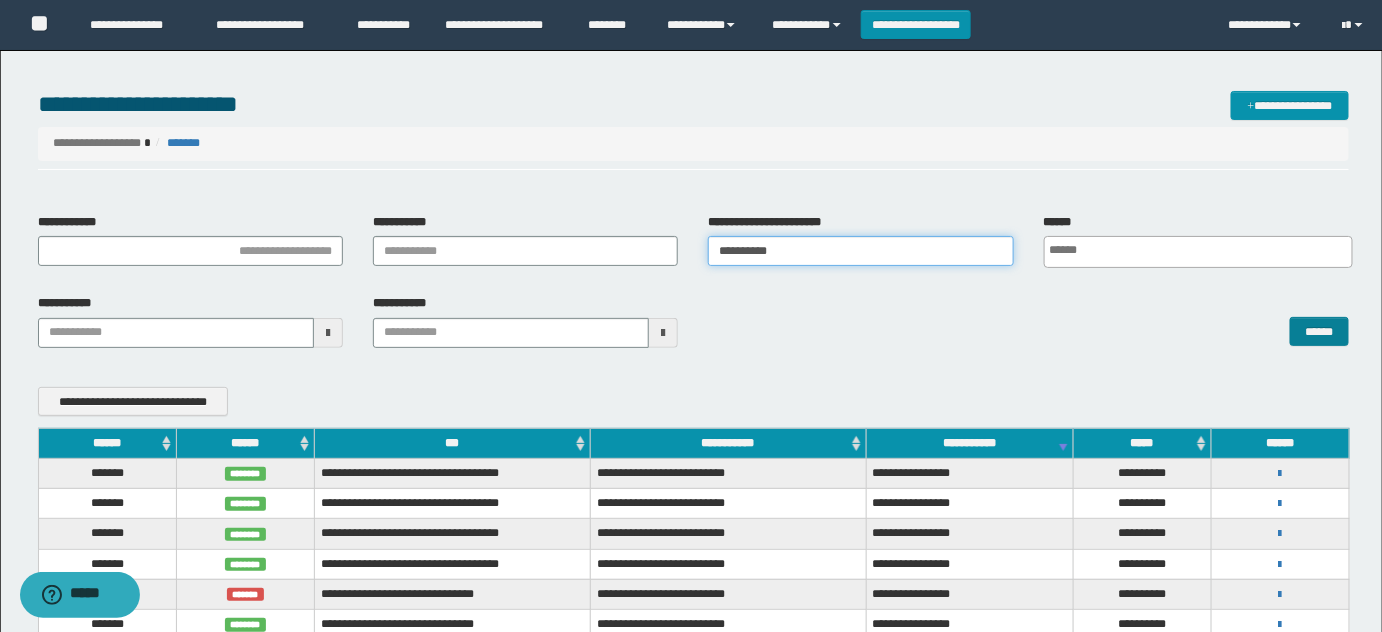 type on "**********" 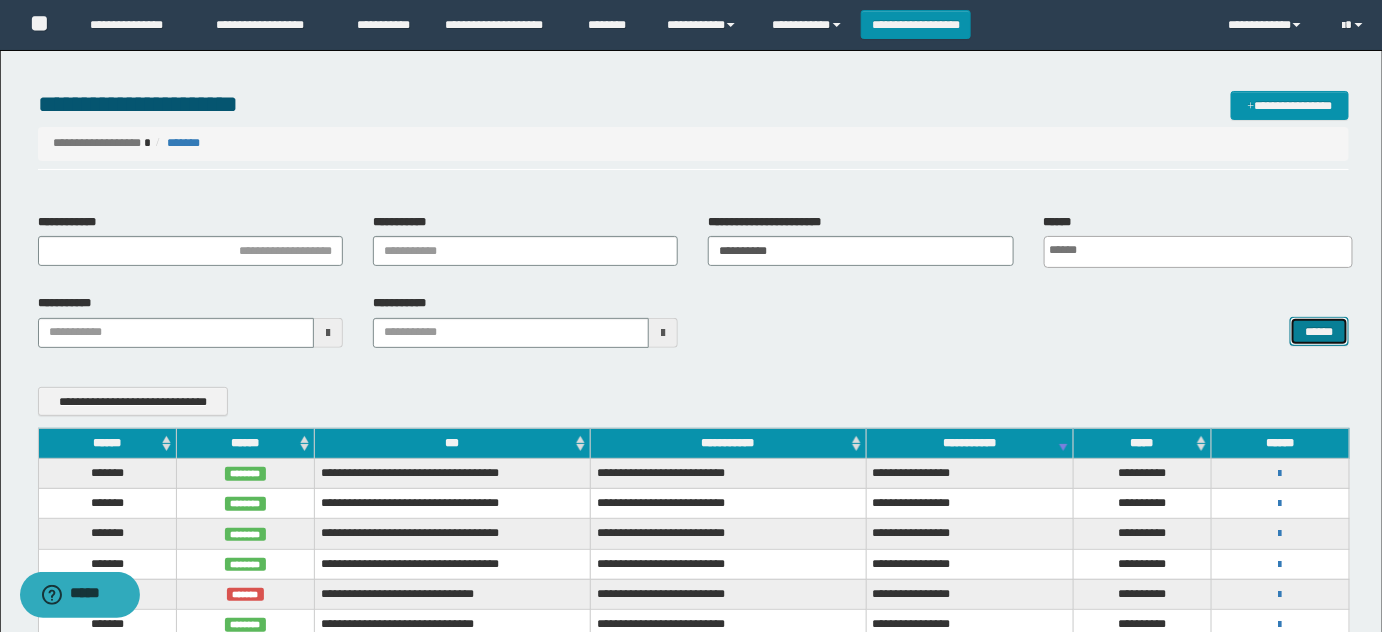 click on "******" at bounding box center [1319, 331] 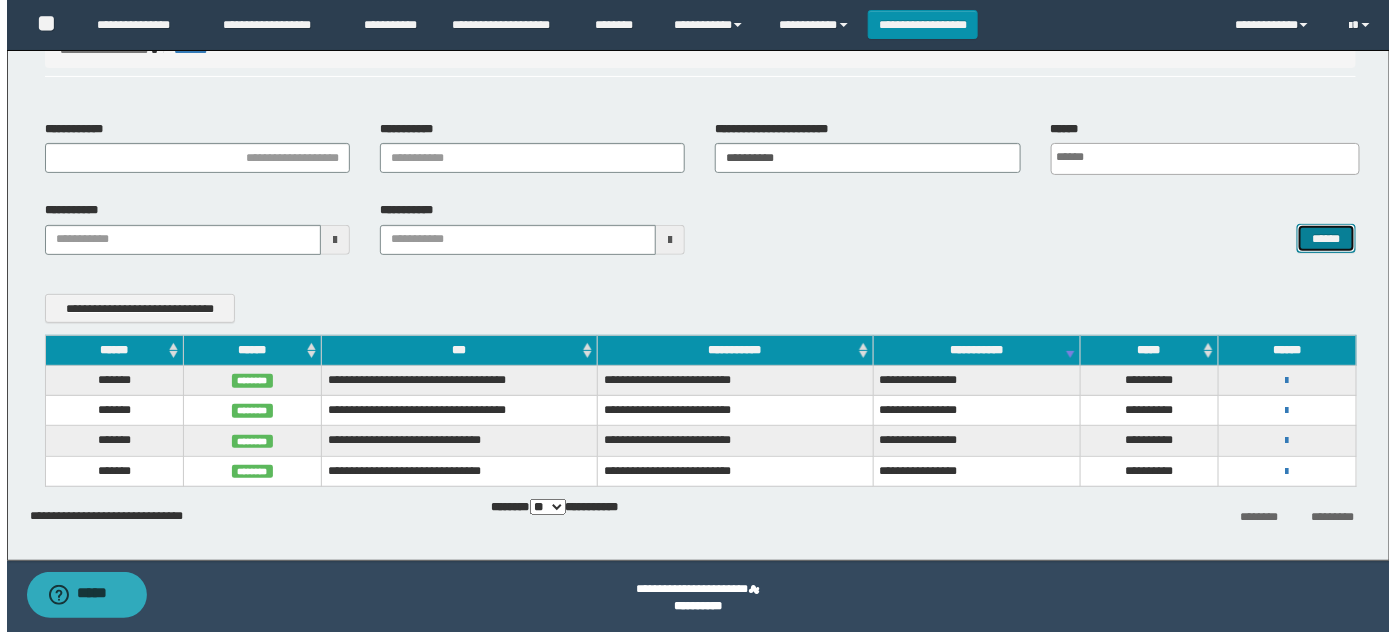 scroll, scrollTop: 96, scrollLeft: 0, axis: vertical 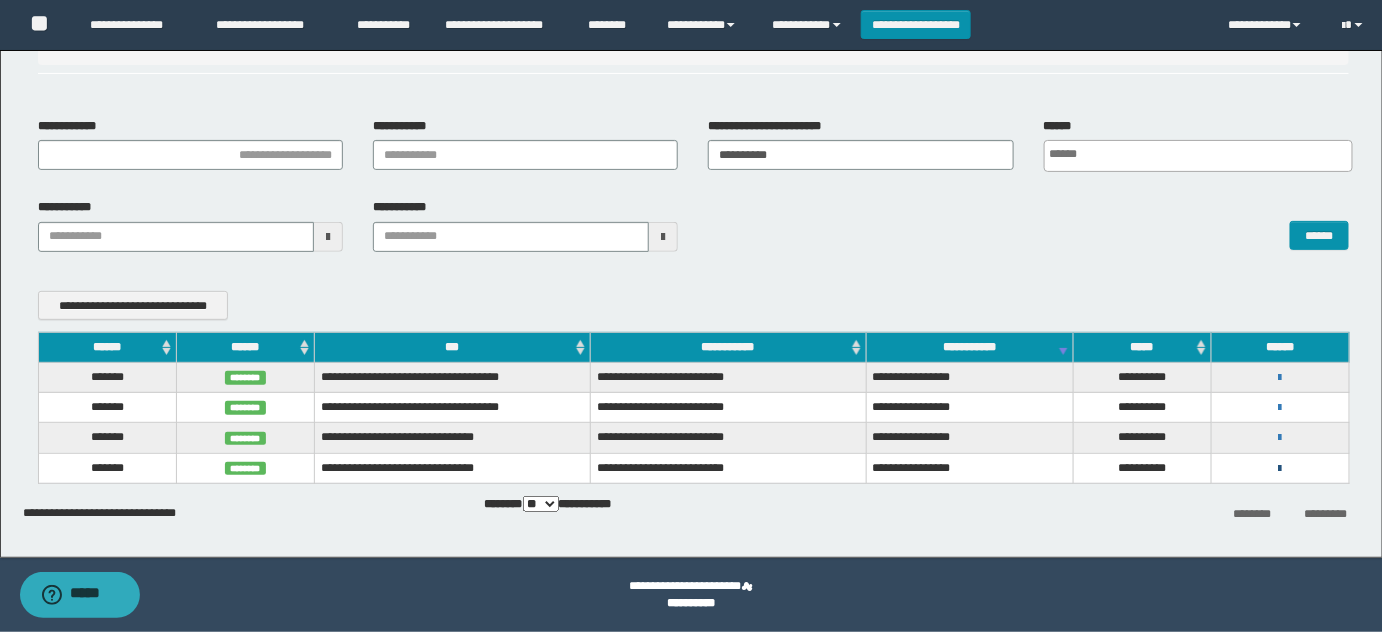 click at bounding box center (1280, 469) 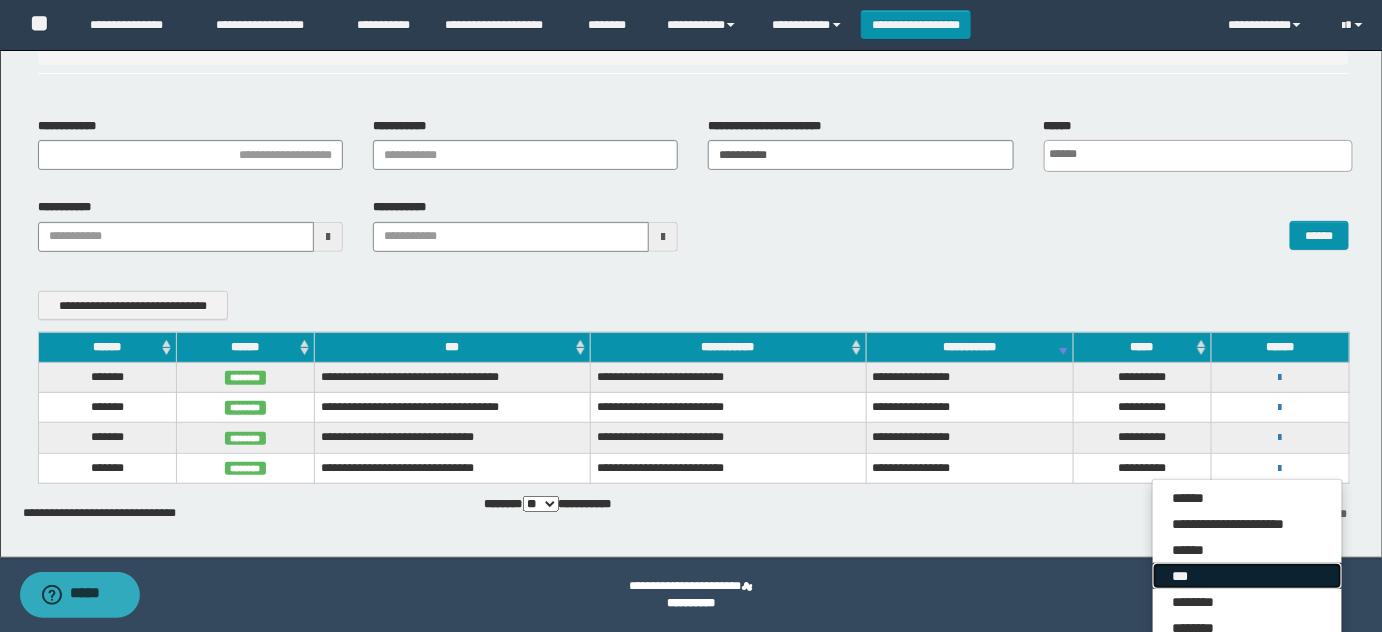click on "***" at bounding box center [1247, 576] 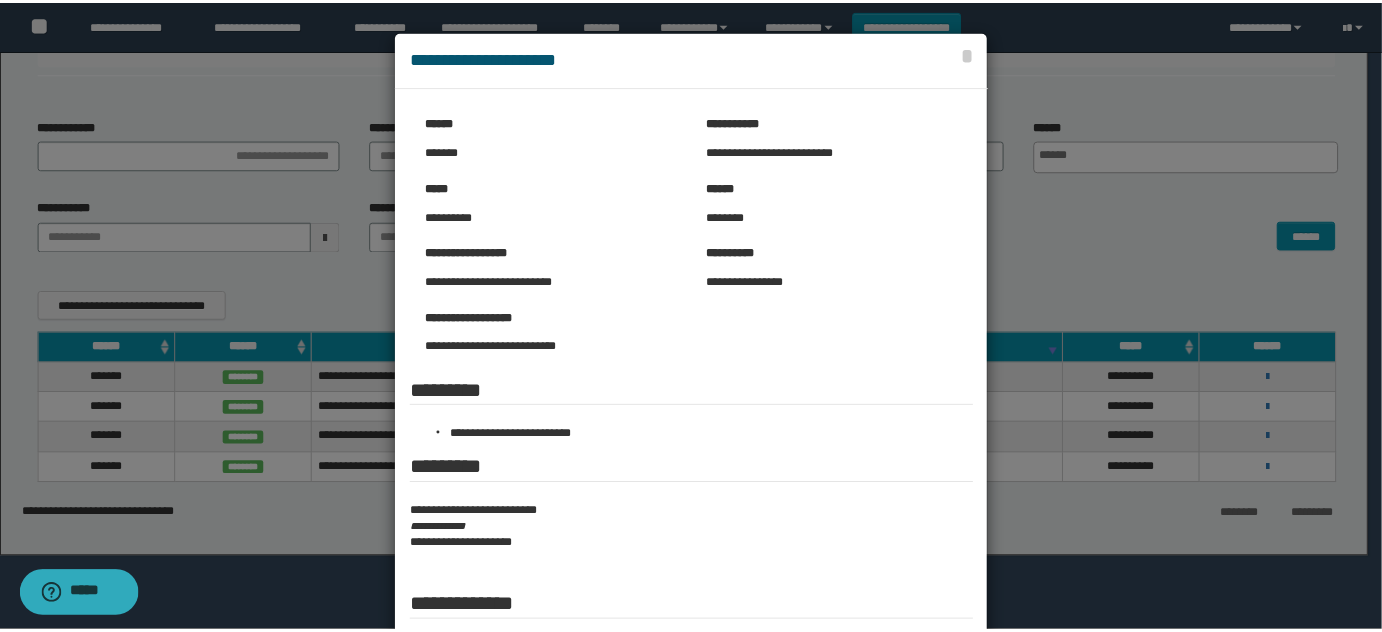 scroll, scrollTop: 142, scrollLeft: 0, axis: vertical 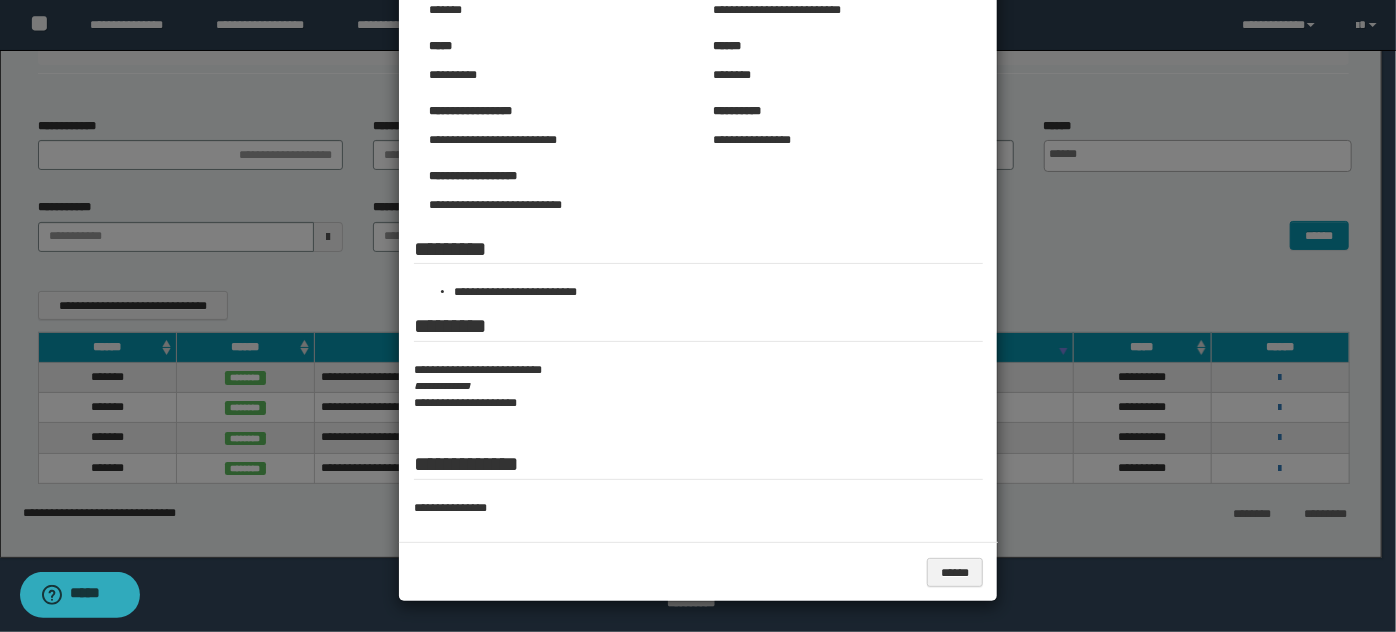 click on "**********" at bounding box center [698, 386] 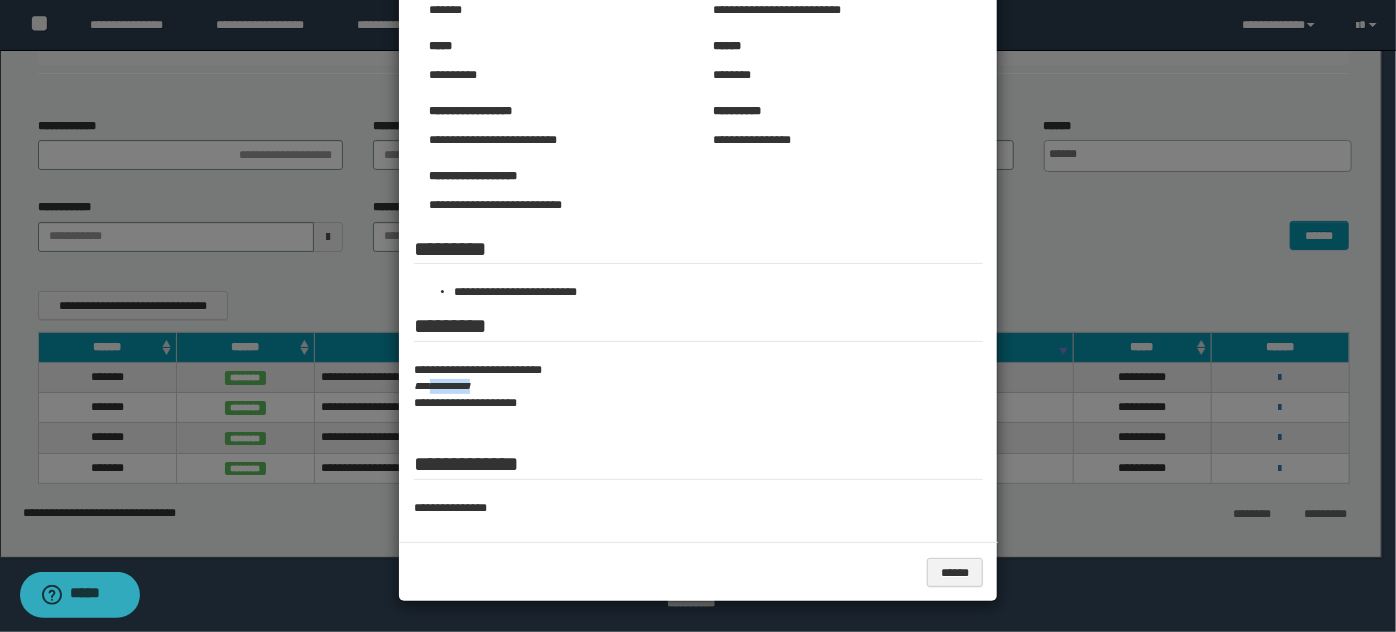 click on "**********" at bounding box center [698, 386] 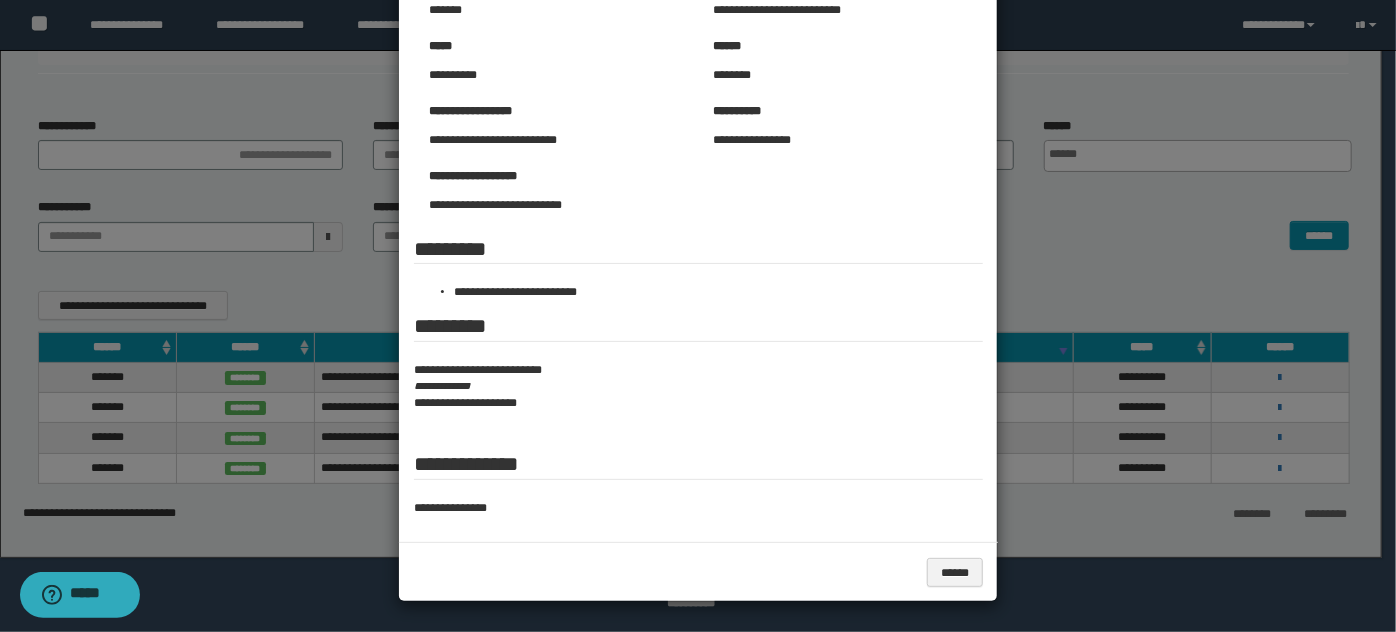click at bounding box center [698, 245] 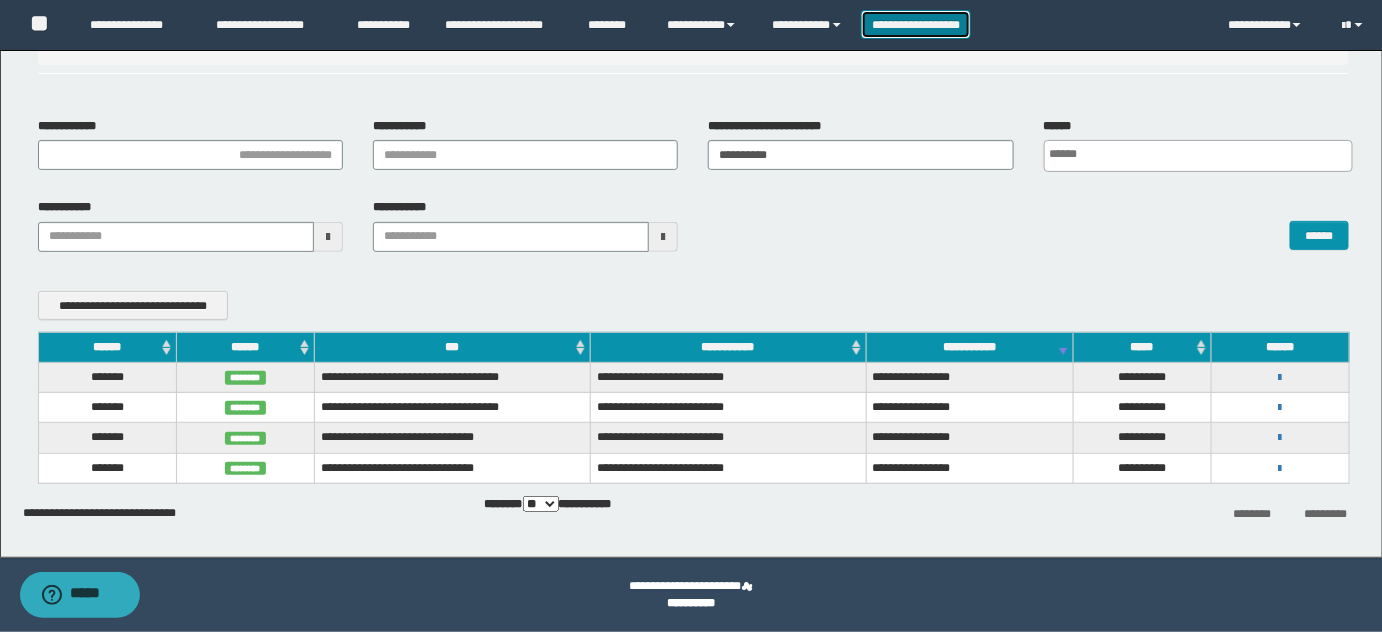 click on "**********" at bounding box center [916, 24] 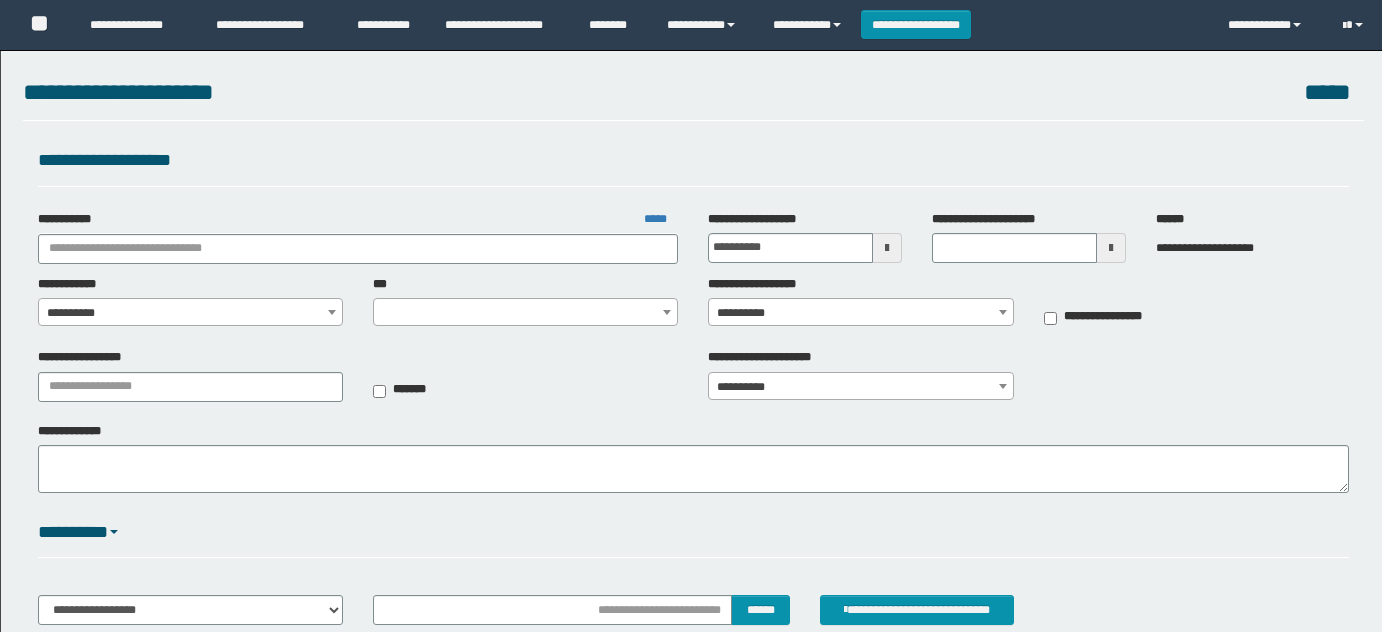 scroll, scrollTop: 0, scrollLeft: 0, axis: both 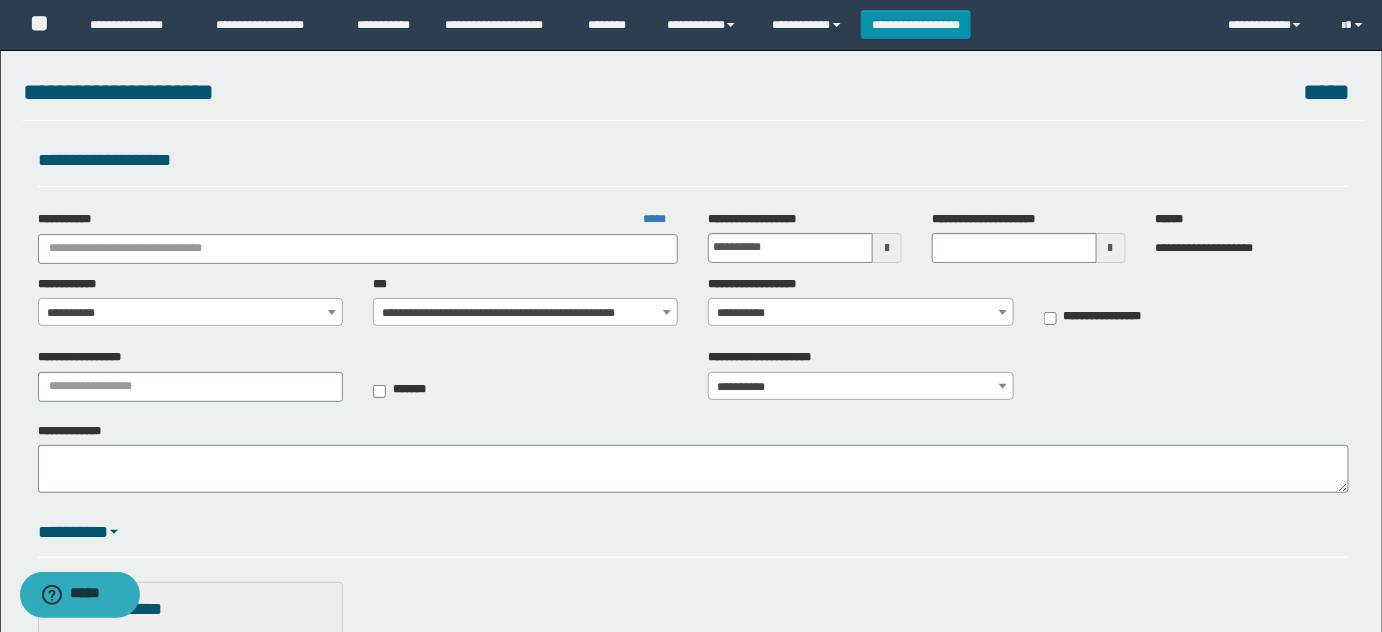 click on "**********" at bounding box center [358, 237] 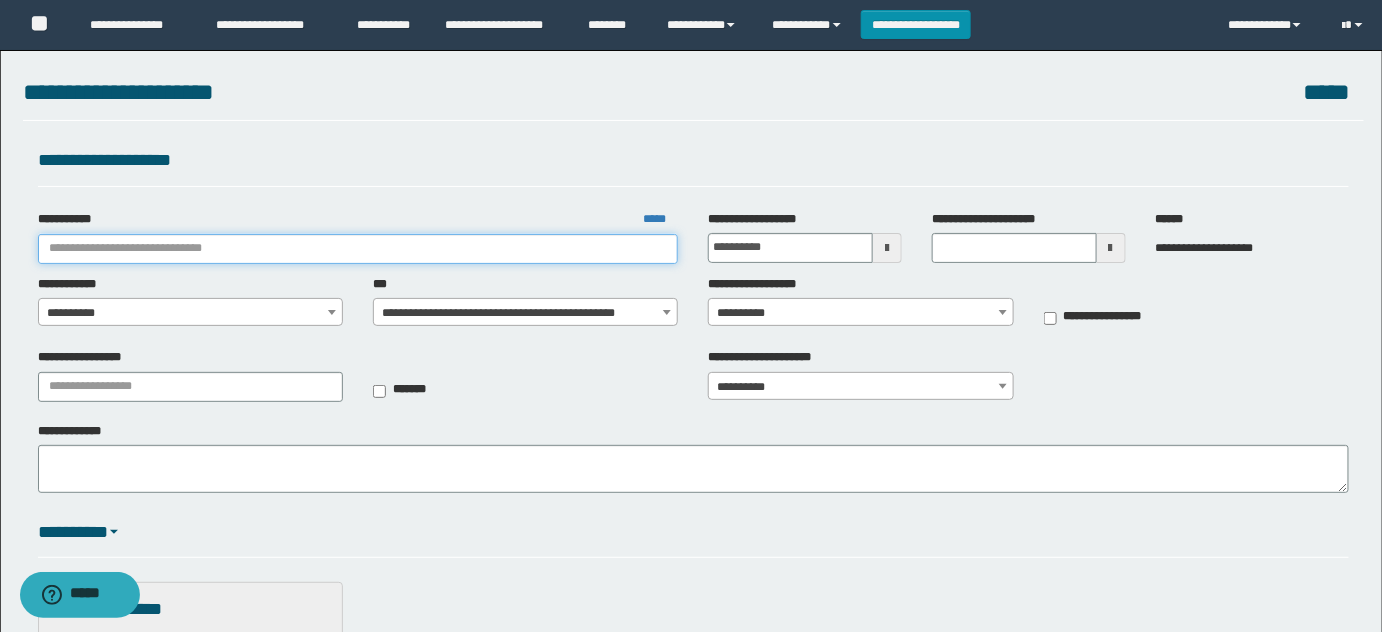 click on "**********" at bounding box center (358, 249) 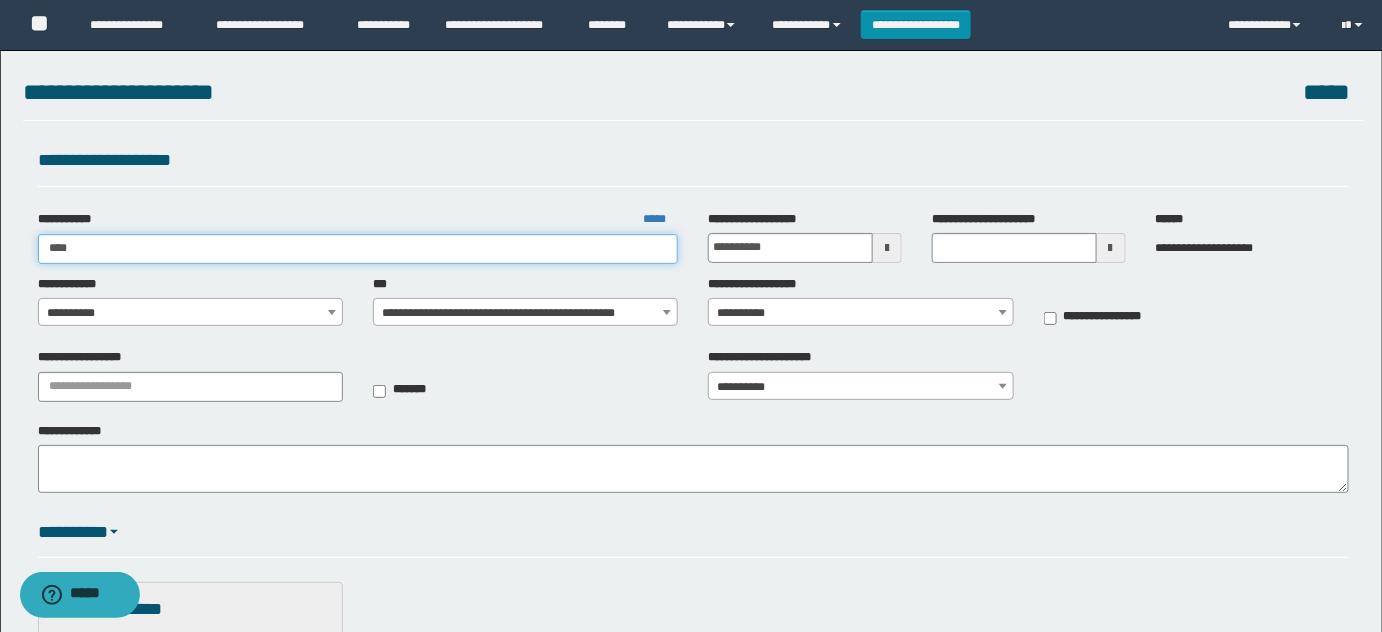 click on "****" at bounding box center [358, 249] 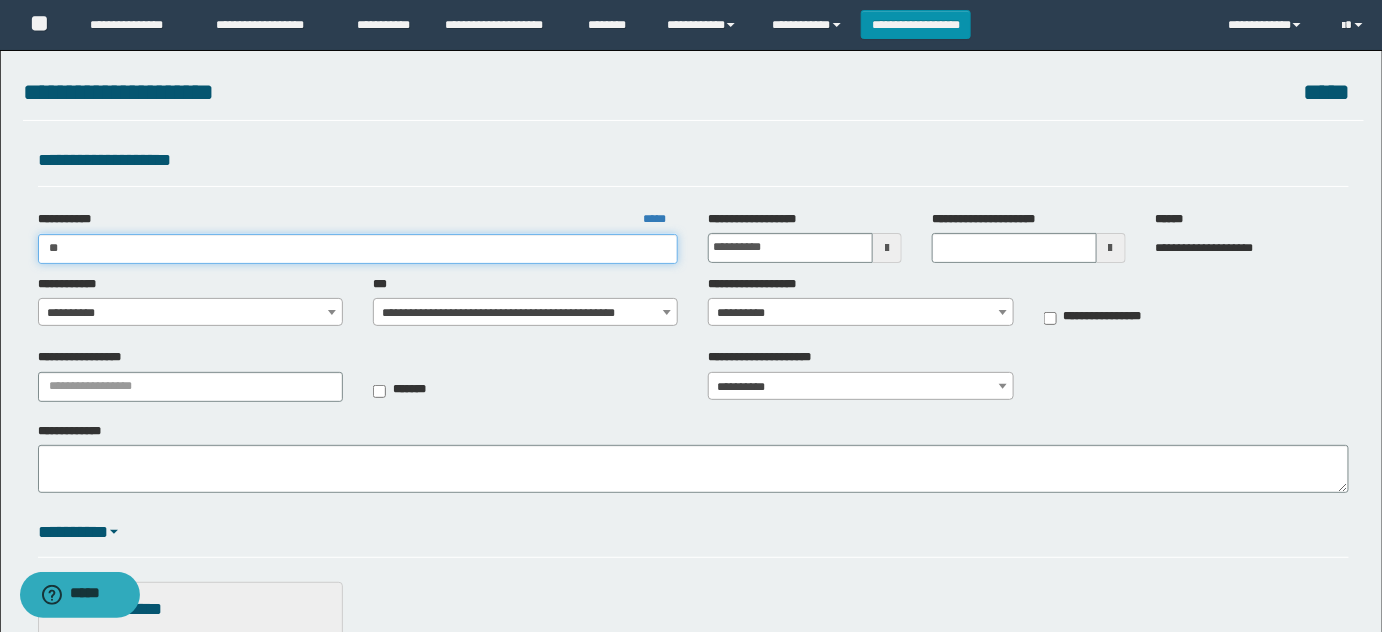 type on "*" 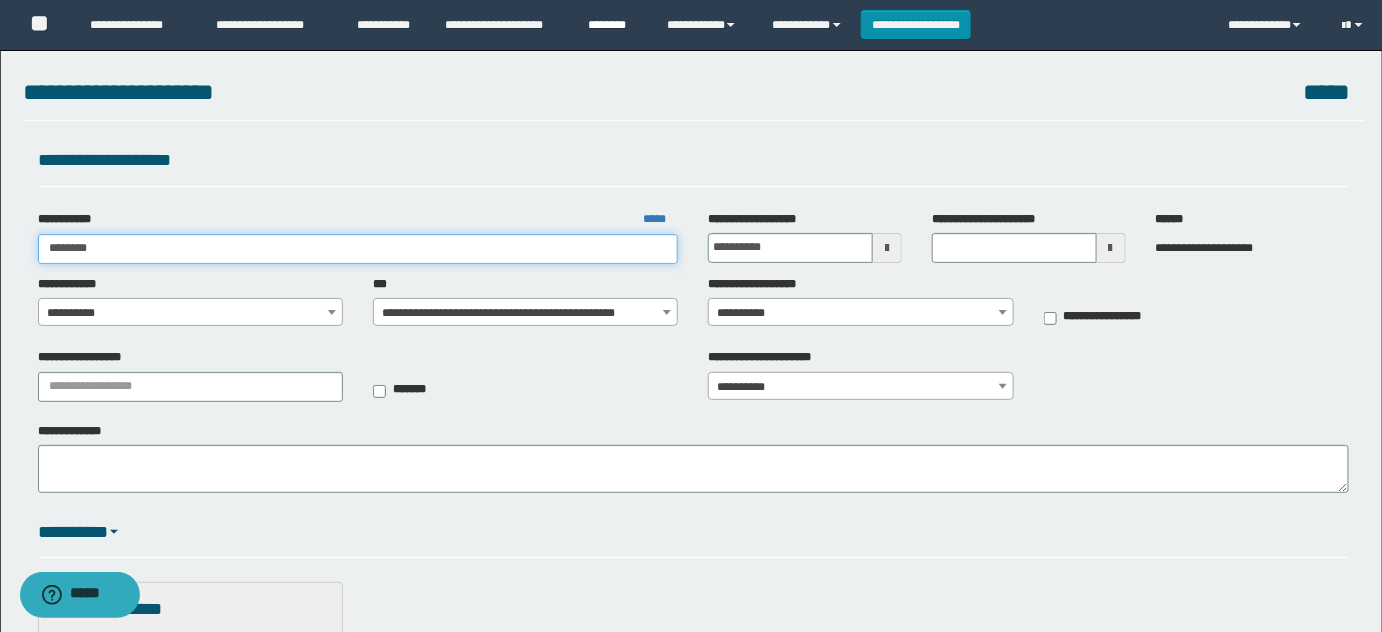 type on "********" 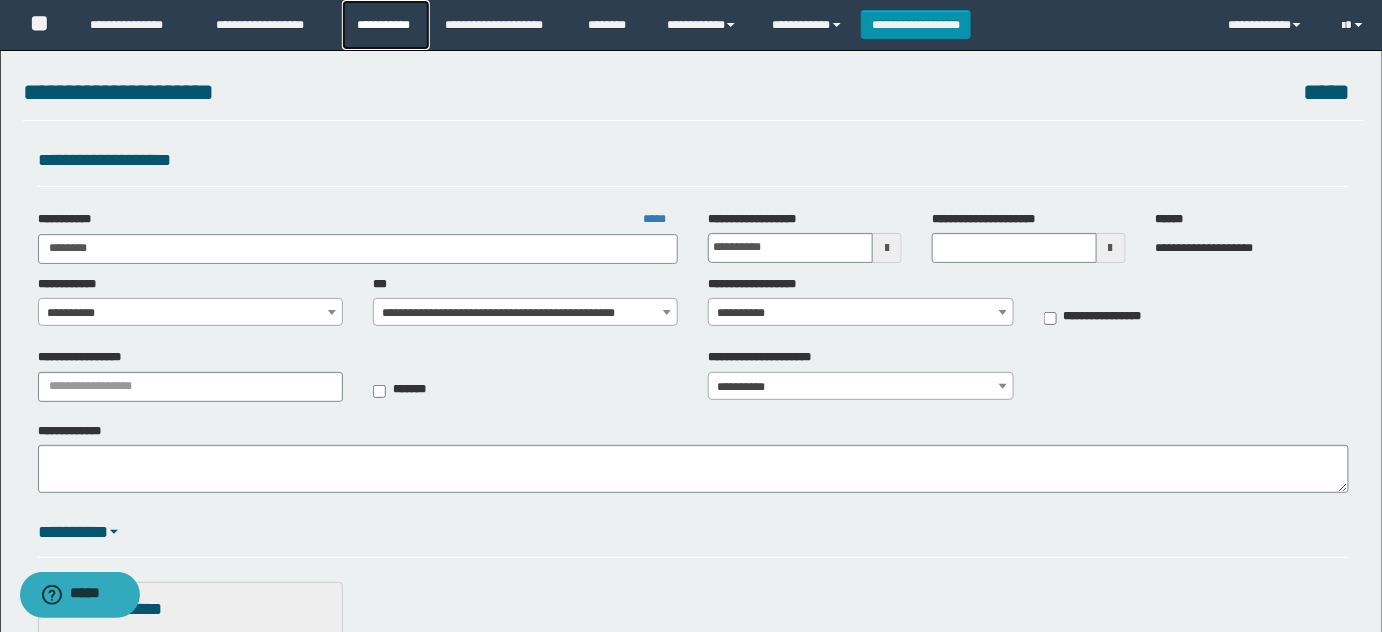 click on "**********" at bounding box center (386, 25) 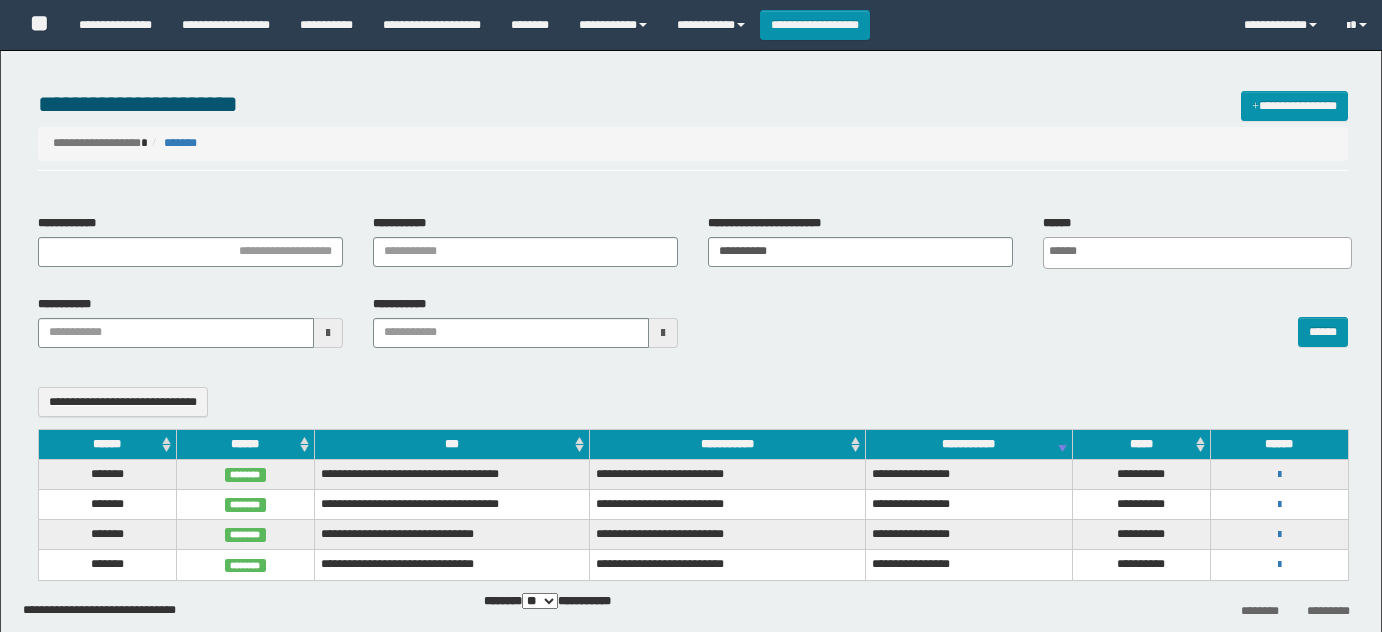 select 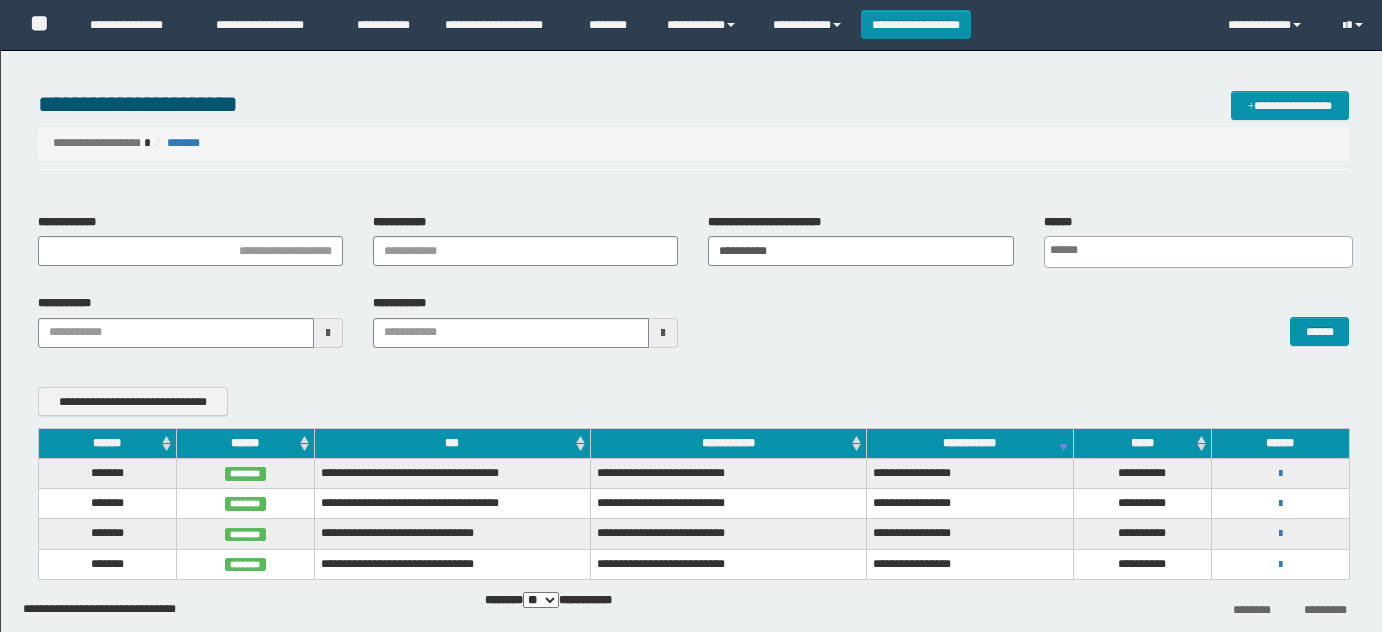 scroll, scrollTop: 0, scrollLeft: 0, axis: both 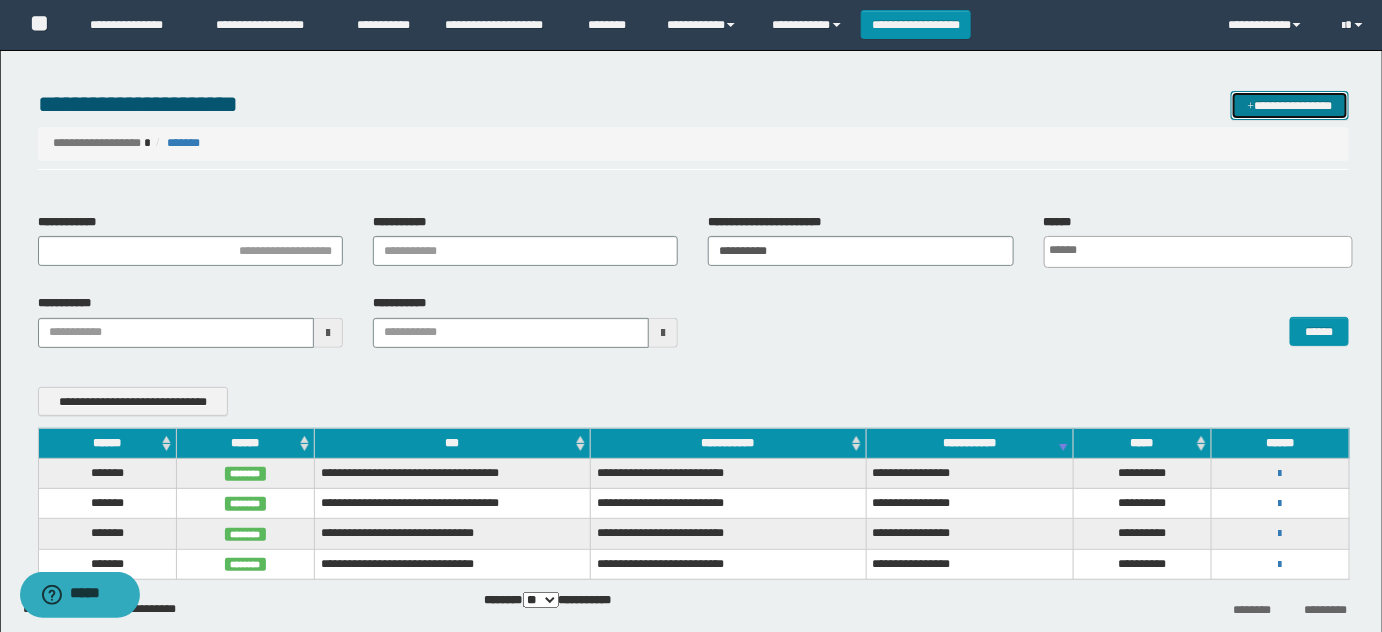 click on "**********" at bounding box center [1290, 105] 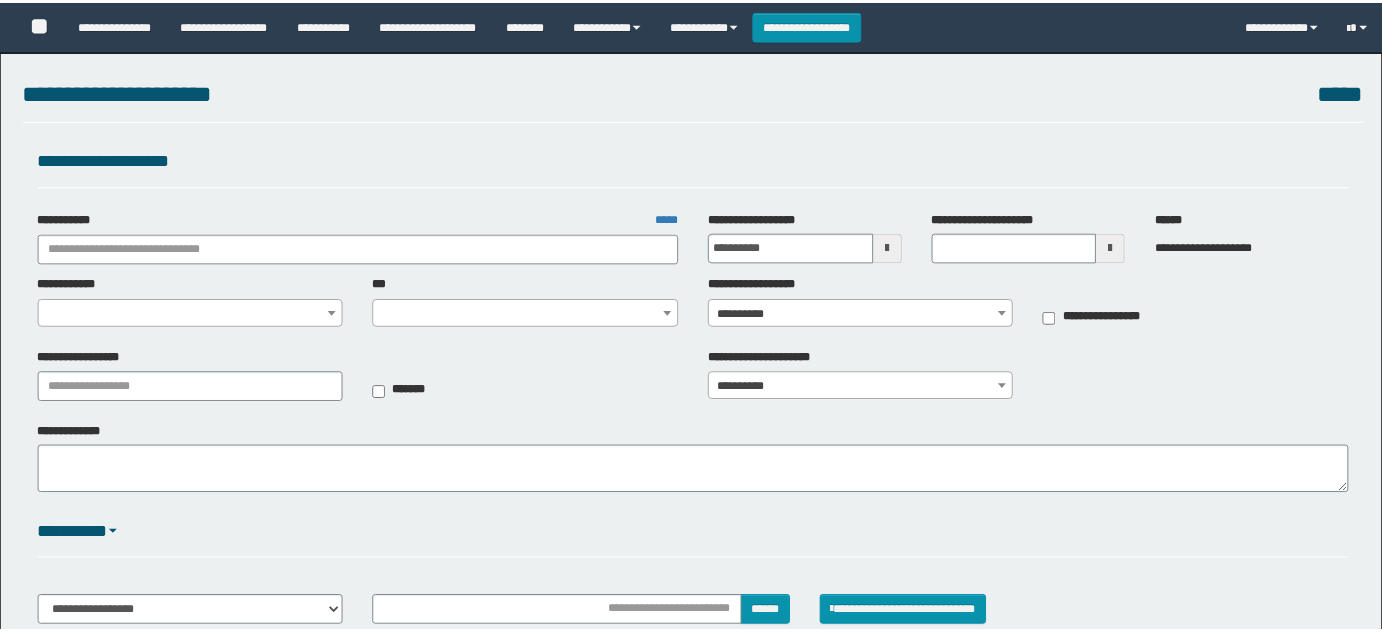 scroll, scrollTop: 0, scrollLeft: 0, axis: both 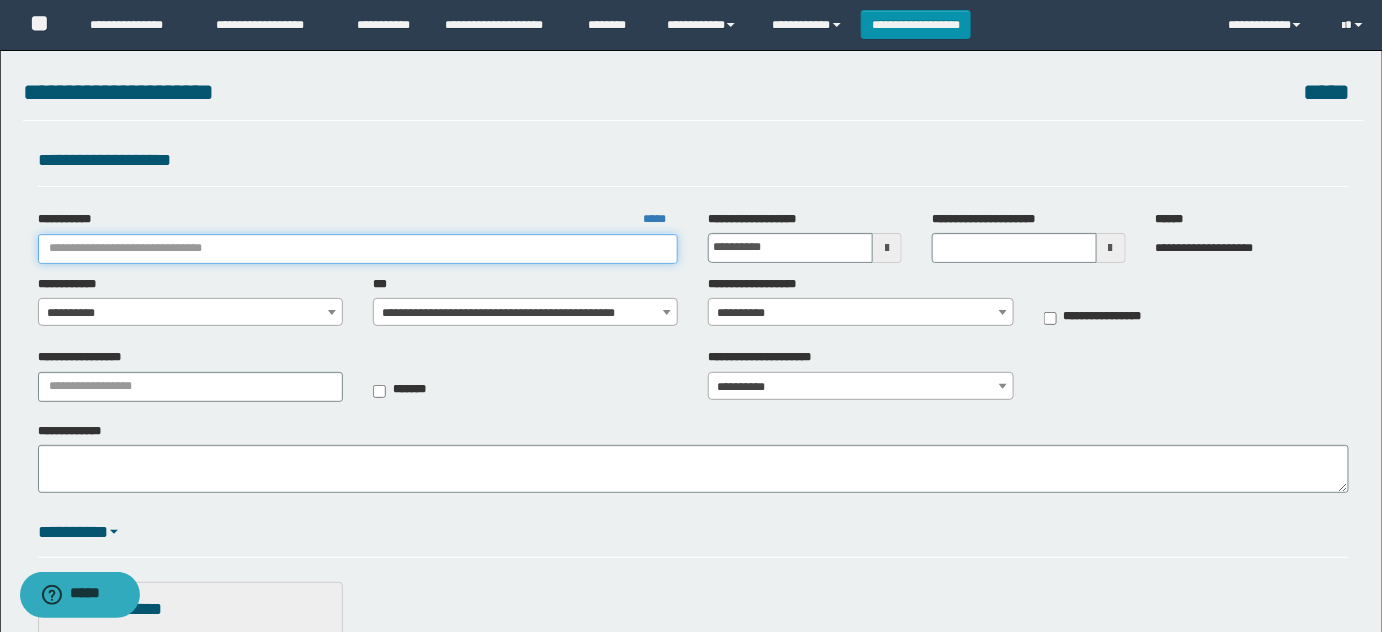 click on "**********" at bounding box center (358, 249) 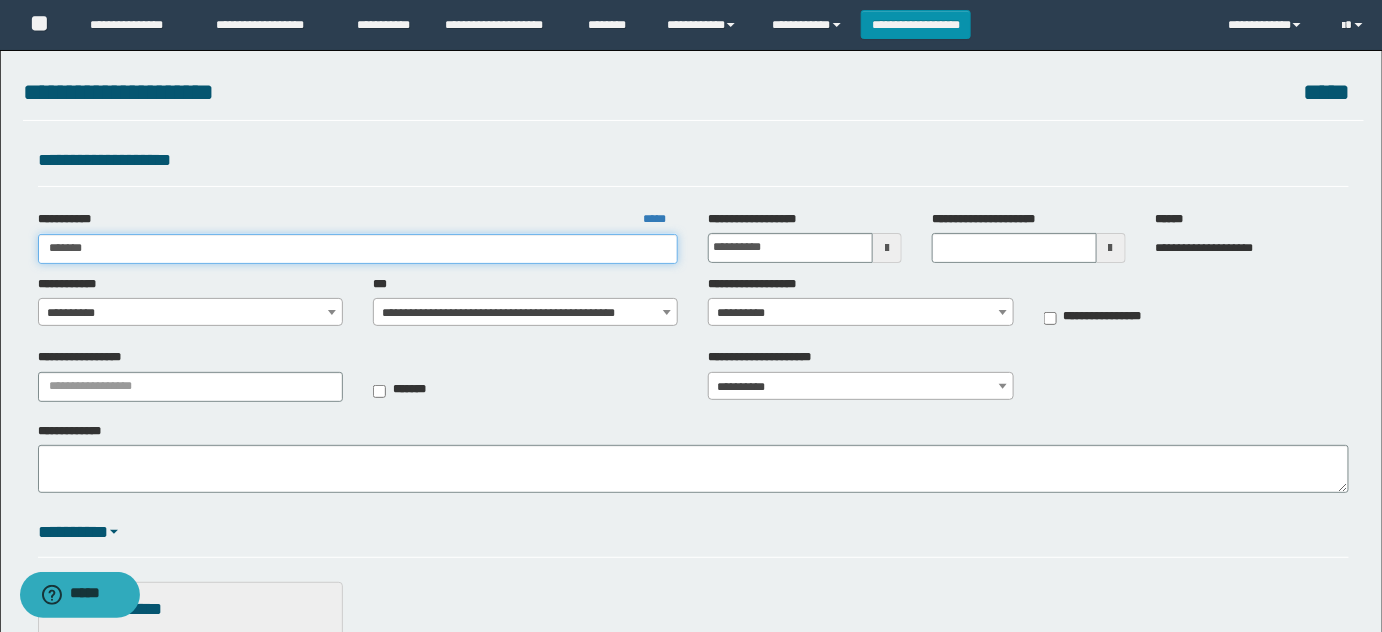 type on "********" 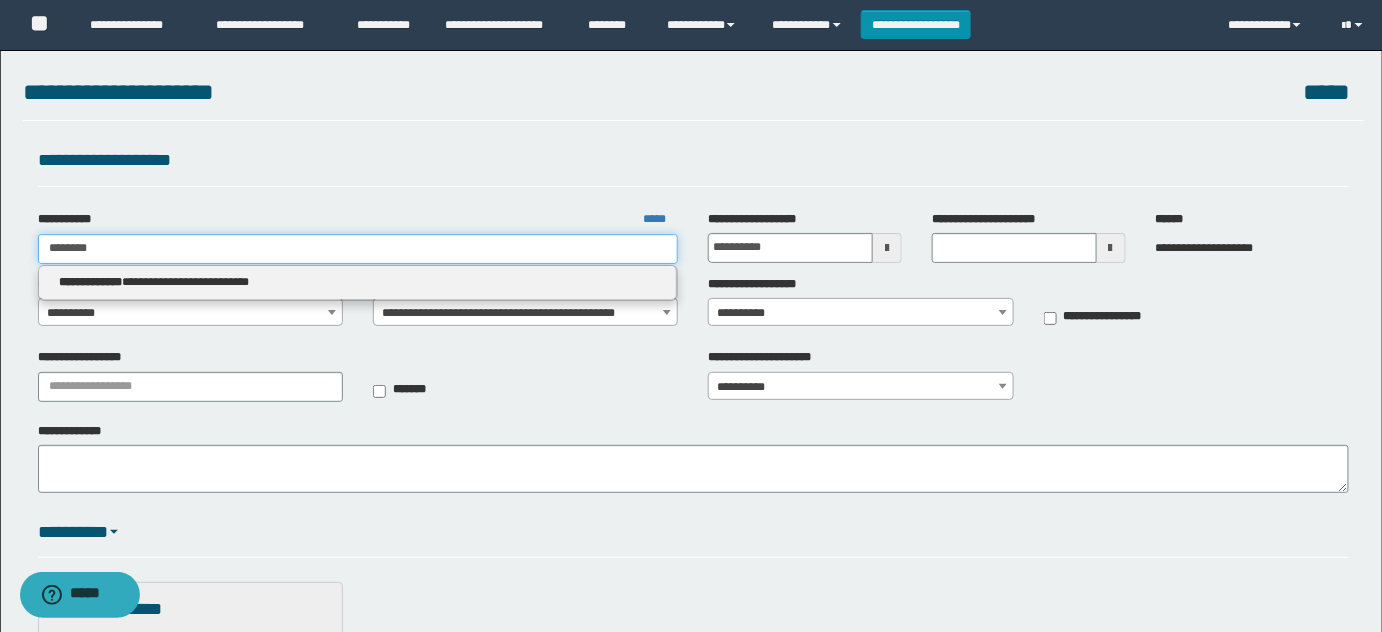 type on "********" 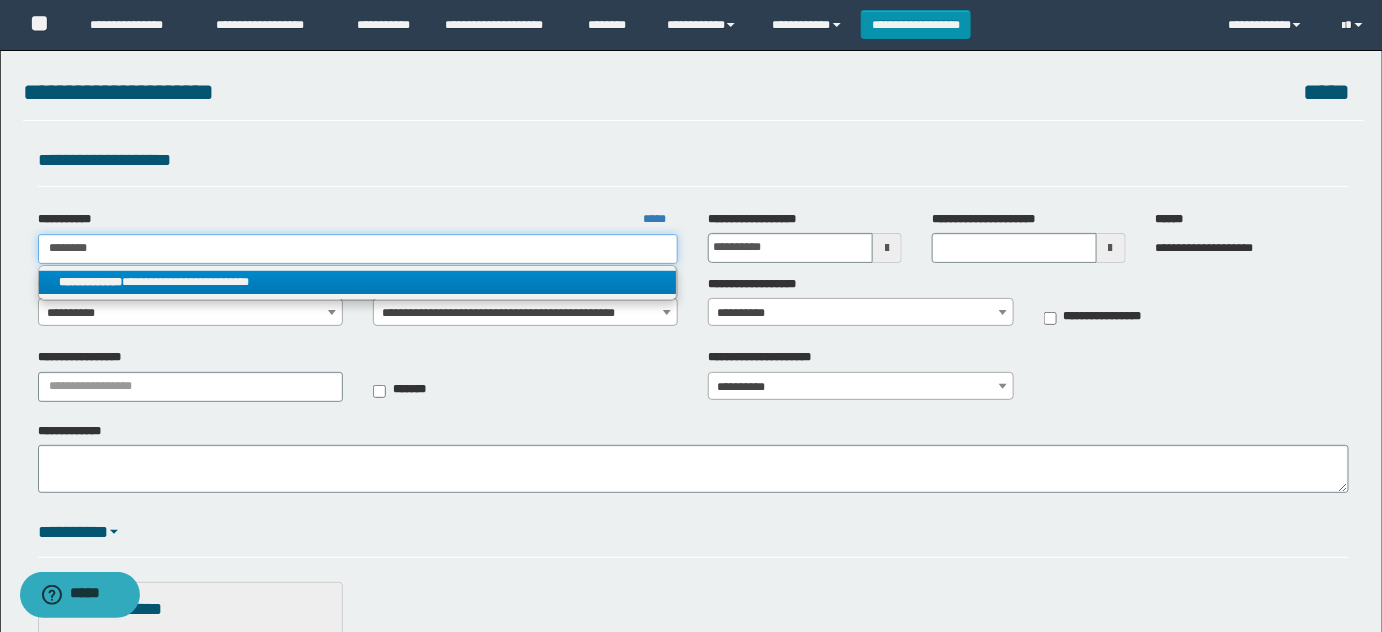 type on "********" 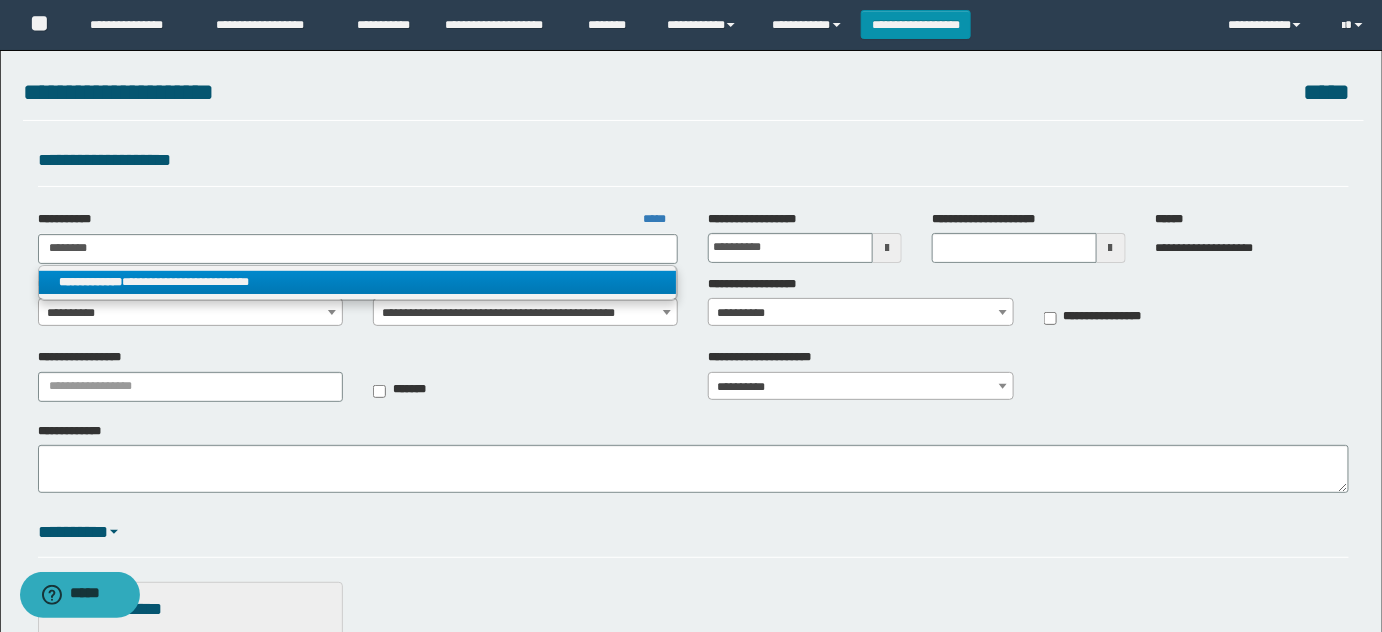 click on "**********" at bounding box center [358, 282] 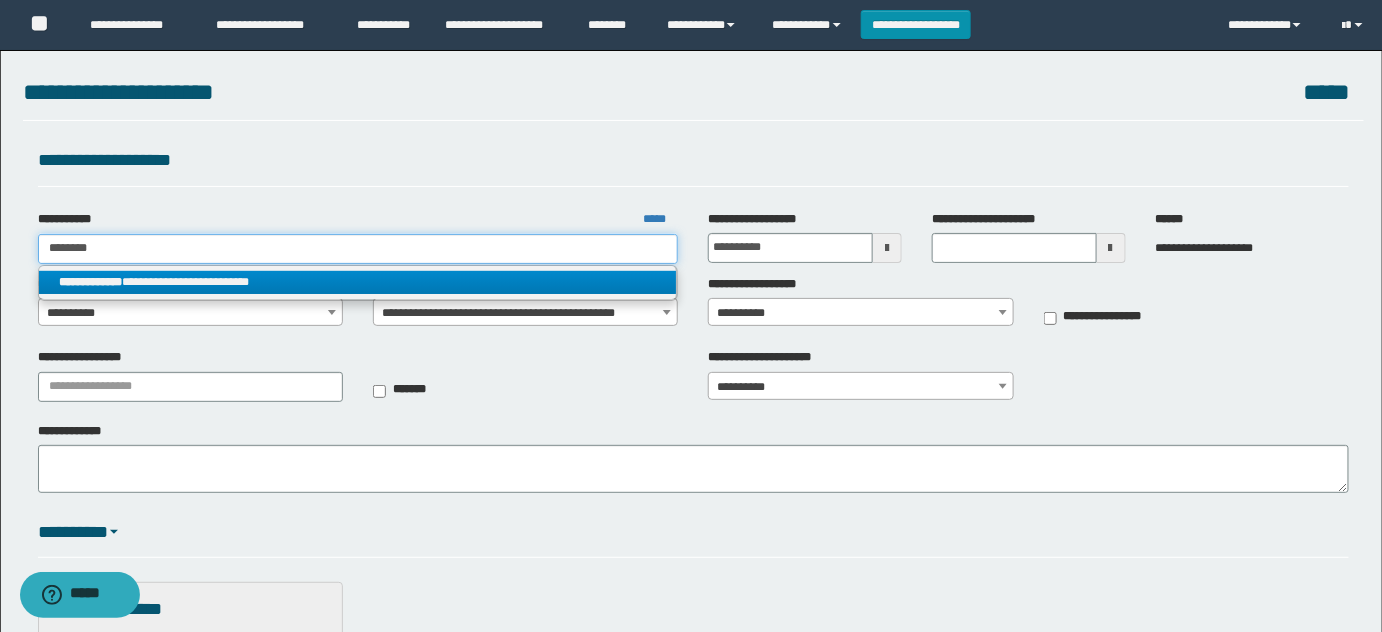 type 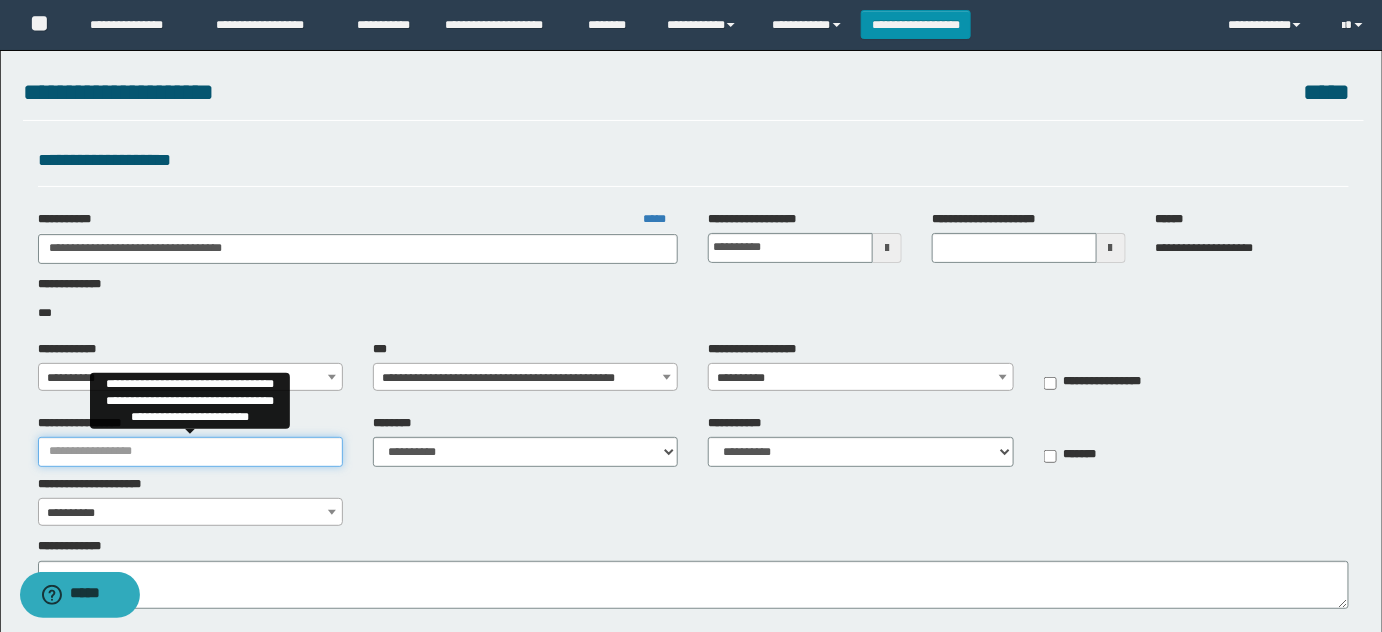 click on "**********" at bounding box center (190, 452) 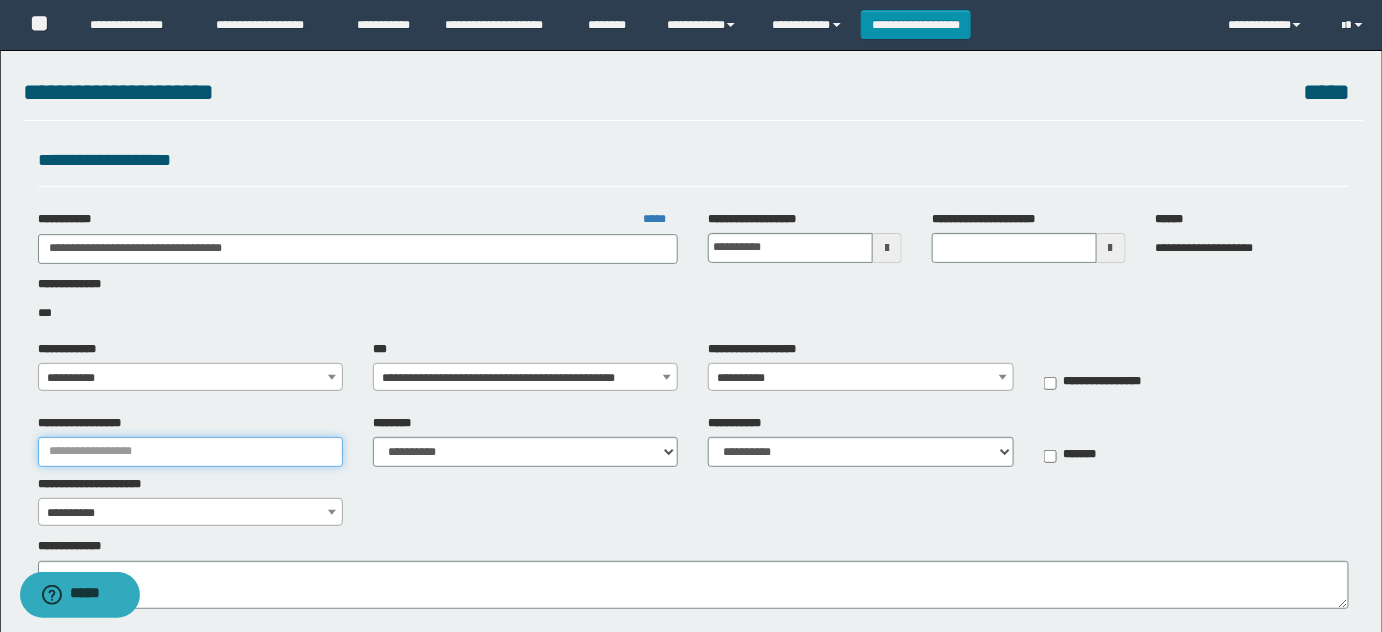 paste on "**********" 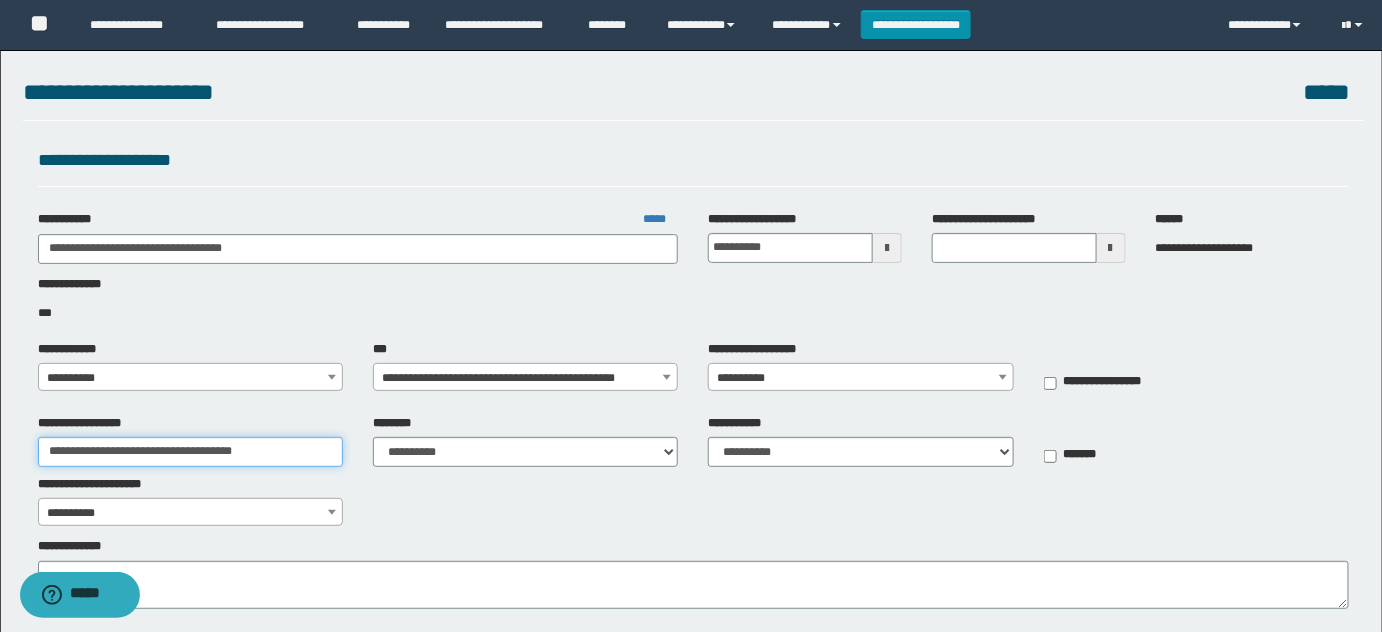 type on "**********" 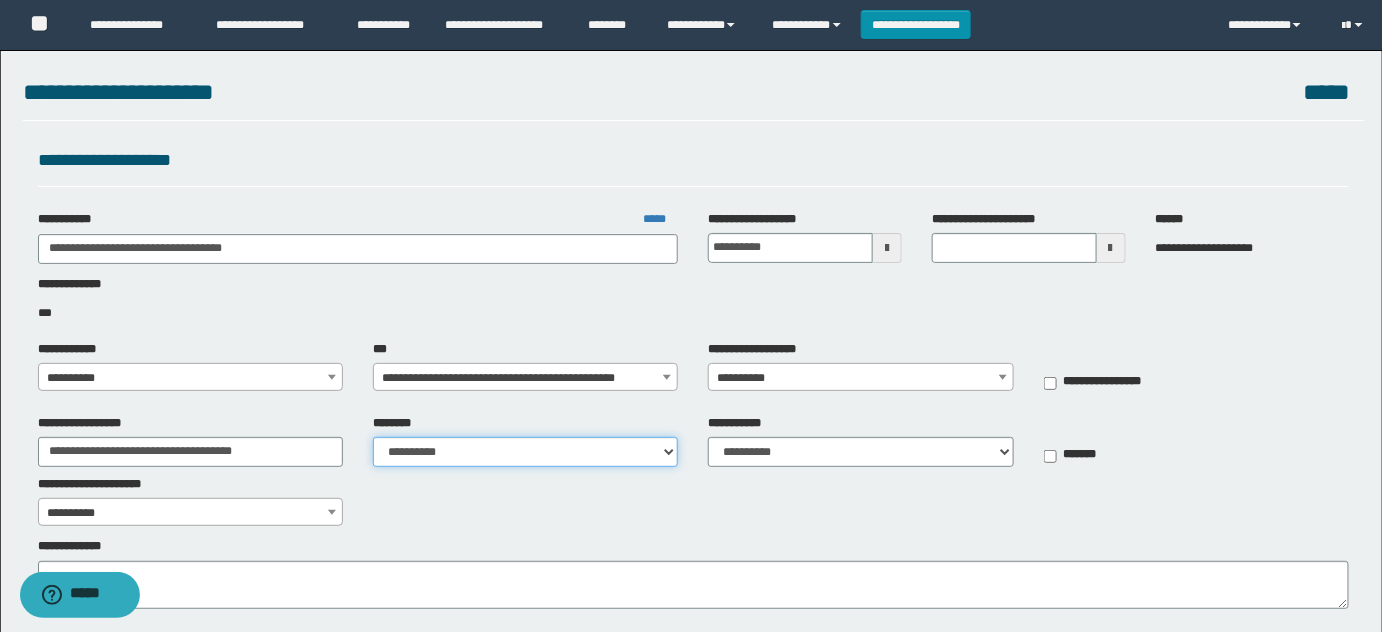 click on "**********" at bounding box center (525, 452) 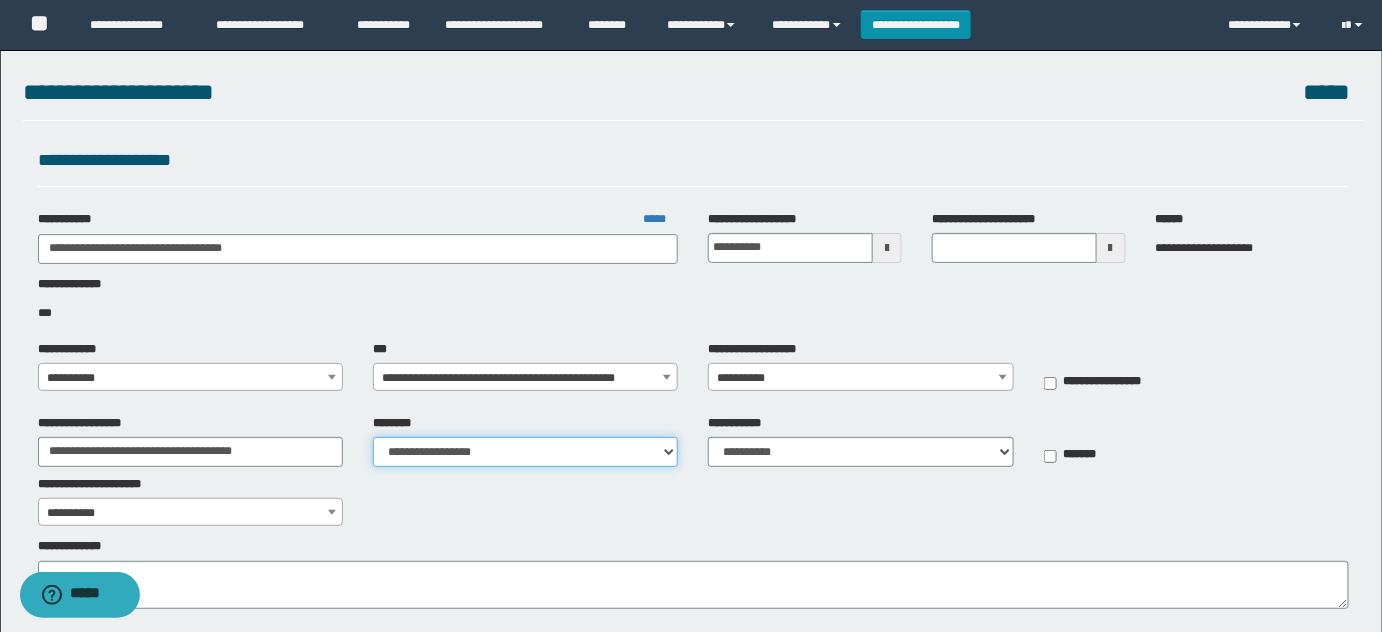 click on "**********" at bounding box center [525, 452] 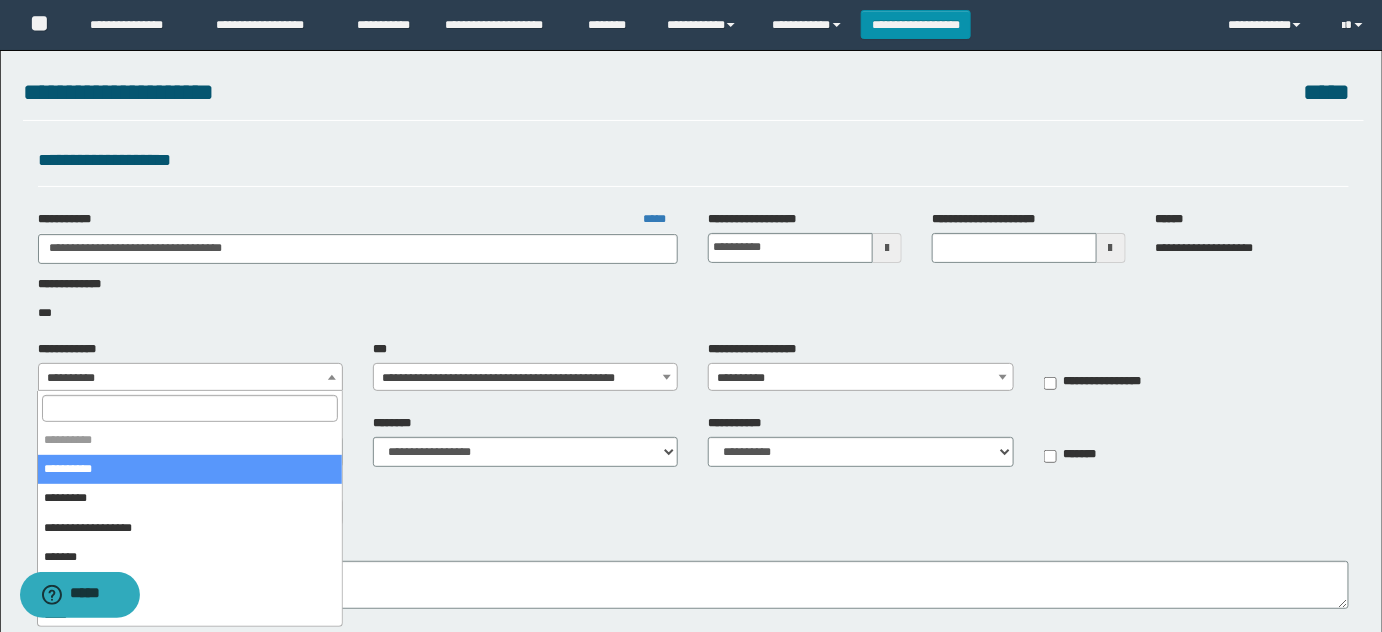 click on "**********" at bounding box center (191, 378) 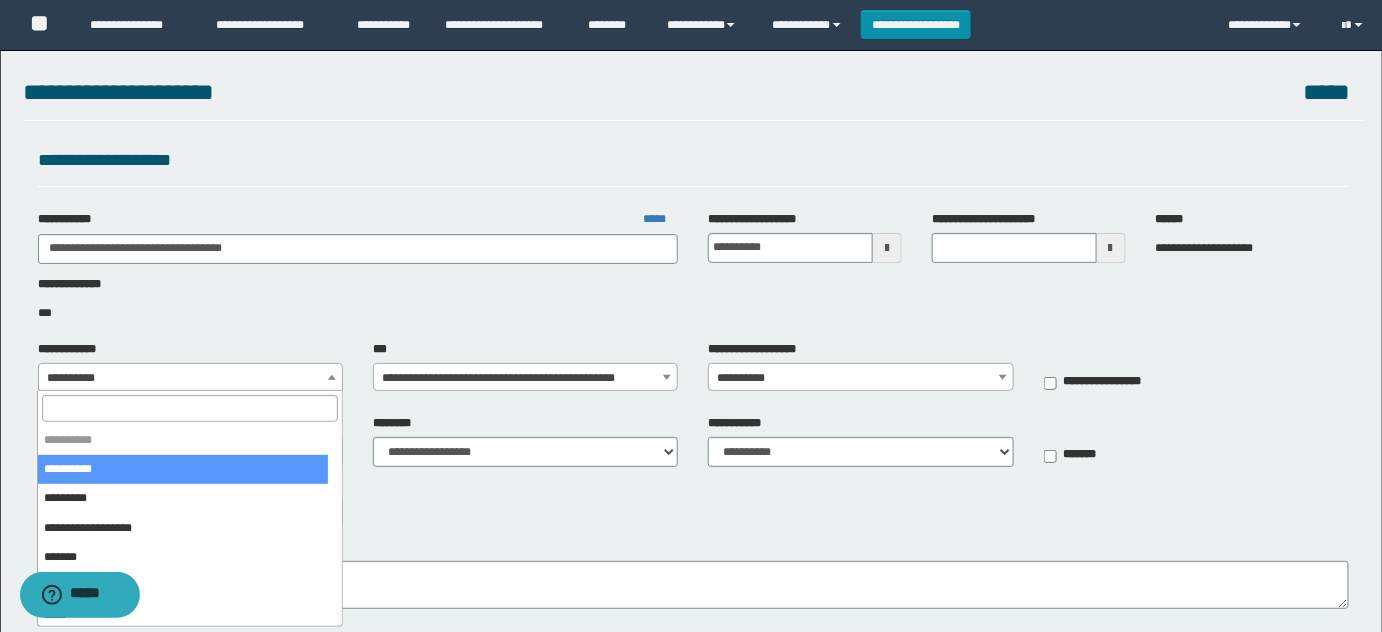 click at bounding box center (189, 408) 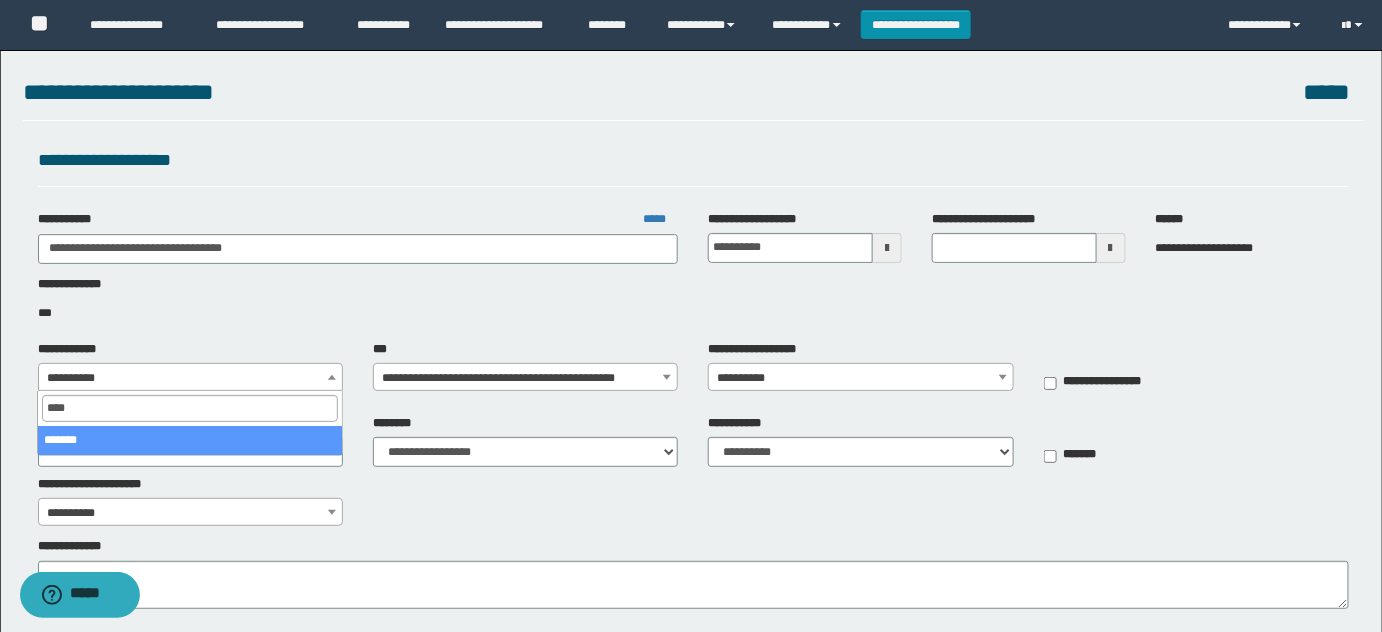 type on "*****" 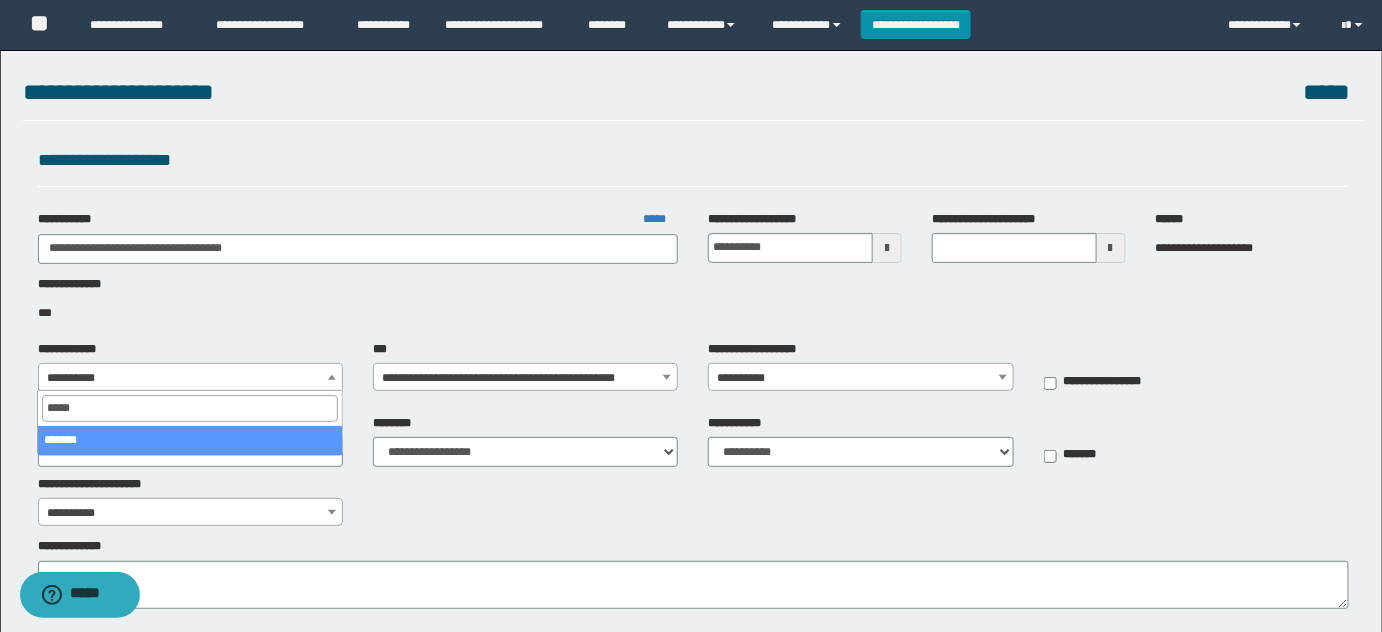 select on "**" 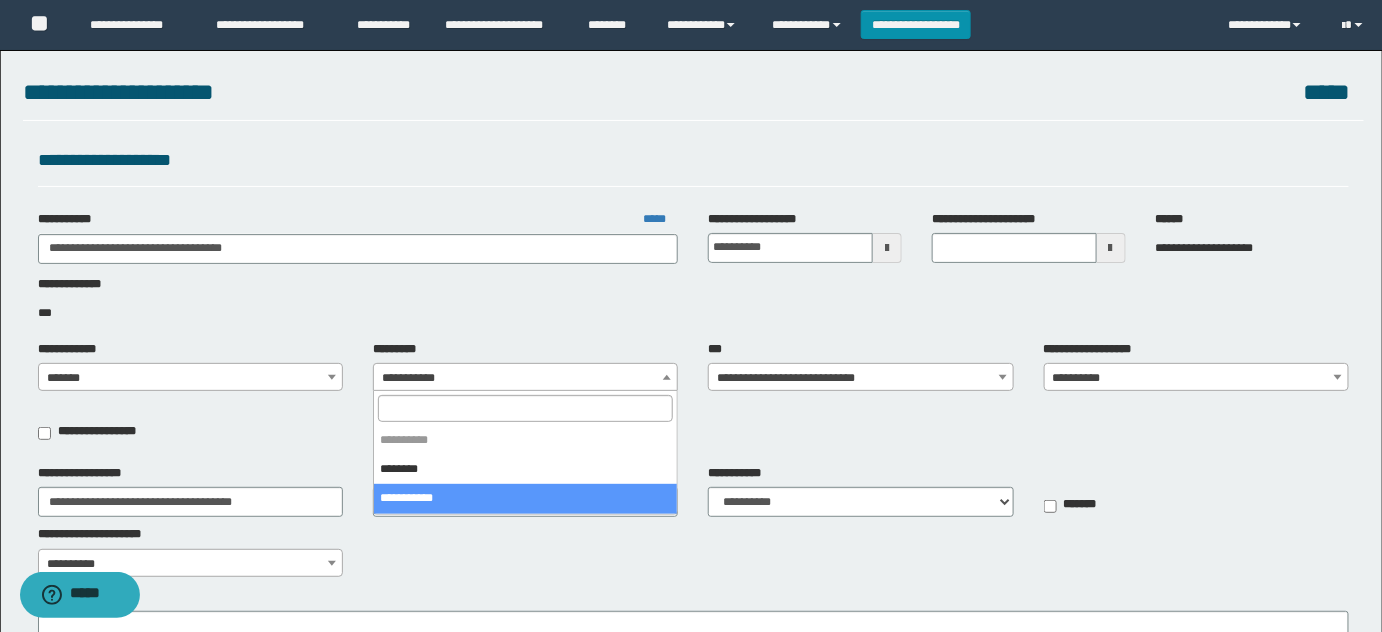 click on "**********" at bounding box center [526, 378] 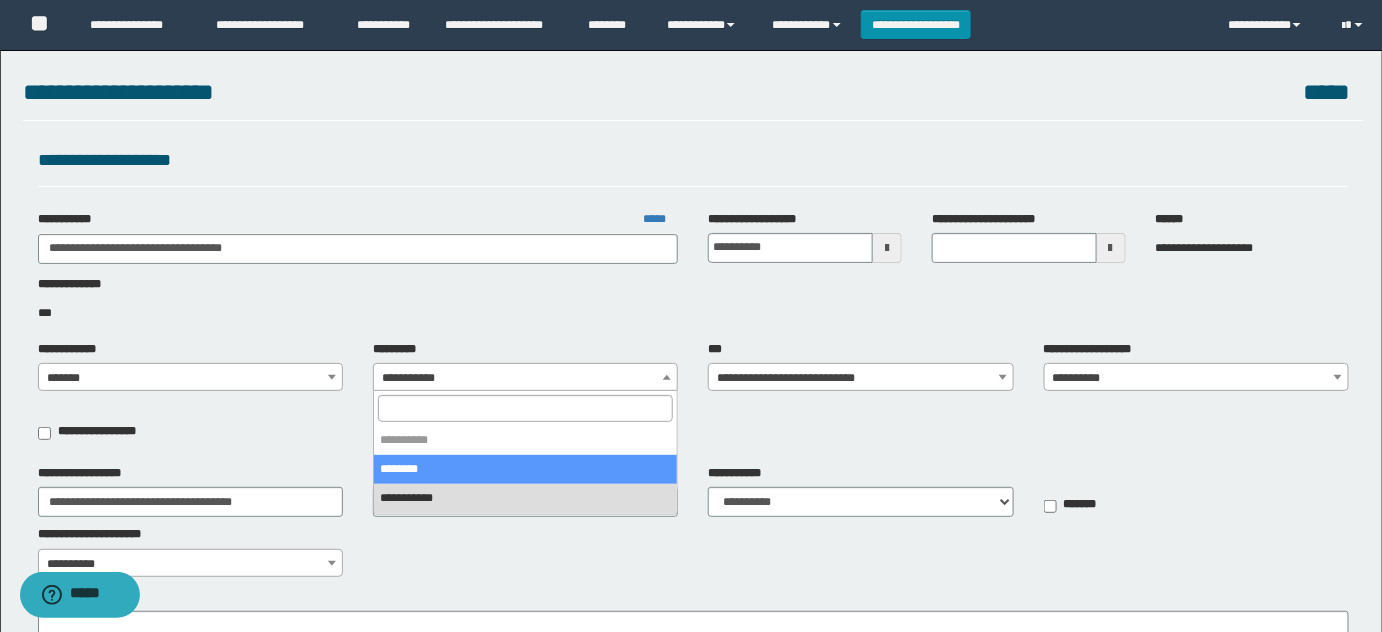 select on "****" 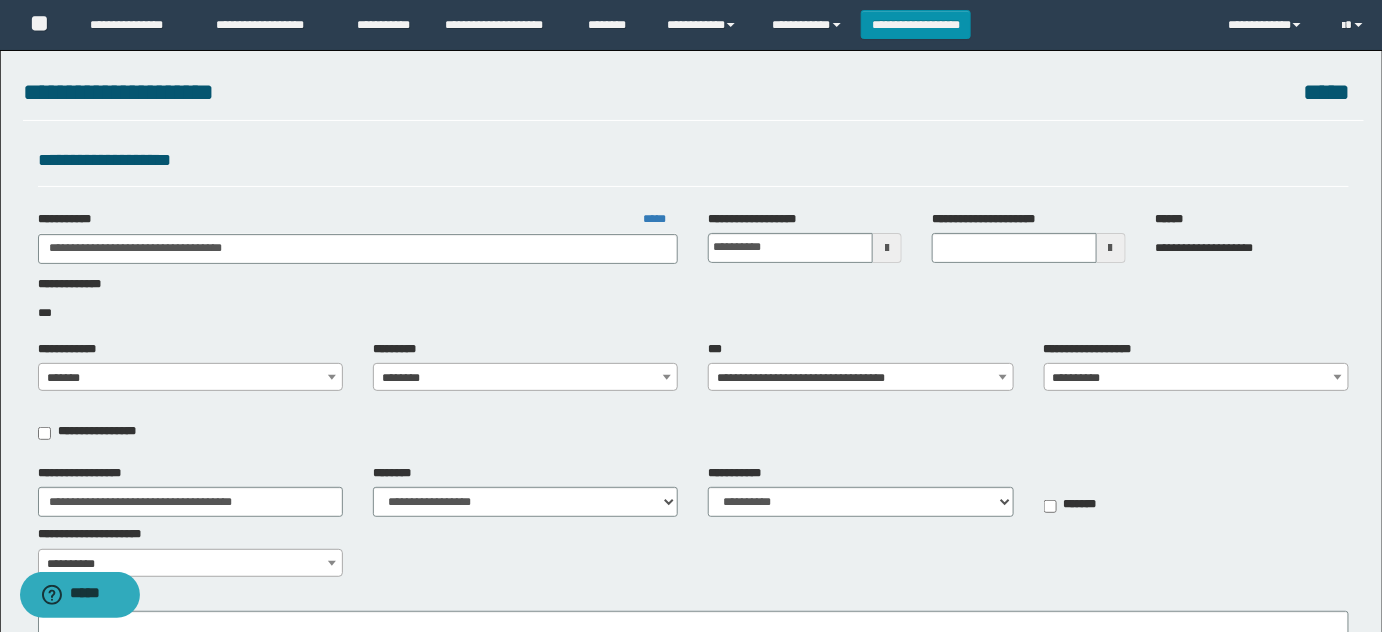 click on "**********" at bounding box center [1197, 378] 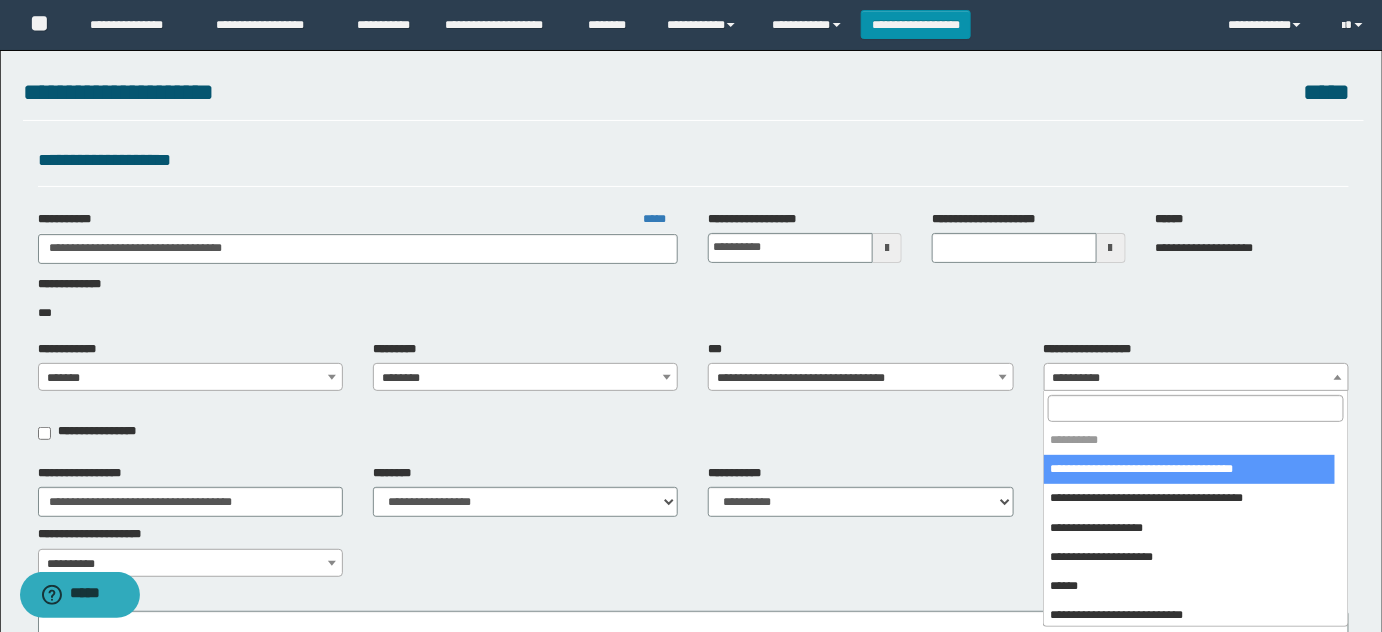 click at bounding box center (1195, 408) 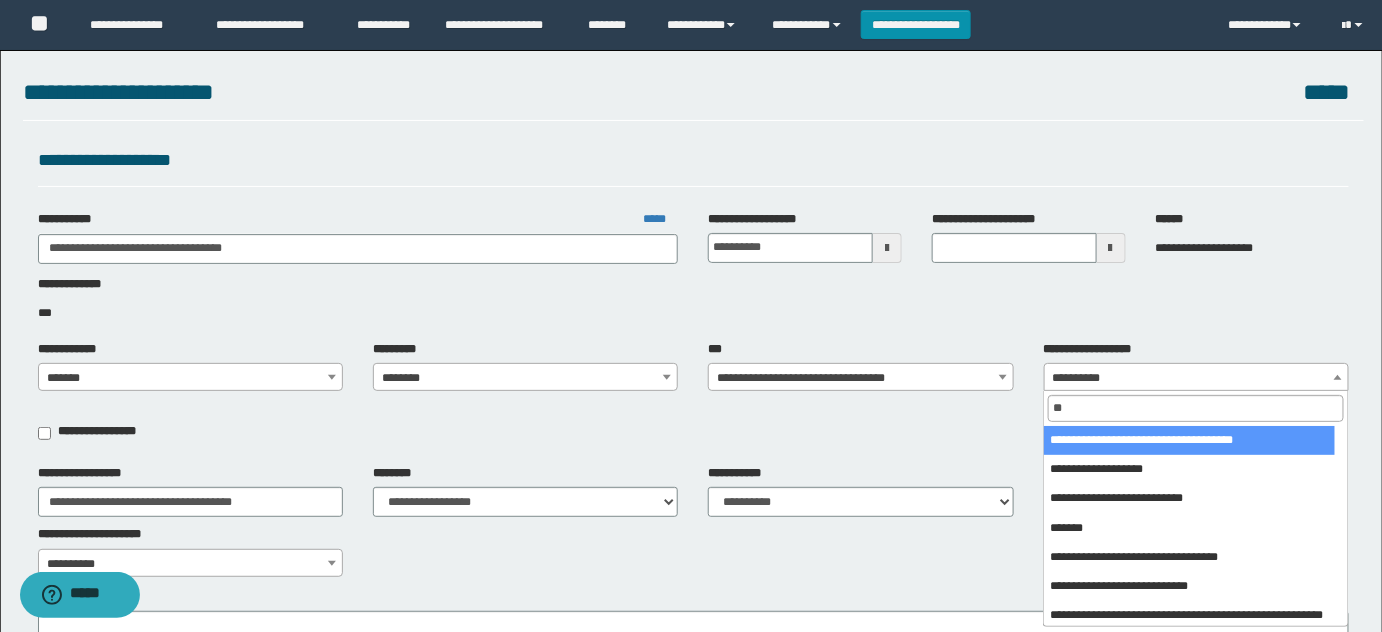 type on "*" 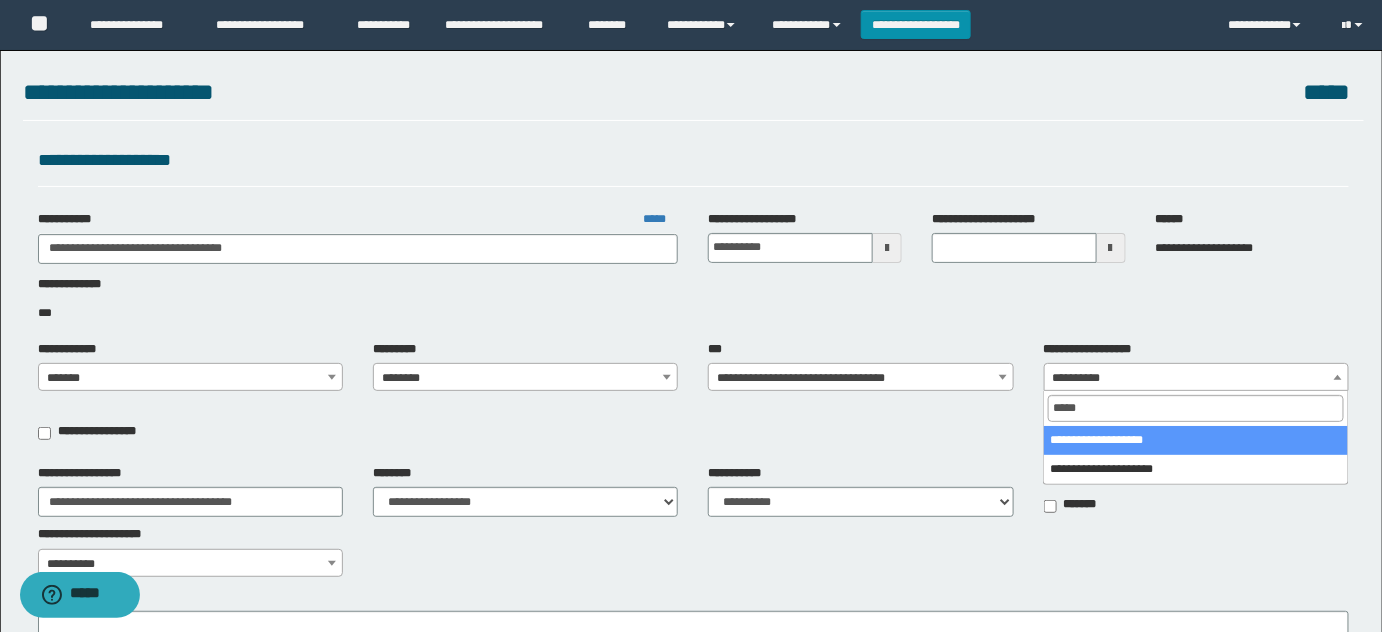 type on "******" 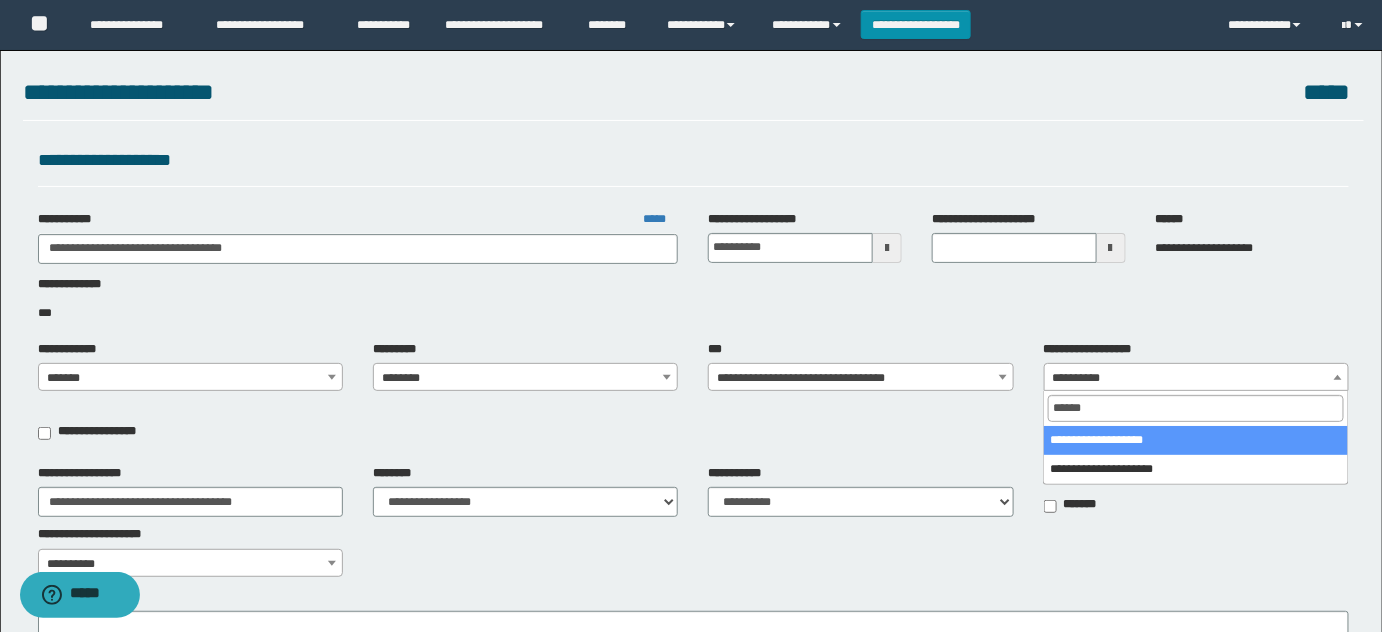 select on "****" 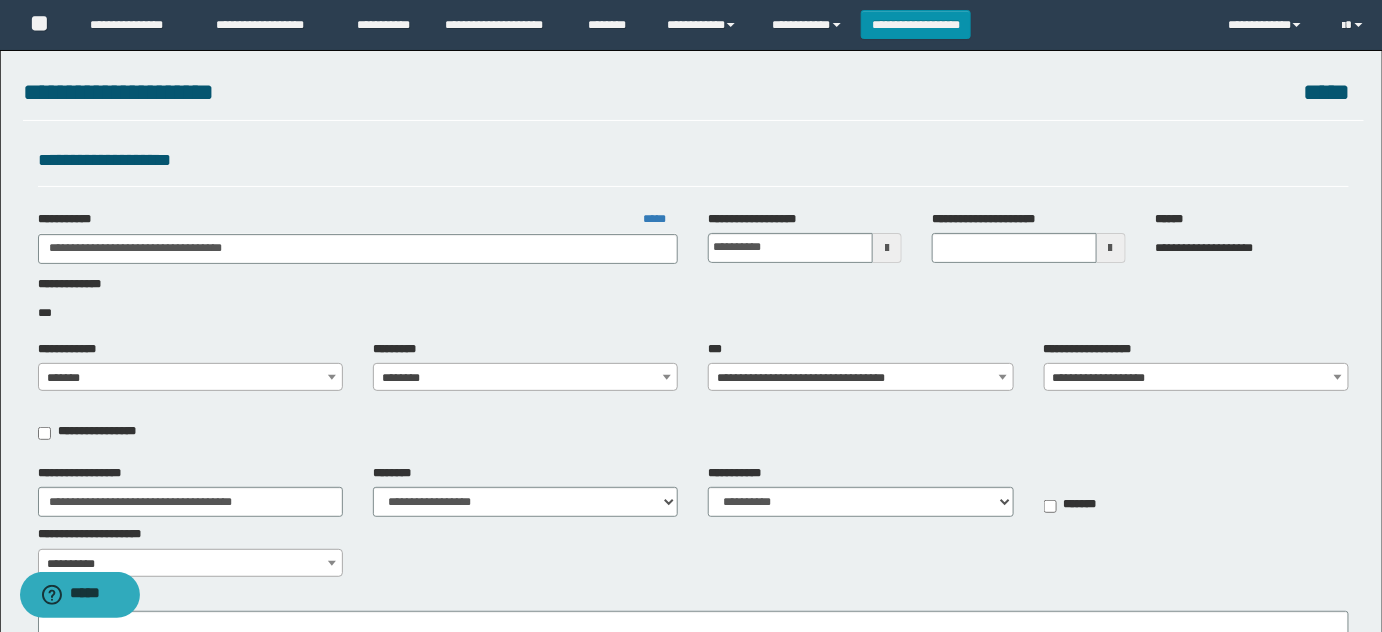 click on "**********" at bounding box center [760, 219] 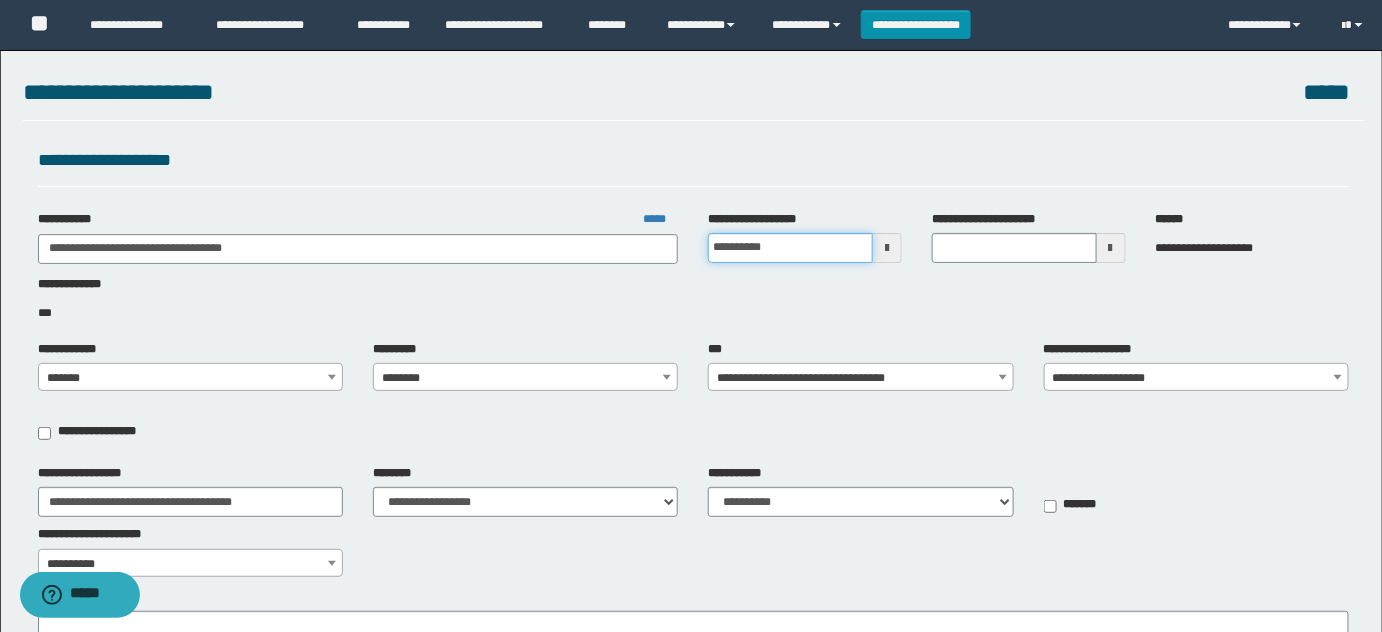 click on "**********" at bounding box center [790, 248] 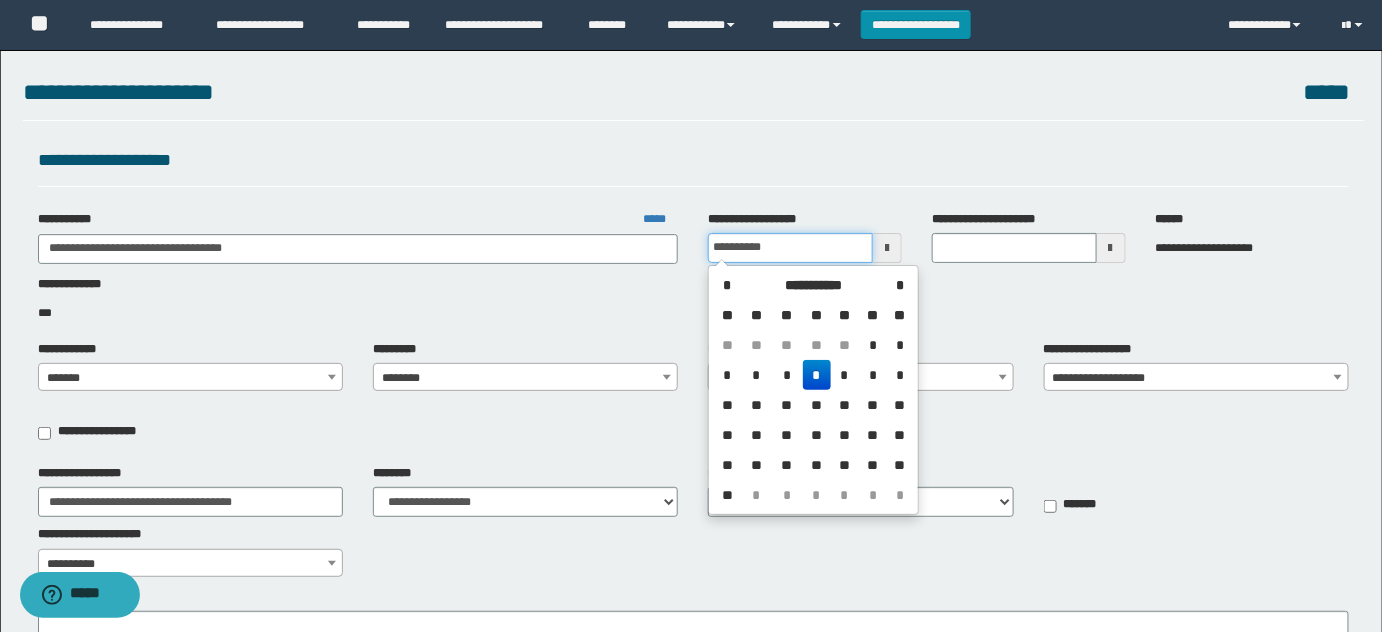 click on "**********" at bounding box center [790, 248] 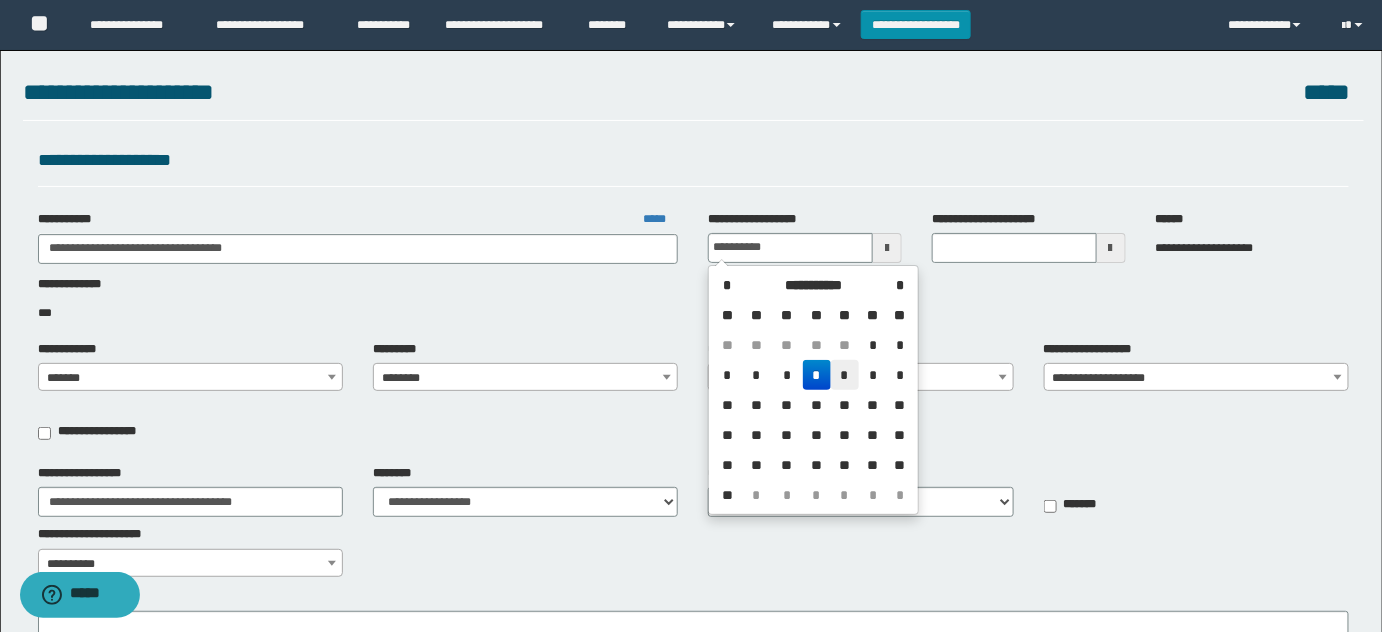 click on "*" at bounding box center [845, 375] 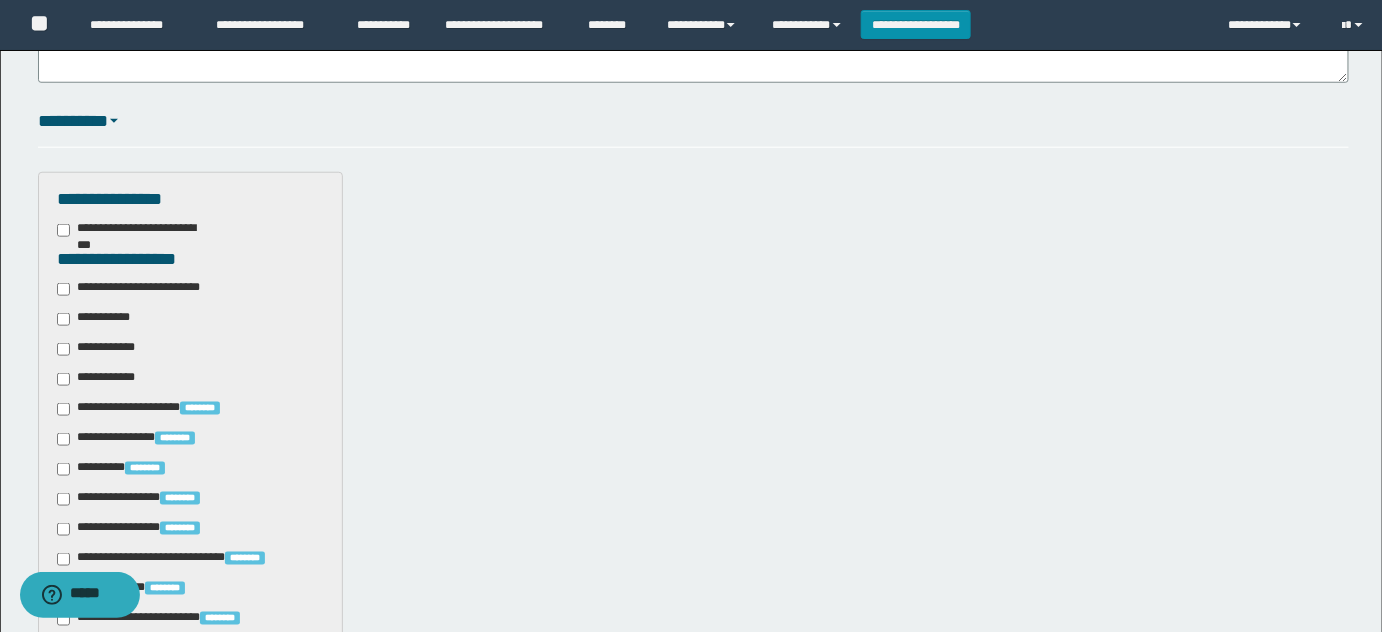 scroll, scrollTop: 636, scrollLeft: 0, axis: vertical 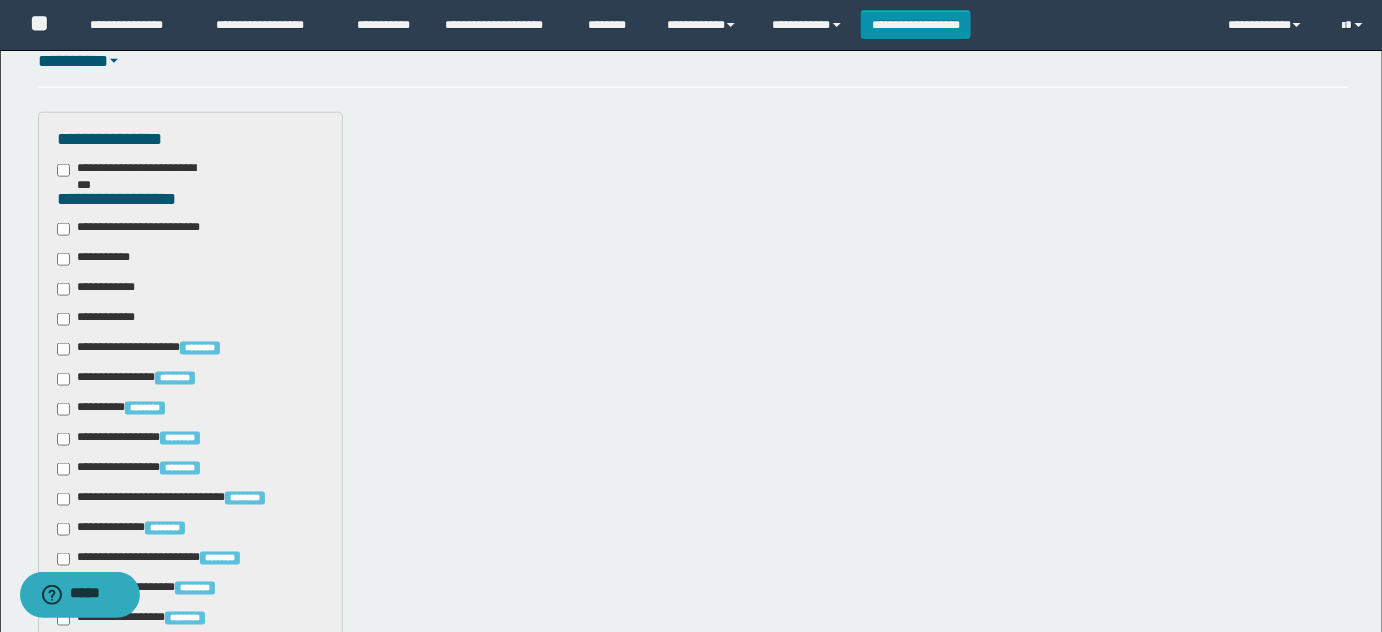 click on "**********" at bounding box center [143, 229] 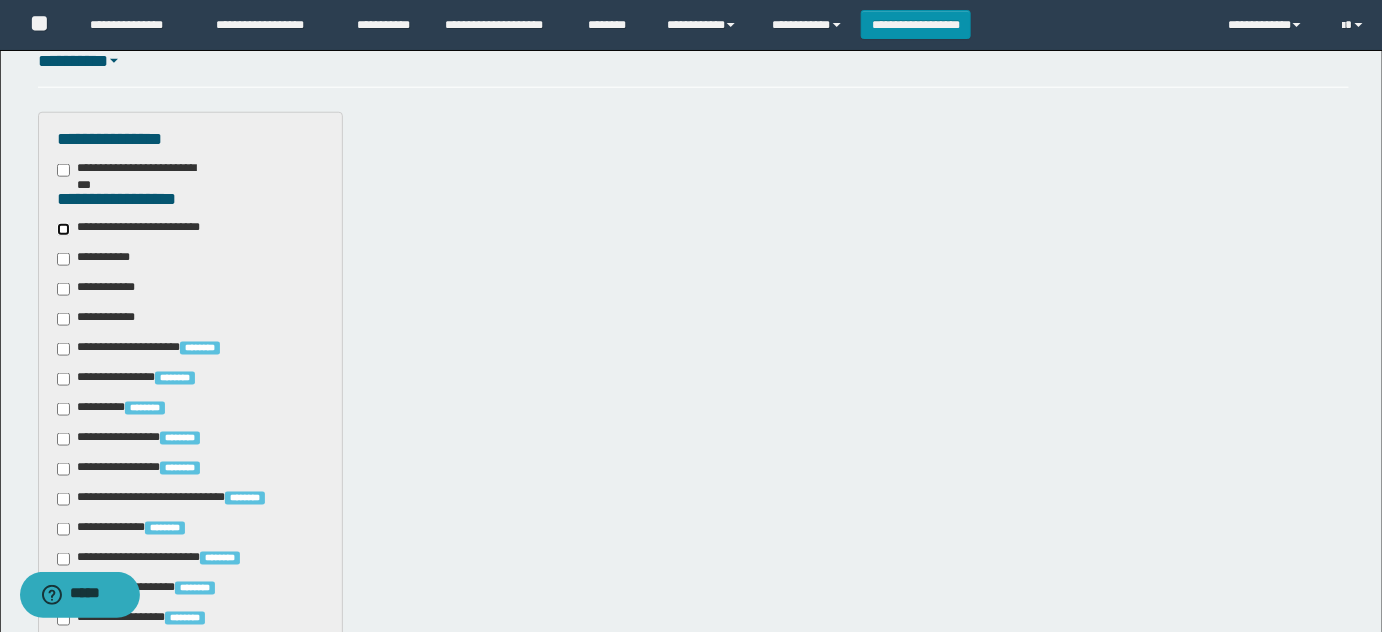 scroll, scrollTop: 1000, scrollLeft: 0, axis: vertical 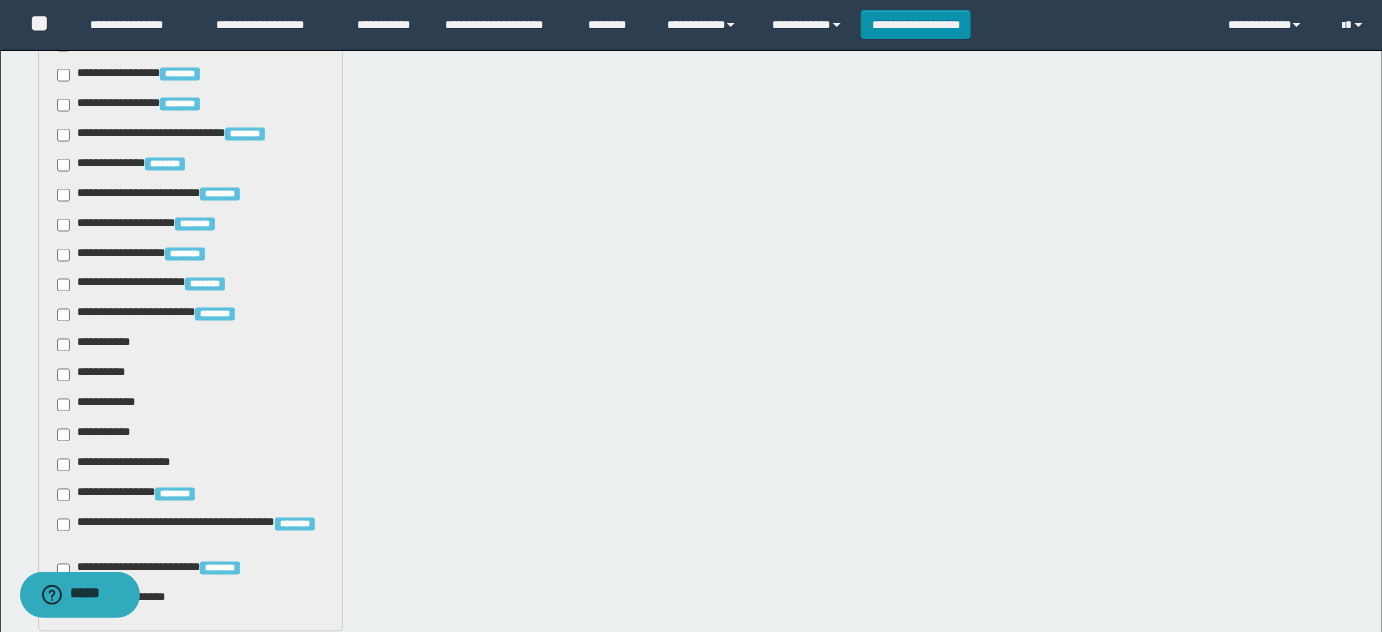 click on "**********" at bounding box center (97, 345) 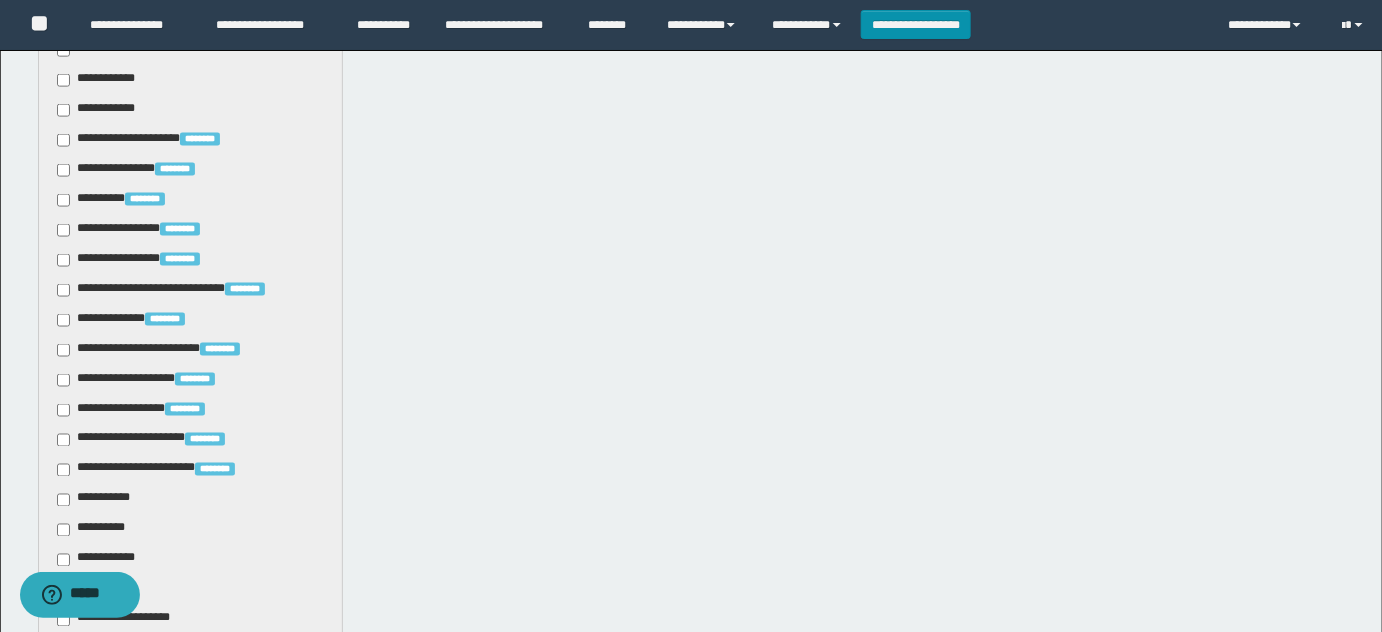 scroll, scrollTop: 636, scrollLeft: 0, axis: vertical 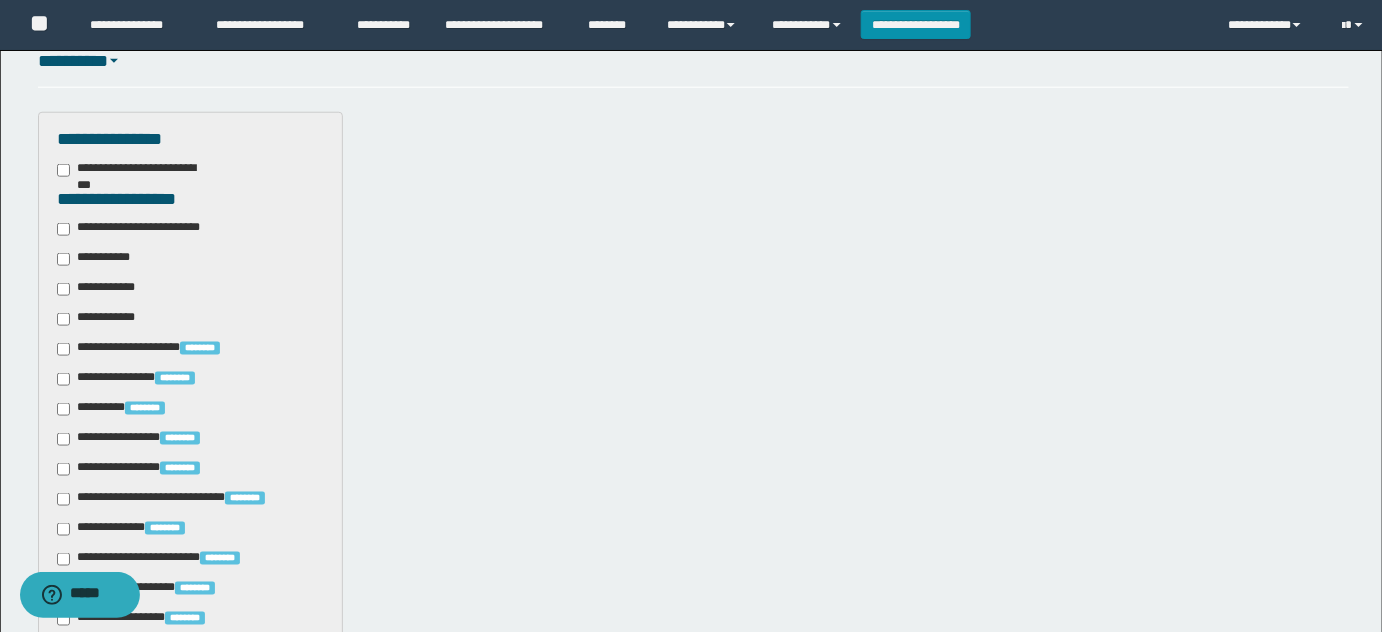 click on "**********" at bounding box center (97, 259) 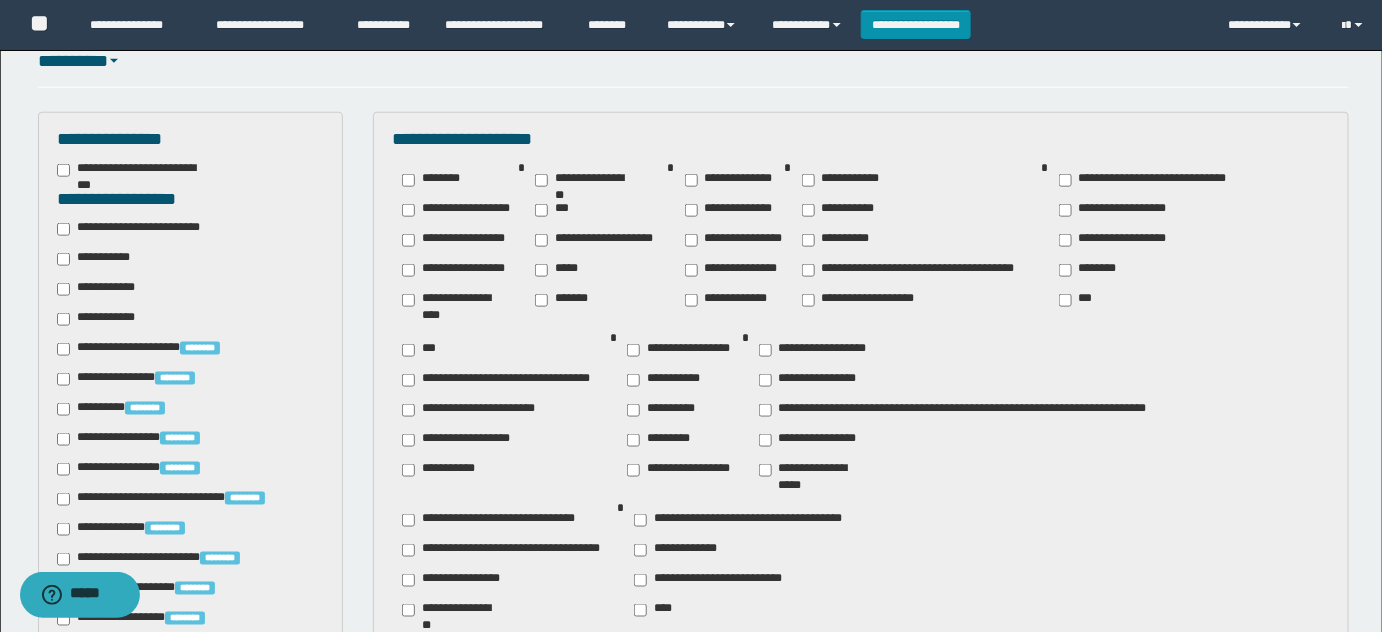 click on "**********" at bounding box center [103, 289] 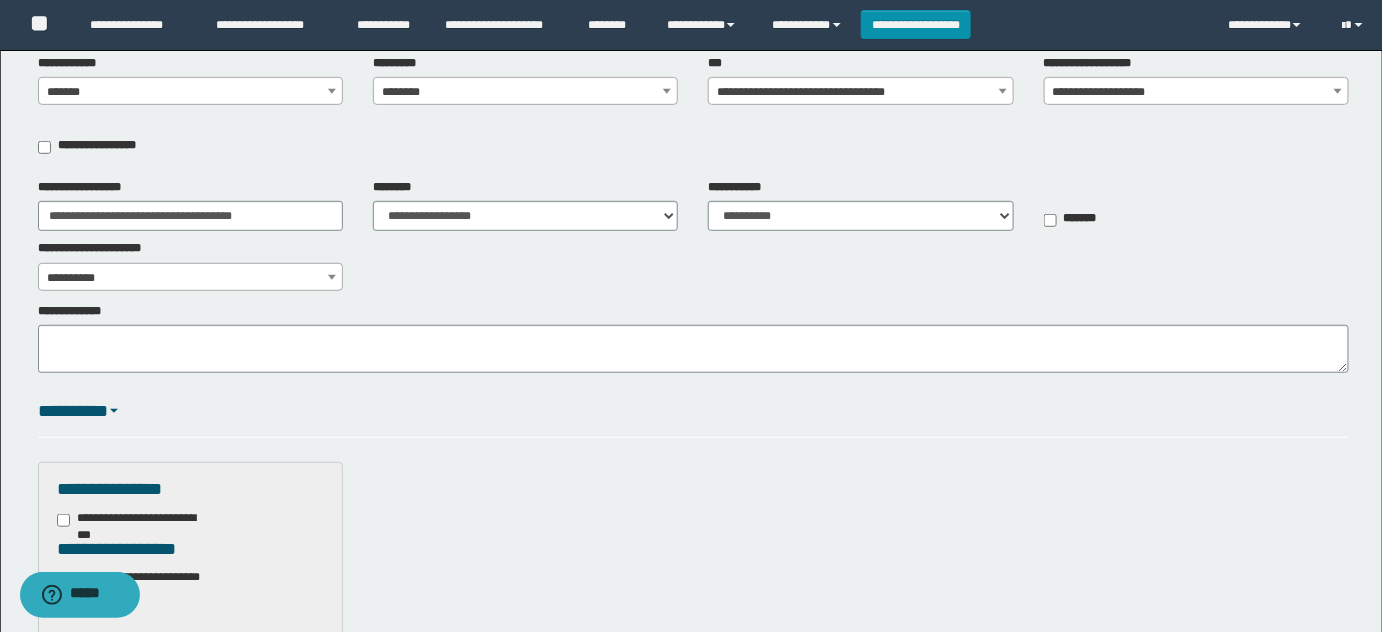 scroll, scrollTop: 454, scrollLeft: 0, axis: vertical 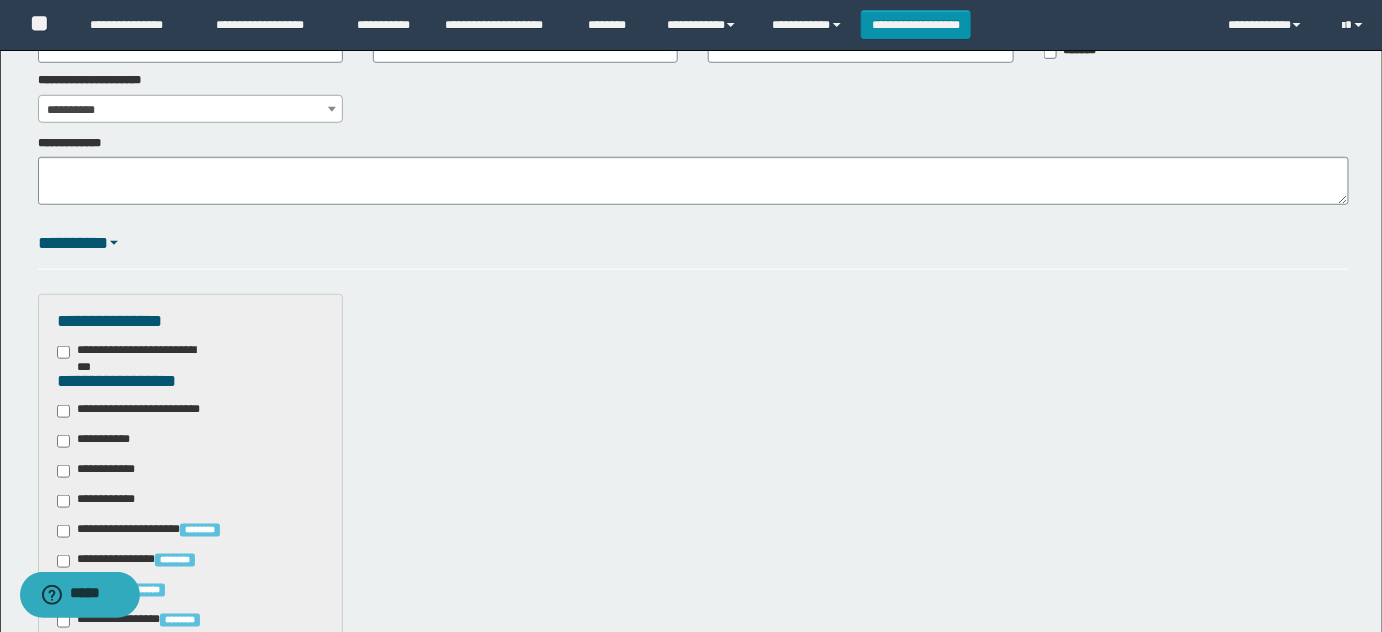 click on "**********" at bounding box center (143, 411) 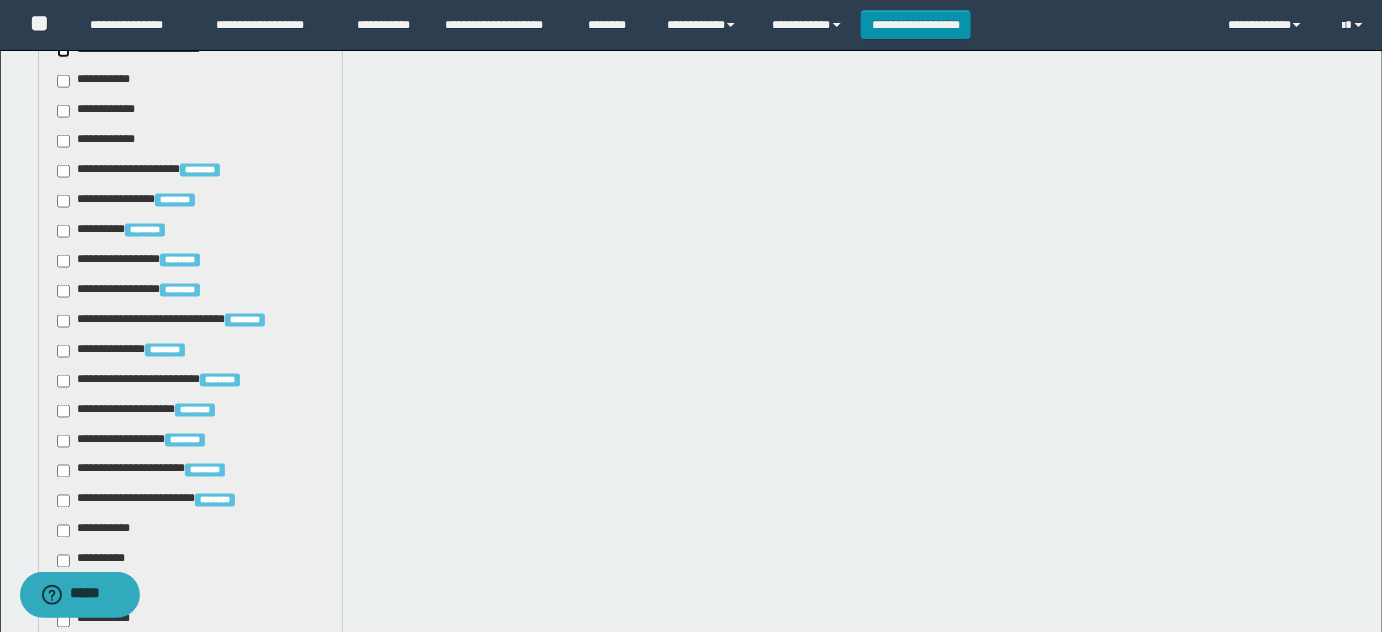 scroll, scrollTop: 909, scrollLeft: 0, axis: vertical 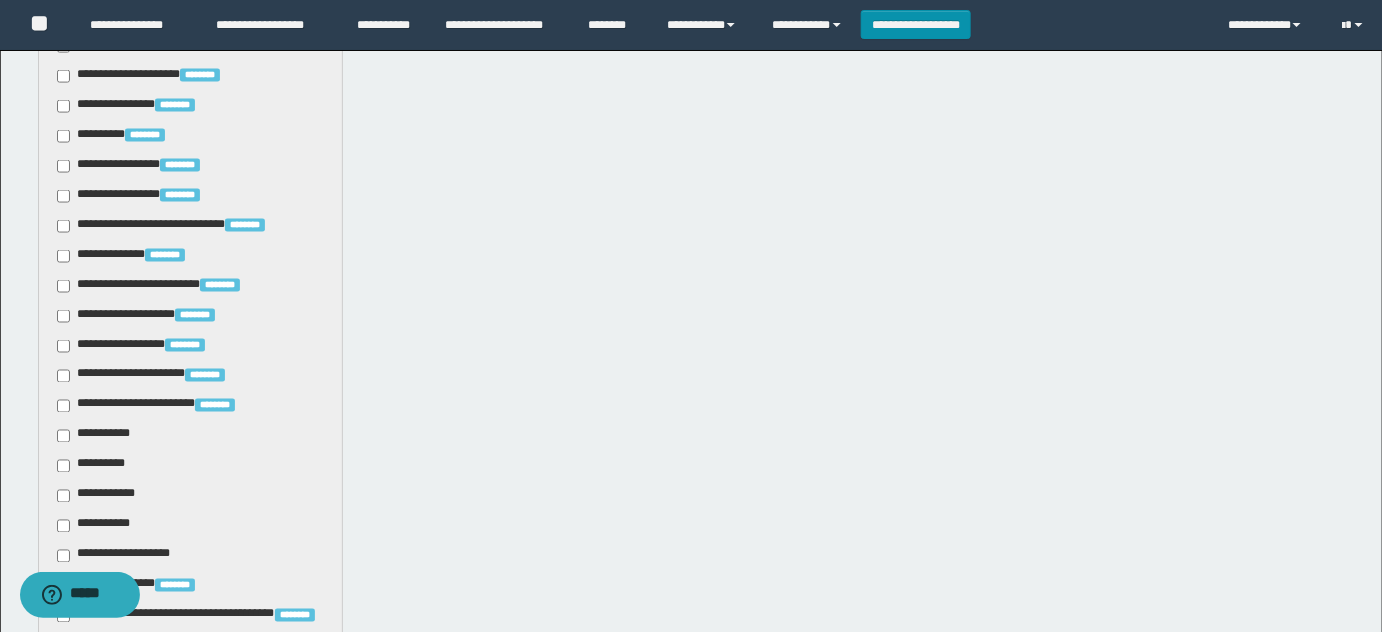 click on "**********" at bounding box center [191, 323] 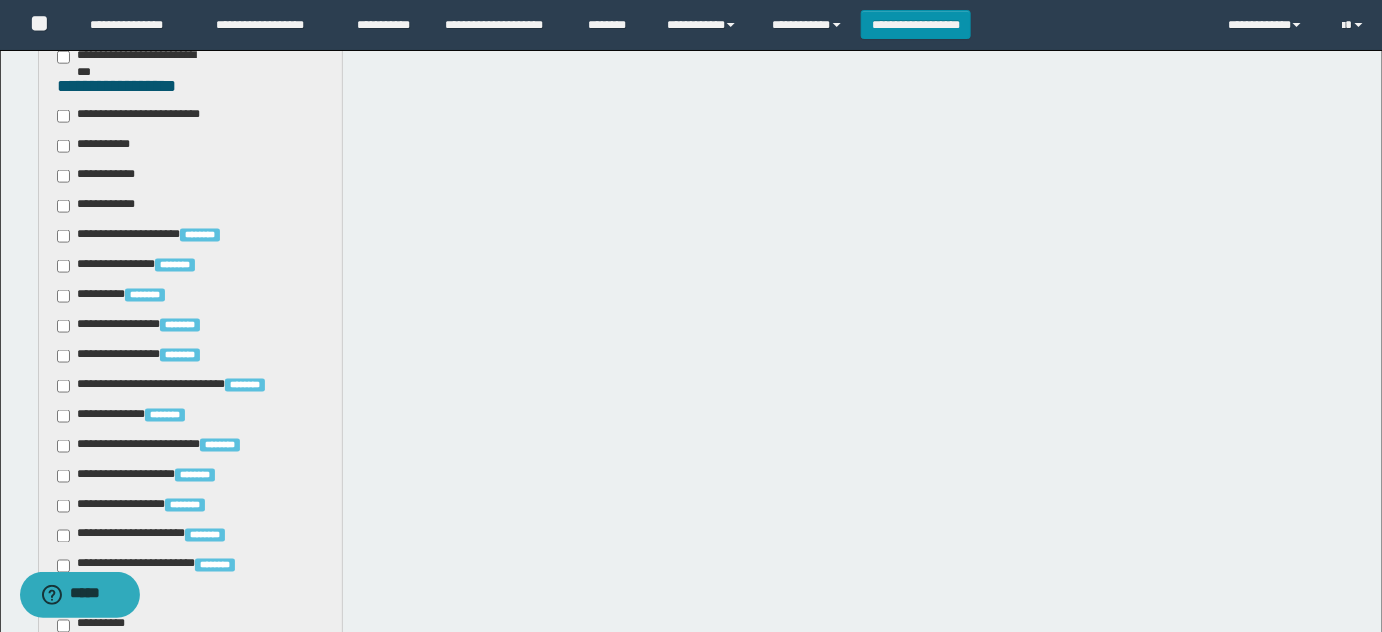 scroll, scrollTop: 636, scrollLeft: 0, axis: vertical 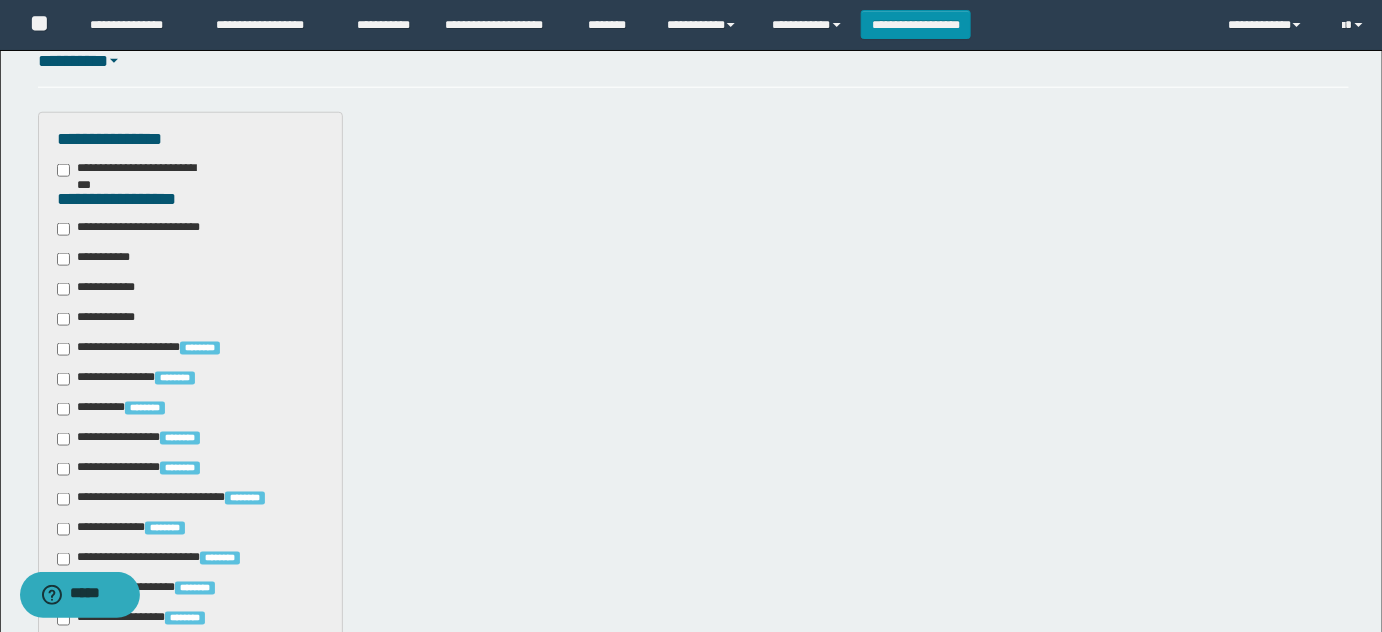 click on "**********" at bounding box center (97, 259) 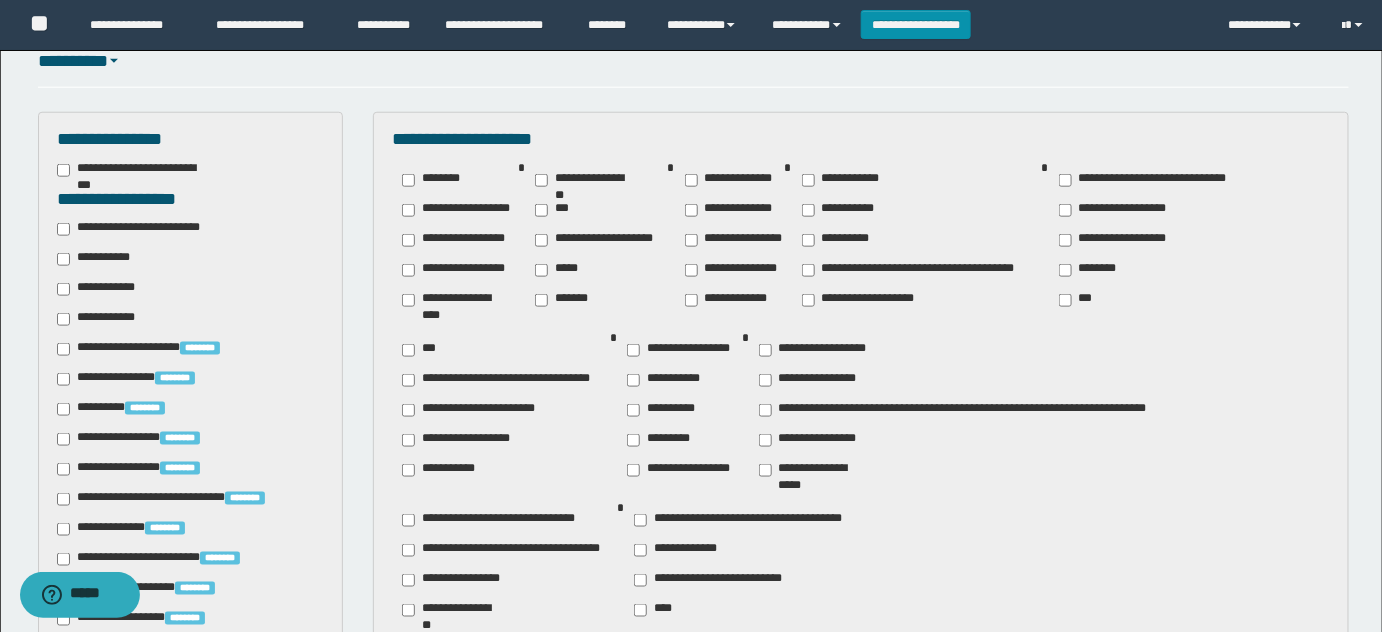click on "********" at bounding box center (1092, 270) 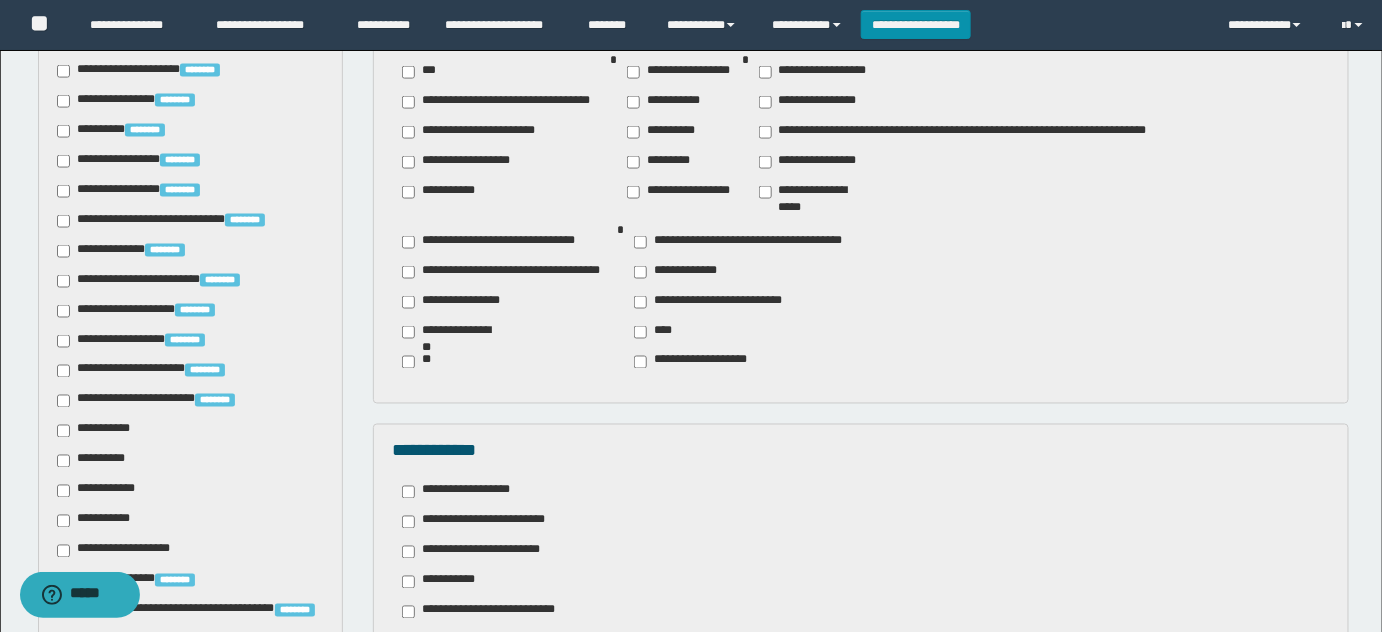 scroll, scrollTop: 1000, scrollLeft: 0, axis: vertical 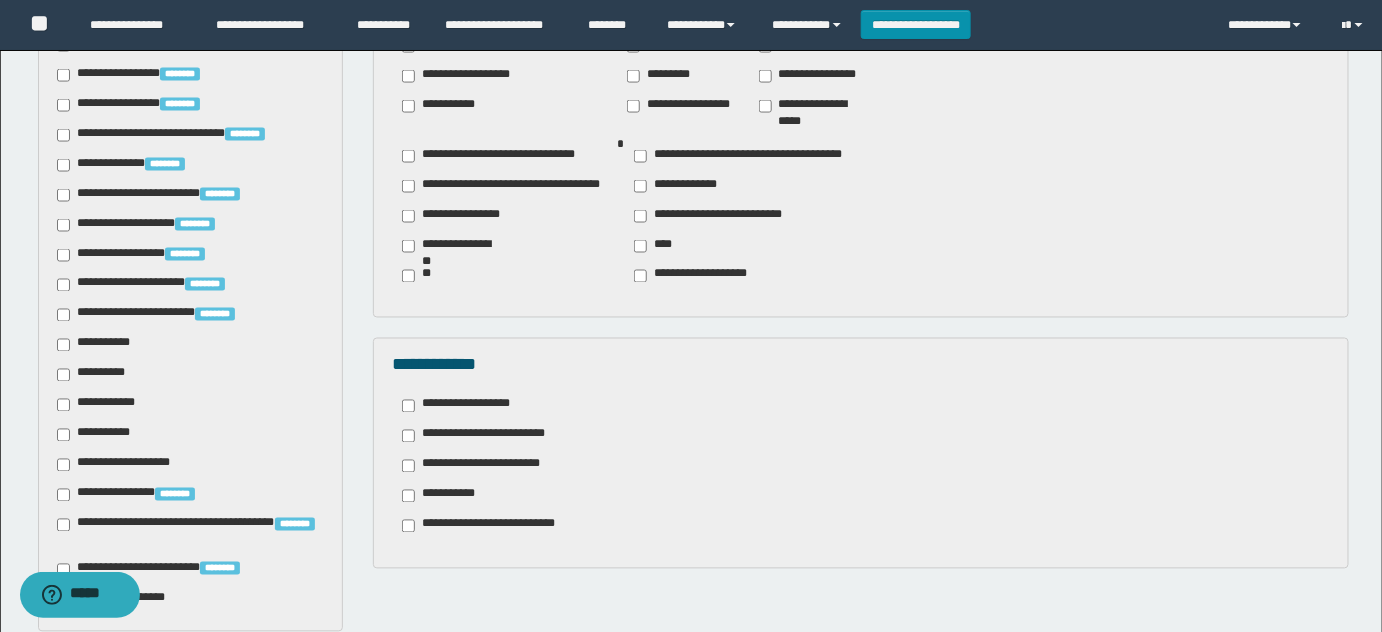 click on "**********" at bounding box center [464, 406] 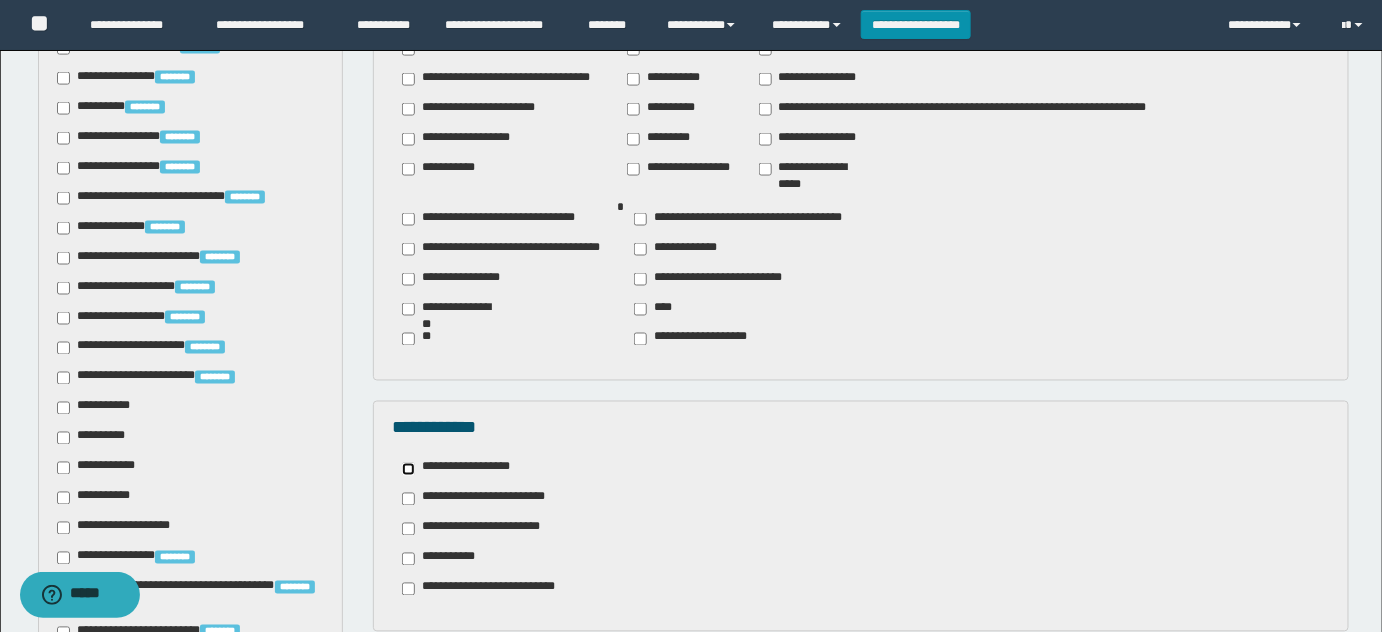 scroll, scrollTop: 681, scrollLeft: 0, axis: vertical 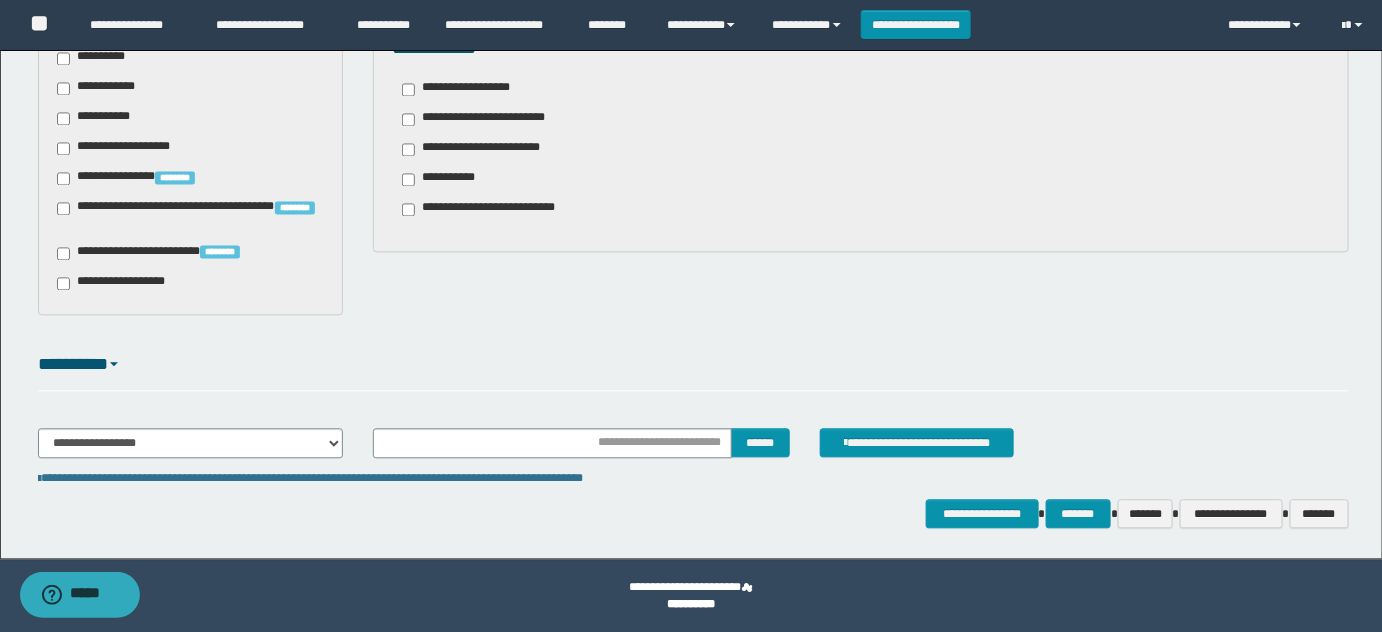 click on "**********" at bounding box center [117, 283] 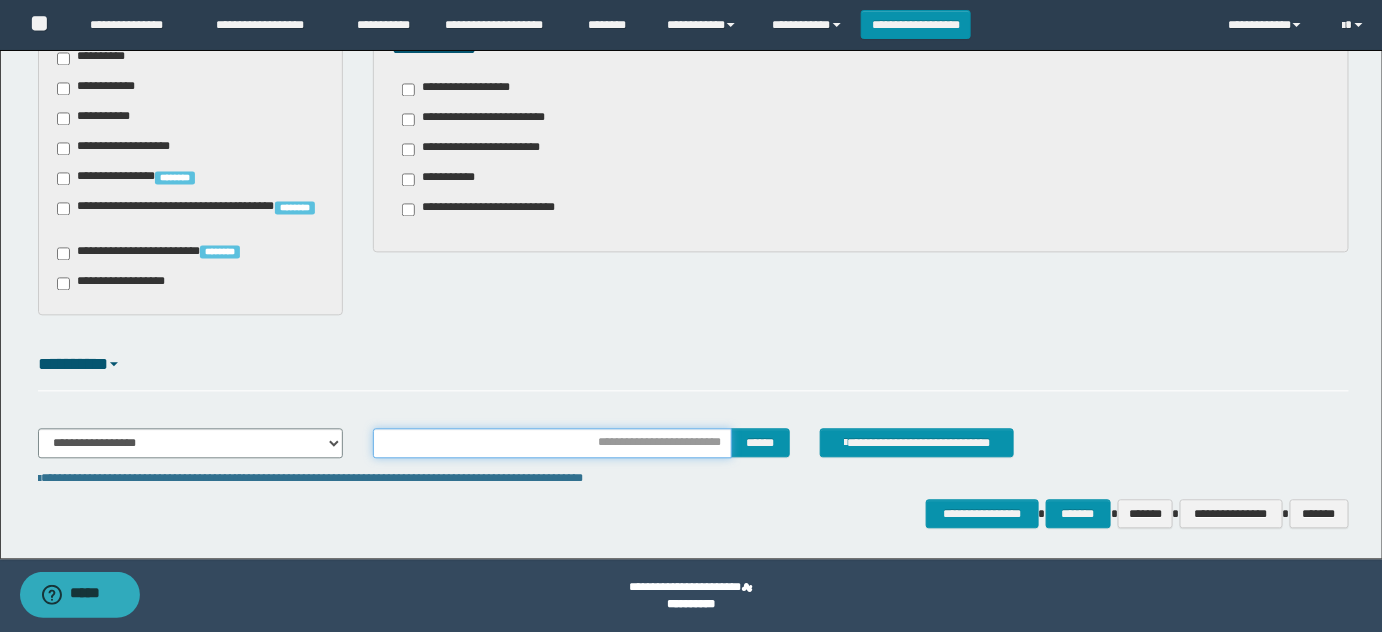 drag, startPoint x: 658, startPoint y: 431, endPoint x: 731, endPoint y: 435, distance: 73.109505 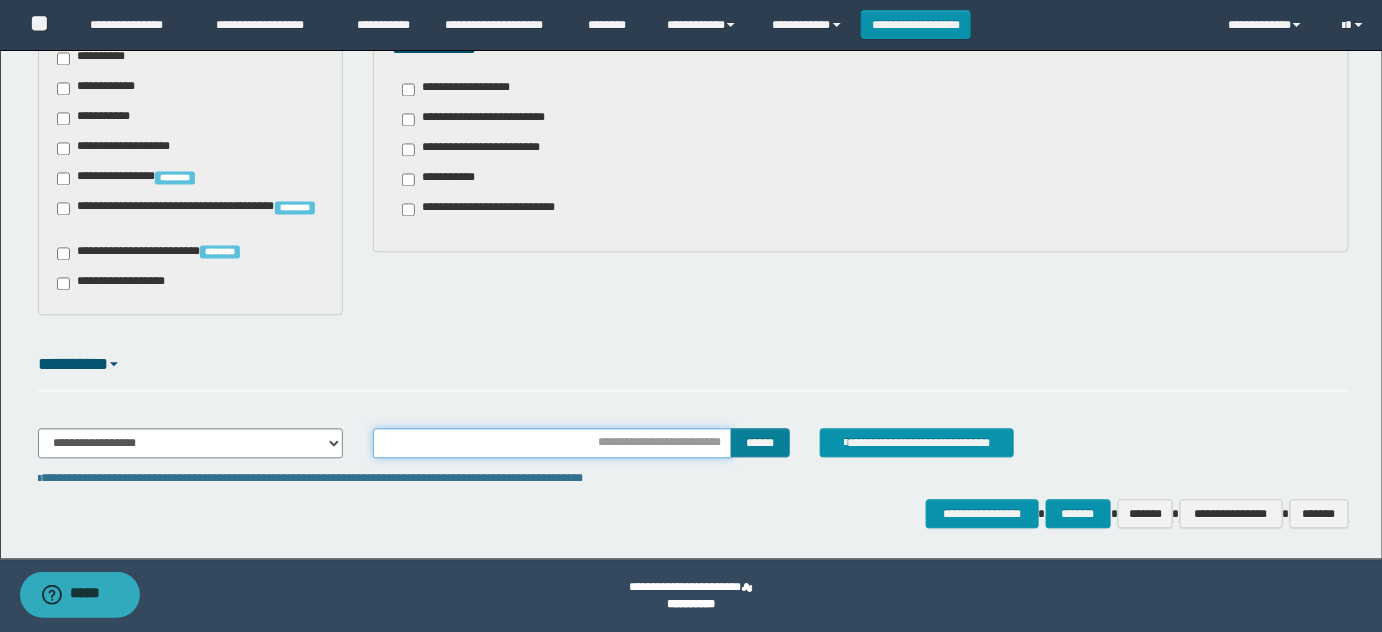 type on "********" 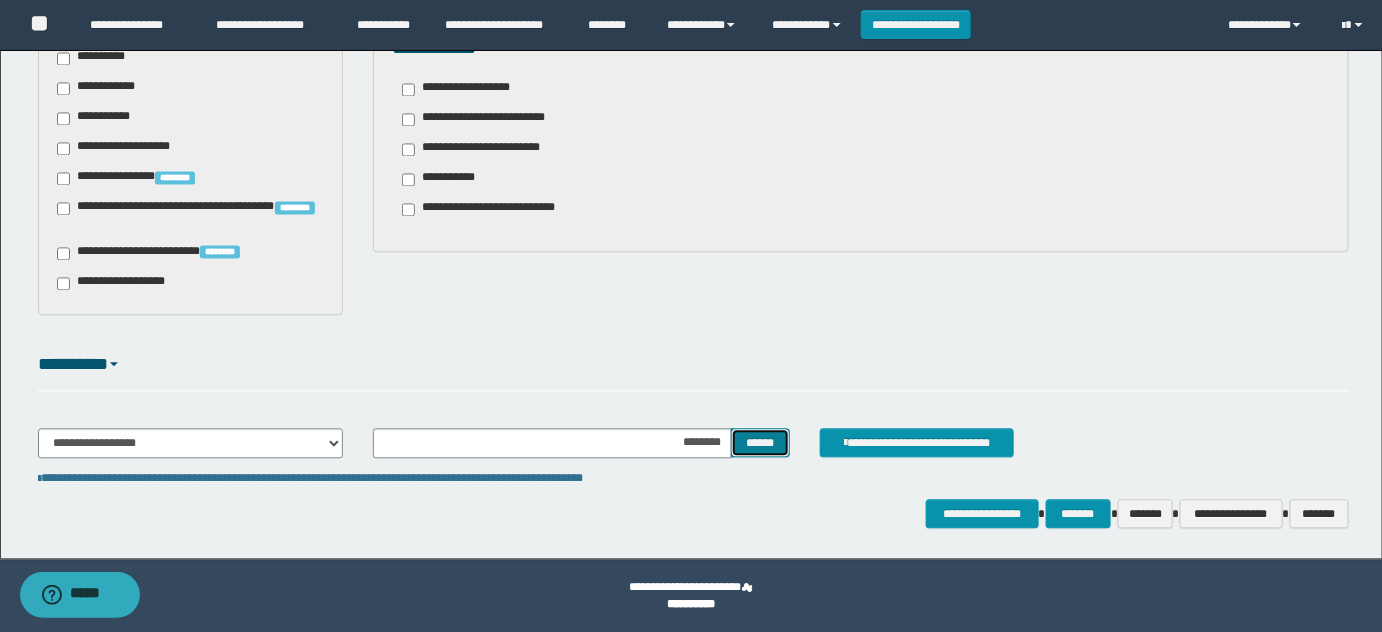 click on "******" at bounding box center [760, 442] 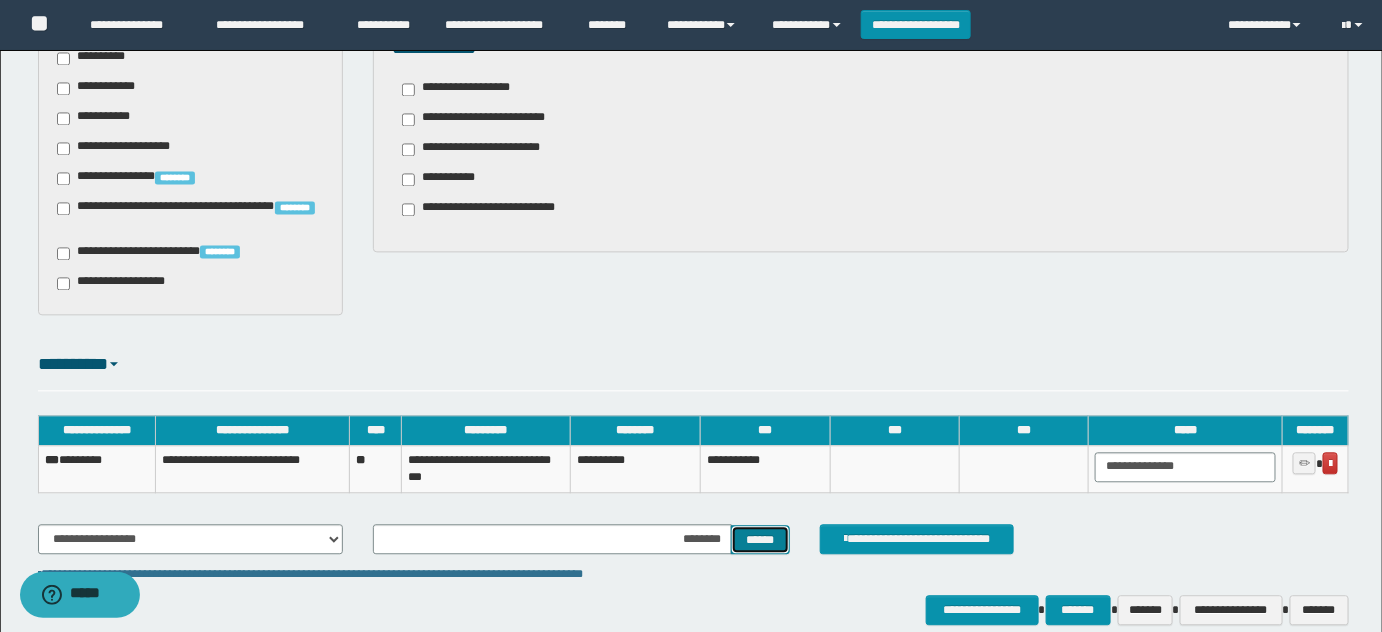 type 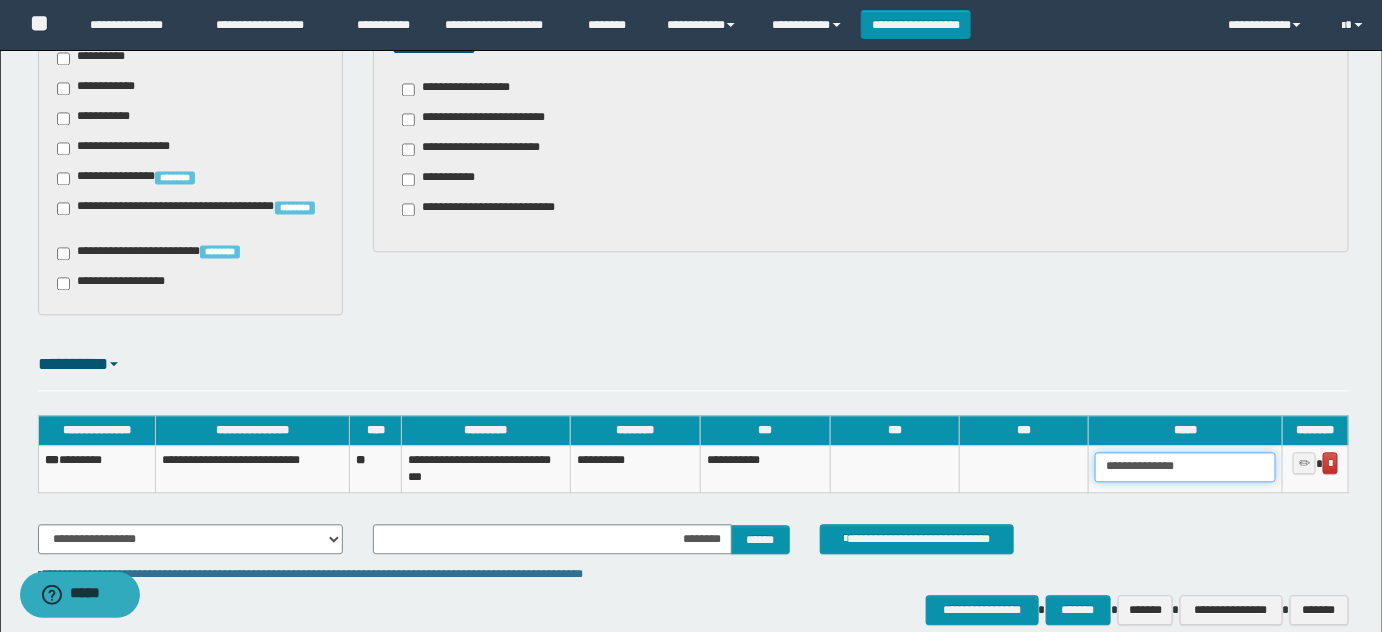 drag, startPoint x: 1212, startPoint y: 463, endPoint x: 784, endPoint y: 497, distance: 429.34836 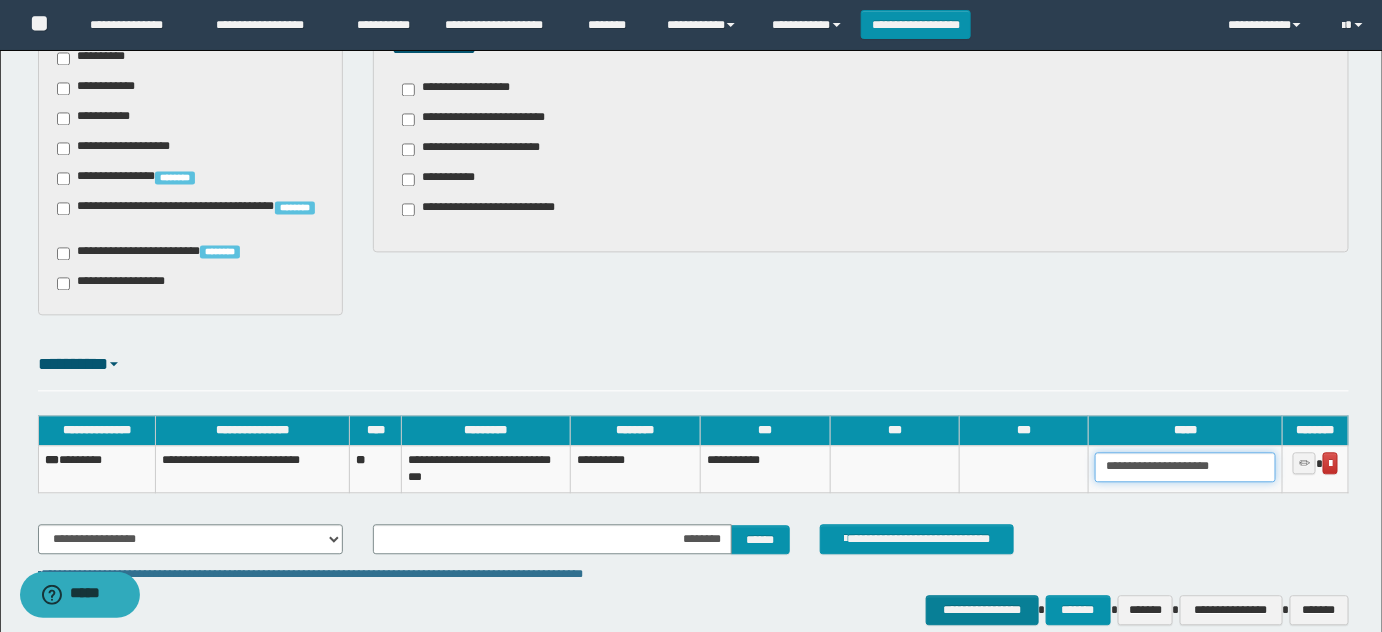scroll, scrollTop: 0, scrollLeft: 7, axis: horizontal 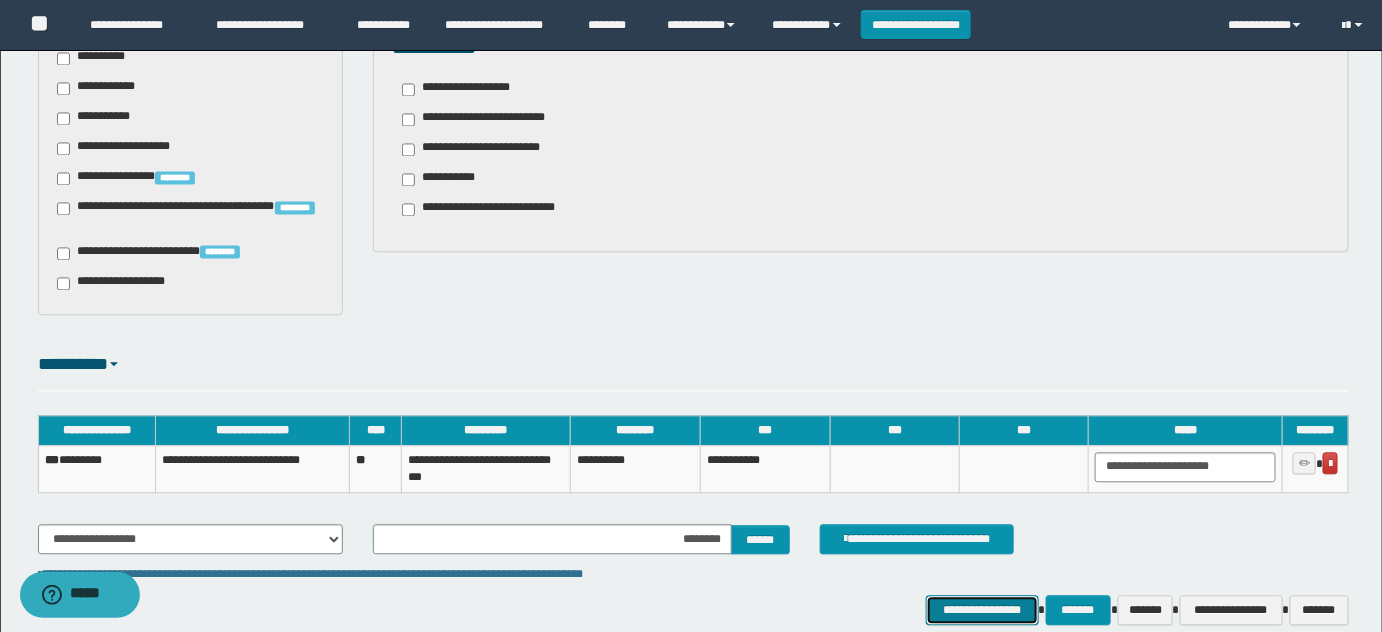 click on "**********" at bounding box center [982, 609] 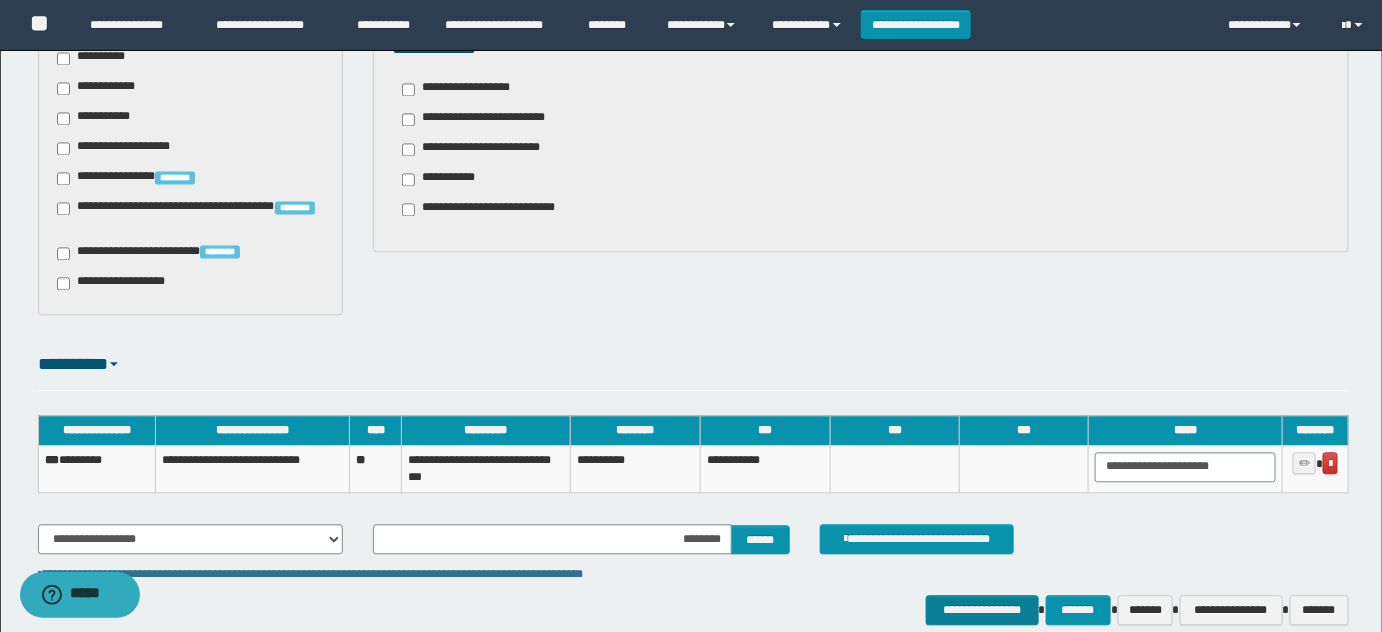 scroll, scrollTop: 0, scrollLeft: 0, axis: both 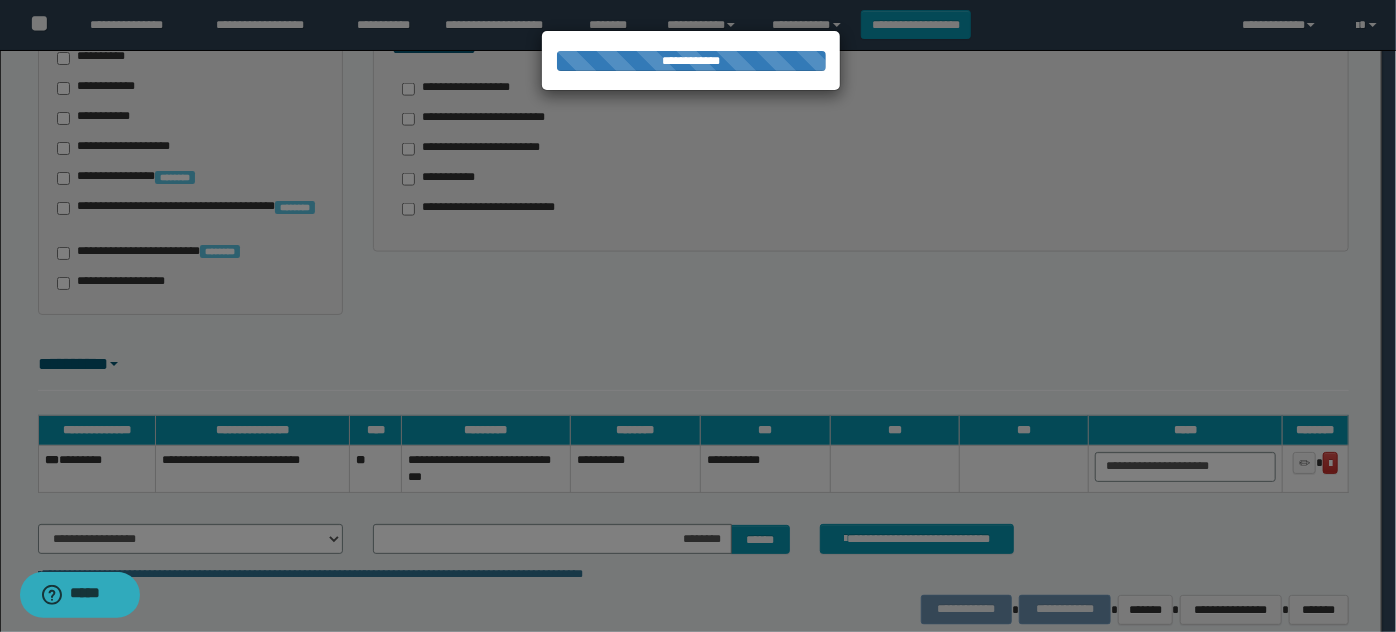 click at bounding box center [698, 316] 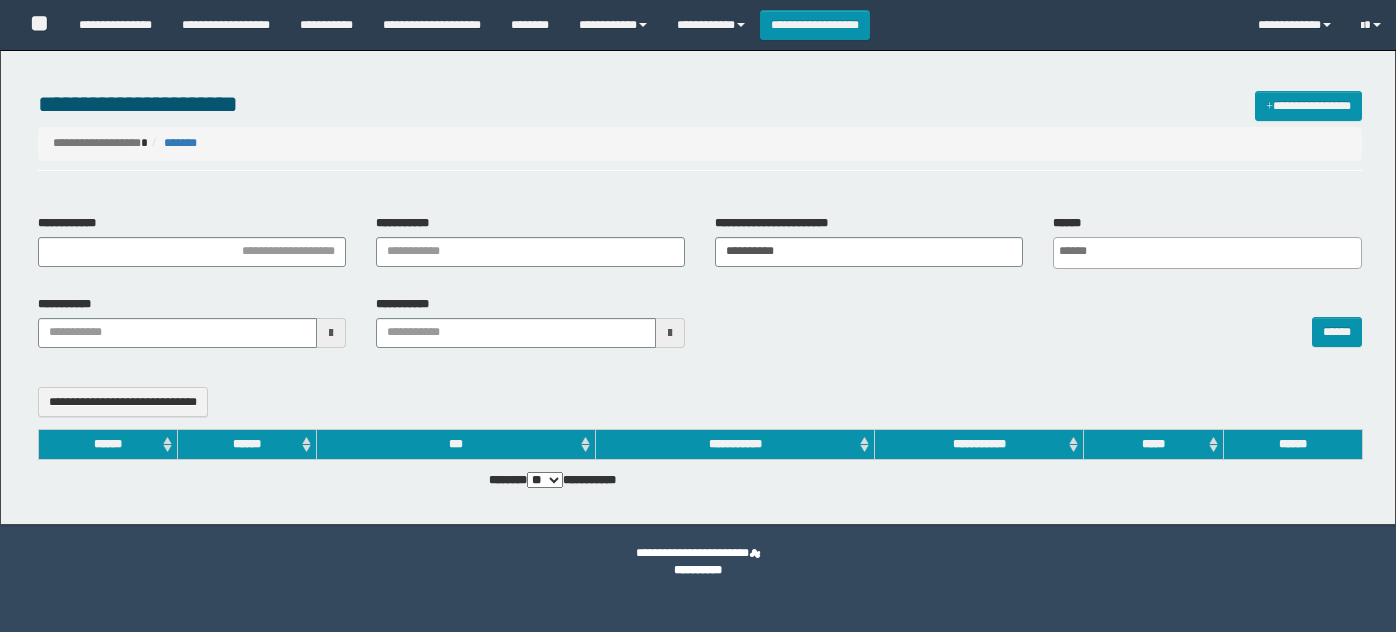 select 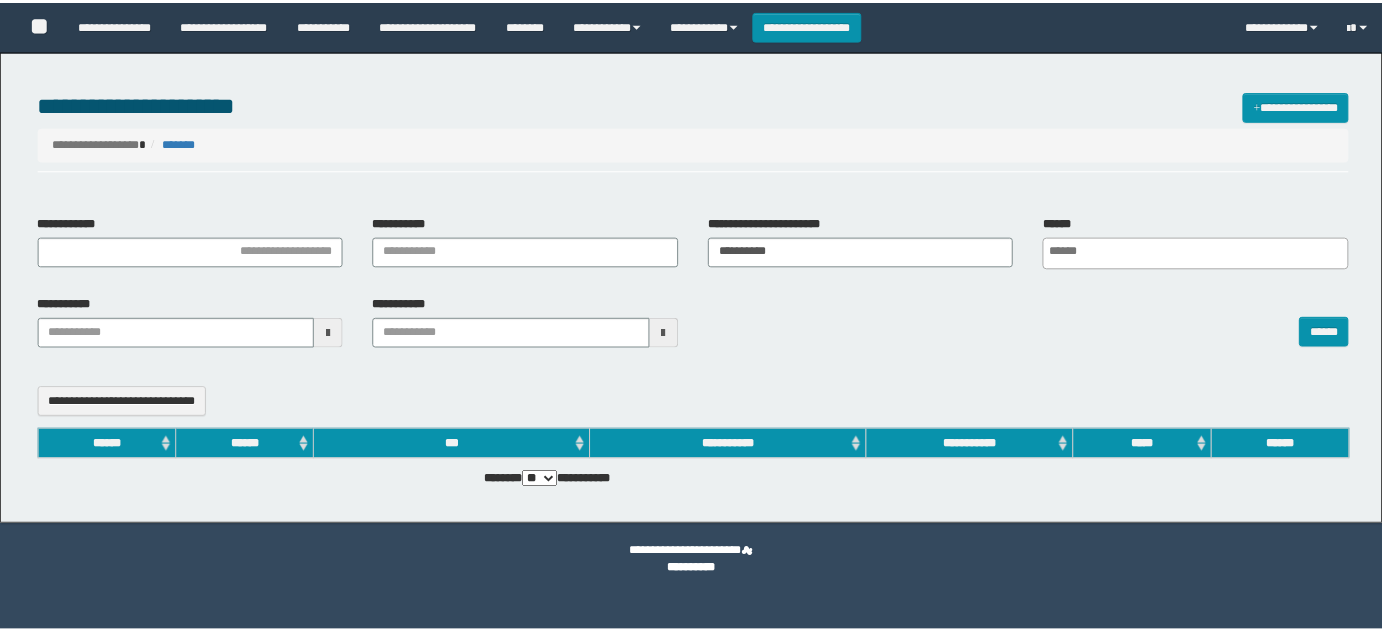 scroll, scrollTop: 0, scrollLeft: 0, axis: both 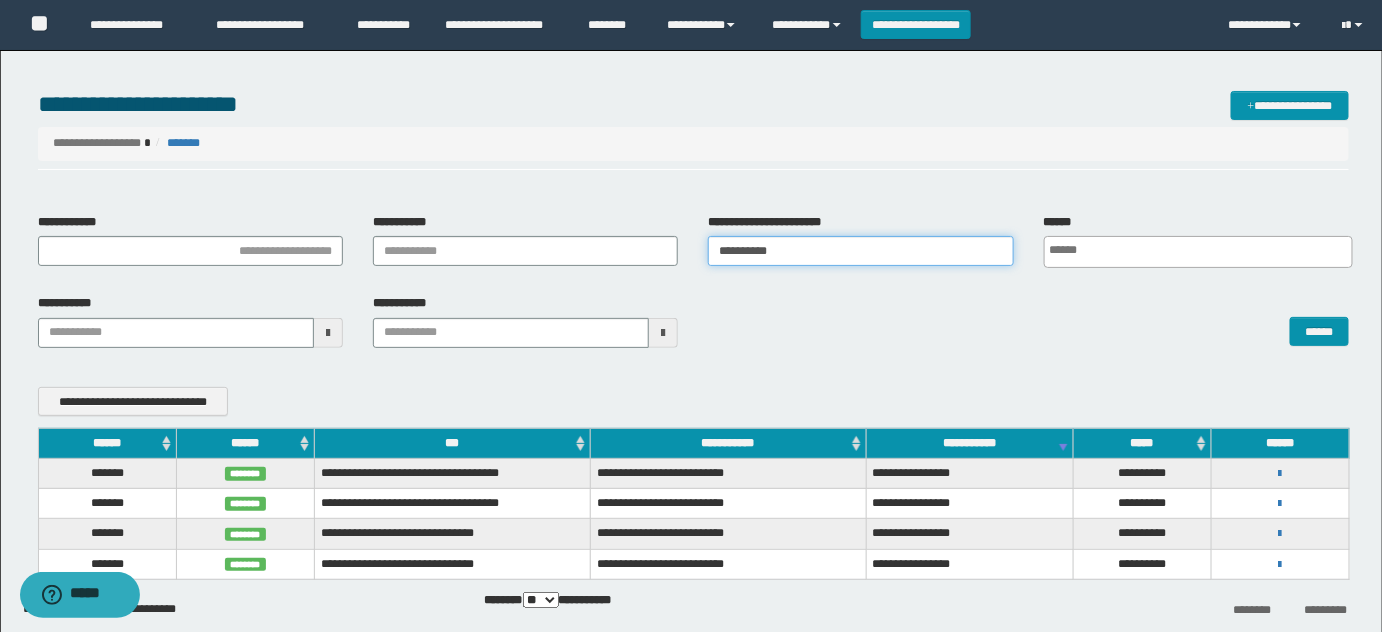 drag, startPoint x: 808, startPoint y: 249, endPoint x: 363, endPoint y: 244, distance: 445.02808 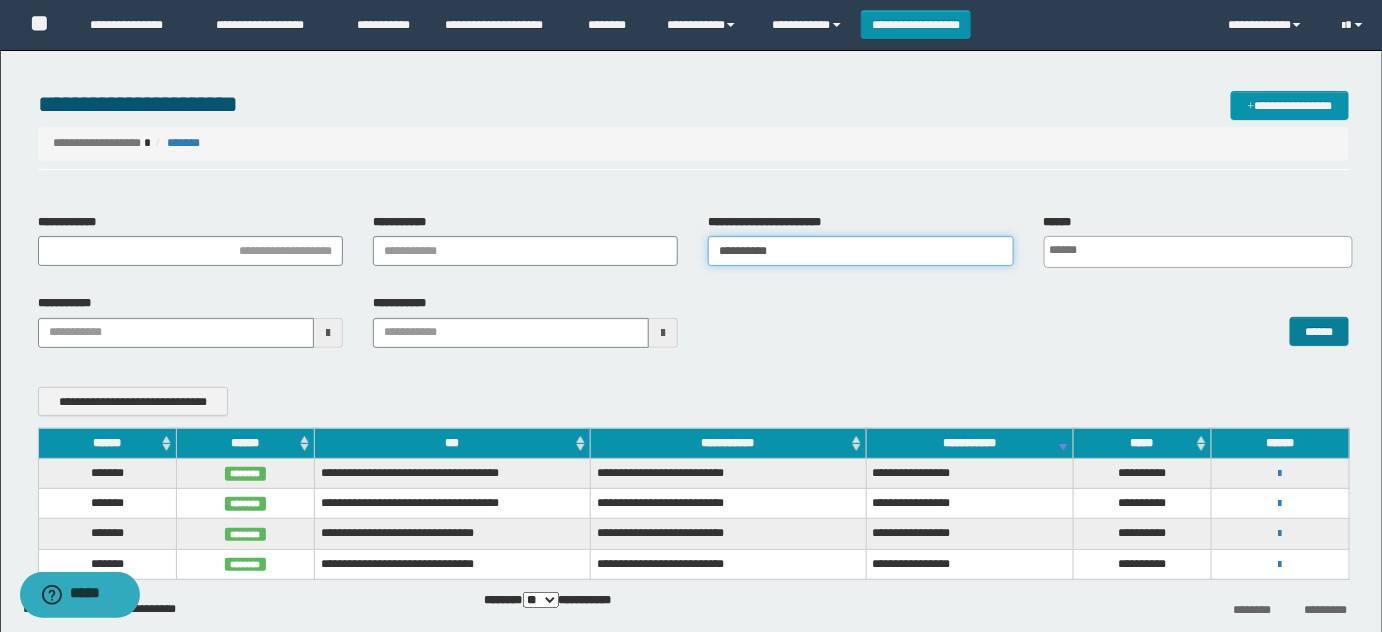 paste 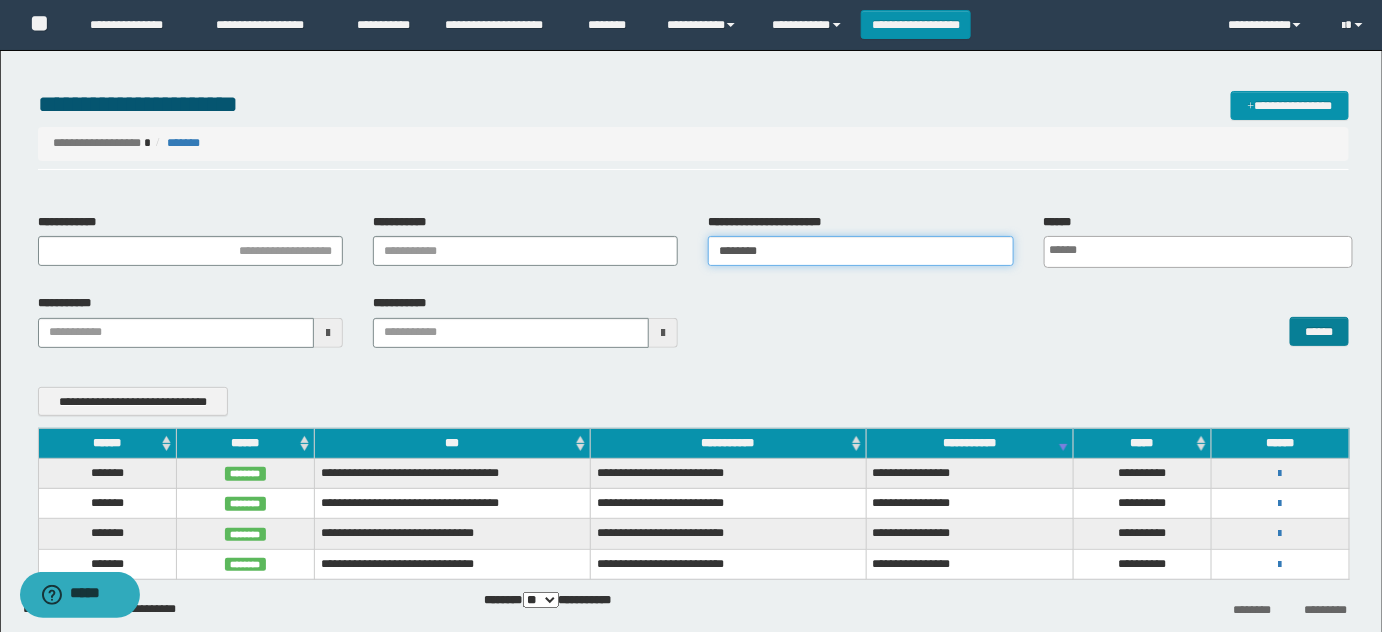 type on "********" 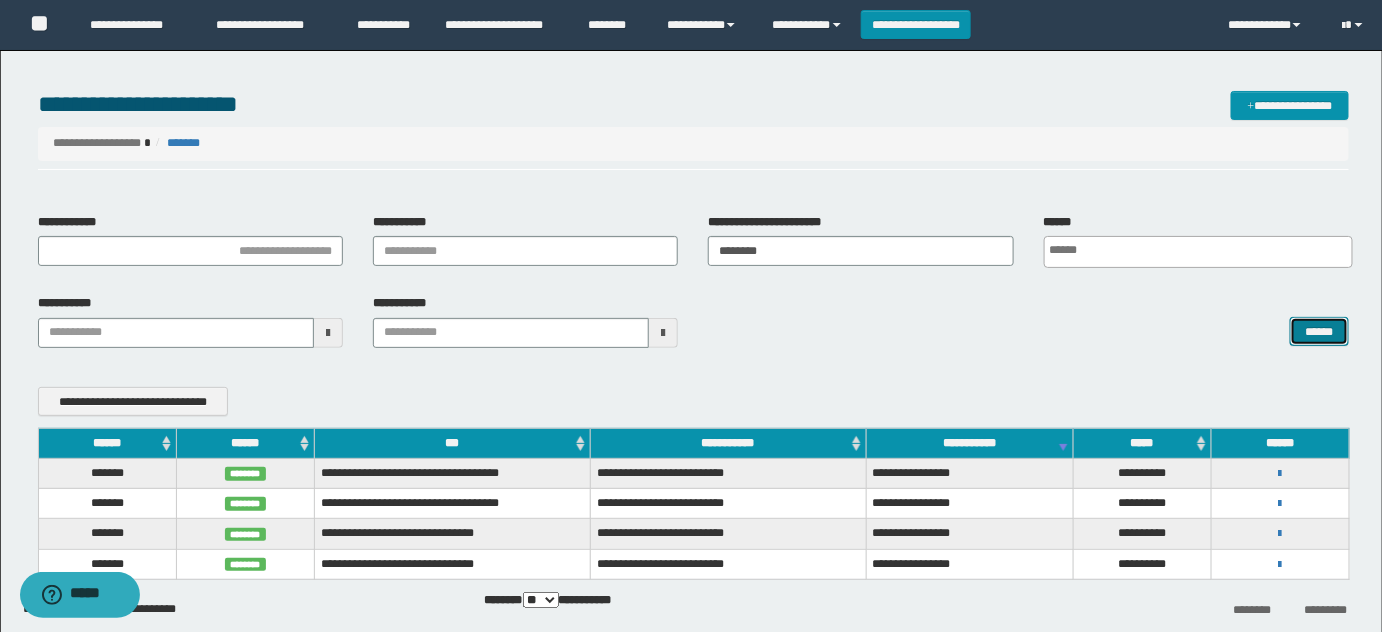 click on "******" at bounding box center [1319, 331] 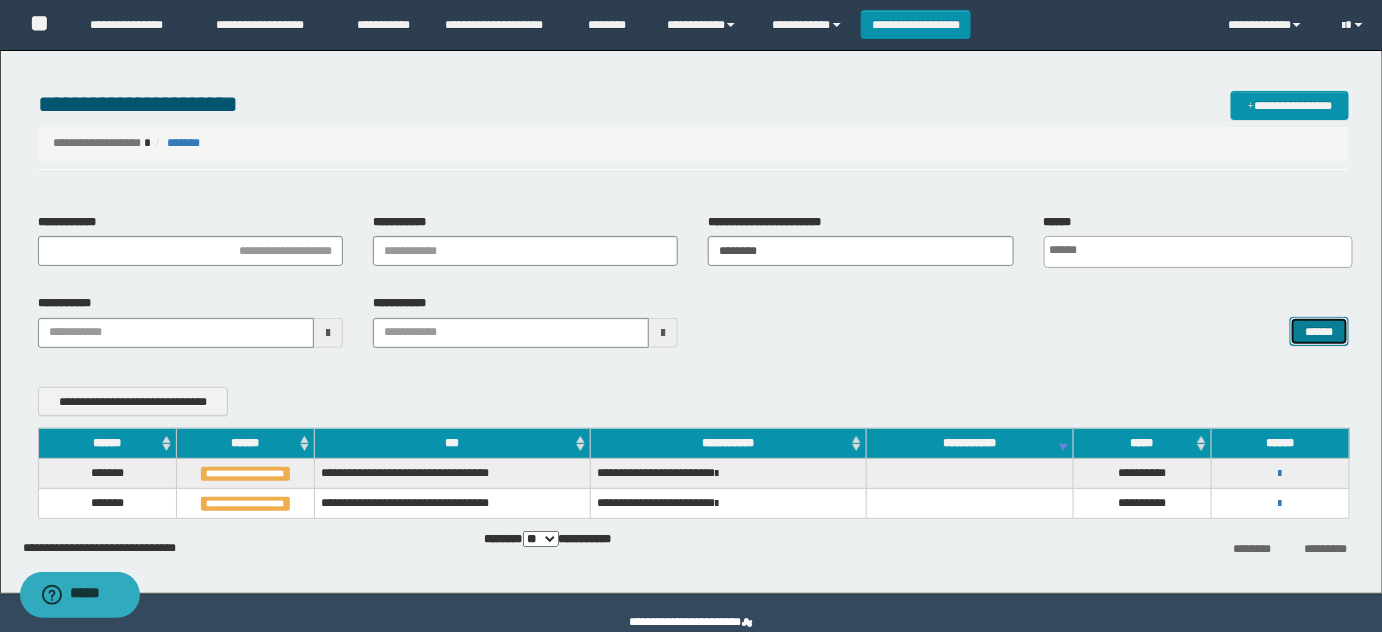 scroll, scrollTop: 36, scrollLeft: 0, axis: vertical 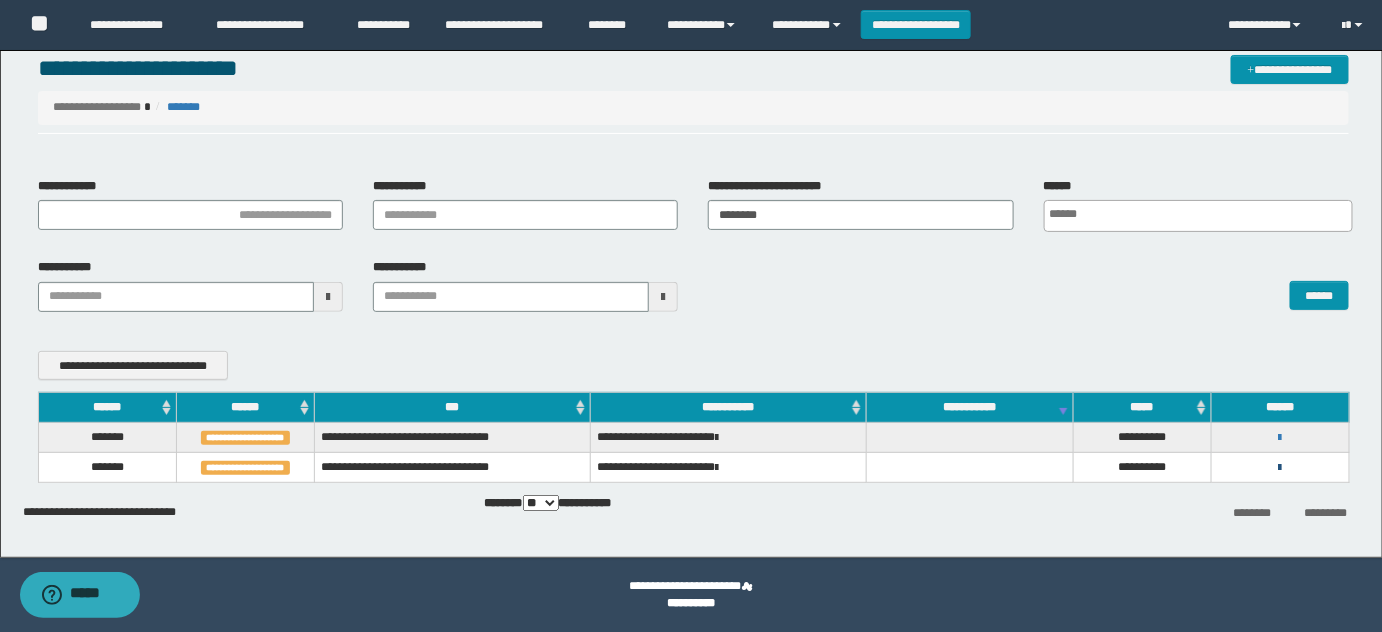 click at bounding box center (1280, 468) 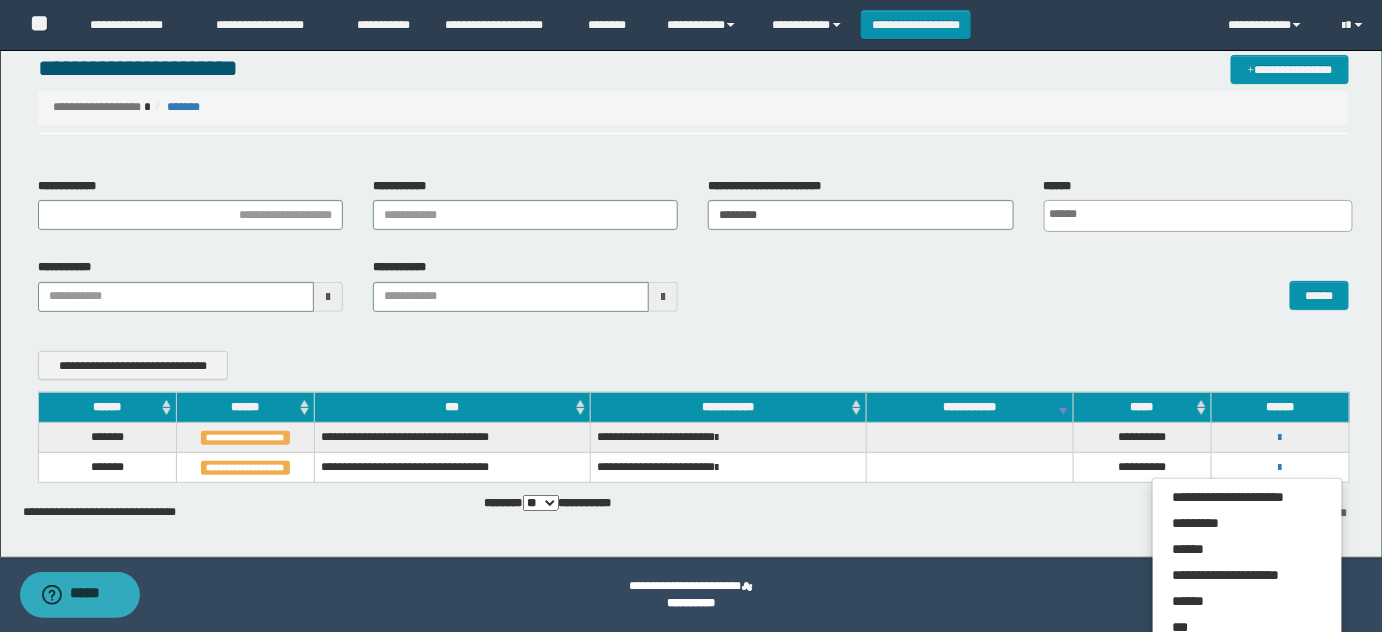 drag, startPoint x: 1137, startPoint y: 317, endPoint x: 1146, endPoint y: 330, distance: 15.811388 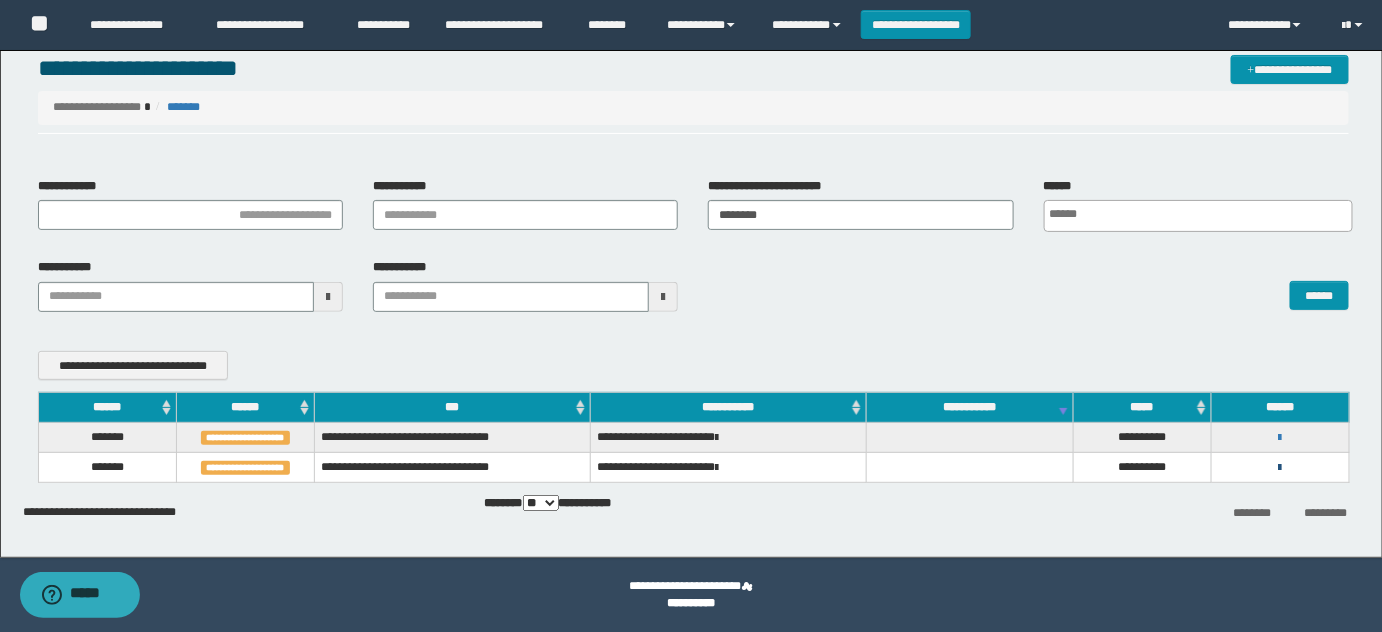 click at bounding box center [1280, 468] 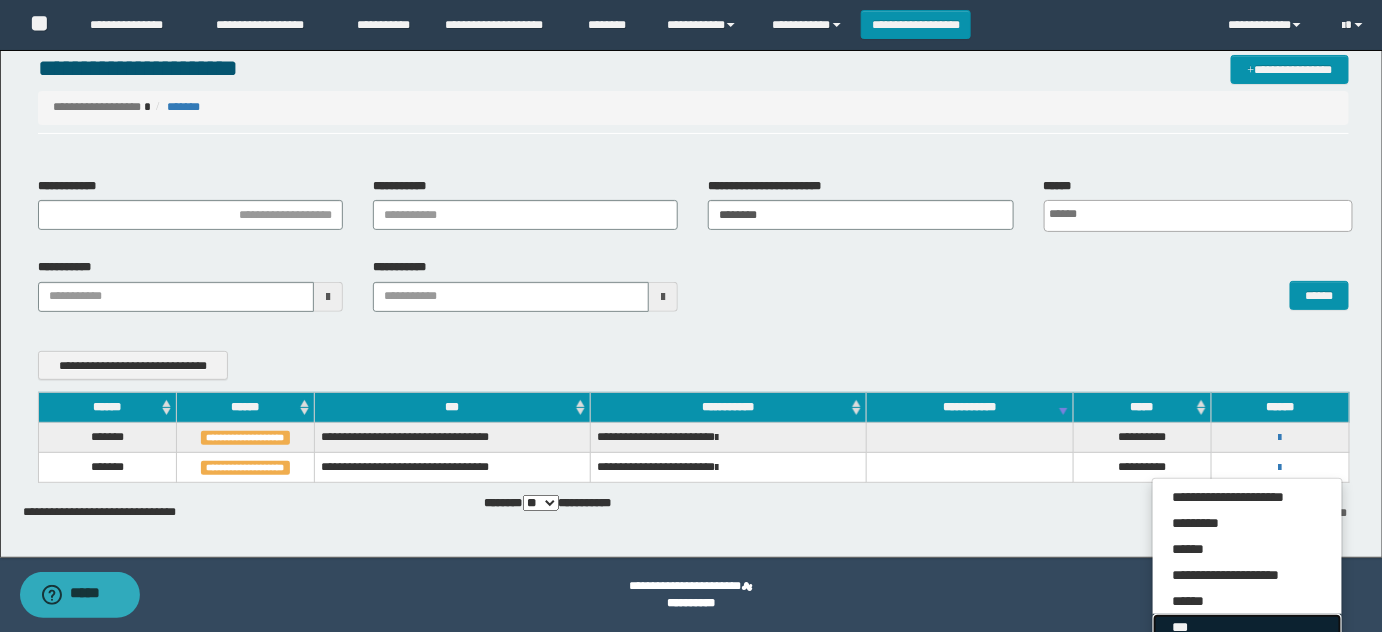 click on "***" at bounding box center (1247, 627) 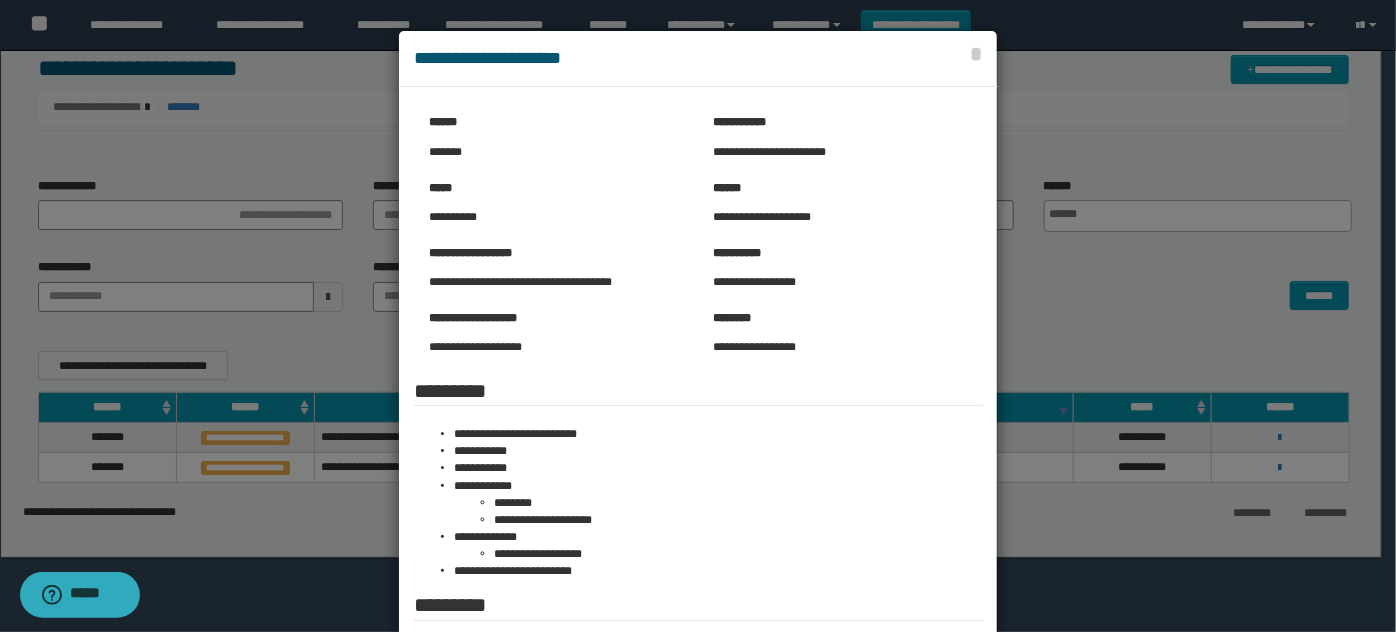 click at bounding box center (698, 417) 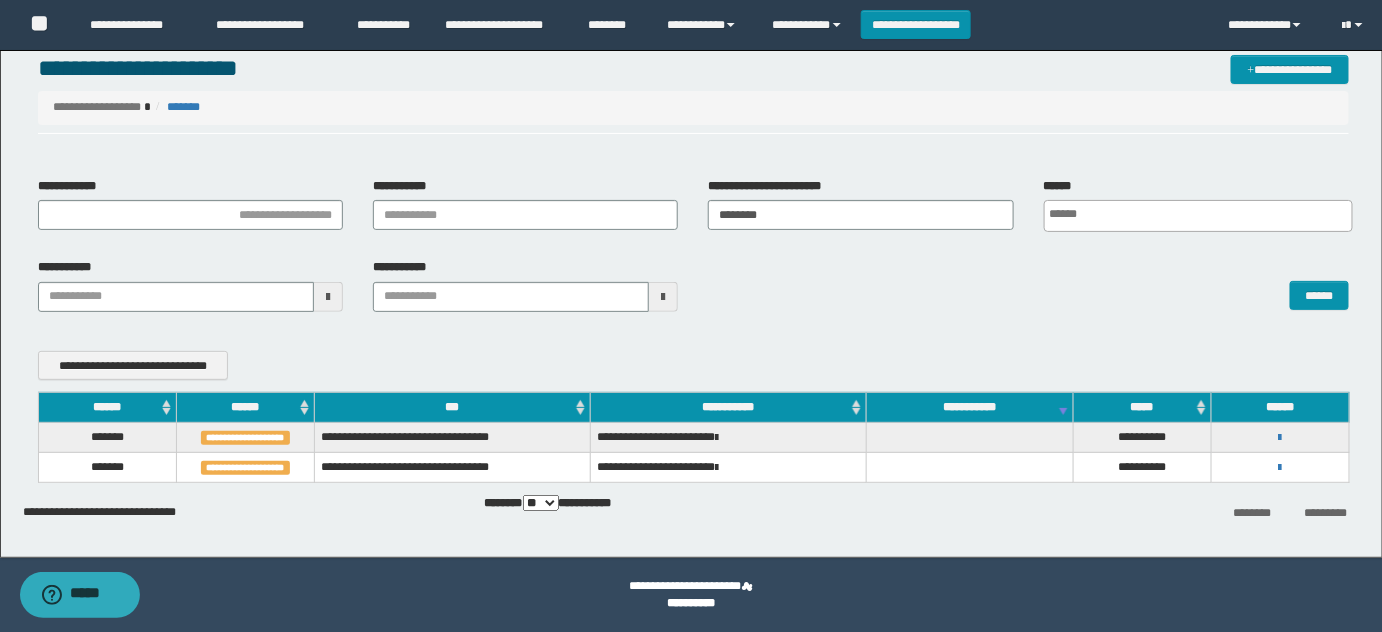 click on "*******" at bounding box center (107, 438) 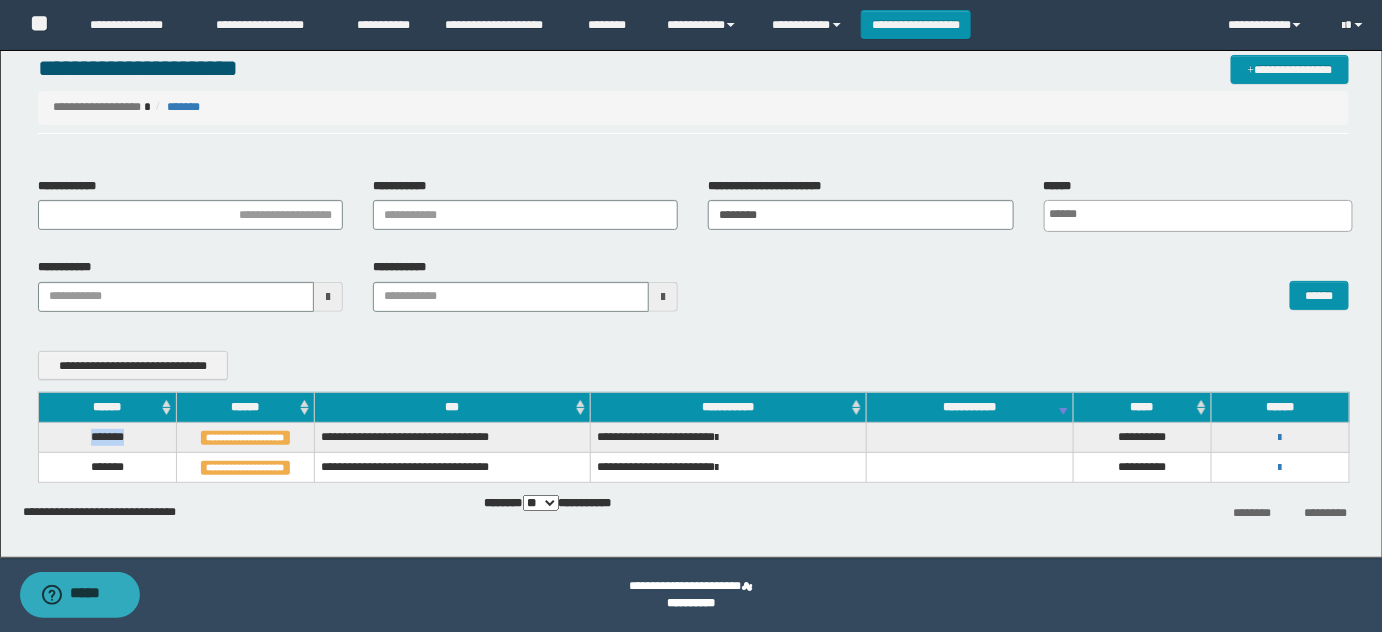 click on "*******" at bounding box center (107, 438) 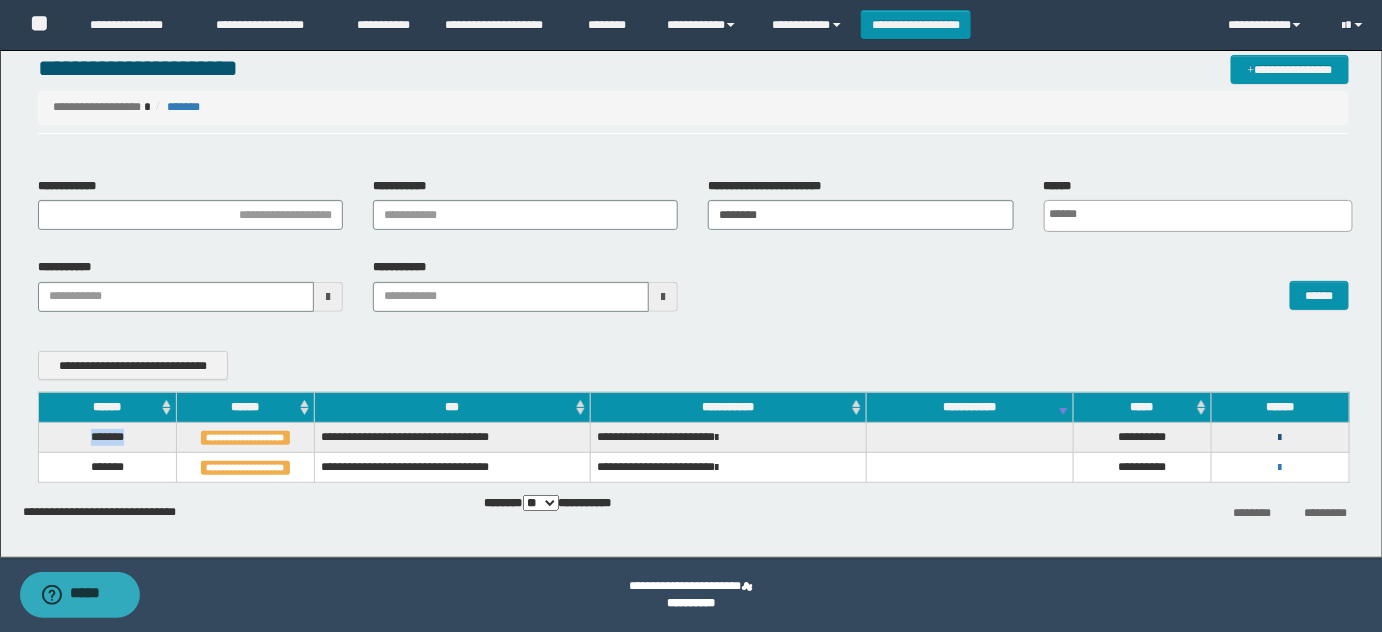 click at bounding box center (1280, 438) 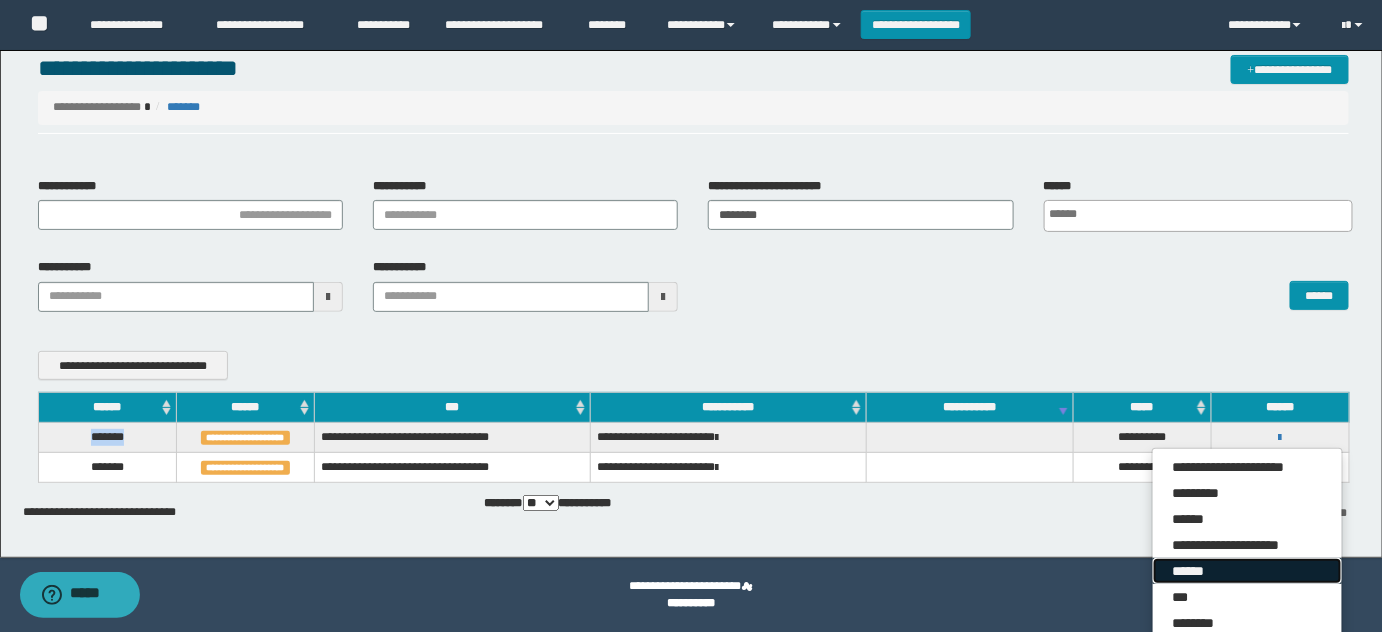 click on "******" at bounding box center [1247, 571] 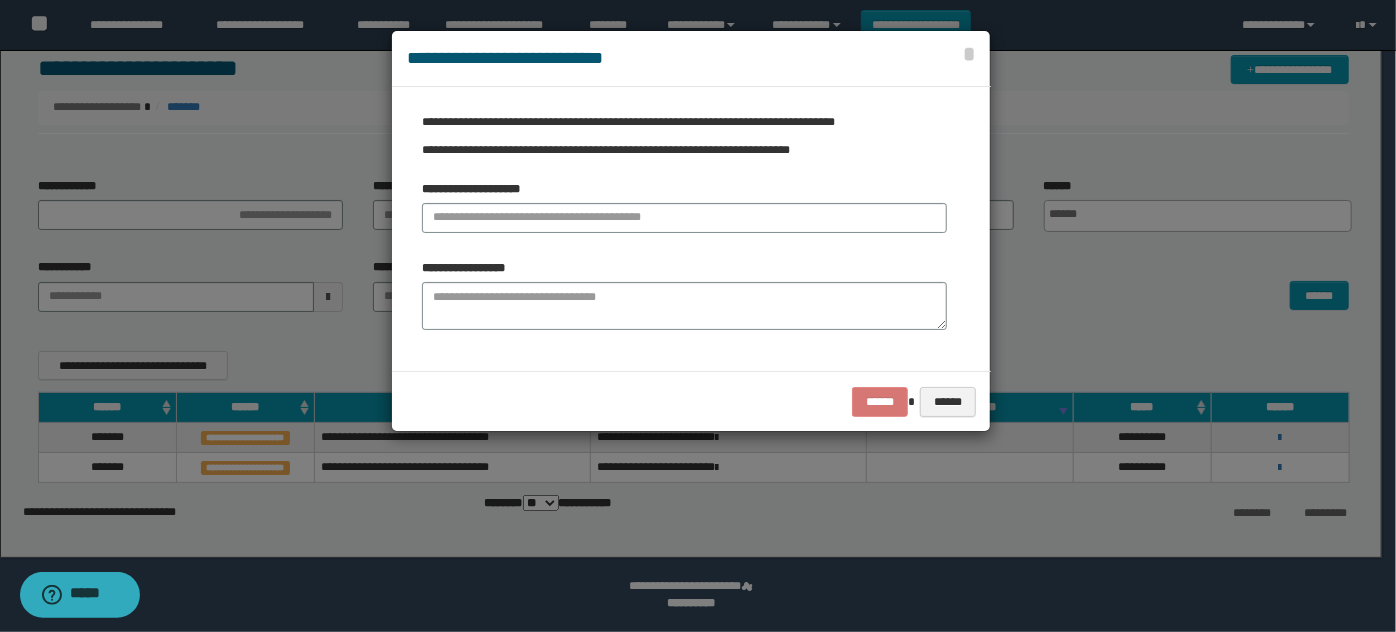 click on "**********" at bounding box center [684, 207] 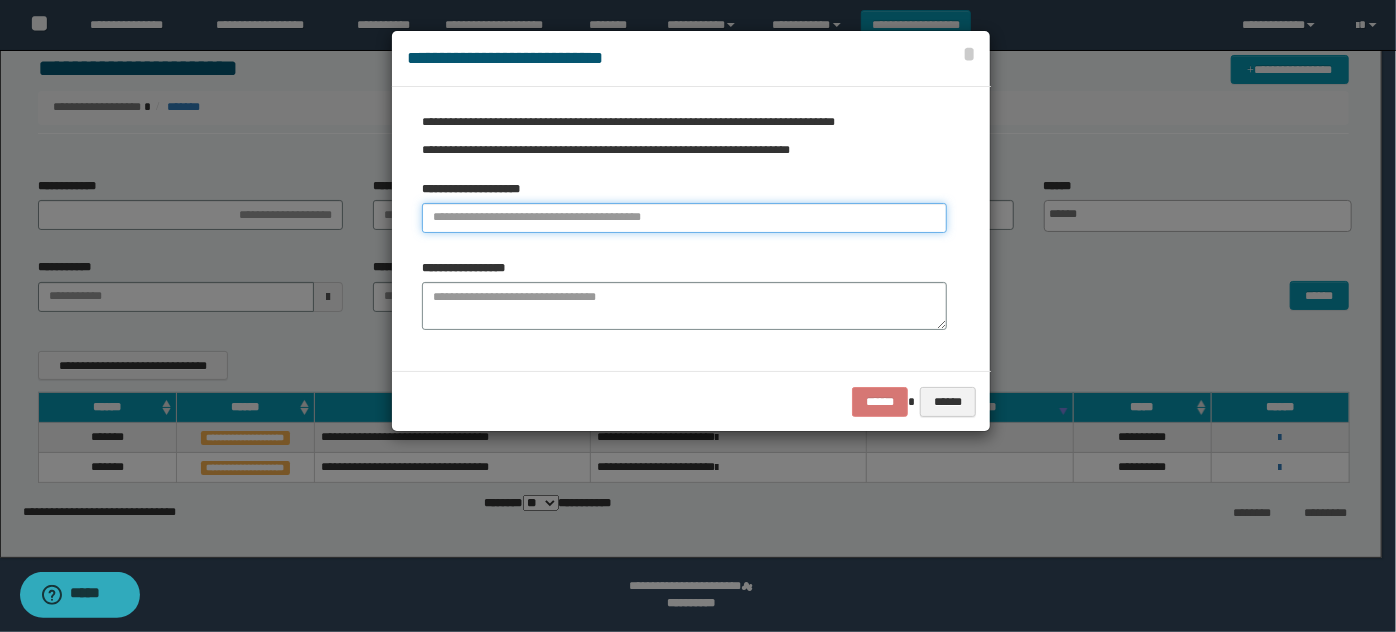 drag, startPoint x: 520, startPoint y: 213, endPoint x: 520, endPoint y: 234, distance: 21 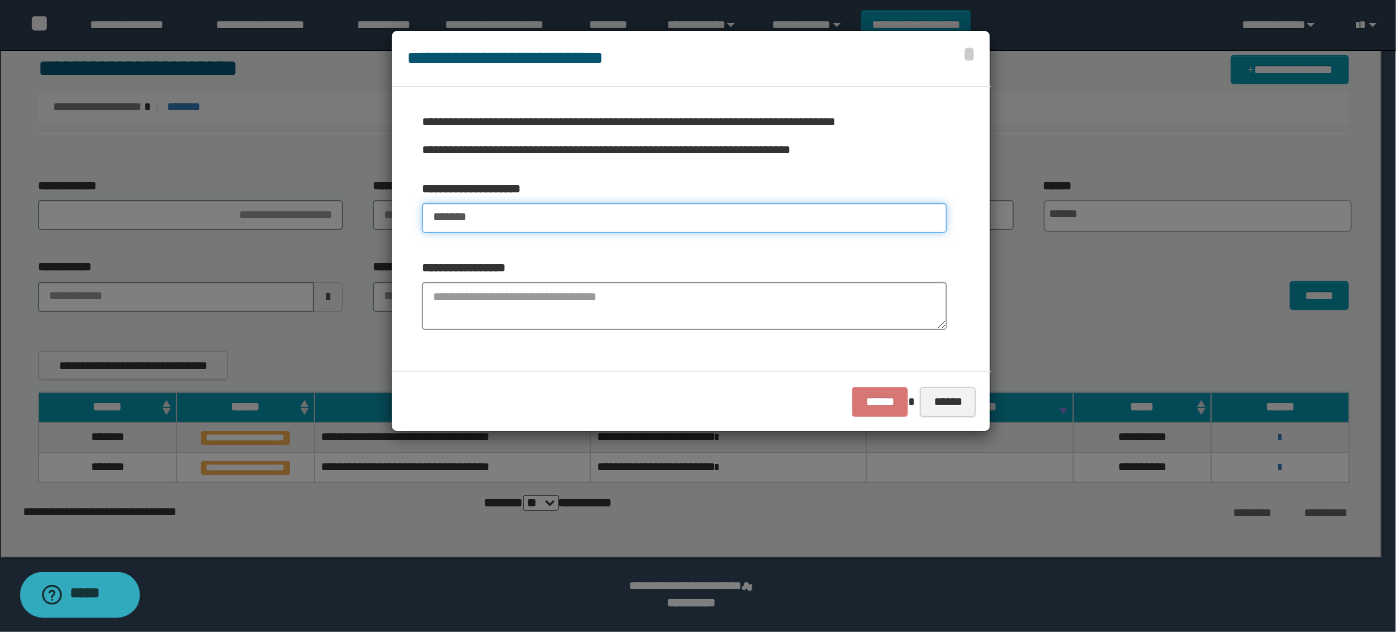 type on "*******" 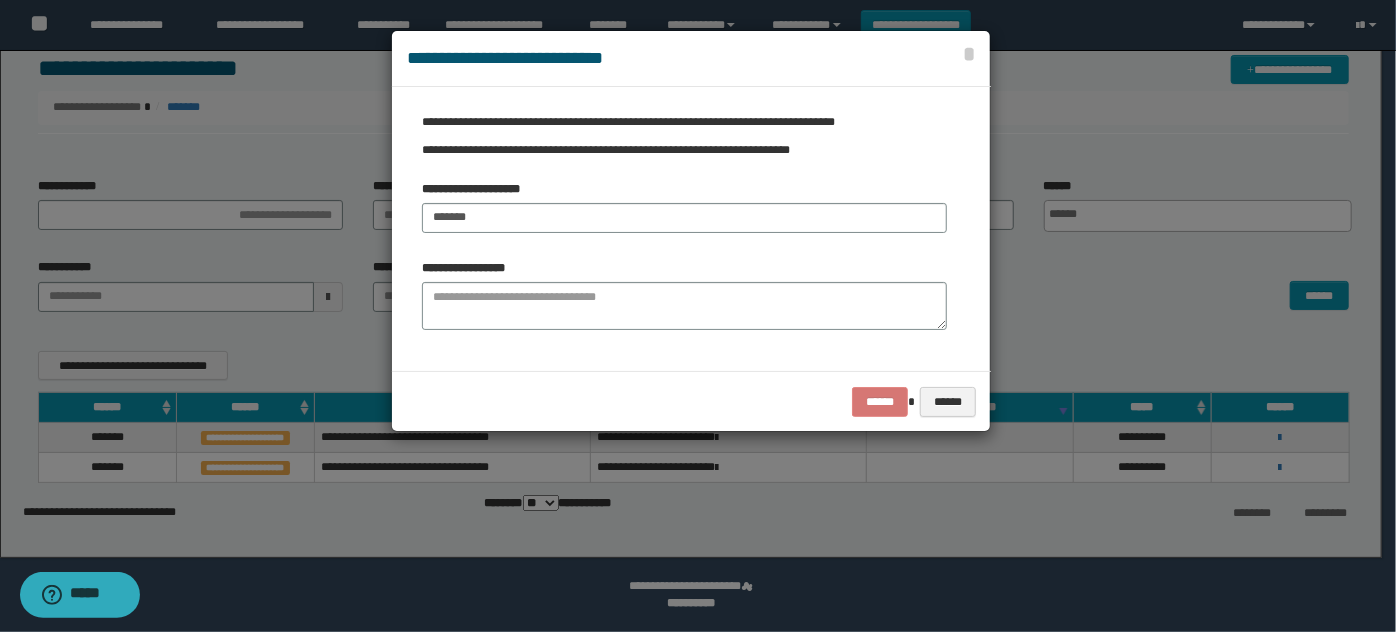 click on "**********" at bounding box center [684, 302] 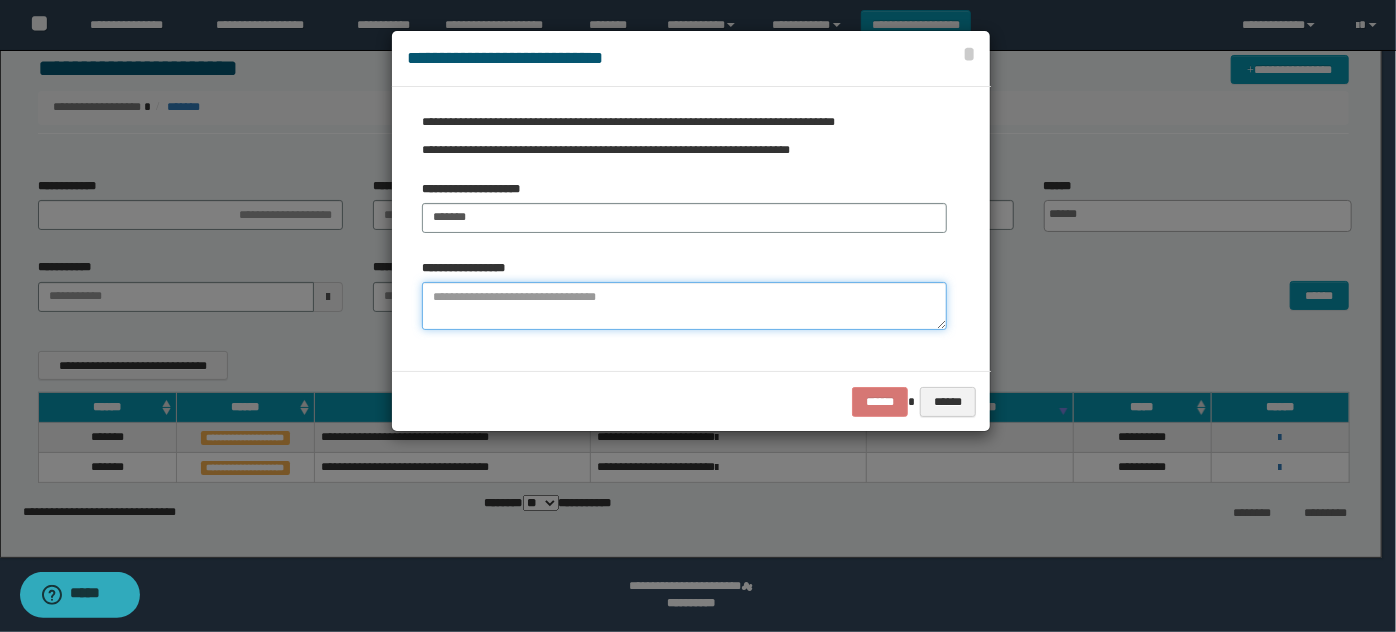 click at bounding box center [684, 306] 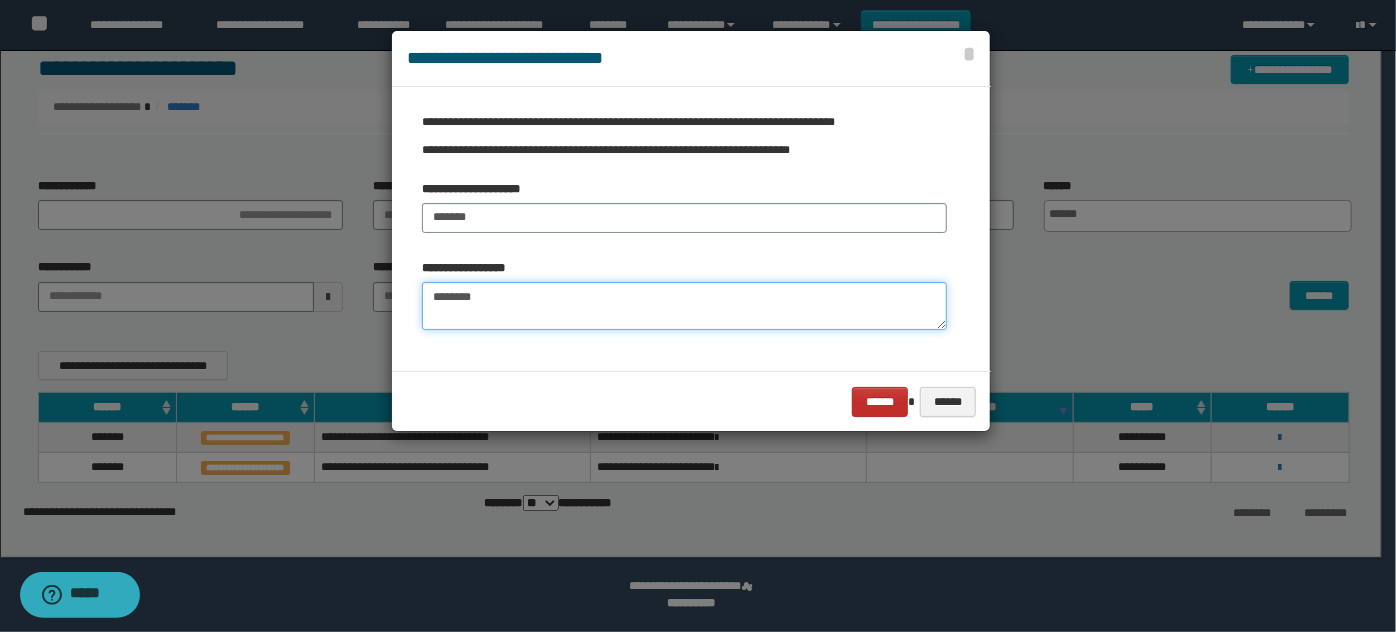 type on "********" 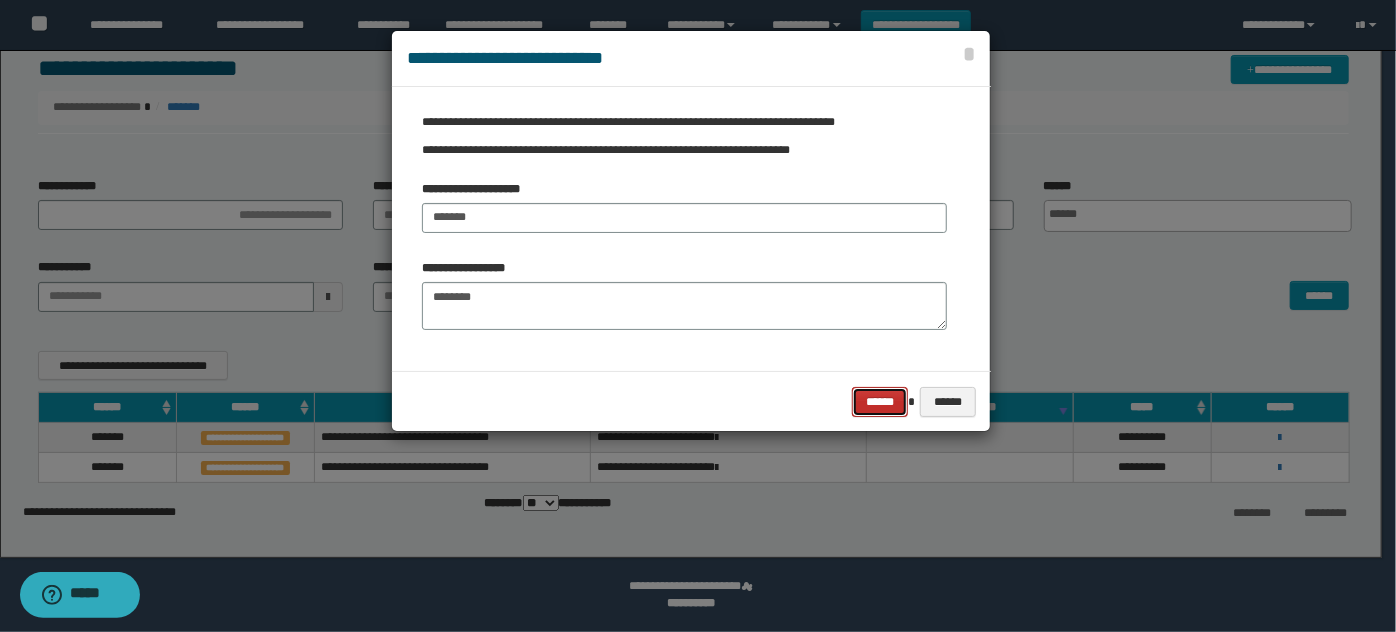 click on "******" at bounding box center (880, 401) 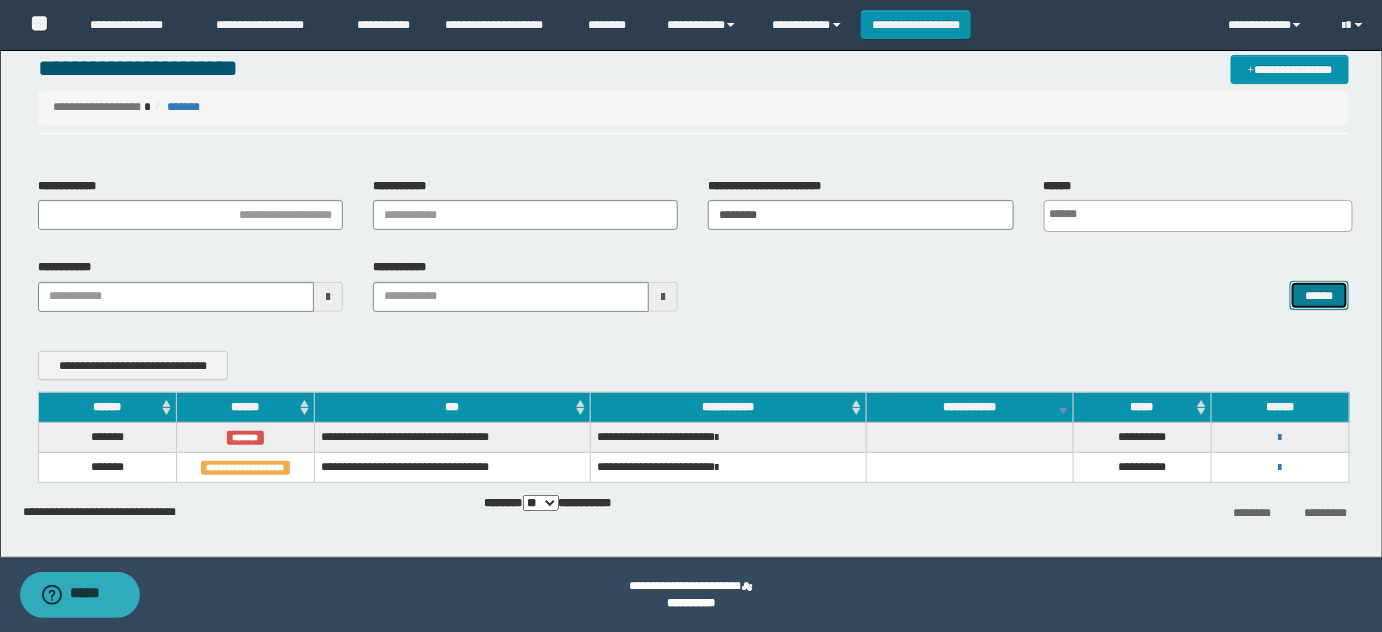 click on "******" at bounding box center (1319, 295) 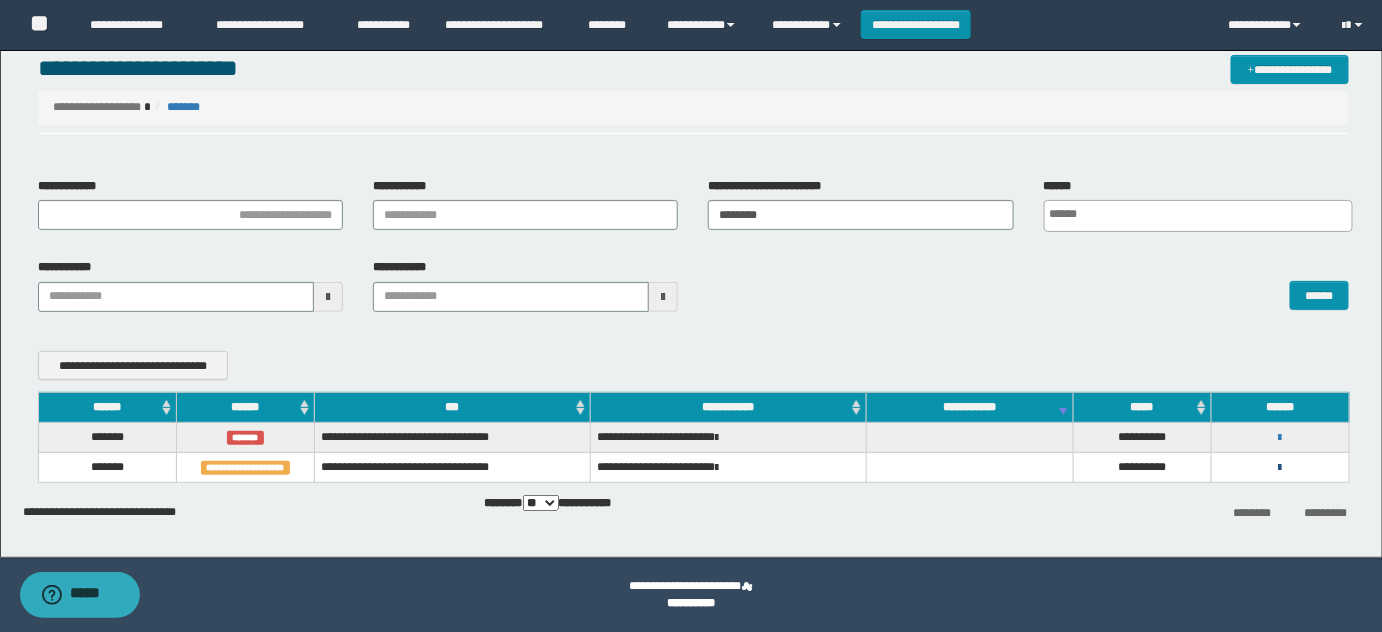 click at bounding box center [1280, 468] 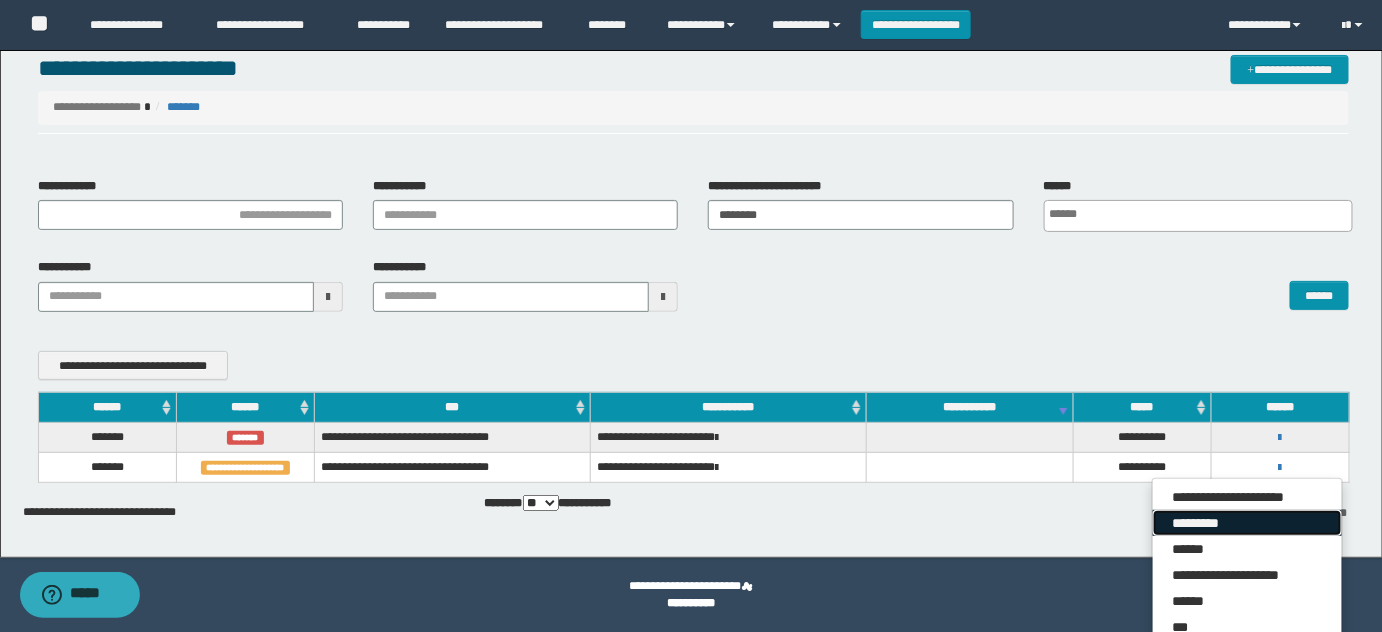 click on "*********" at bounding box center (1247, 523) 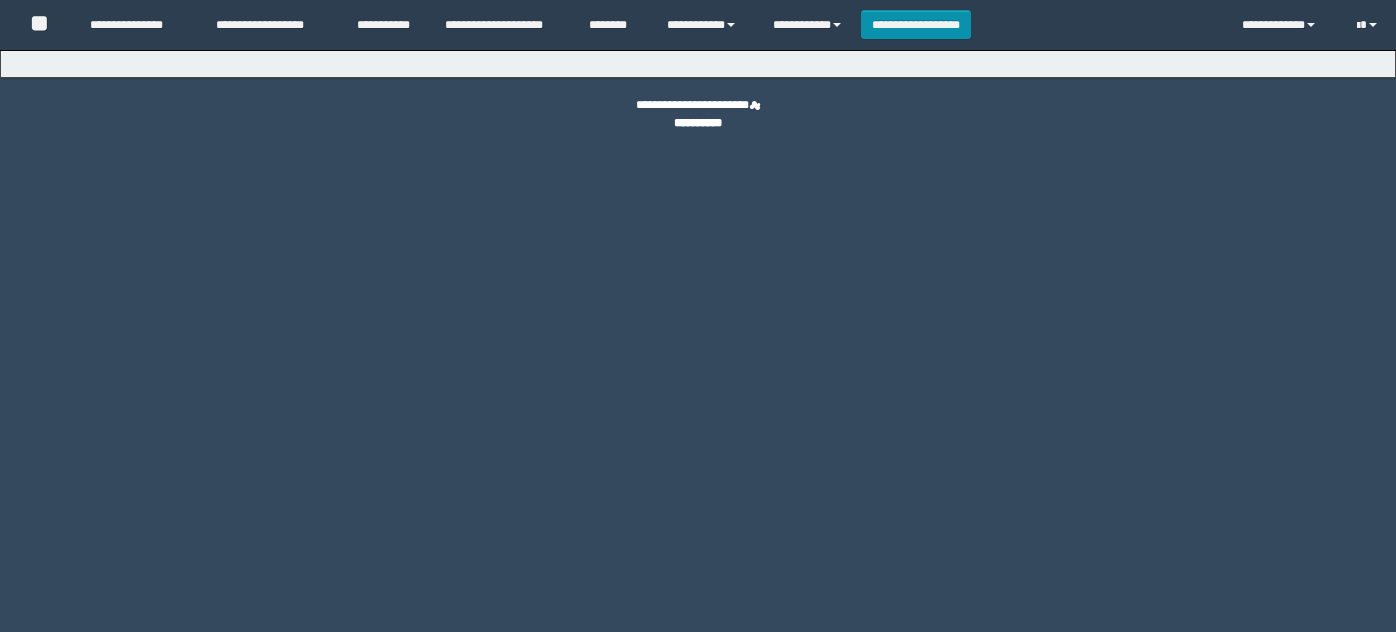 scroll, scrollTop: 0, scrollLeft: 0, axis: both 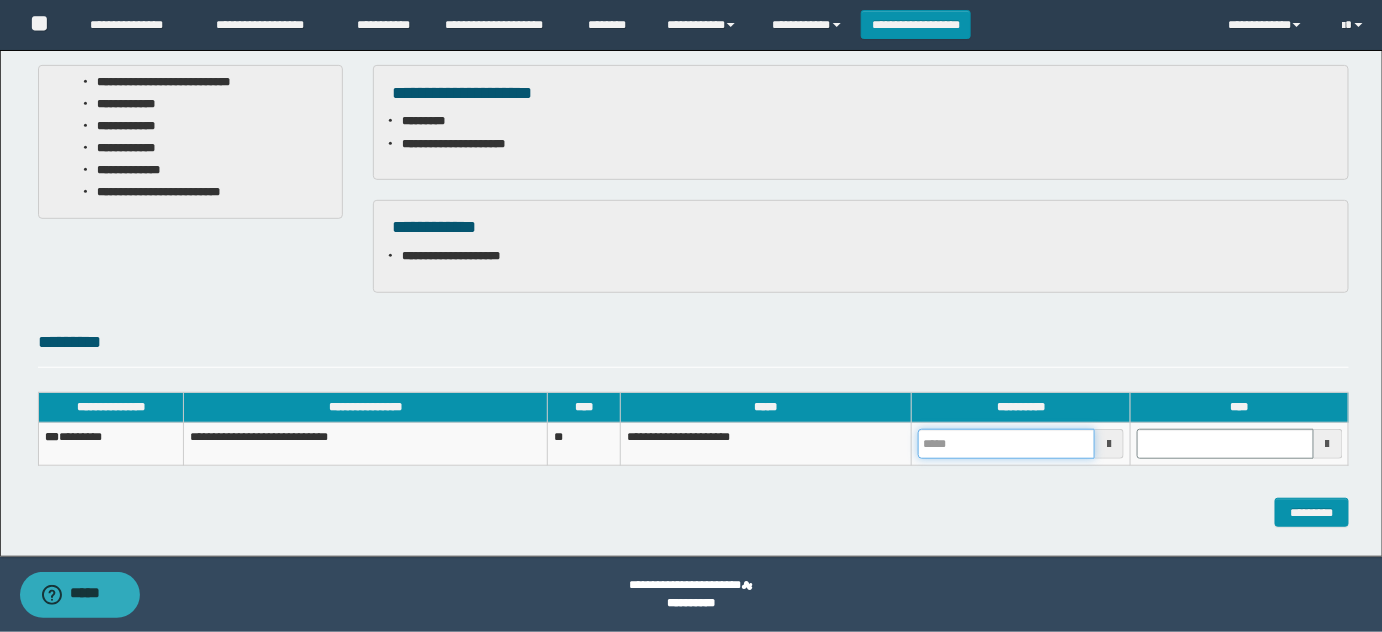 click at bounding box center [1006, 444] 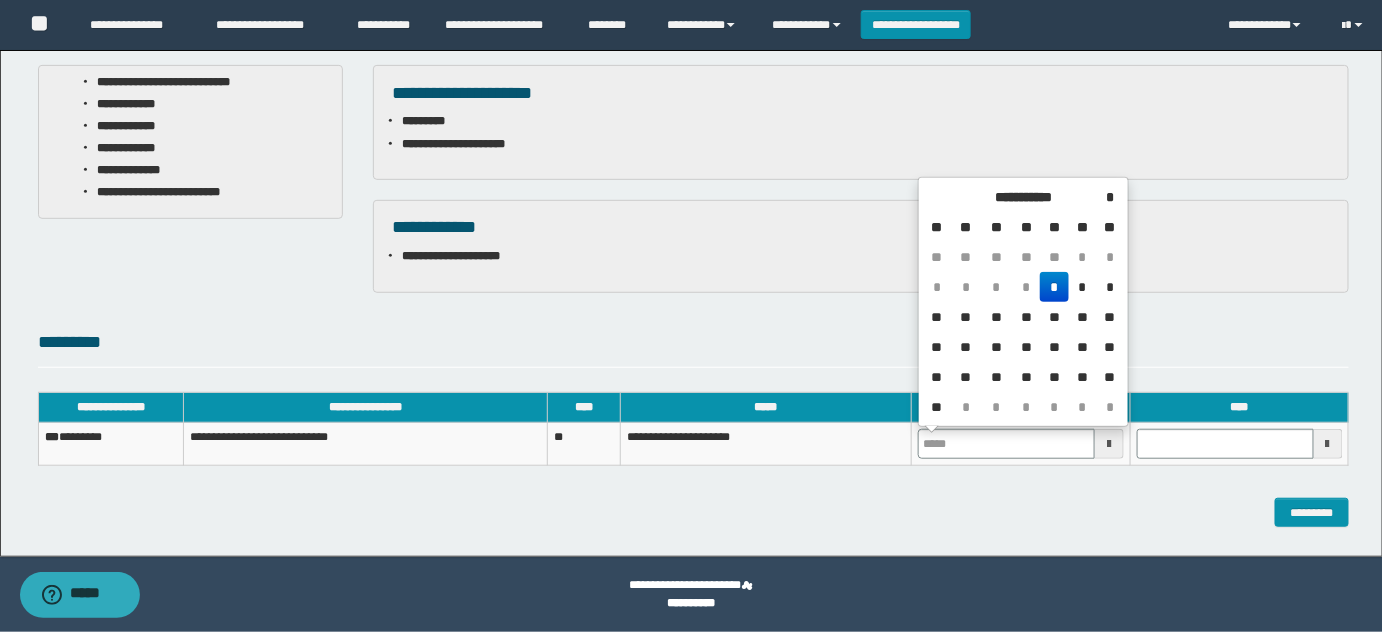 click on "*" at bounding box center (1054, 287) 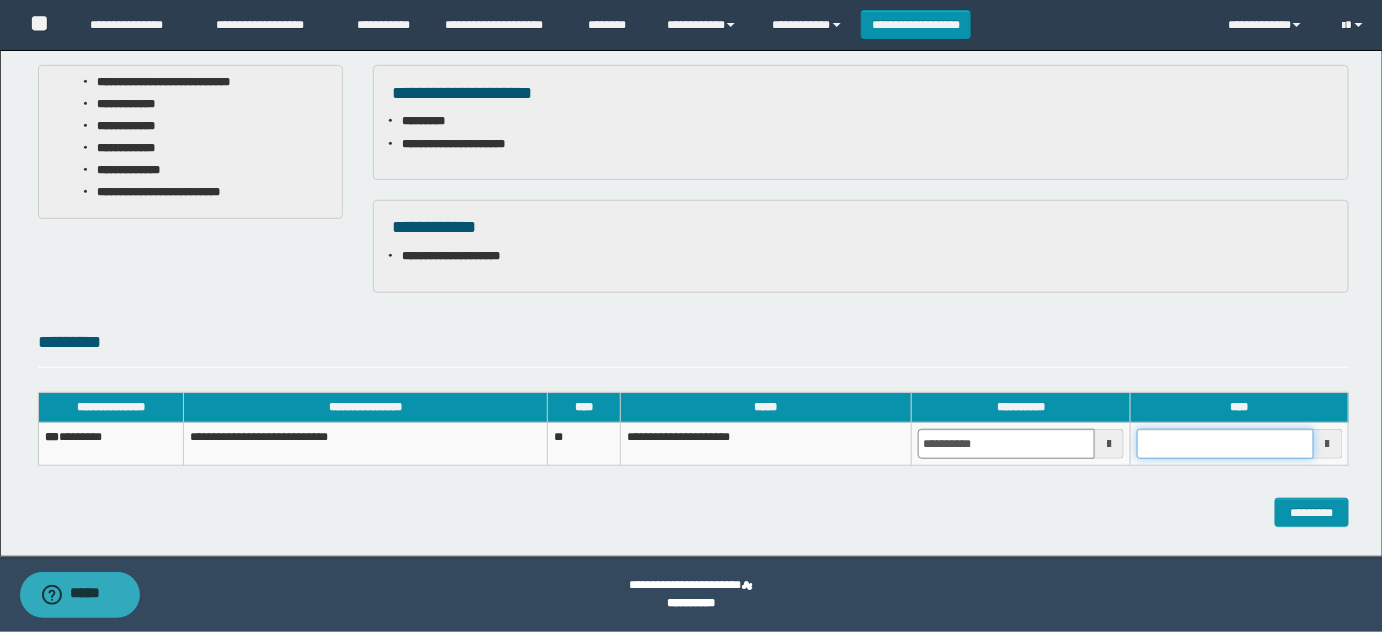 click at bounding box center (1225, 444) 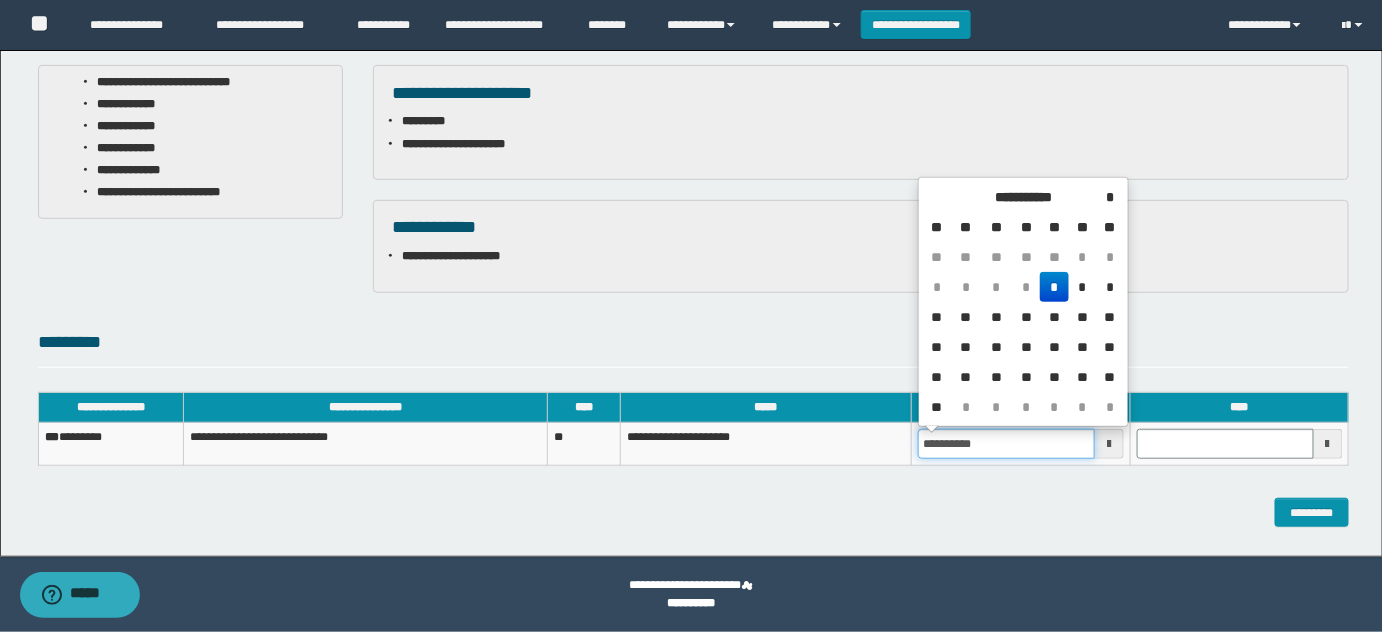 click on "**********" at bounding box center (1006, 444) 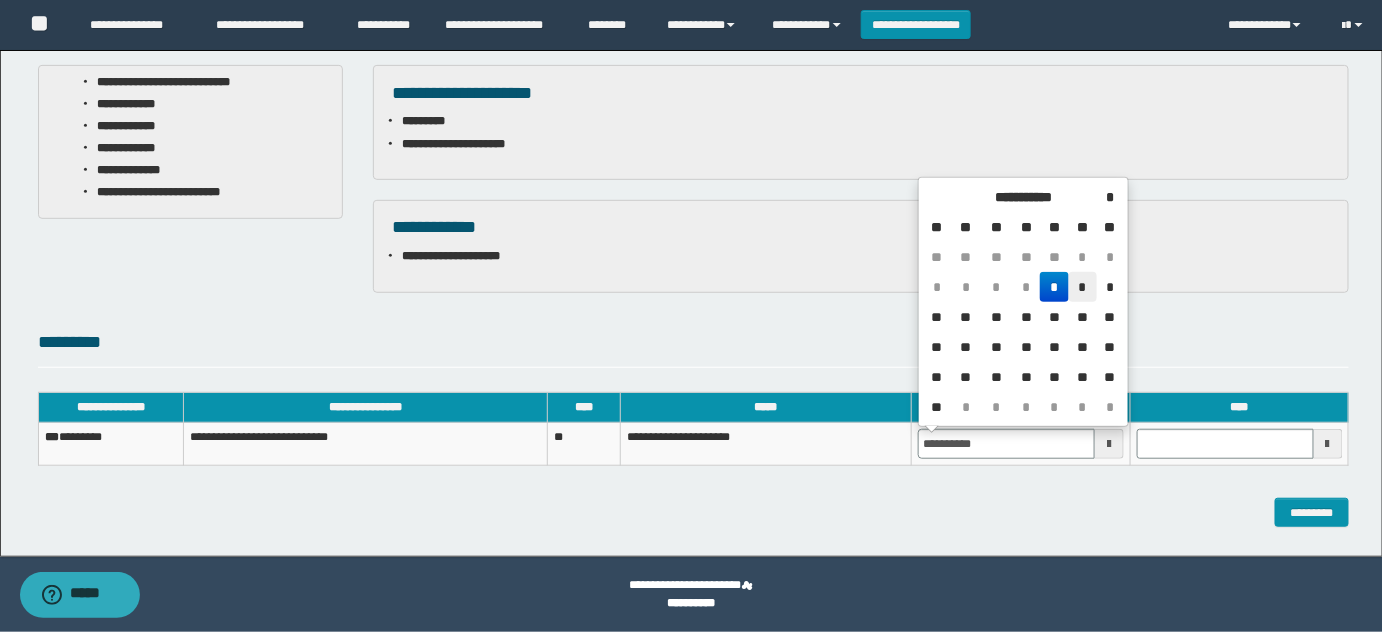 click on "*" at bounding box center (1083, 287) 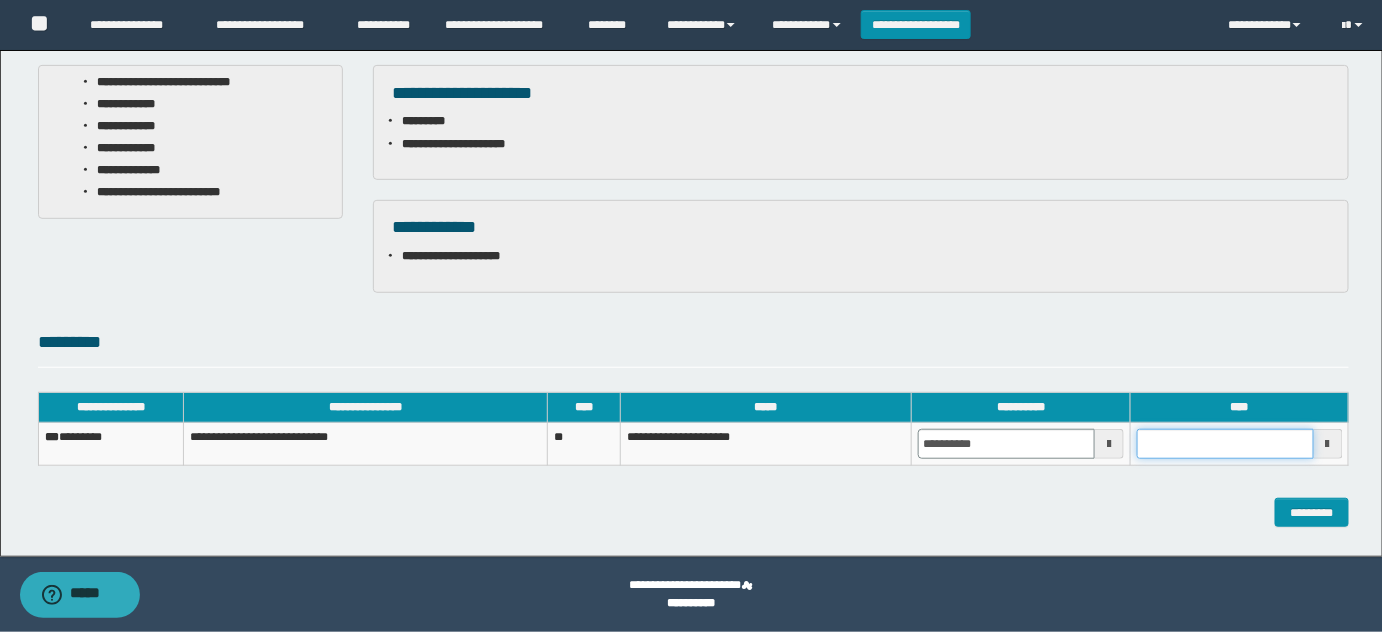 click at bounding box center (1225, 444) 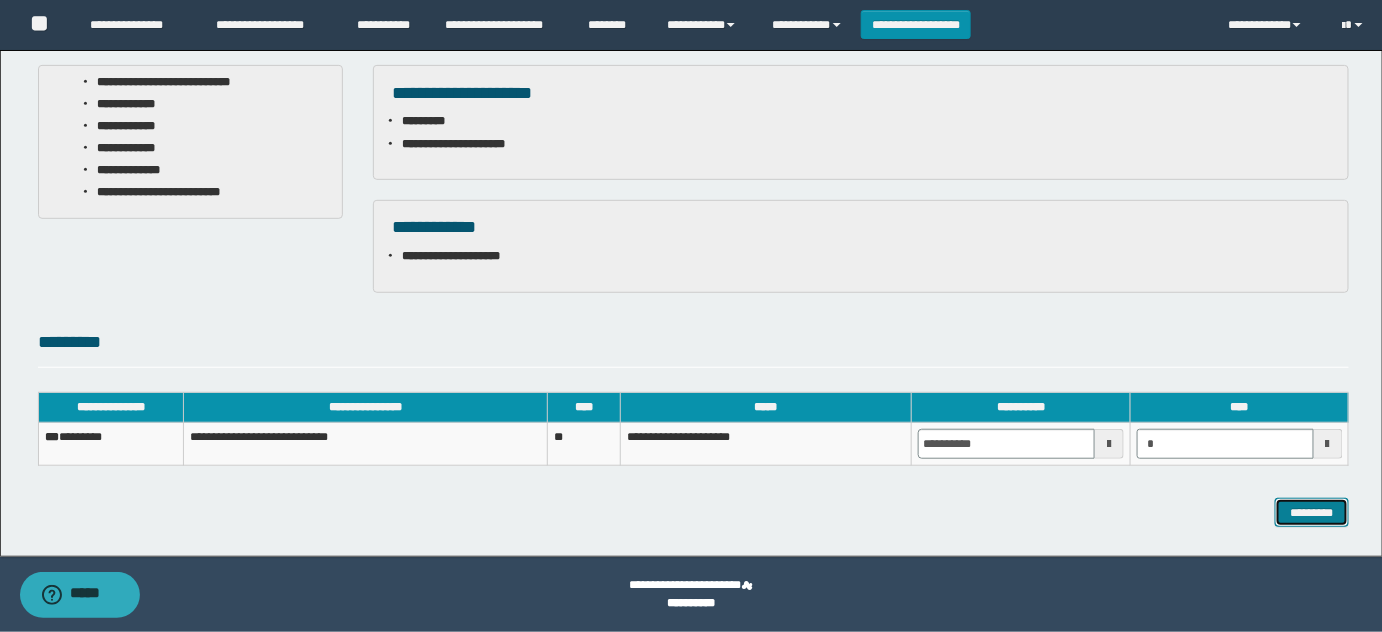 type on "*******" 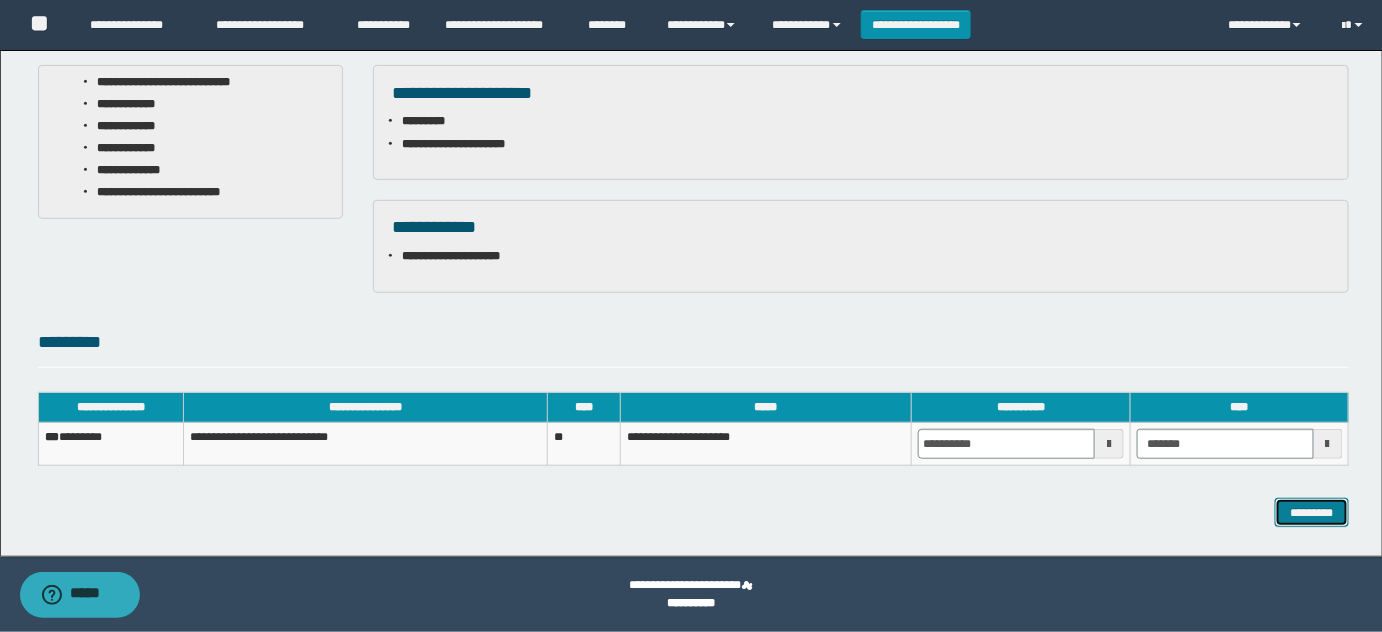click on "*********" at bounding box center (1312, 512) 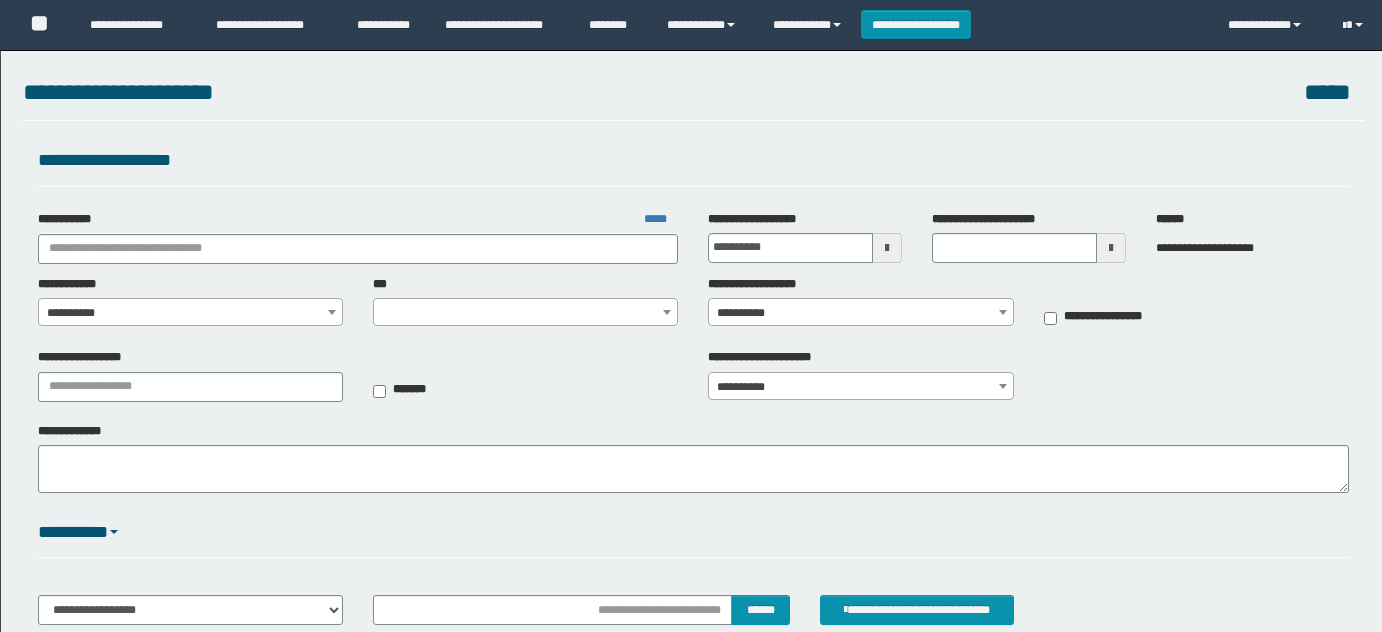 scroll, scrollTop: 0, scrollLeft: 0, axis: both 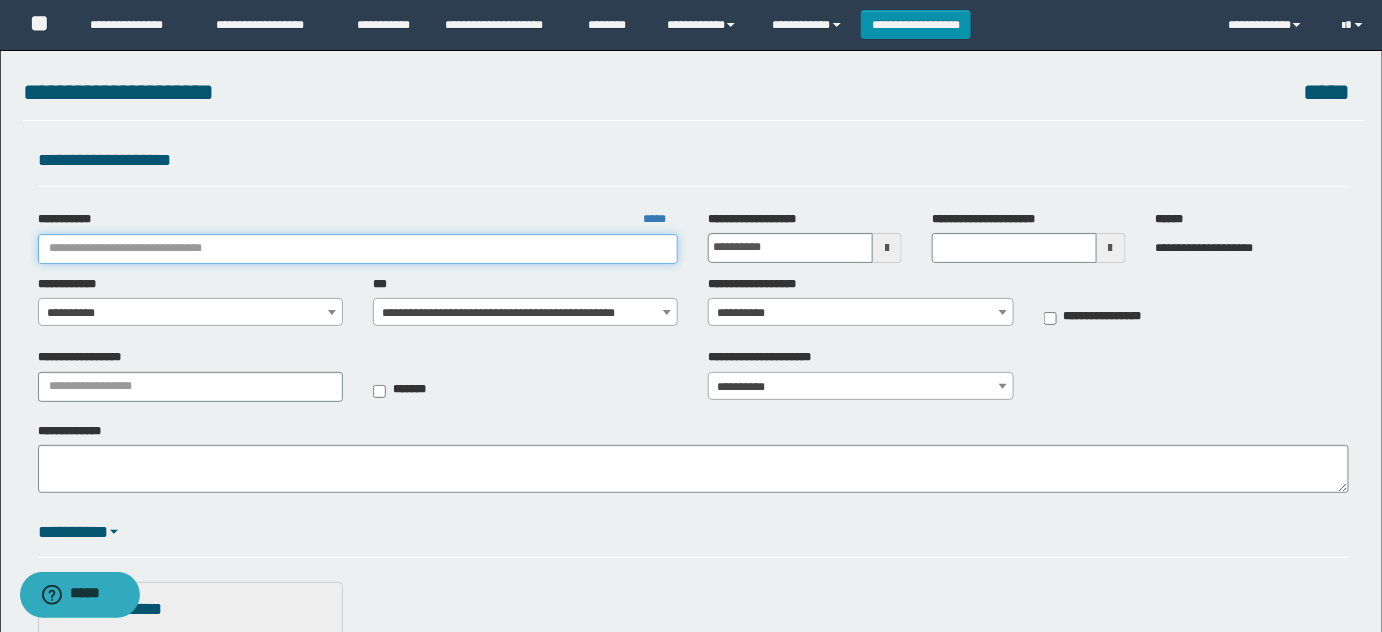 click on "**********" at bounding box center (358, 249) 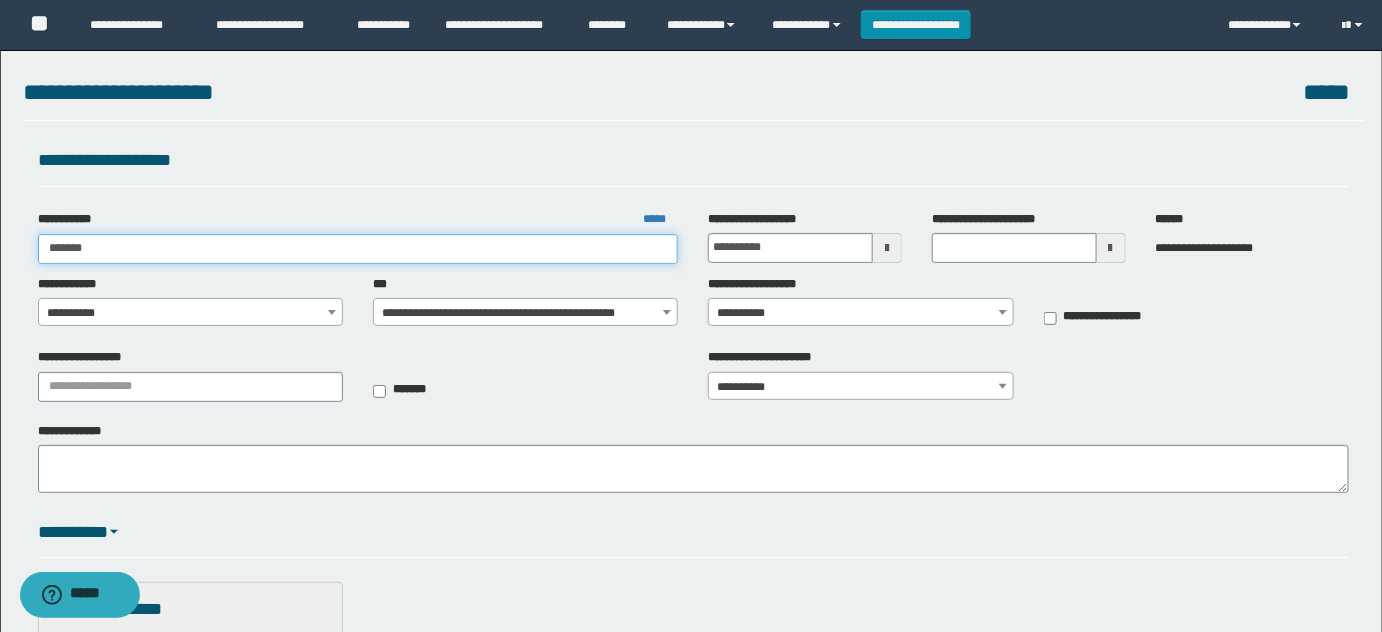 type on "********" 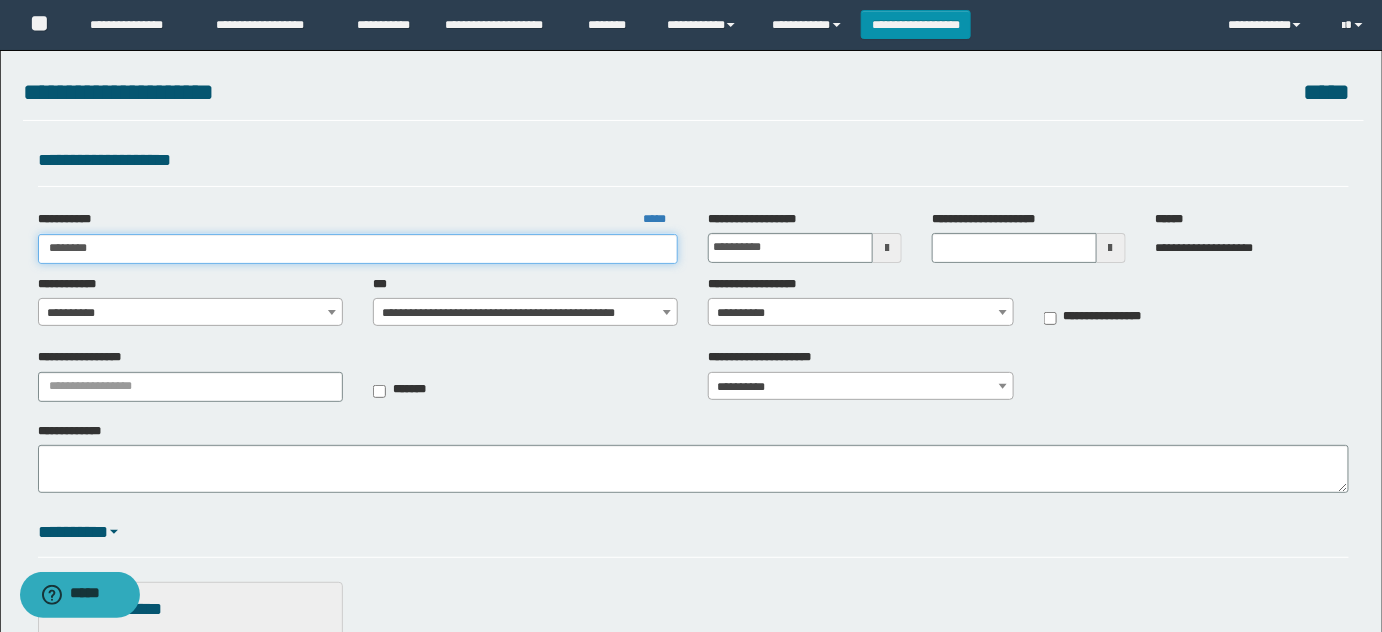 type on "********" 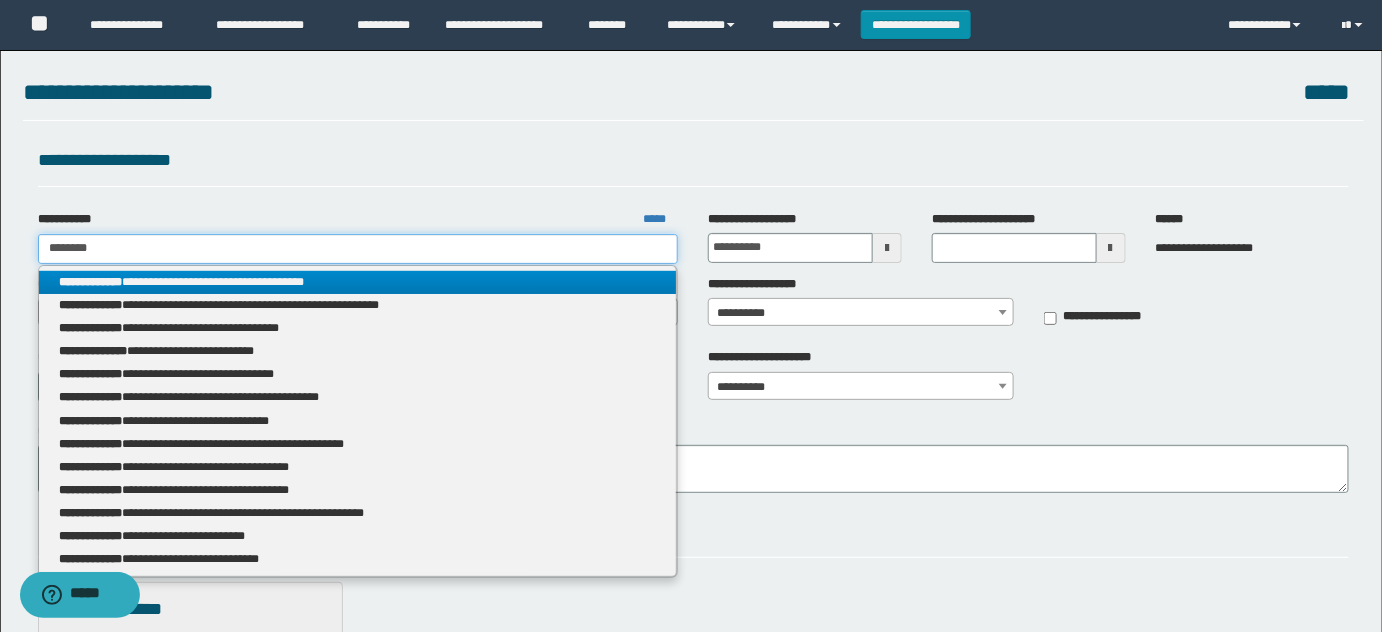 drag, startPoint x: 203, startPoint y: 252, endPoint x: 0, endPoint y: 252, distance: 203 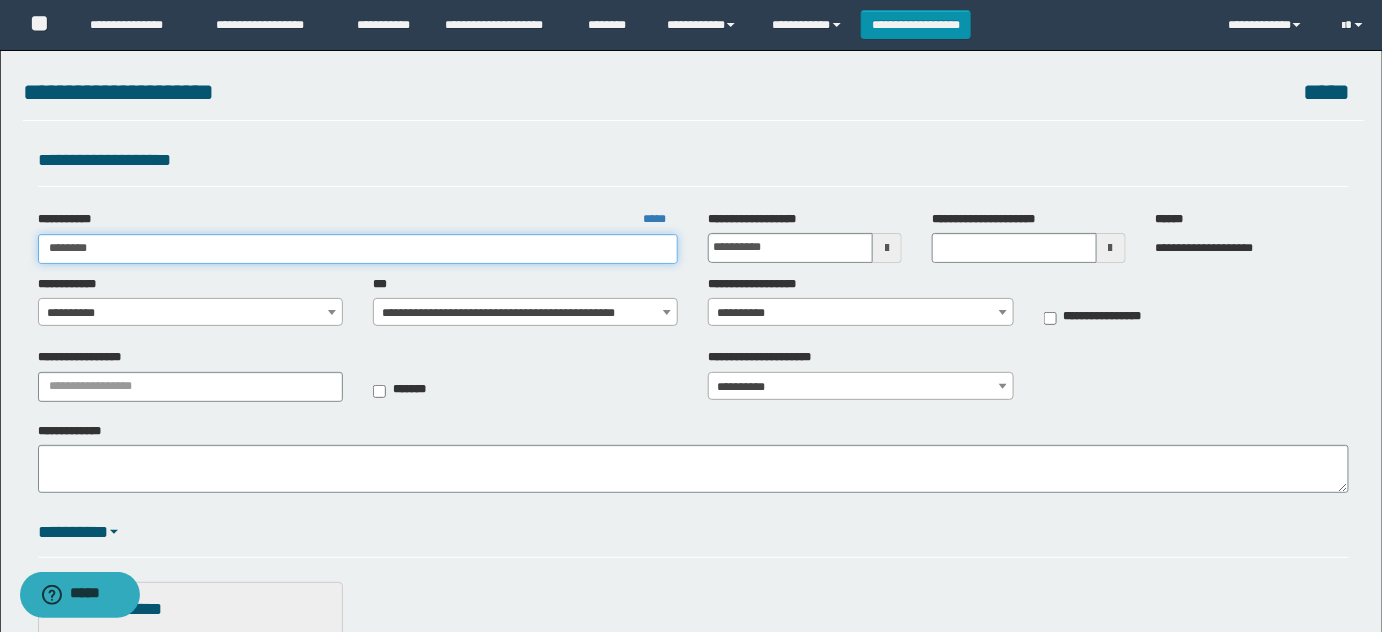 type on "*********" 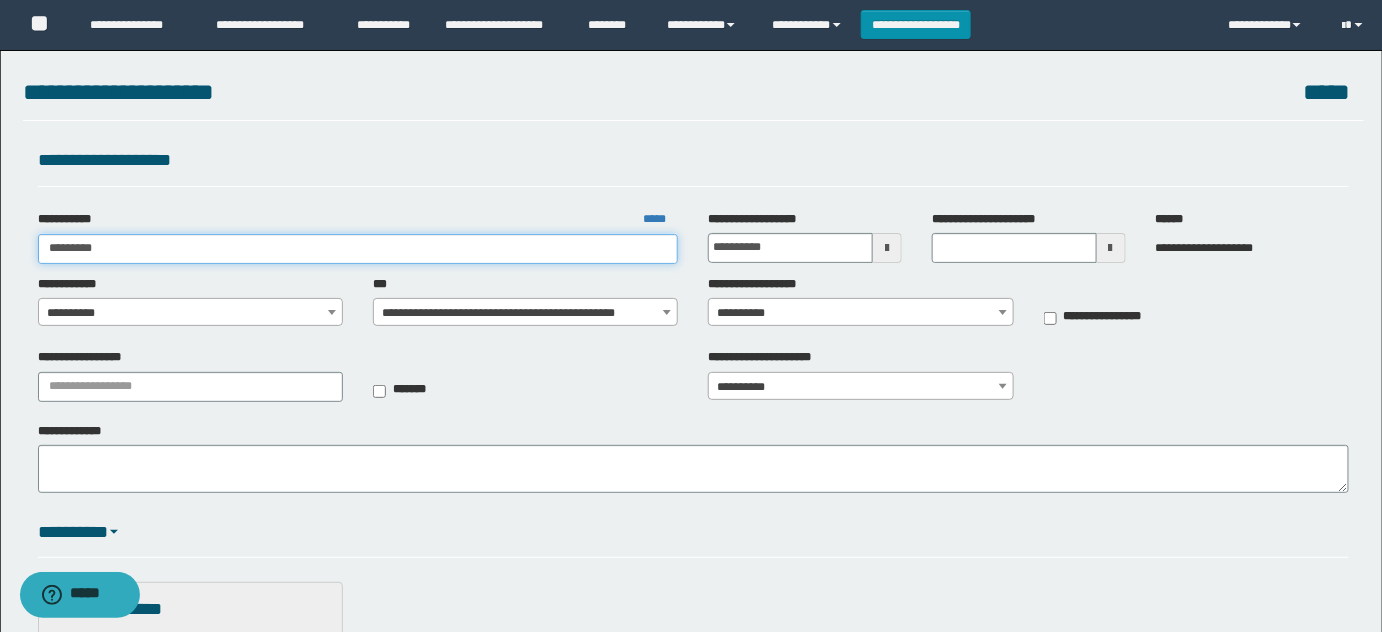 type on "*********" 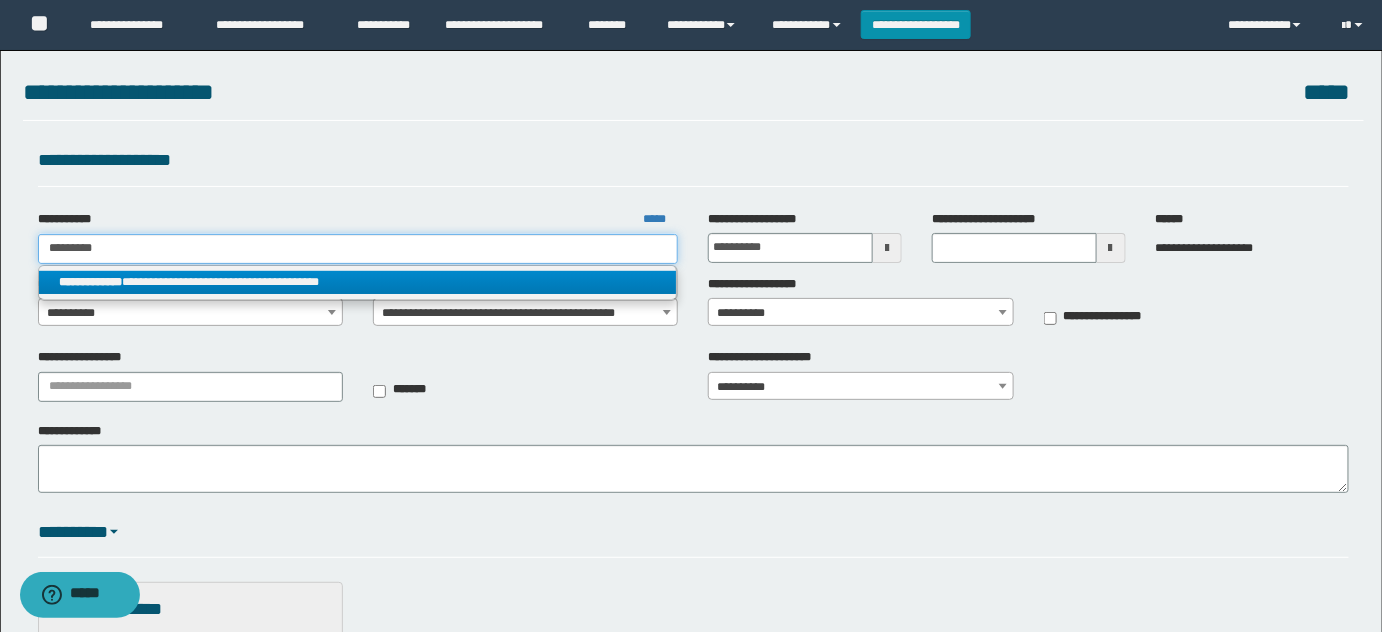 type on "*********" 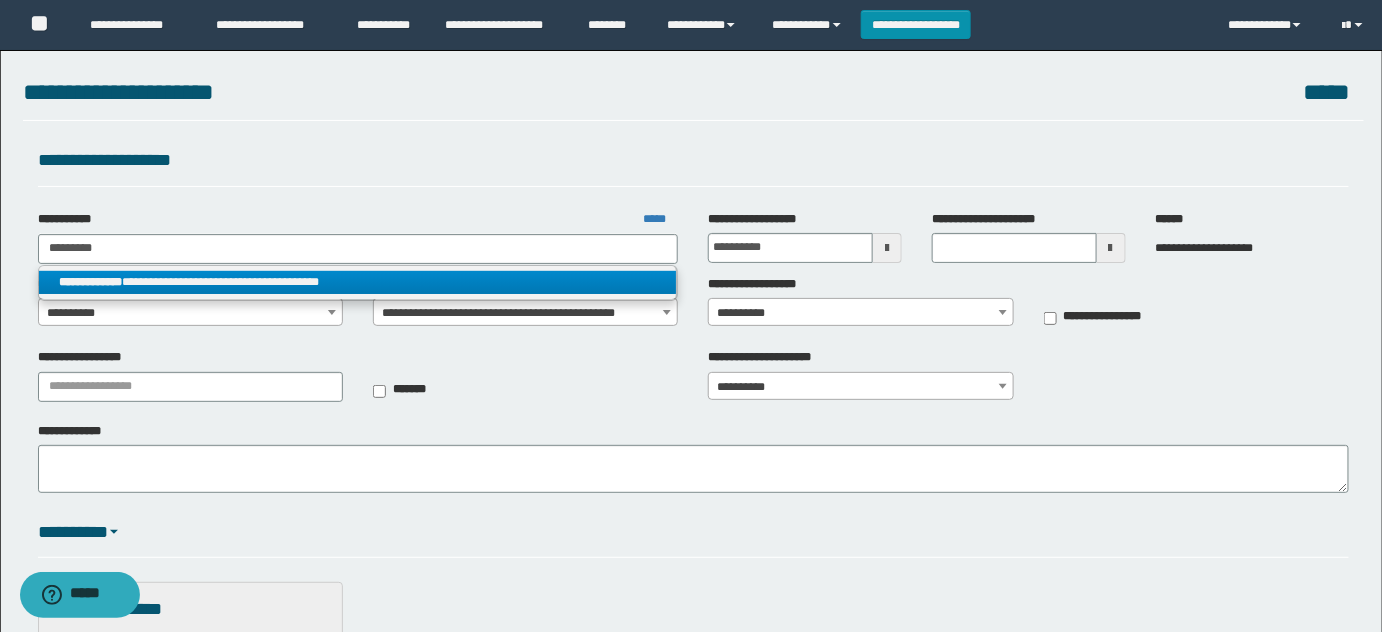 click on "**********" at bounding box center (358, 282) 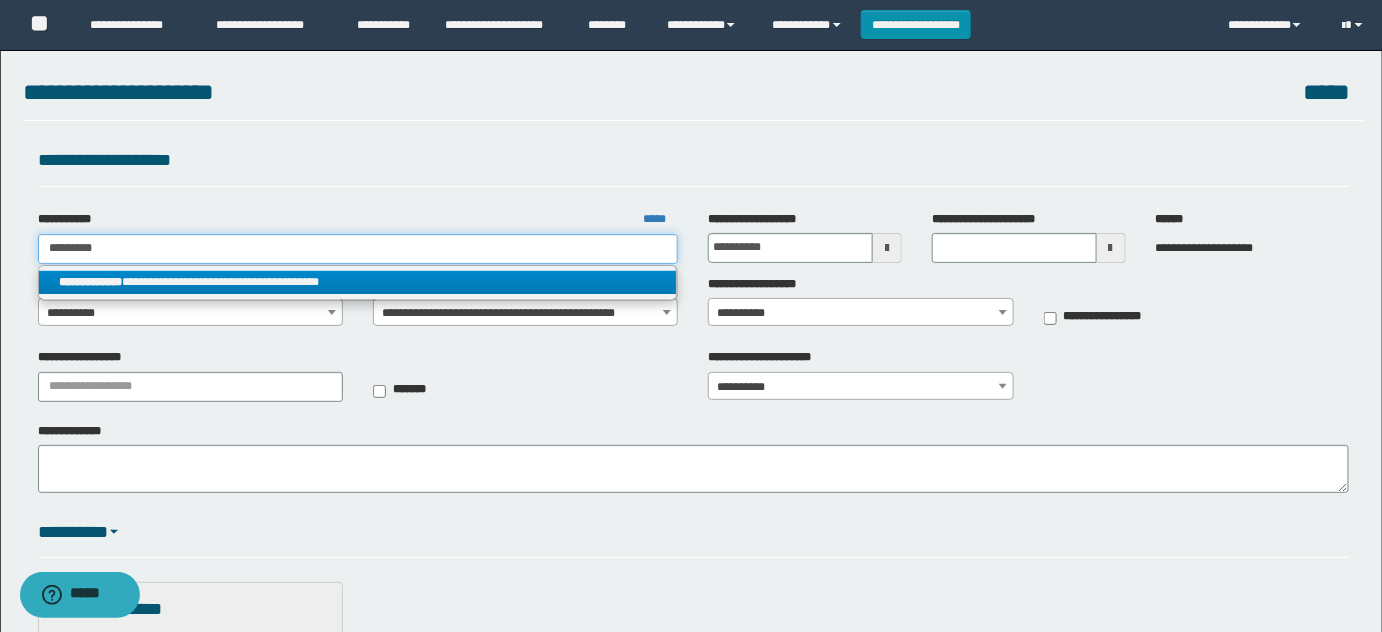 type 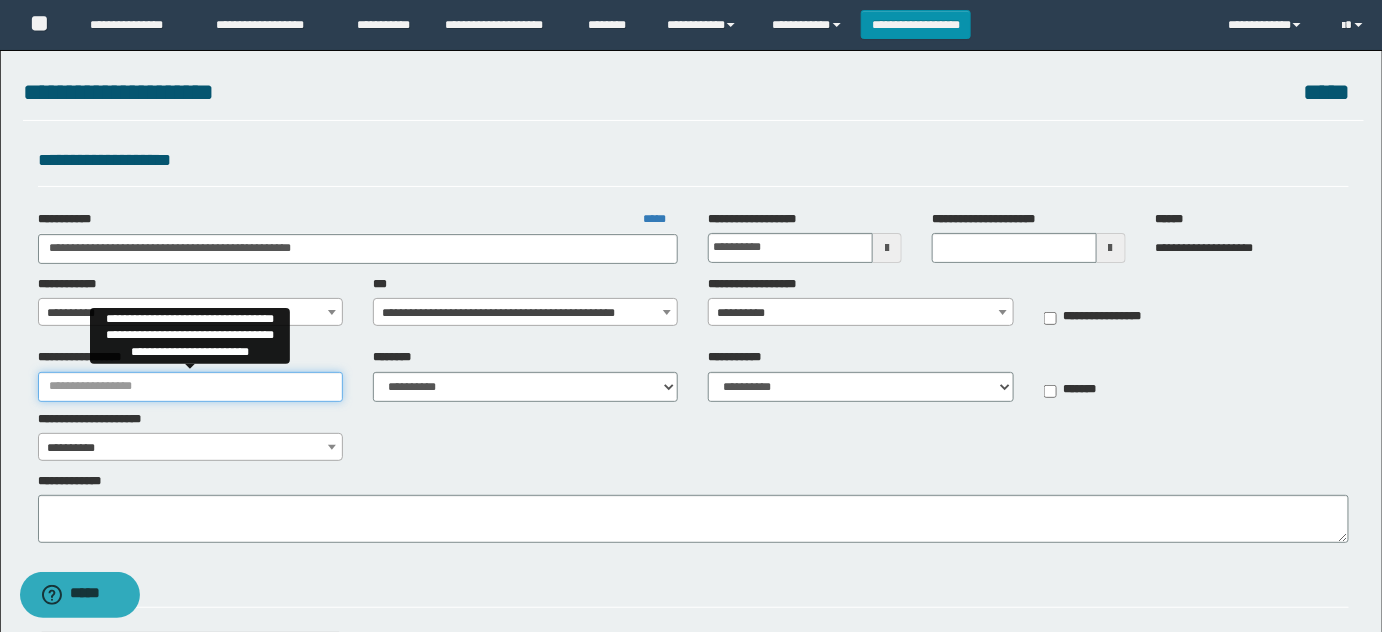 drag, startPoint x: 165, startPoint y: 398, endPoint x: 174, endPoint y: 386, distance: 15 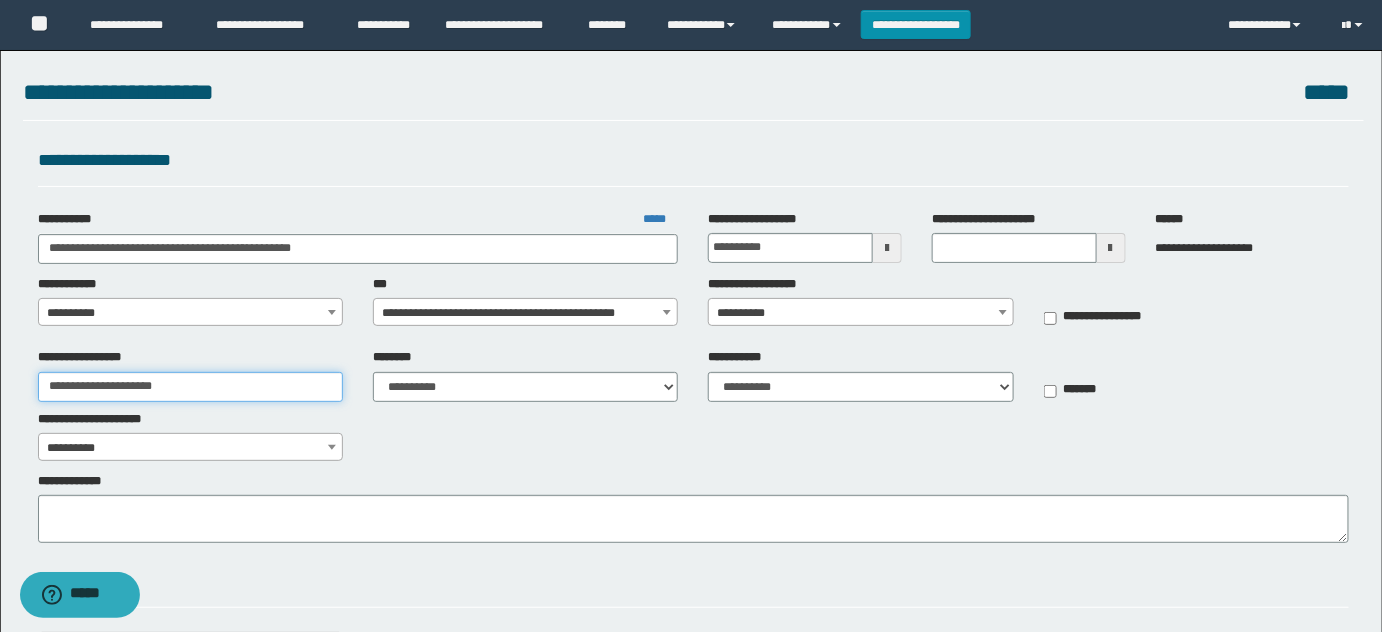 type on "**********" 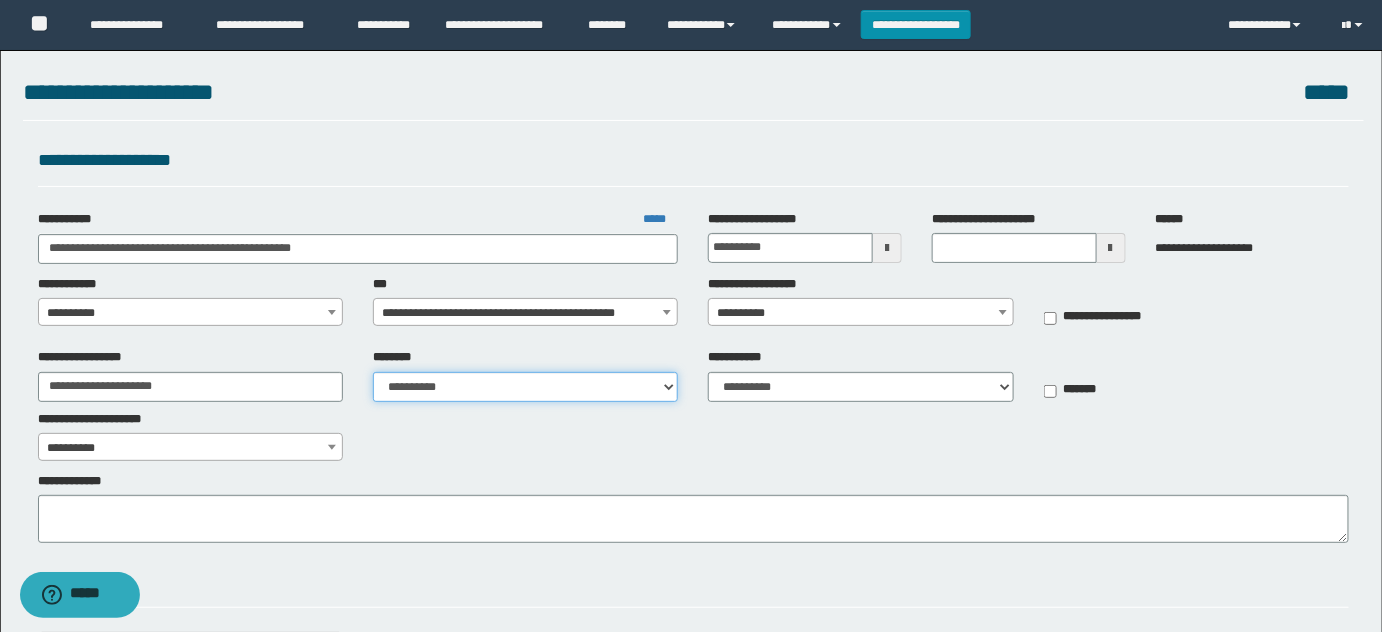 click on "**********" at bounding box center [525, 387] 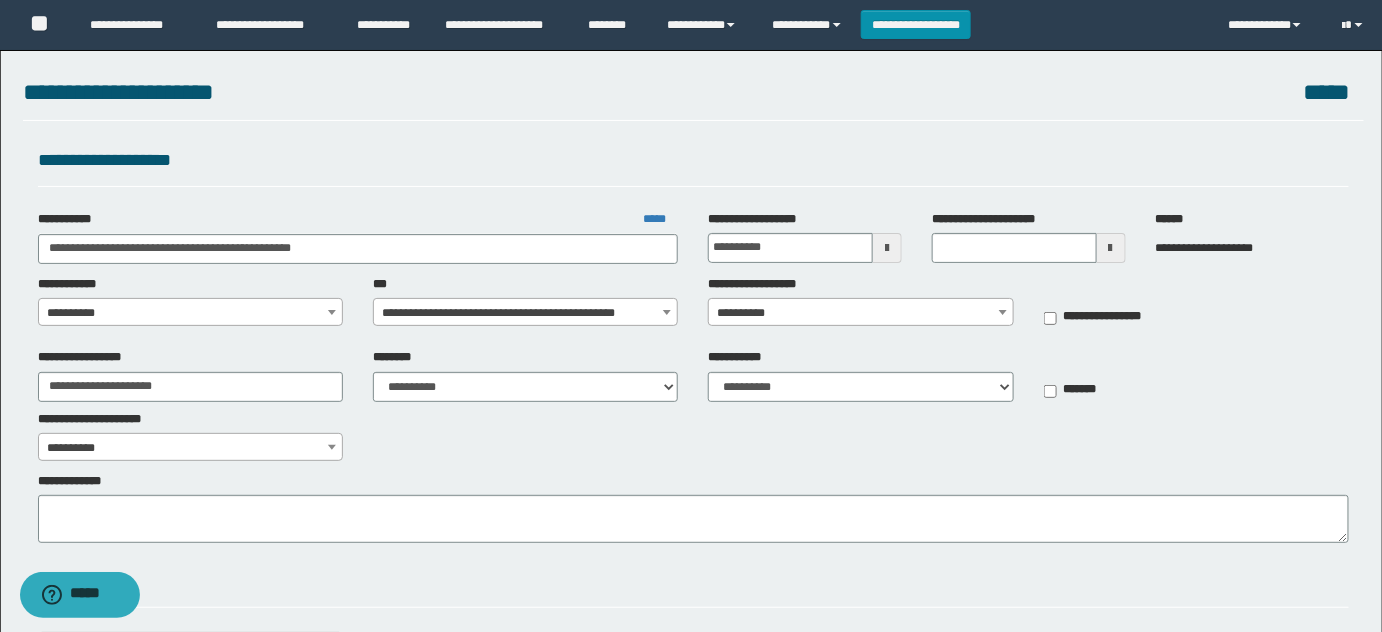 click on "**********" at bounding box center [694, 405] 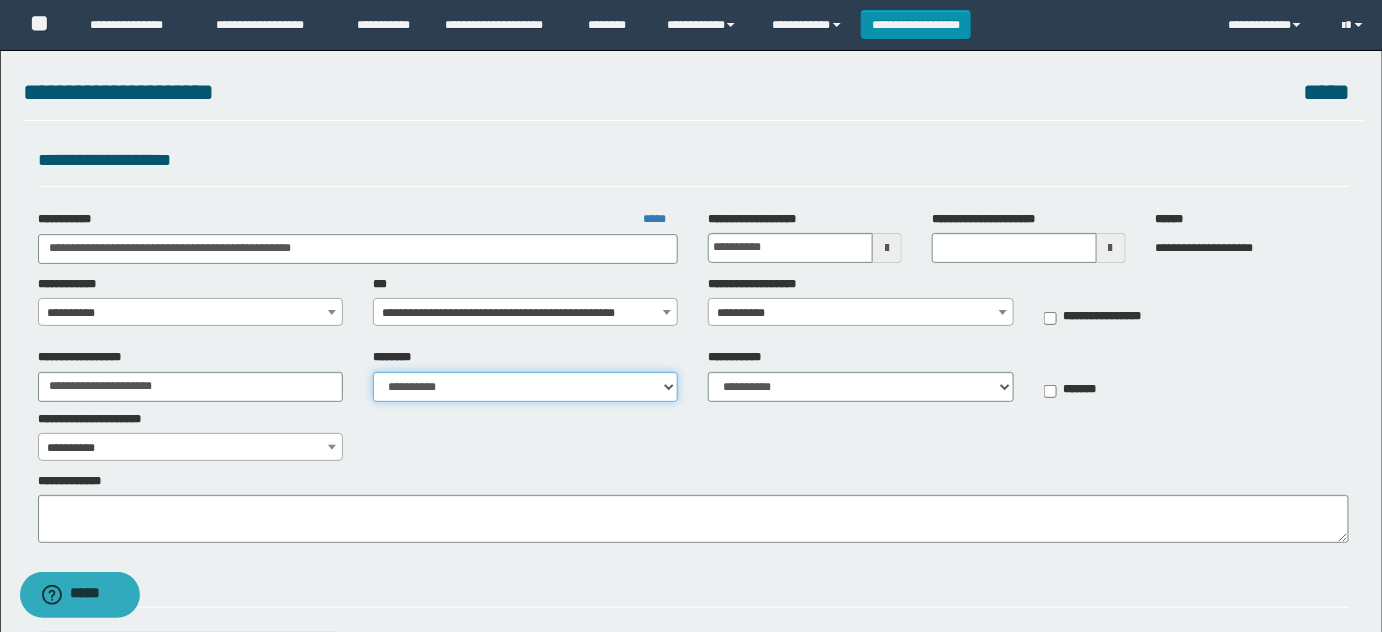 click on "**********" at bounding box center [525, 387] 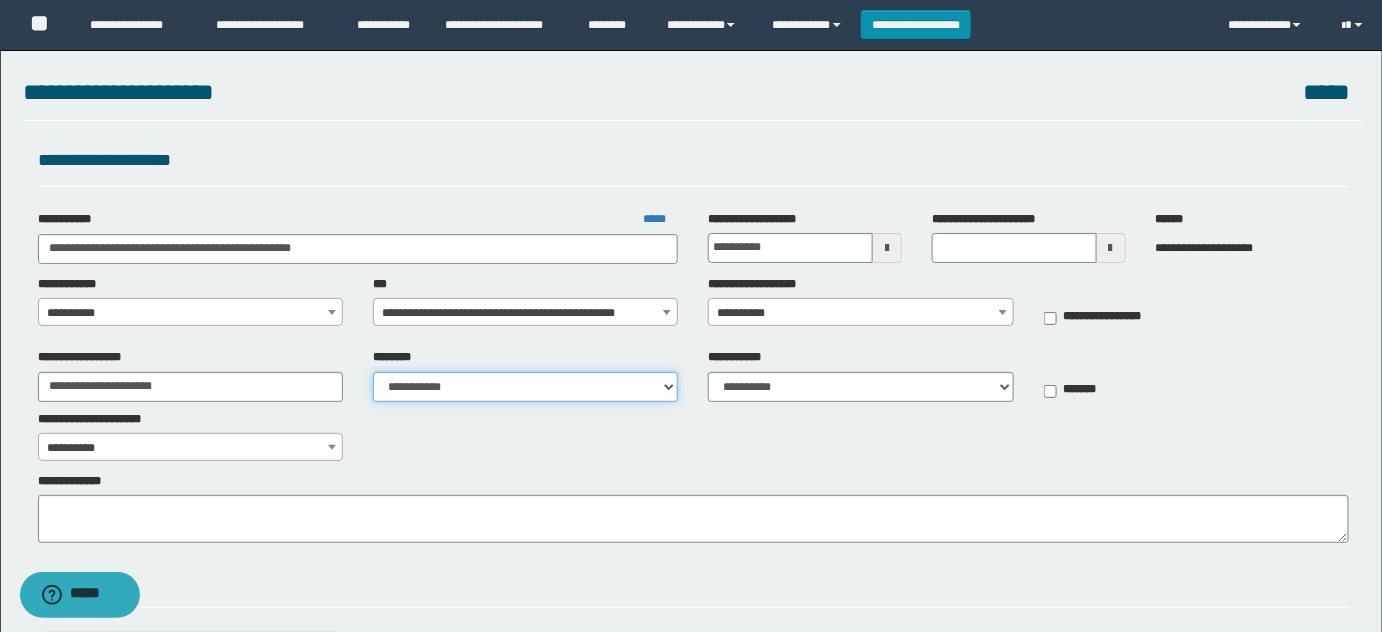 click on "**********" at bounding box center (525, 387) 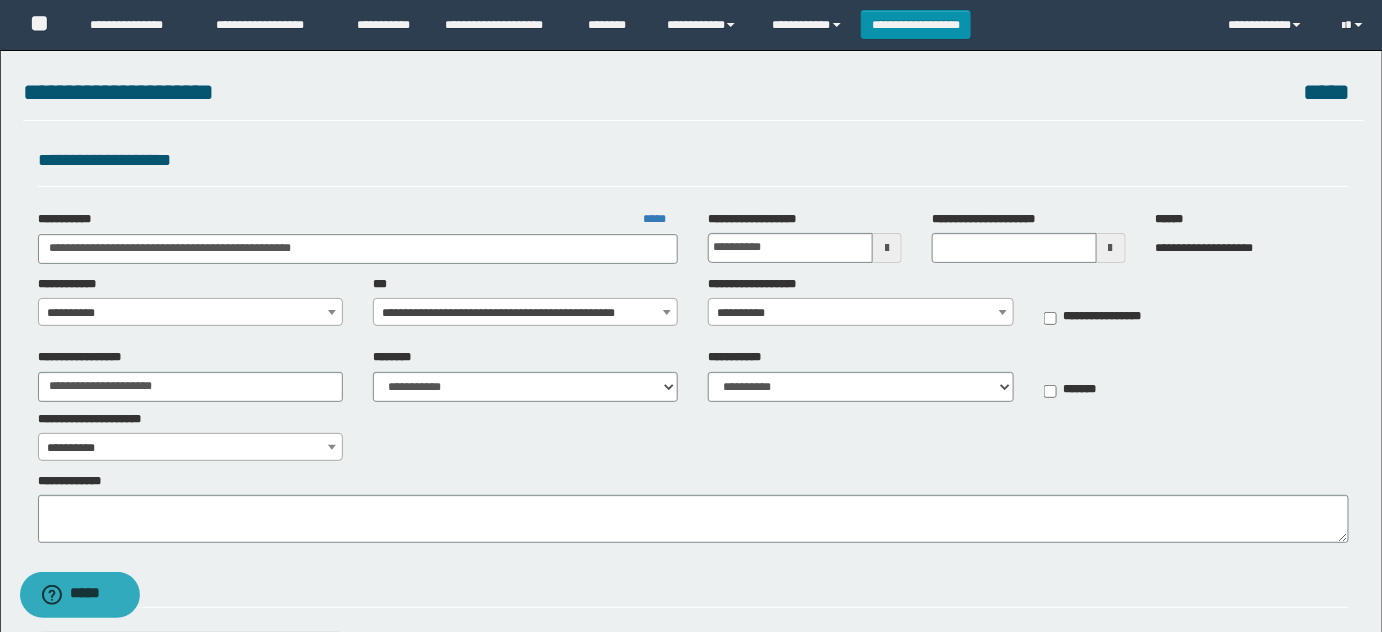 click on "**********" at bounding box center (191, 313) 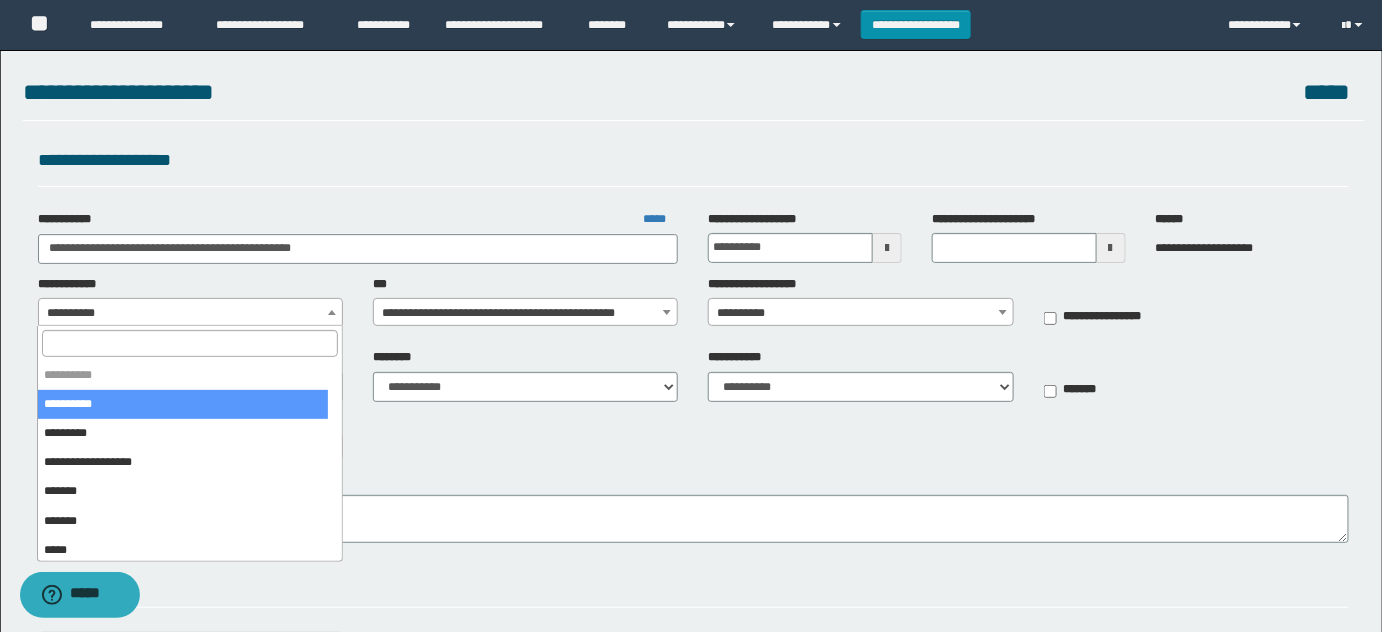 click at bounding box center (189, 343) 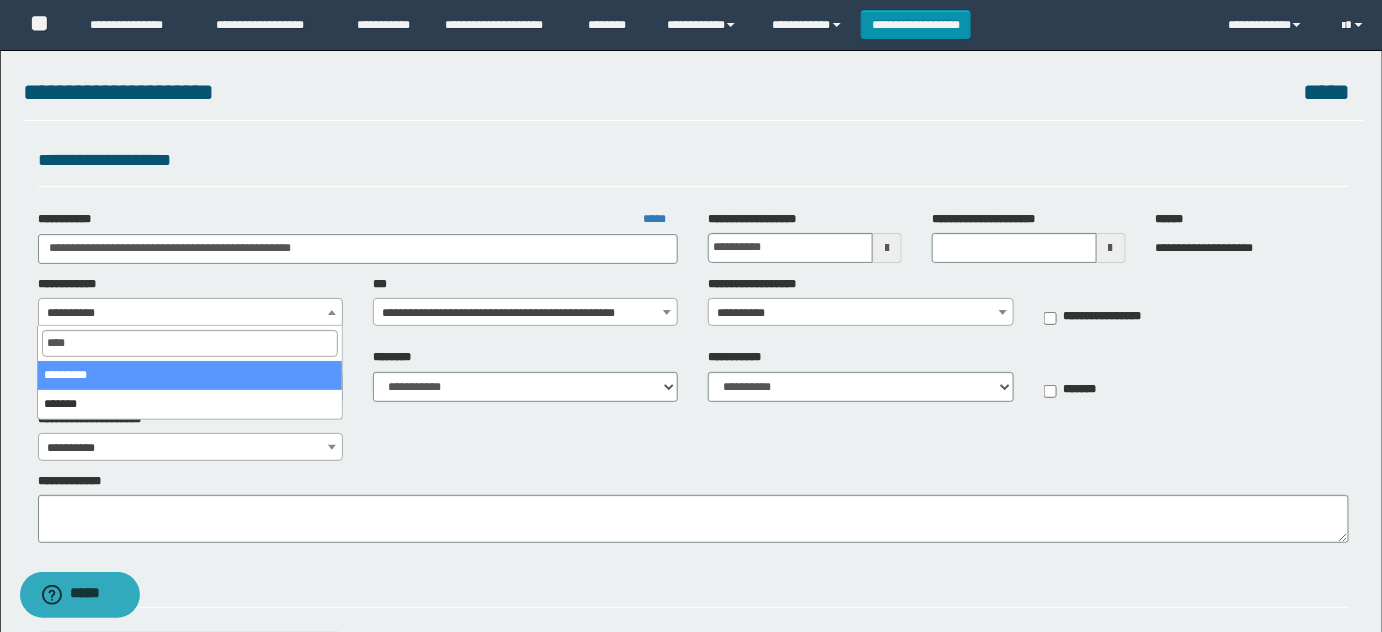 type on "*****" 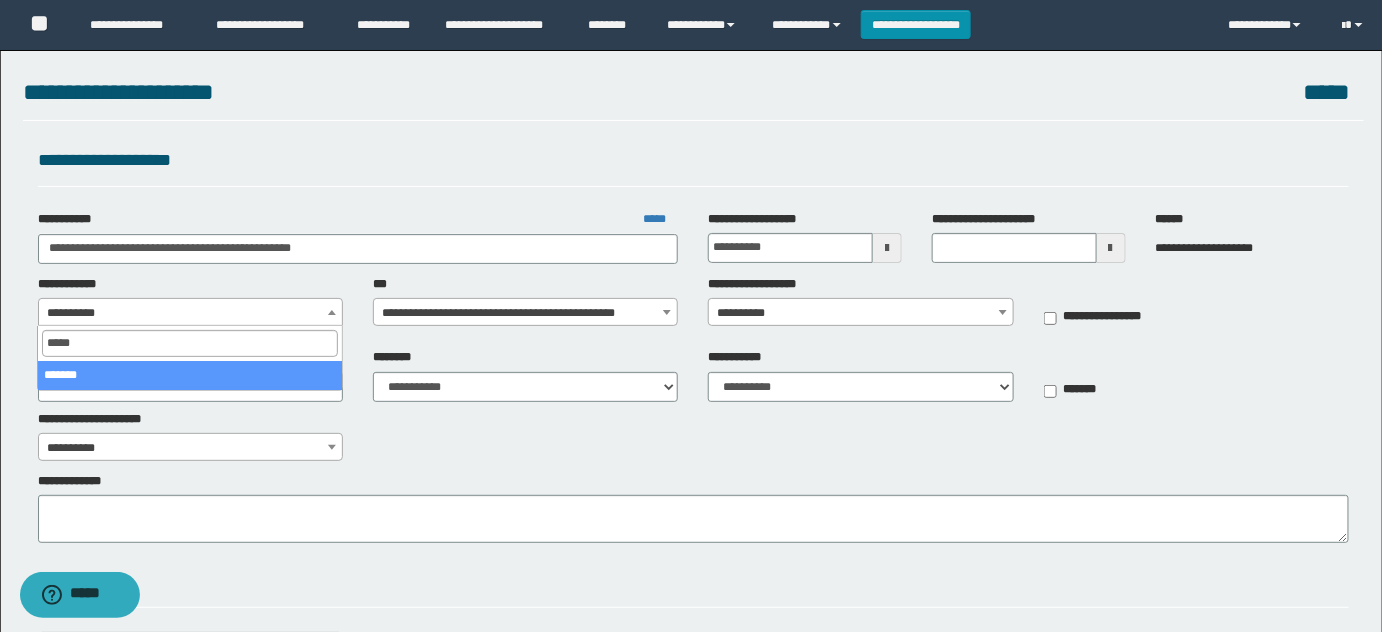 select on "**" 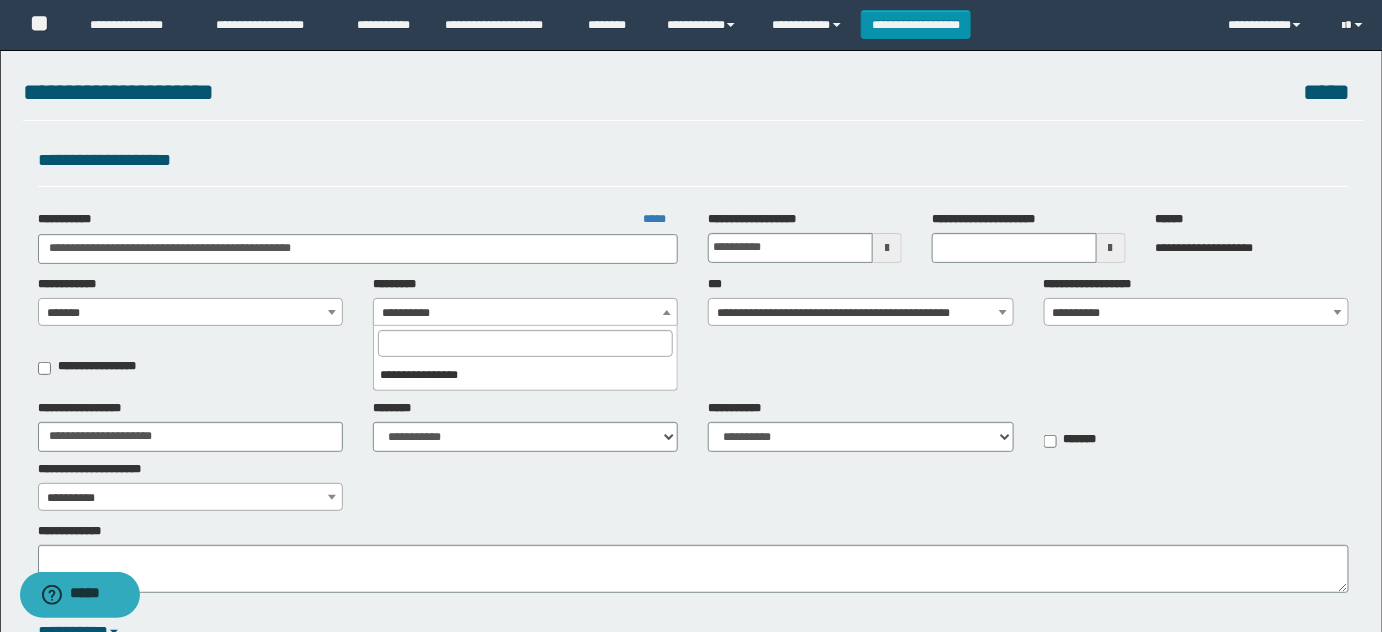 click at bounding box center [525, 343] 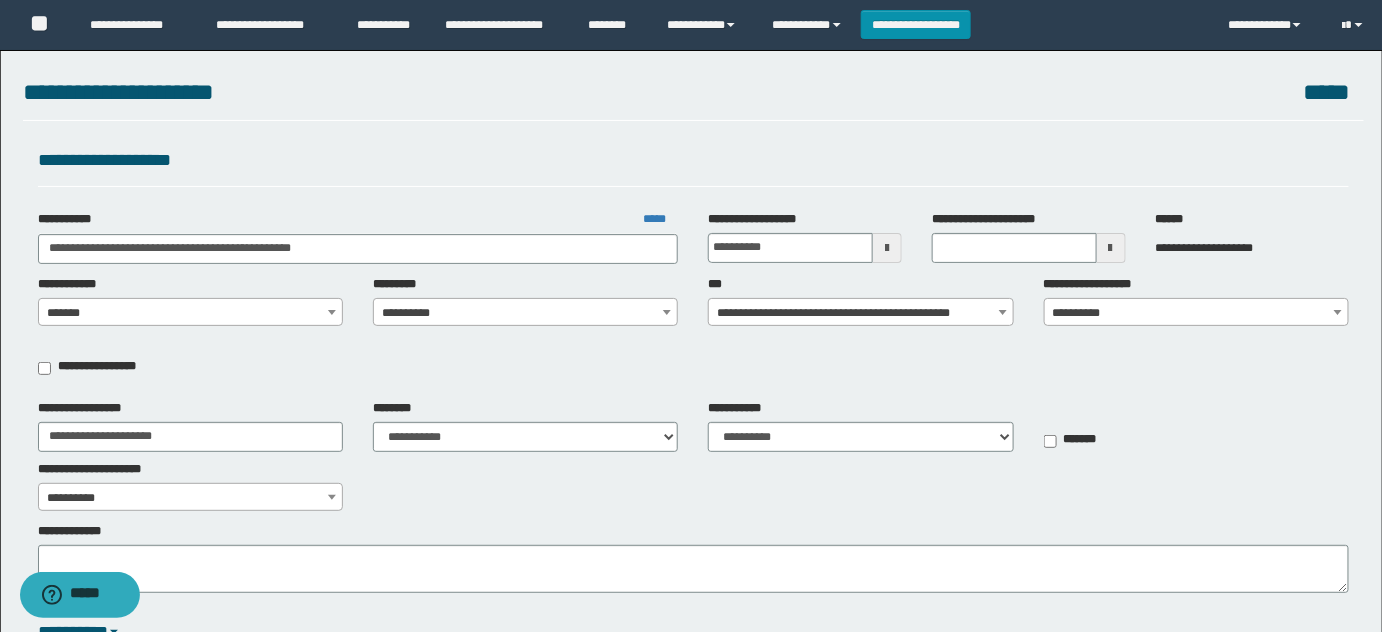 click on "**********" at bounding box center (526, 313) 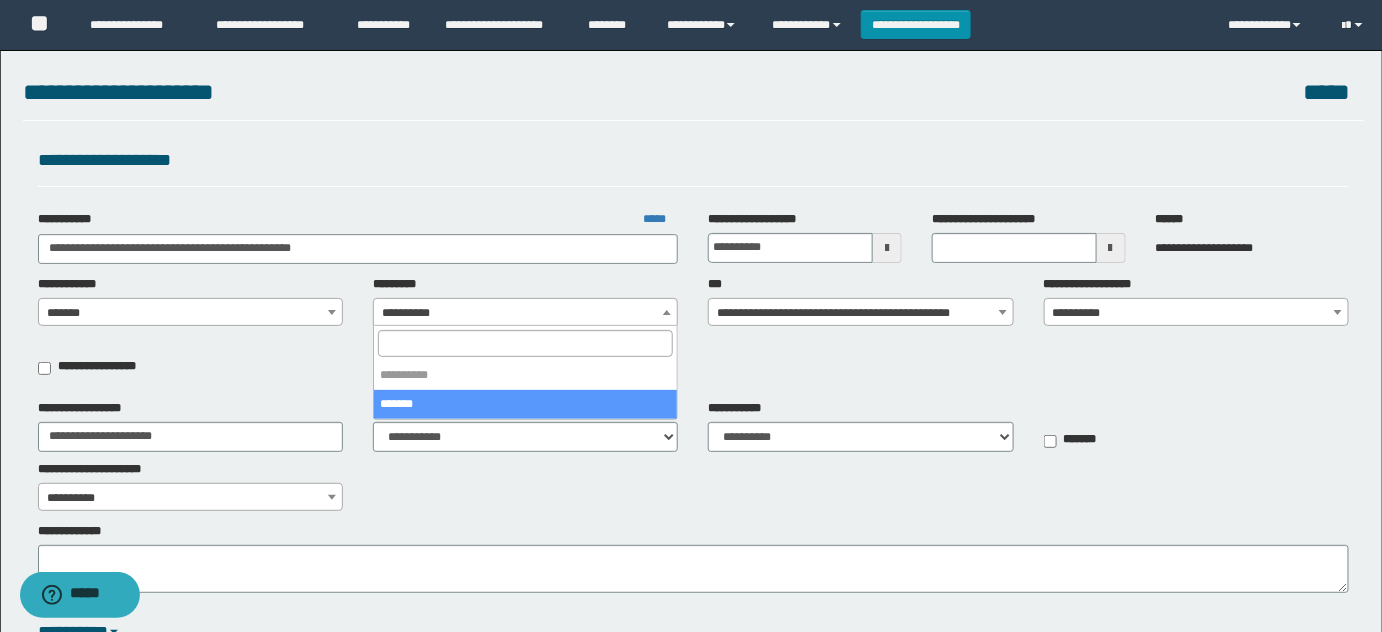 click on "**********" at bounding box center [526, 313] 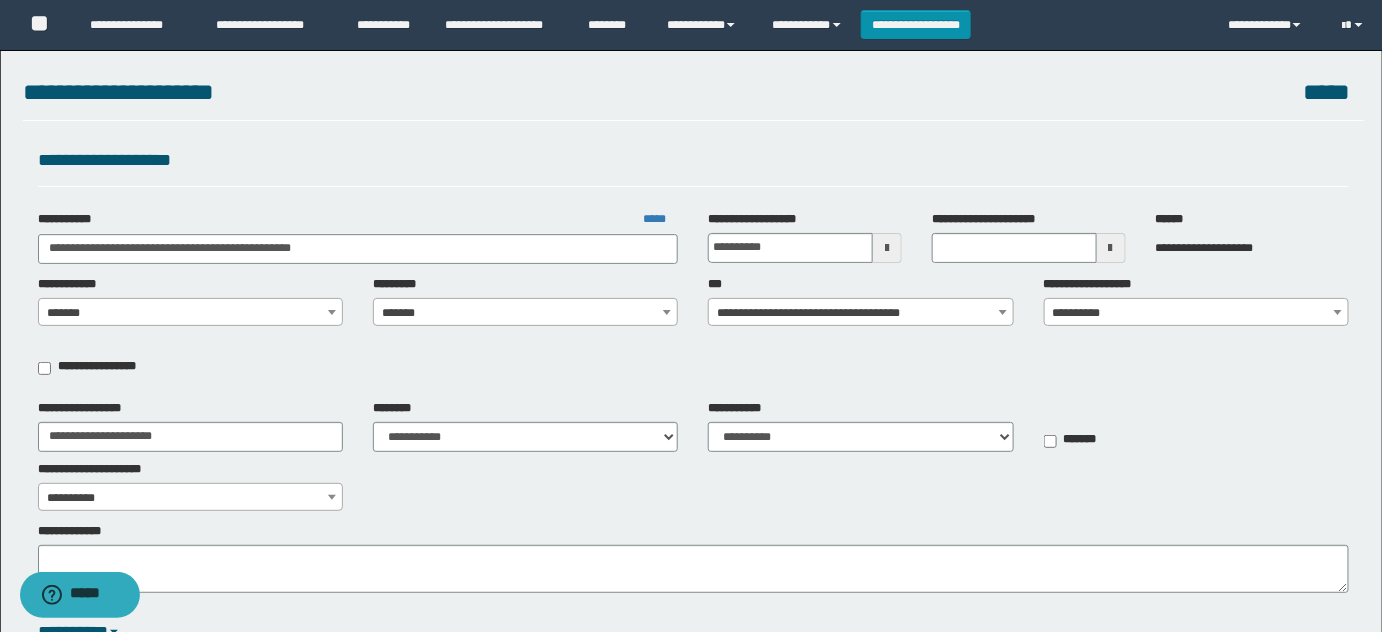 click on "**********" at bounding box center [1098, 284] 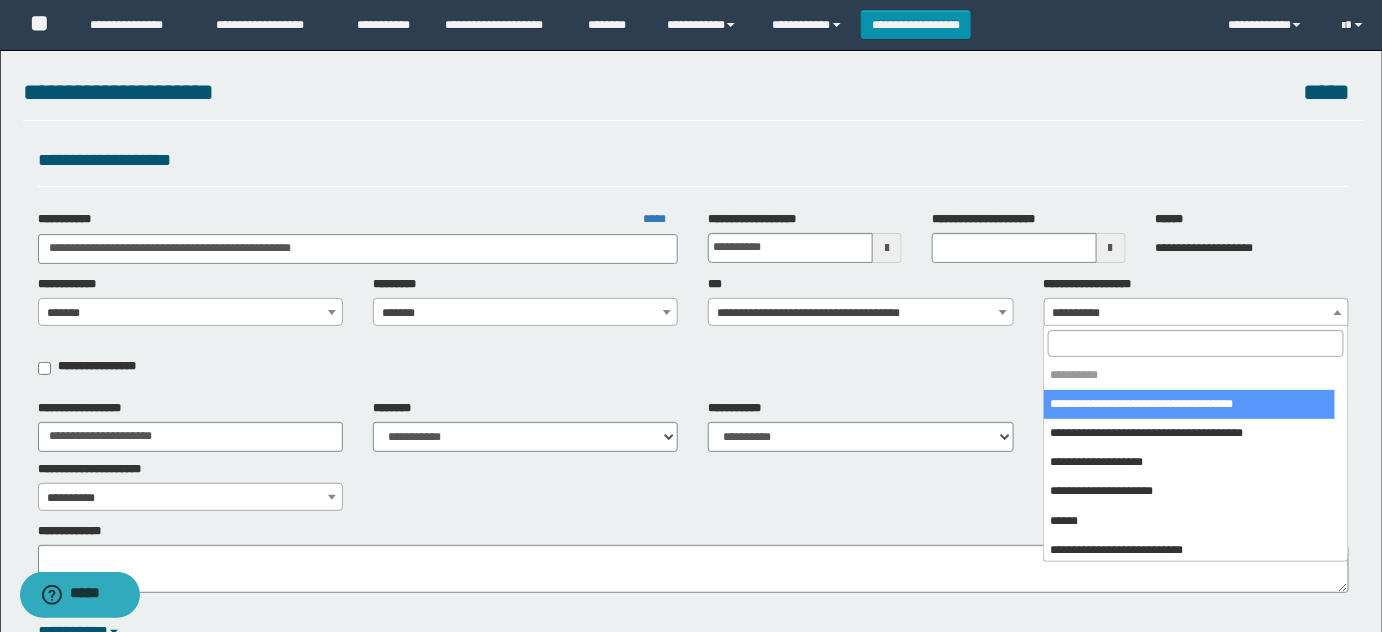 click on "**********" at bounding box center [1197, 313] 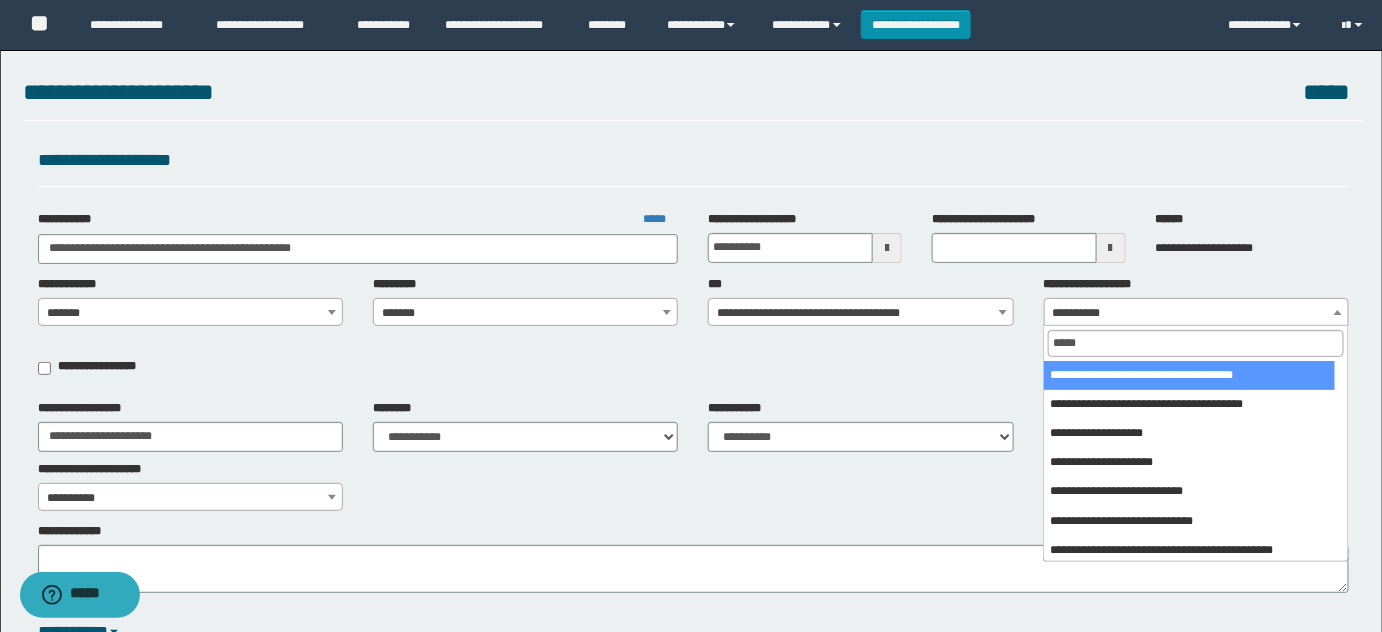 type on "******" 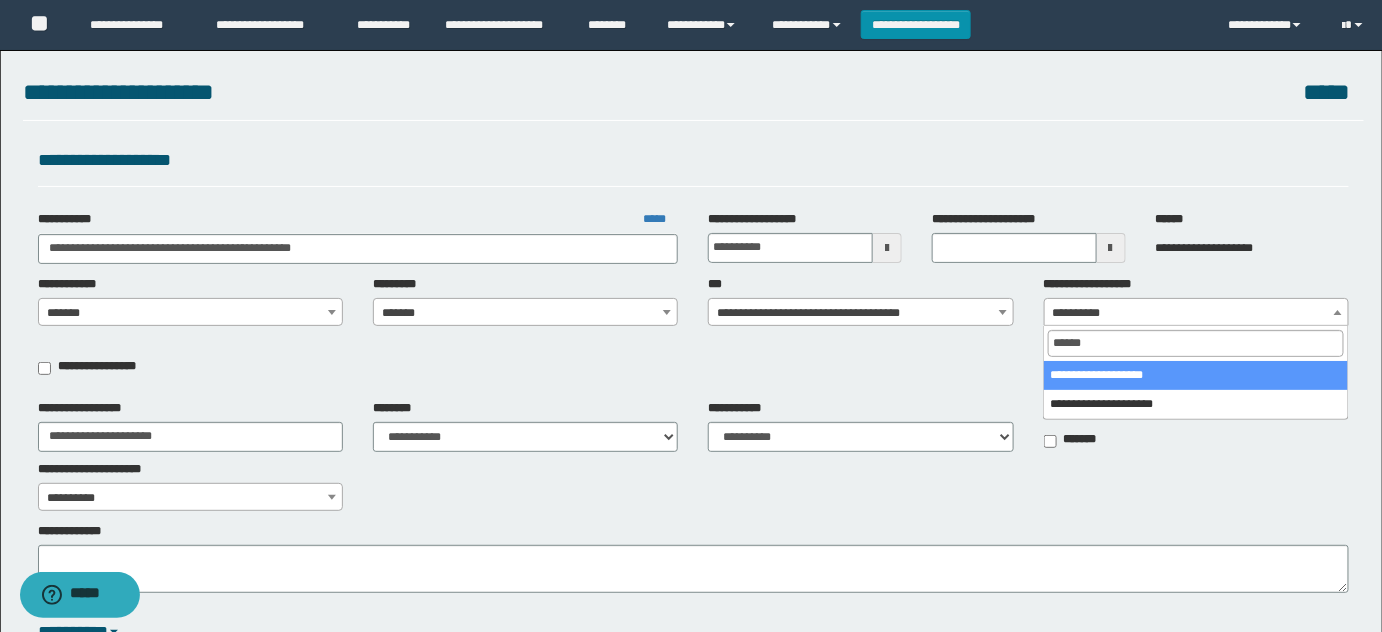 select on "****" 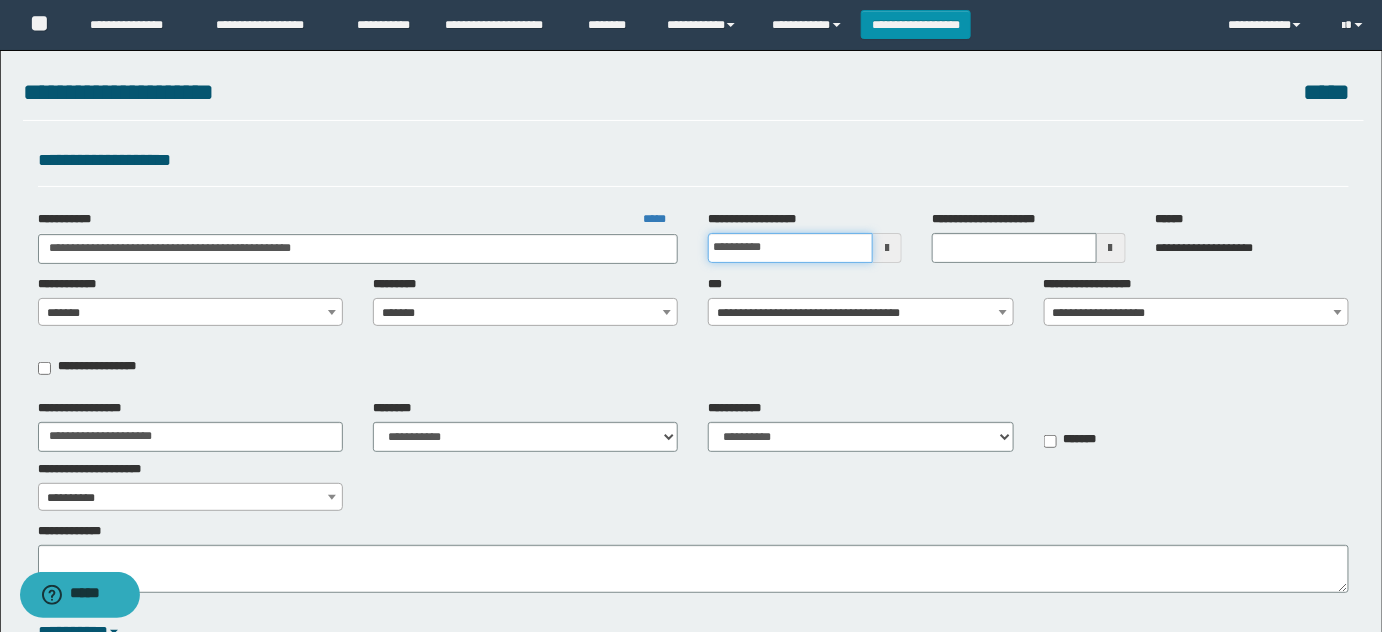 click on "**********" at bounding box center [790, 248] 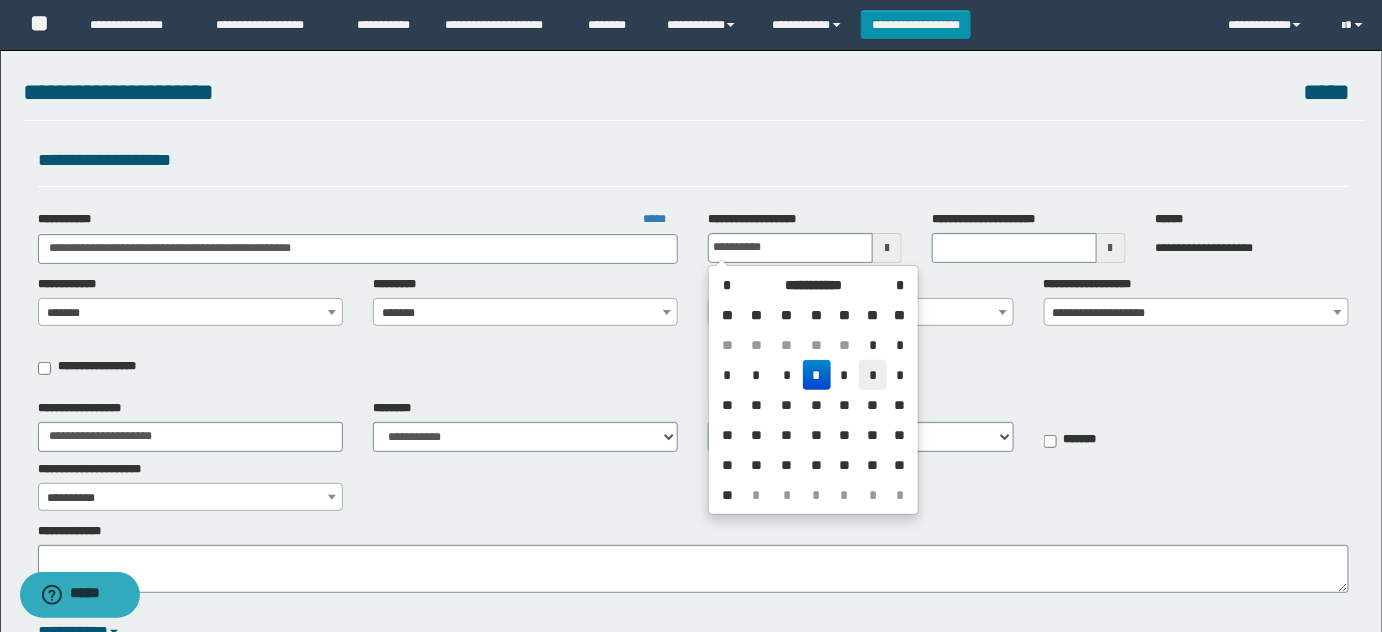 click on "*" at bounding box center [873, 375] 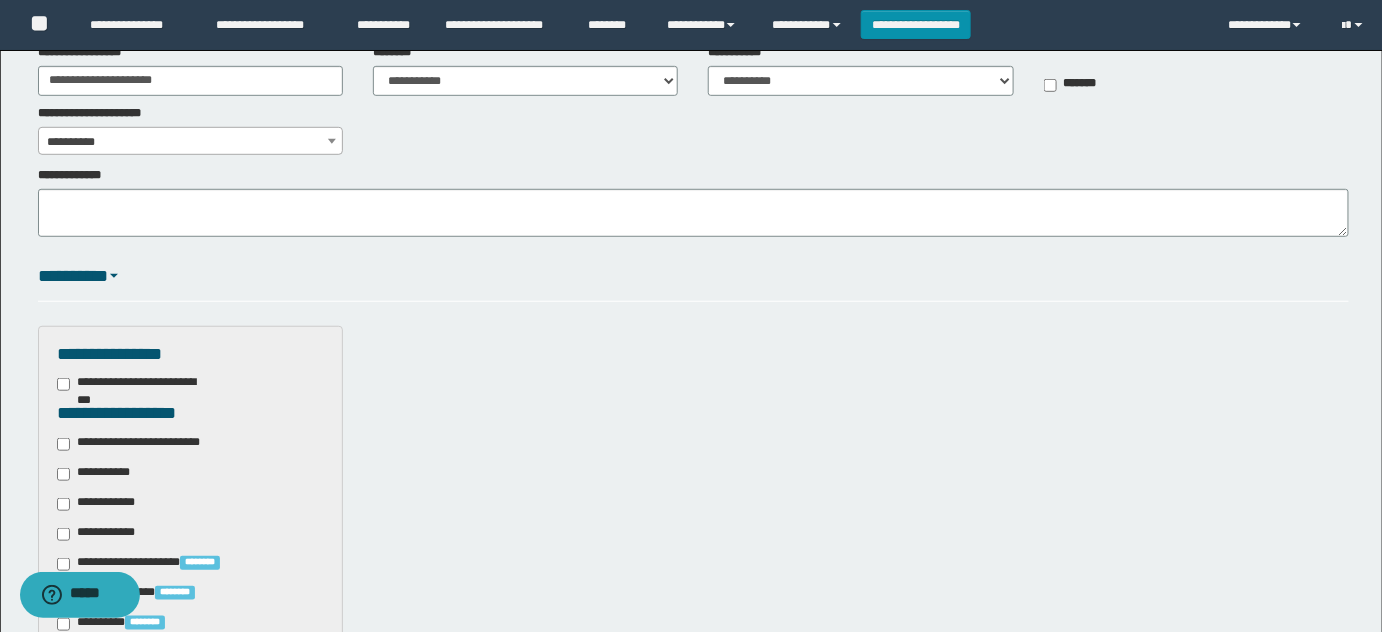 scroll, scrollTop: 545, scrollLeft: 0, axis: vertical 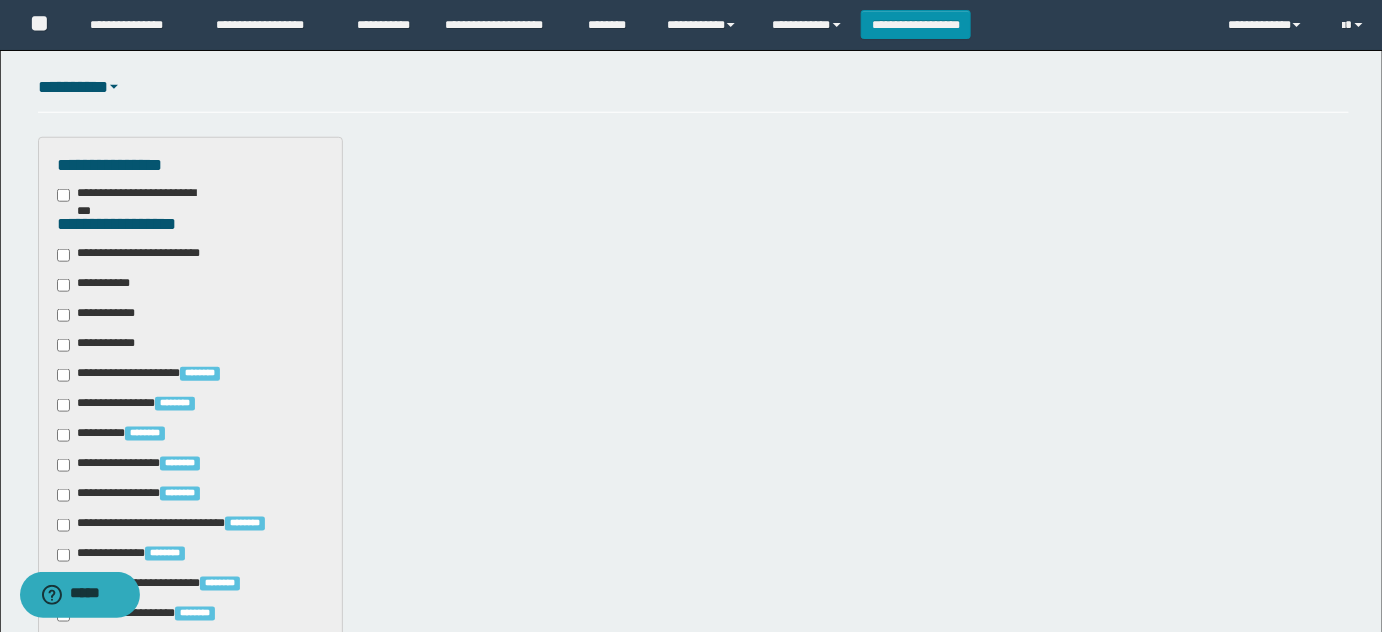 click on "**********" at bounding box center (190, 579) 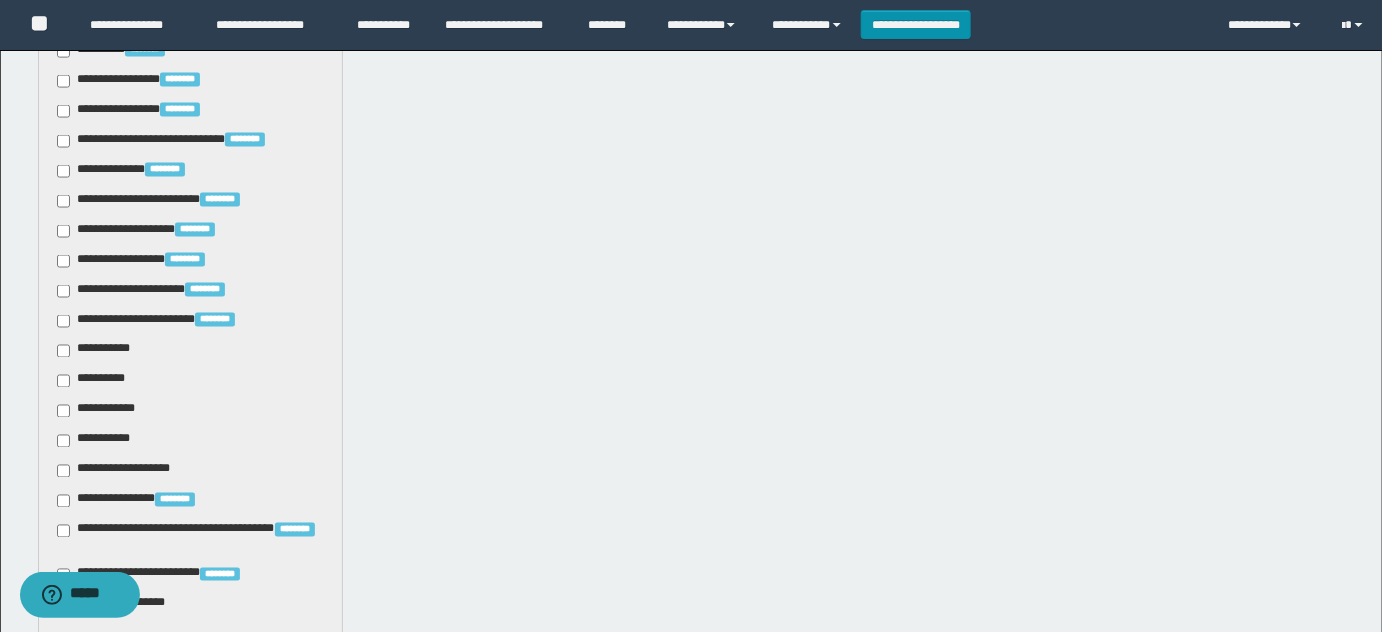 scroll, scrollTop: 1000, scrollLeft: 0, axis: vertical 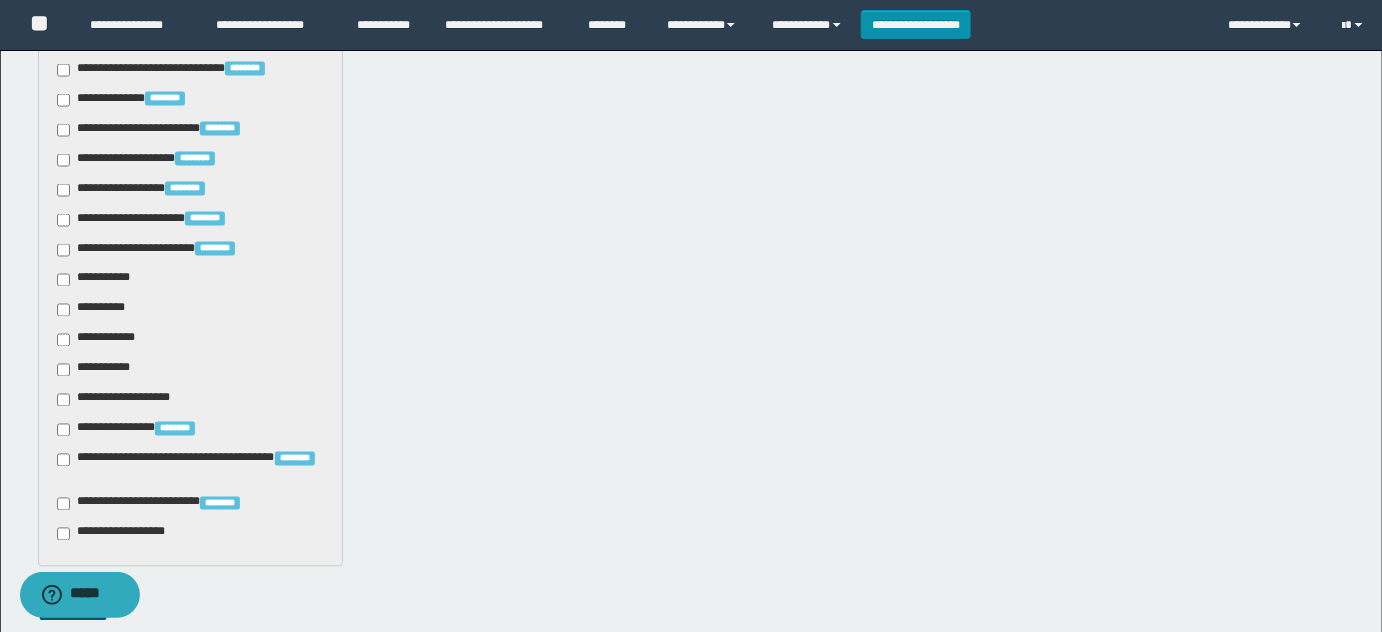 click on "**********" at bounding box center (97, 280) 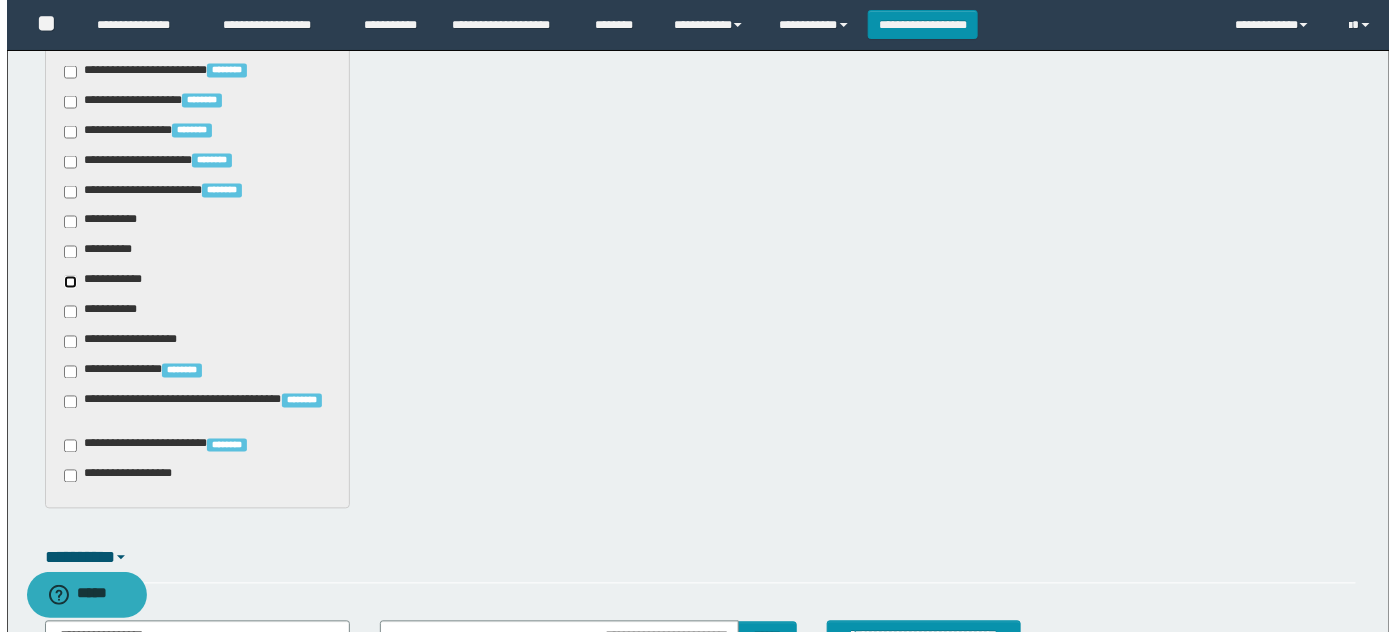 scroll, scrollTop: 1181, scrollLeft: 0, axis: vertical 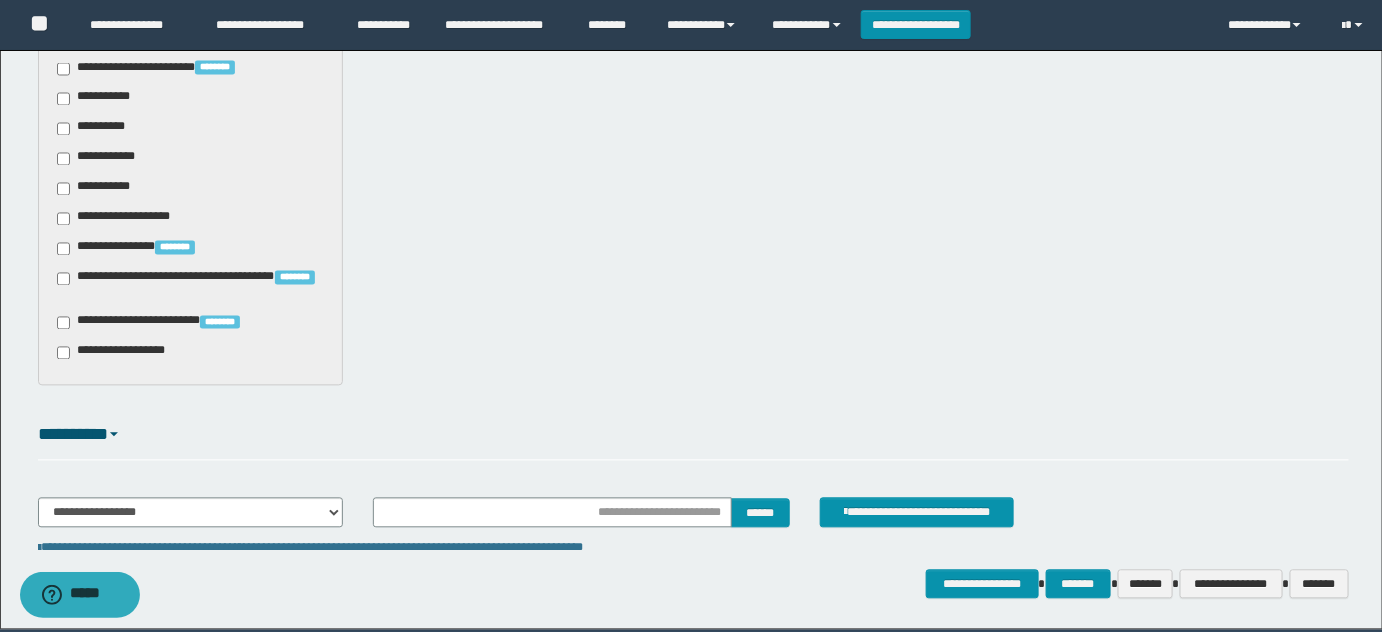 click on "**********" at bounding box center [164, 323] 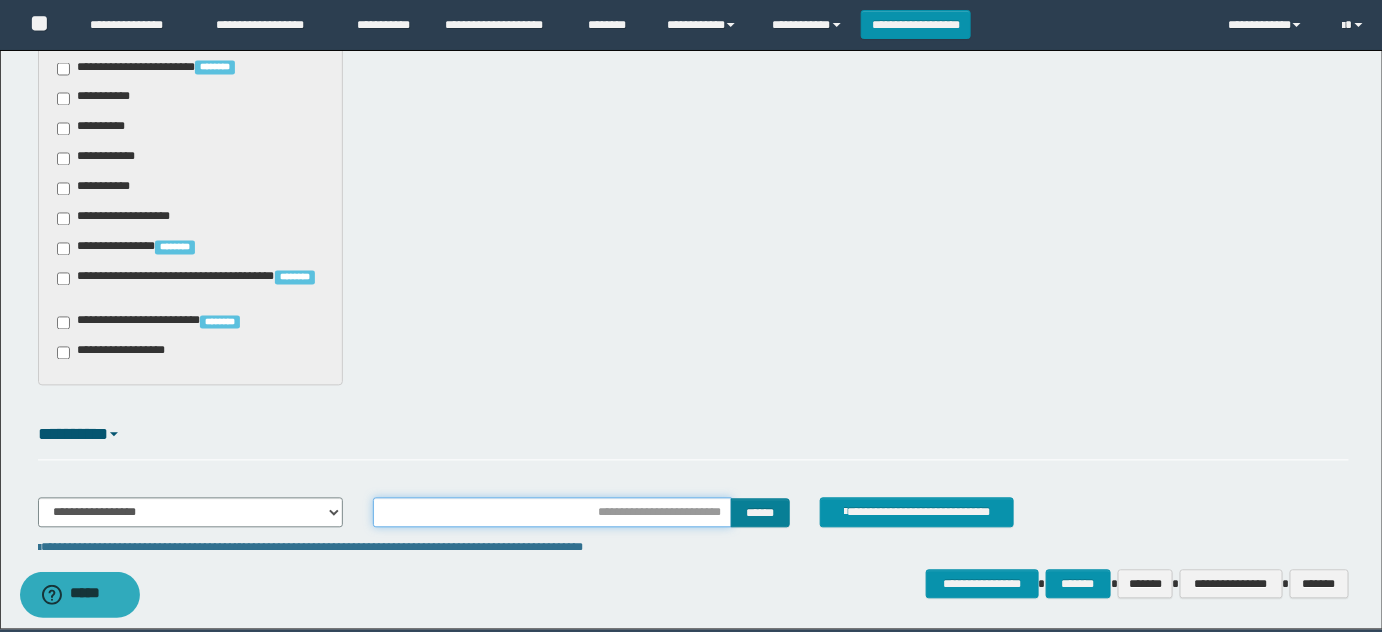 drag, startPoint x: 665, startPoint y: 519, endPoint x: 736, endPoint y: 516, distance: 71.063354 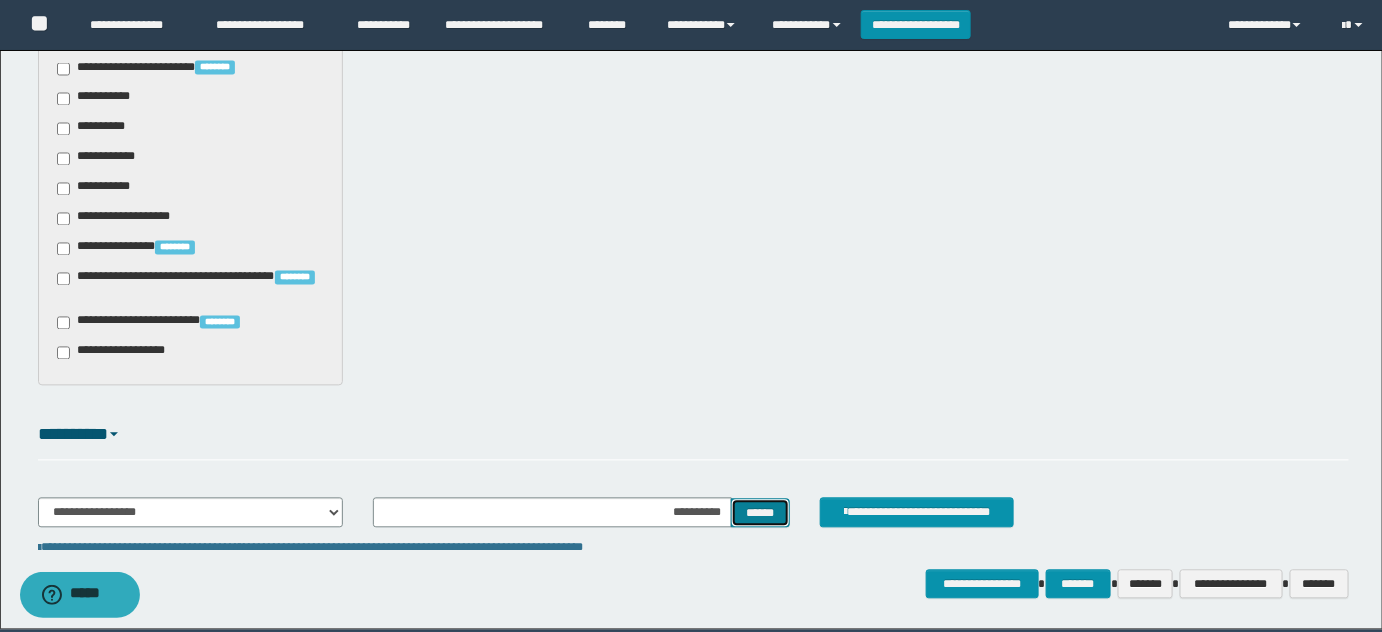 click on "******" at bounding box center (760, 513) 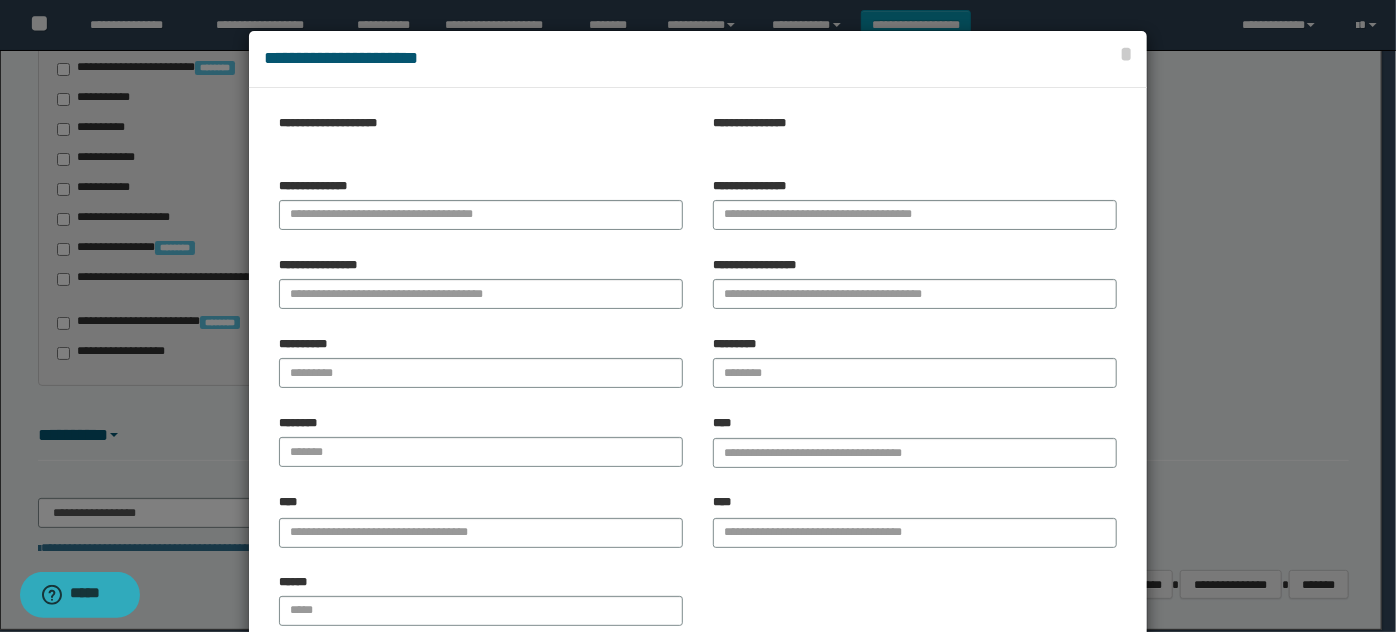 type 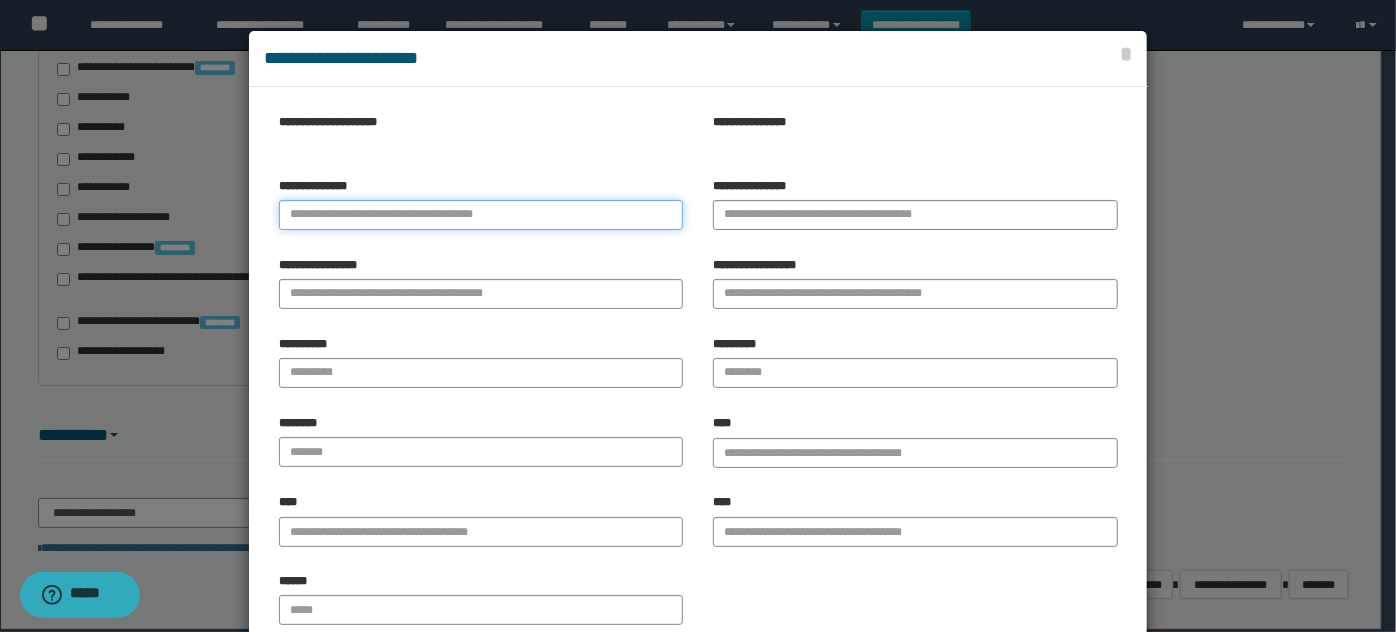 paste on "**********" 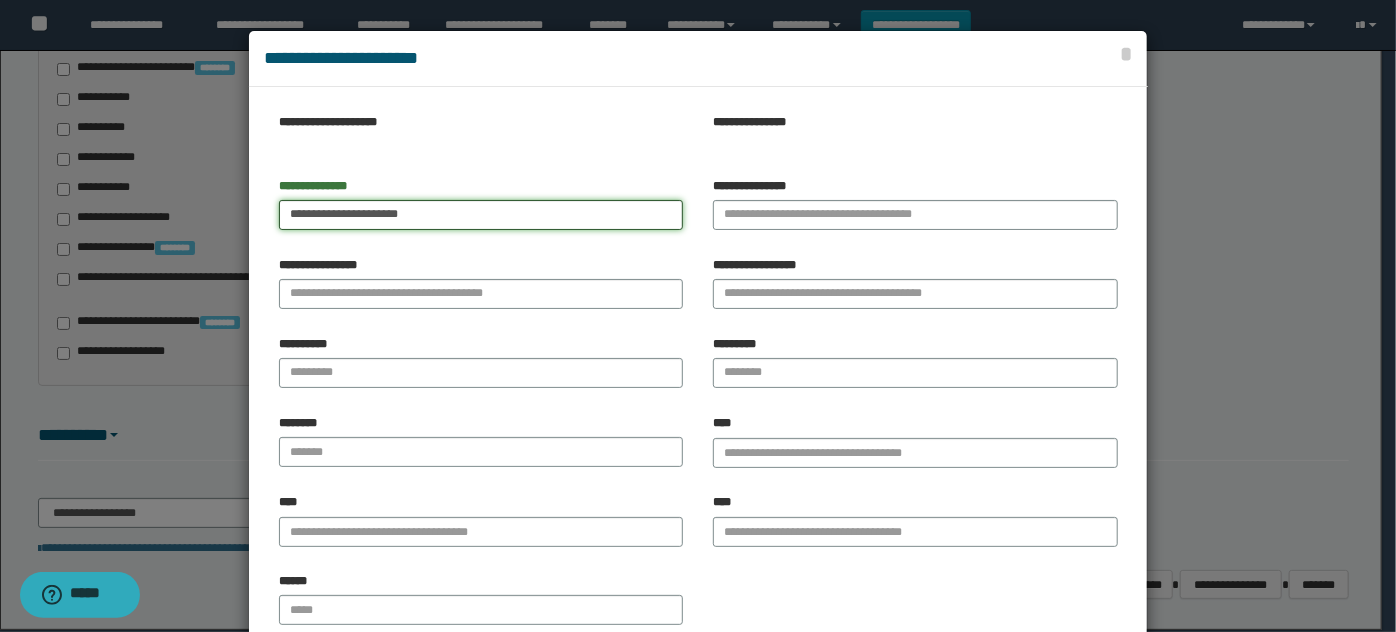 click on "**********" at bounding box center [481, 215] 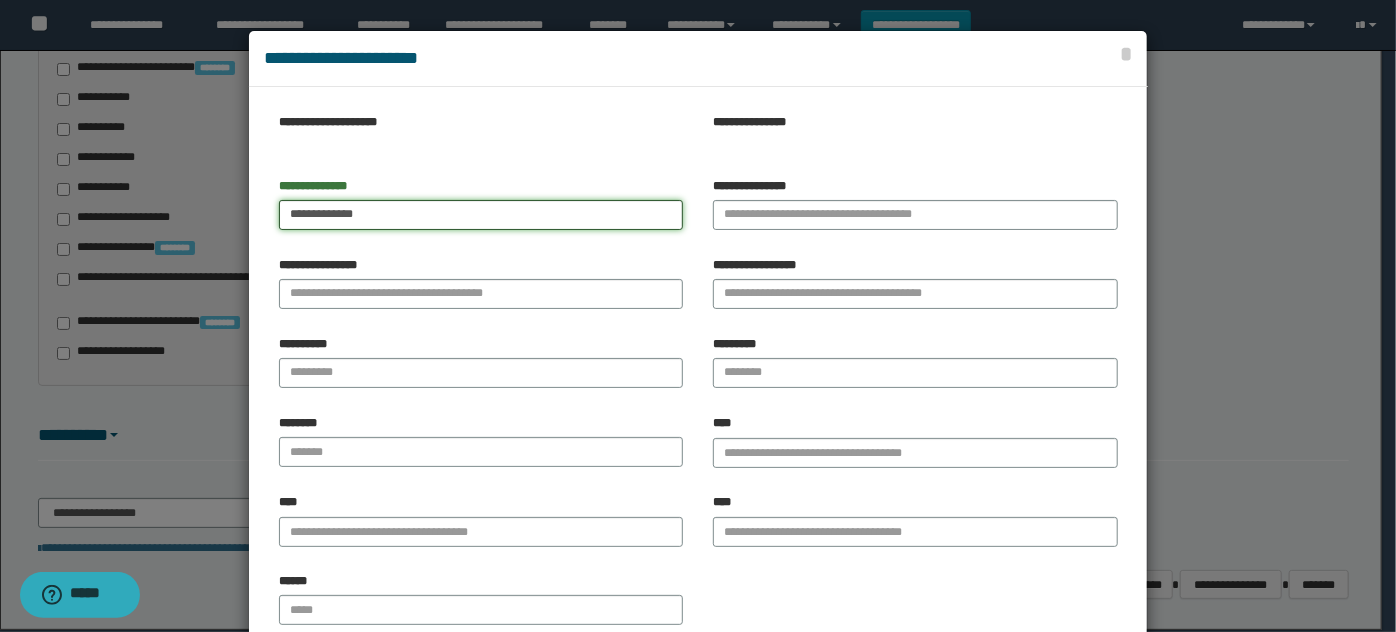 type on "**********" 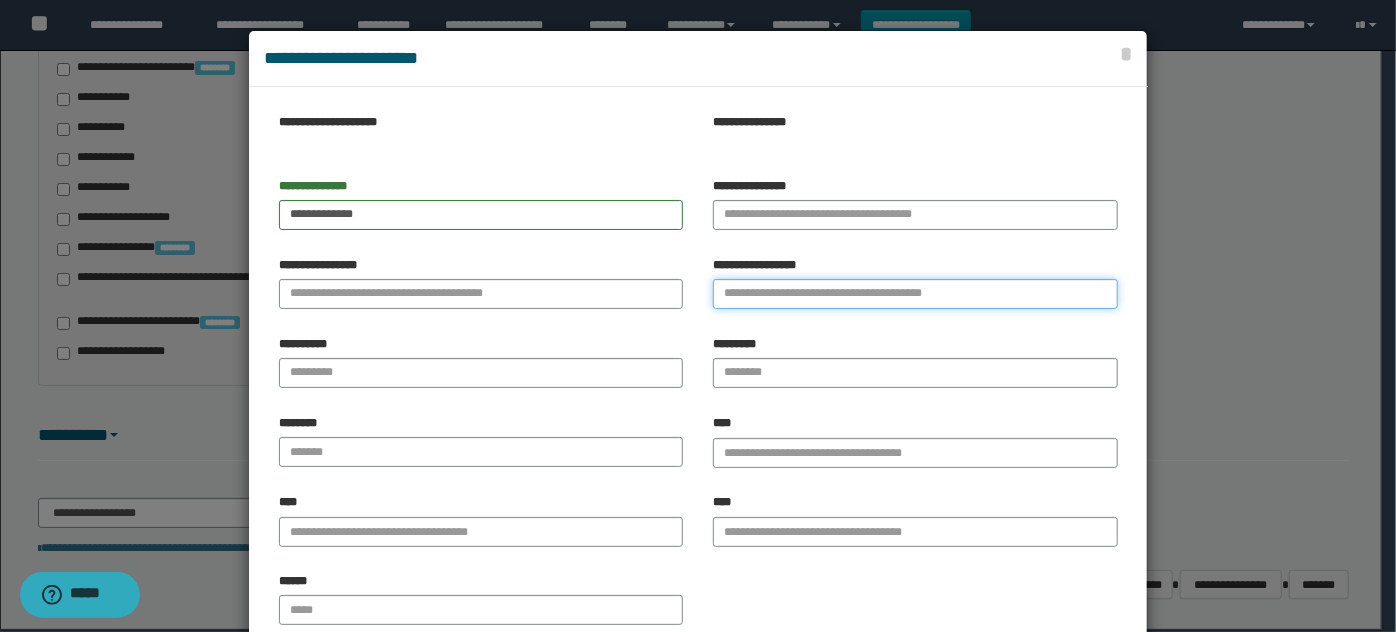 drag, startPoint x: 831, startPoint y: 292, endPoint x: 684, endPoint y: 292, distance: 147 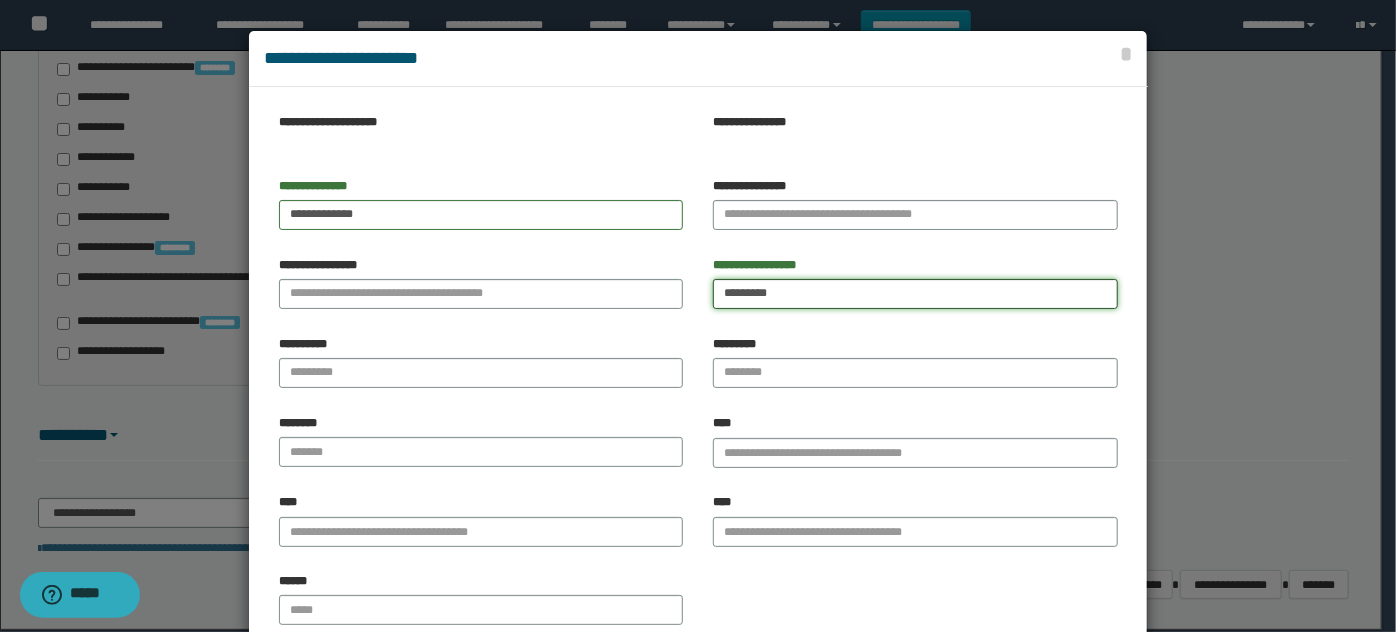type on "*********" 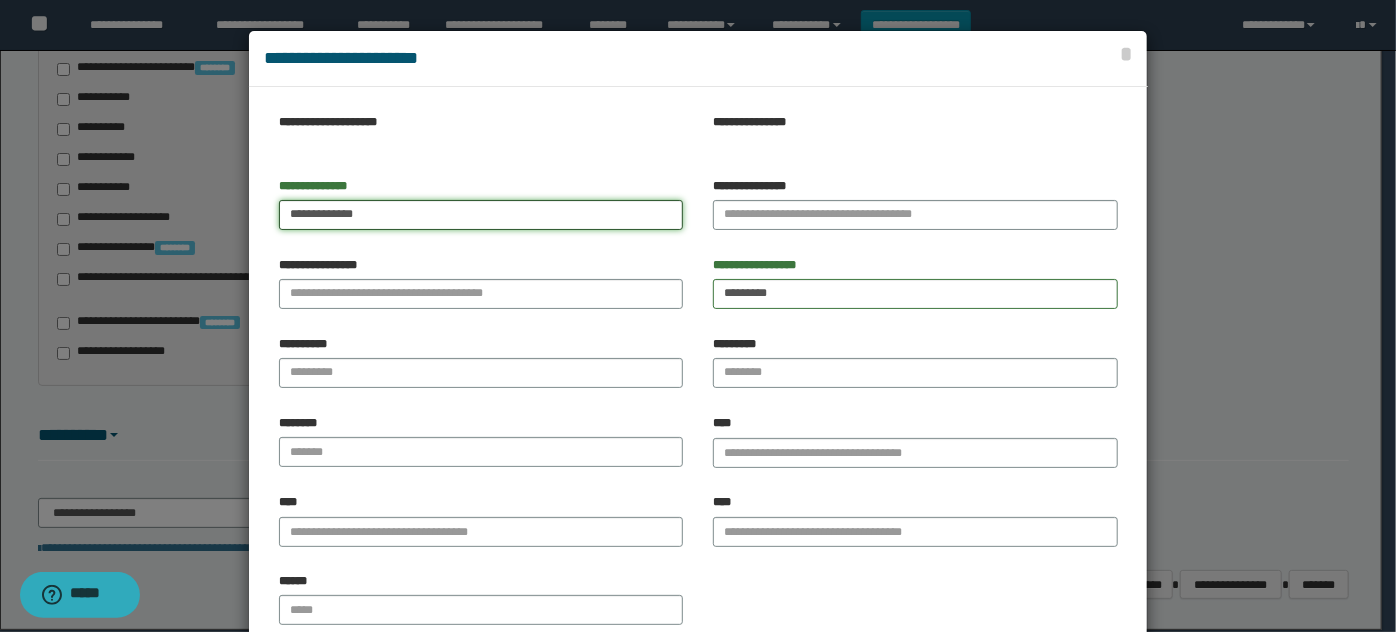 click on "**********" at bounding box center [481, 215] 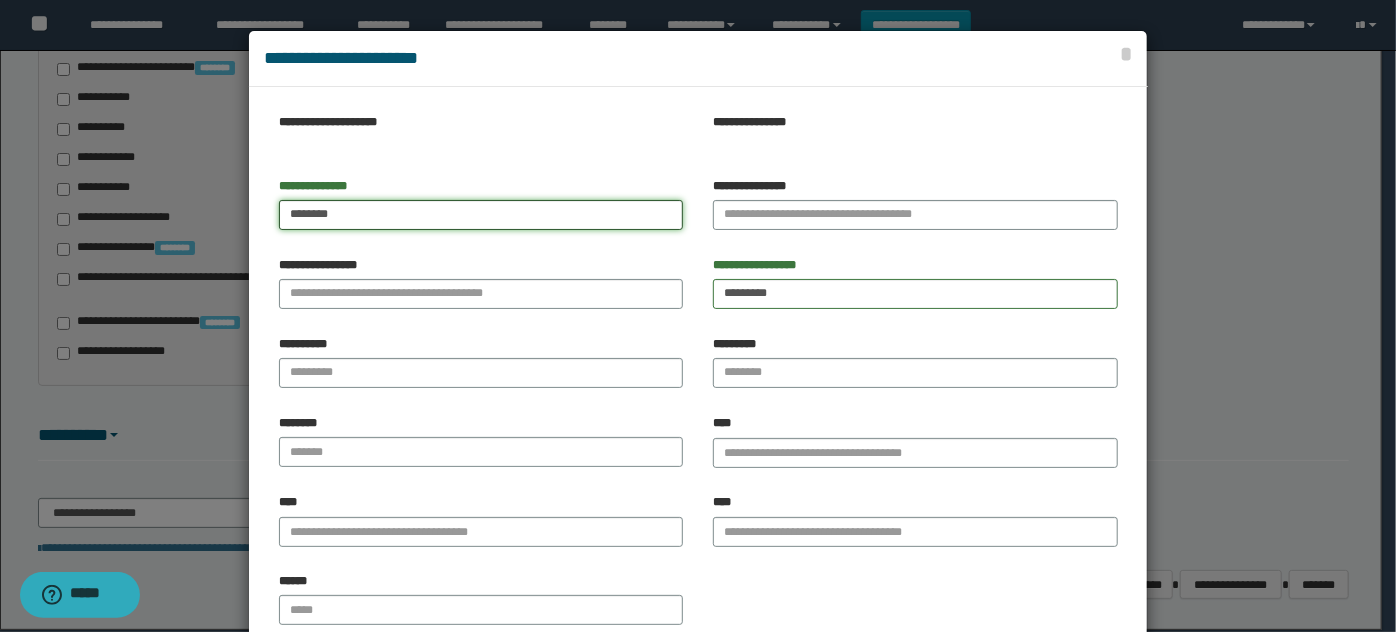 type on "*******" 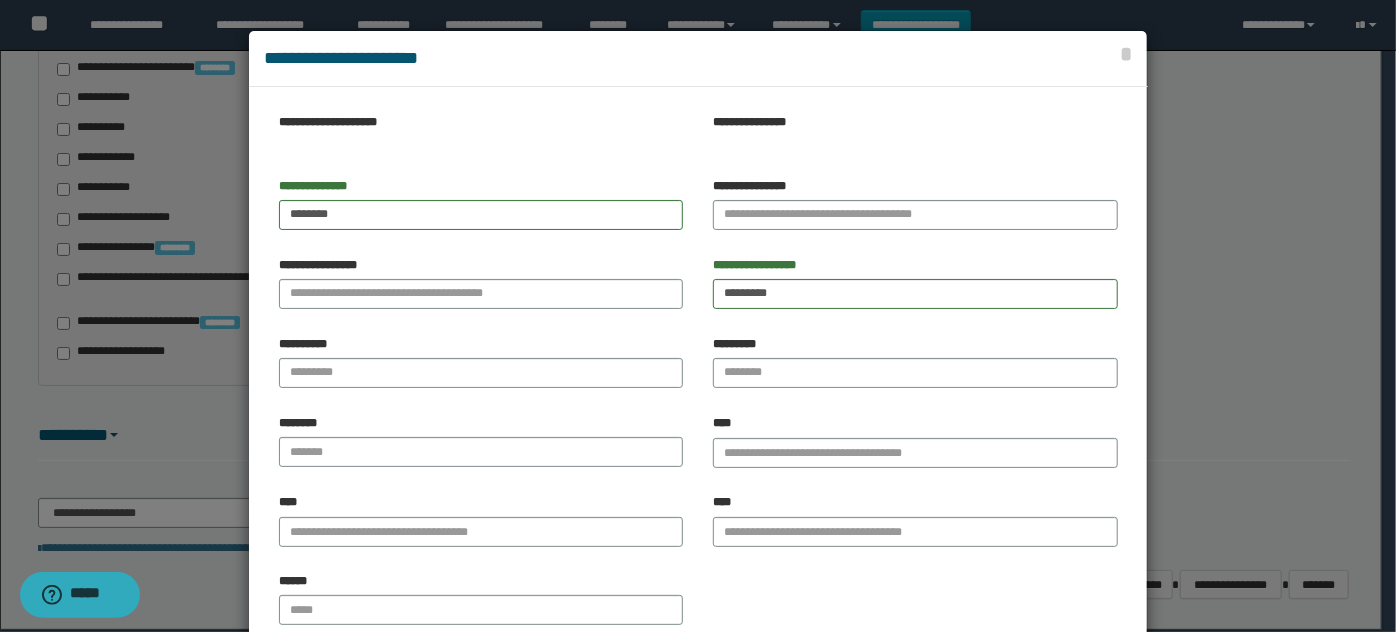 click on "**********" at bounding box center (481, 290) 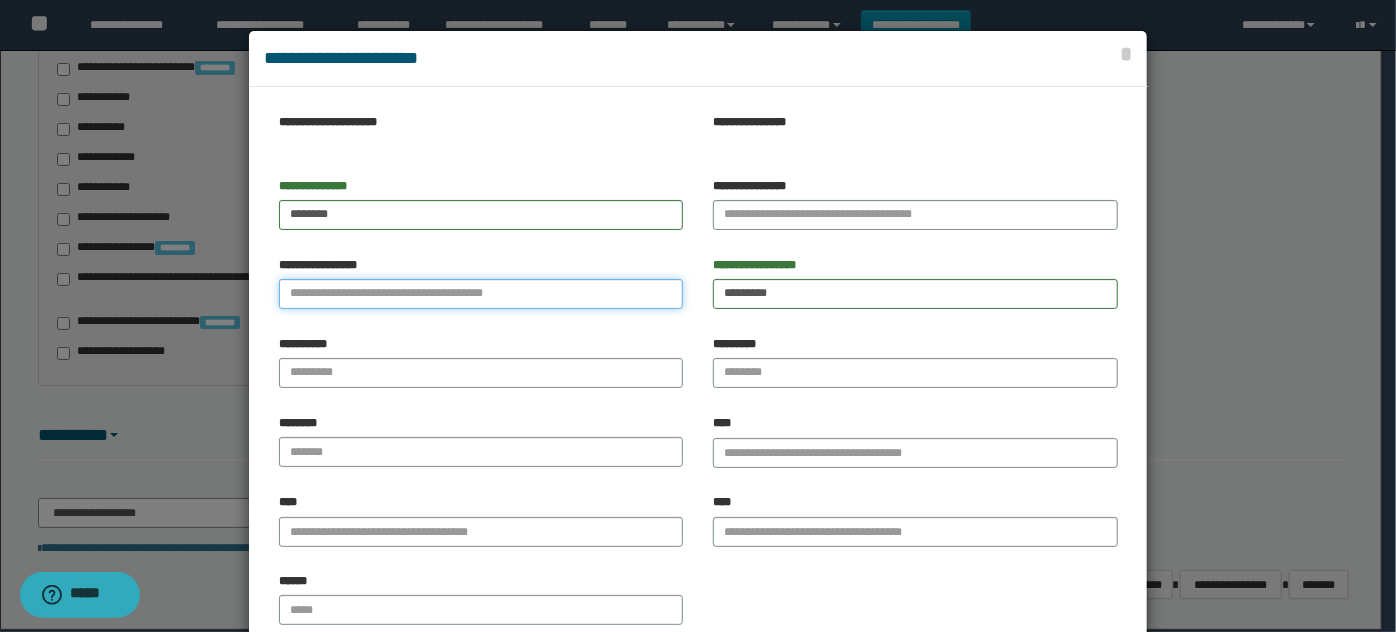drag, startPoint x: 358, startPoint y: 295, endPoint x: 549, endPoint y: 235, distance: 200.2024 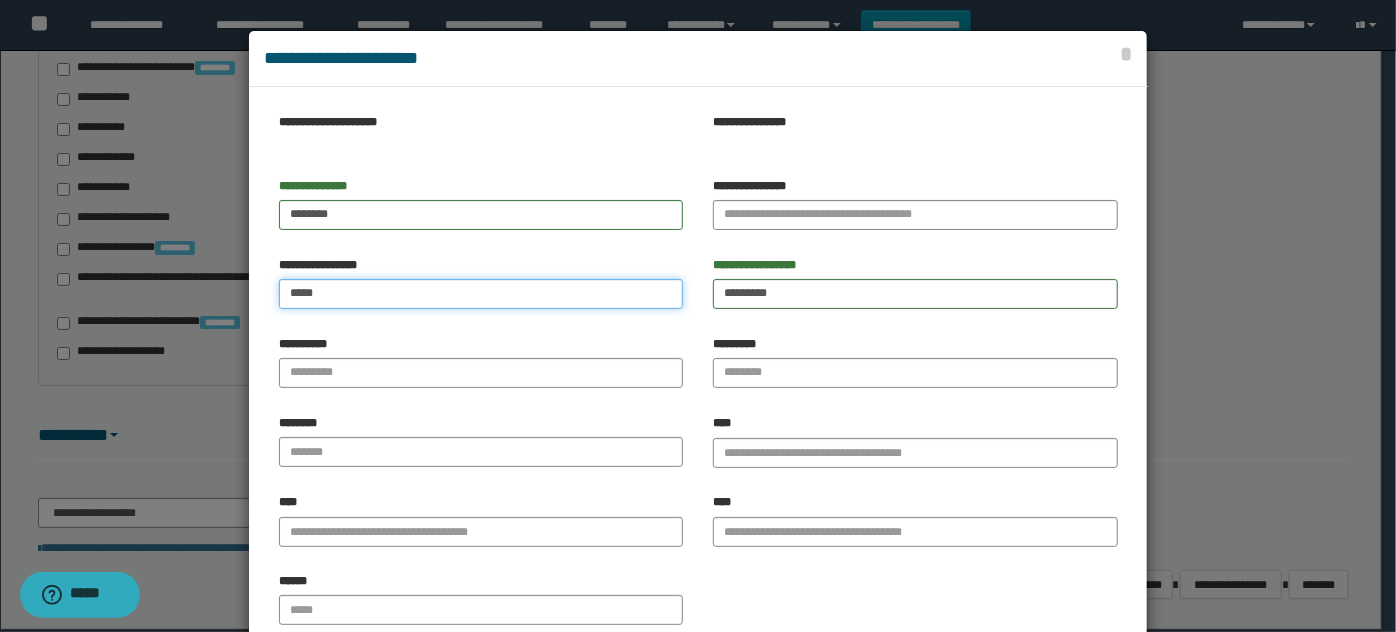 type on "****" 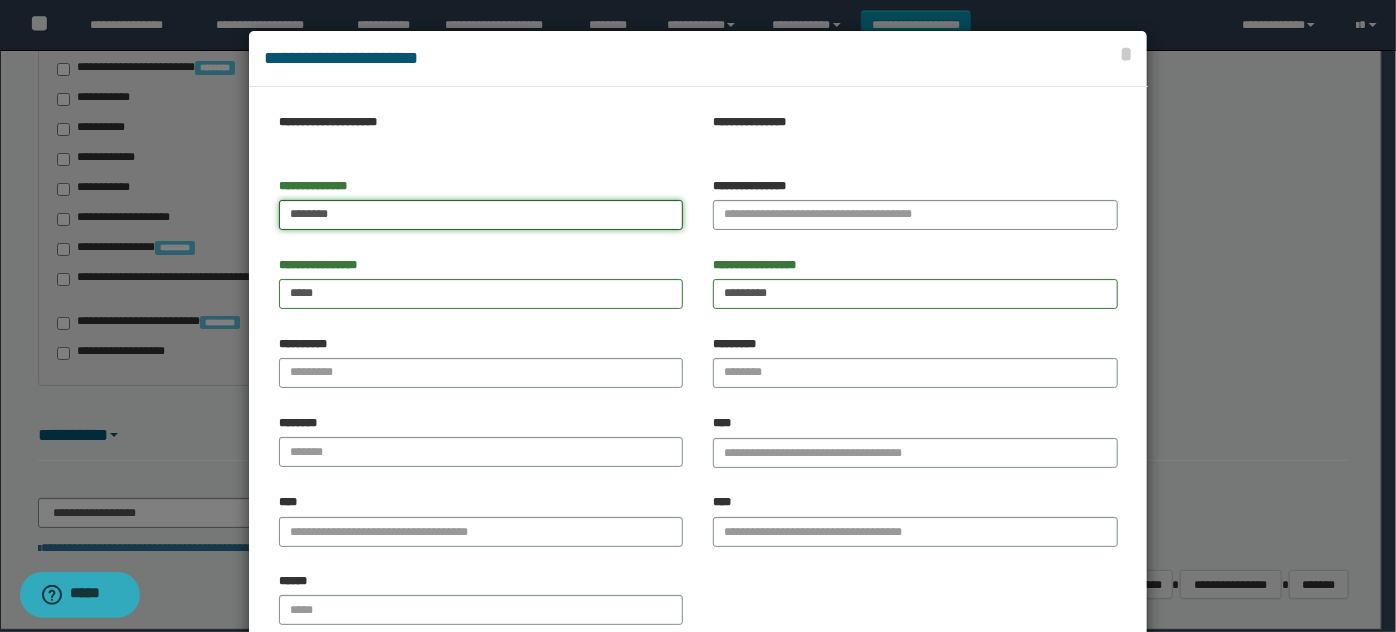 click on "*******" at bounding box center [481, 215] 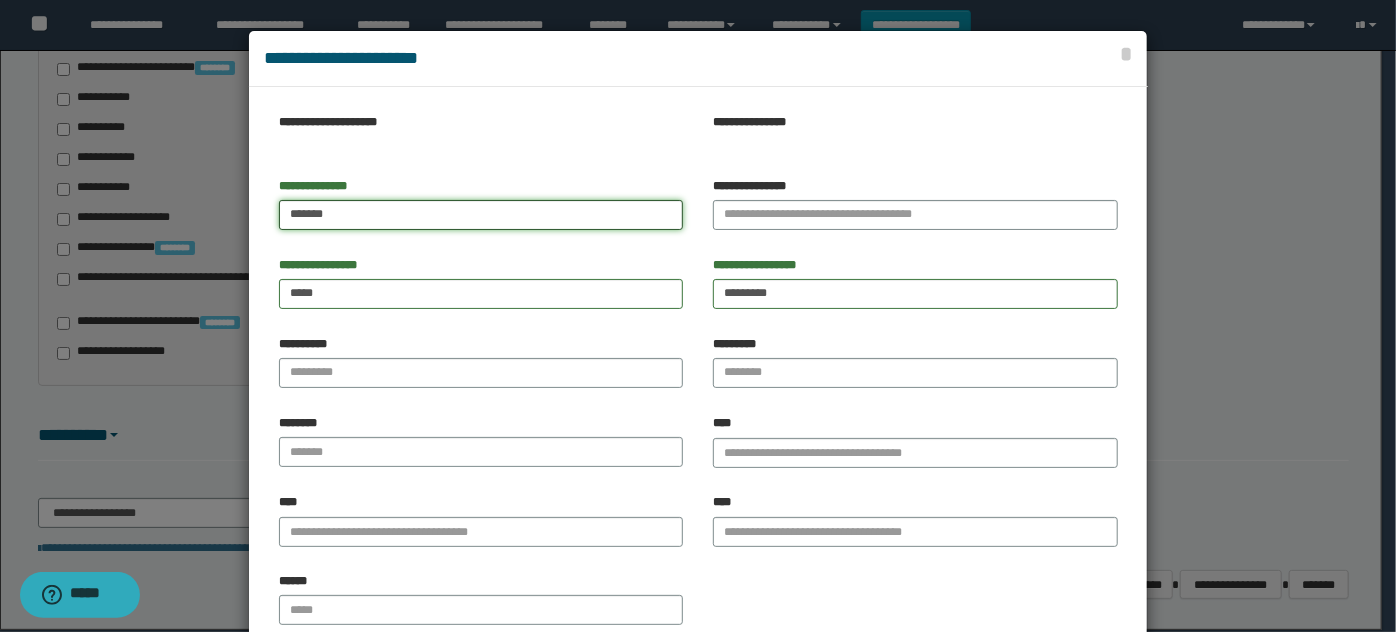 click on "*******" at bounding box center (481, 215) 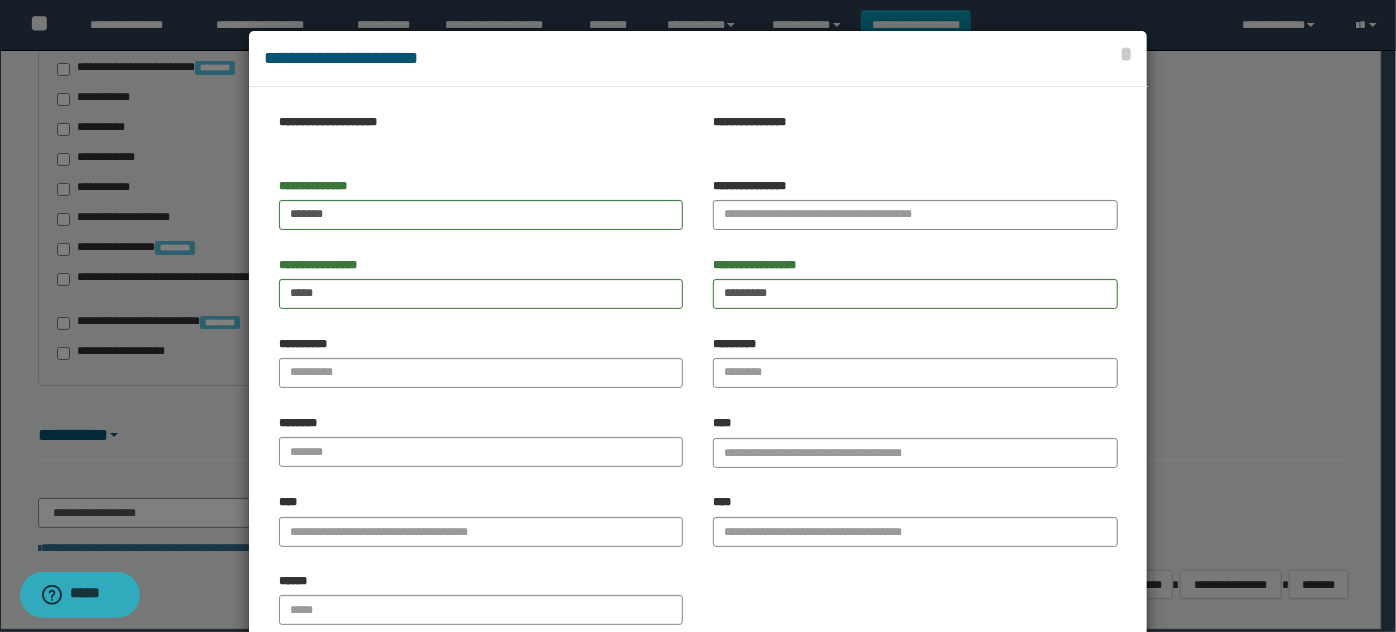 click on "**********" at bounding box center [481, 290] 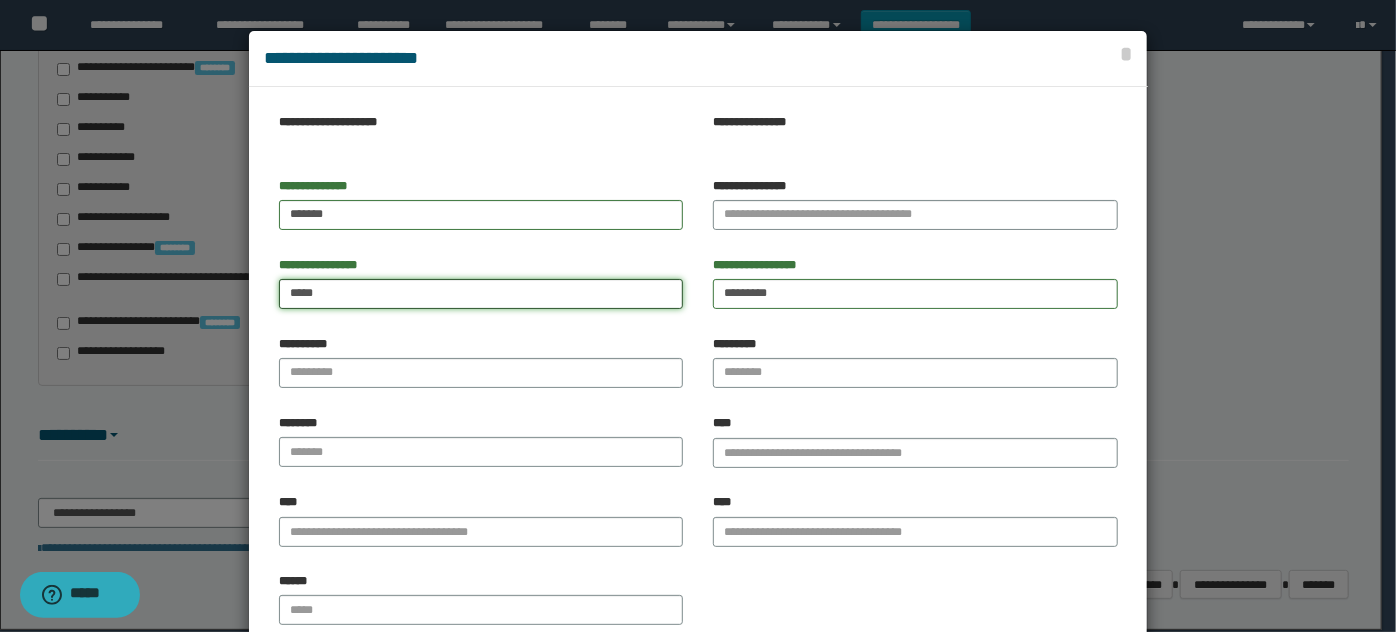 click on "****" at bounding box center [481, 294] 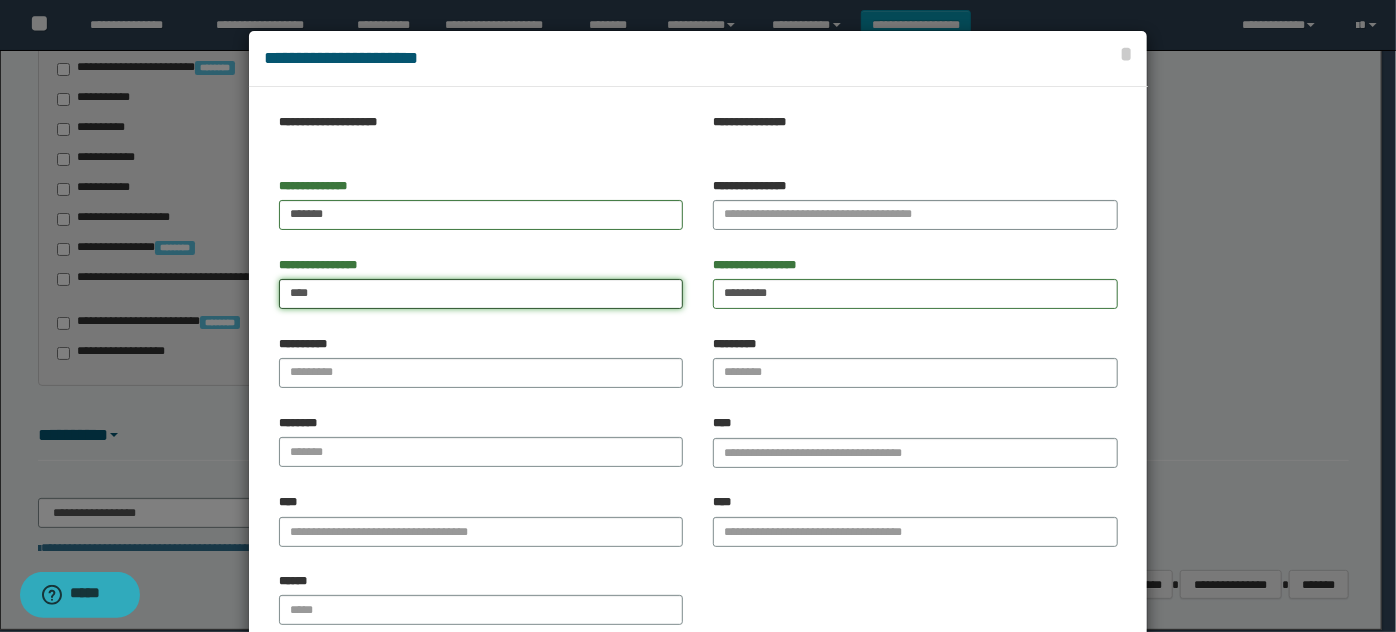 type on "****" 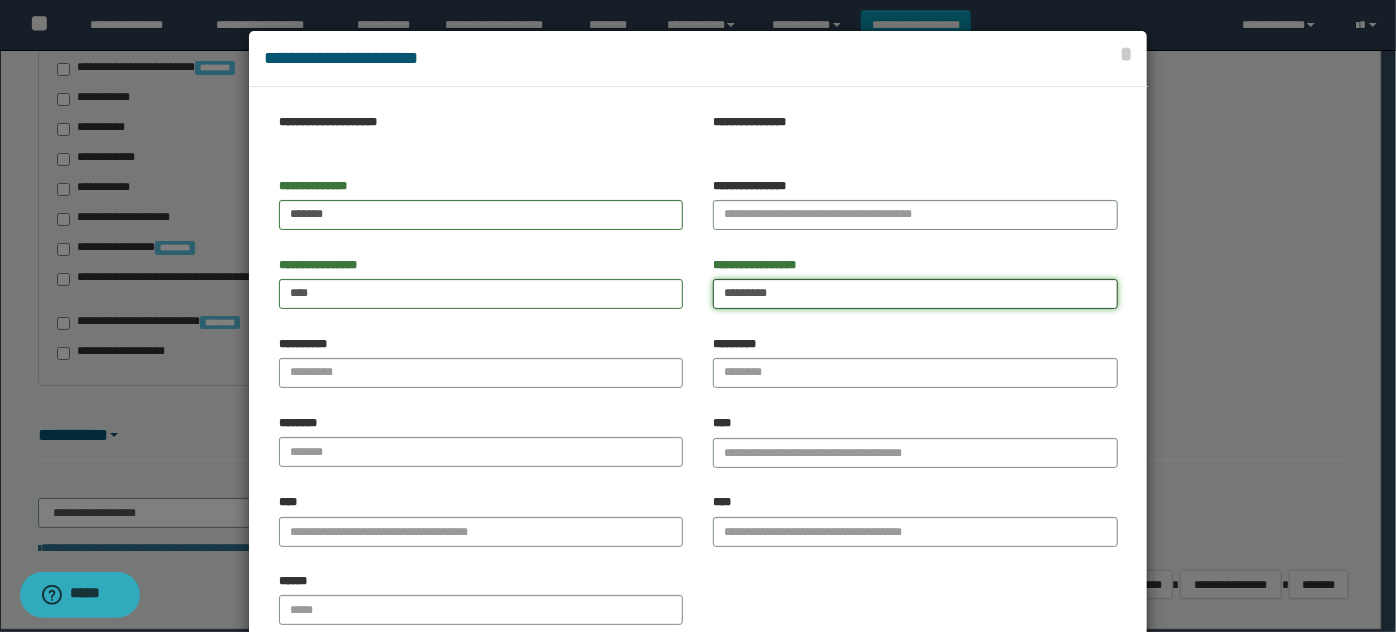 click on "*********" at bounding box center (915, 294) 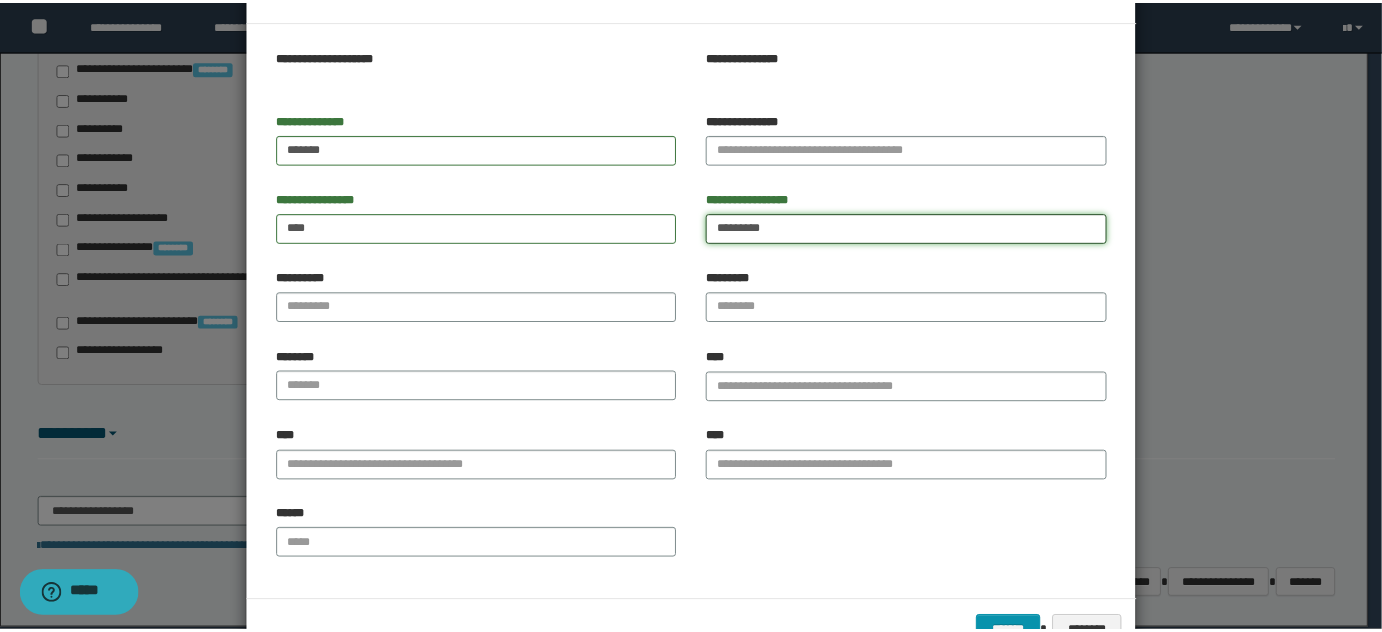 scroll, scrollTop: 125, scrollLeft: 0, axis: vertical 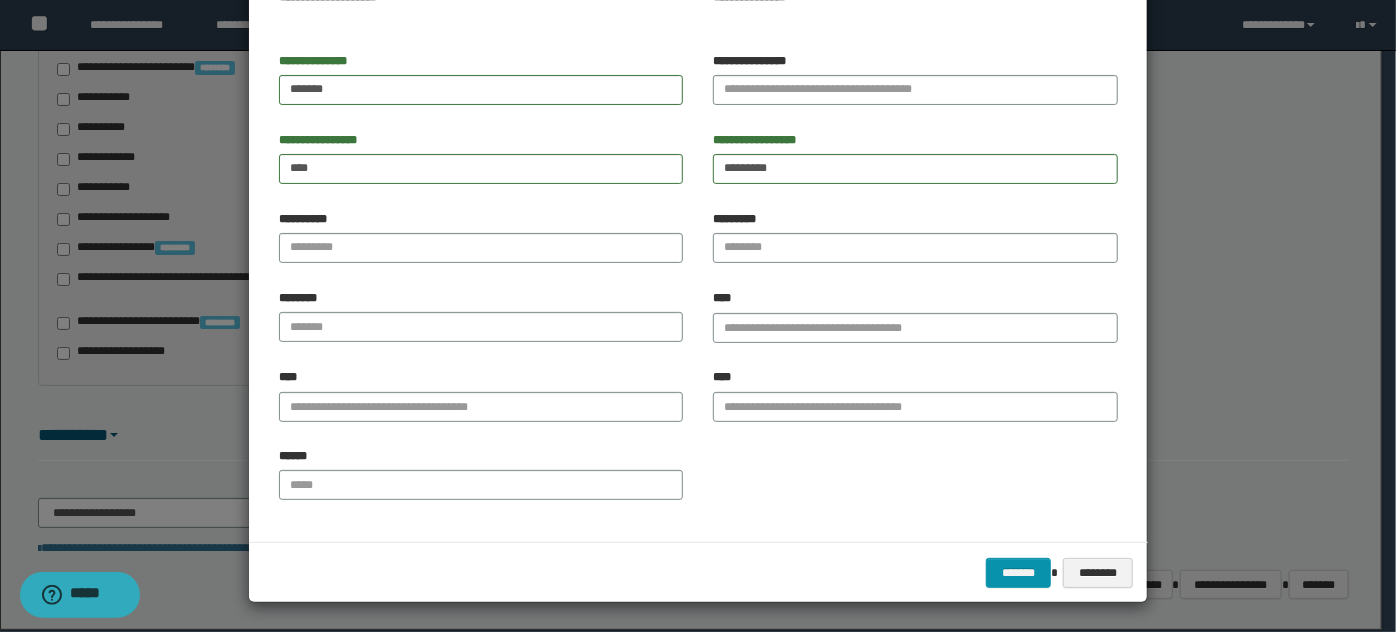 drag, startPoint x: 354, startPoint y: 465, endPoint x: 336, endPoint y: 483, distance: 25.455845 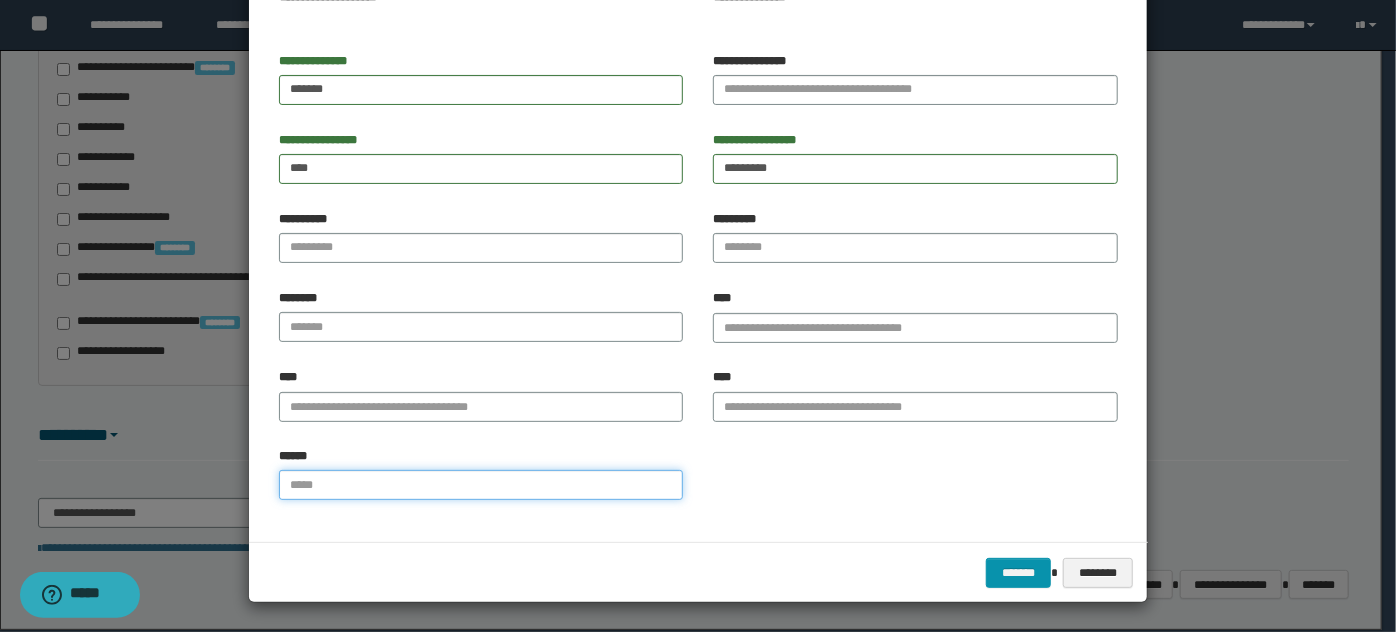 drag, startPoint x: 334, startPoint y: 487, endPoint x: 650, endPoint y: 519, distance: 317.61612 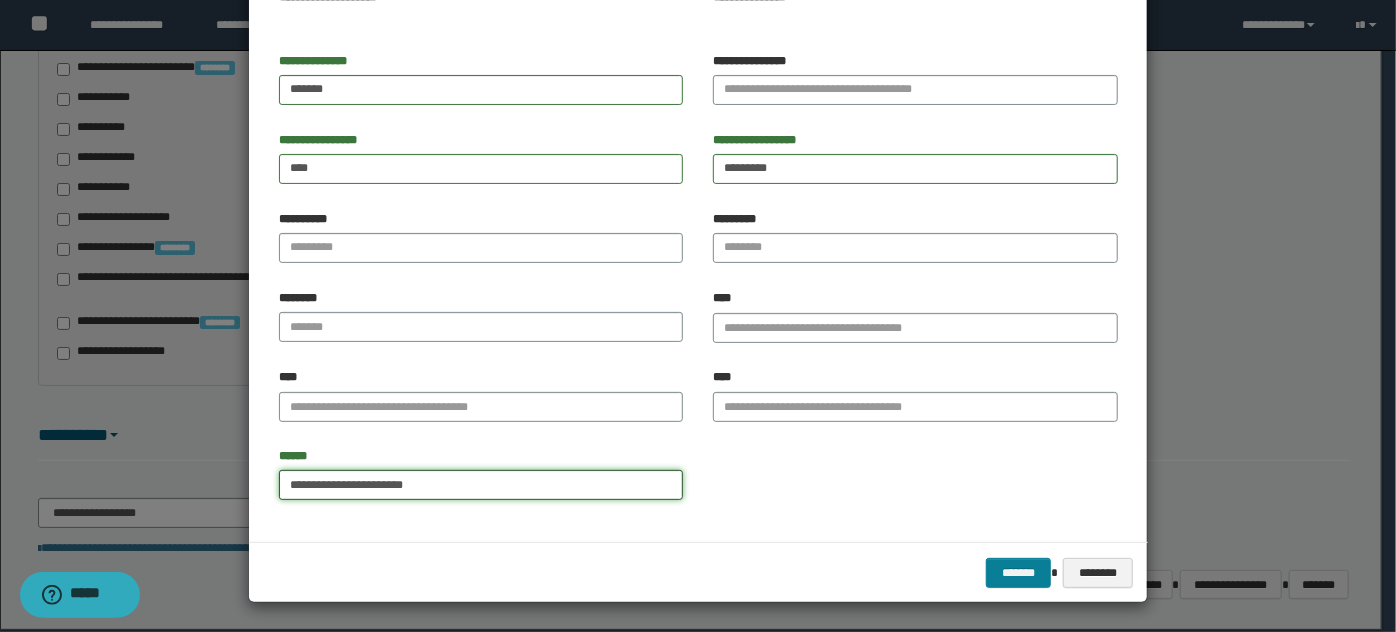 type on "**********" 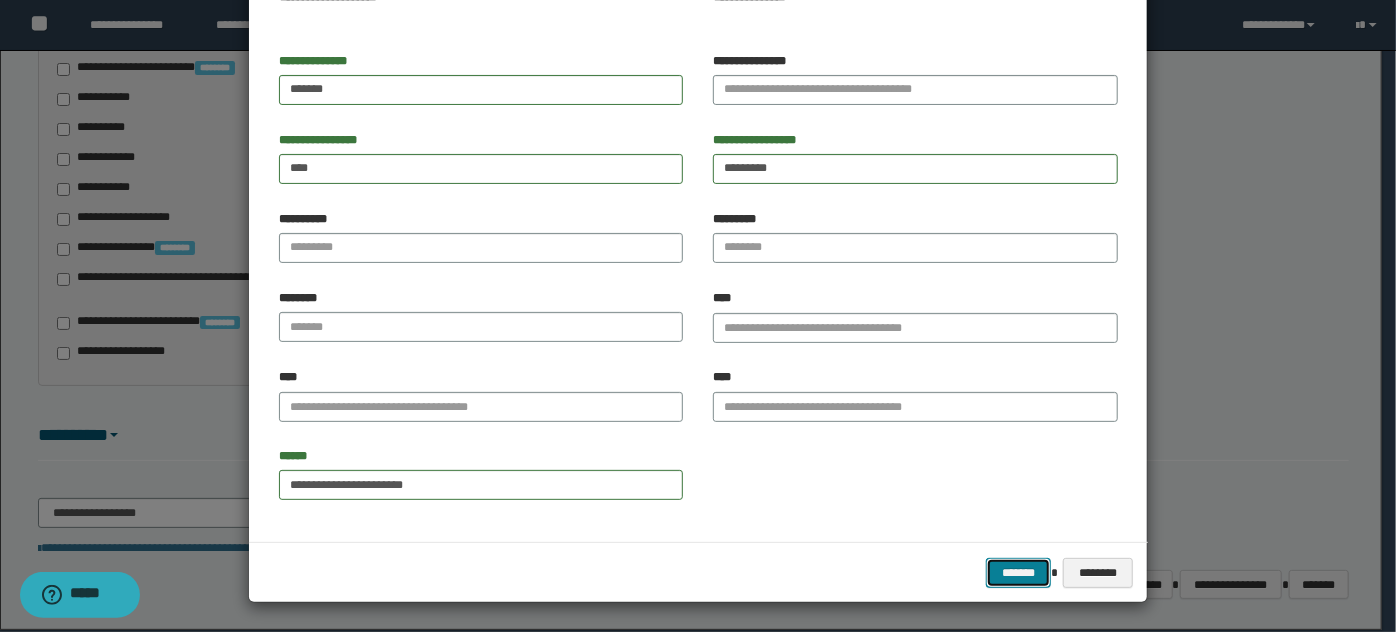 click on "*******" at bounding box center [1018, 572] 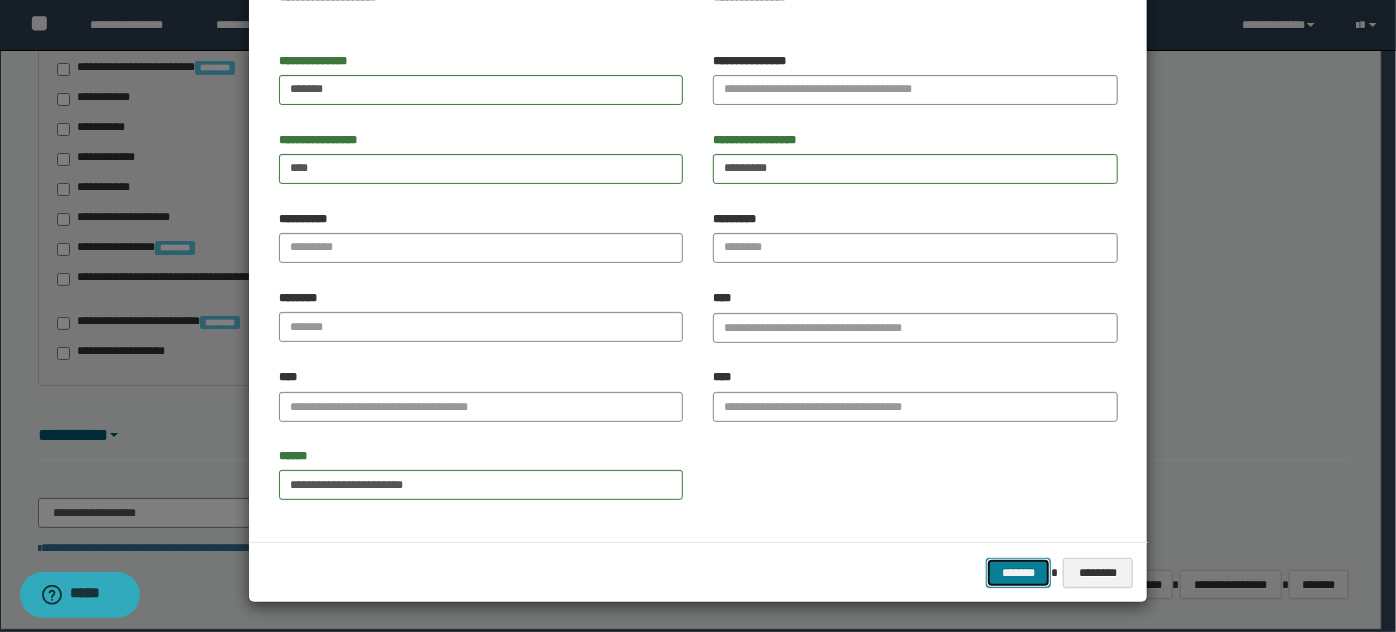 type 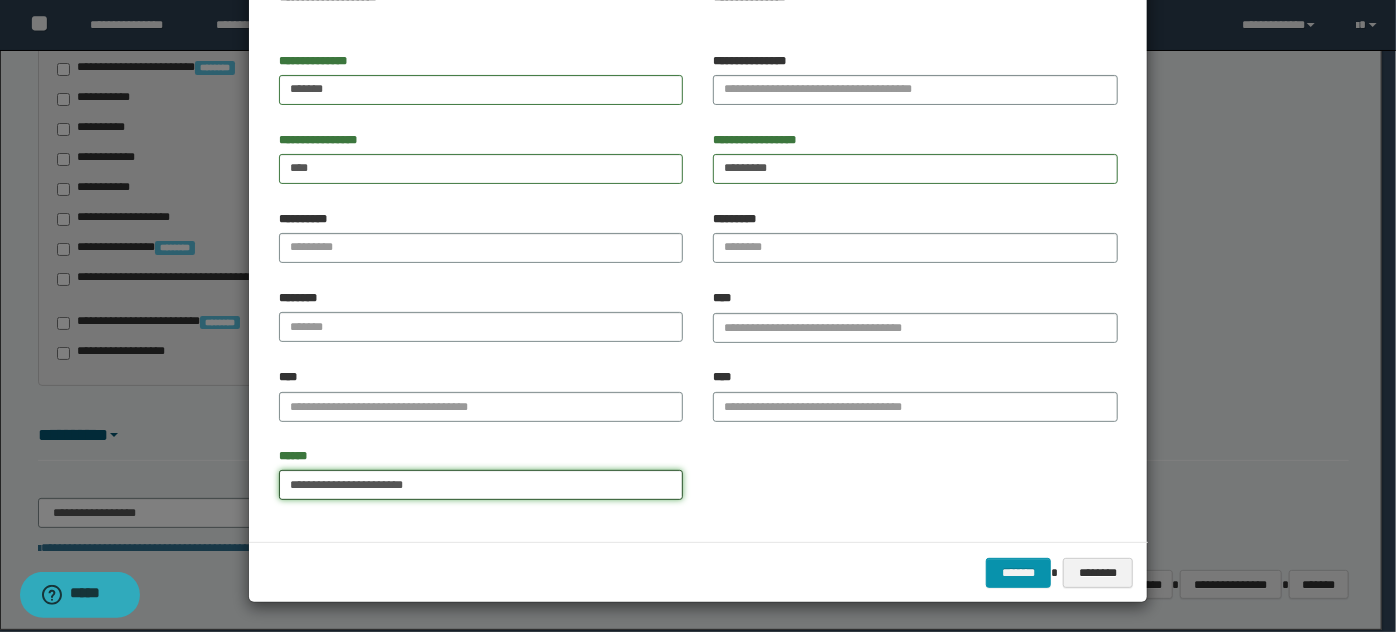 click on "**********" at bounding box center [481, 485] 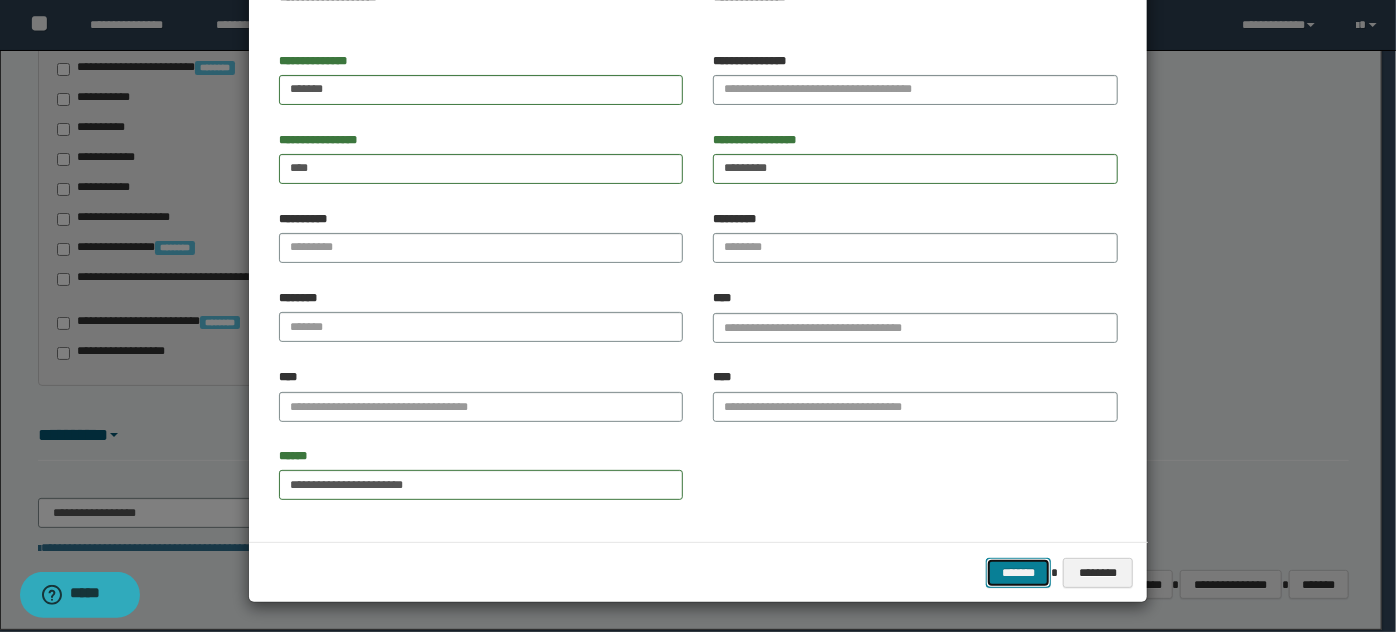 click on "*******" at bounding box center (1018, 572) 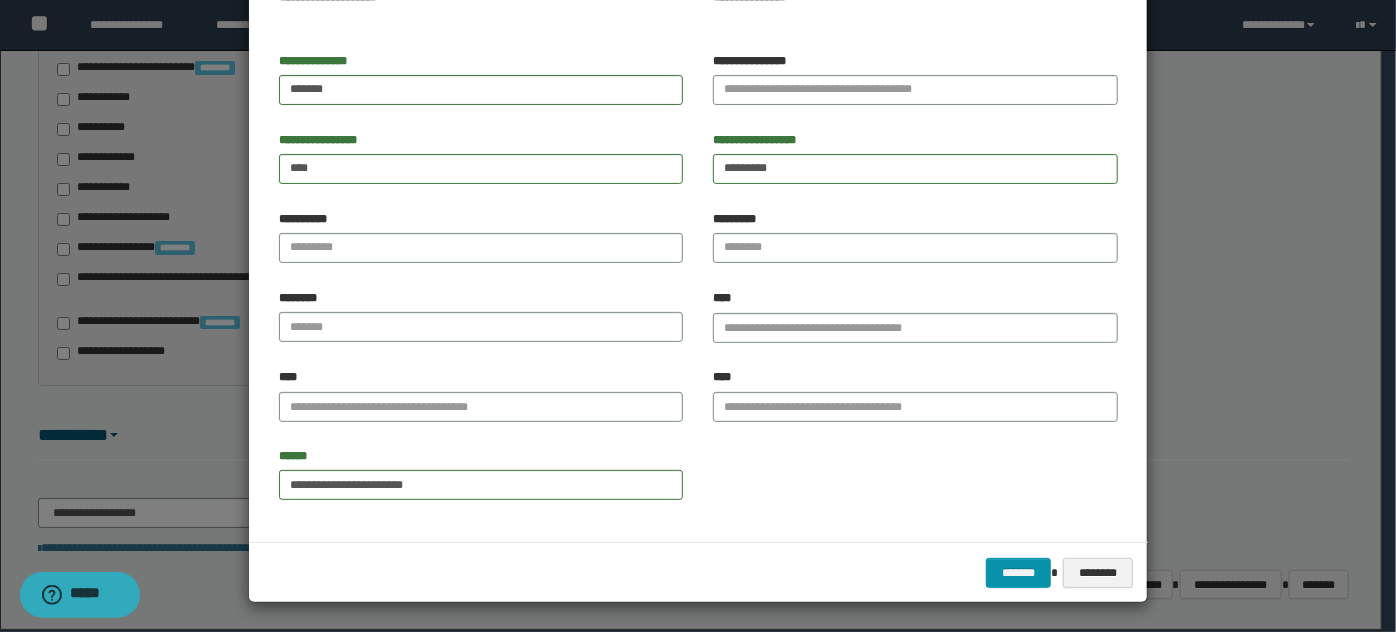 type 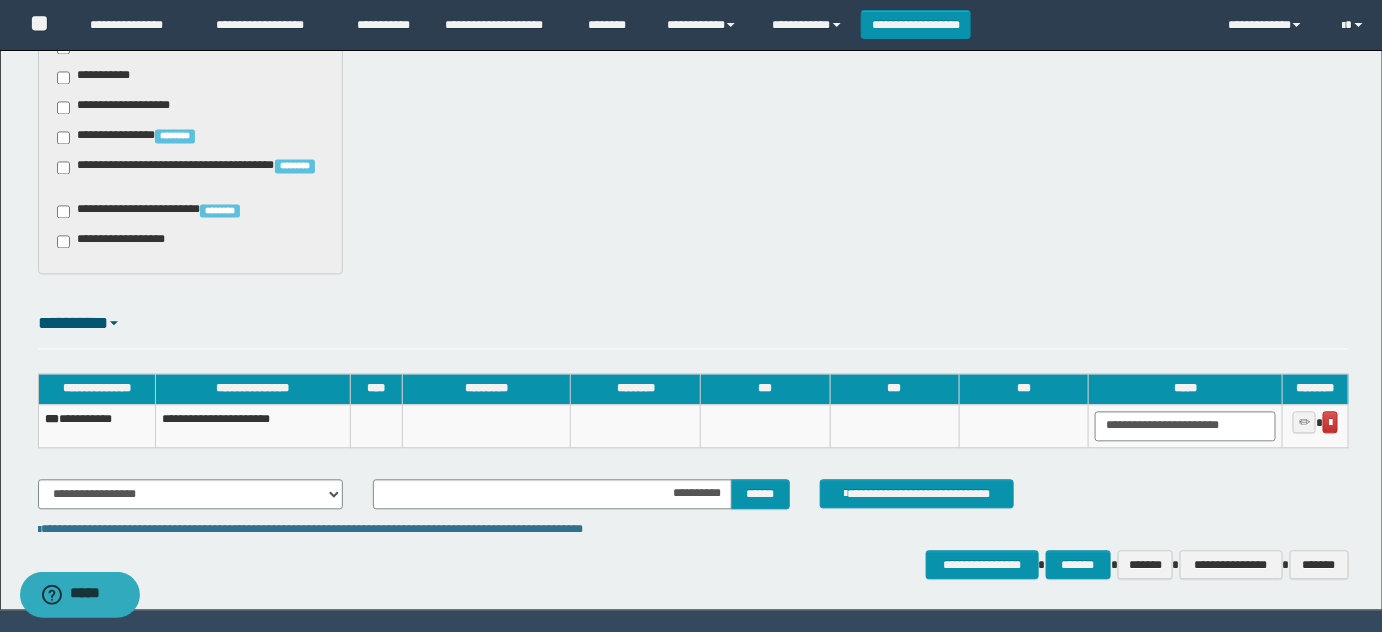 scroll, scrollTop: 1345, scrollLeft: 0, axis: vertical 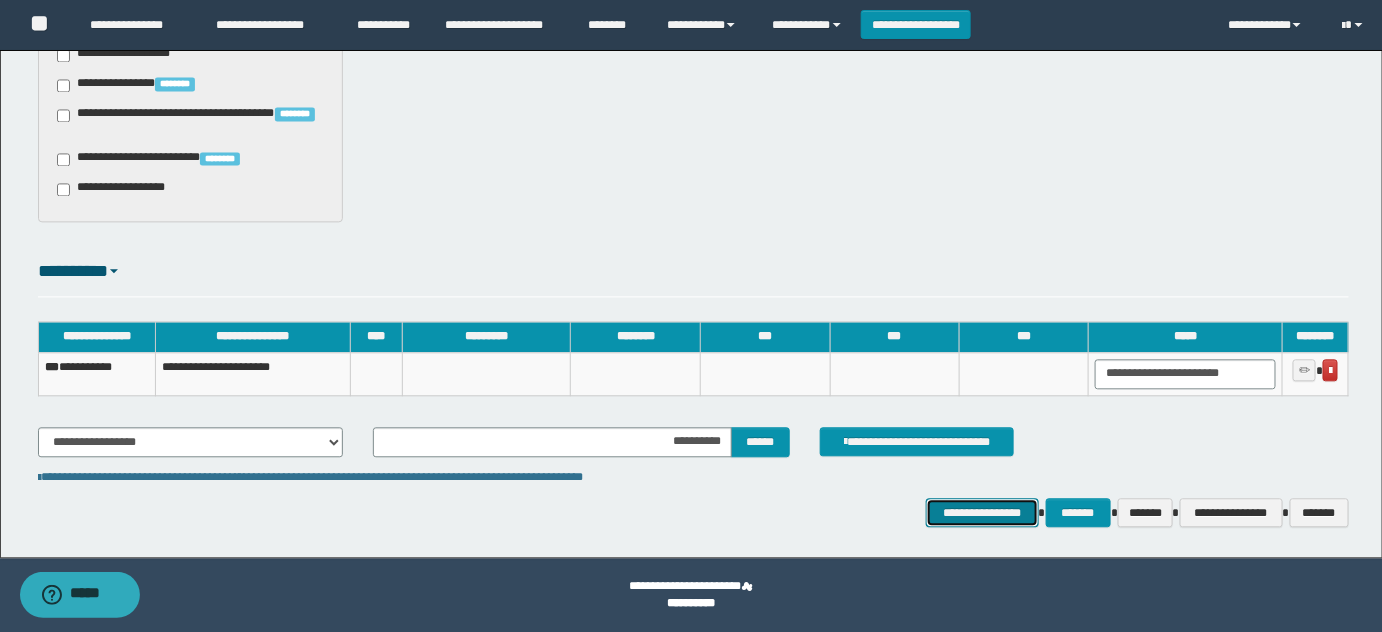 click on "**********" at bounding box center (982, 512) 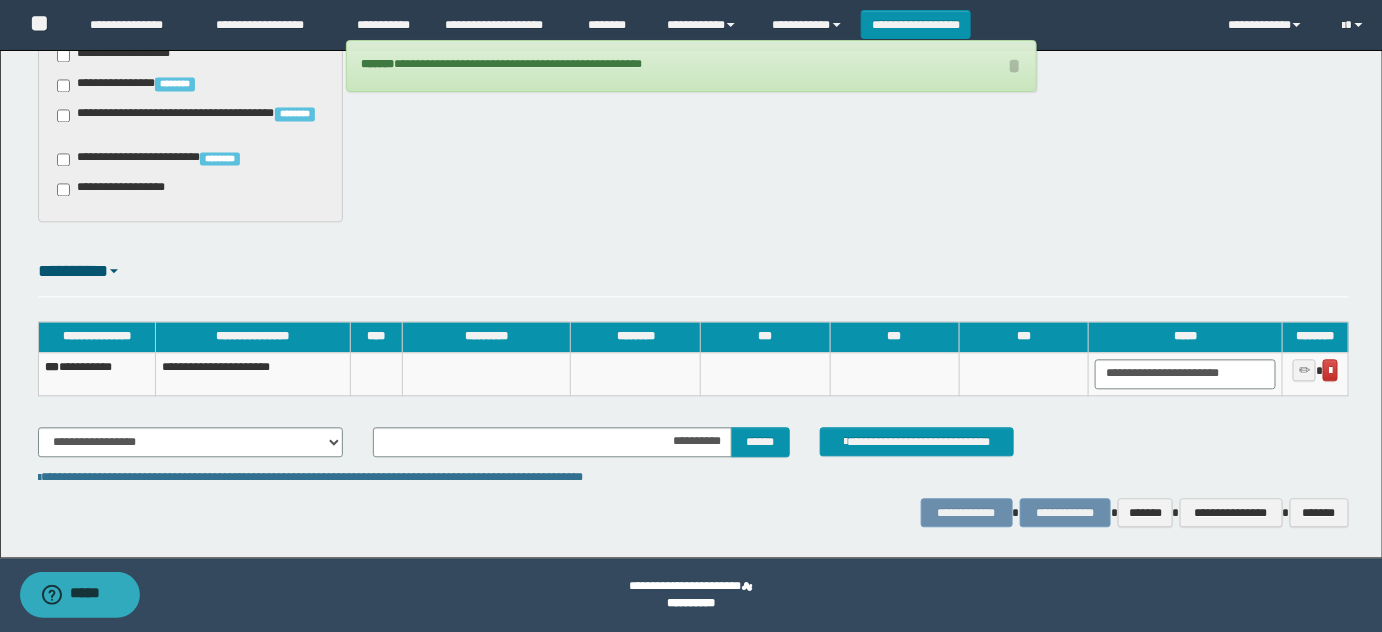 click on "**********" at bounding box center (96, 373) 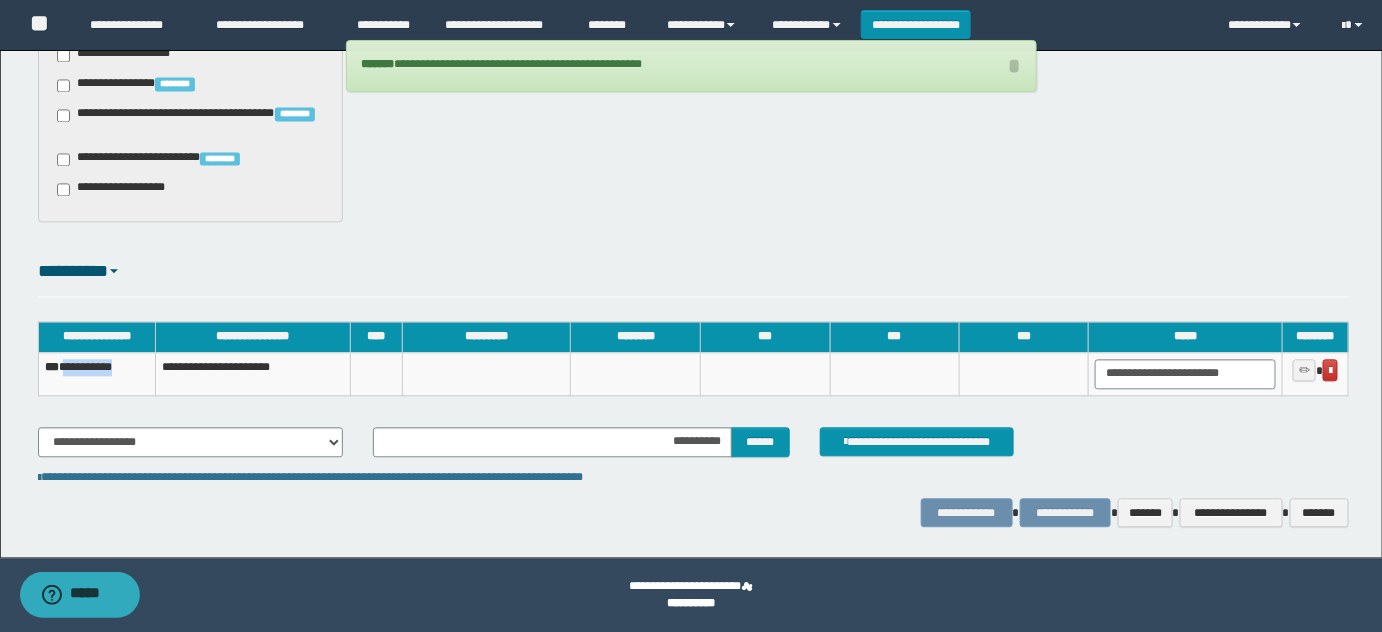 click on "**********" at bounding box center [96, 373] 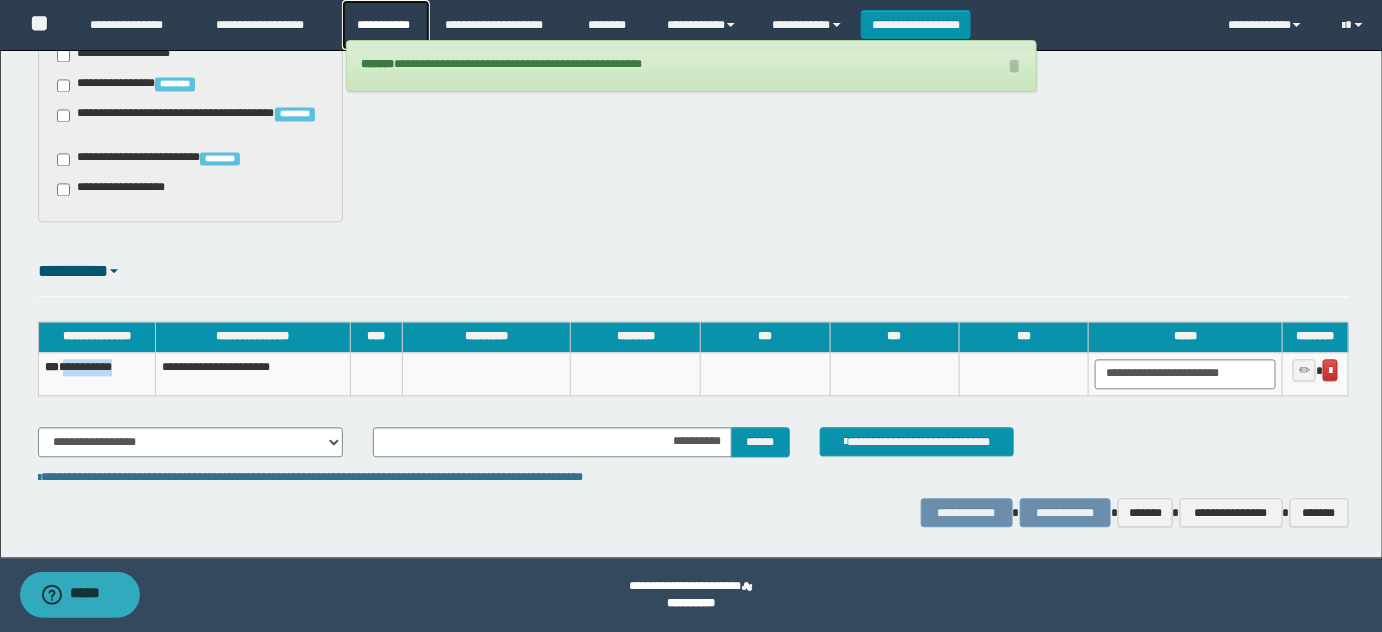 click on "**********" at bounding box center [386, 25] 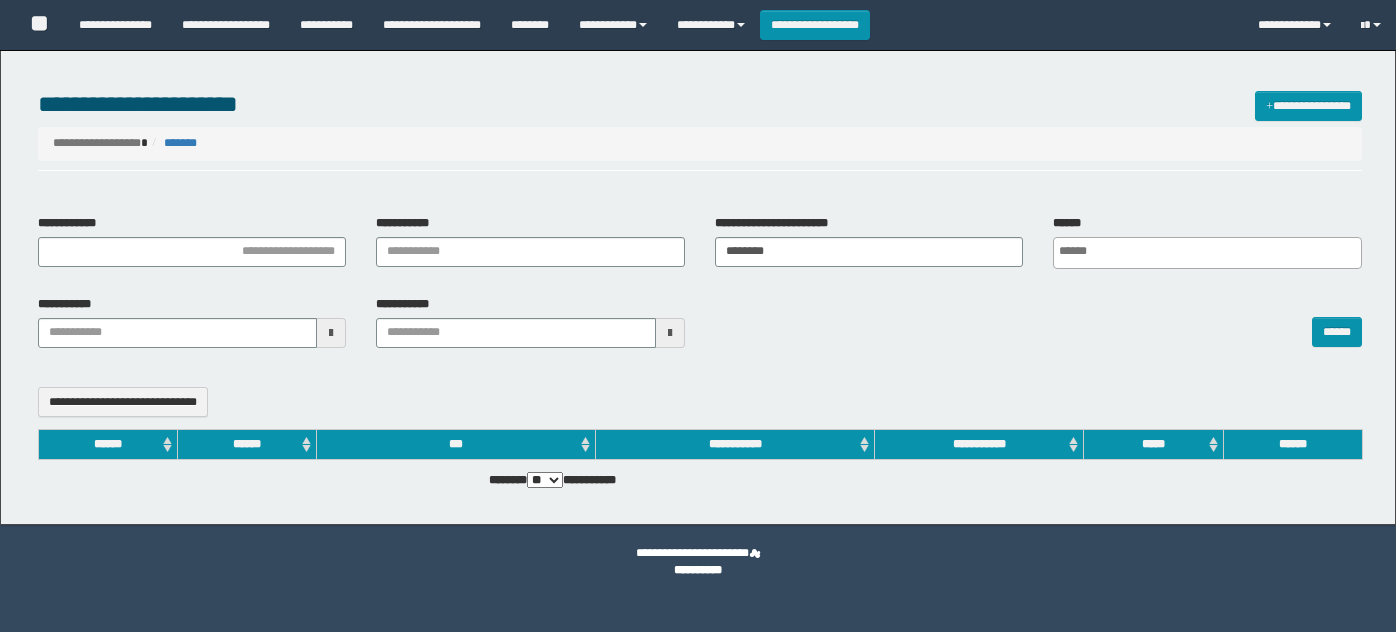 select 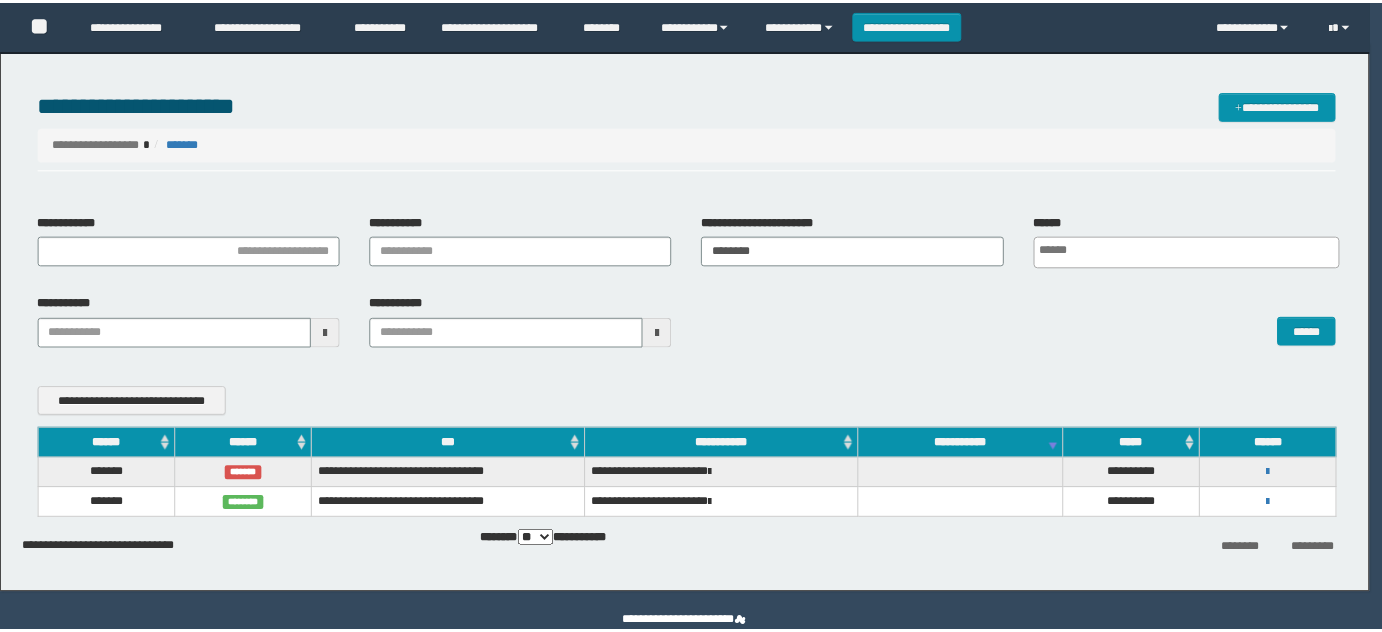 scroll, scrollTop: 0, scrollLeft: 0, axis: both 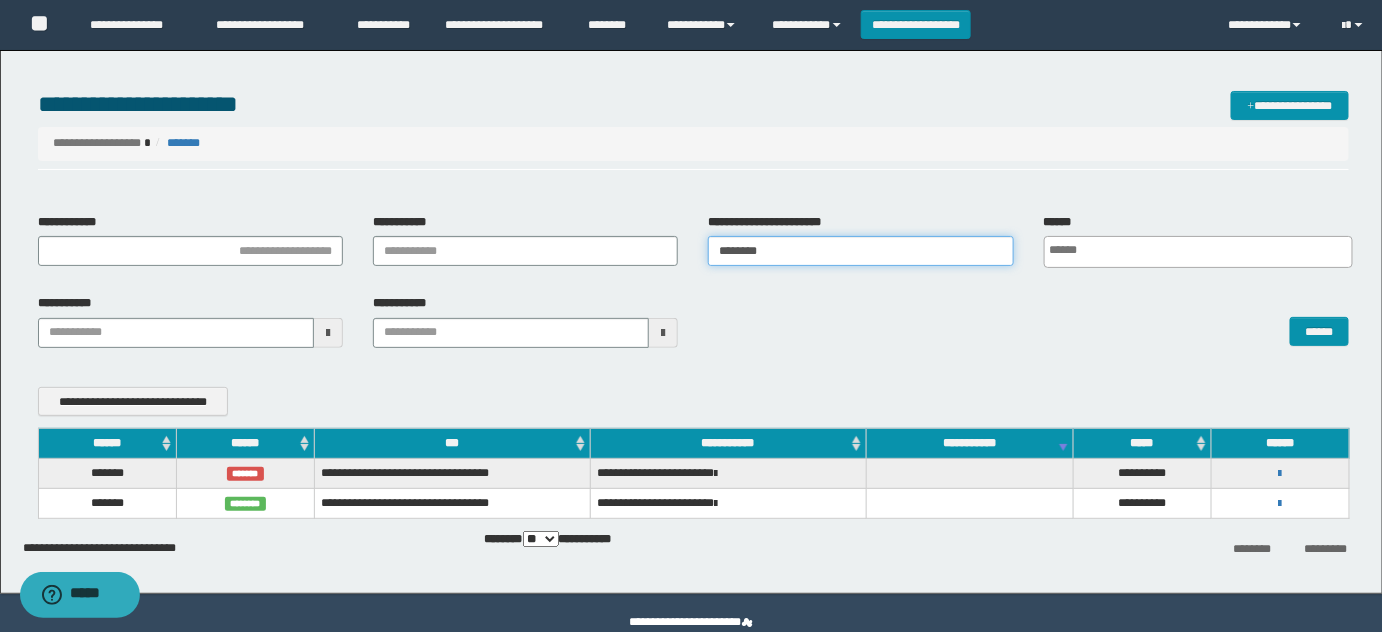 drag, startPoint x: 789, startPoint y: 252, endPoint x: 990, endPoint y: 341, distance: 219.82266 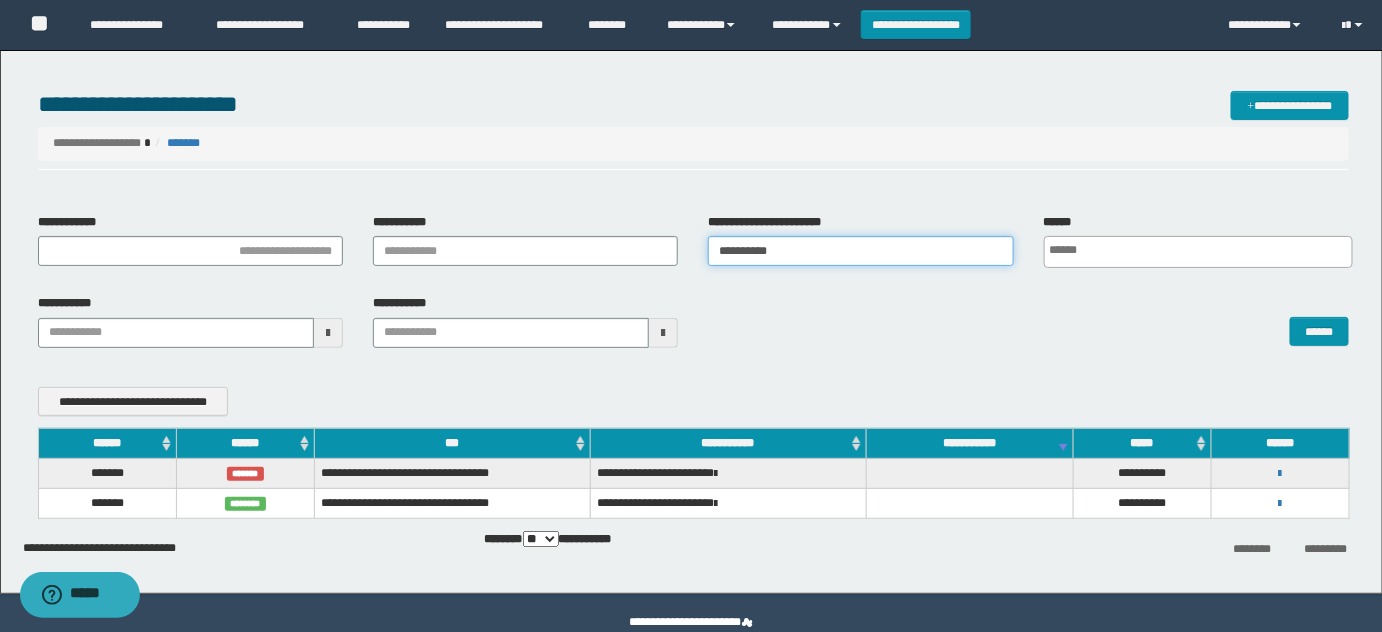 type on "**********" 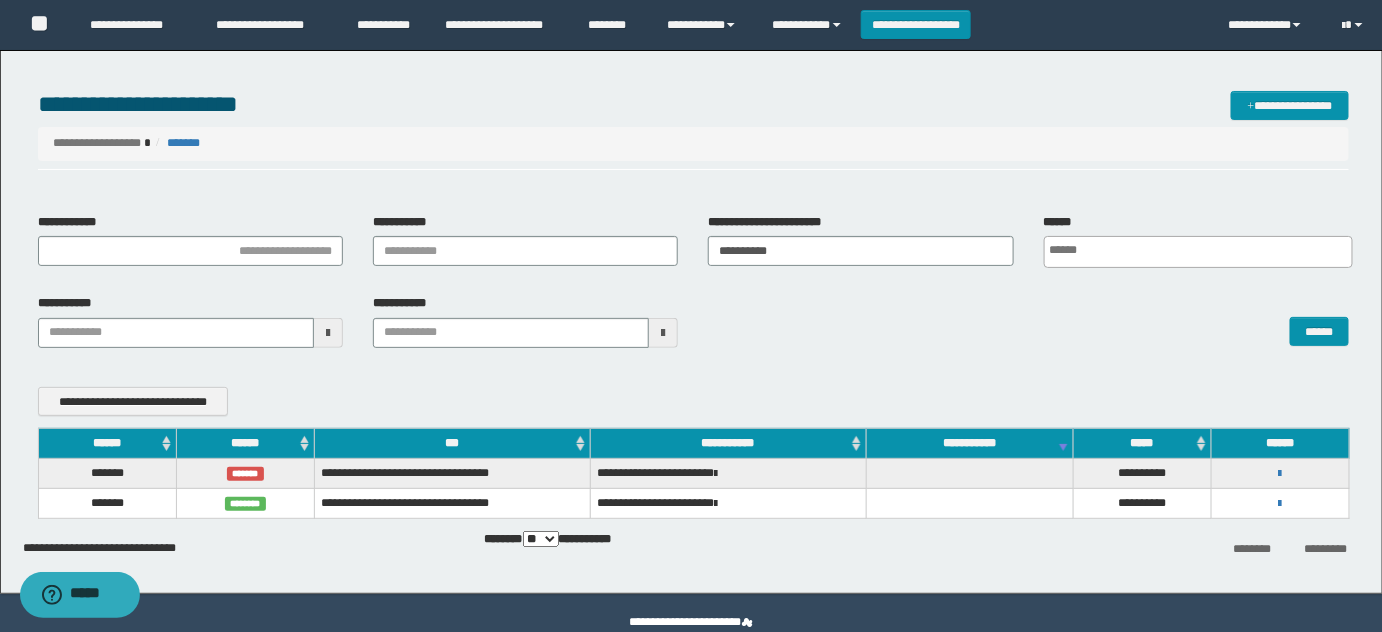 click on "**********" at bounding box center [694, 248] 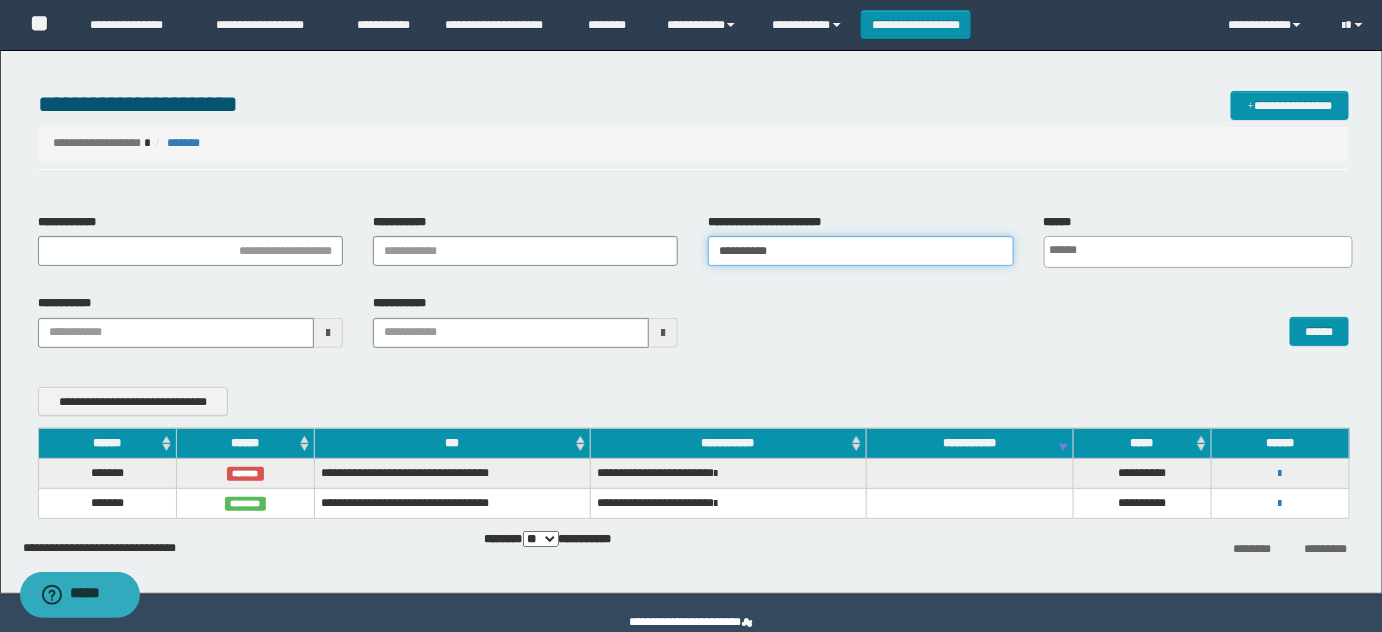 click on "**********" at bounding box center [860, 251] 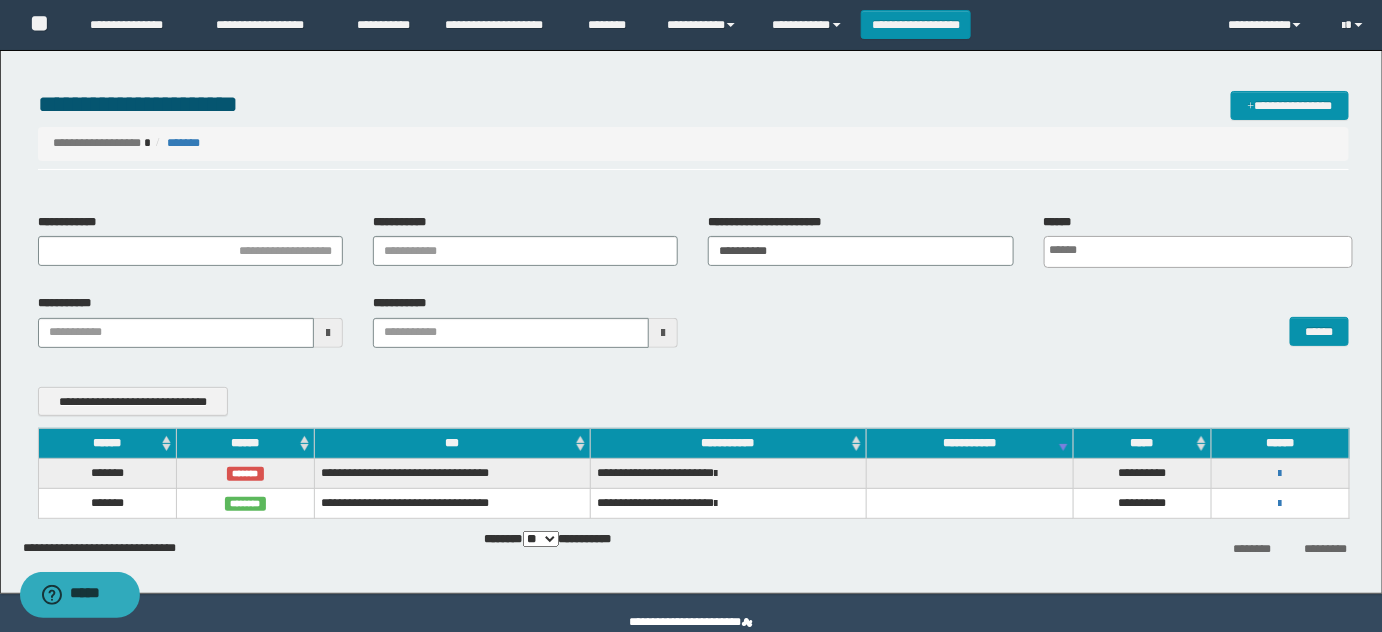 click on "******" at bounding box center [1028, 320] 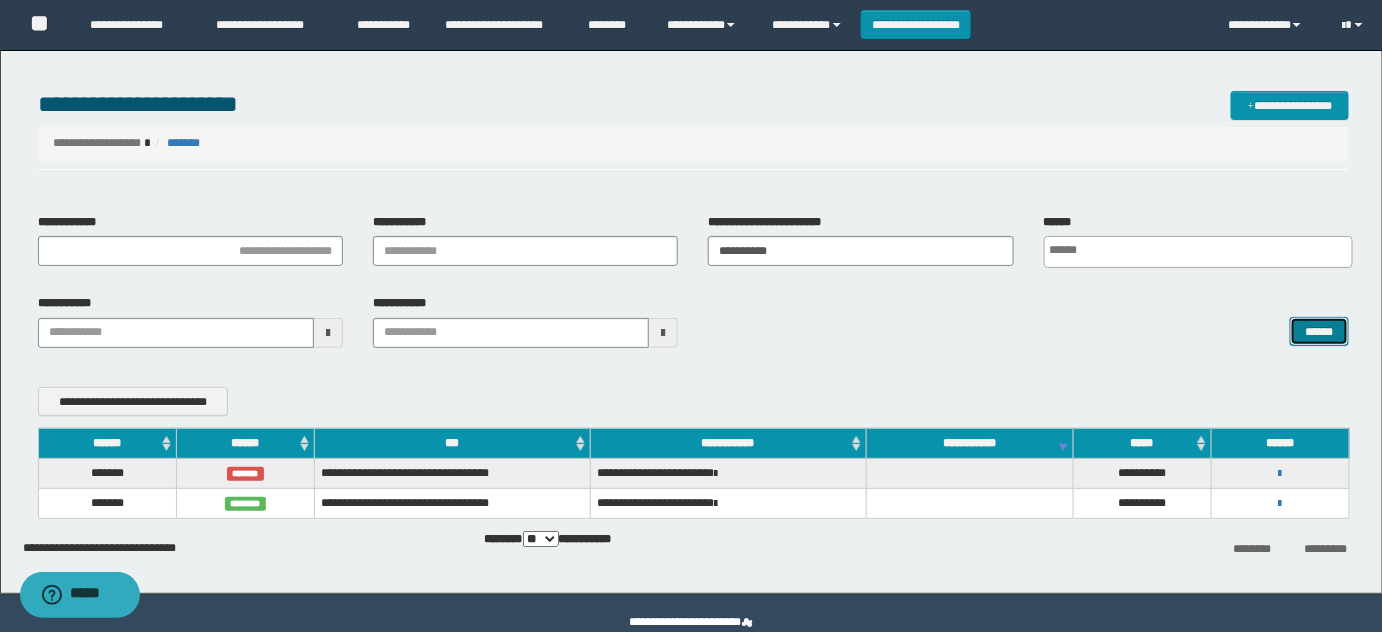 click on "******" at bounding box center [1319, 331] 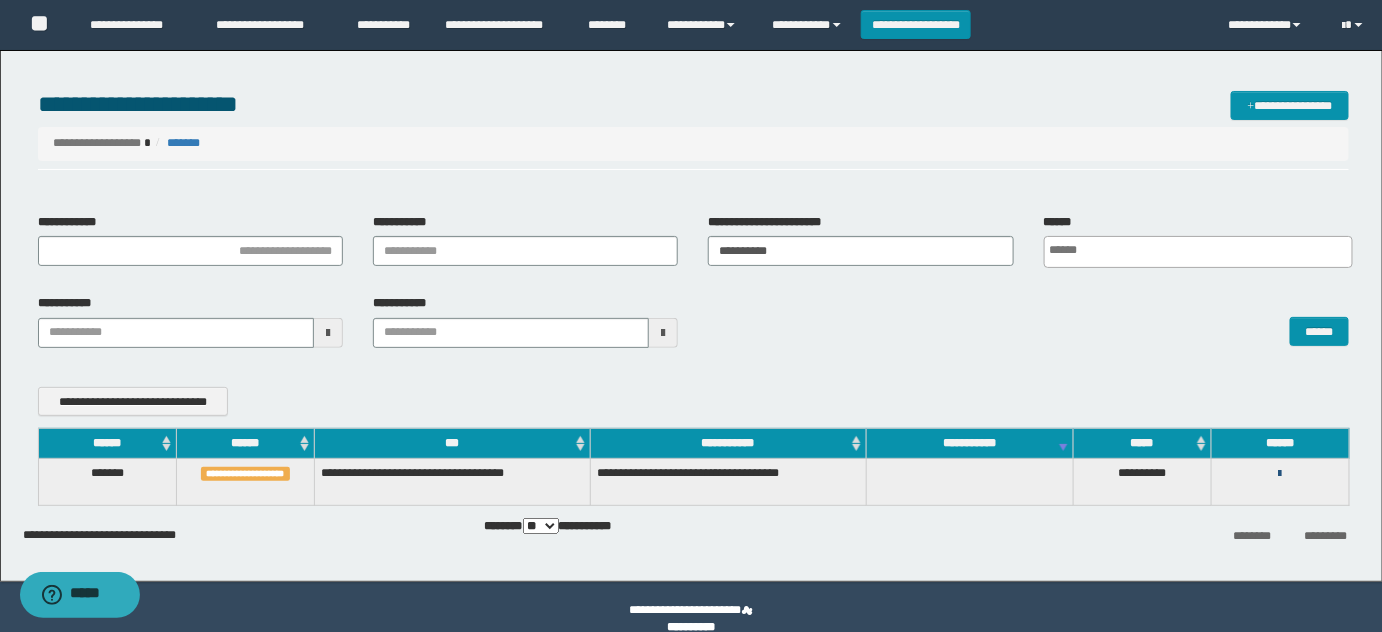 click at bounding box center (1280, 474) 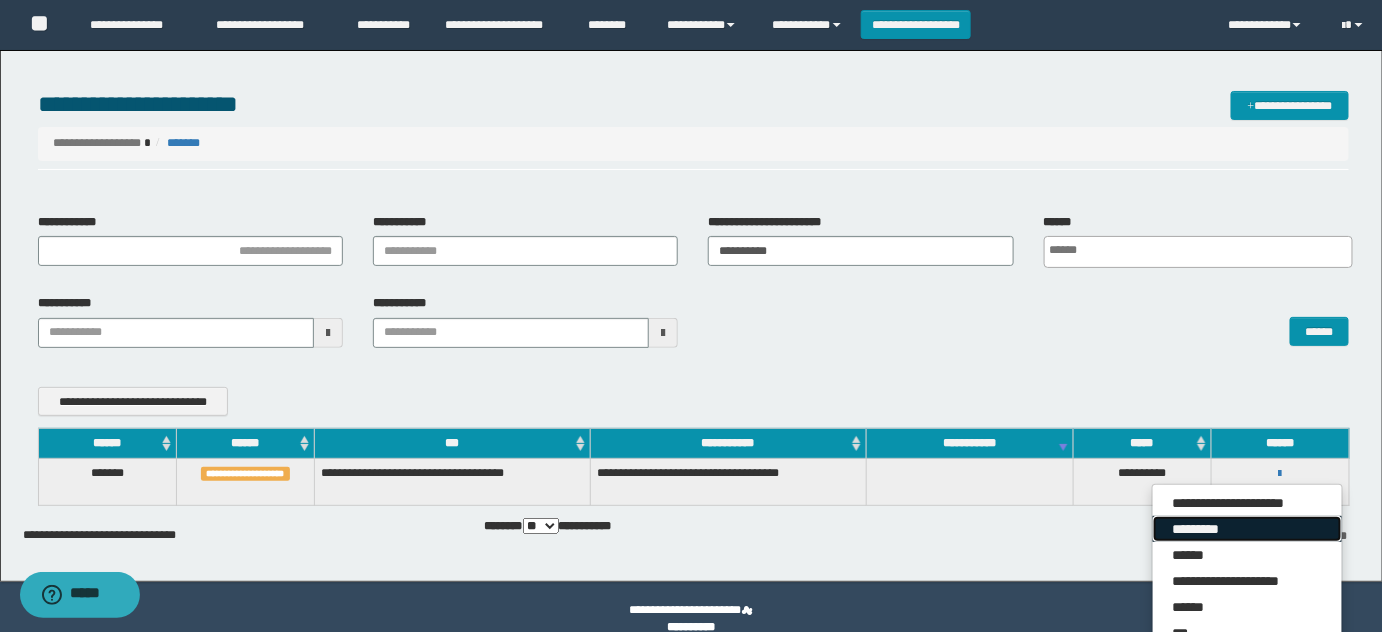 click on "*********" at bounding box center [1247, 529] 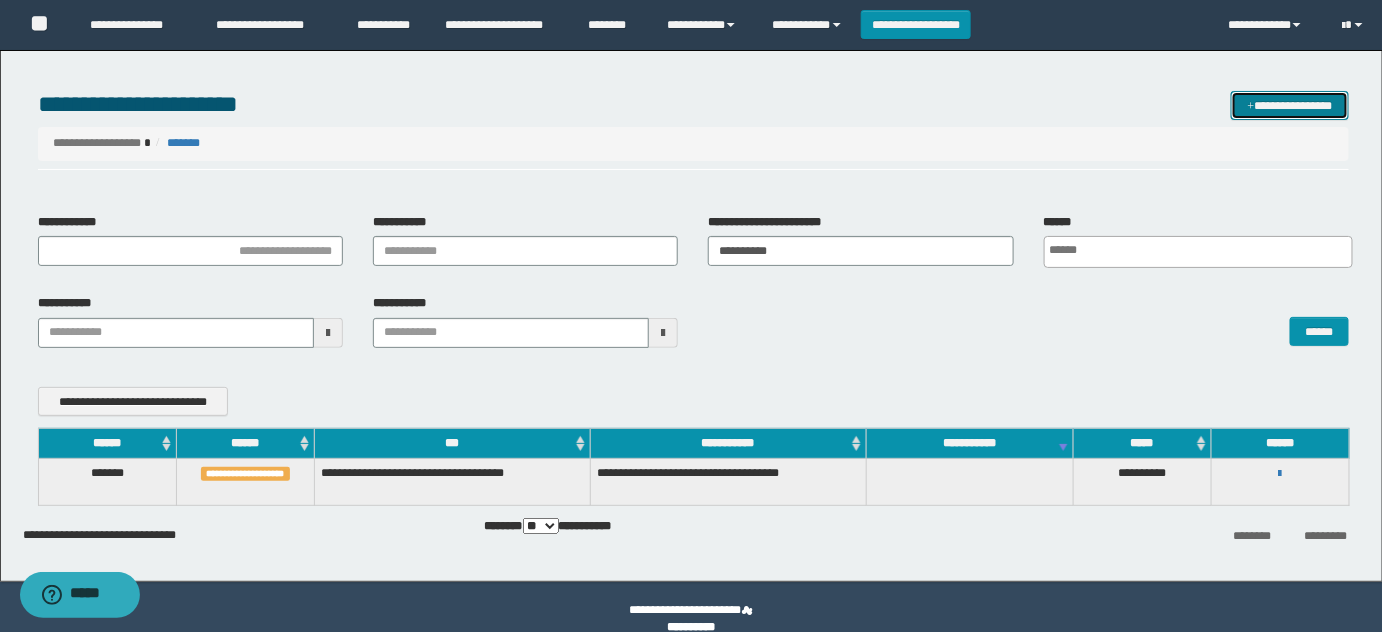 click on "**********" at bounding box center (1290, 105) 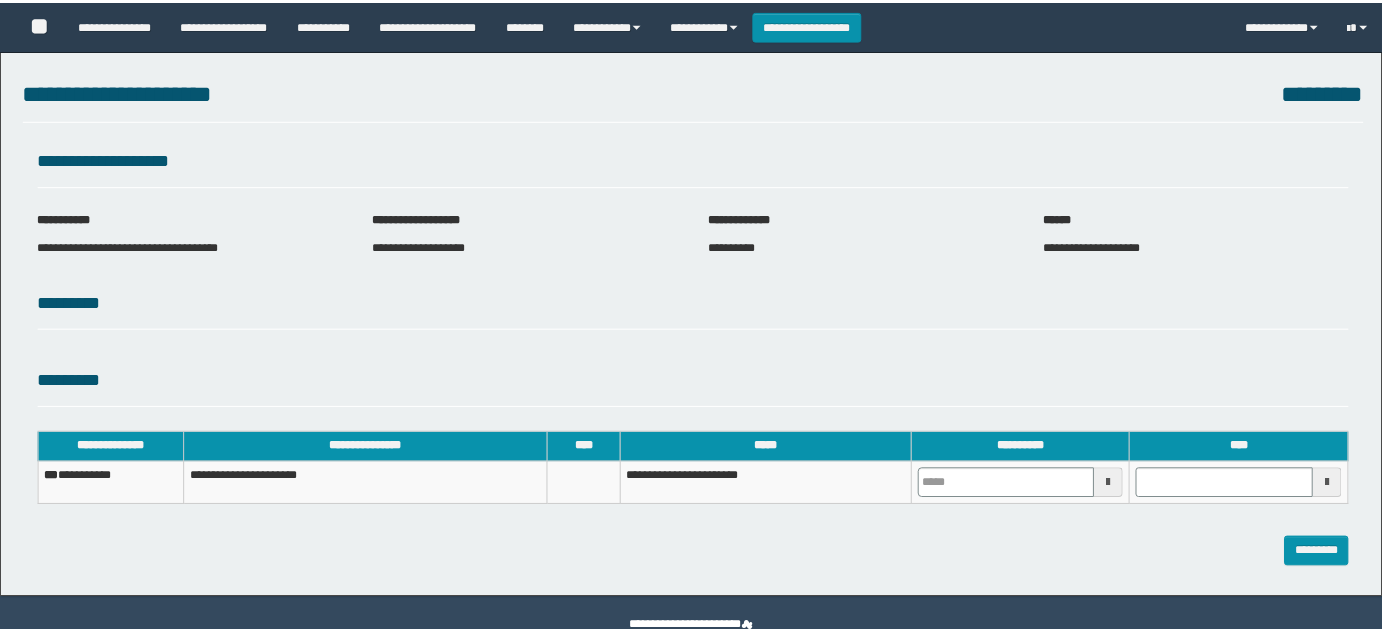 scroll, scrollTop: 0, scrollLeft: 0, axis: both 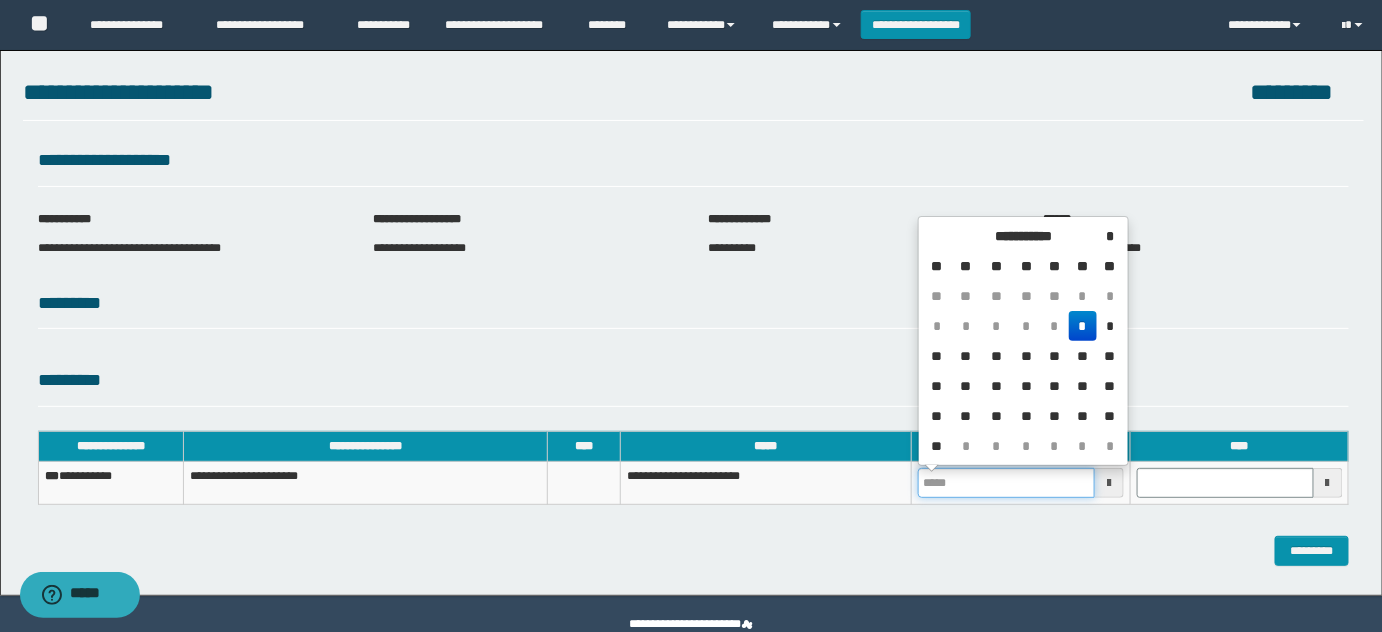 click at bounding box center [1006, 483] 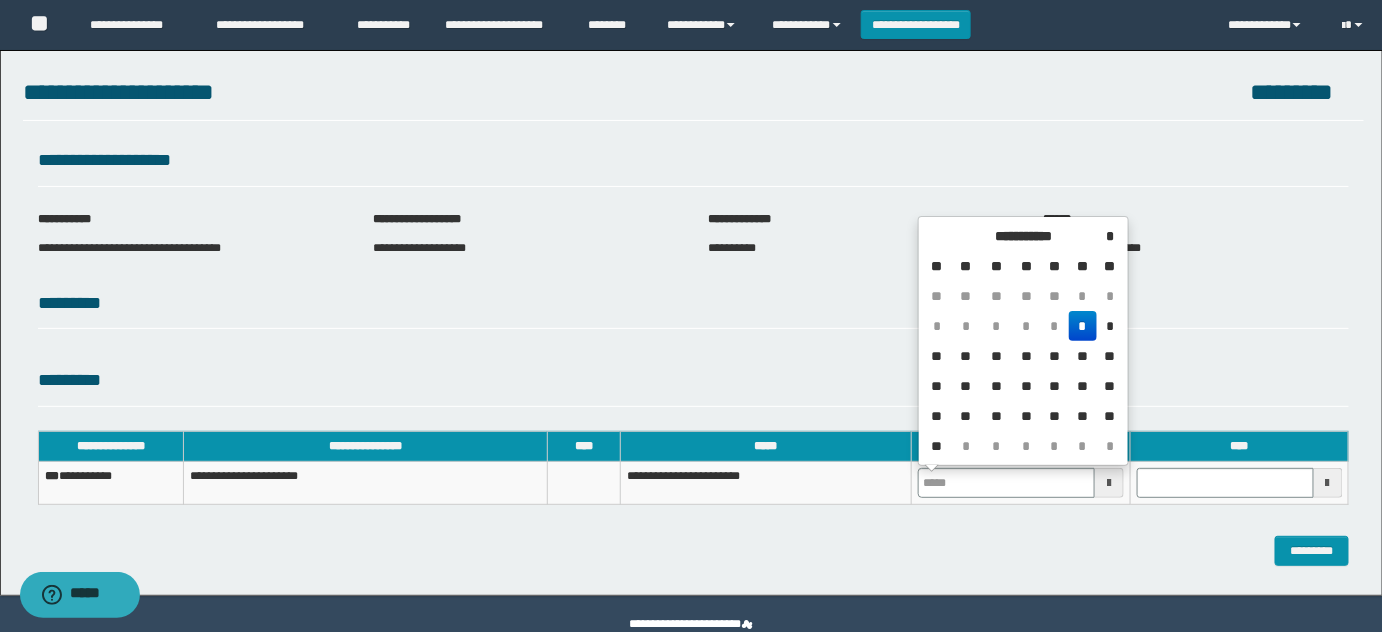 click on "*" at bounding box center (1083, 326) 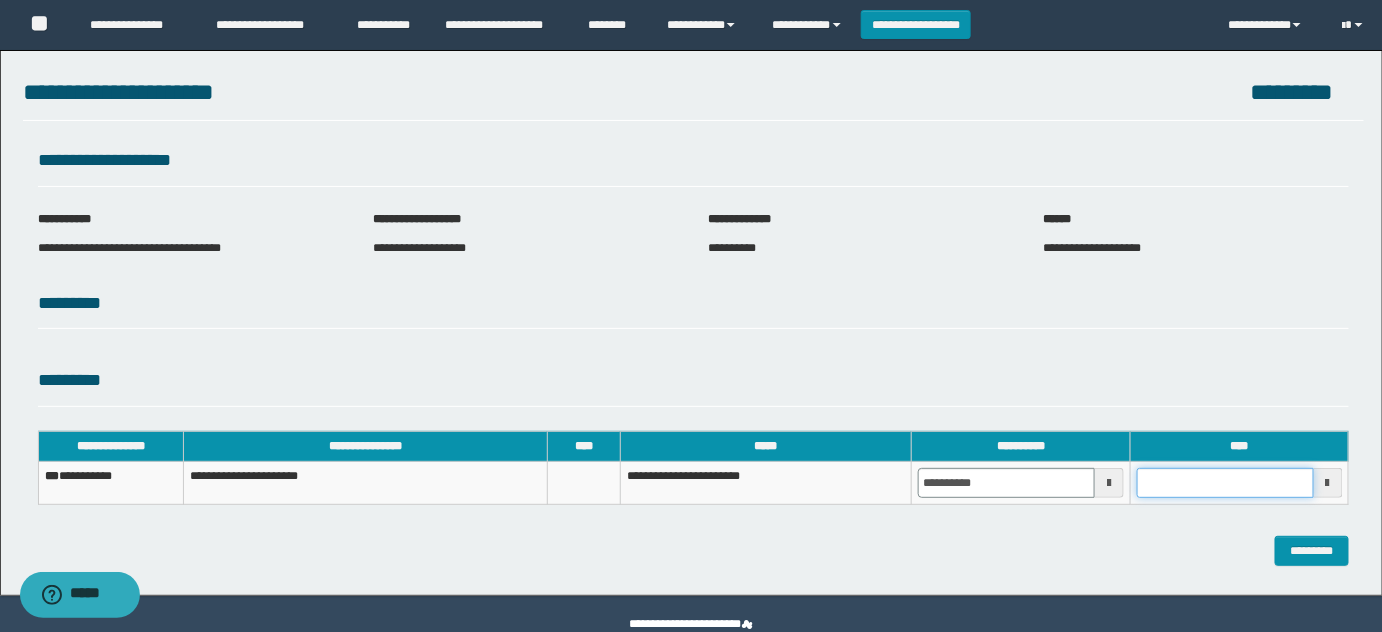 click at bounding box center [1225, 483] 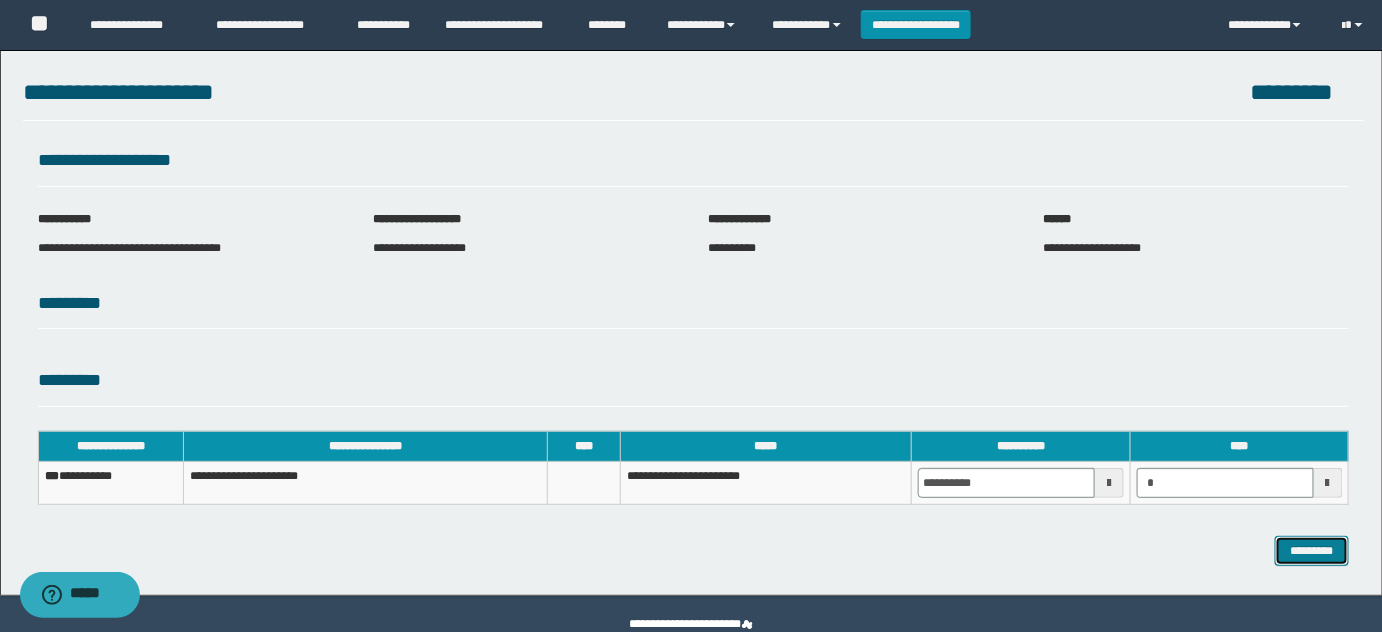 type on "*******" 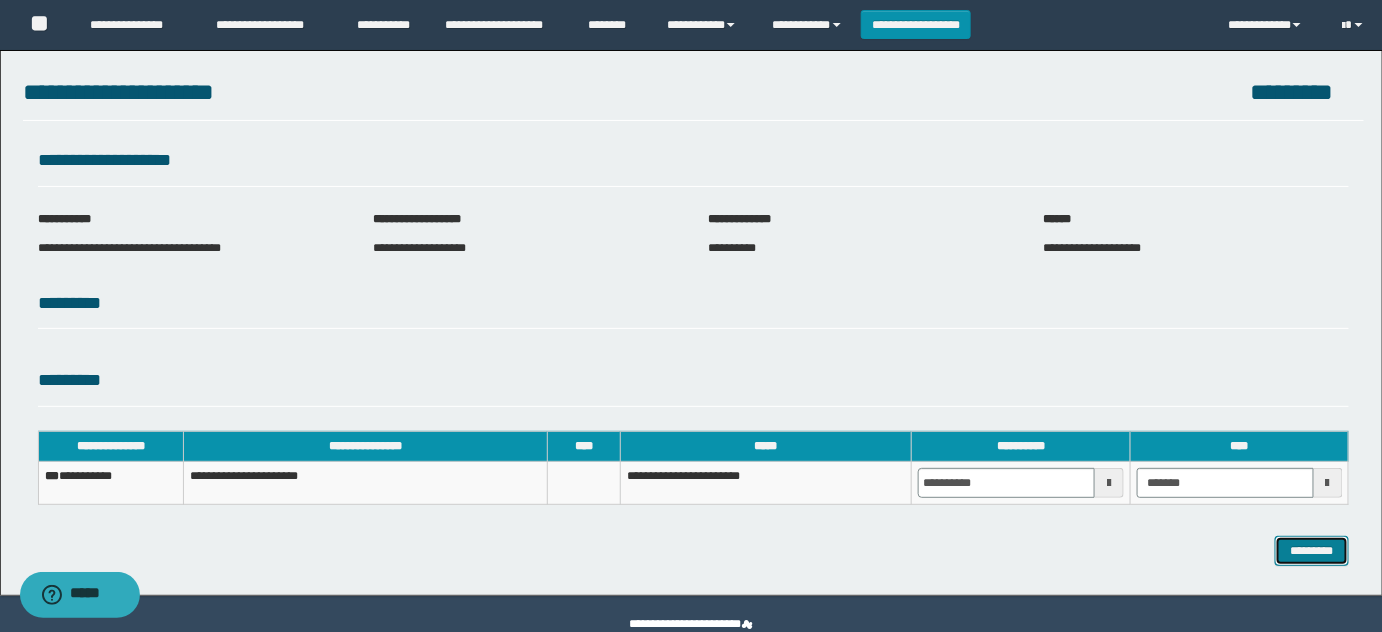click on "*********" at bounding box center [1312, 550] 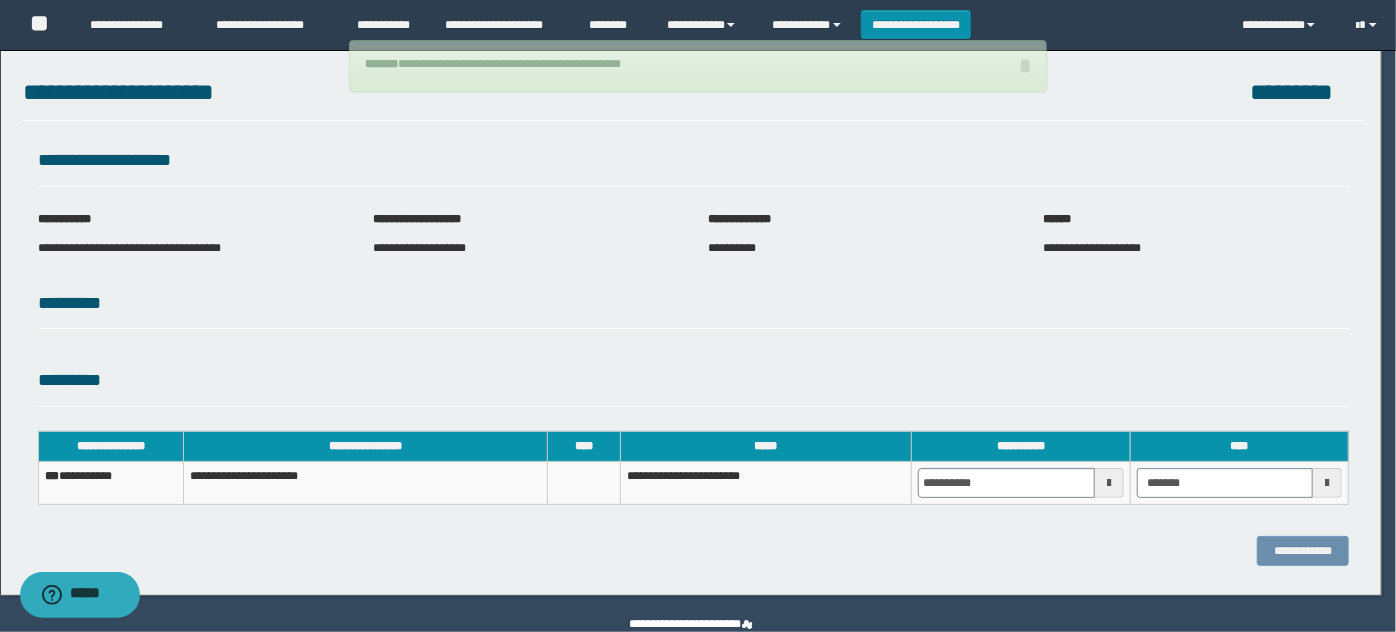 click on "**********" at bounding box center (111, 483) 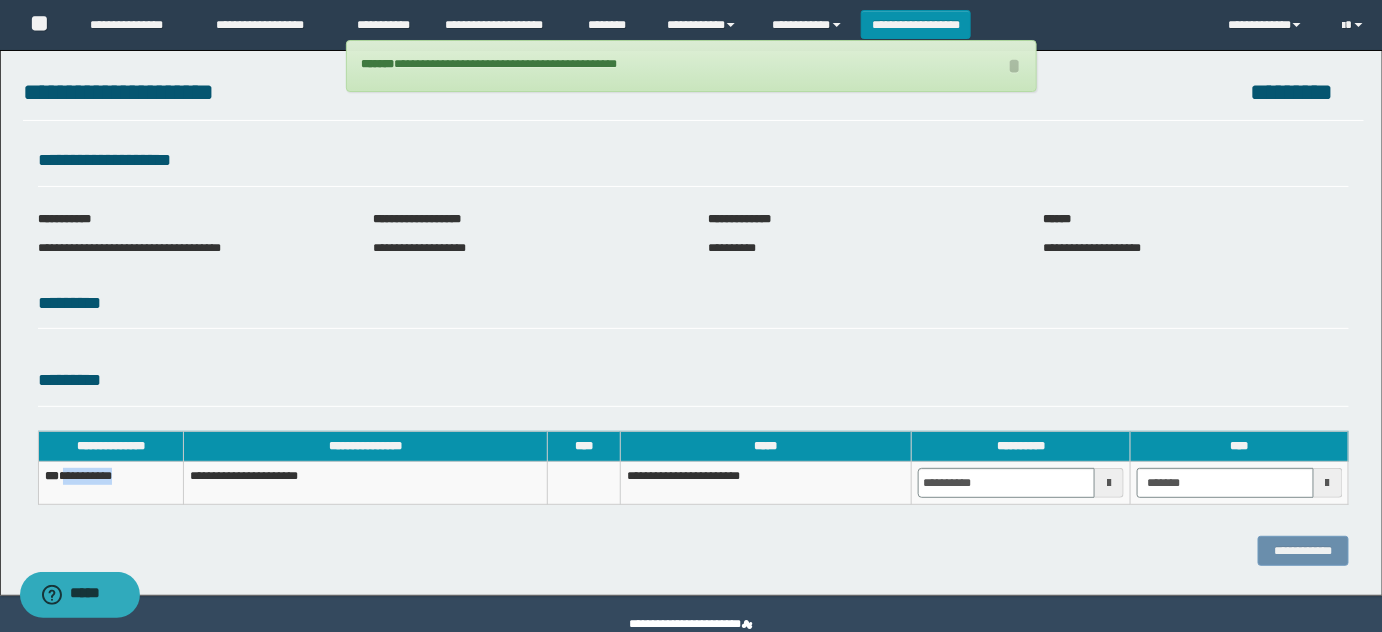 click on "**********" at bounding box center (111, 483) 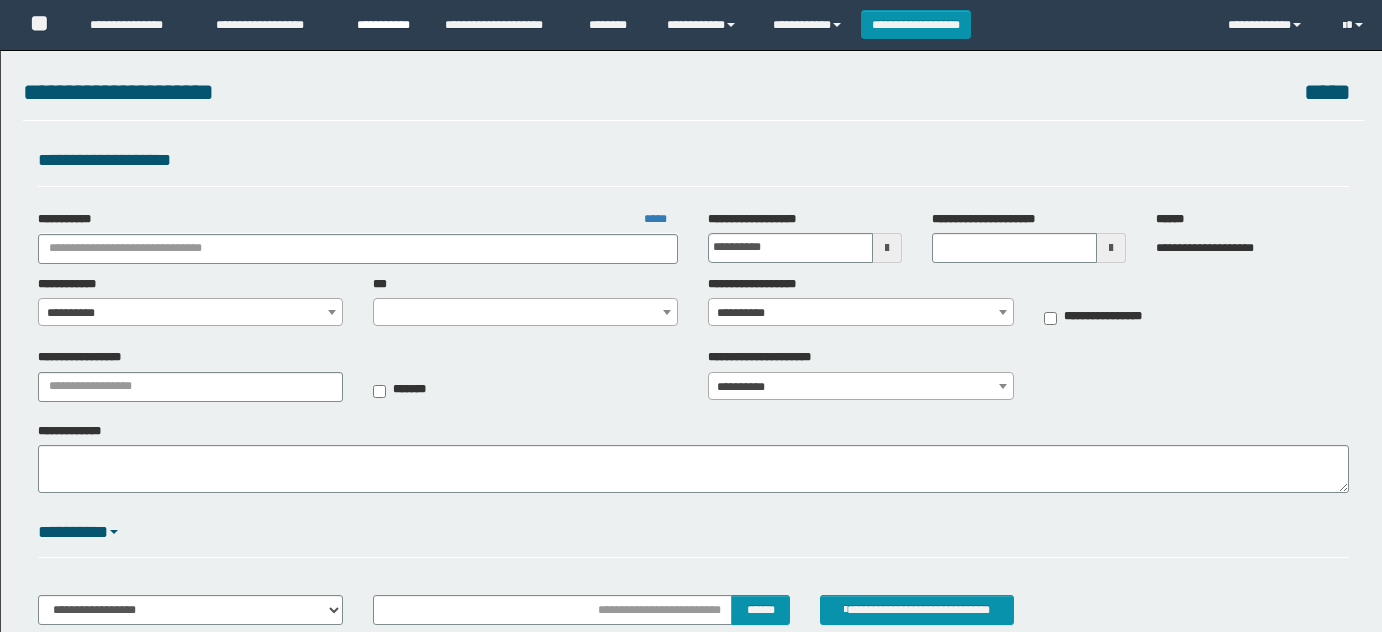 scroll, scrollTop: 0, scrollLeft: 0, axis: both 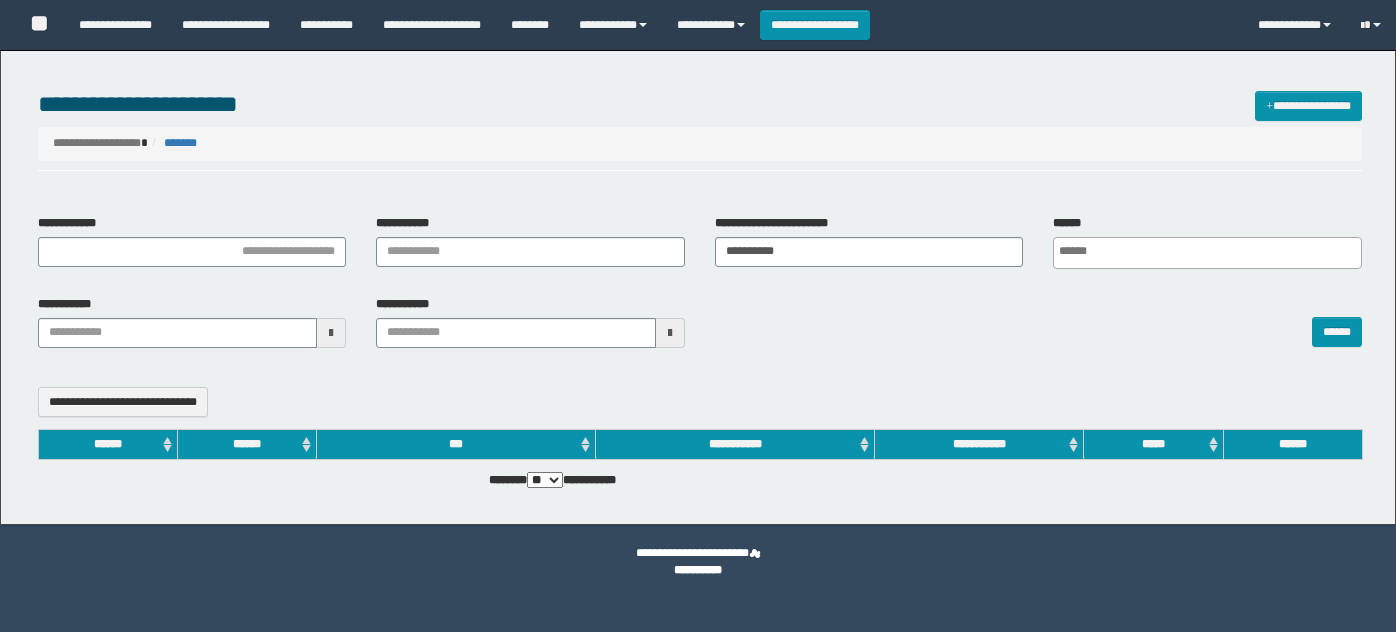 select 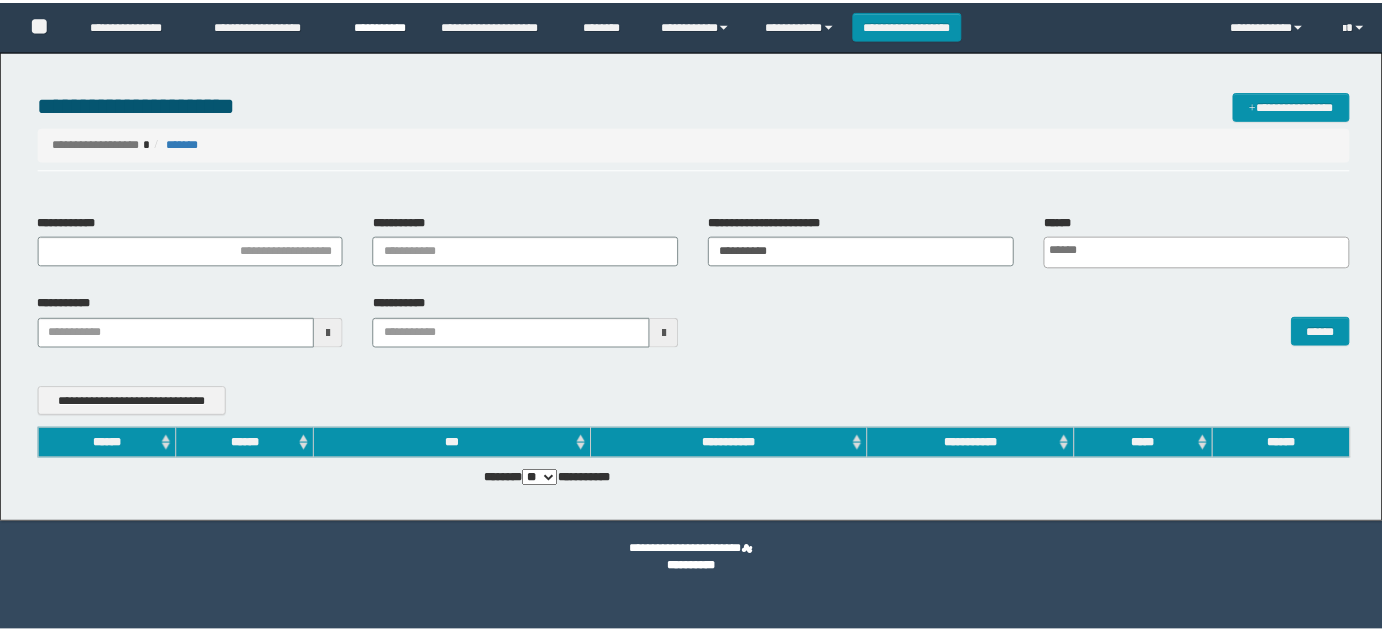 scroll, scrollTop: 0, scrollLeft: 0, axis: both 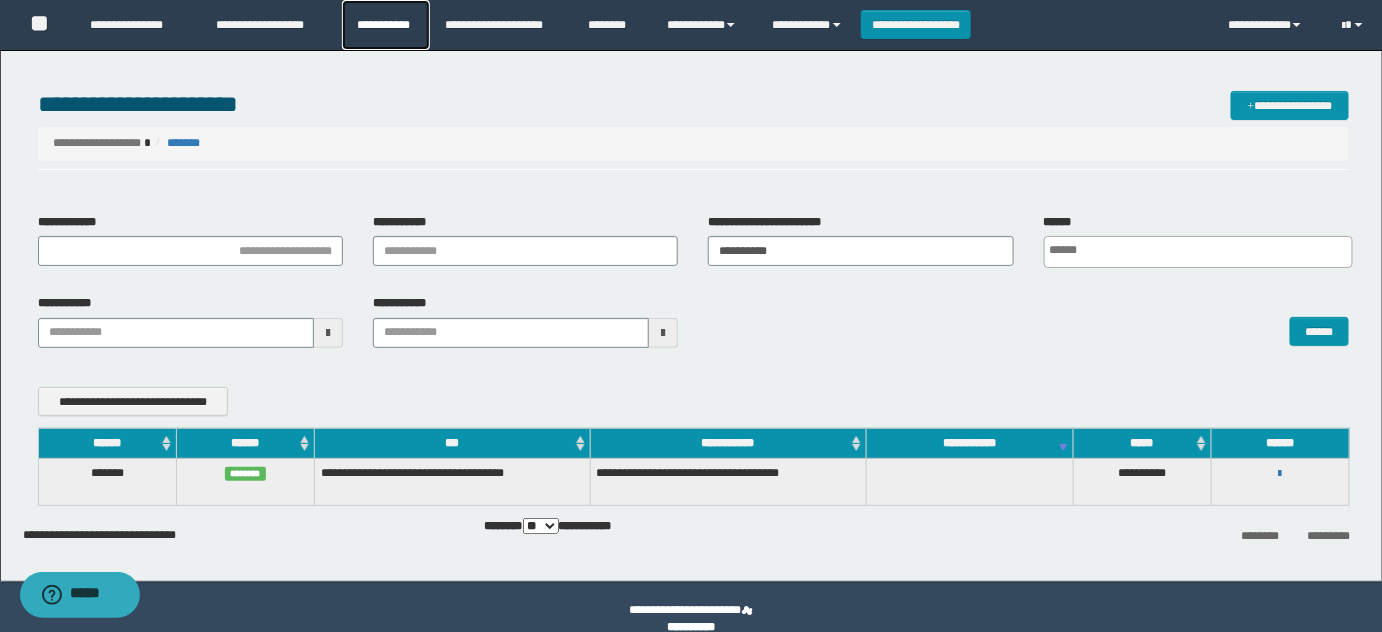 click on "**********" at bounding box center [386, 25] 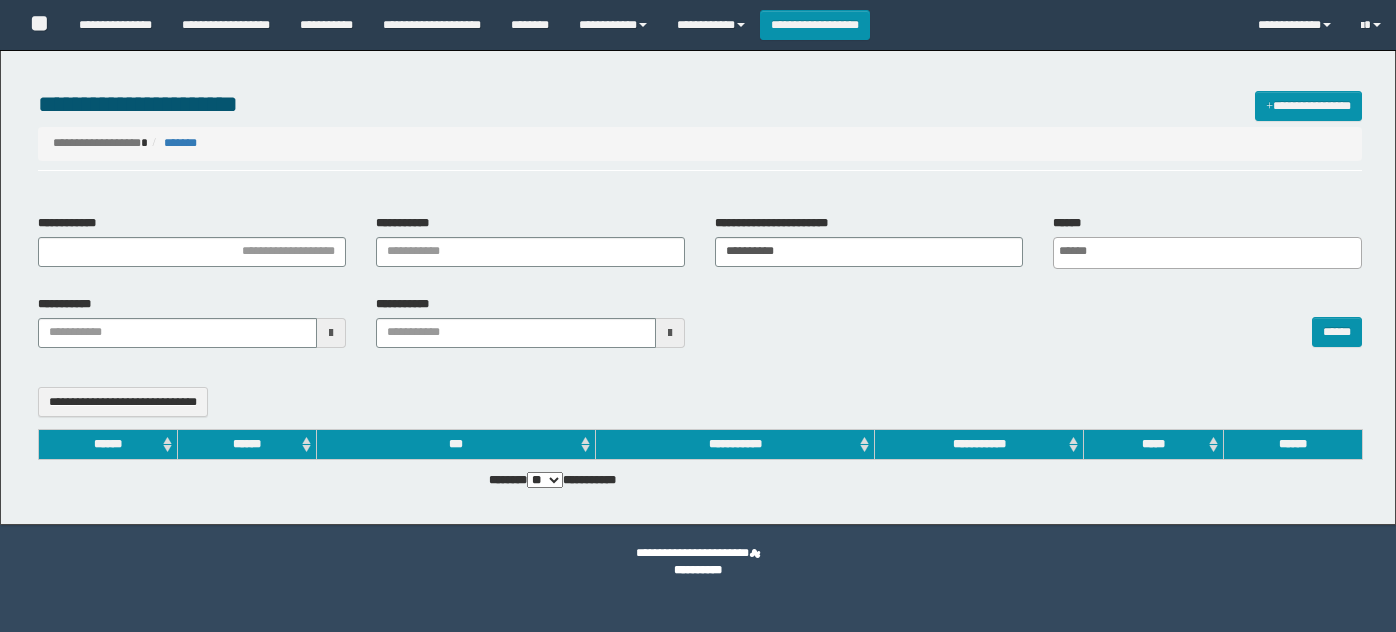 select 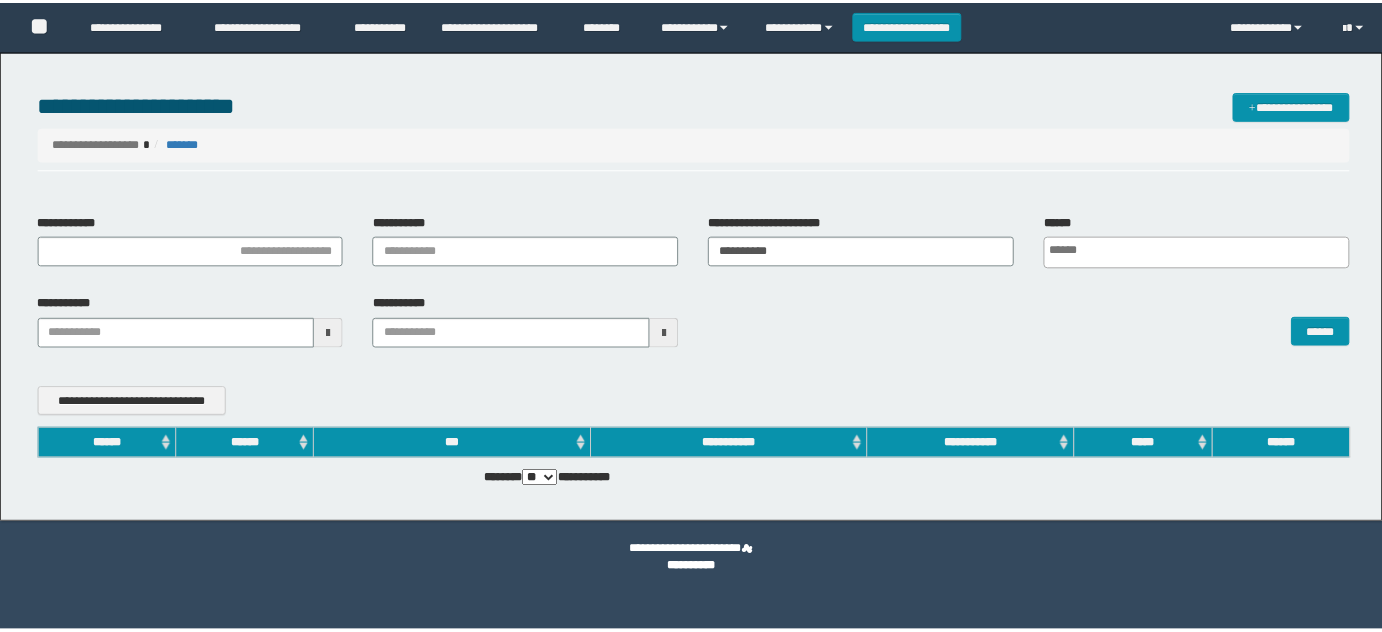 scroll, scrollTop: 0, scrollLeft: 0, axis: both 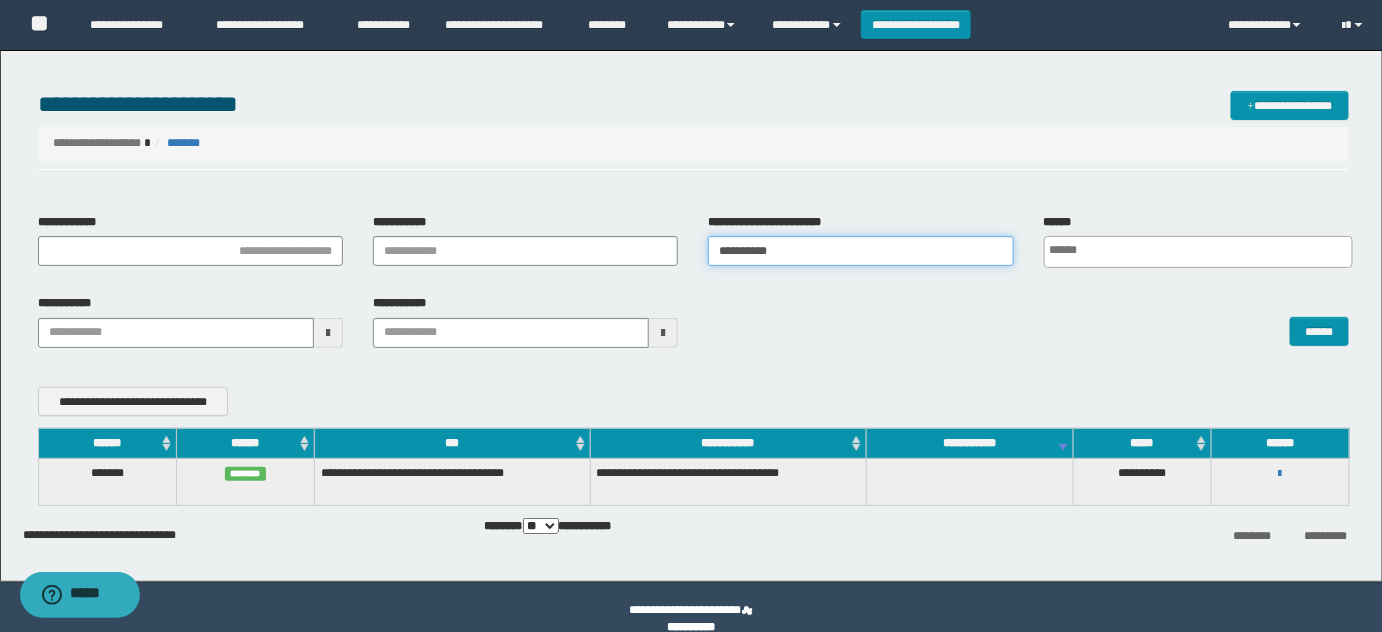drag, startPoint x: 834, startPoint y: 246, endPoint x: 471, endPoint y: 233, distance: 363.2327 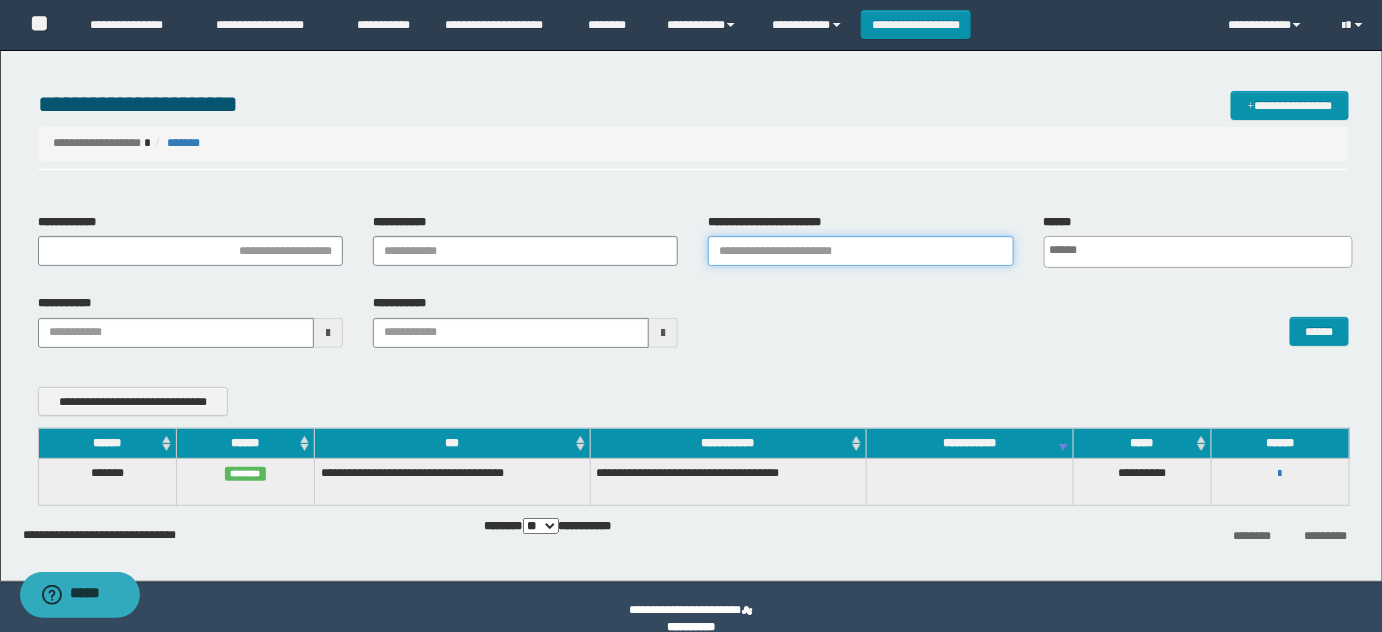 type 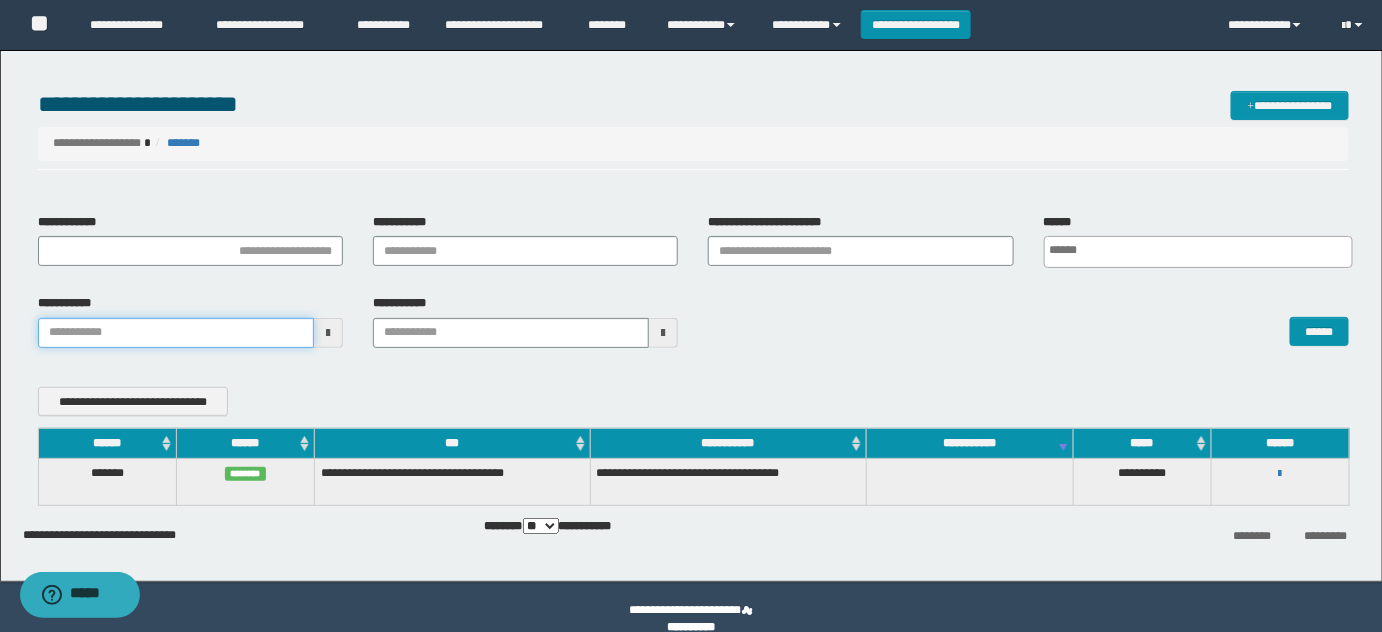 click on "**********" at bounding box center [691, 316] 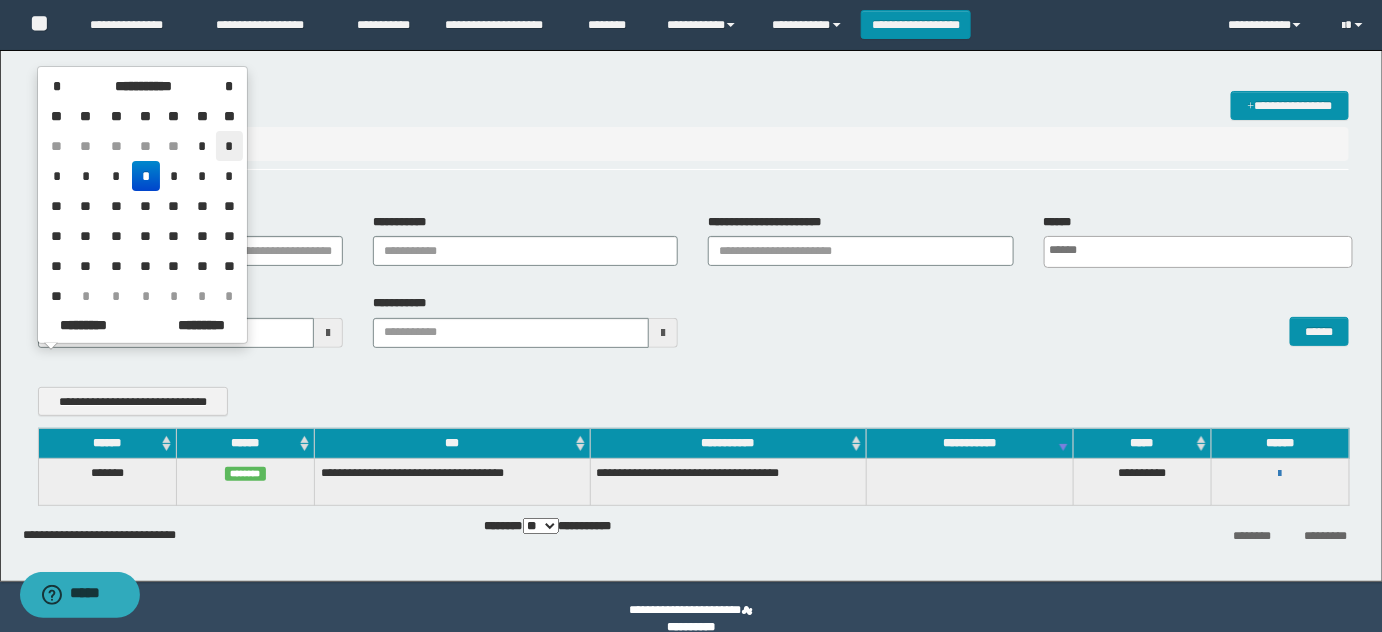 click on "*" at bounding box center [229, 146] 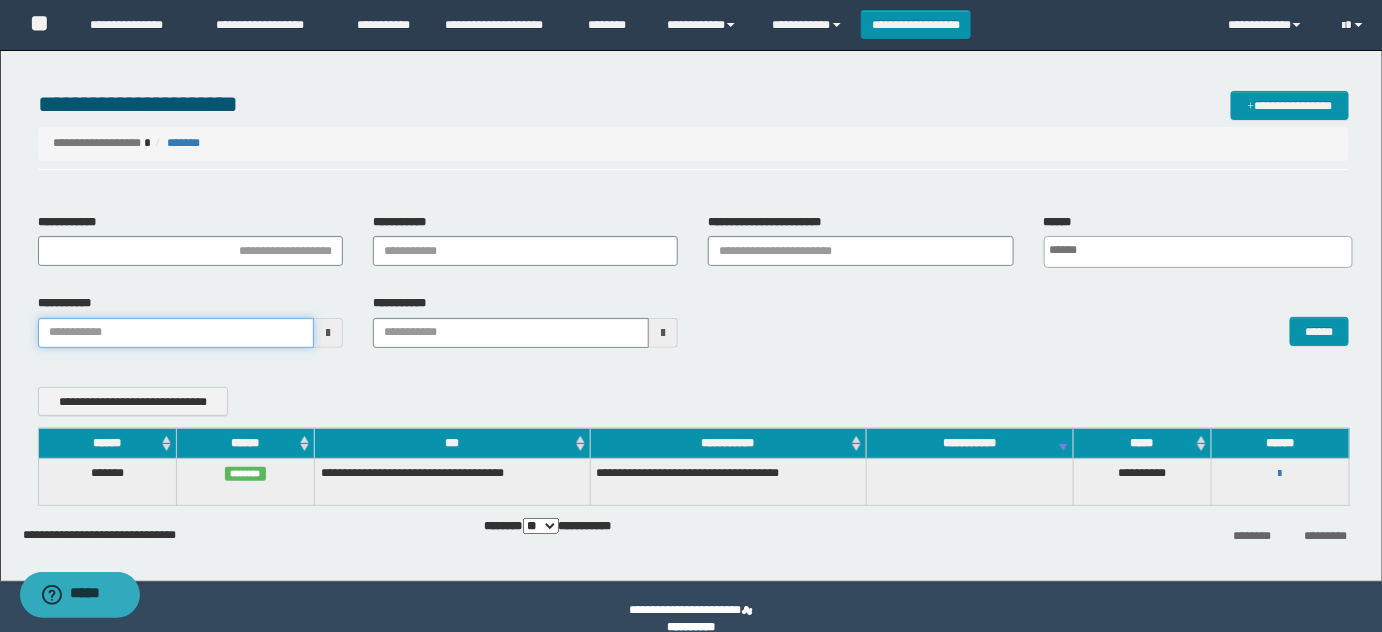 click on "**********" at bounding box center (176, 333) 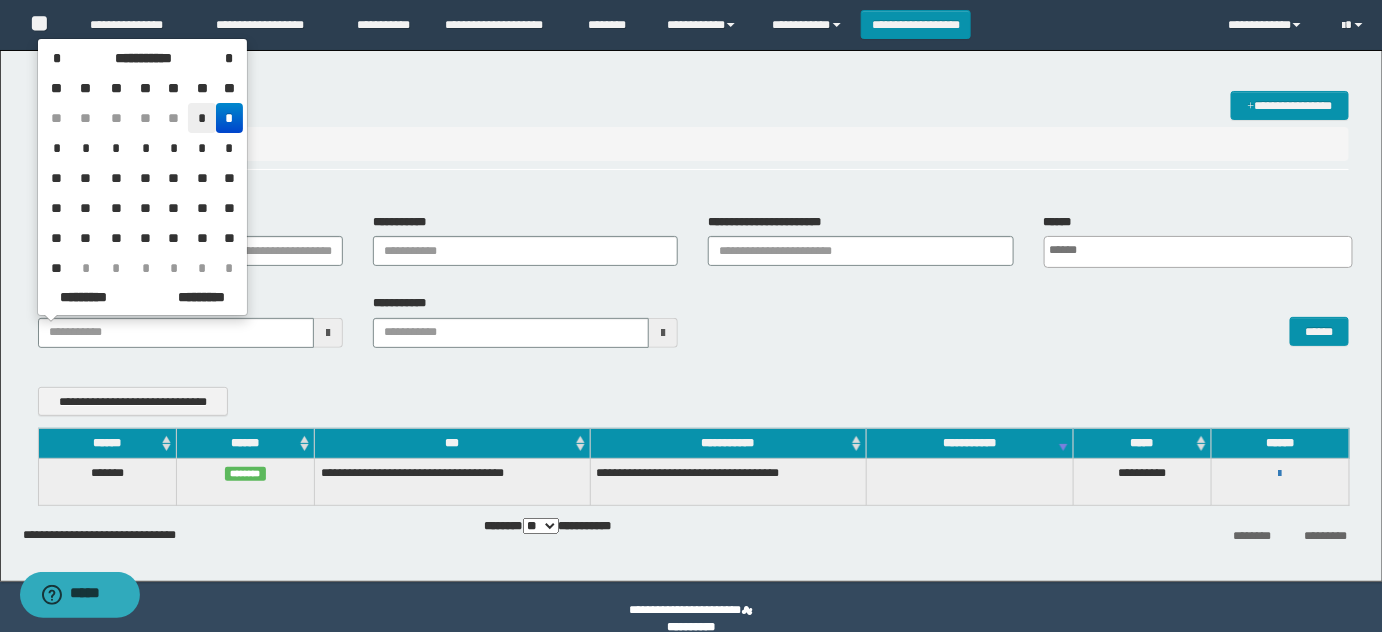 click on "*" at bounding box center (202, 118) 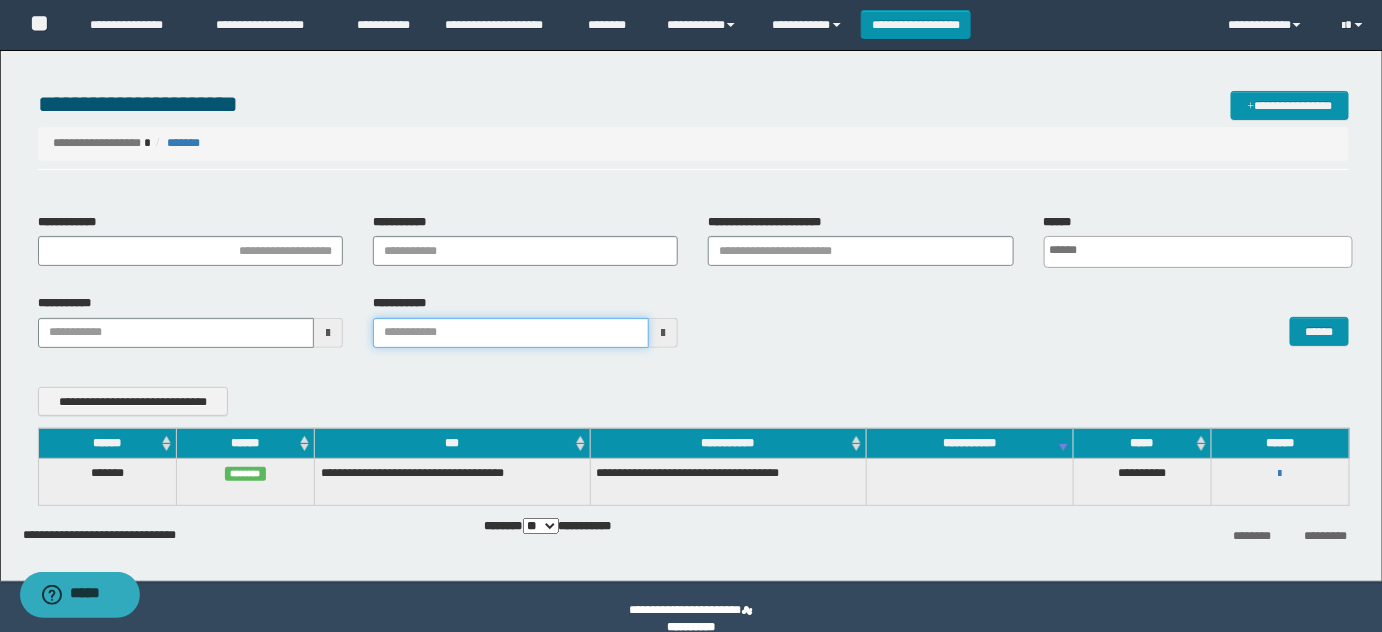 click on "**********" at bounding box center [691, 316] 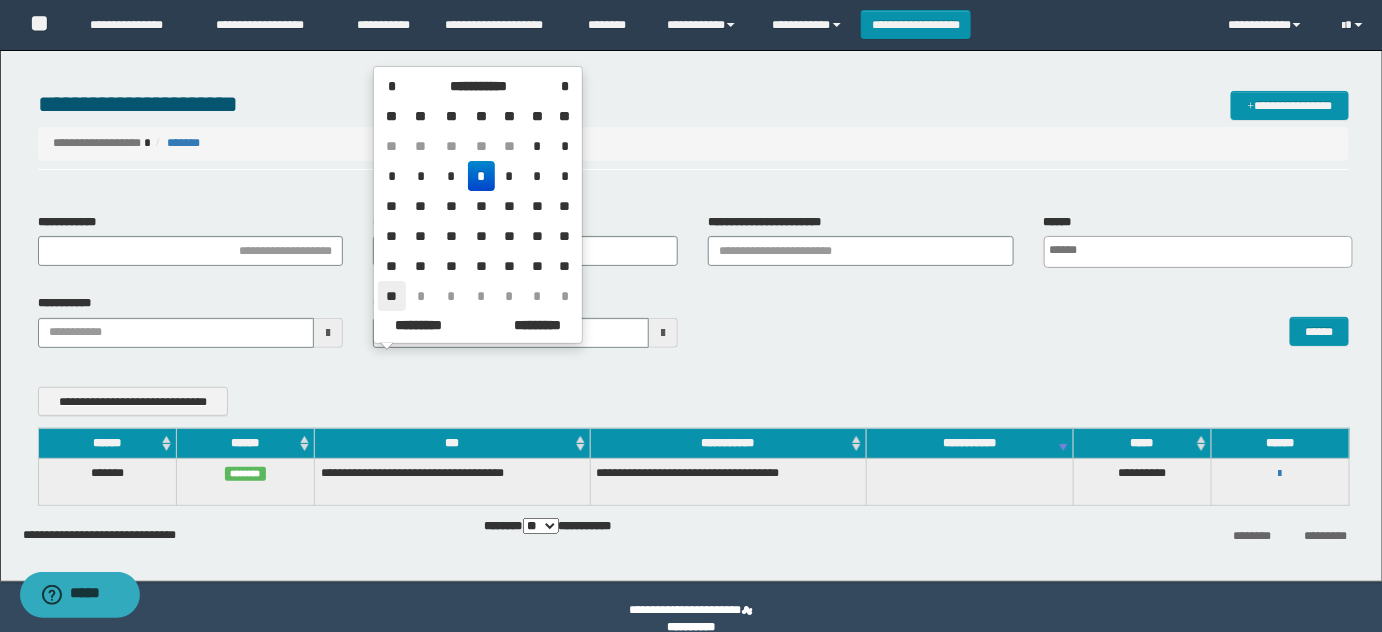 click on "**" at bounding box center (392, 296) 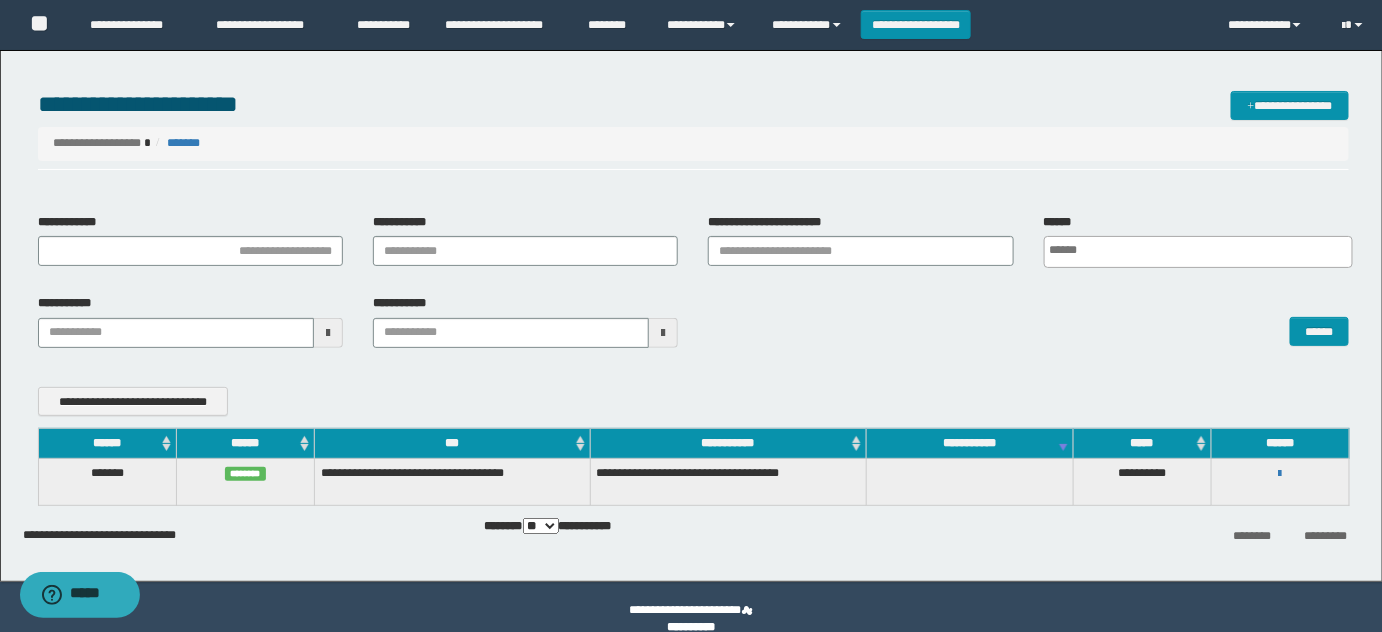 click on "** *** ***" at bounding box center (541, 526) 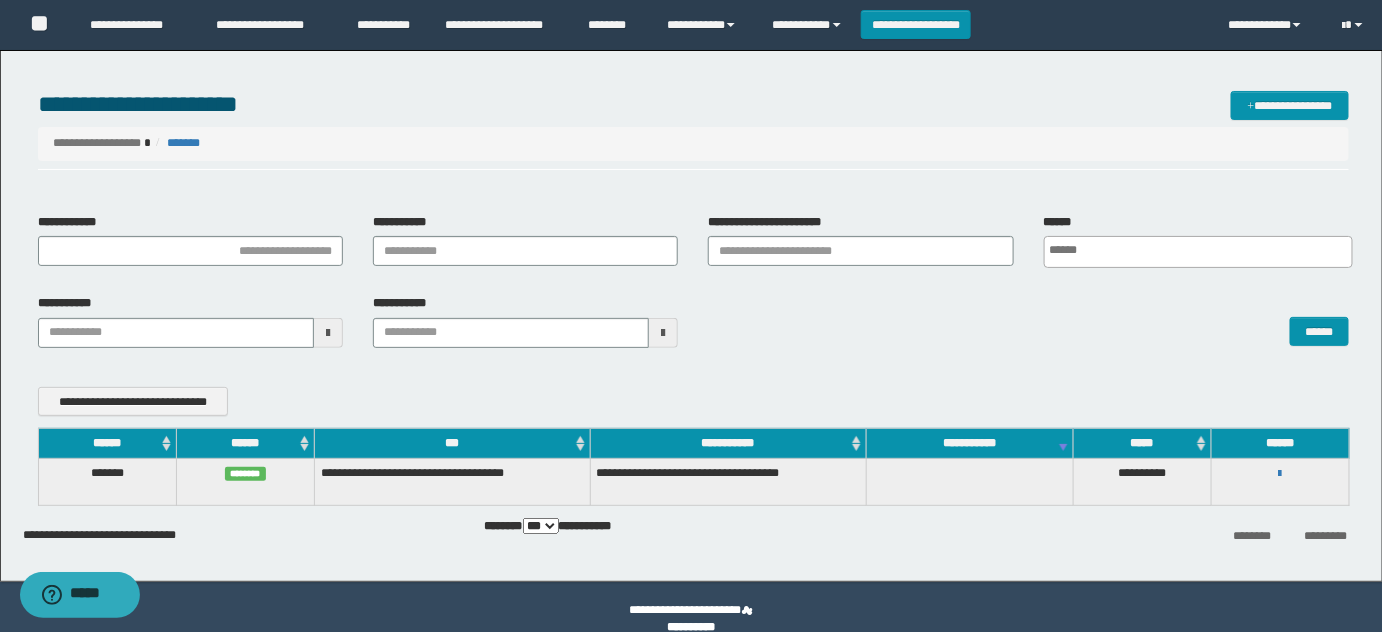 click on "** *** ***" at bounding box center [541, 526] 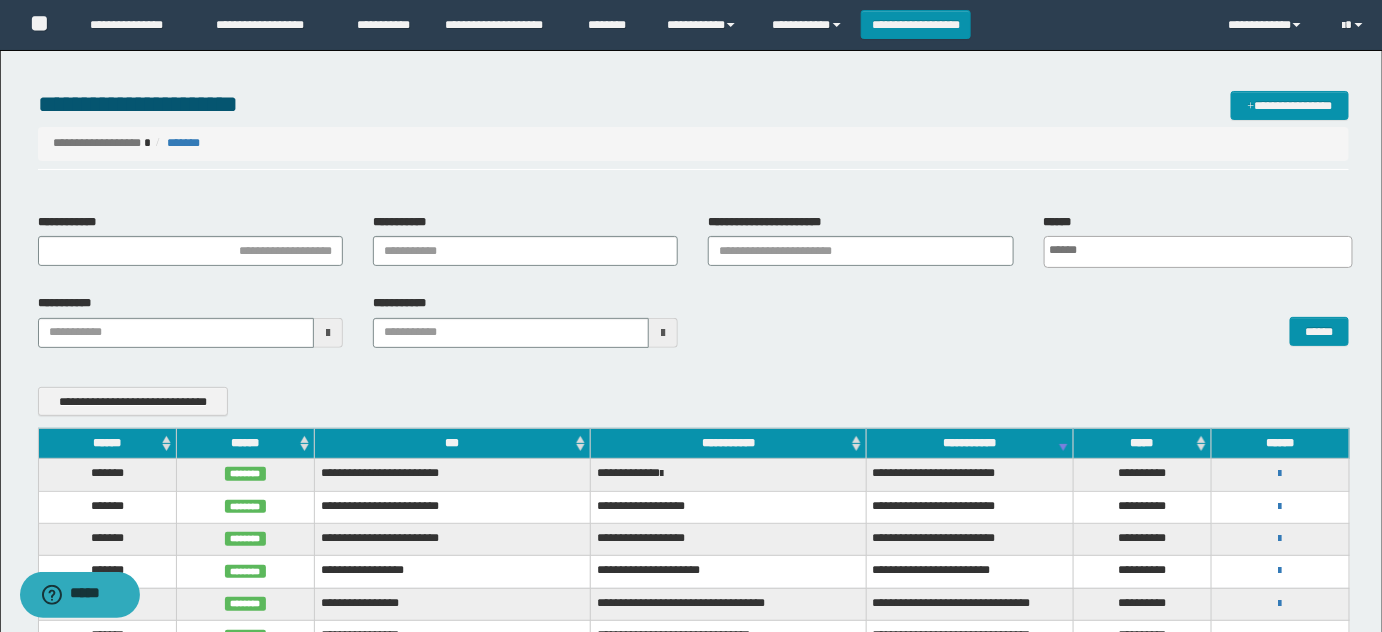 click on "**********" at bounding box center (691, 2750) 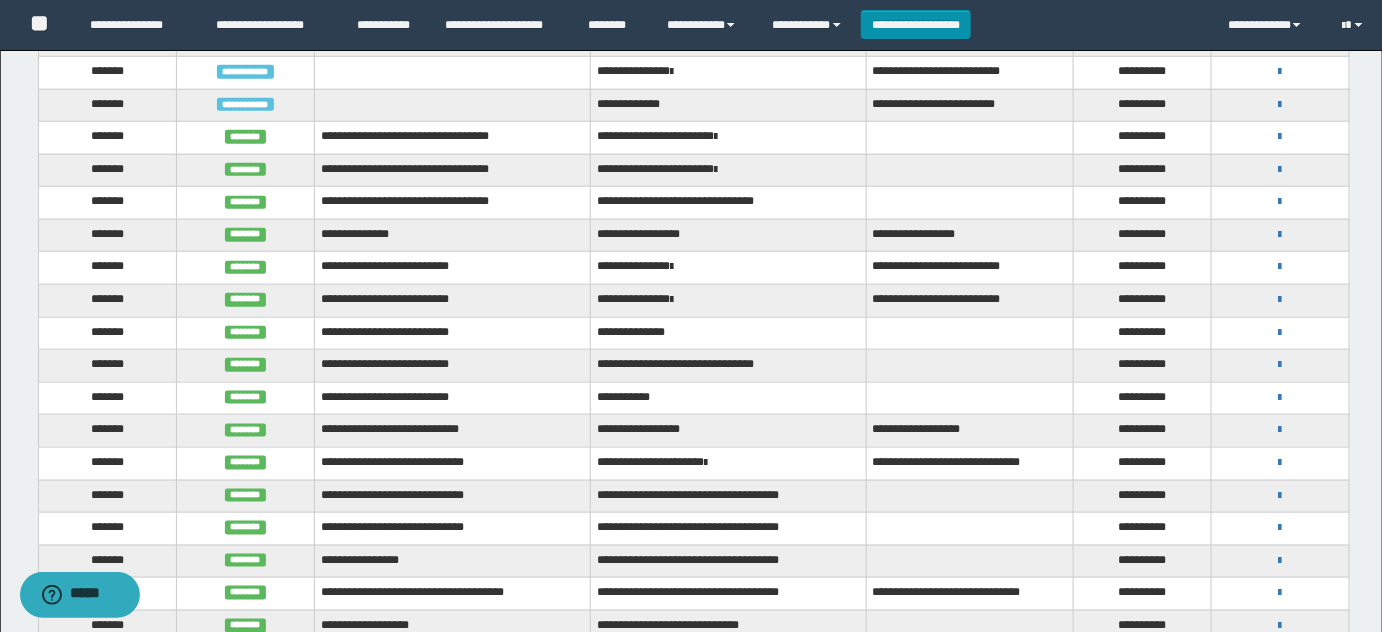 scroll, scrollTop: 363, scrollLeft: 0, axis: vertical 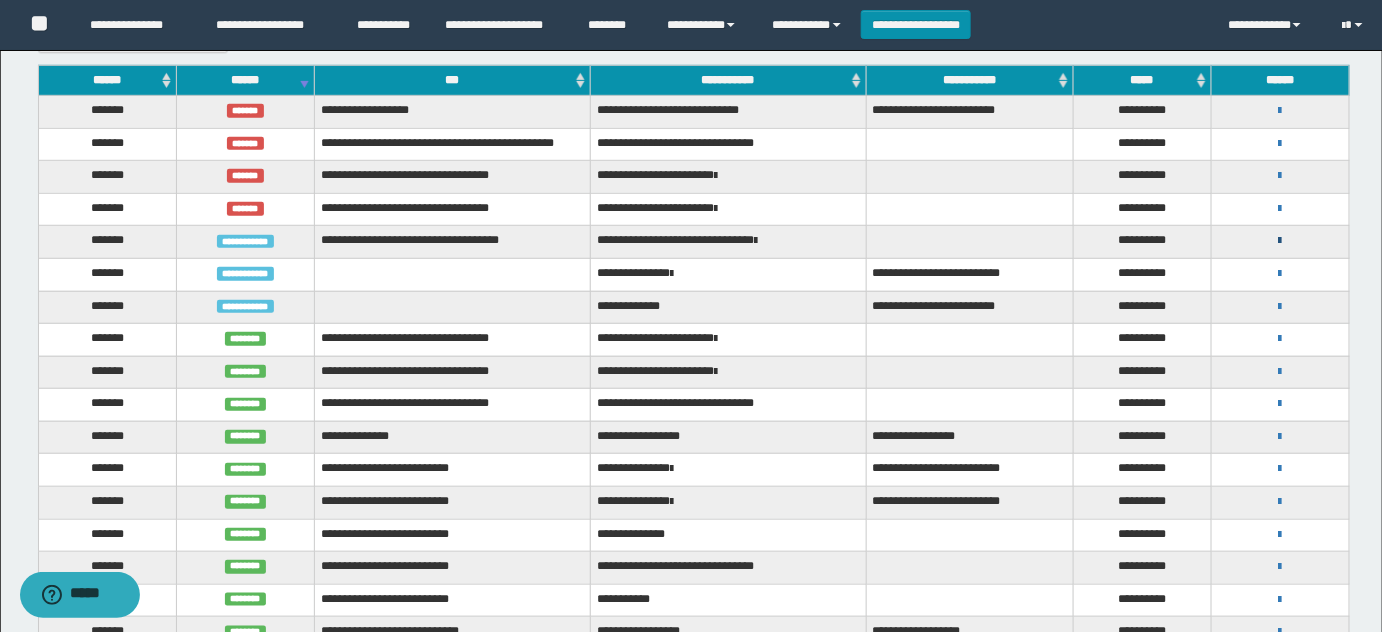 click at bounding box center [1280, 241] 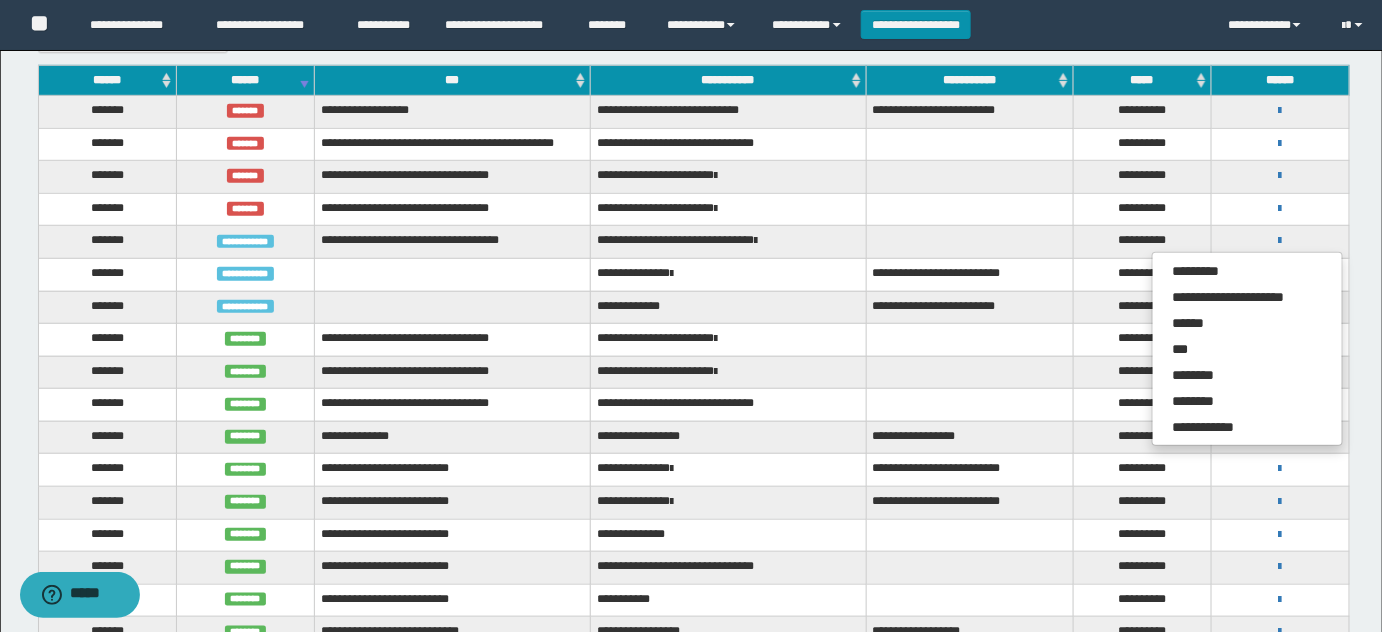 click on "**********" at bounding box center (969, 307) 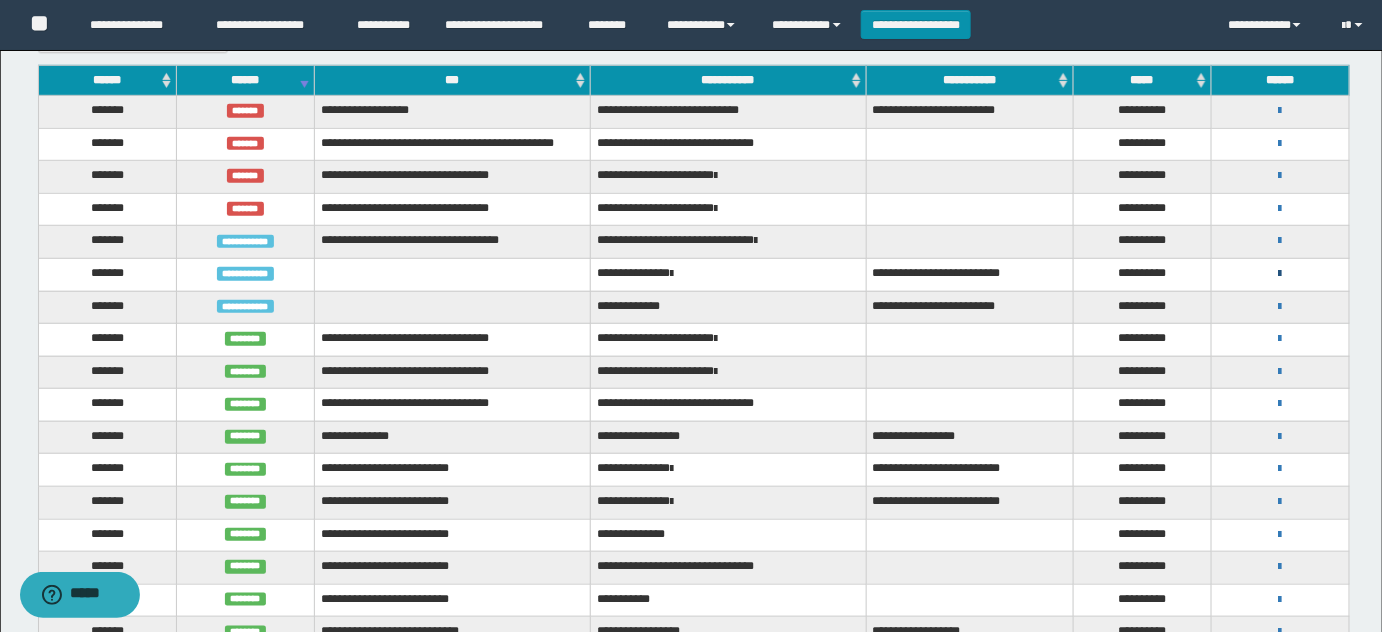 click at bounding box center [1280, 274] 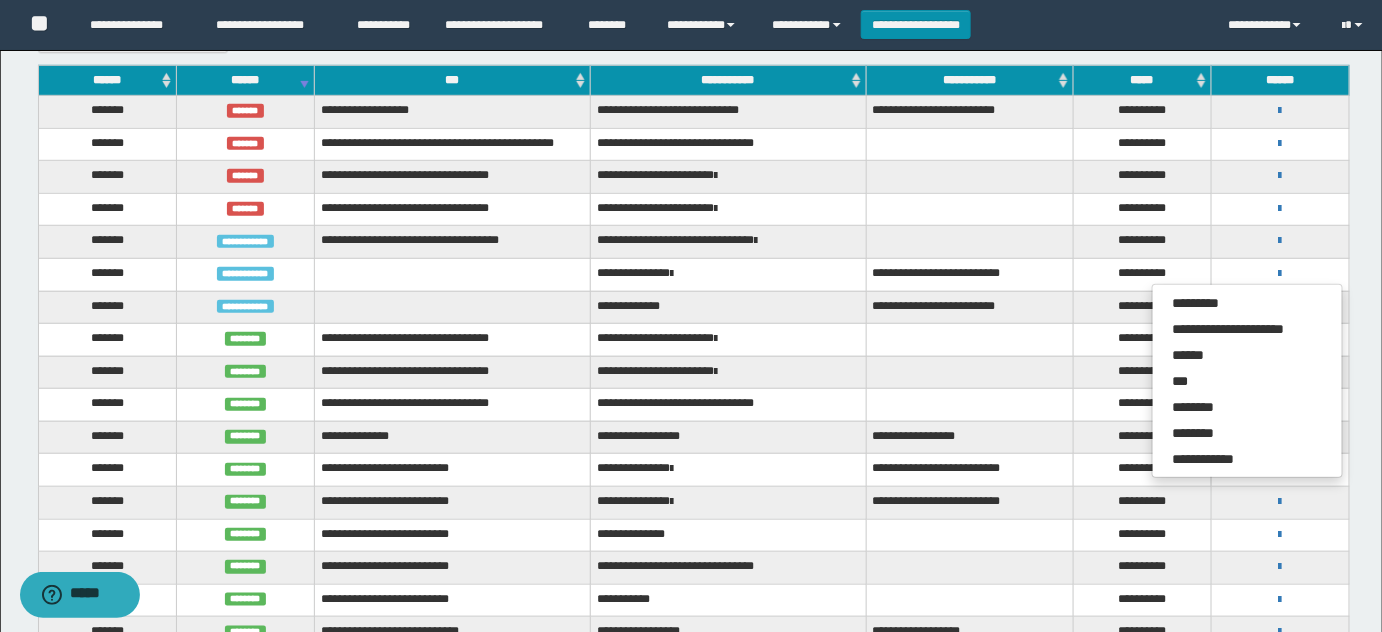 click on "**********" at bounding box center [728, 340] 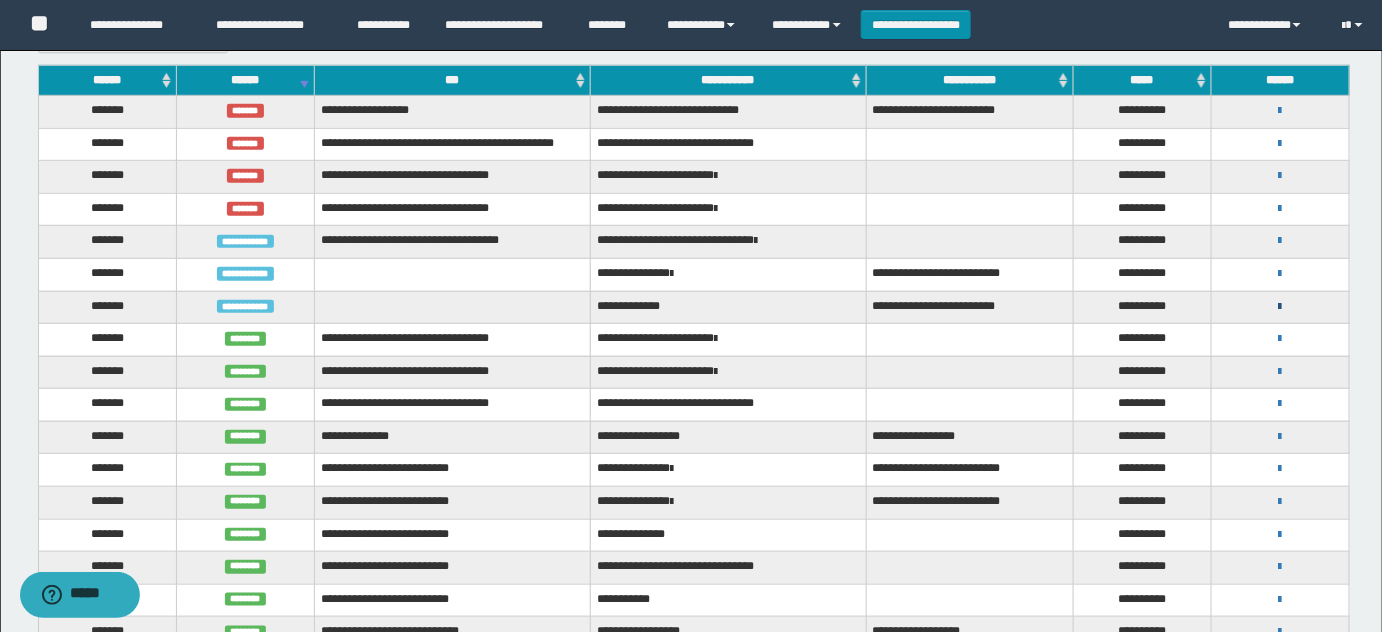 click at bounding box center [1280, 307] 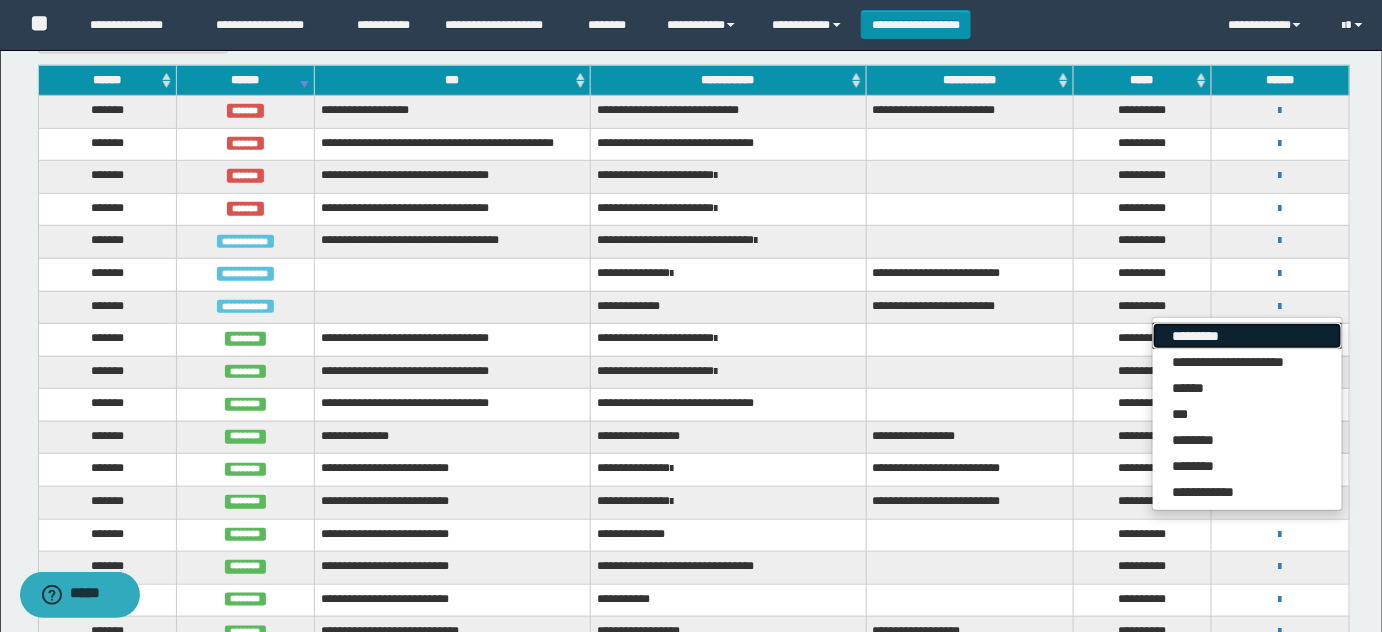drag, startPoint x: 1251, startPoint y: 318, endPoint x: 1283, endPoint y: 326, distance: 32.984844 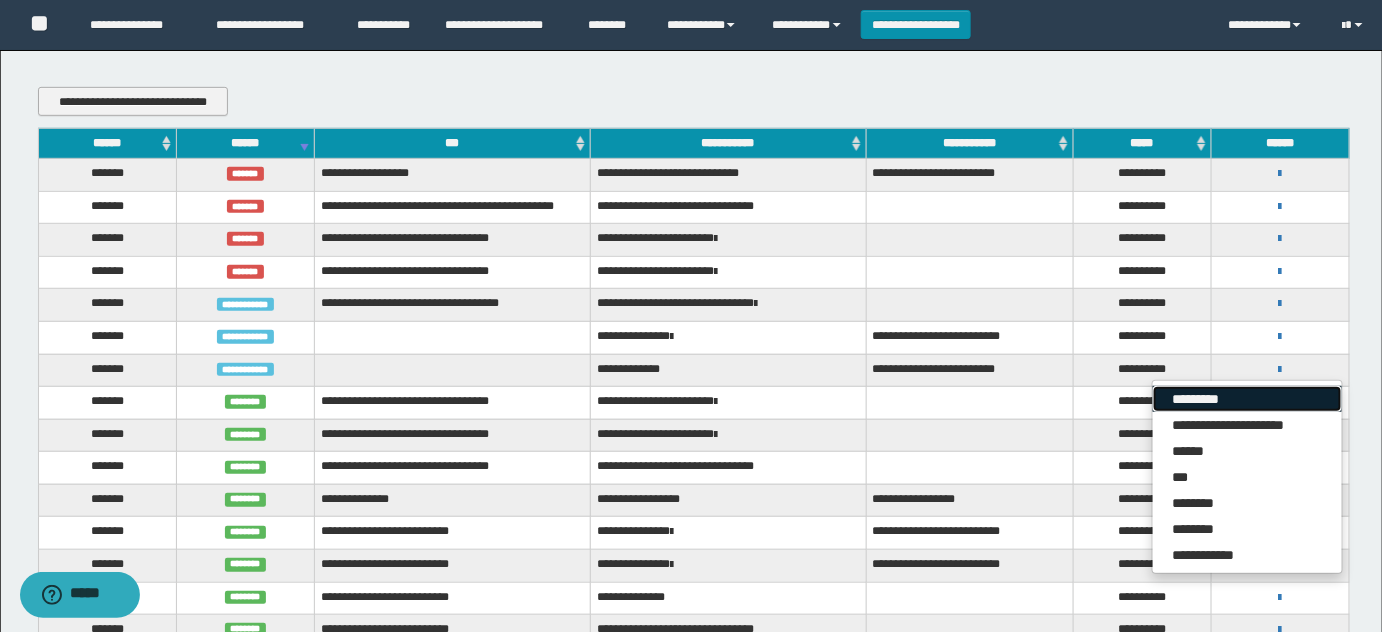 scroll, scrollTop: 272, scrollLeft: 0, axis: vertical 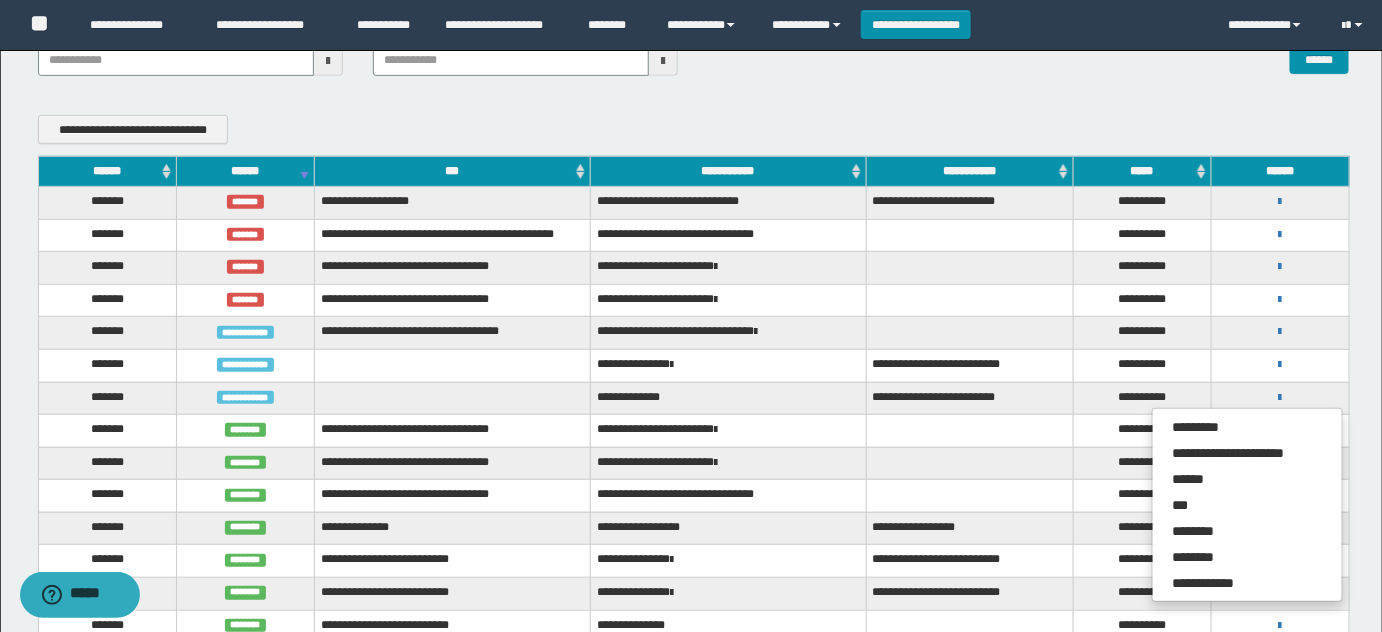 click on "******" at bounding box center [245, 171] 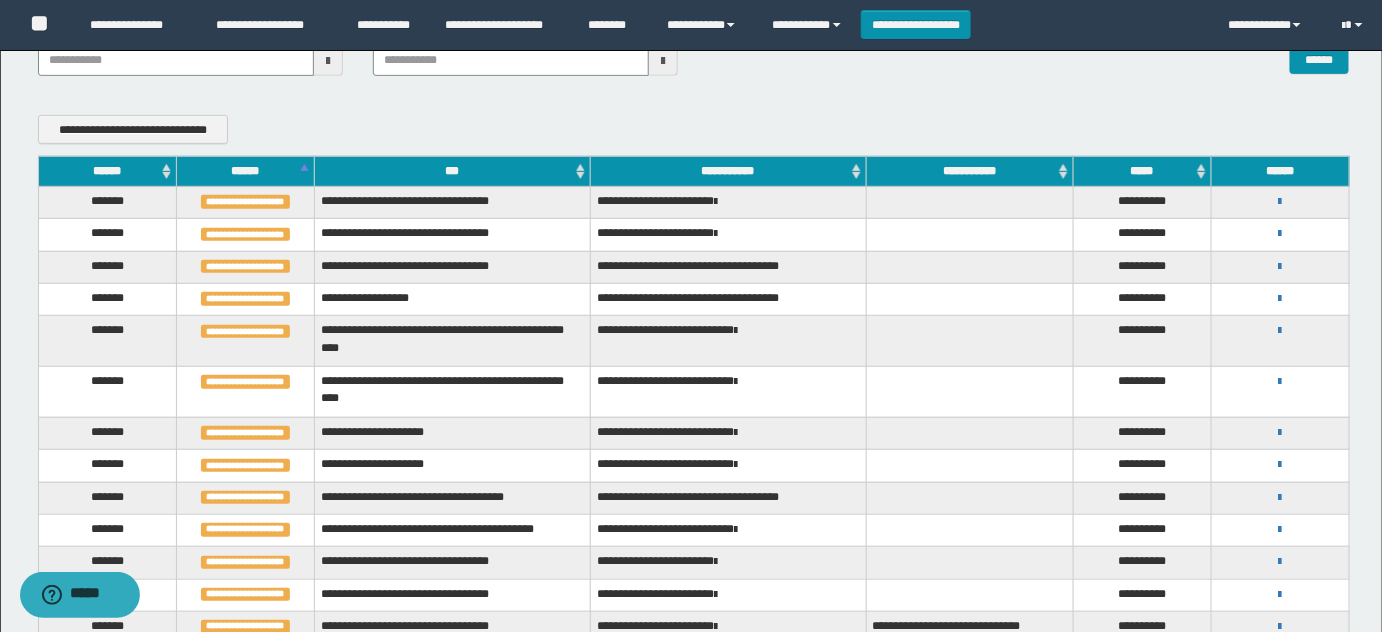 click on "******" at bounding box center (245, 171) 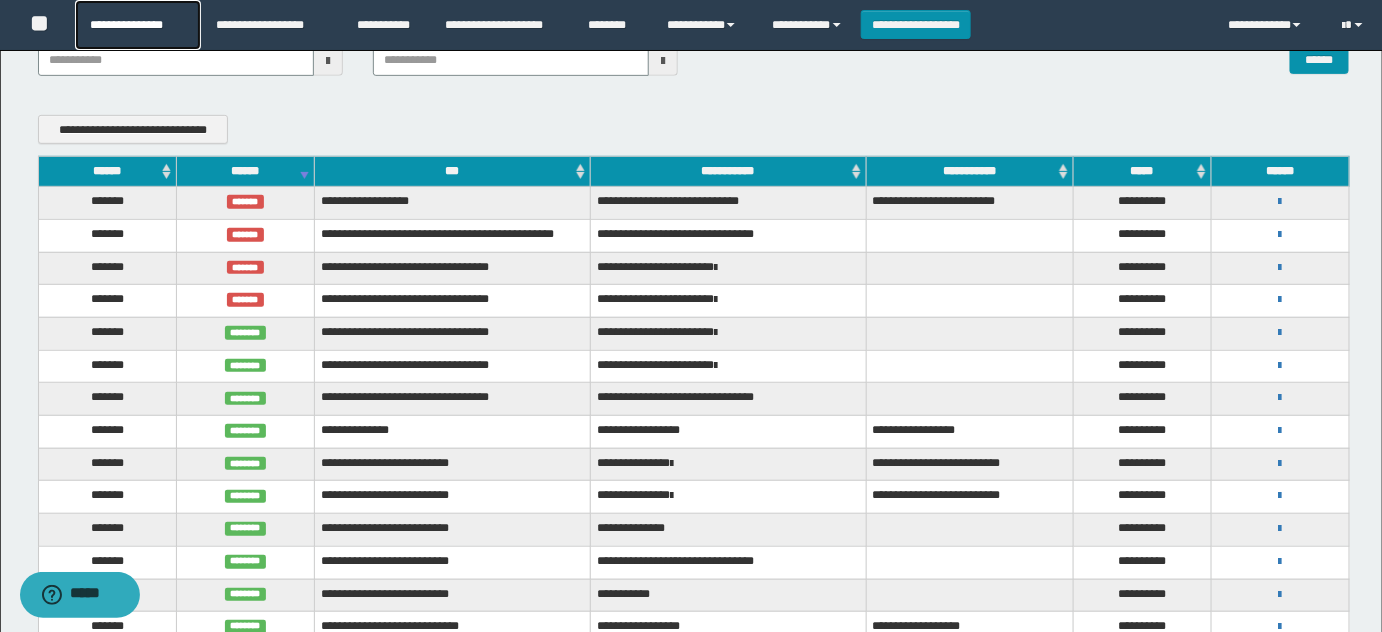 click on "**********" at bounding box center [137, 25] 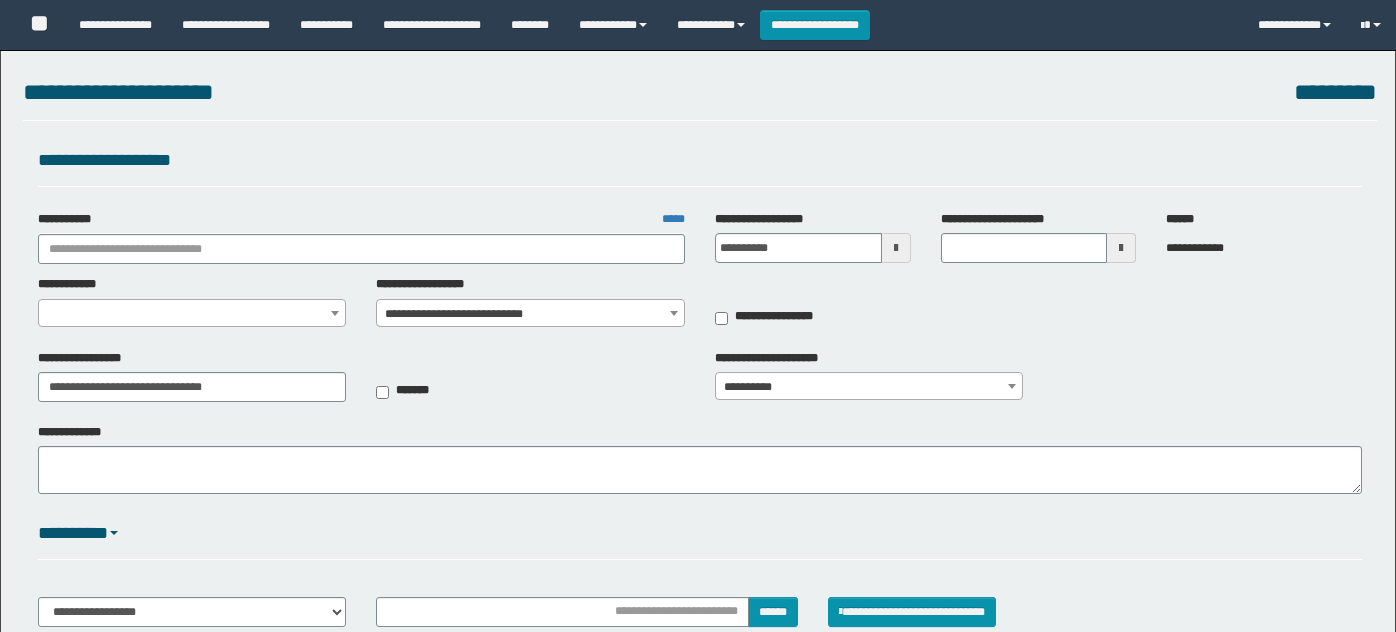 select on "***" 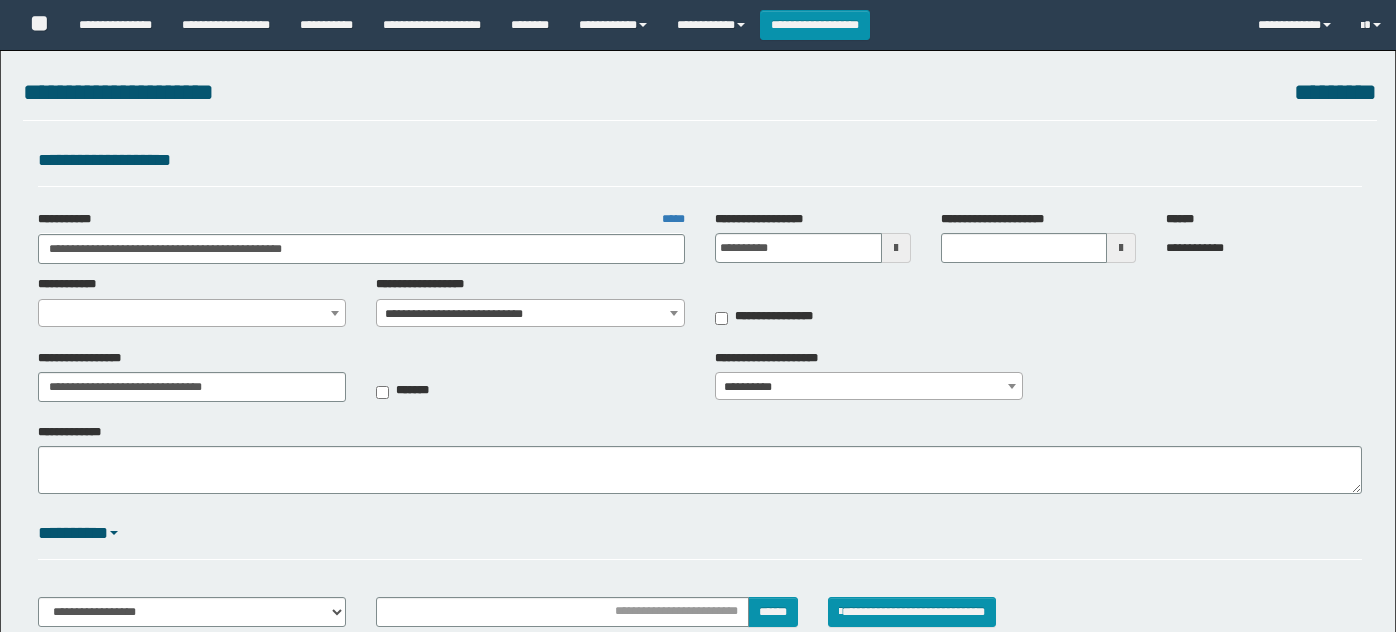 select on "**" 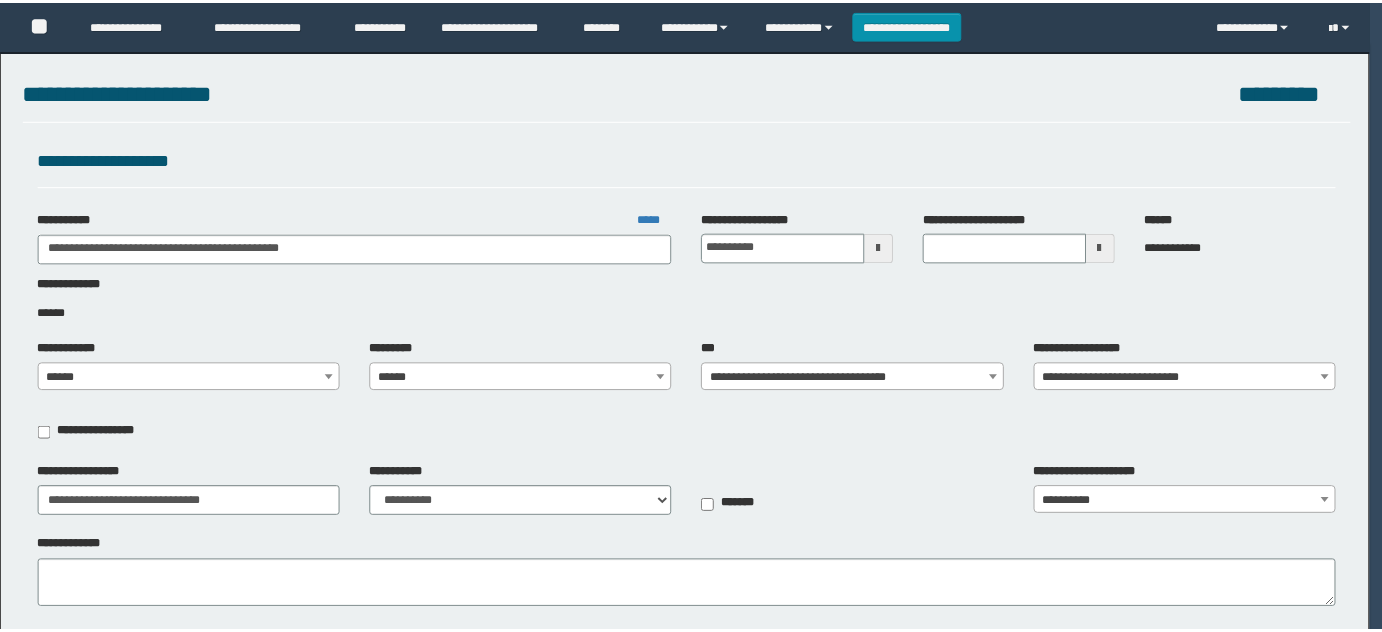 scroll, scrollTop: 0, scrollLeft: 0, axis: both 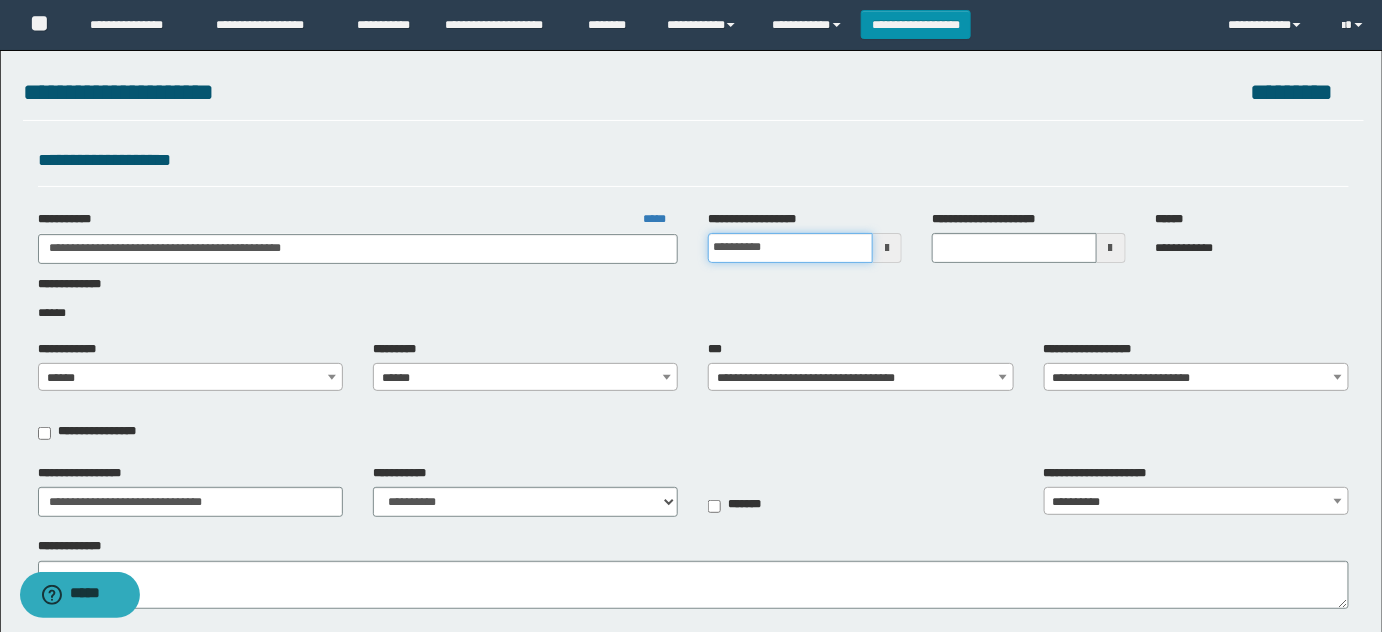 click on "**********" at bounding box center (790, 248) 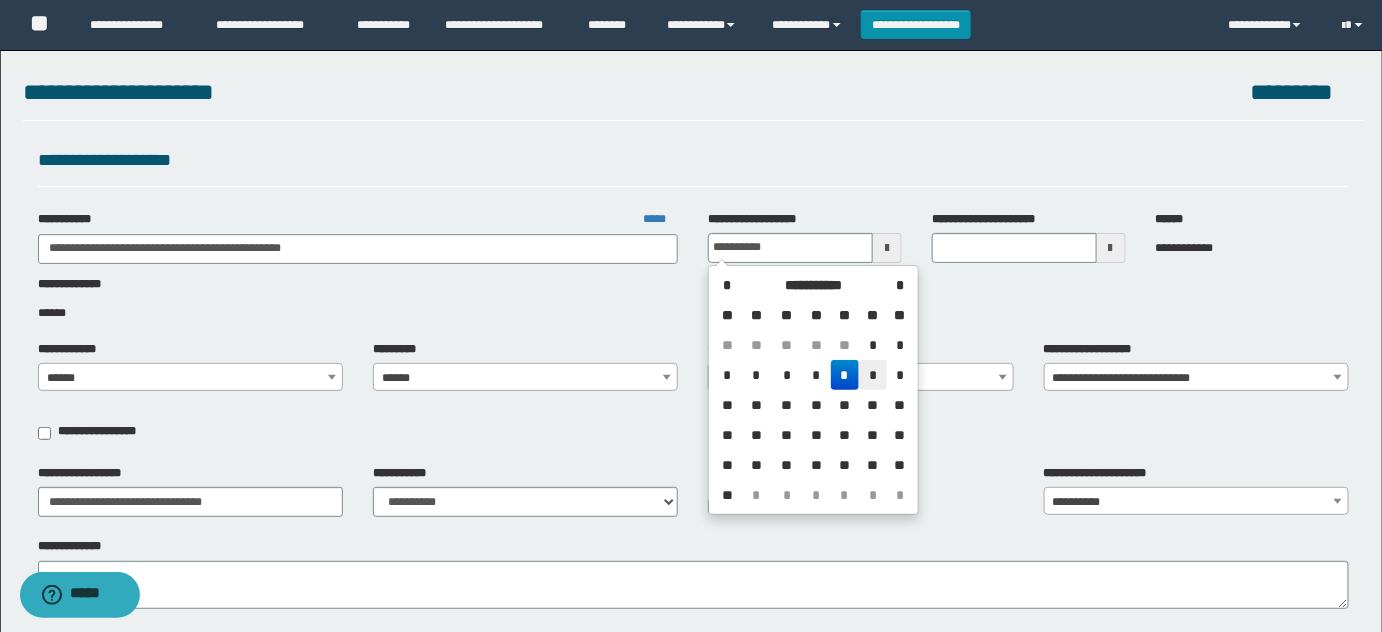 click on "*" at bounding box center (873, 375) 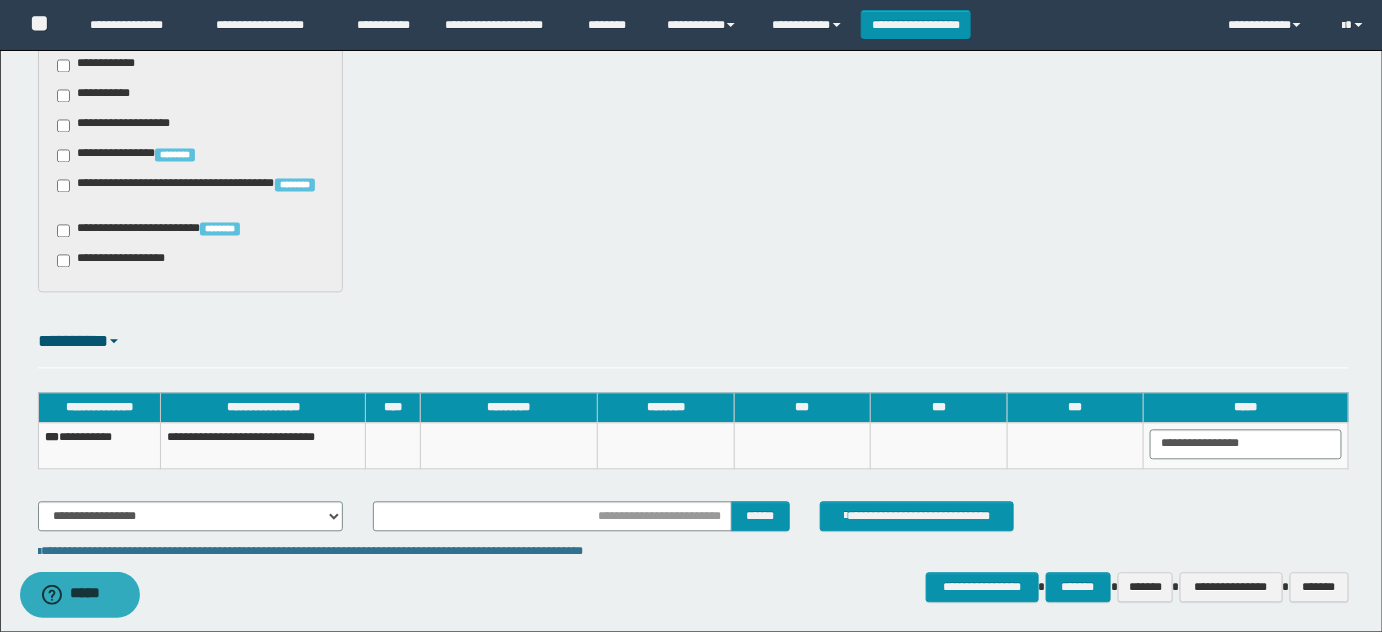 scroll, scrollTop: 1364, scrollLeft: 0, axis: vertical 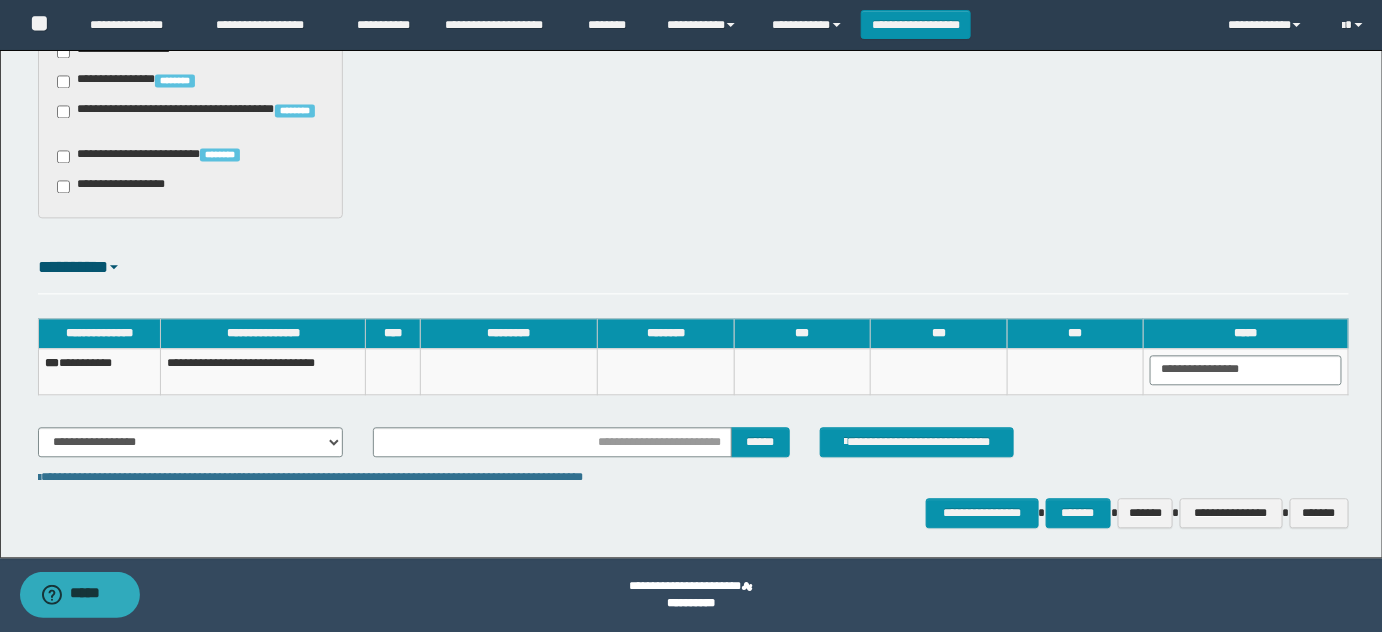 click on "**********" at bounding box center [99, 371] 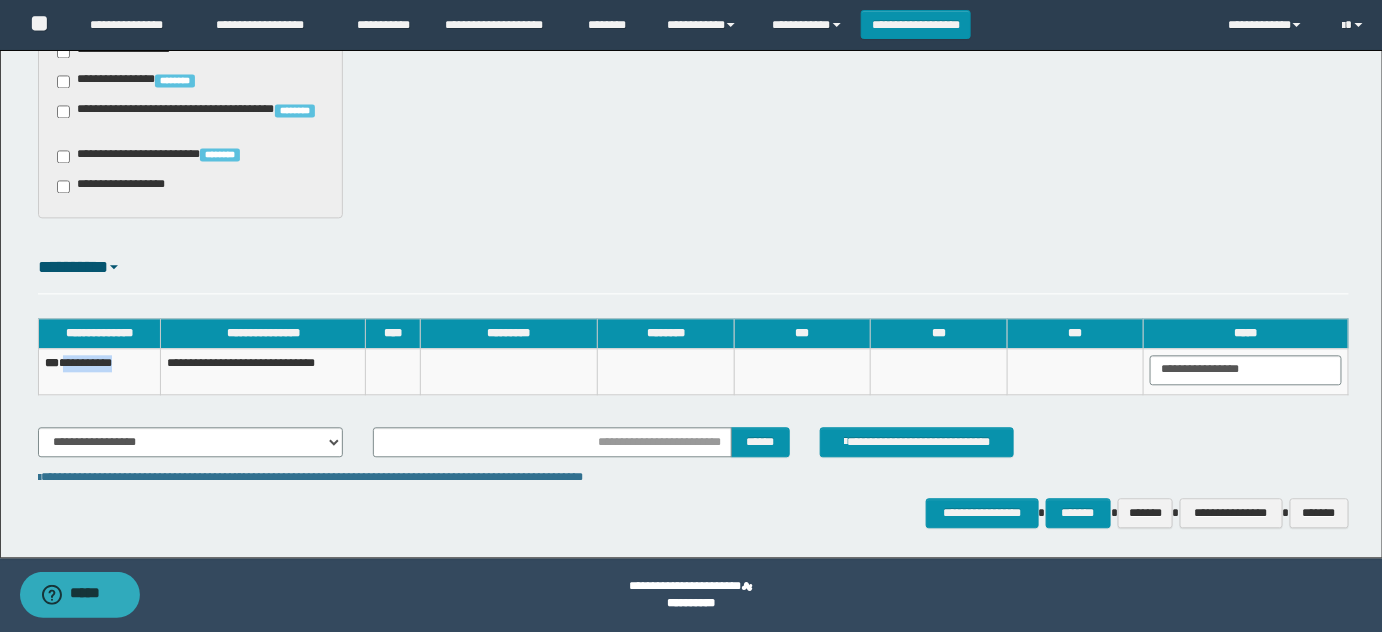 click on "**********" at bounding box center [99, 371] 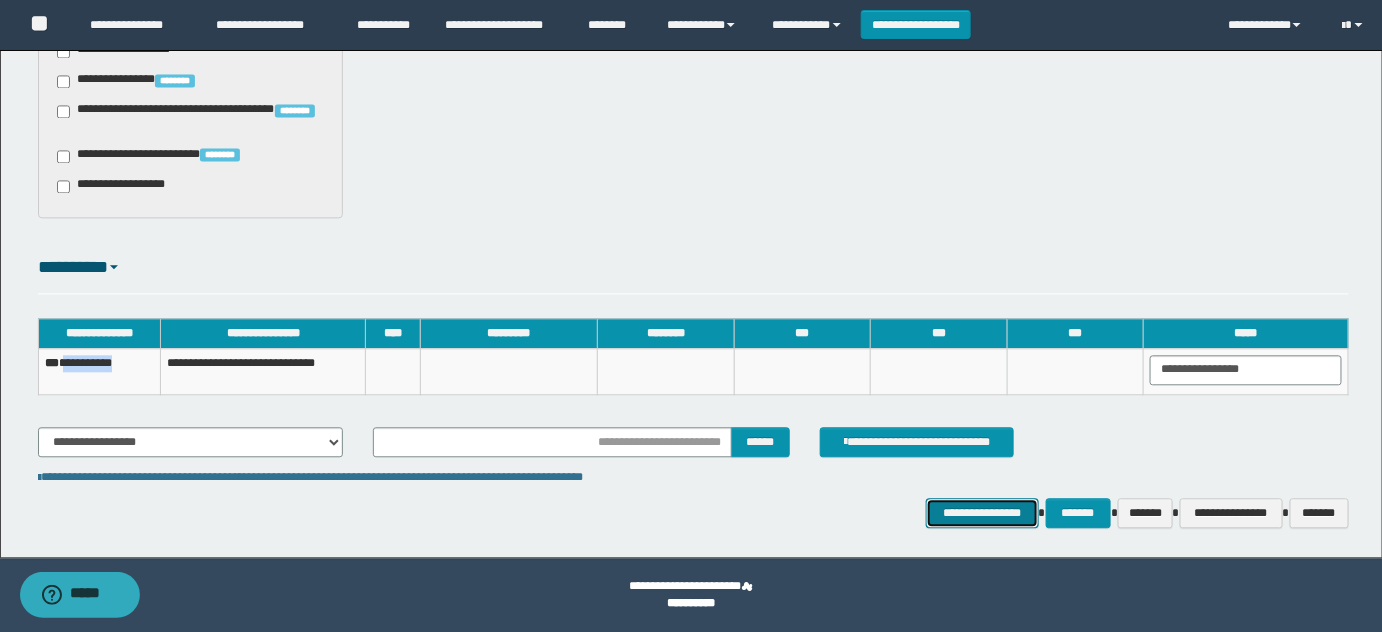 click on "**********" at bounding box center [982, 512] 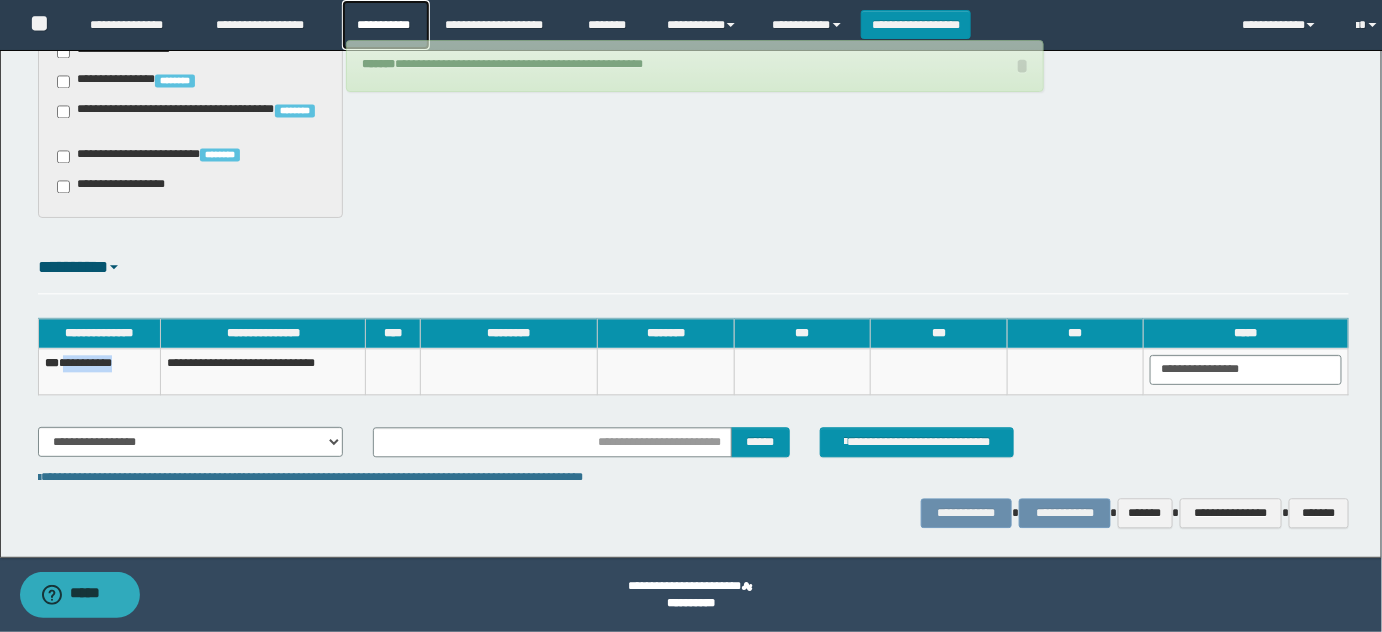 click on "**********" at bounding box center [386, 25] 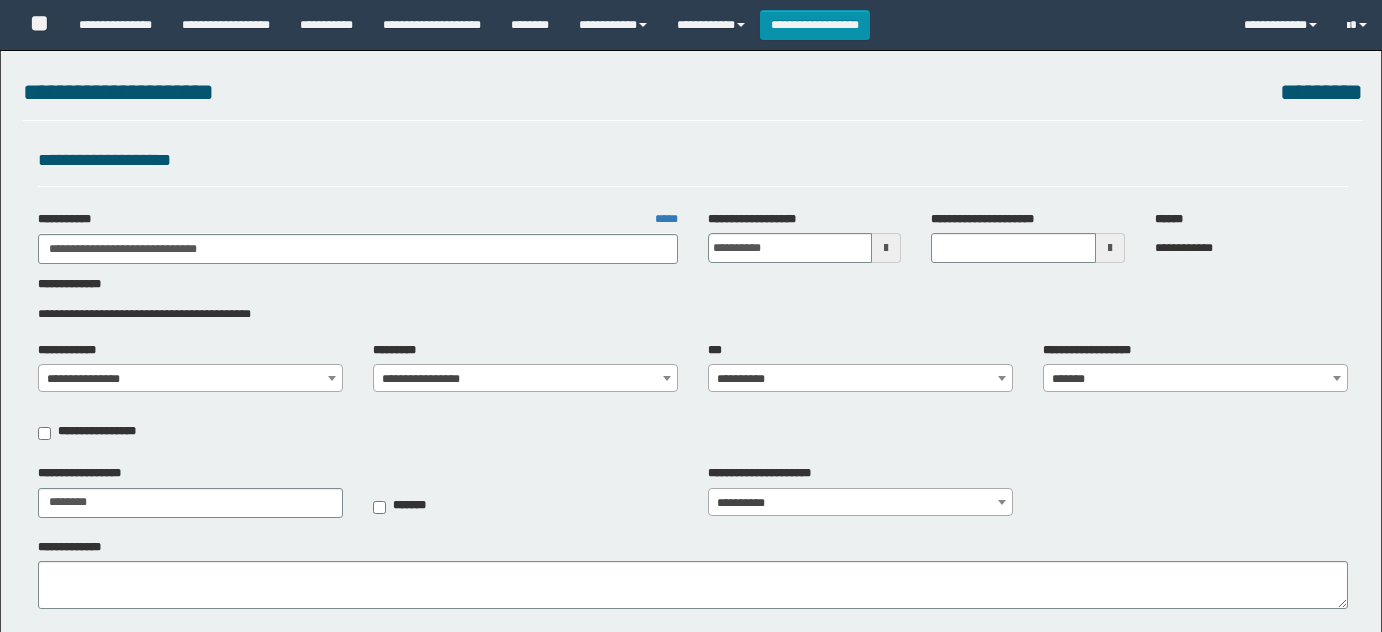 select on "**" 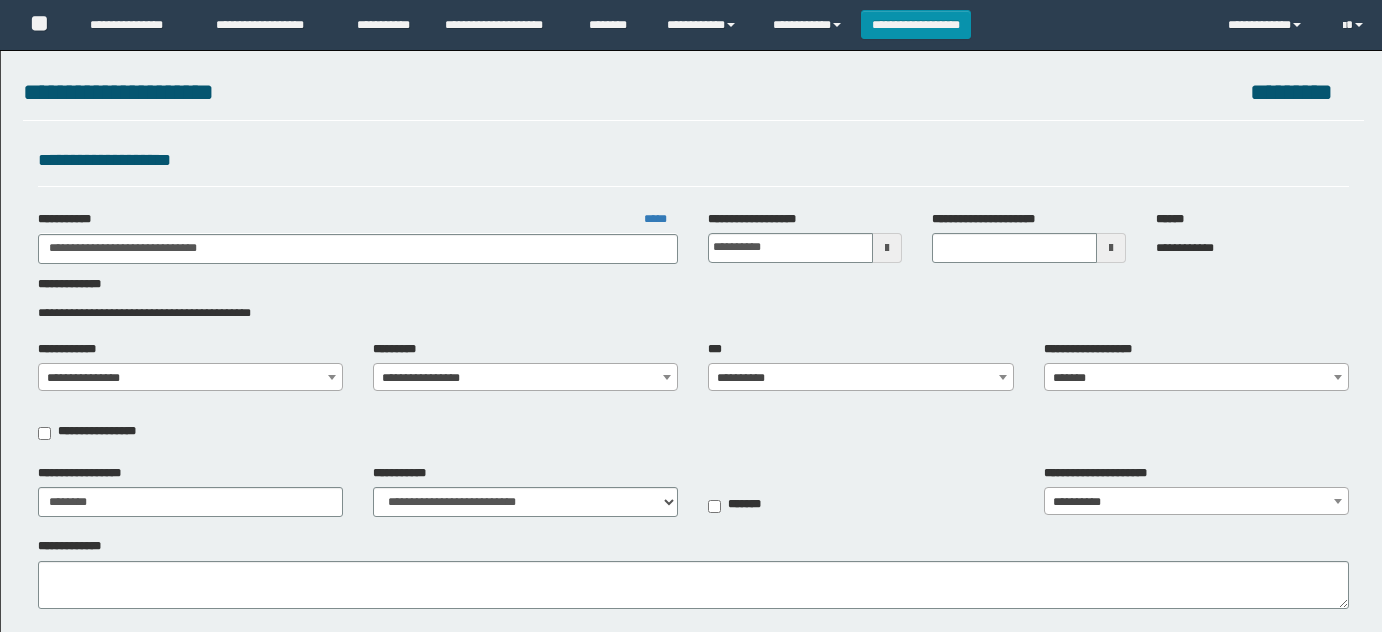 scroll, scrollTop: 0, scrollLeft: 0, axis: both 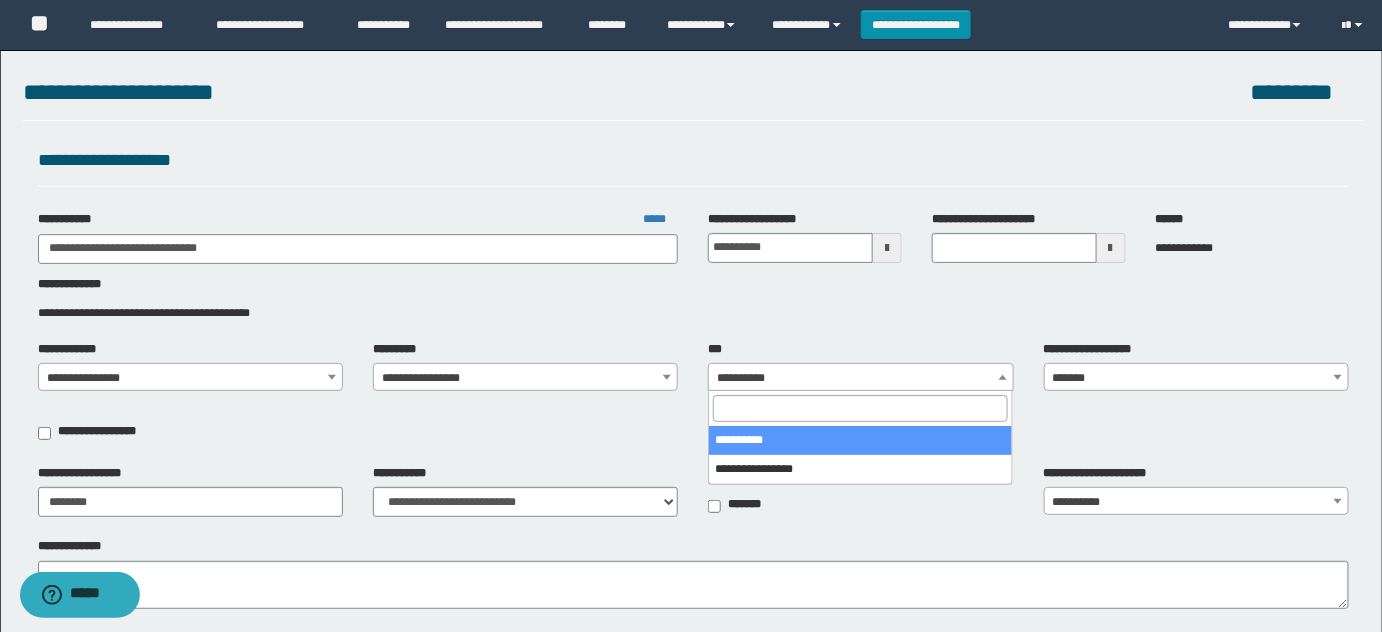 click on "**********" at bounding box center [861, 378] 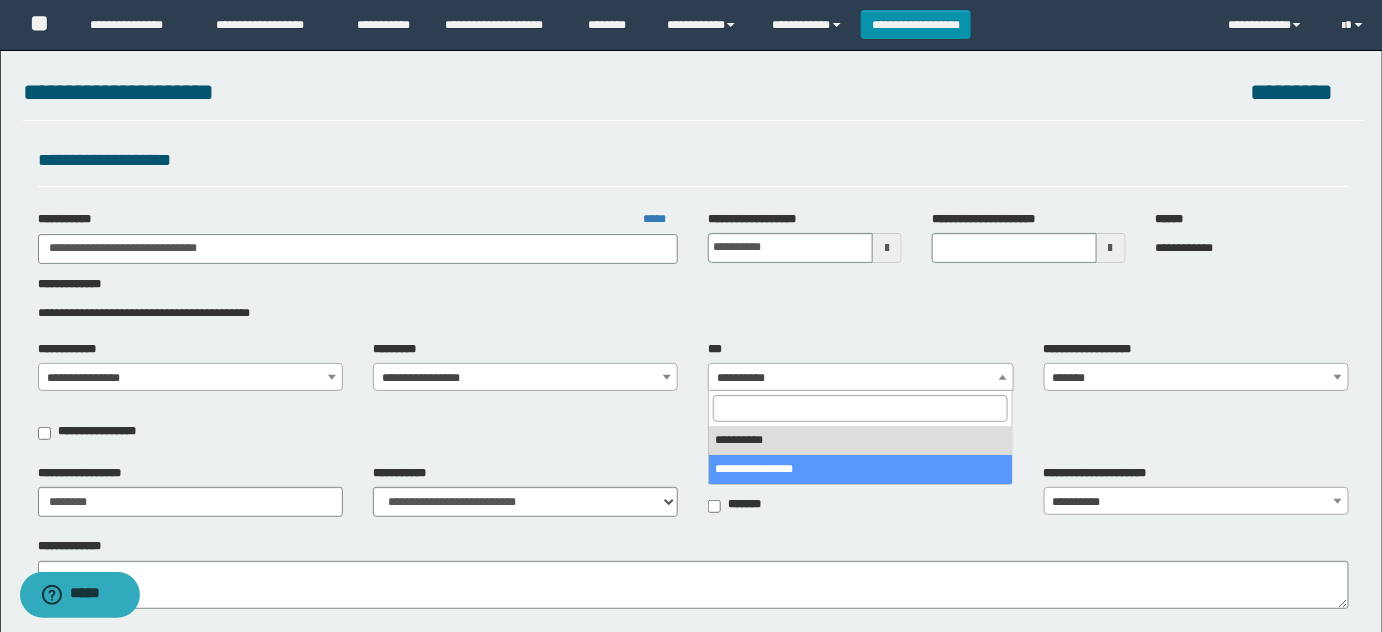 select on "***" 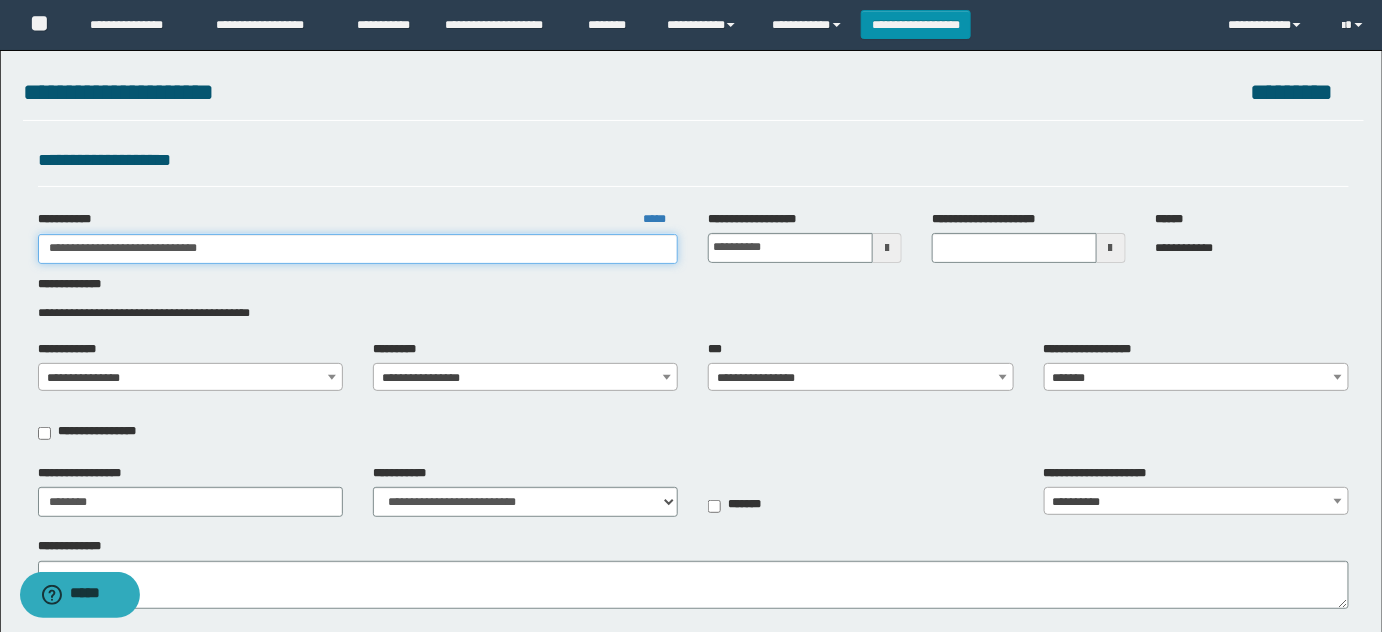drag, startPoint x: 141, startPoint y: 246, endPoint x: 346, endPoint y: 472, distance: 305.12457 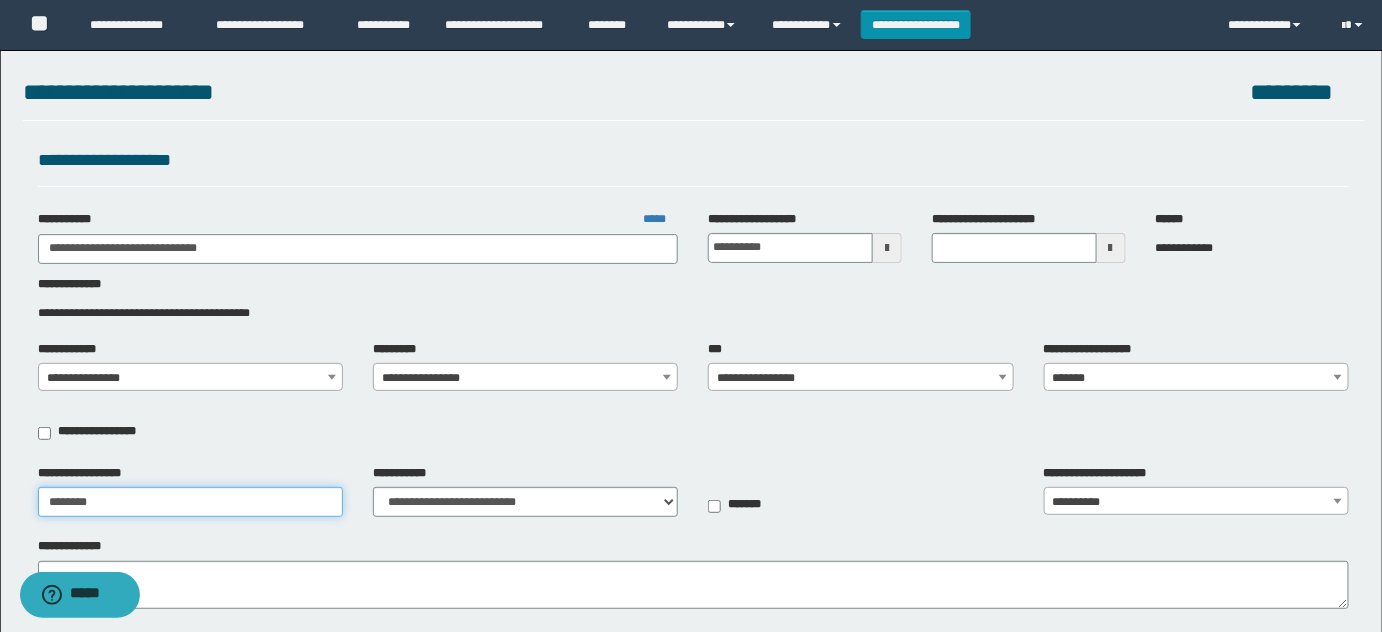 drag, startPoint x: 70, startPoint y: 509, endPoint x: 0, endPoint y: 509, distance: 70 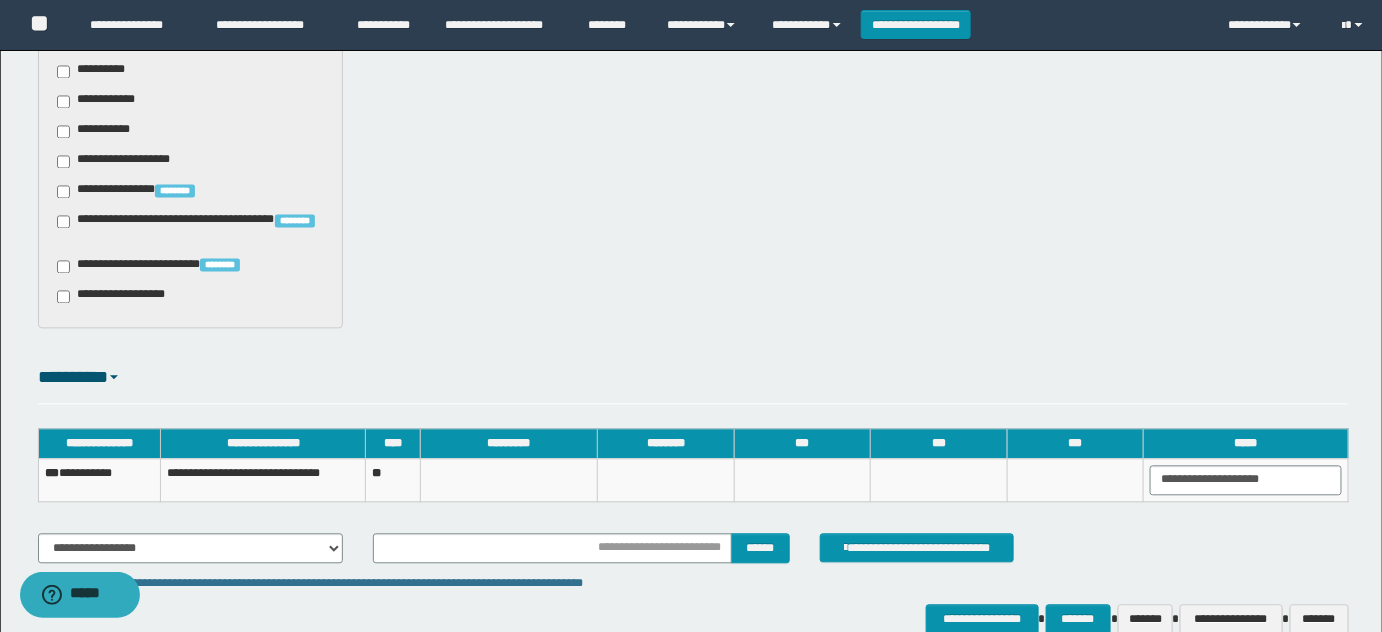 scroll, scrollTop: 1360, scrollLeft: 0, axis: vertical 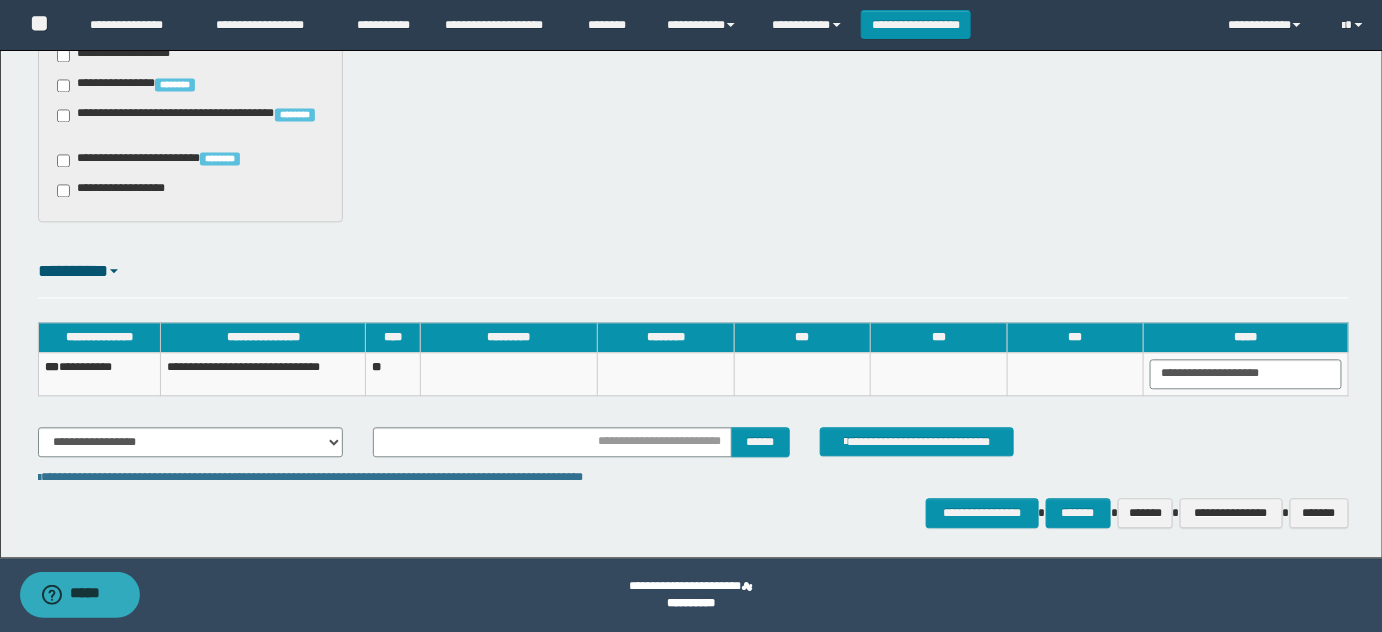 type on "**********" 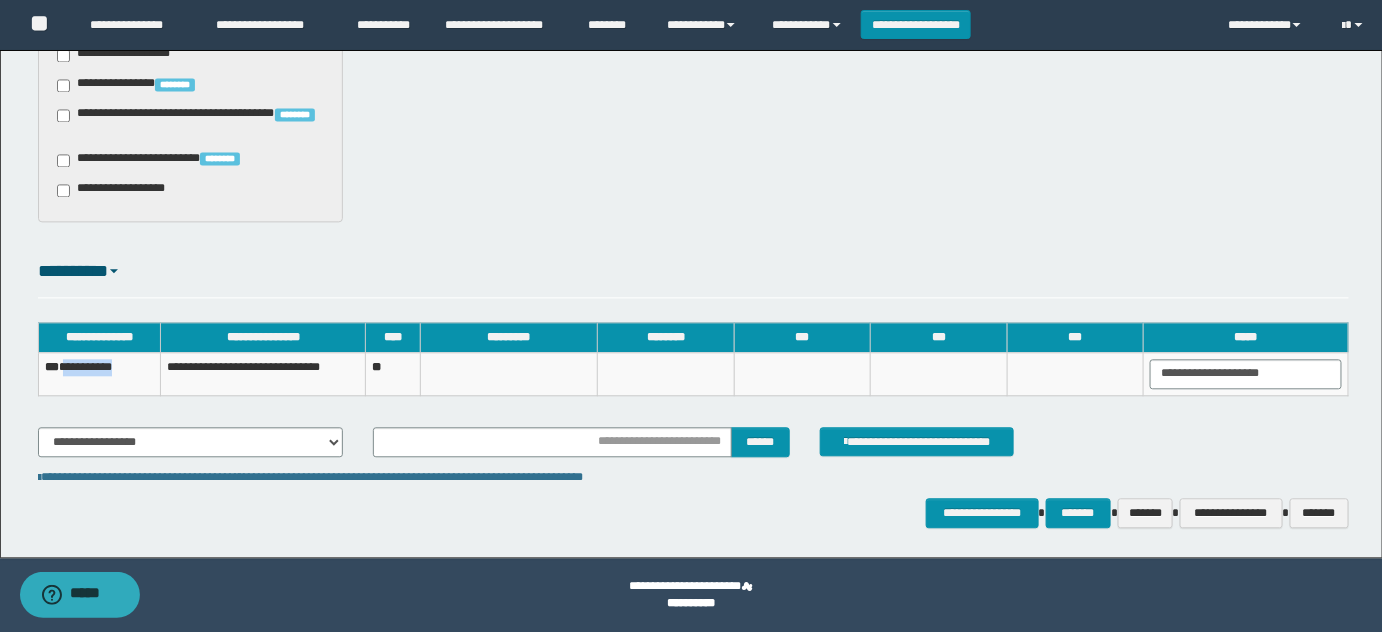 click on "**********" at bounding box center [99, 373] 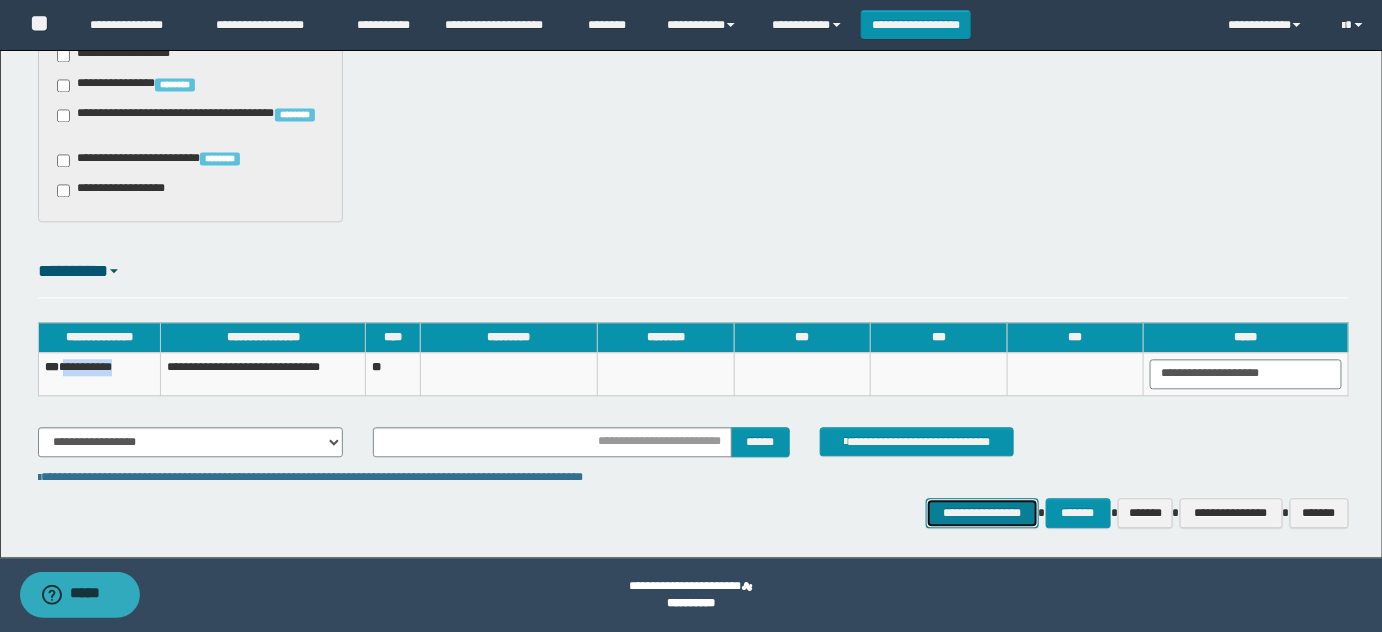 click on "**********" at bounding box center (982, 512) 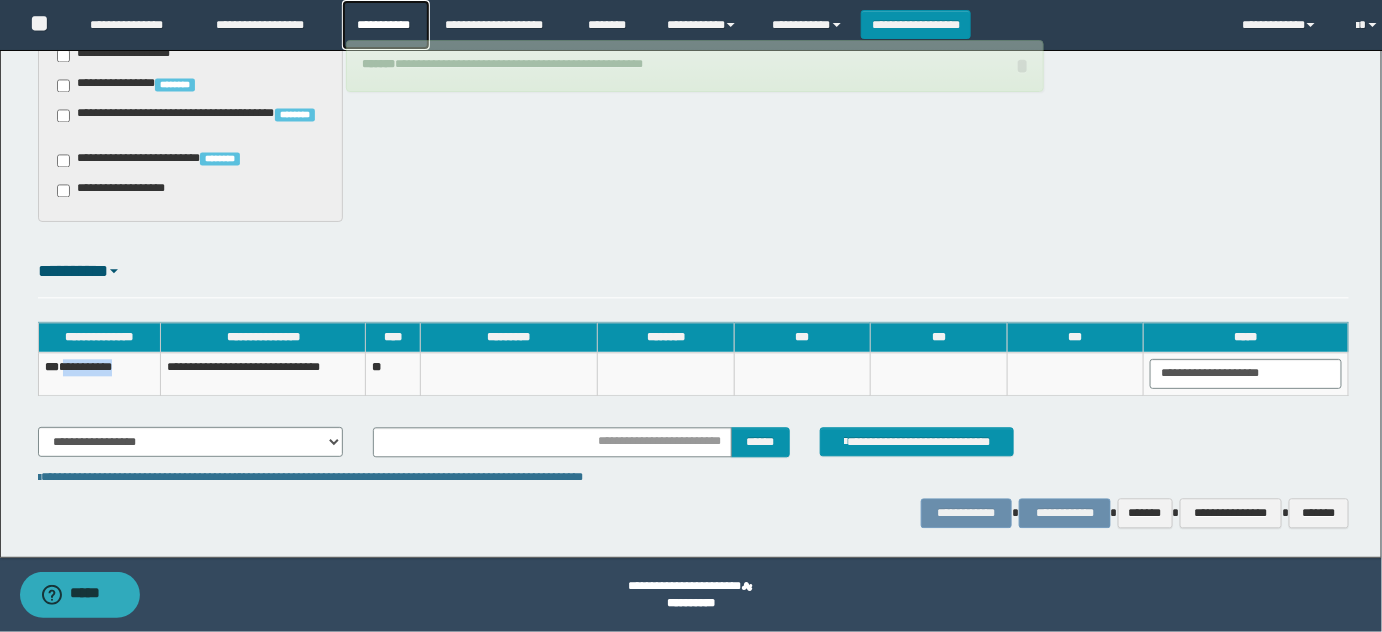 click on "**********" at bounding box center [386, 25] 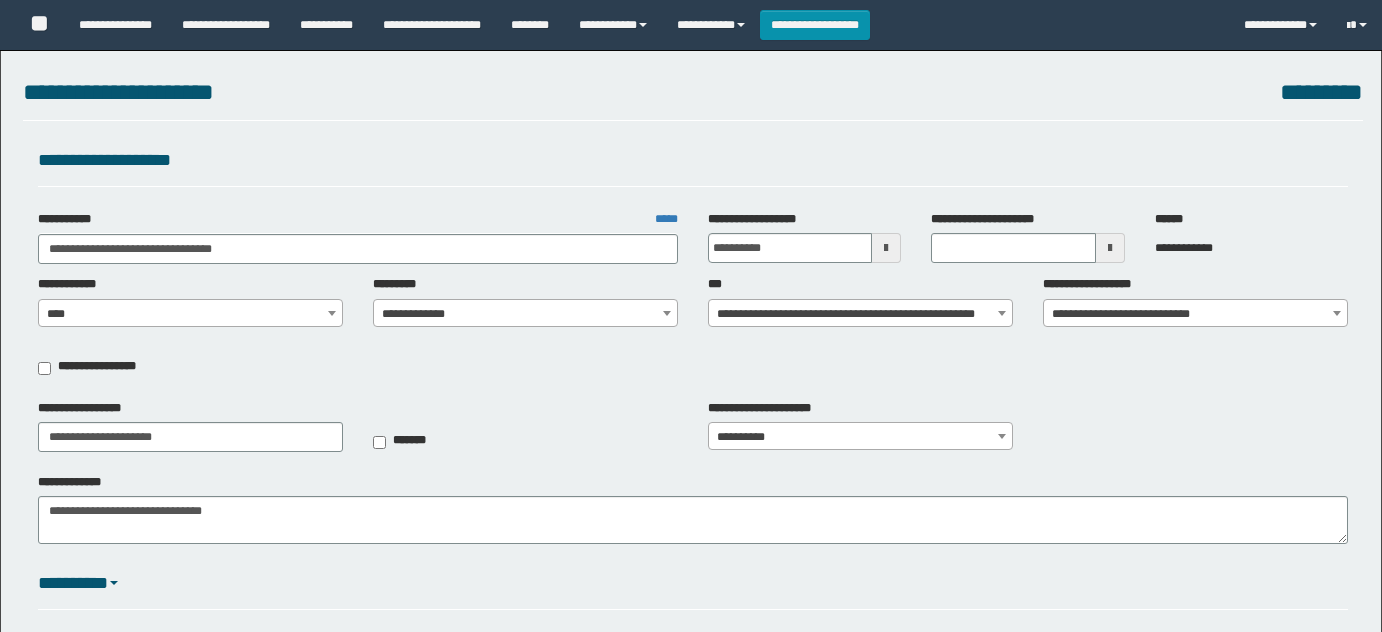 select on "**" 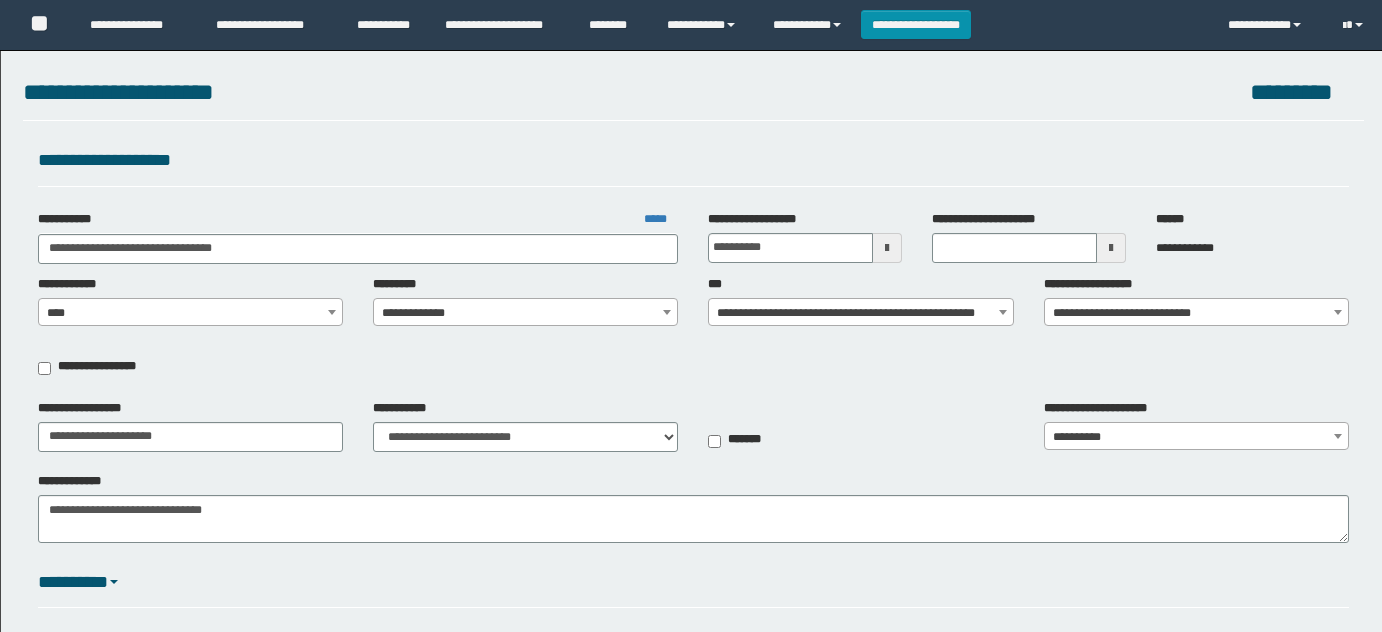 scroll, scrollTop: 0, scrollLeft: 0, axis: both 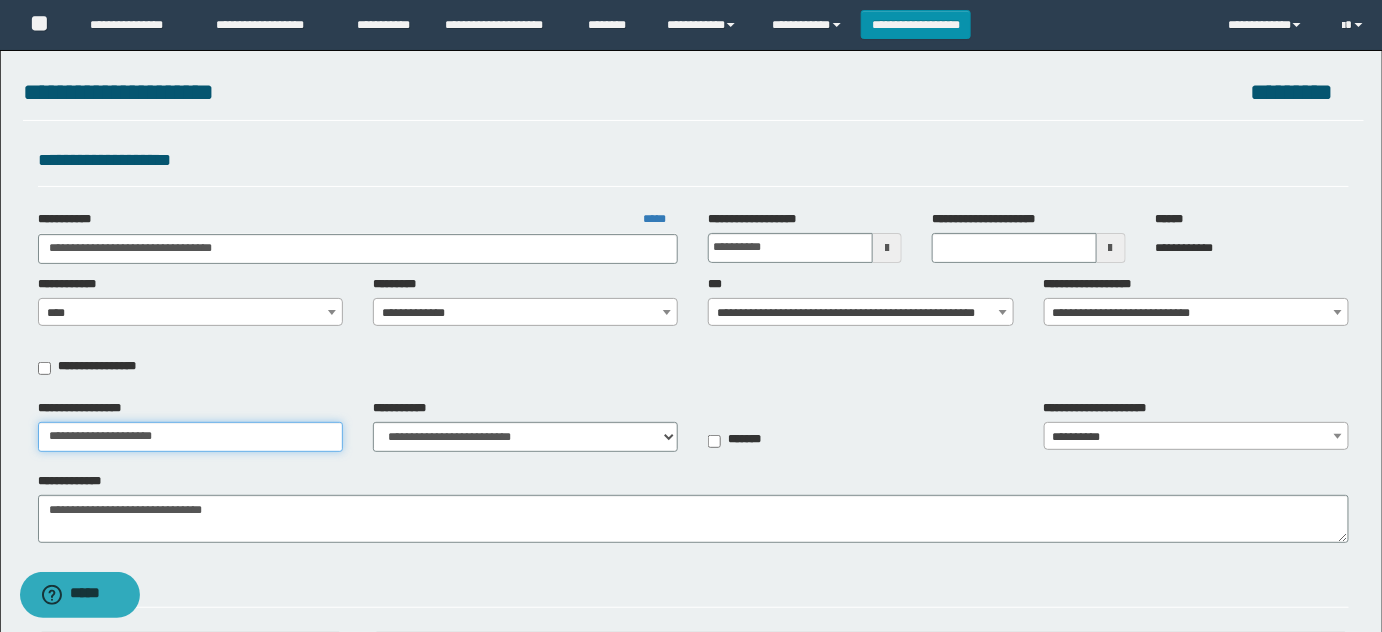 drag, startPoint x: 120, startPoint y: 438, endPoint x: 0, endPoint y: 394, distance: 127.81236 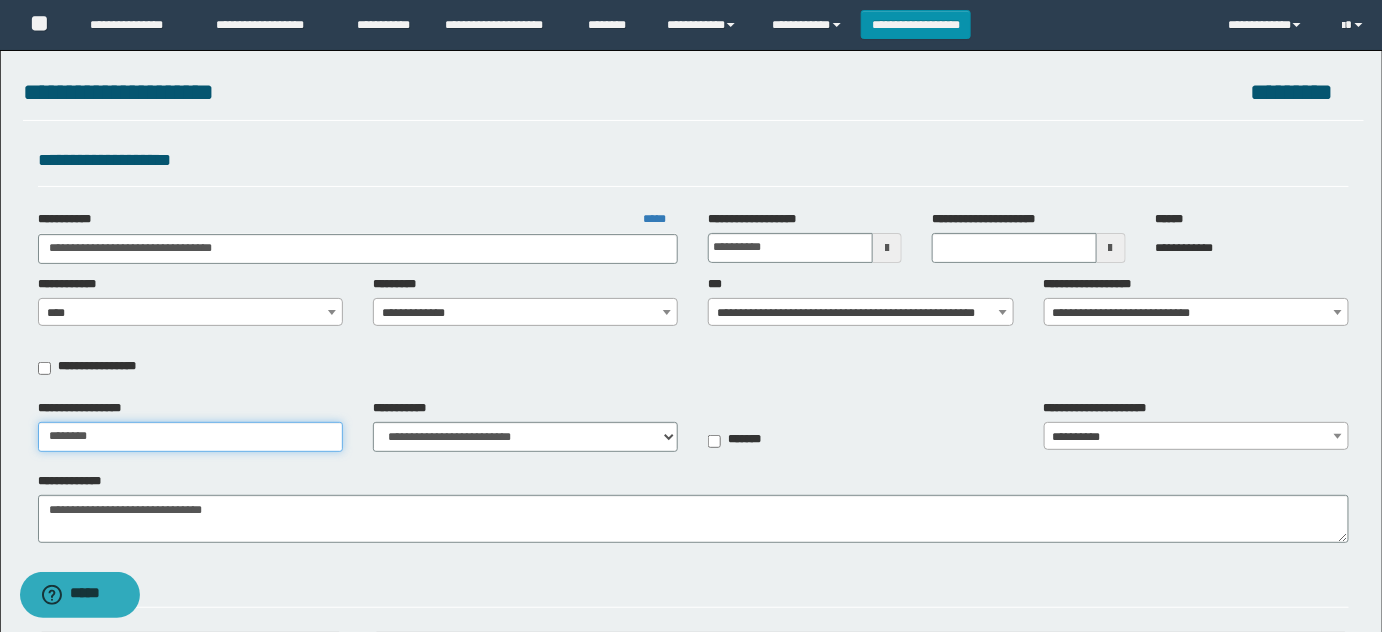 type on "********" 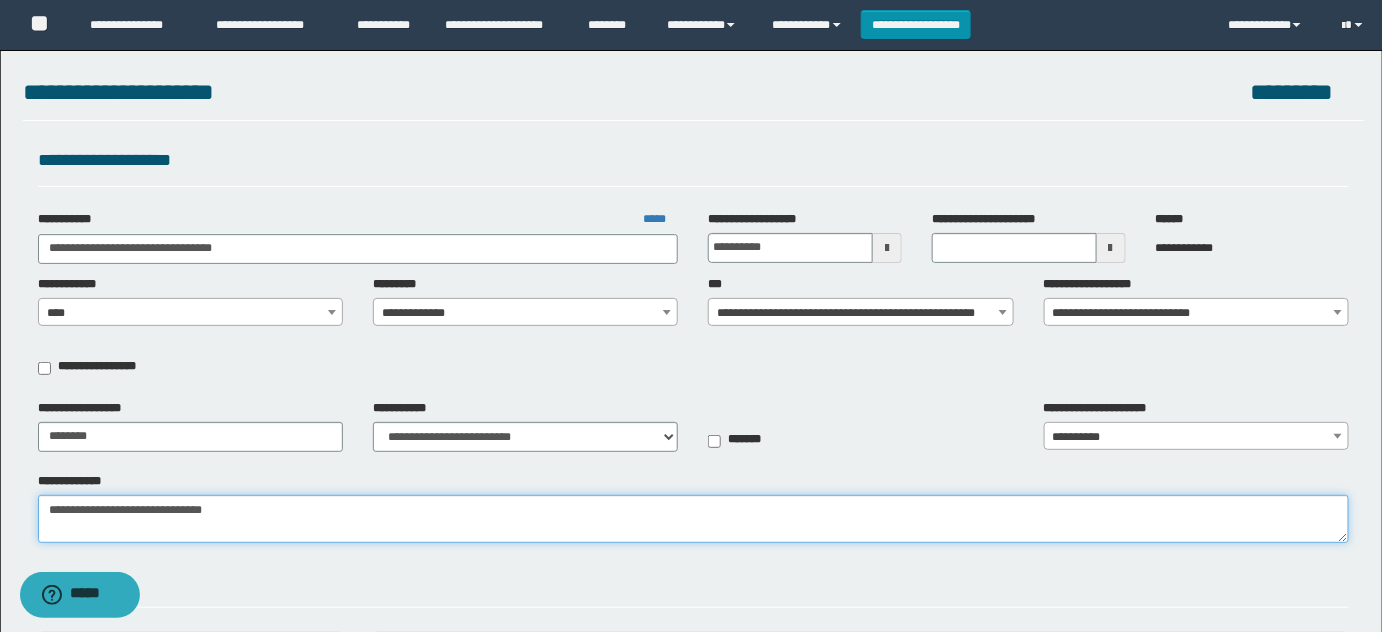 drag, startPoint x: 353, startPoint y: 514, endPoint x: 0, endPoint y: 428, distance: 363.32492 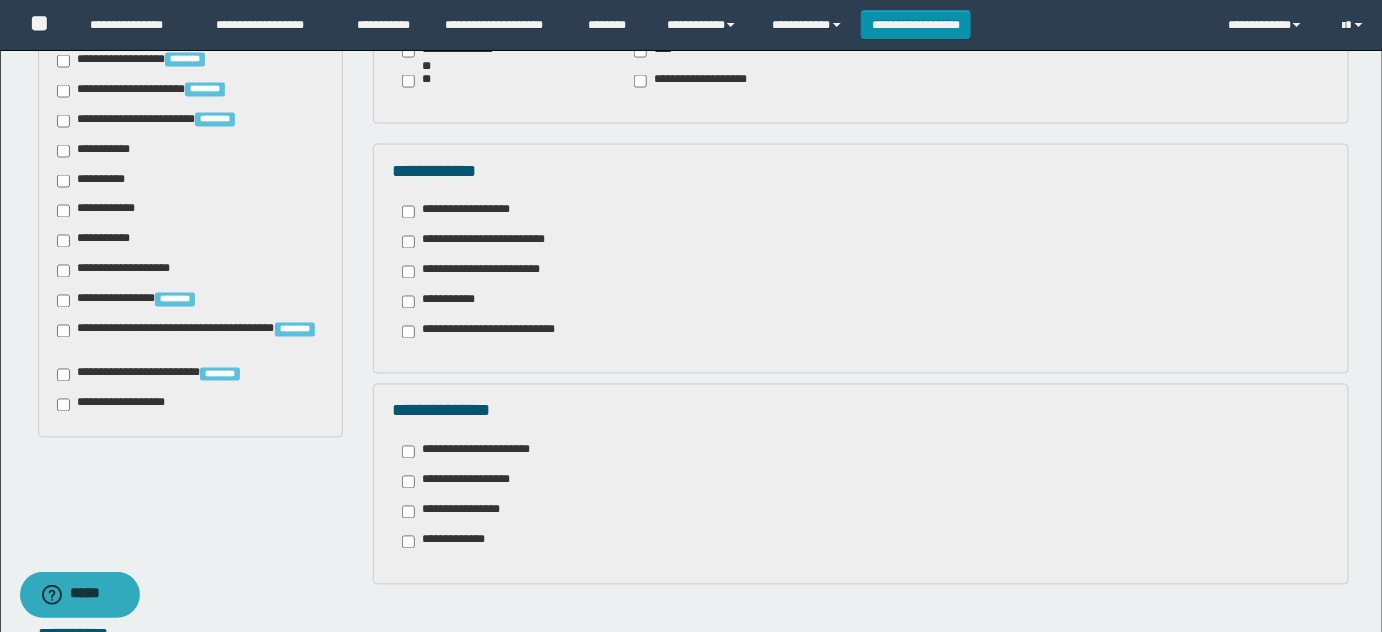 scroll, scrollTop: 1442, scrollLeft: 0, axis: vertical 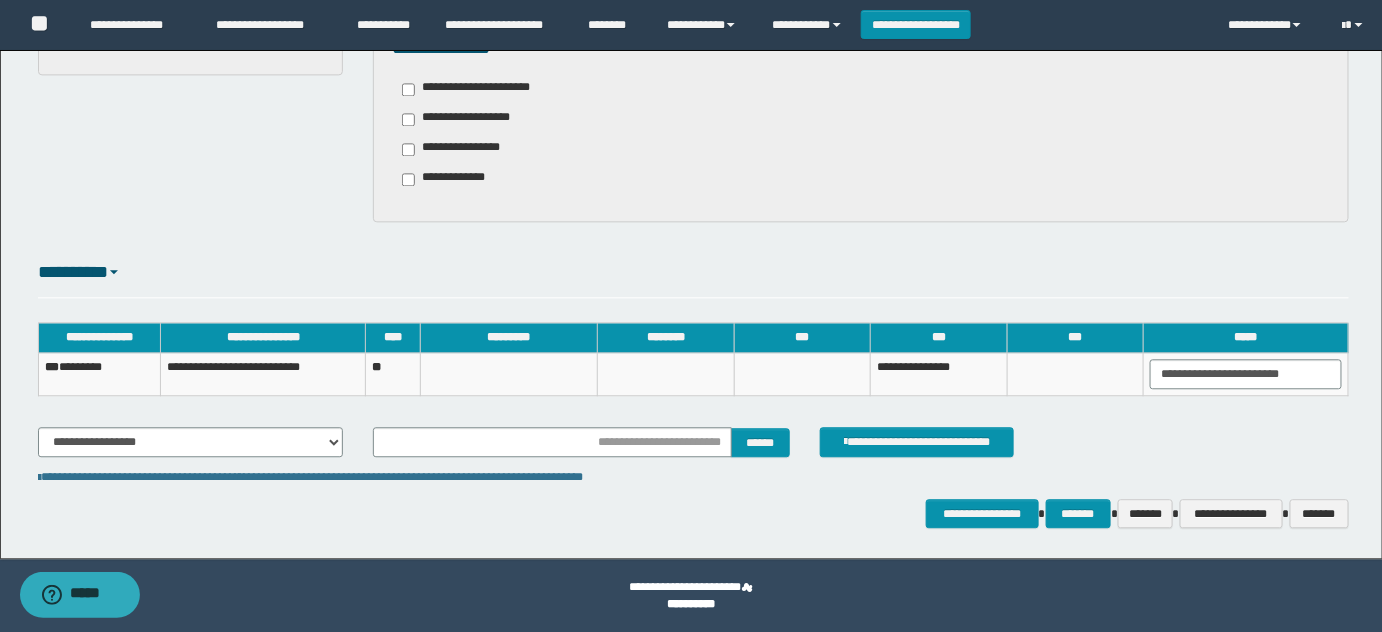 type 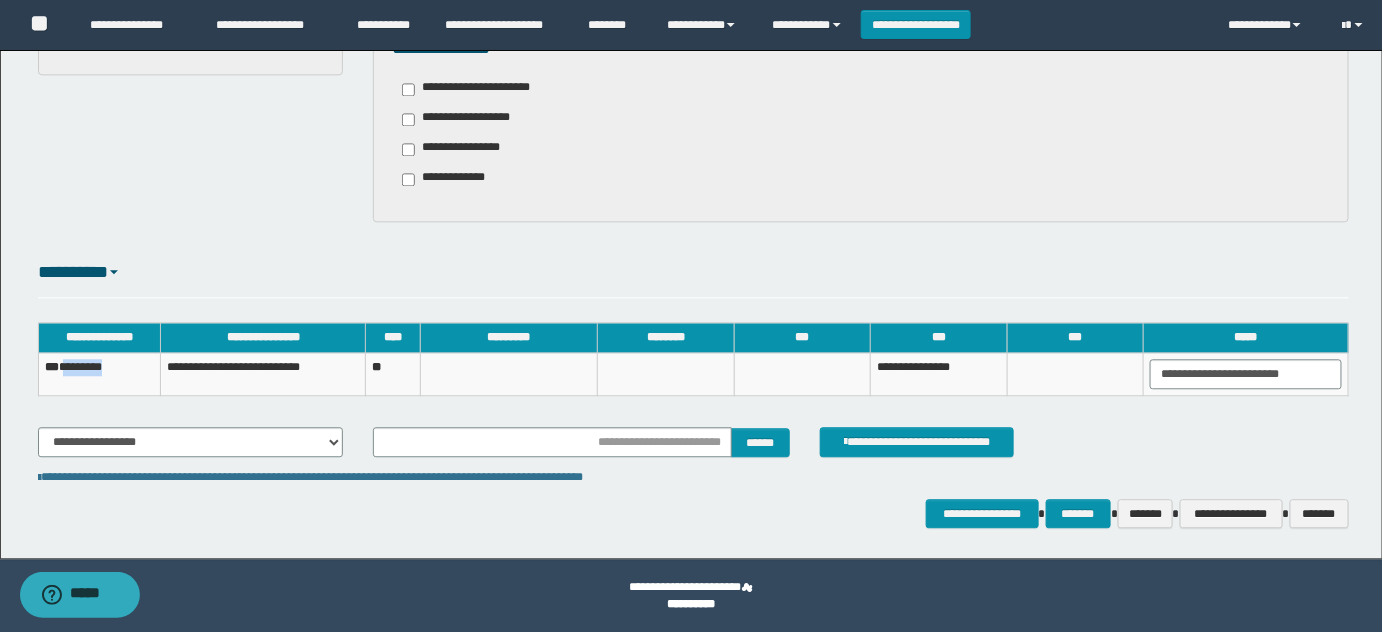 click on "*** ********" at bounding box center (99, 374) 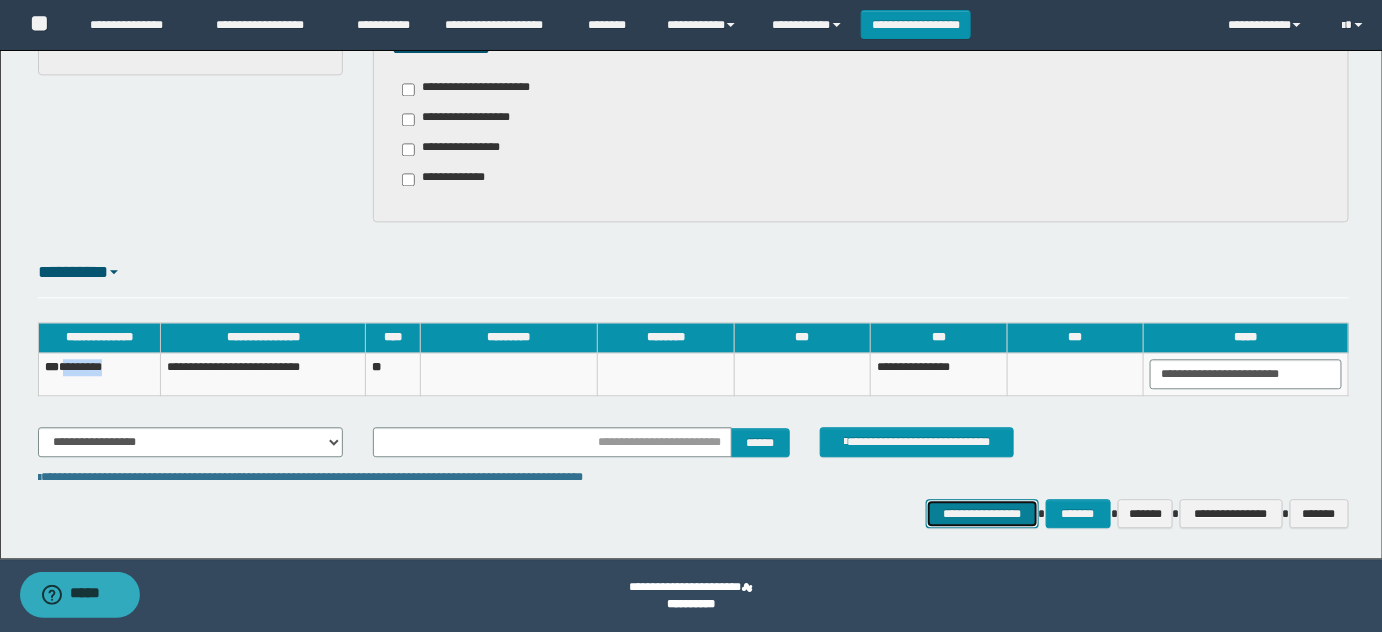click on "**********" at bounding box center (982, 513) 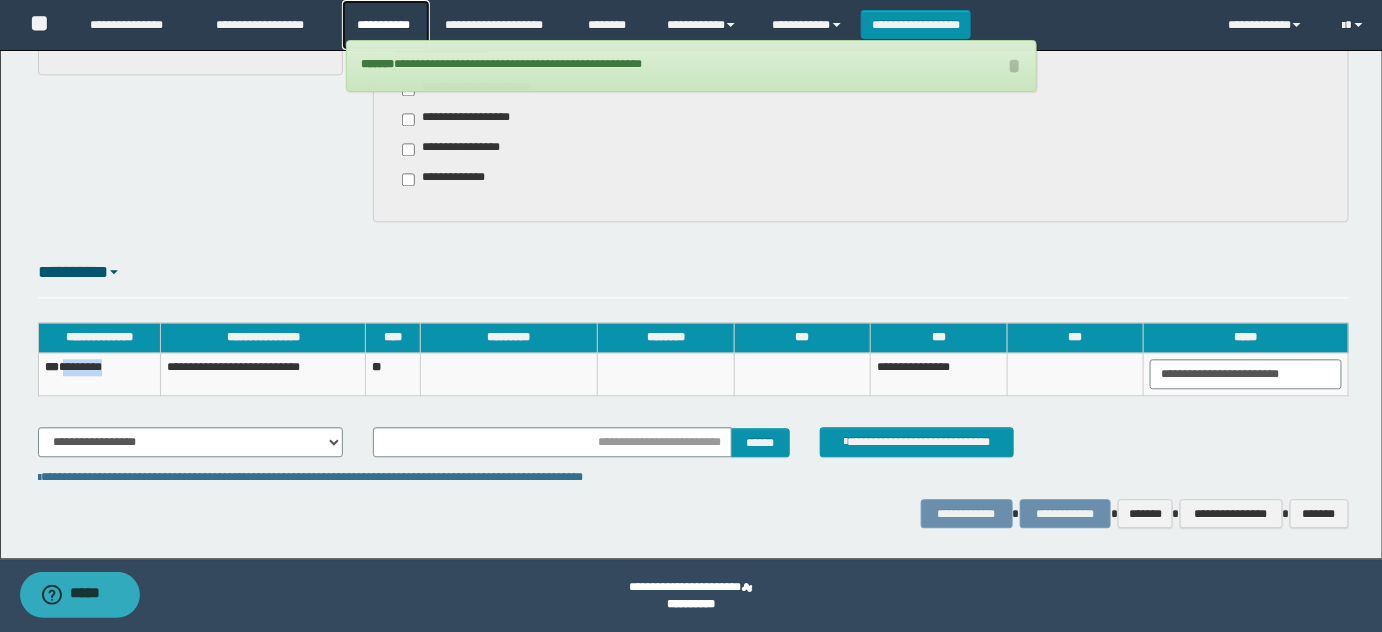 click on "**********" at bounding box center (386, 25) 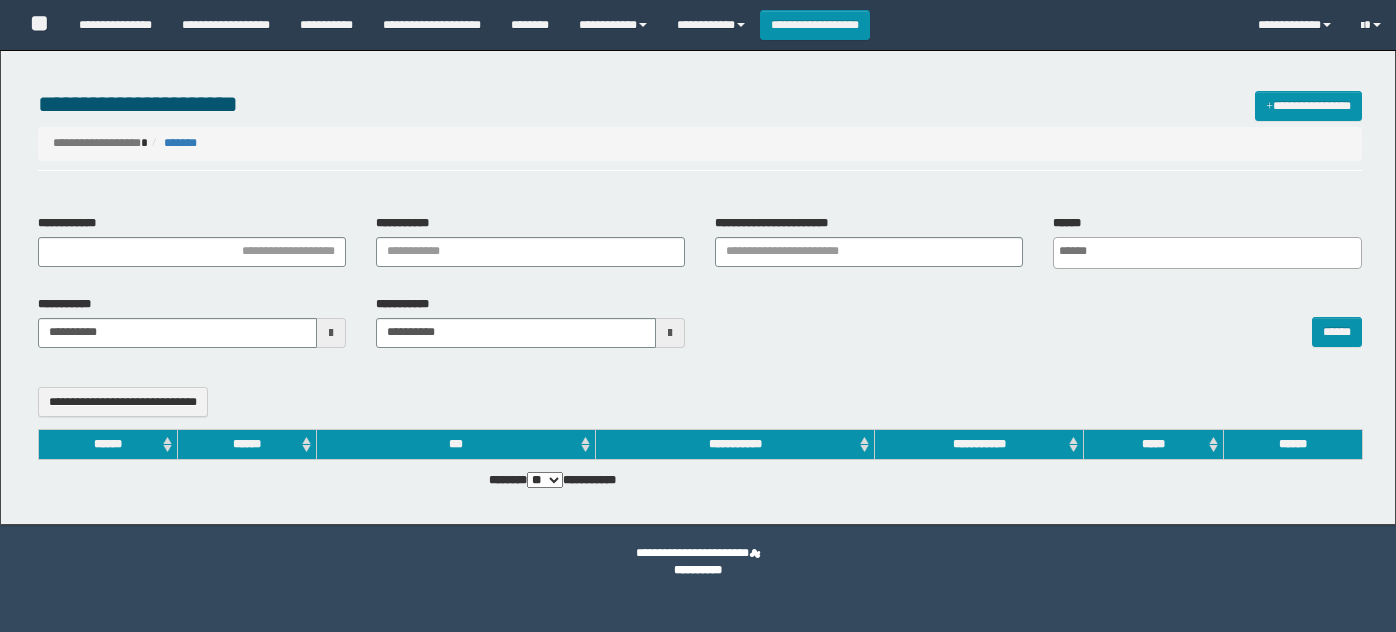 select 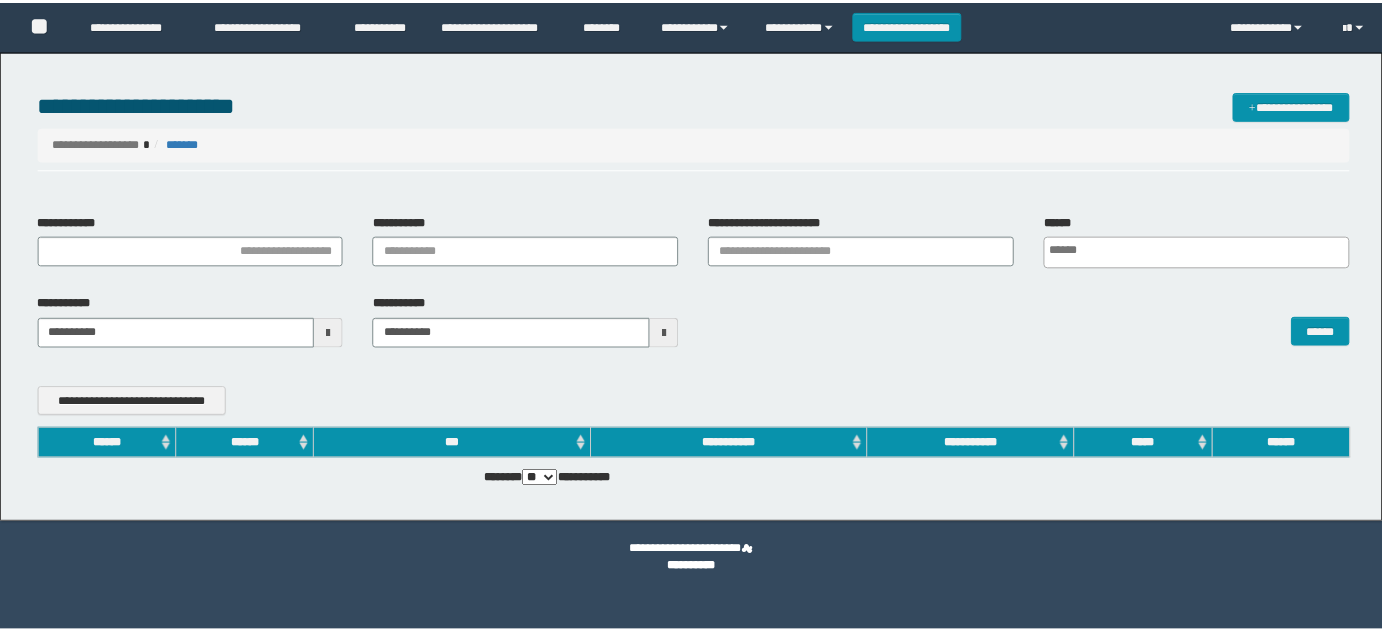 scroll, scrollTop: 0, scrollLeft: 0, axis: both 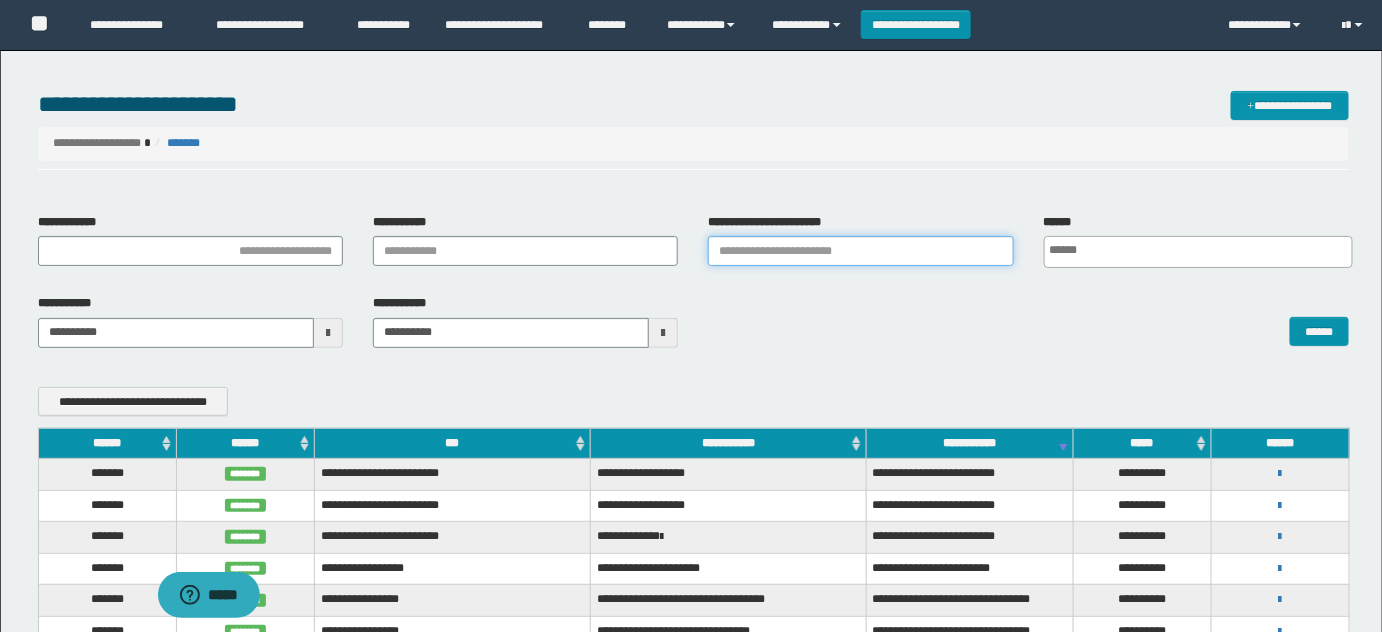 drag, startPoint x: 850, startPoint y: 255, endPoint x: 965, endPoint y: 273, distance: 116.40017 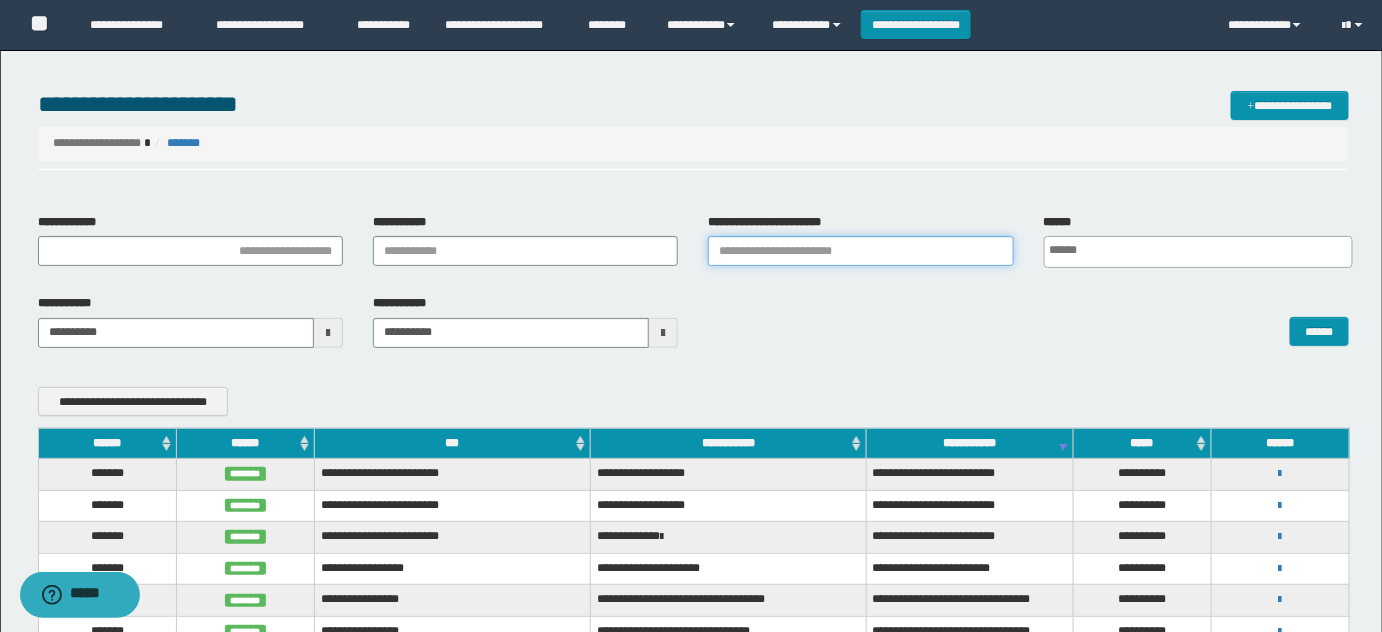 paste on "**********" 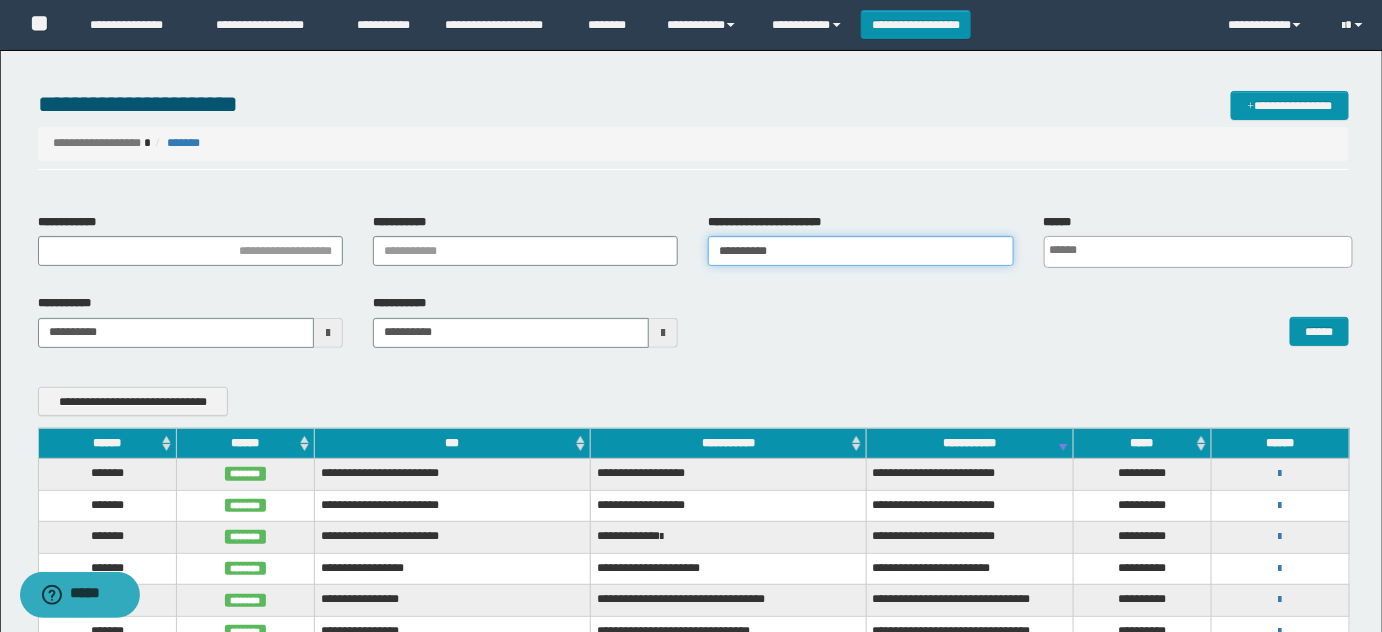 type on "**********" 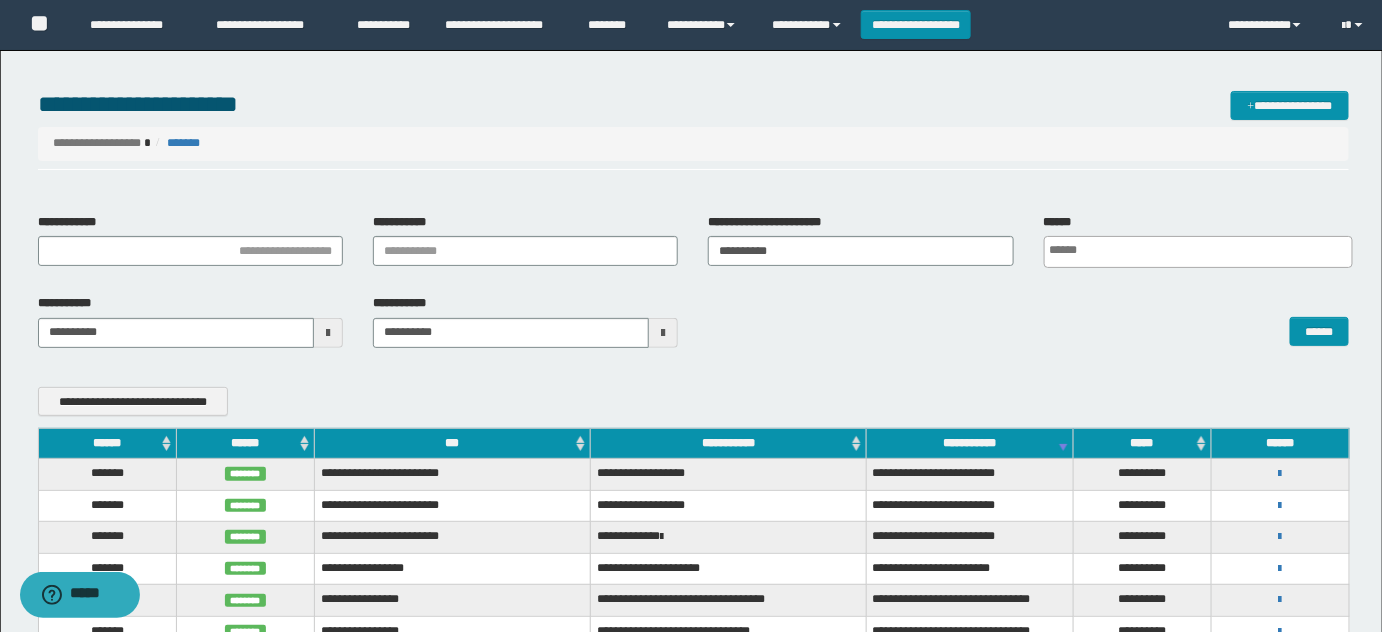 click on "******" at bounding box center [1028, 320] 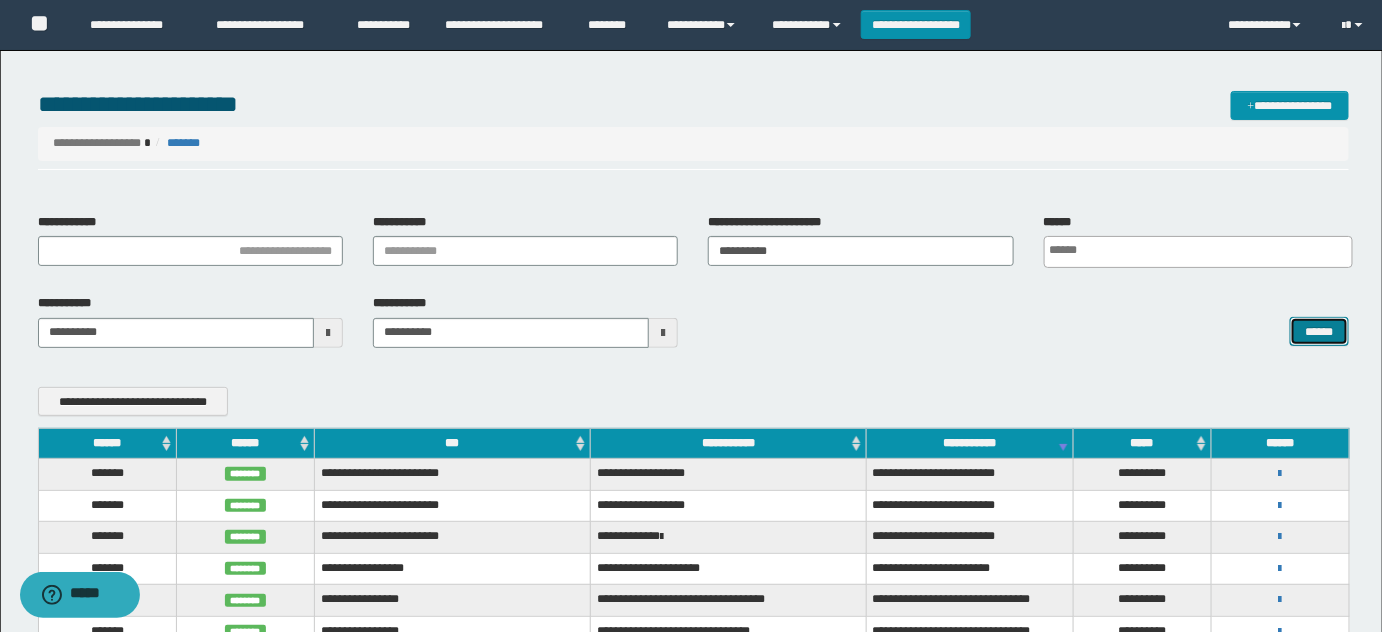 click on "******" at bounding box center (1319, 331) 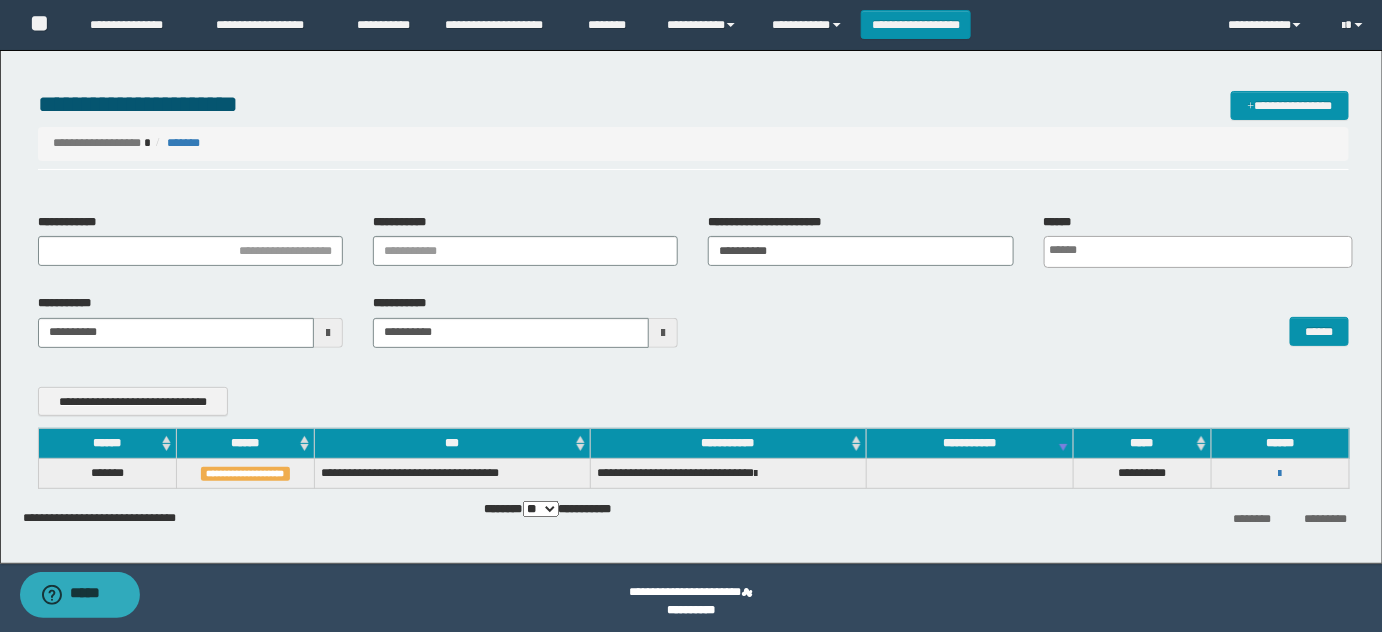 click on "**********" at bounding box center [1280, 473] 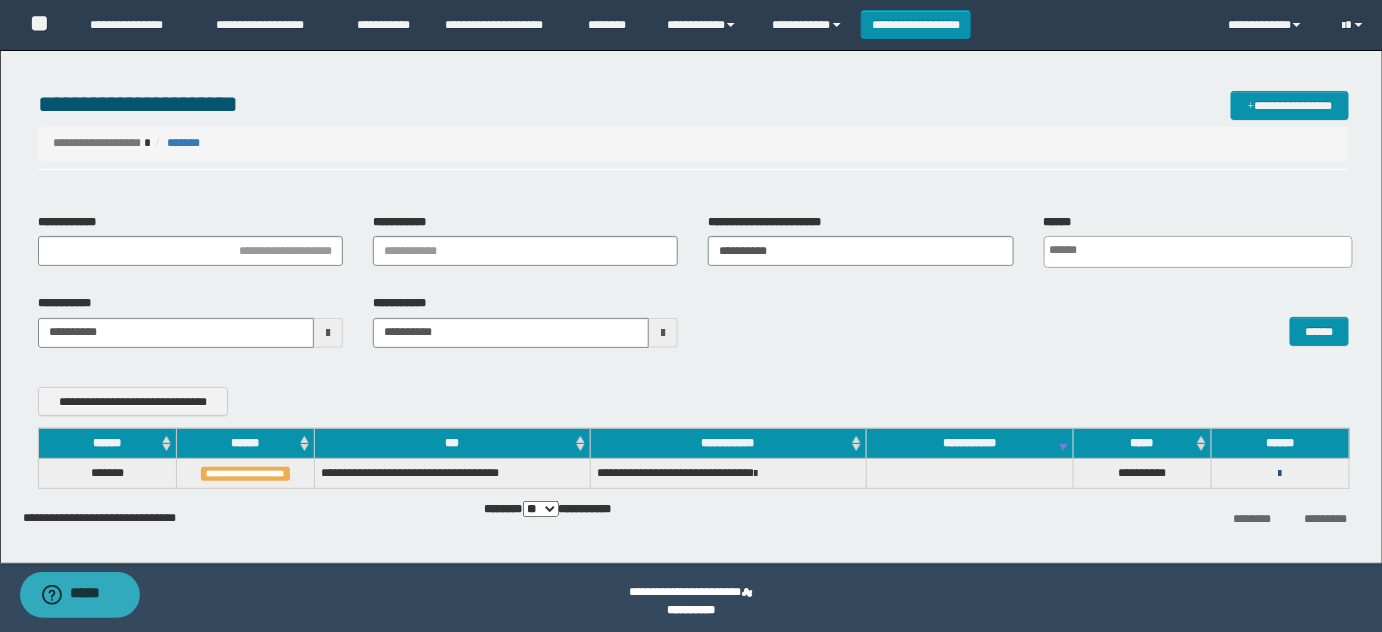 click at bounding box center (1280, 474) 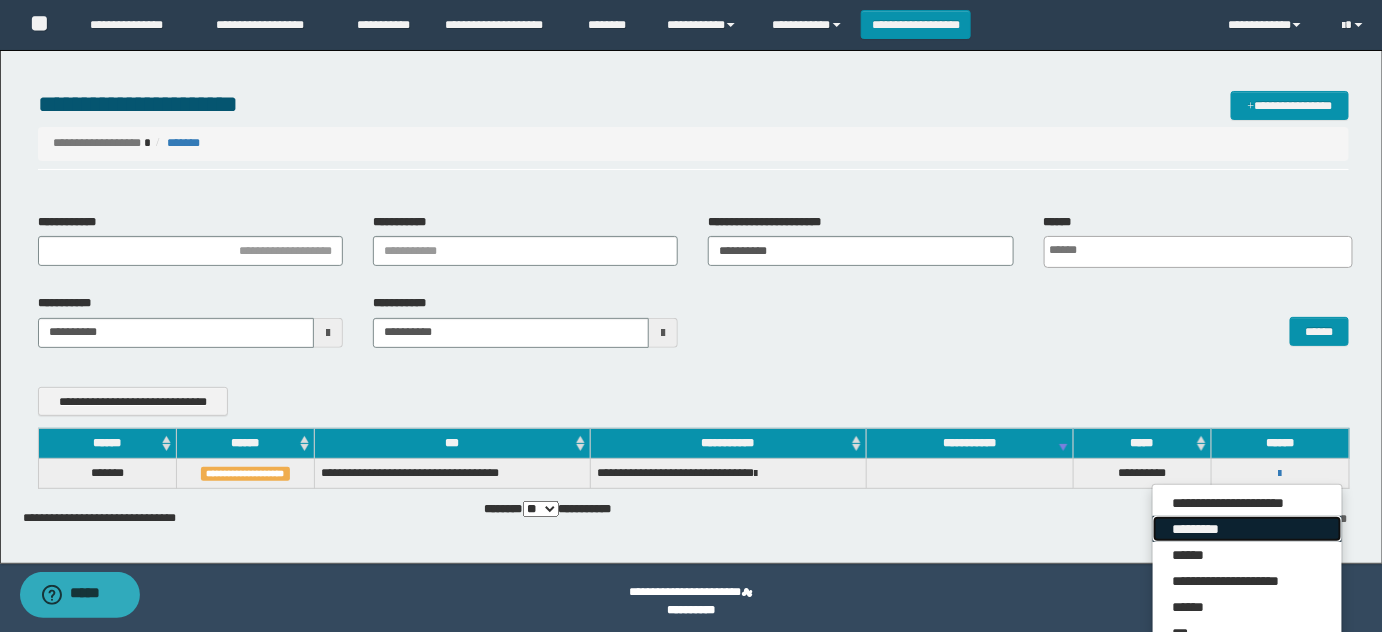 click on "*********" at bounding box center (1247, 529) 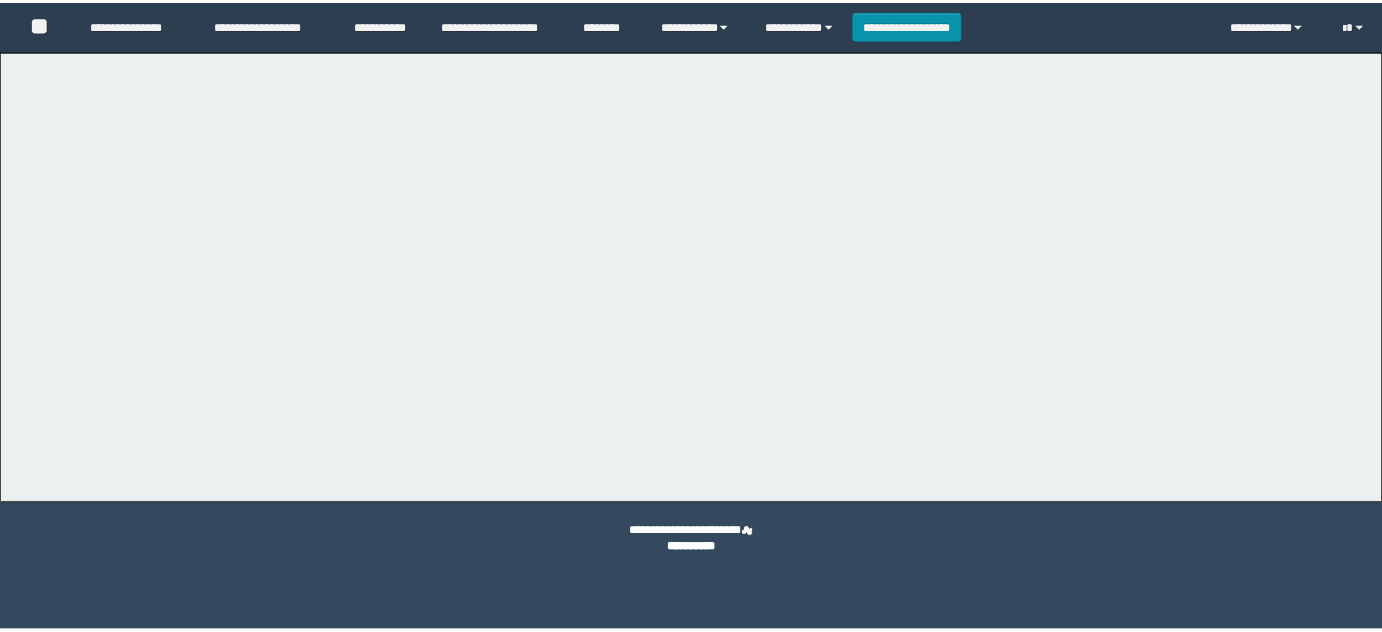 scroll, scrollTop: 0, scrollLeft: 0, axis: both 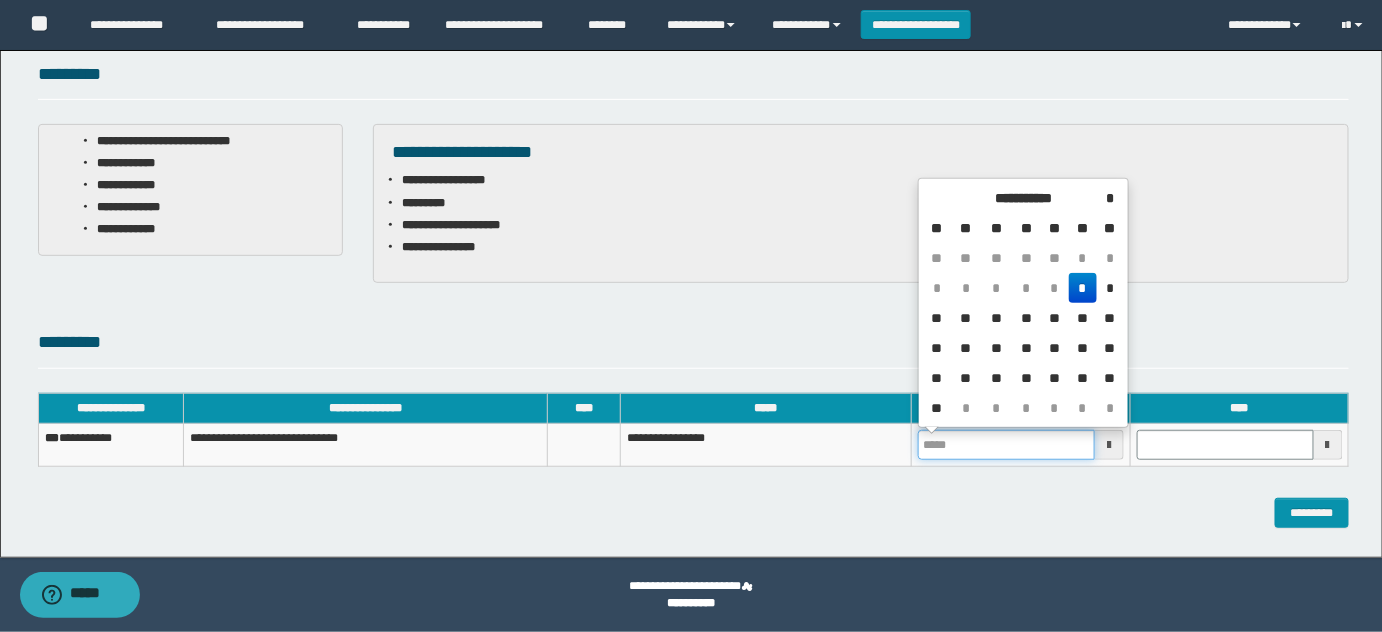 click at bounding box center (1006, 445) 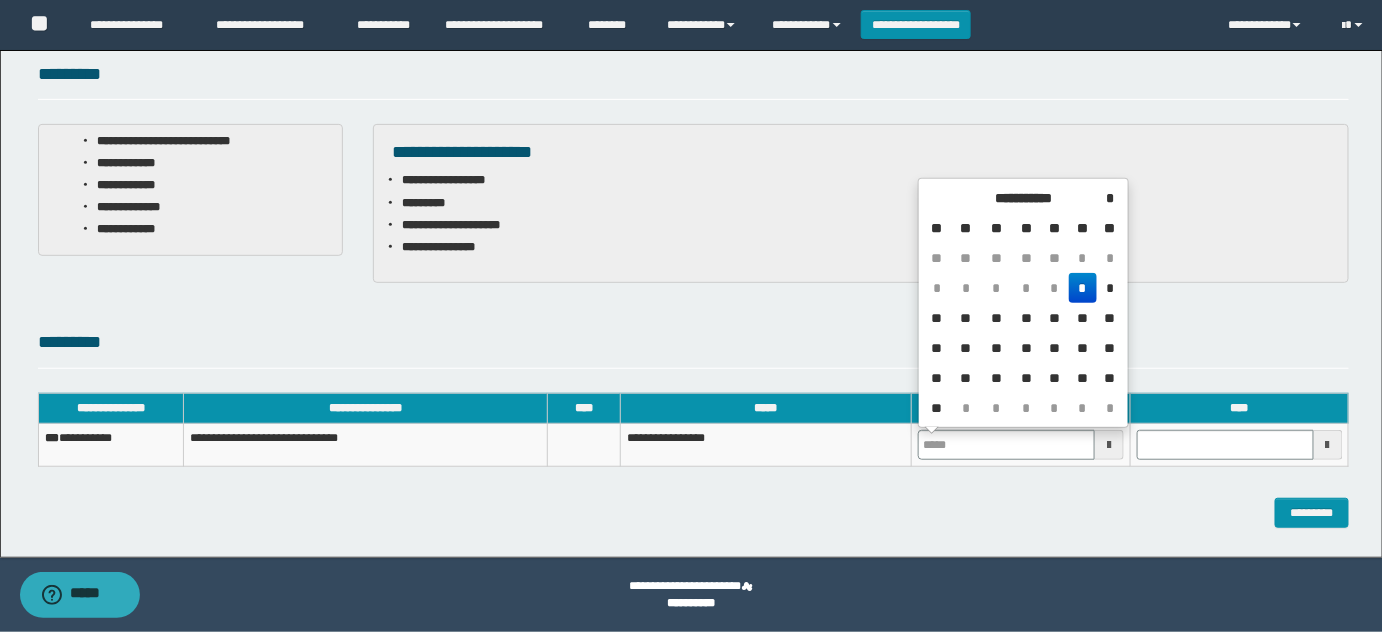 click on "*" at bounding box center (1083, 288) 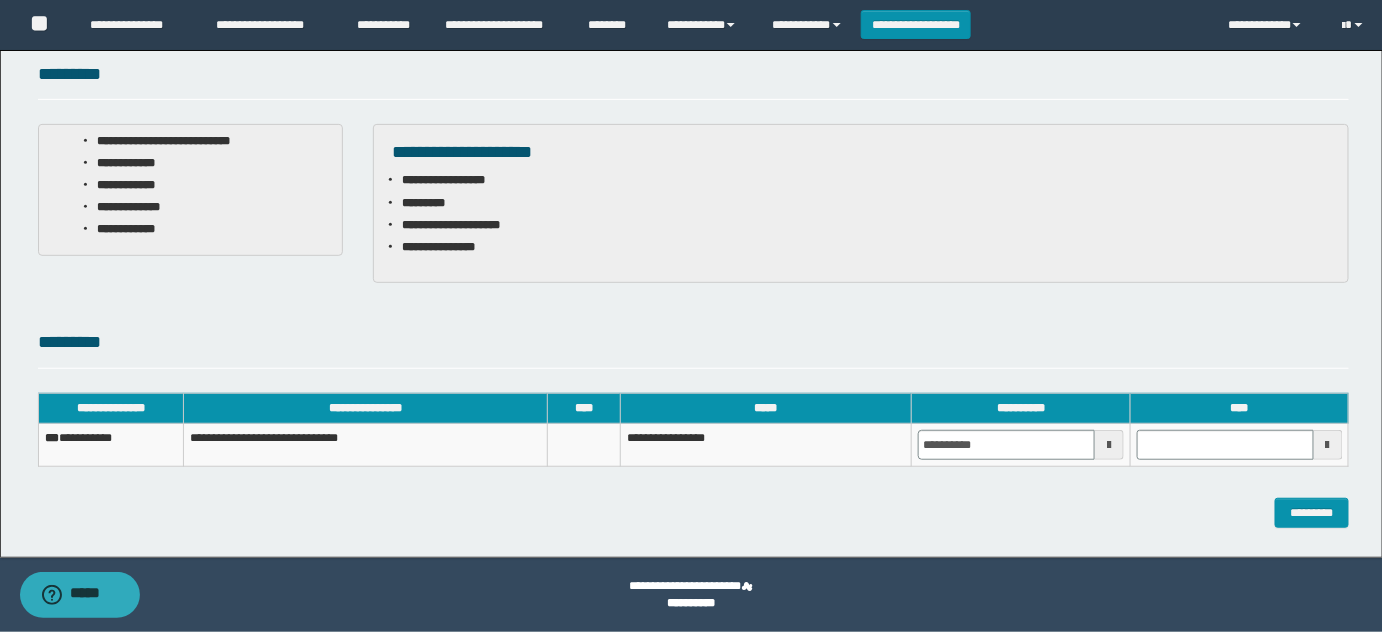 click at bounding box center [1239, 445] 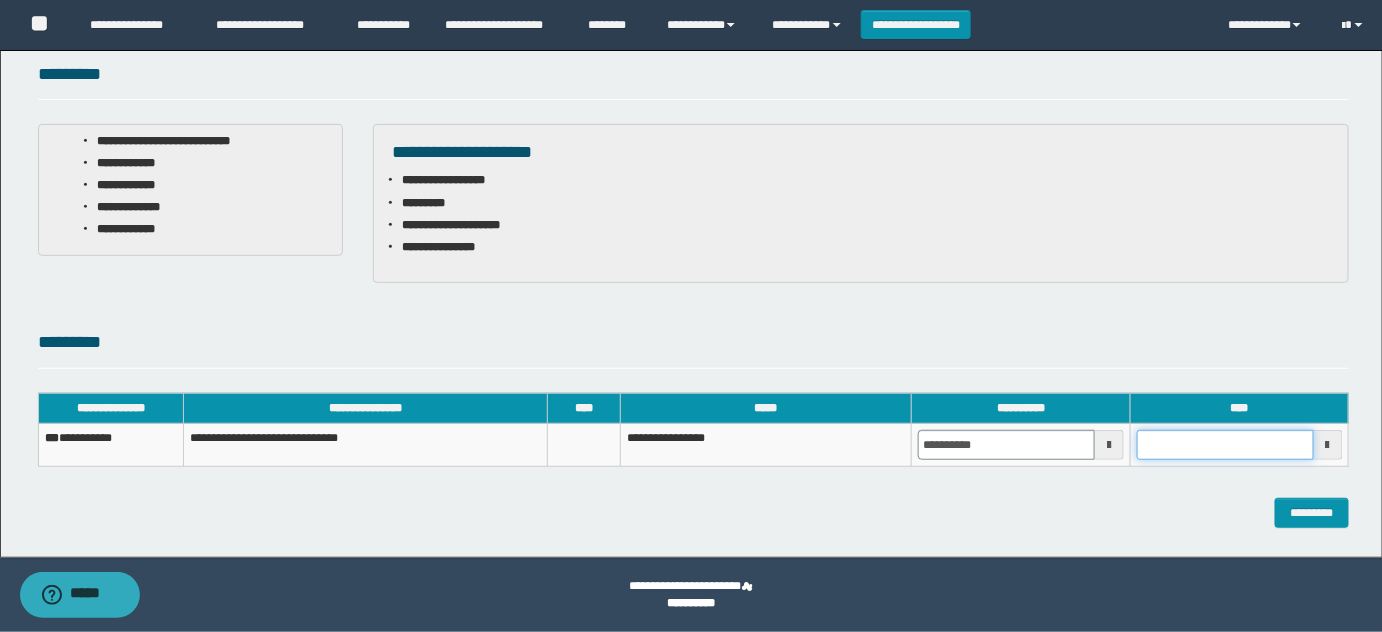 click at bounding box center (1225, 445) 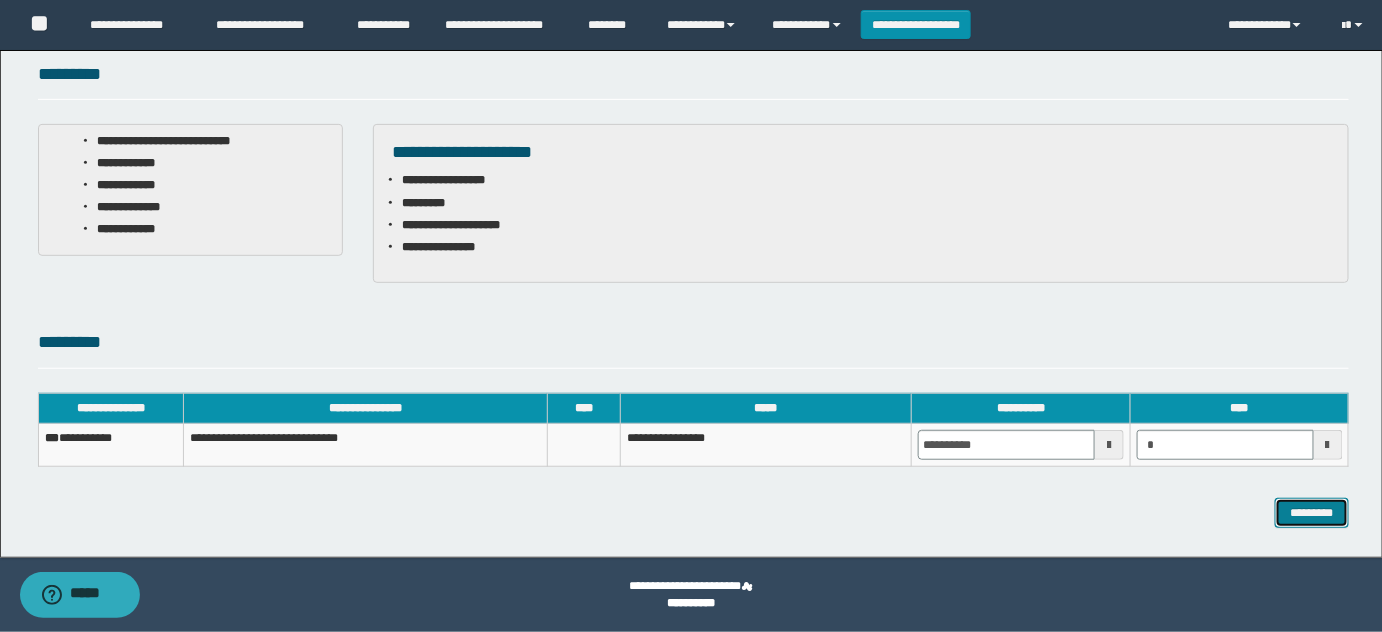 type on "*******" 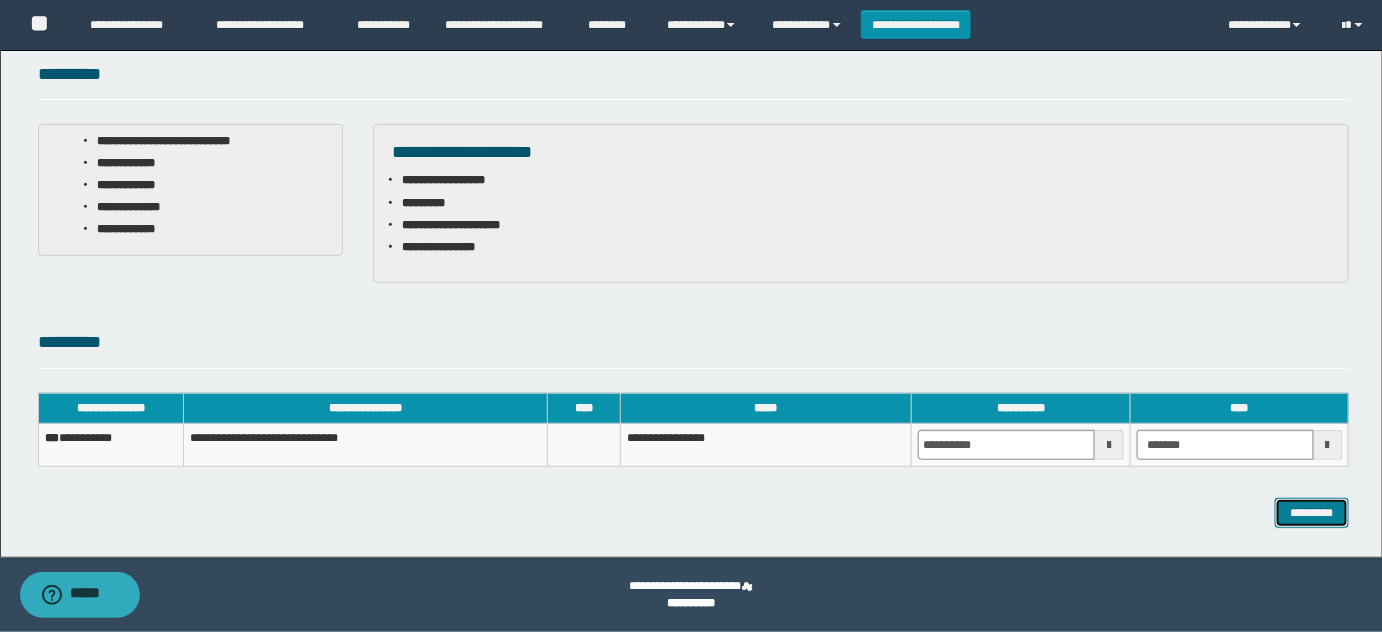 click on "*********" at bounding box center (1312, 512) 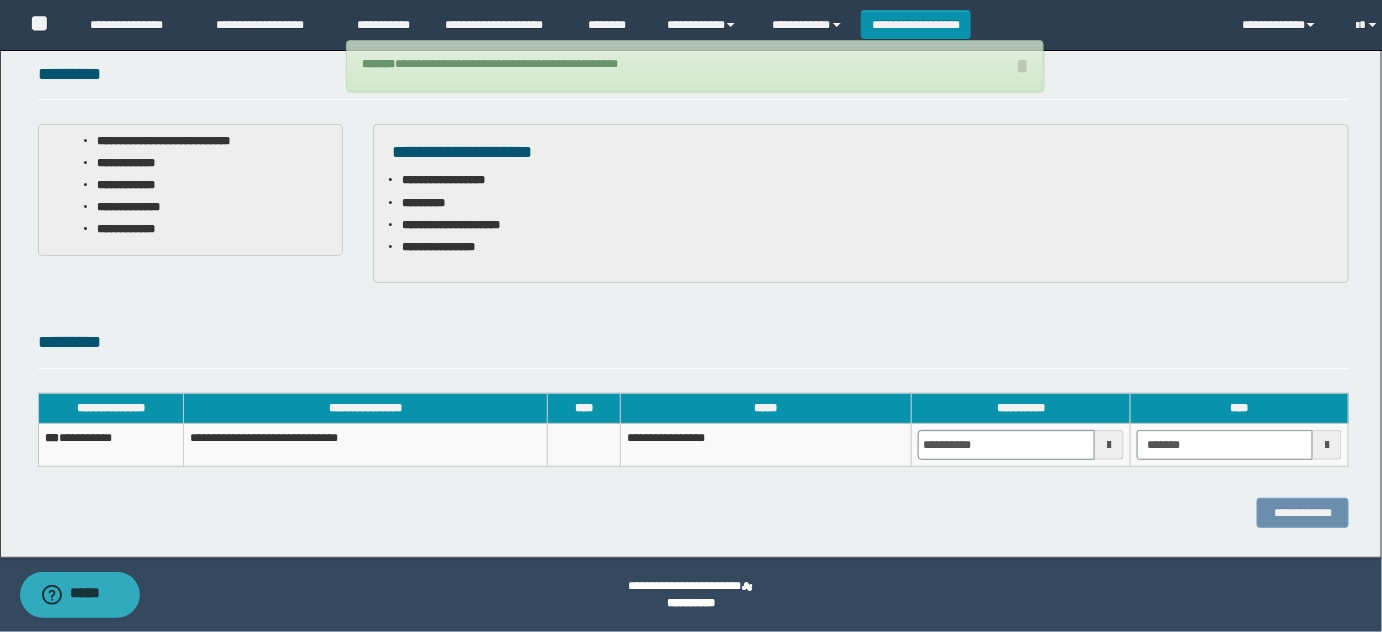 click on "**********" at bounding box center [111, 445] 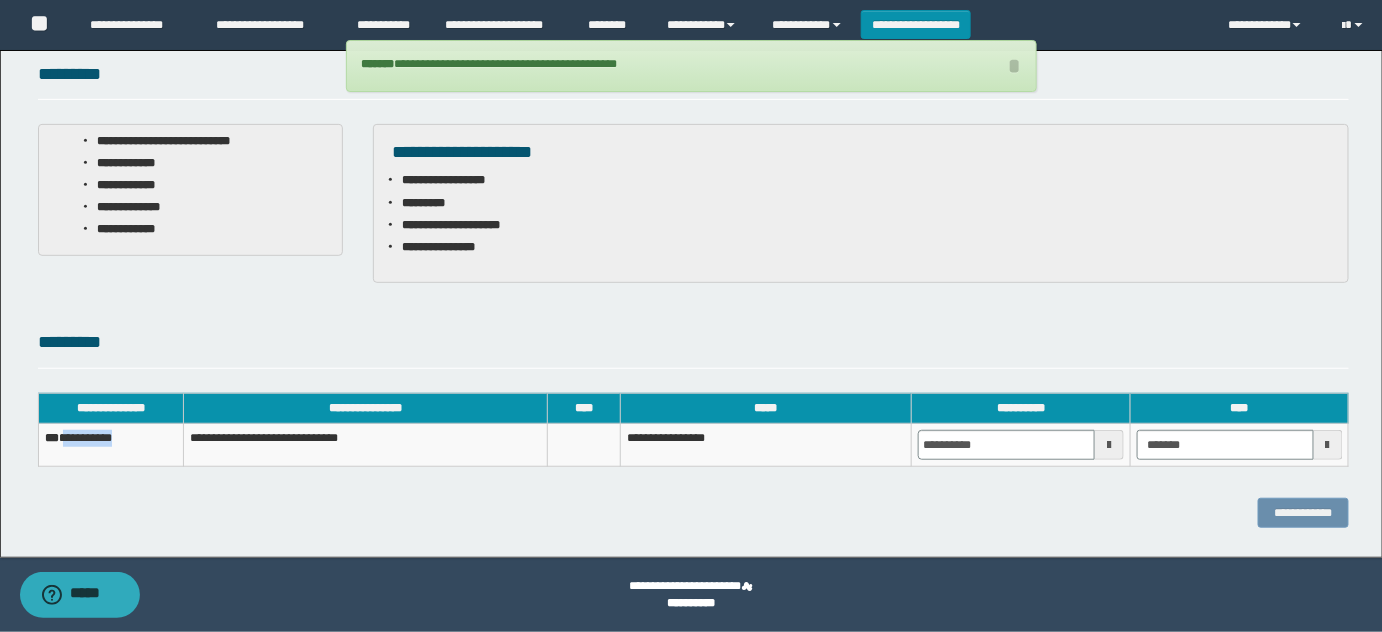 click on "**********" at bounding box center (111, 445) 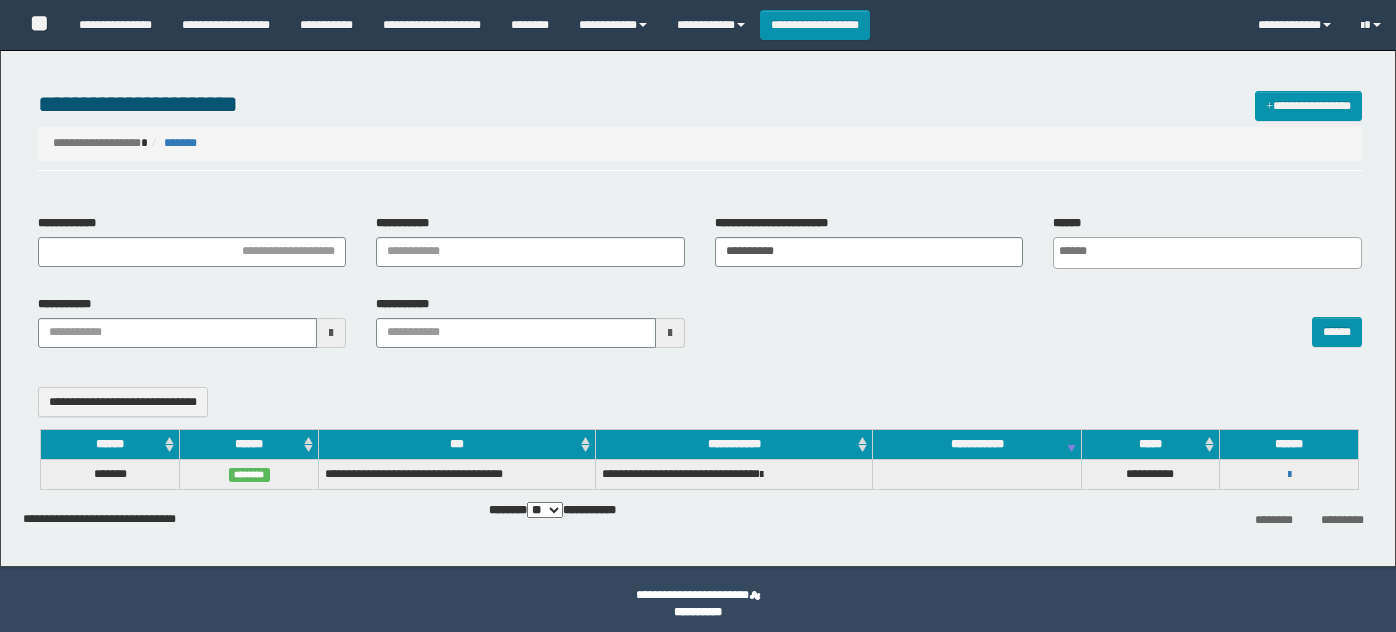 select 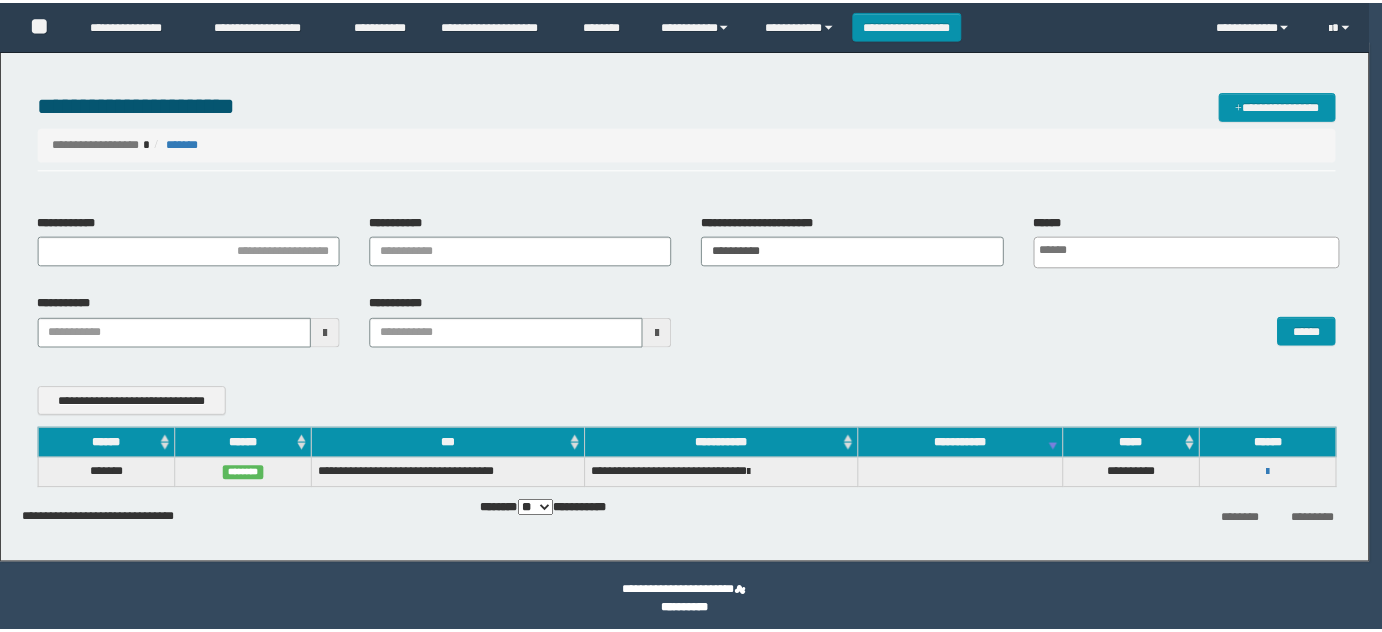 scroll, scrollTop: 0, scrollLeft: 0, axis: both 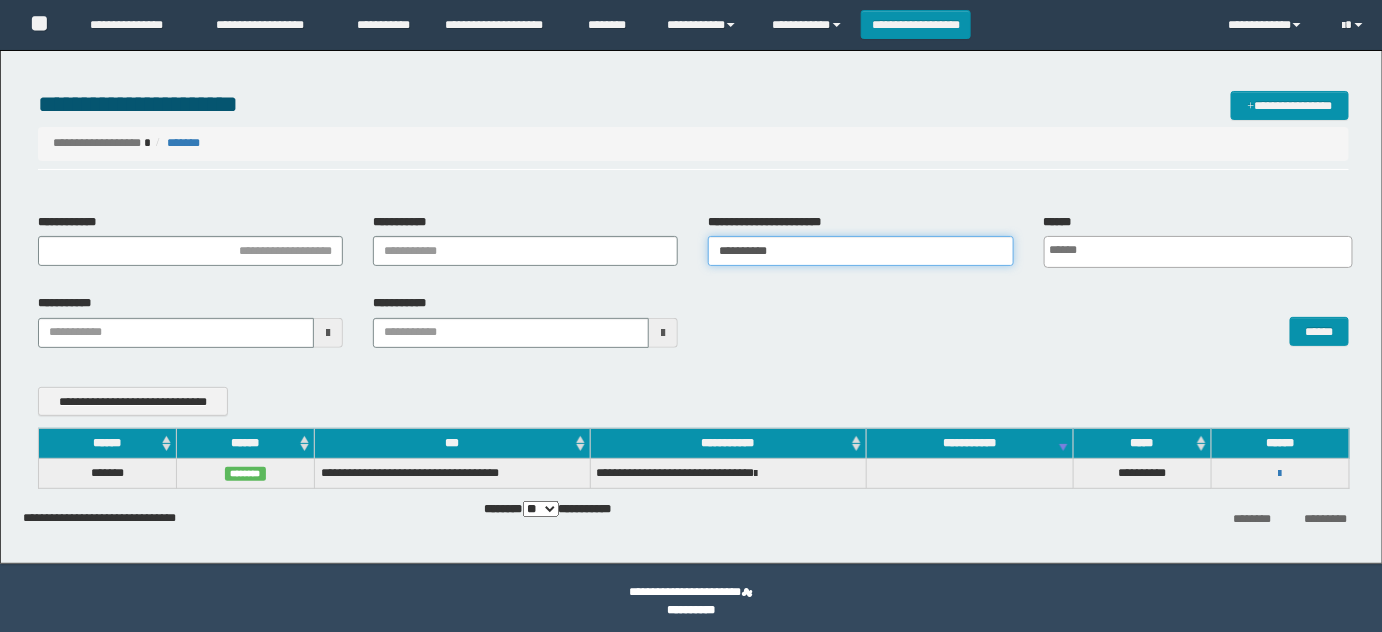 drag, startPoint x: 802, startPoint y: 250, endPoint x: 459, endPoint y: 252, distance: 343.00583 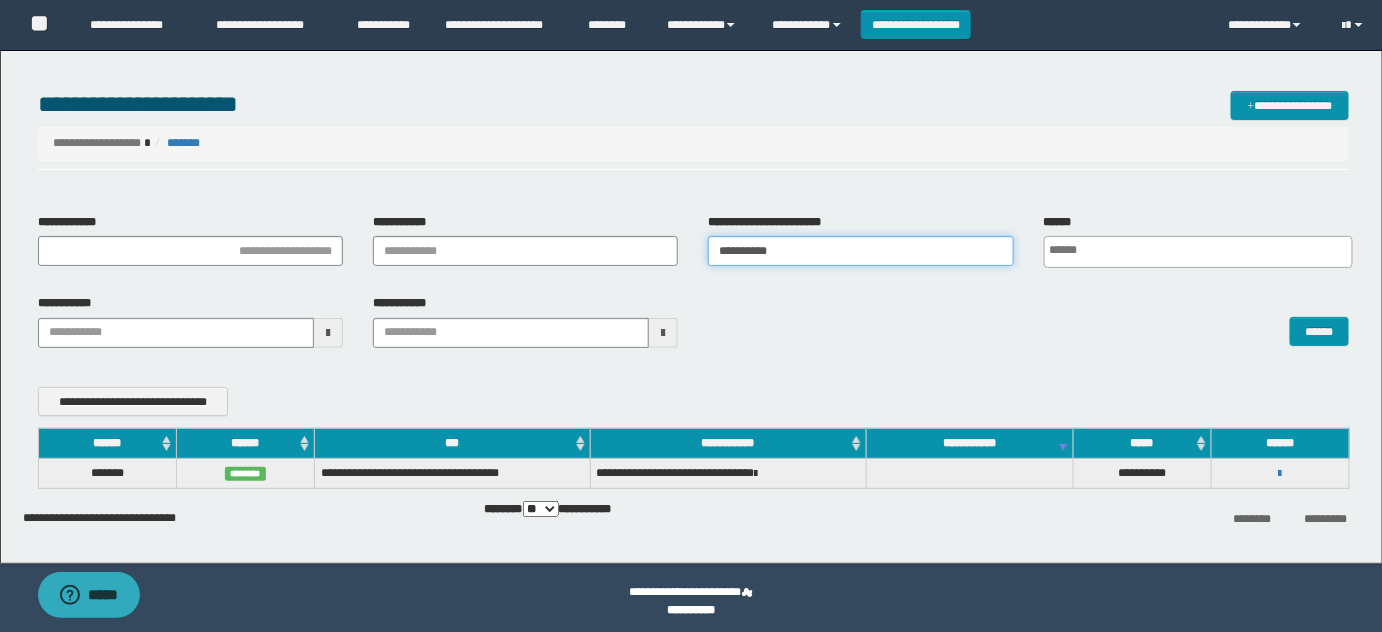 paste 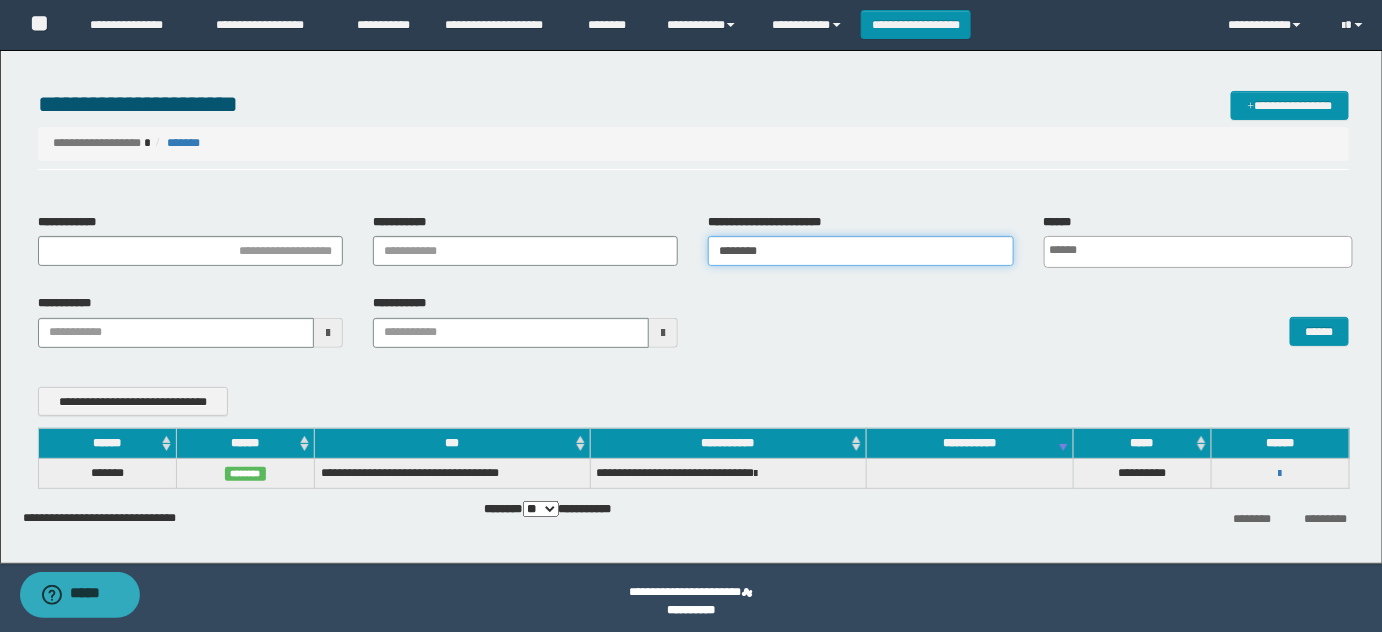 scroll, scrollTop: 0, scrollLeft: 0, axis: both 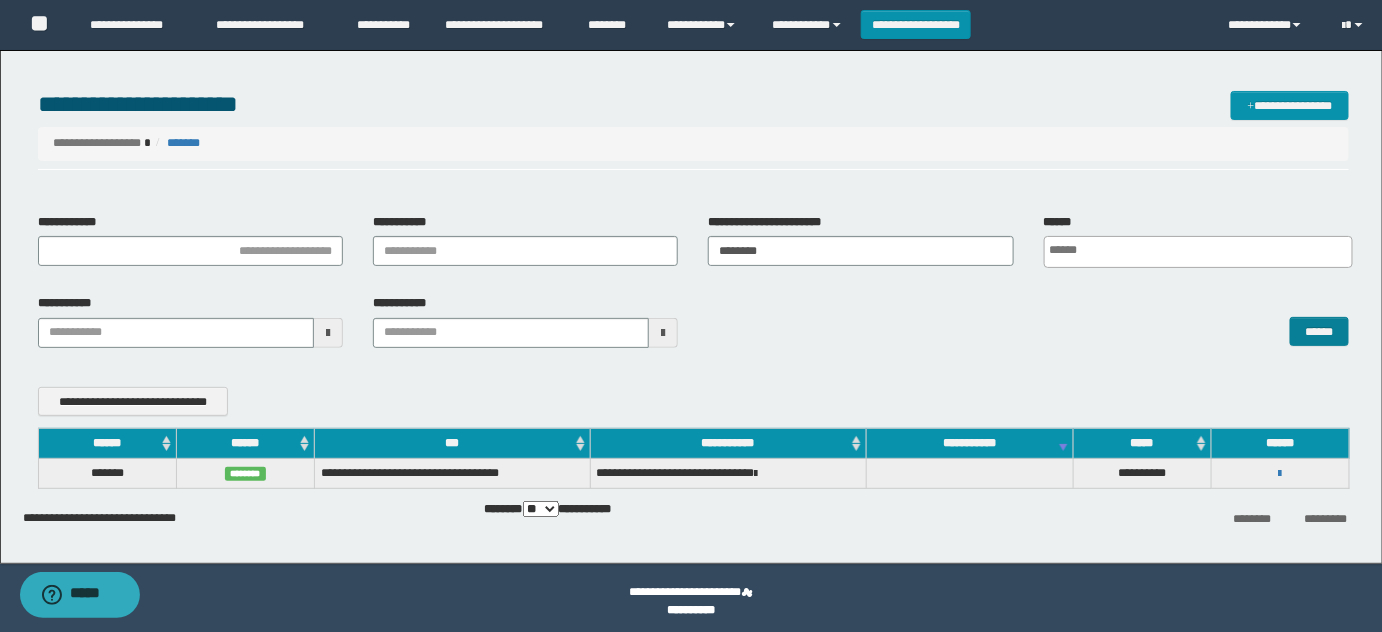 drag, startPoint x: 1371, startPoint y: 328, endPoint x: 1333, endPoint y: 337, distance: 39.051247 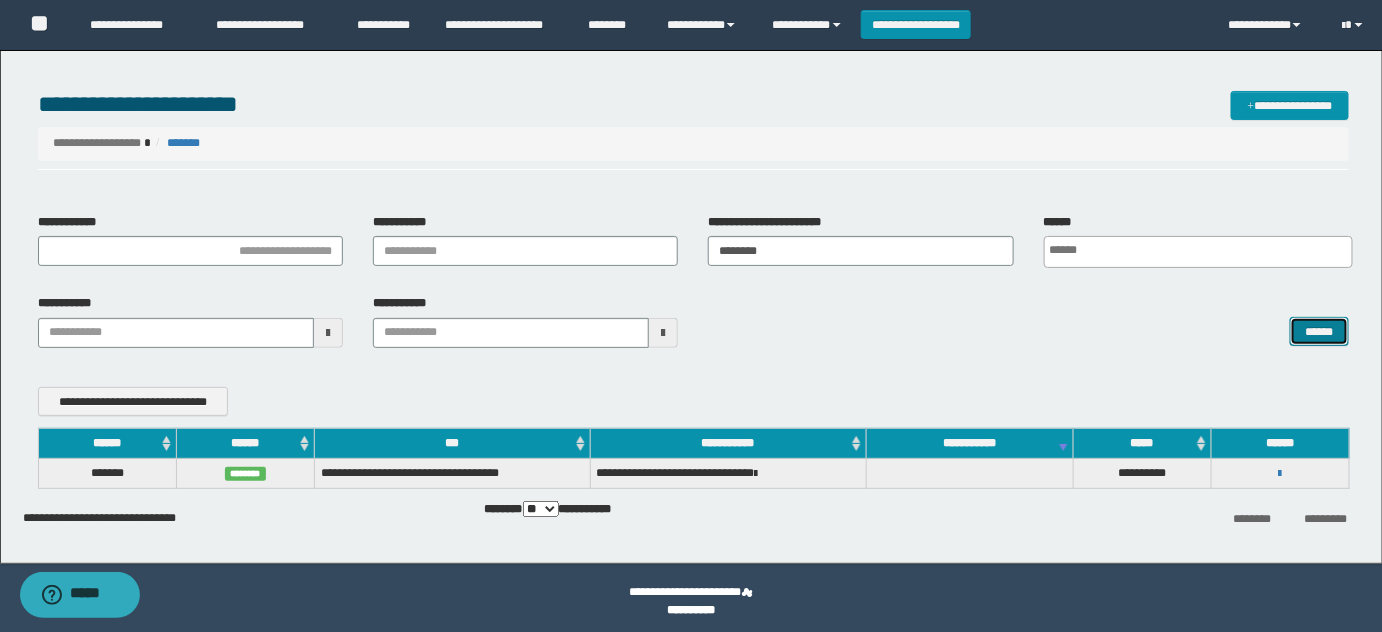 click on "******" at bounding box center [1319, 331] 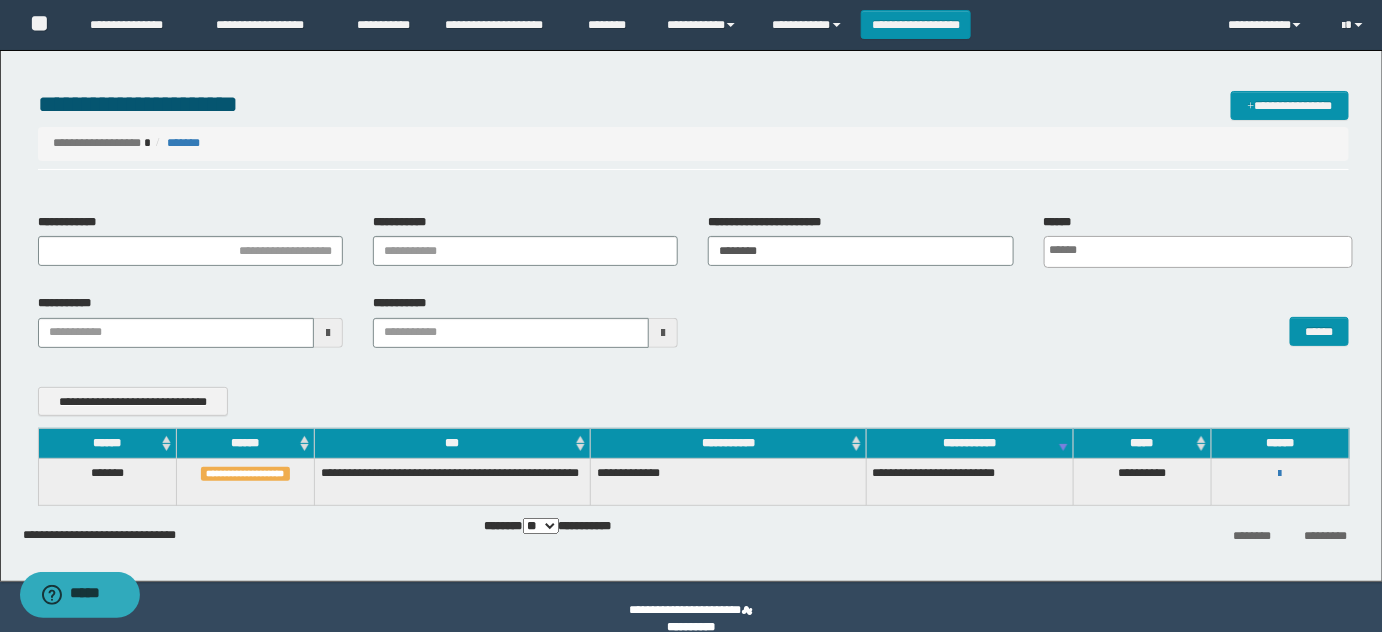 click on "**********" at bounding box center [1280, 482] 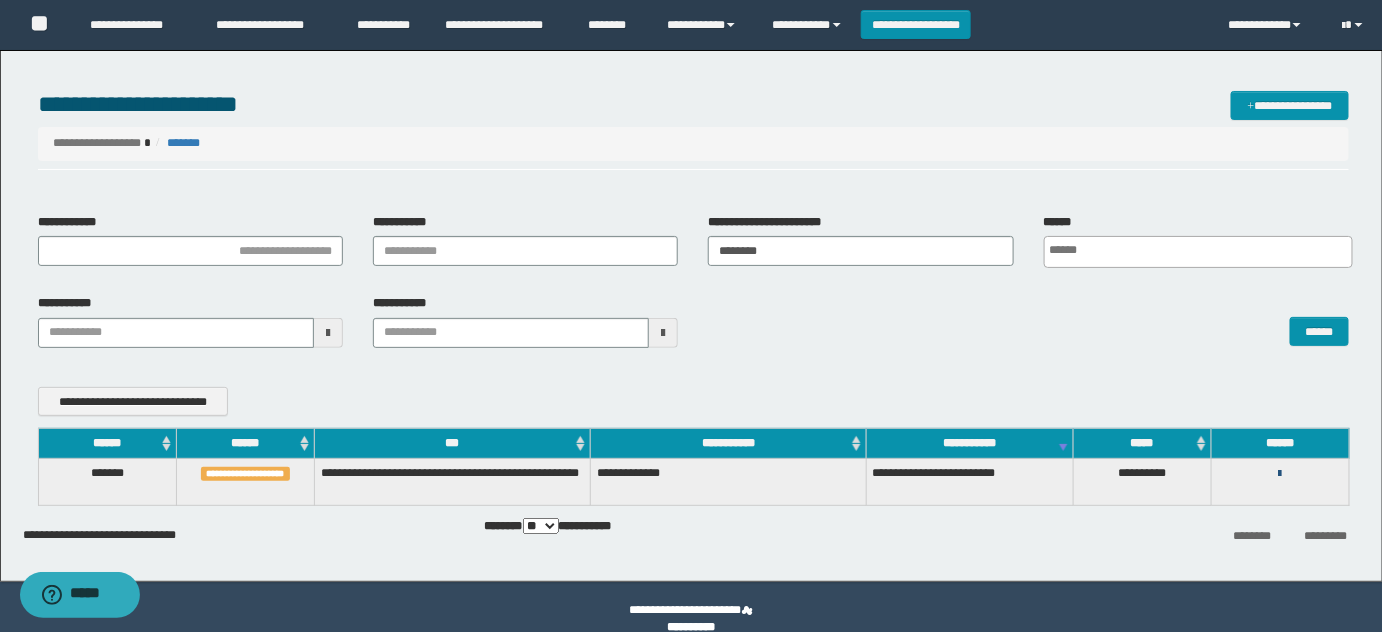 click at bounding box center [1280, 474] 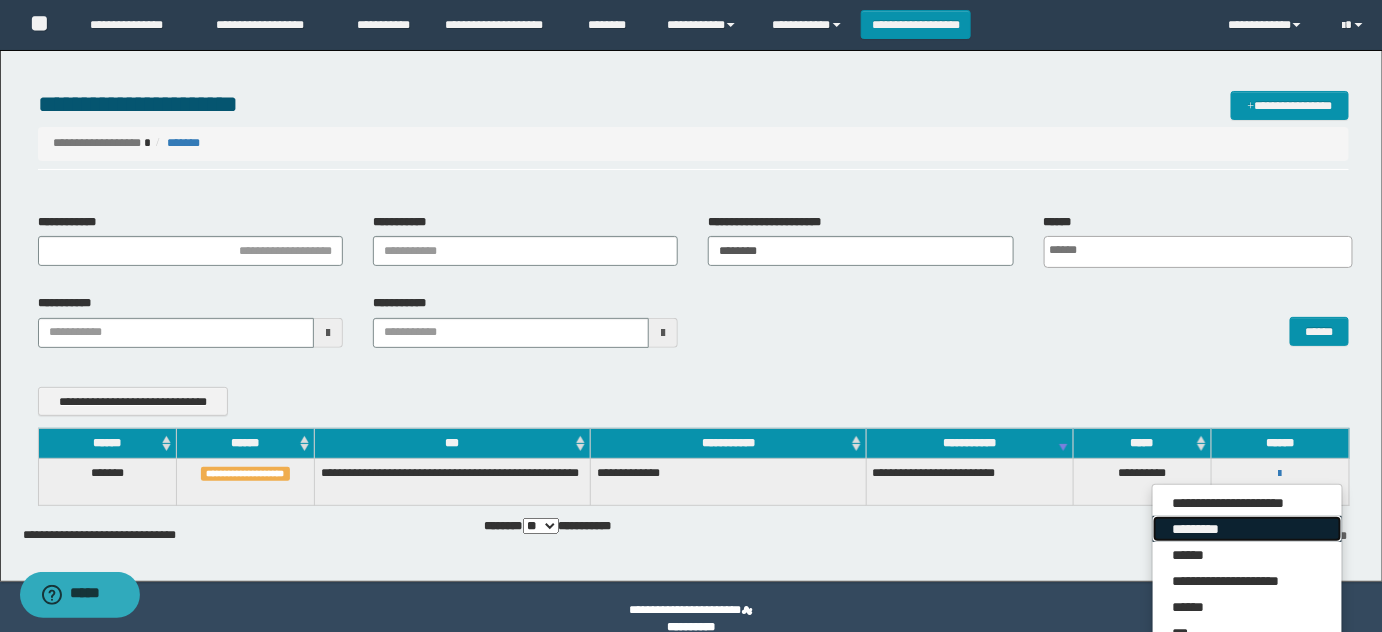 click on "*********" at bounding box center (1247, 529) 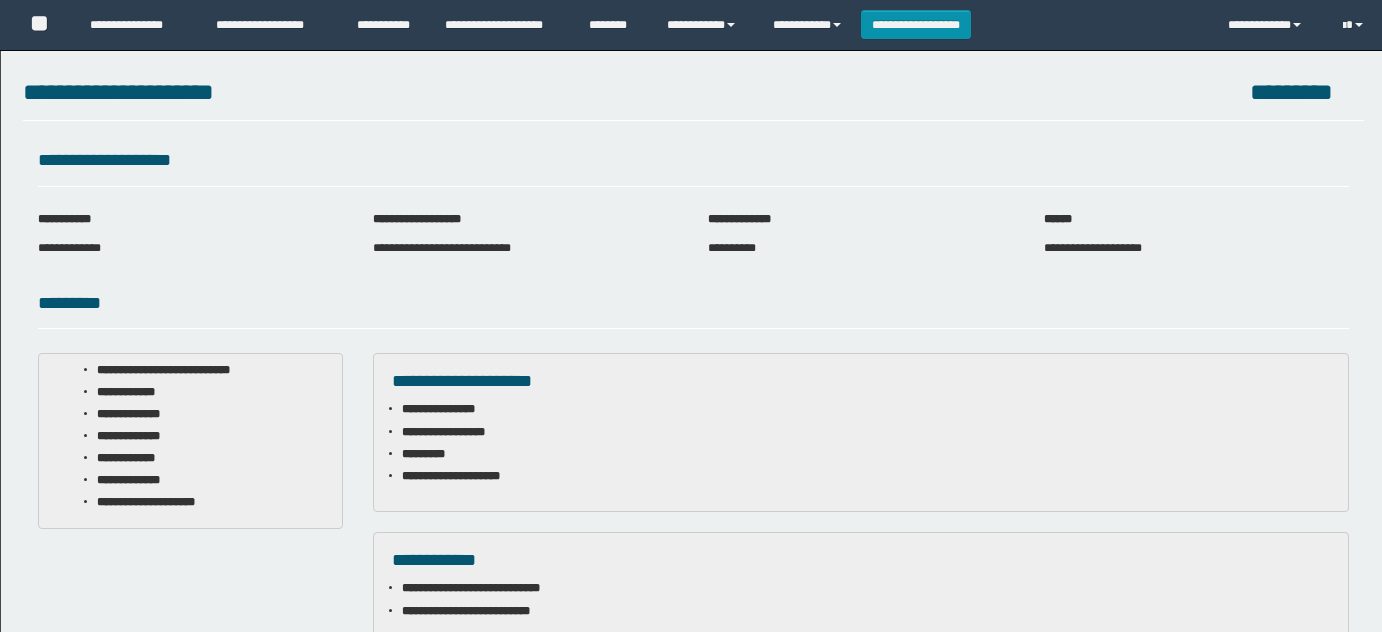 scroll, scrollTop: 0, scrollLeft: 0, axis: both 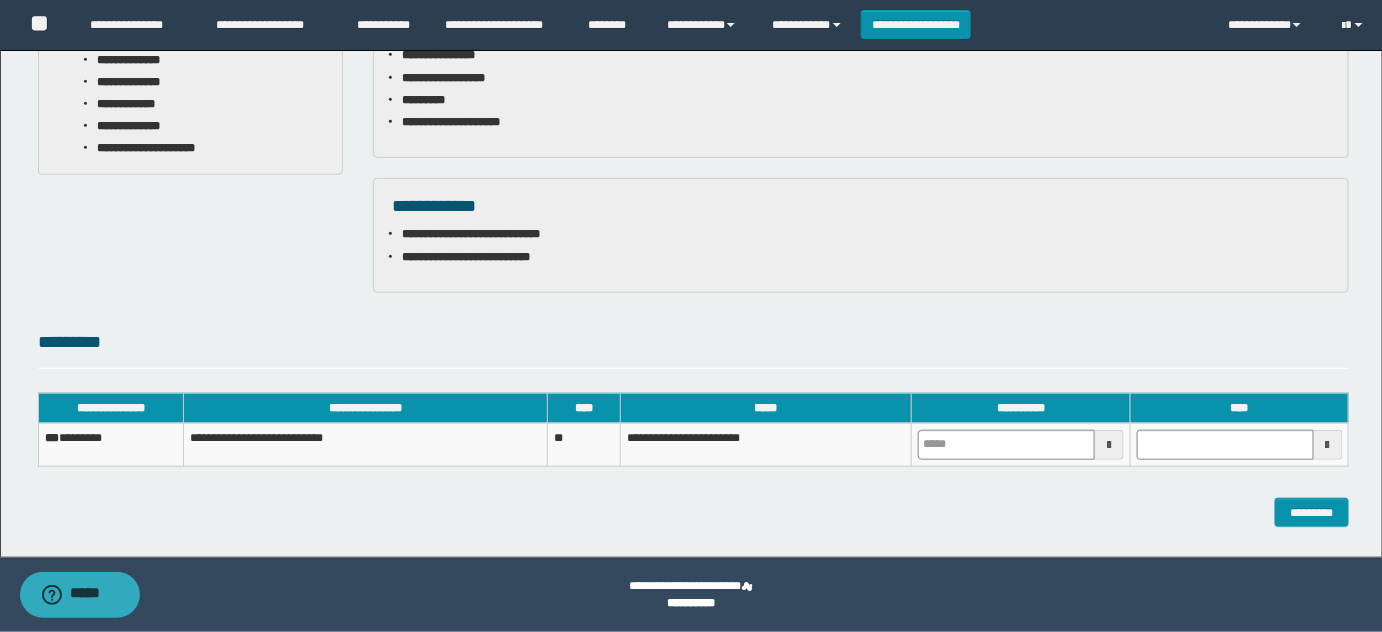 click at bounding box center (1109, 445) 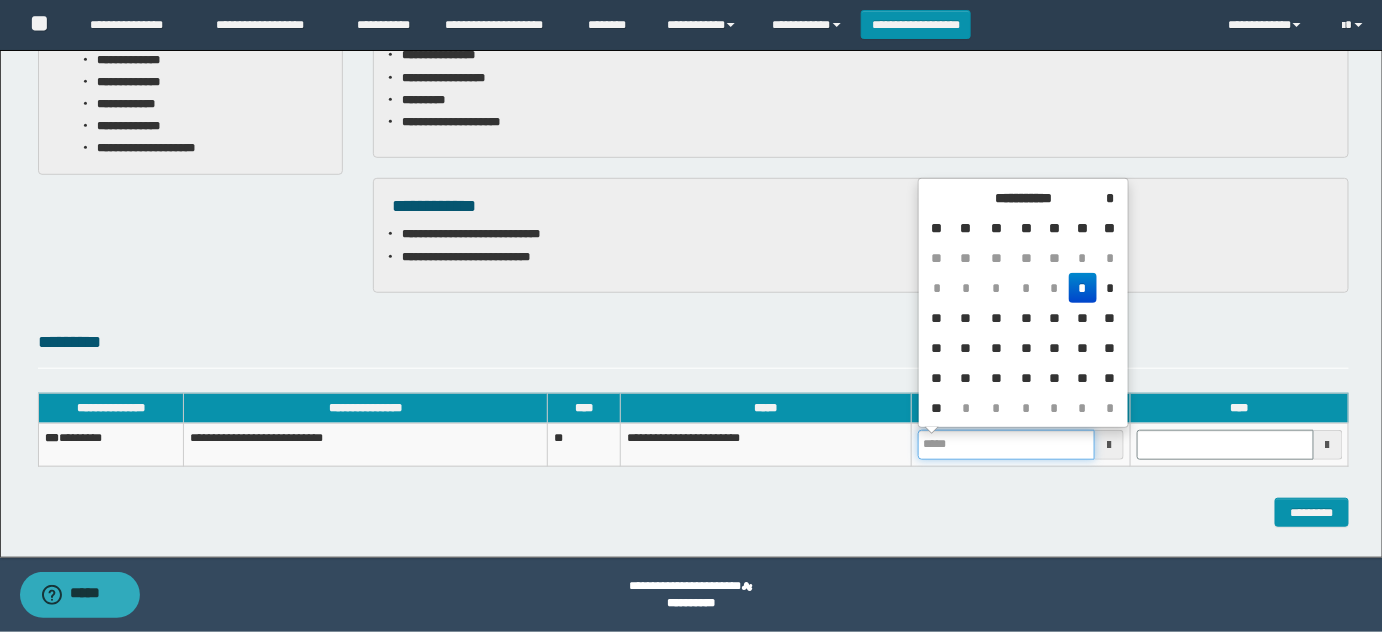 click at bounding box center [1006, 445] 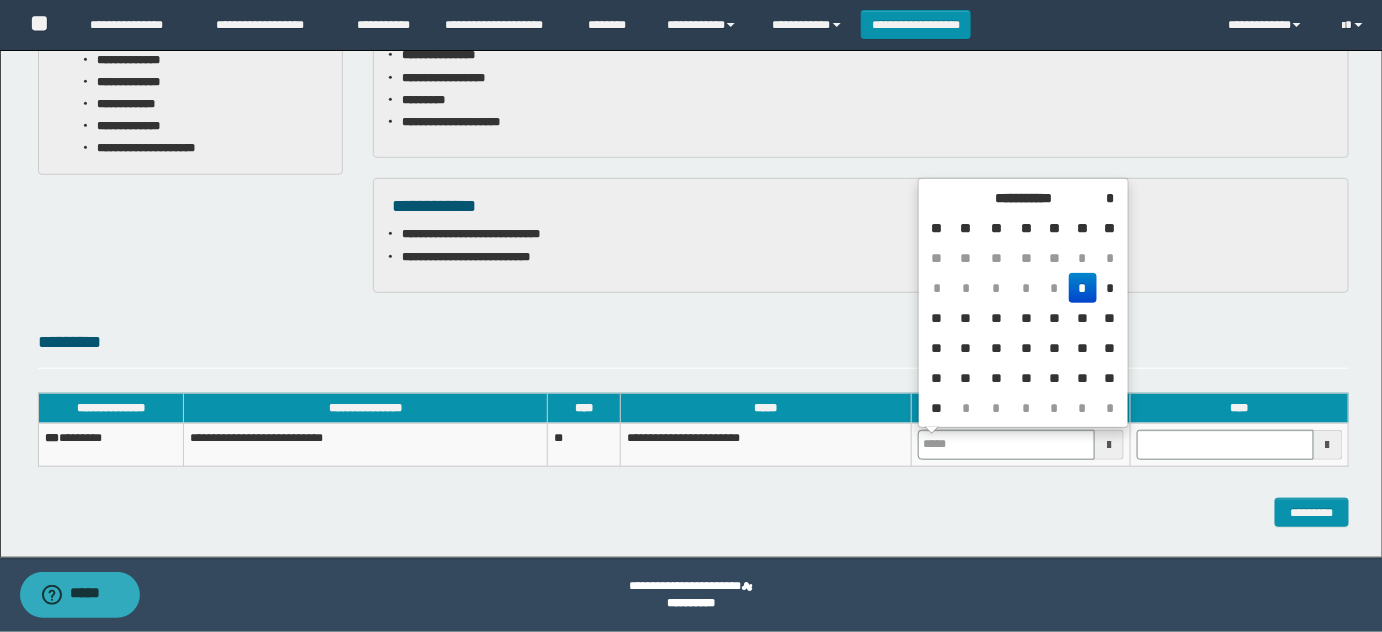 click on "**********" at bounding box center [861, 207] 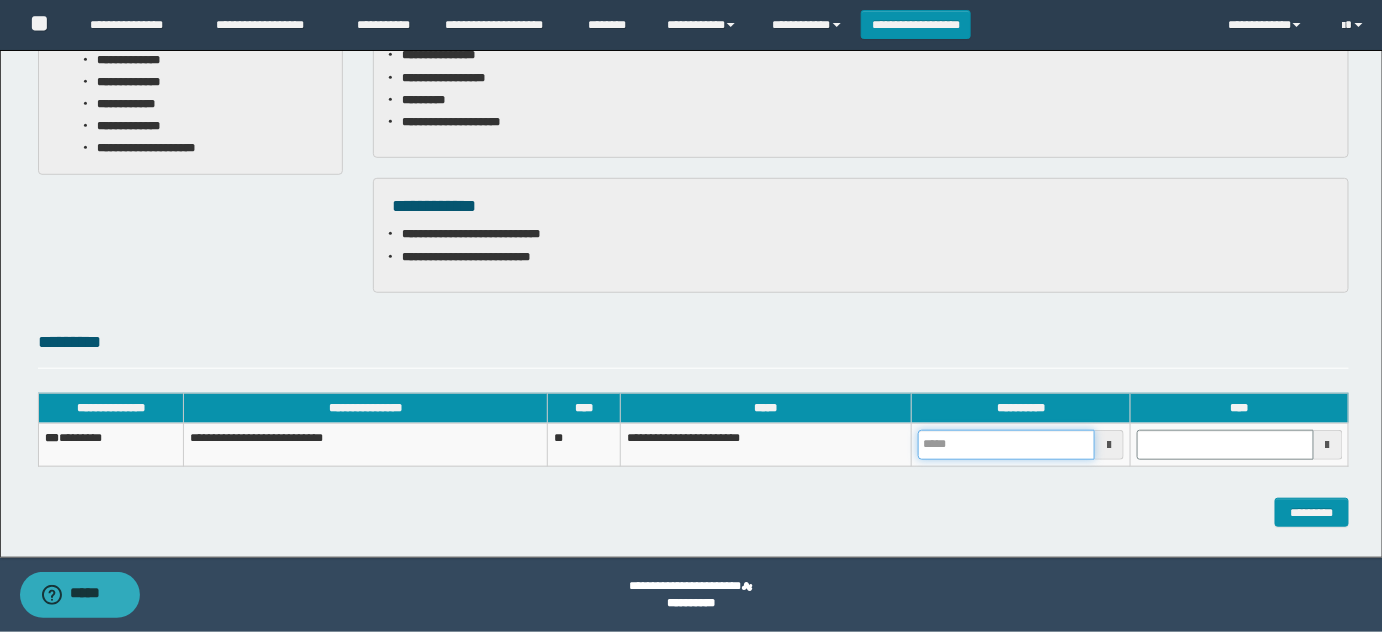 click at bounding box center (1006, 445) 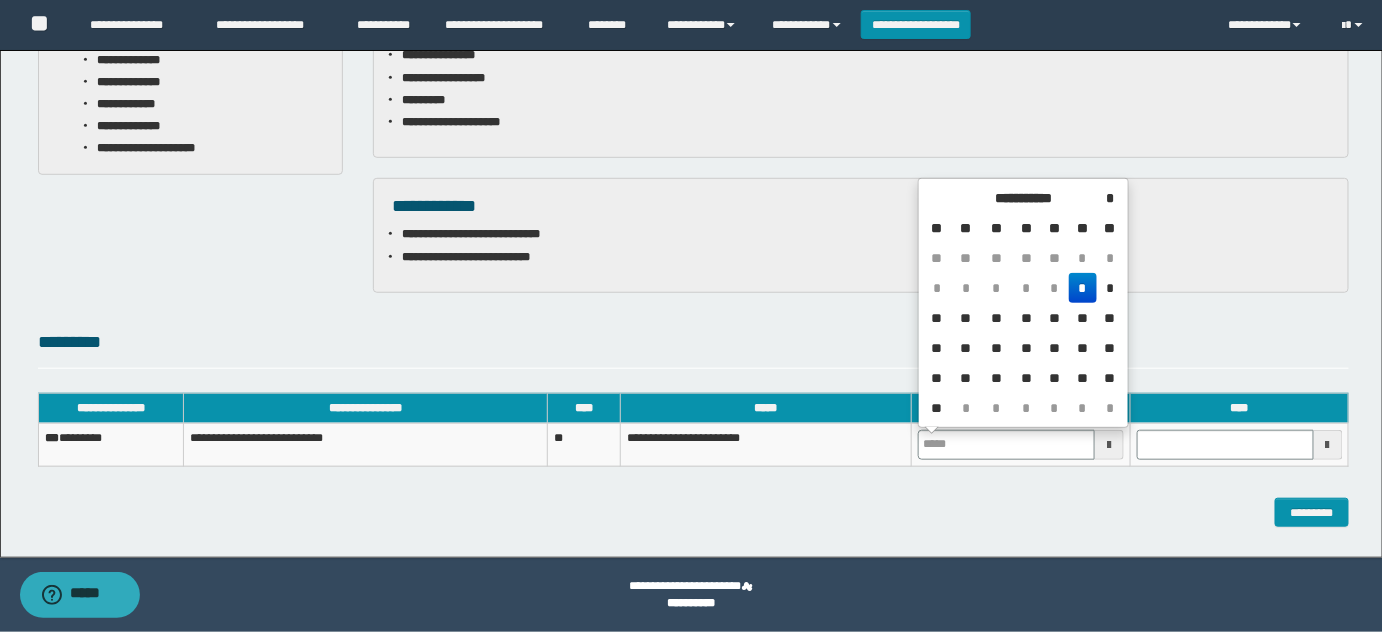 click on "*" at bounding box center [1083, 288] 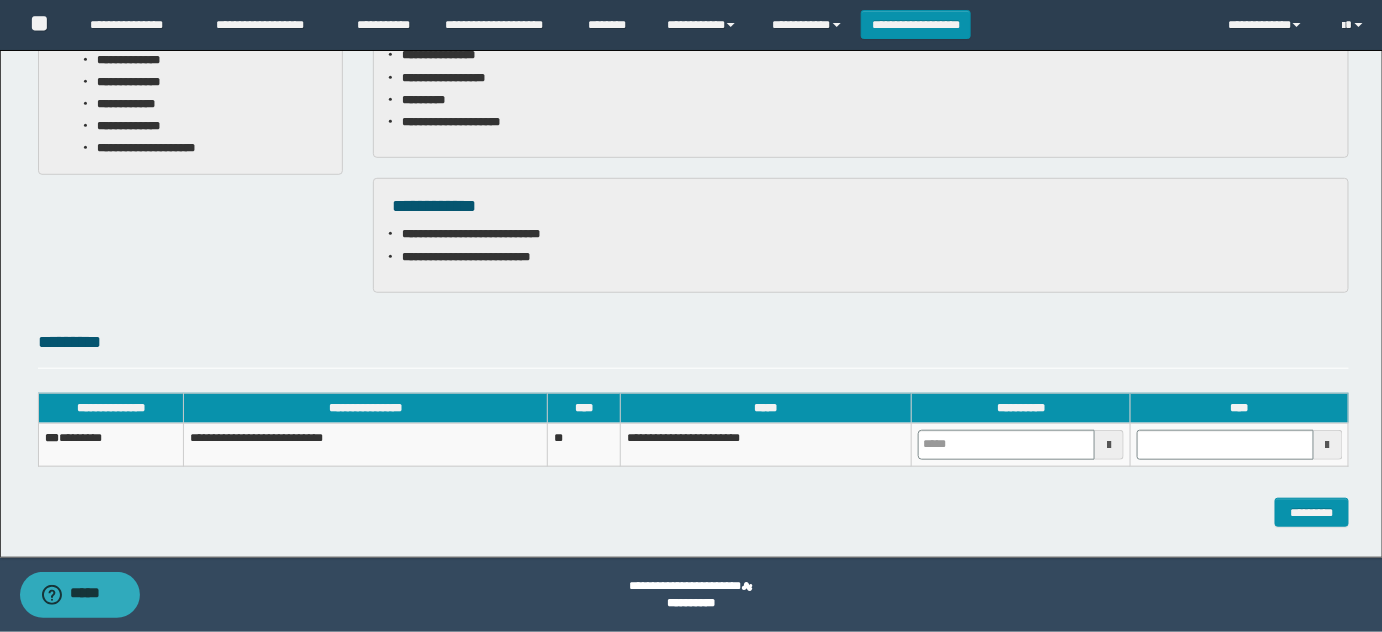 click on "**********" at bounding box center (694, 430) 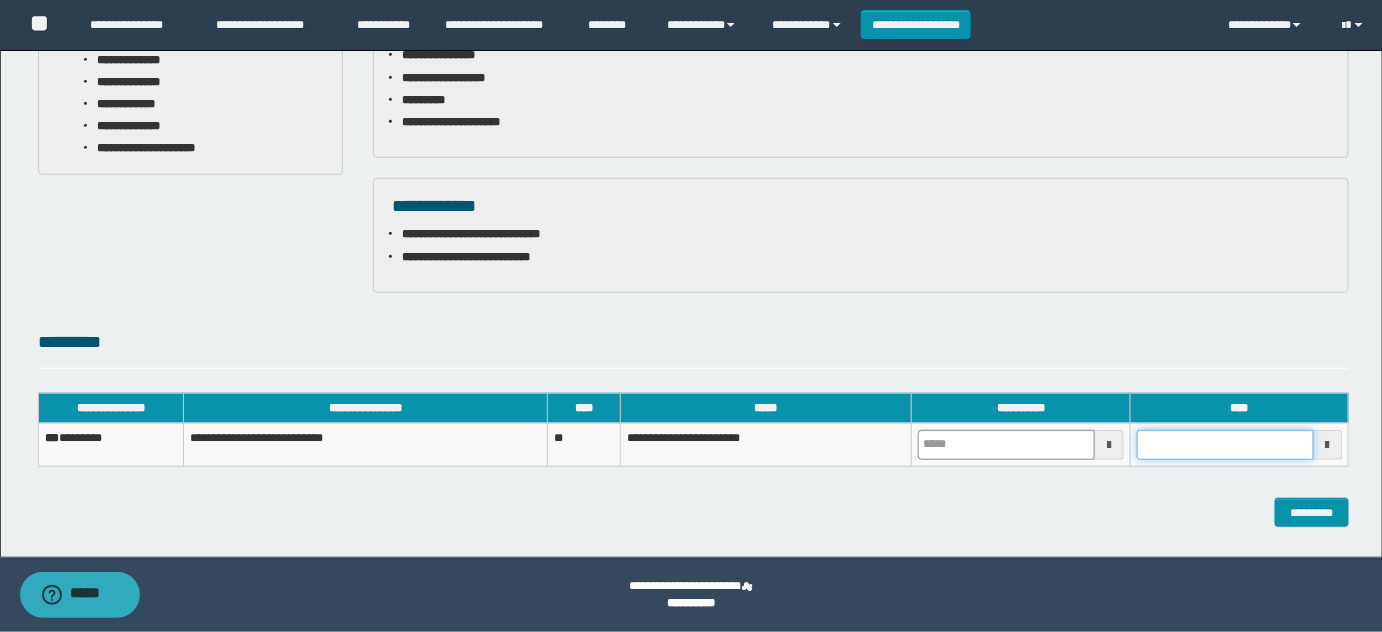 click at bounding box center (1225, 445) 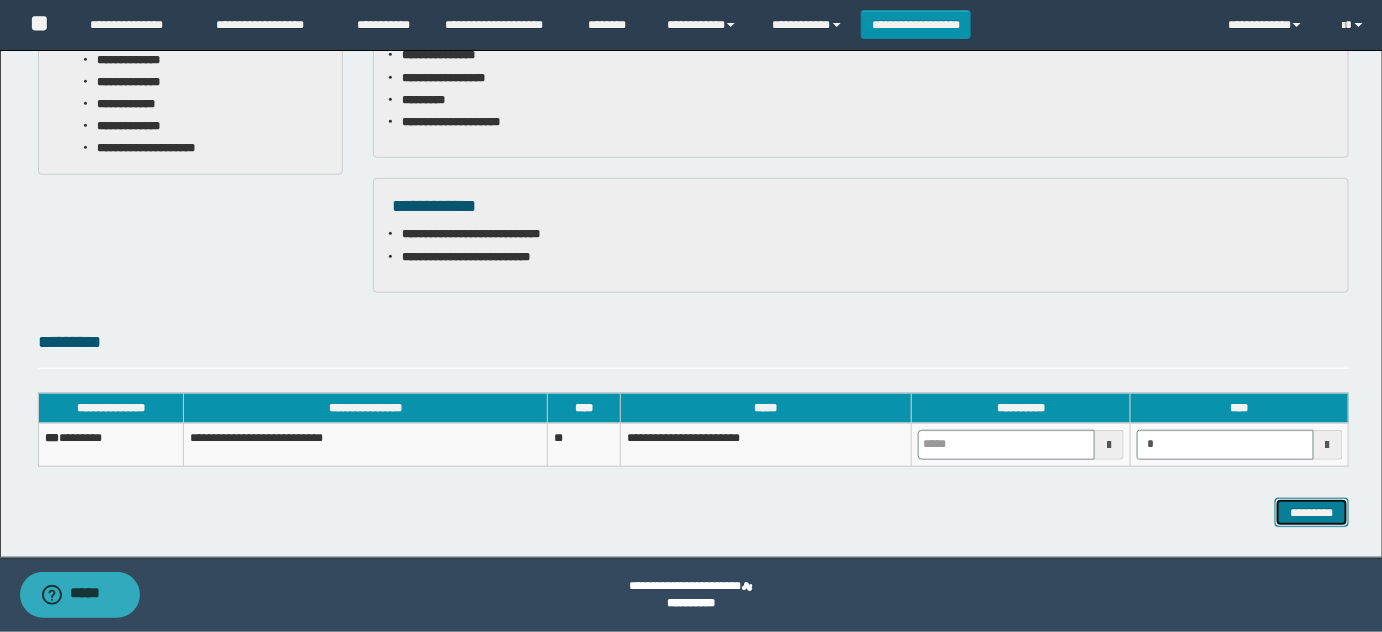 type on "*******" 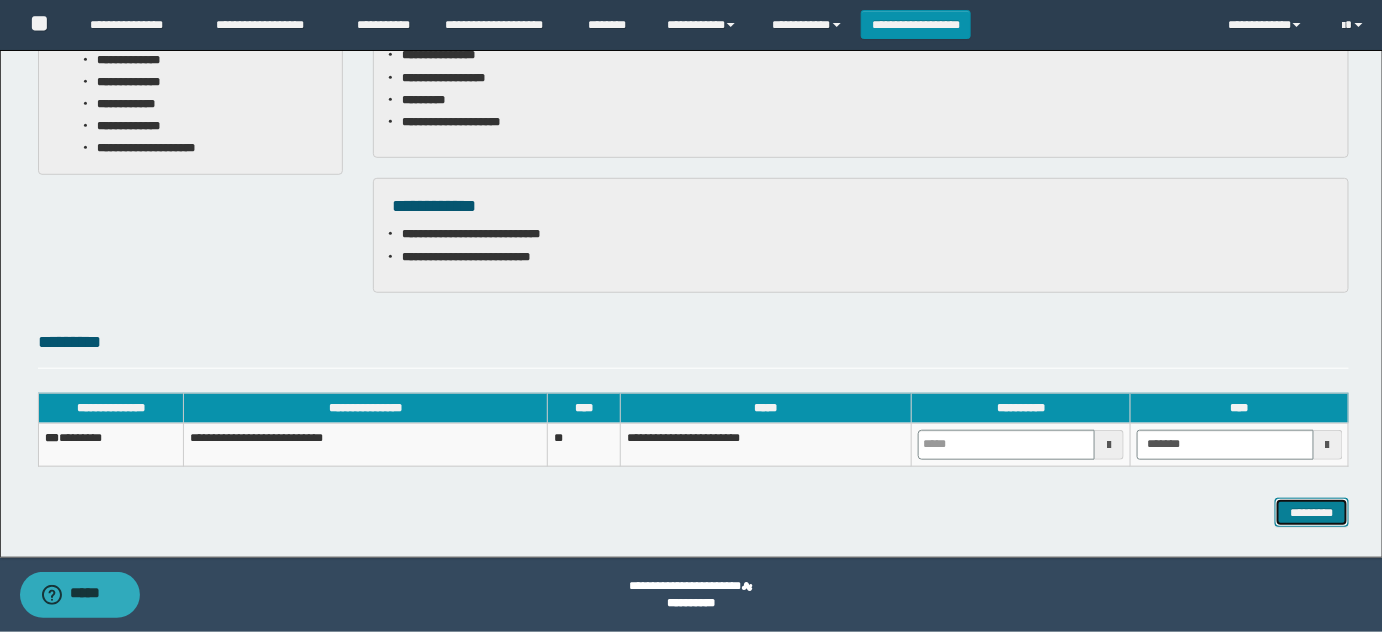click on "*********" at bounding box center (1312, 512) 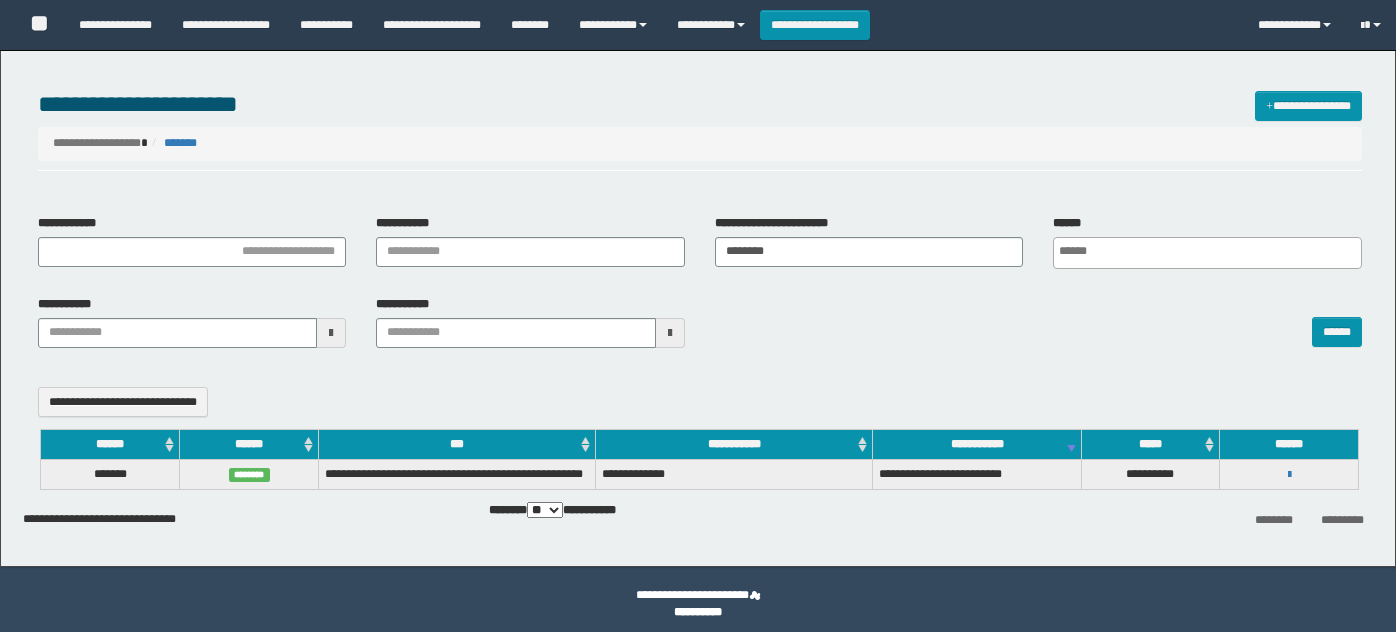 select 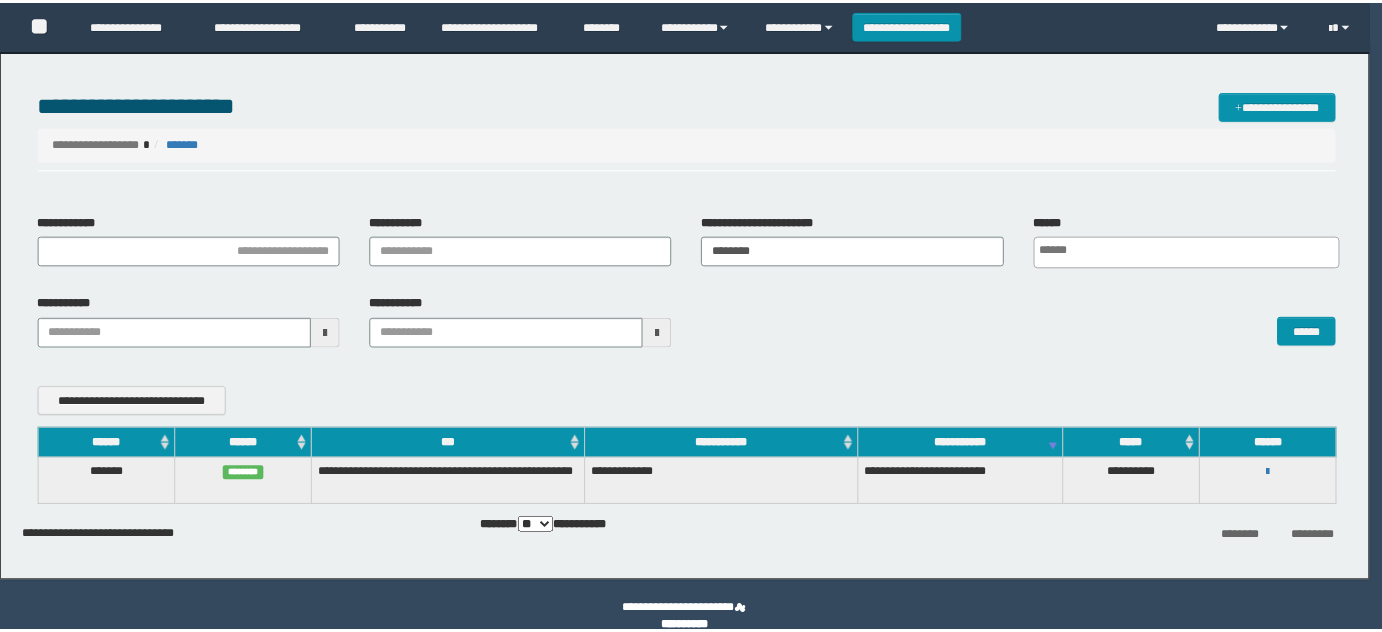 scroll, scrollTop: 0, scrollLeft: 0, axis: both 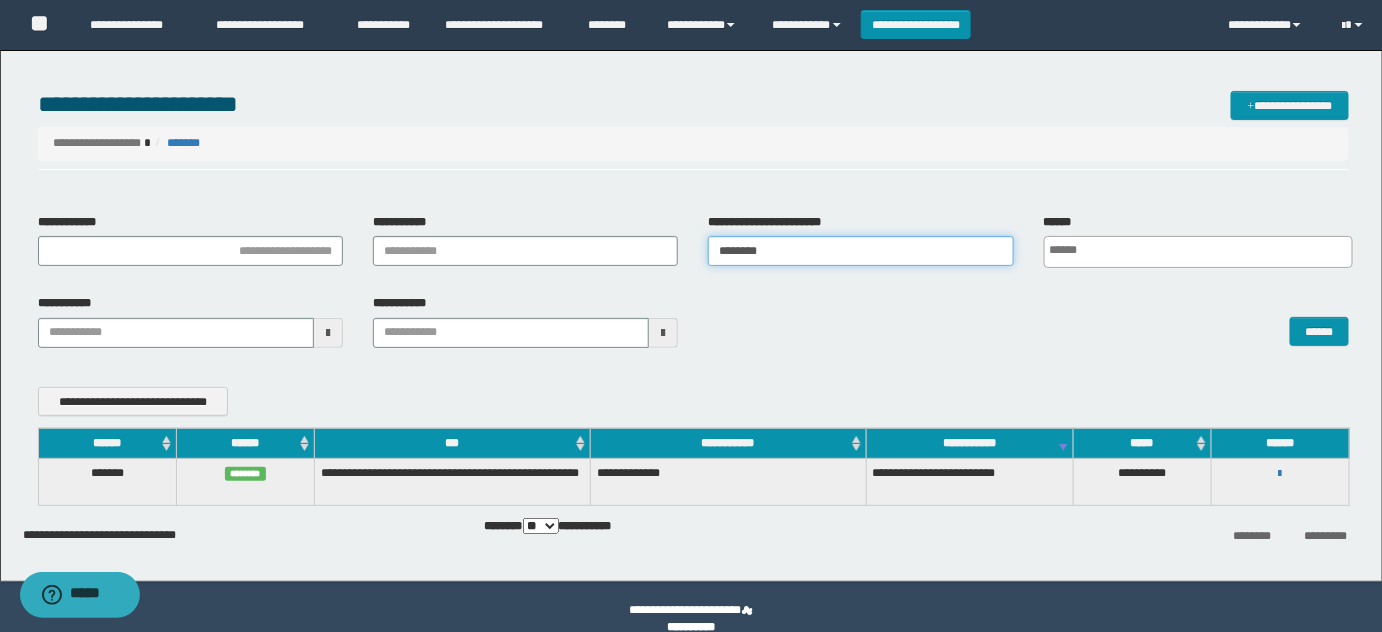 drag, startPoint x: 840, startPoint y: 260, endPoint x: 461, endPoint y: 284, distance: 379.75912 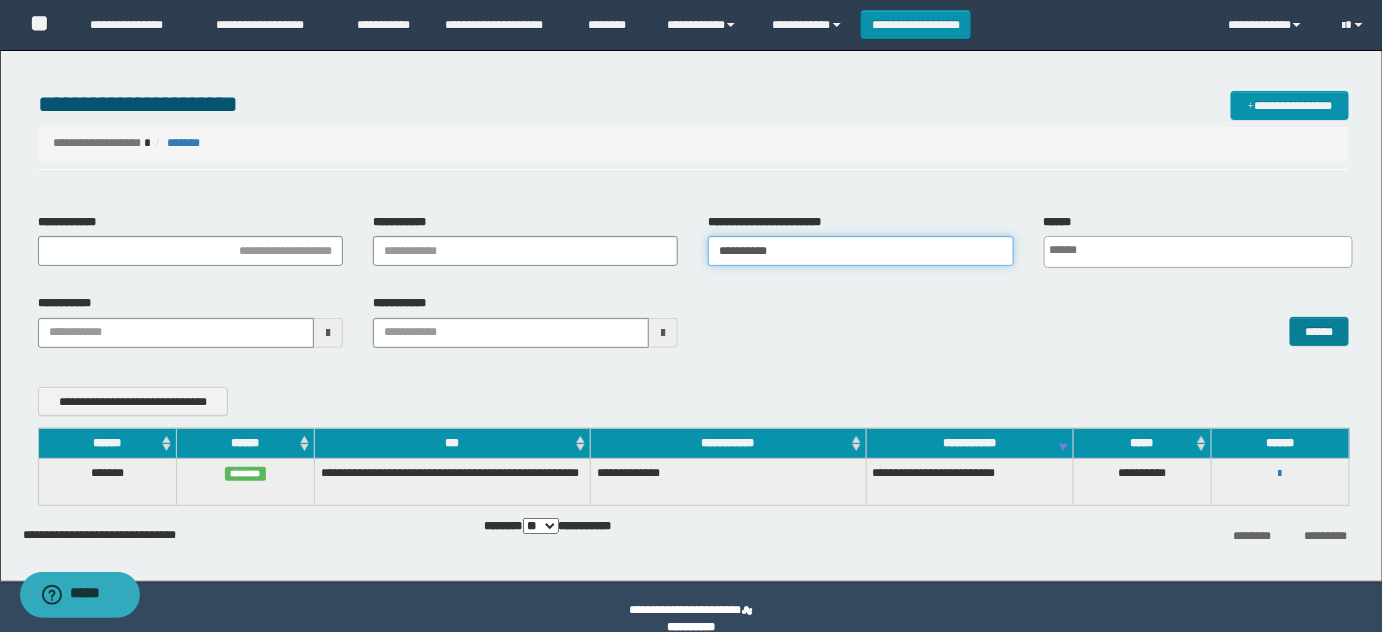 type on "**********" 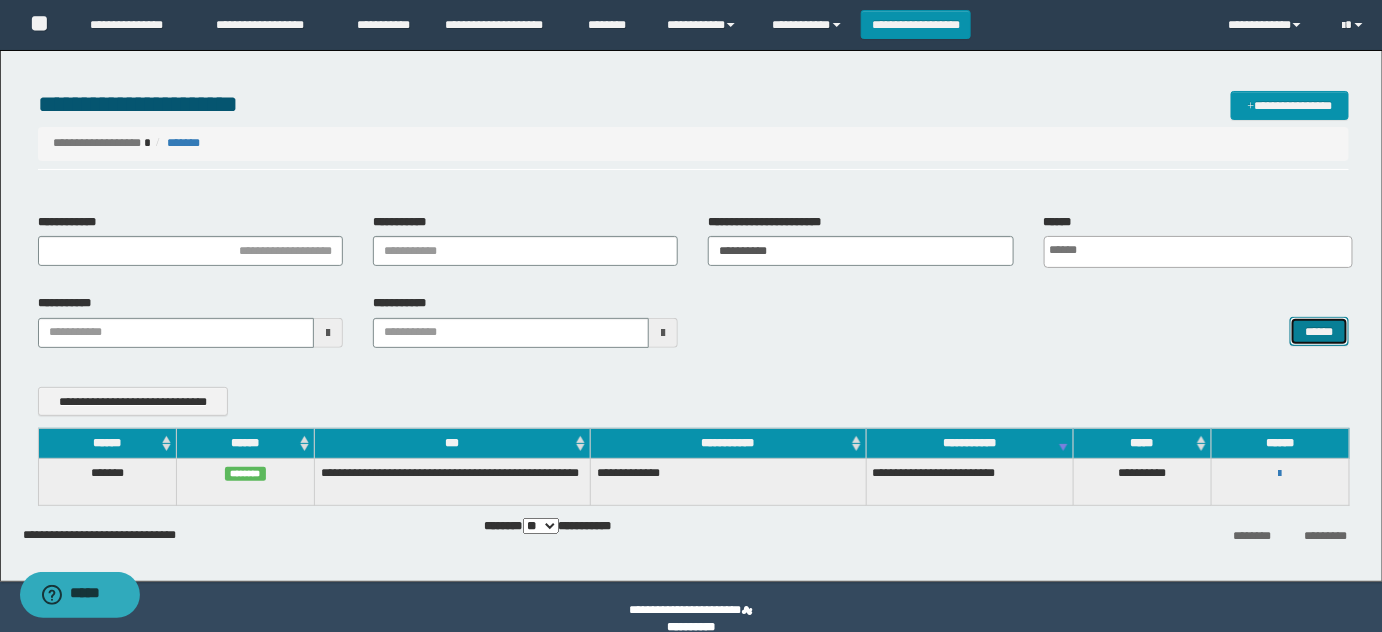 click on "******" at bounding box center (1319, 331) 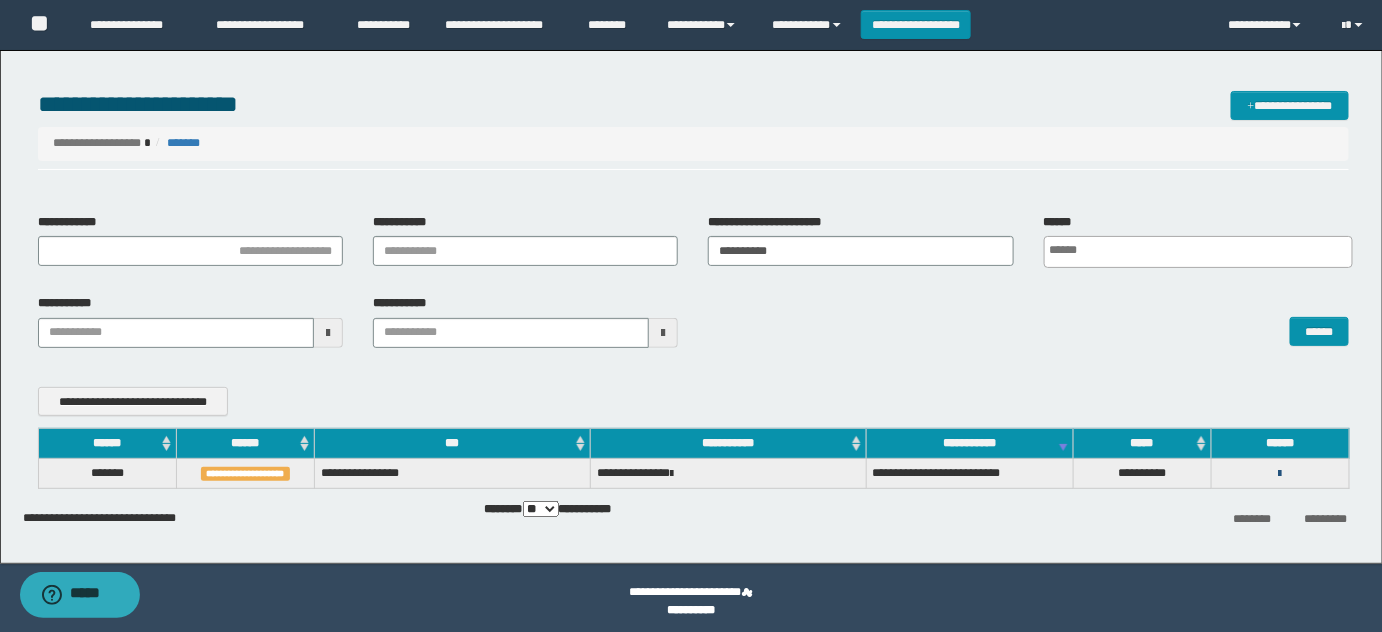 click at bounding box center [1280, 474] 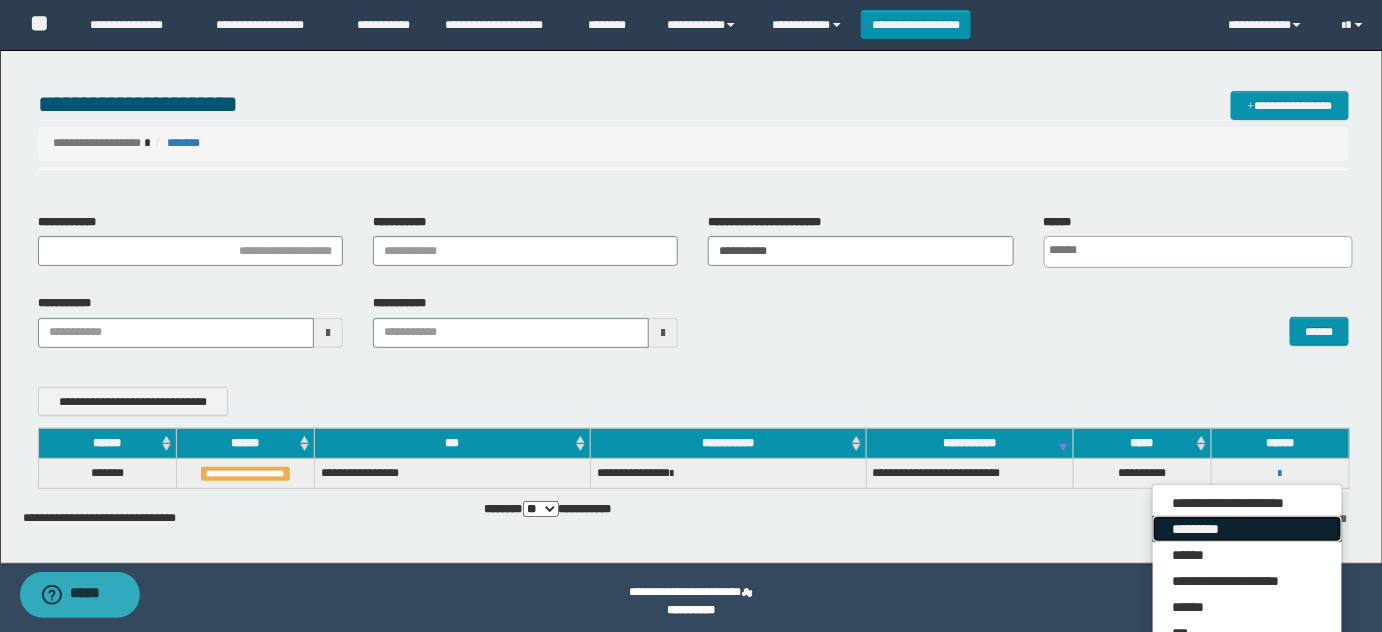 click on "*********" at bounding box center [1247, 529] 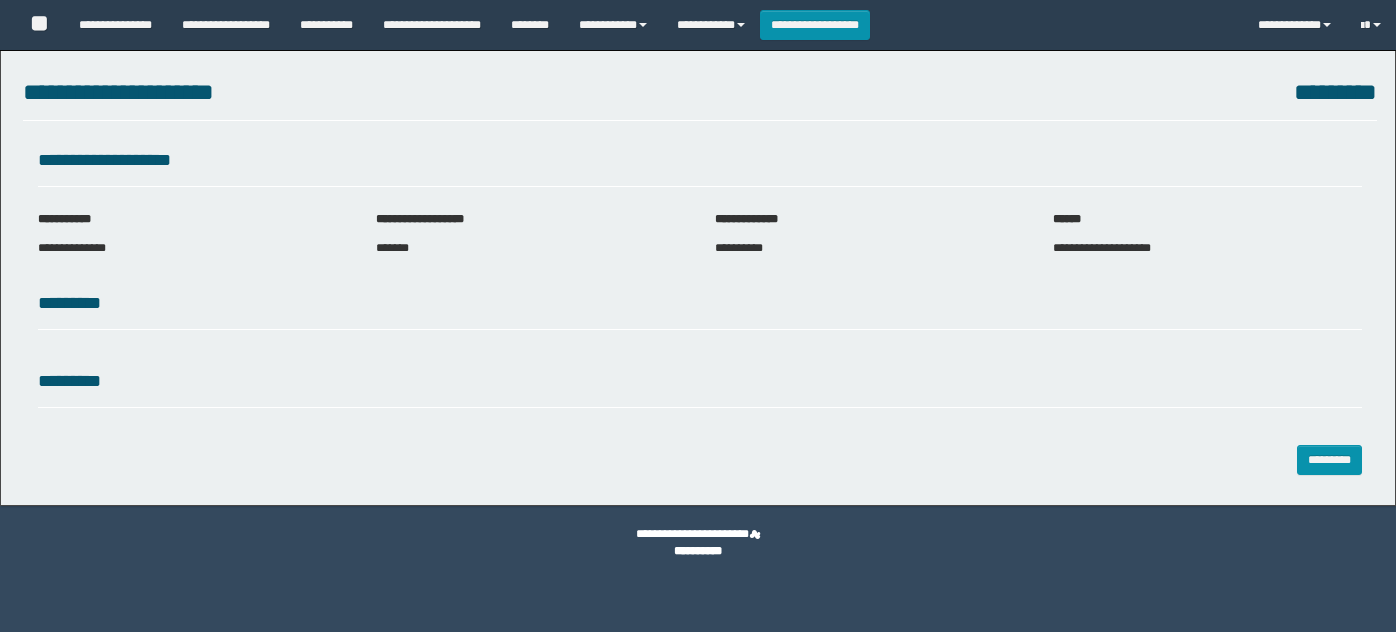 scroll, scrollTop: 0, scrollLeft: 0, axis: both 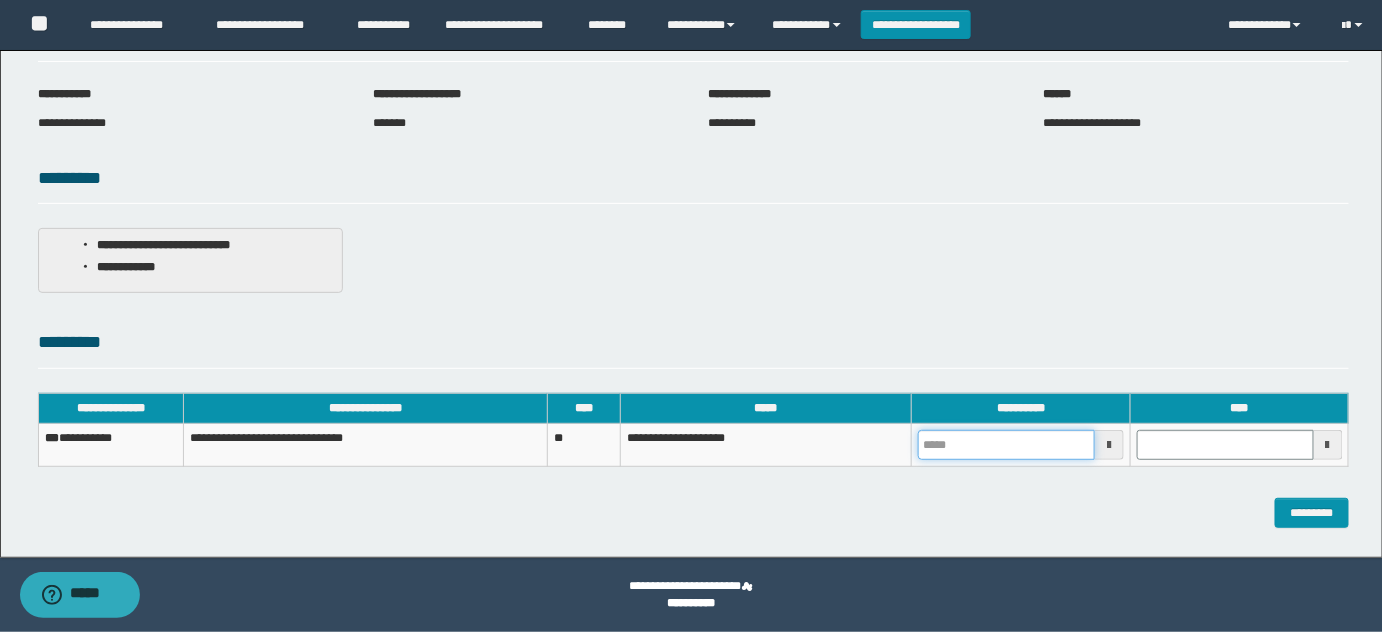 click at bounding box center [1006, 445] 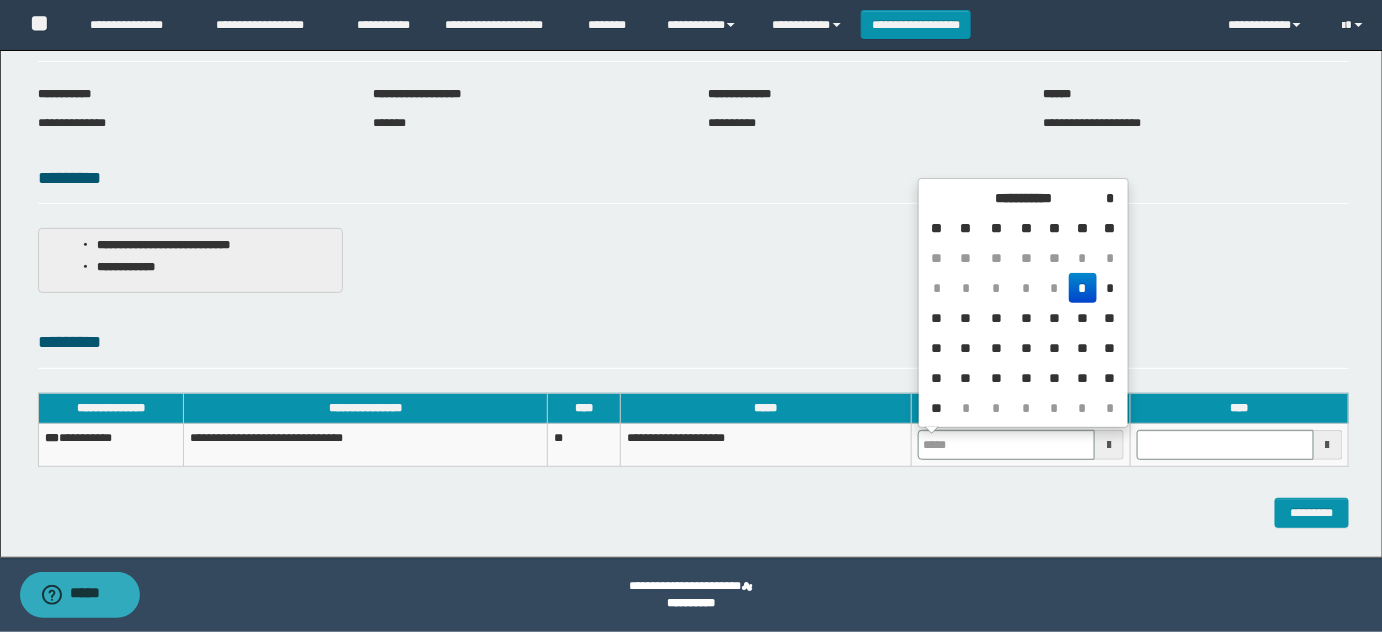 click on "*" at bounding box center [1083, 288] 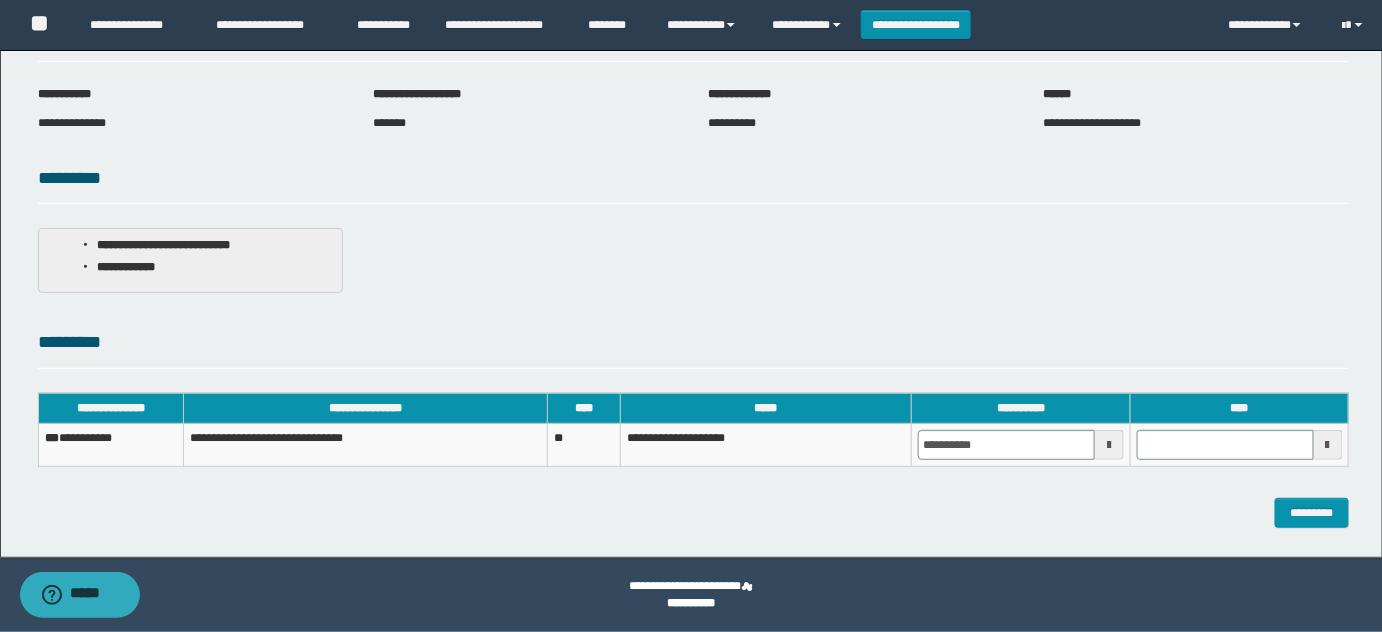 click at bounding box center (1239, 445) 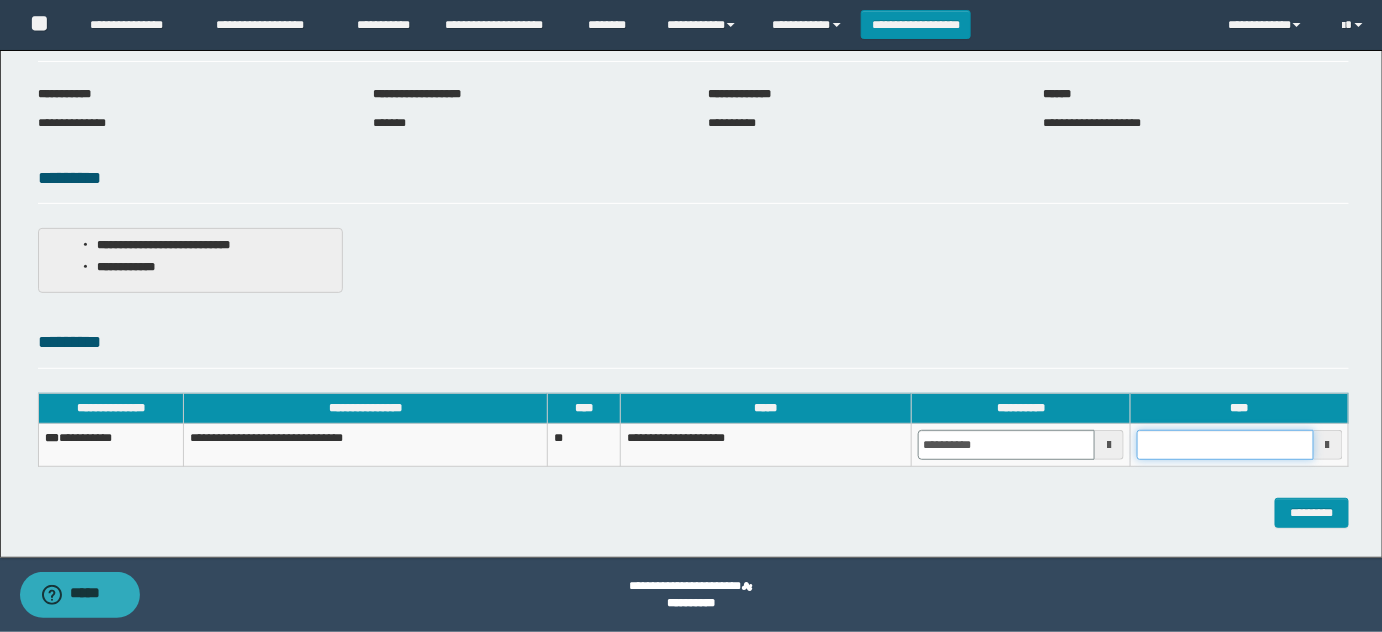 click at bounding box center [1225, 445] 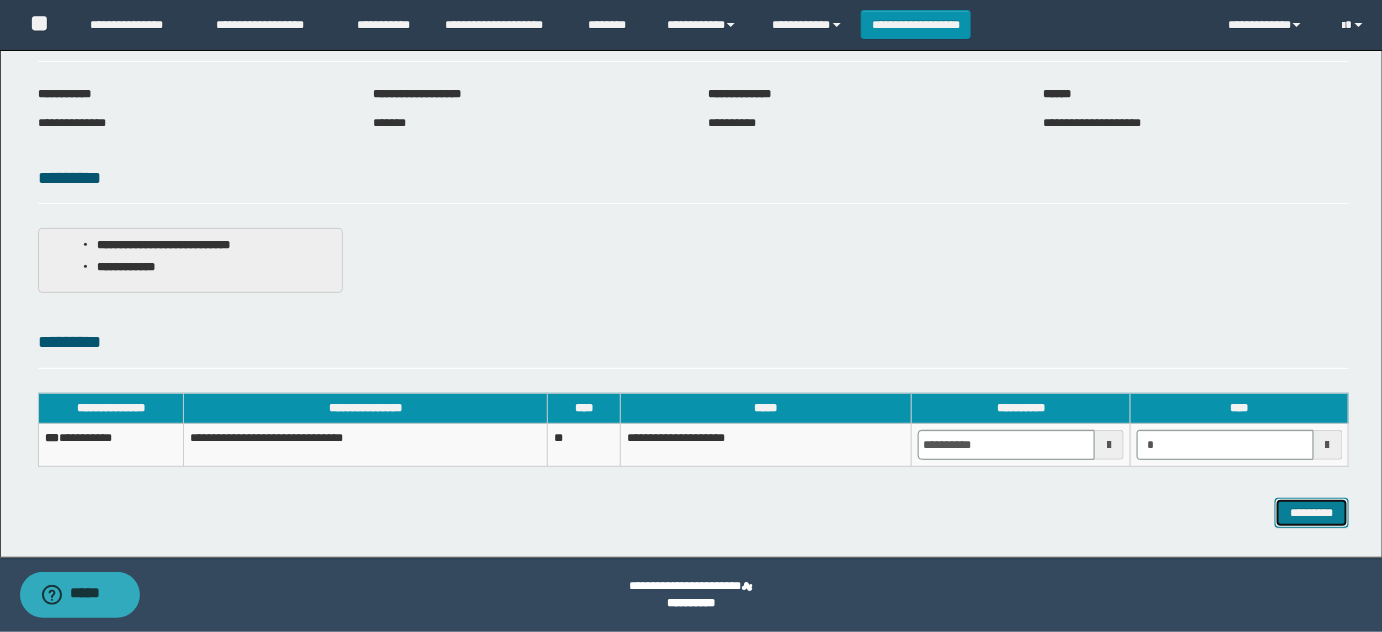 type on "*******" 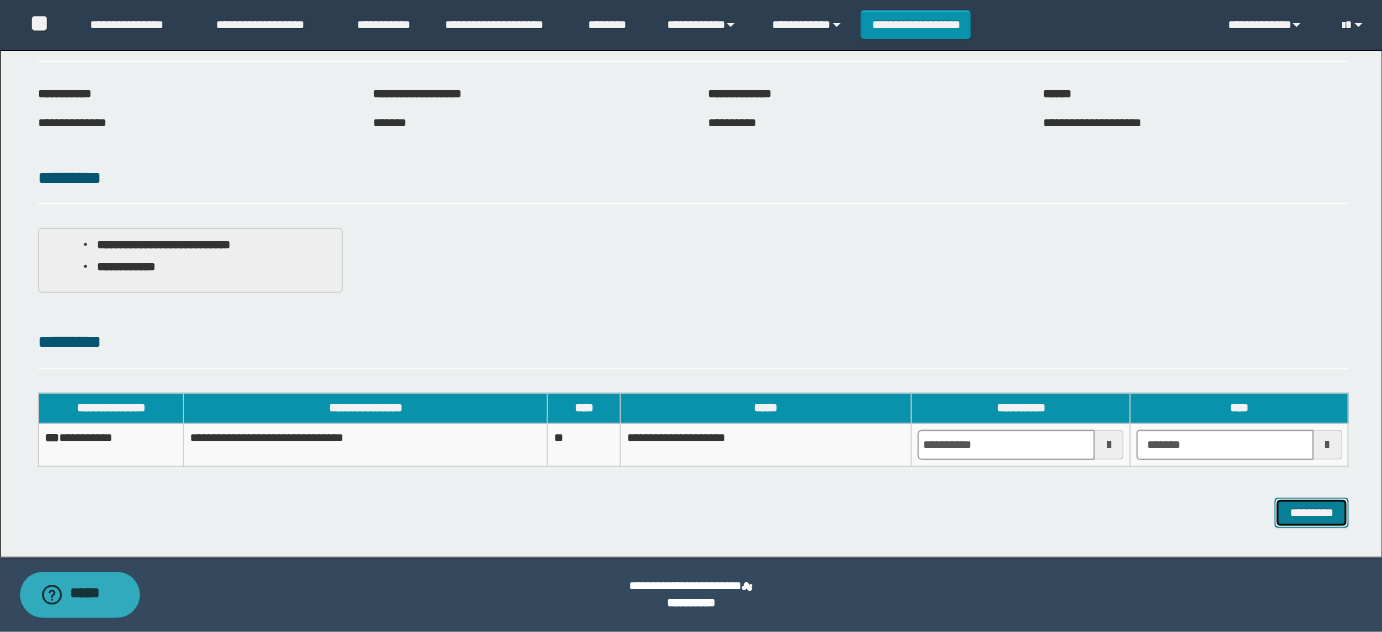 click on "*********" at bounding box center (1312, 512) 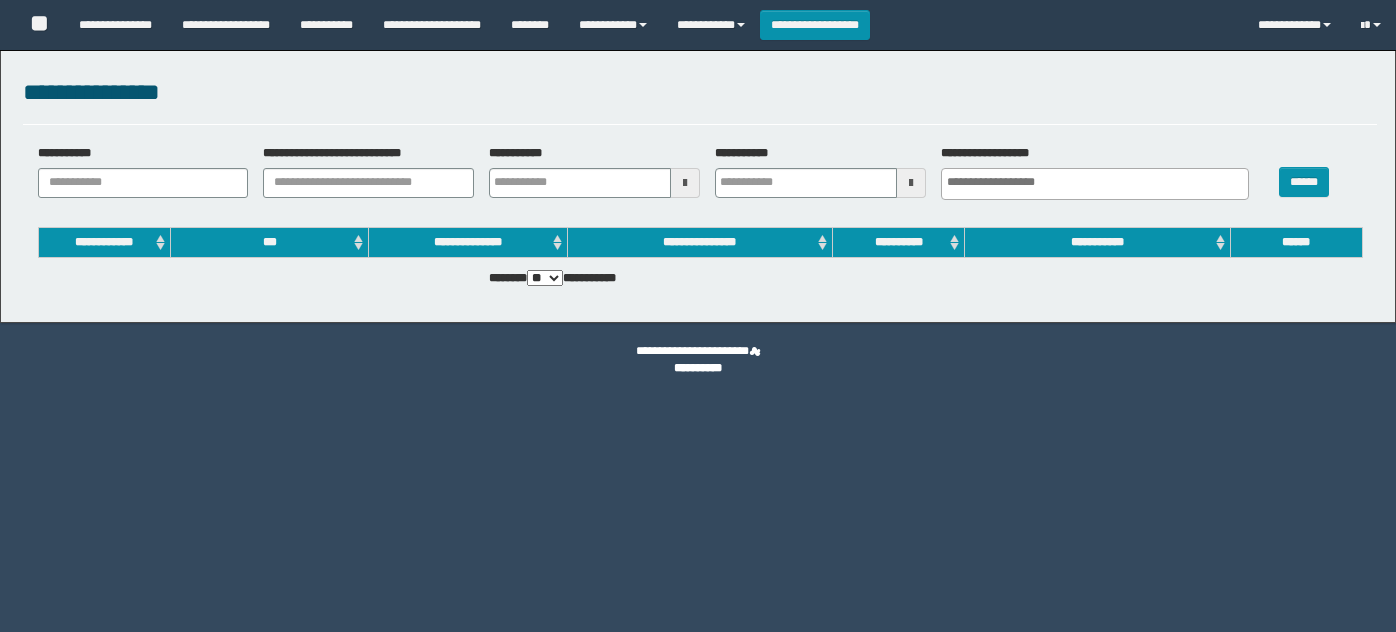 select 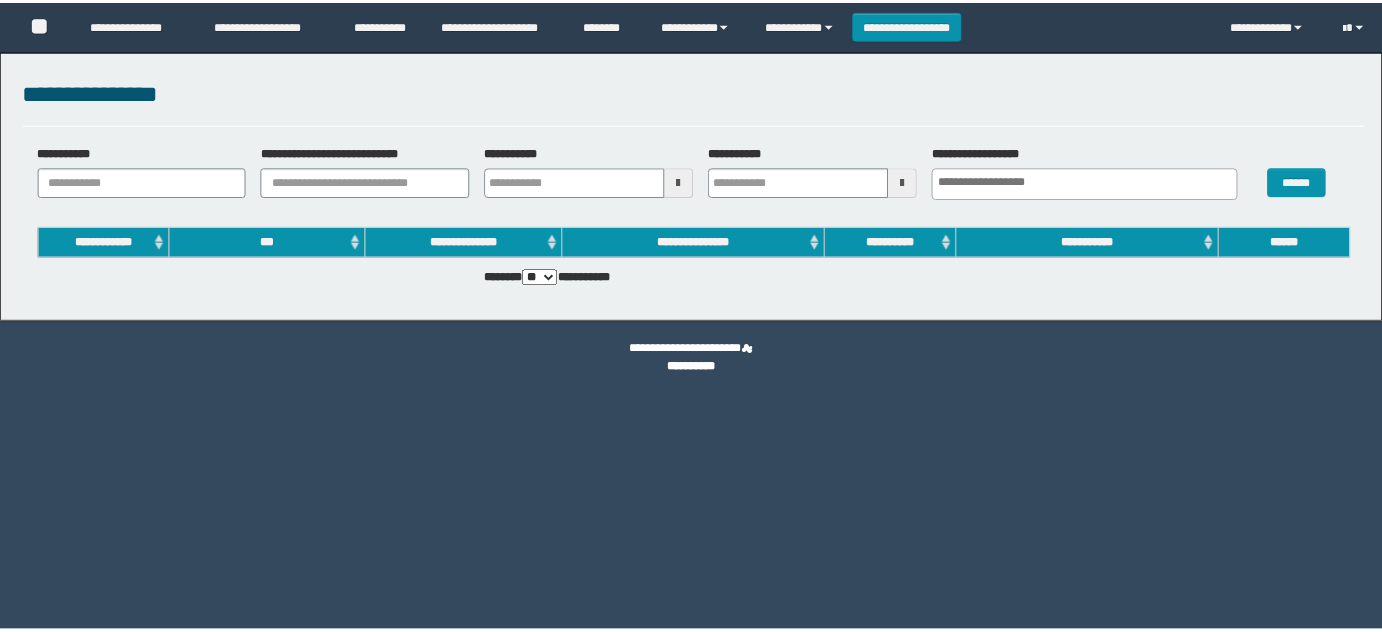 scroll, scrollTop: 0, scrollLeft: 0, axis: both 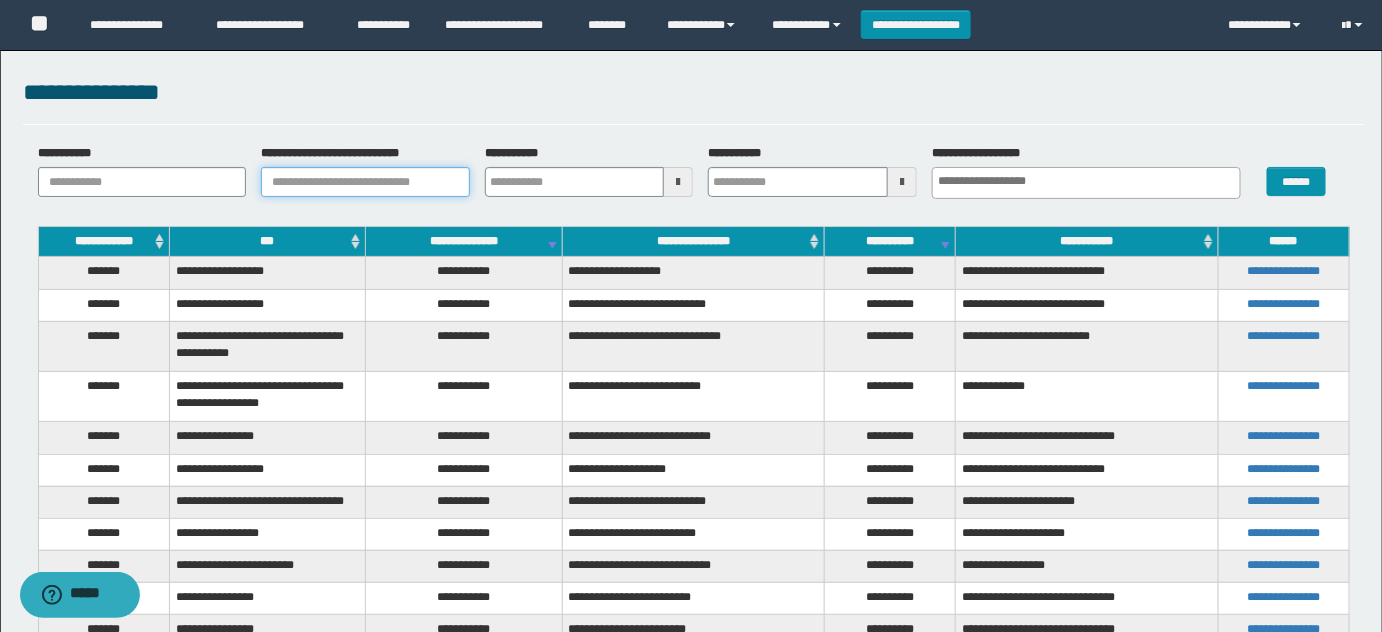 drag, startPoint x: 342, startPoint y: 174, endPoint x: 851, endPoint y: 174, distance: 509 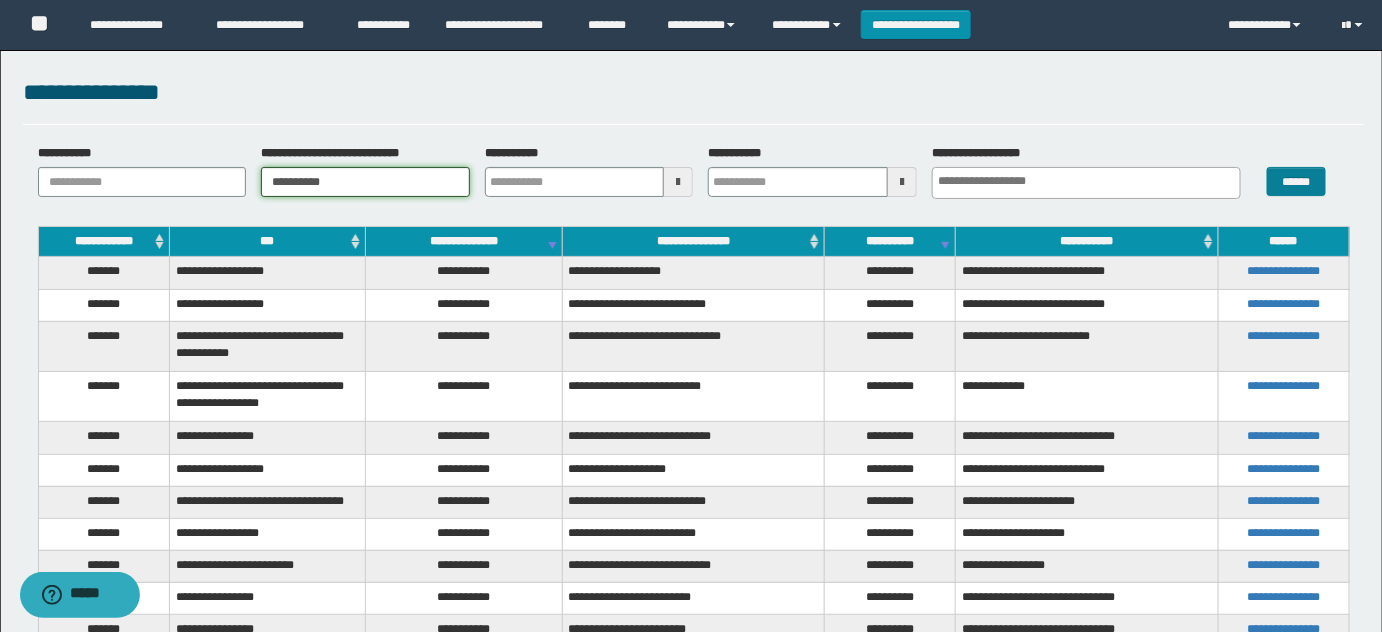 type on "**********" 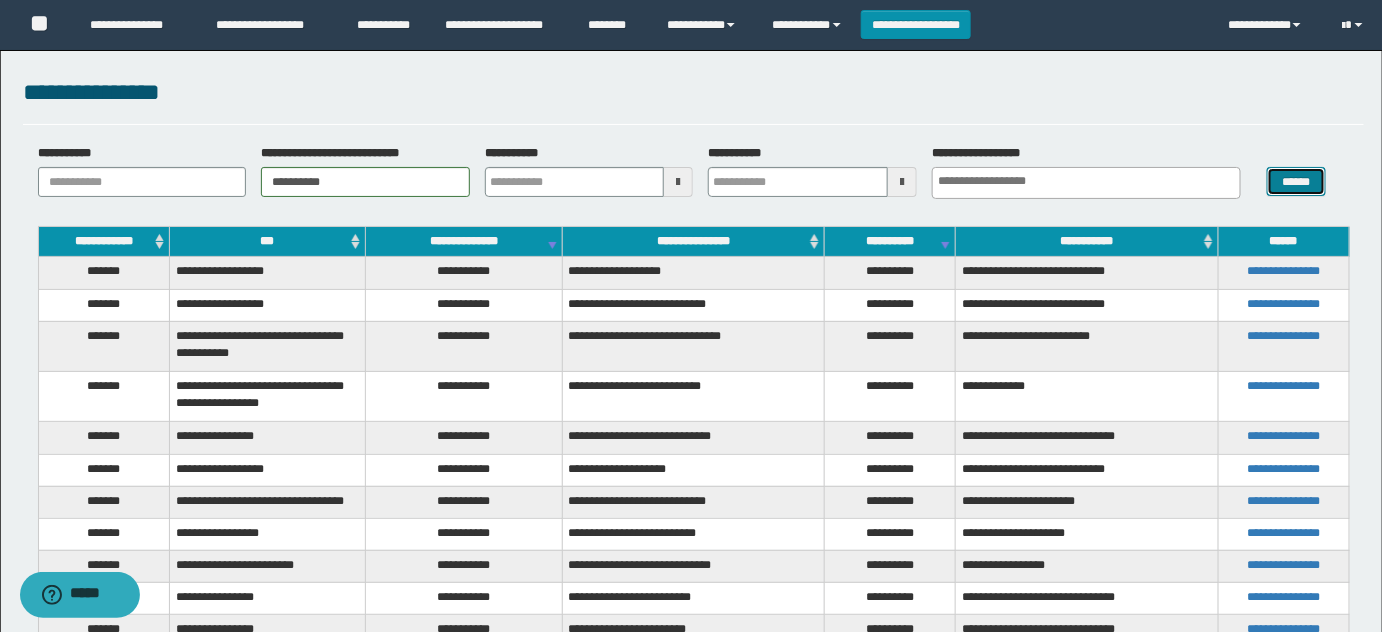 click on "******" at bounding box center [1296, 181] 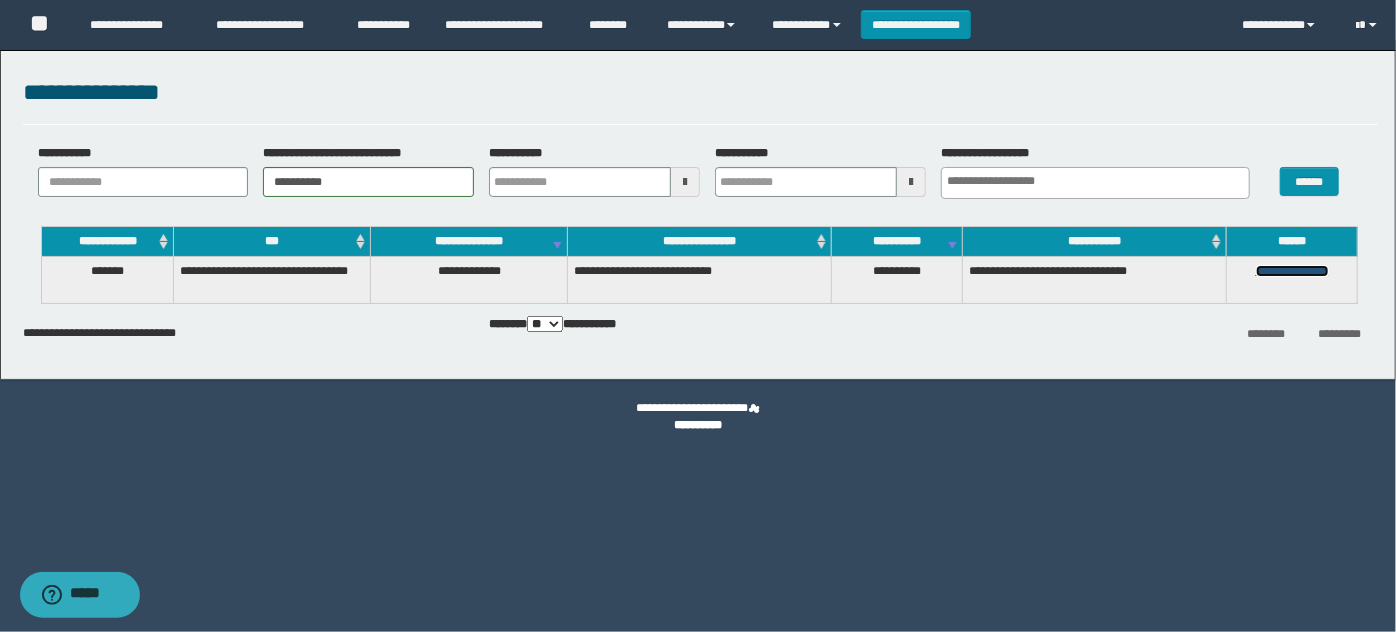 click on "**********" at bounding box center (1292, 271) 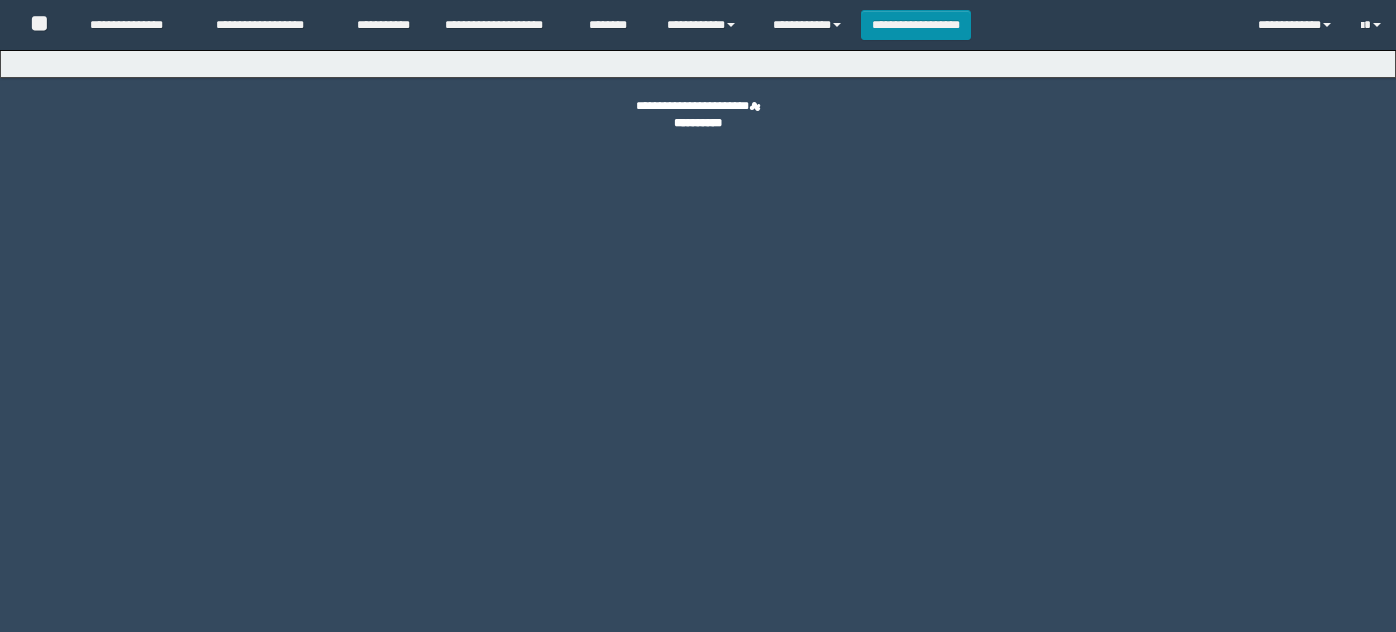 scroll, scrollTop: 0, scrollLeft: 0, axis: both 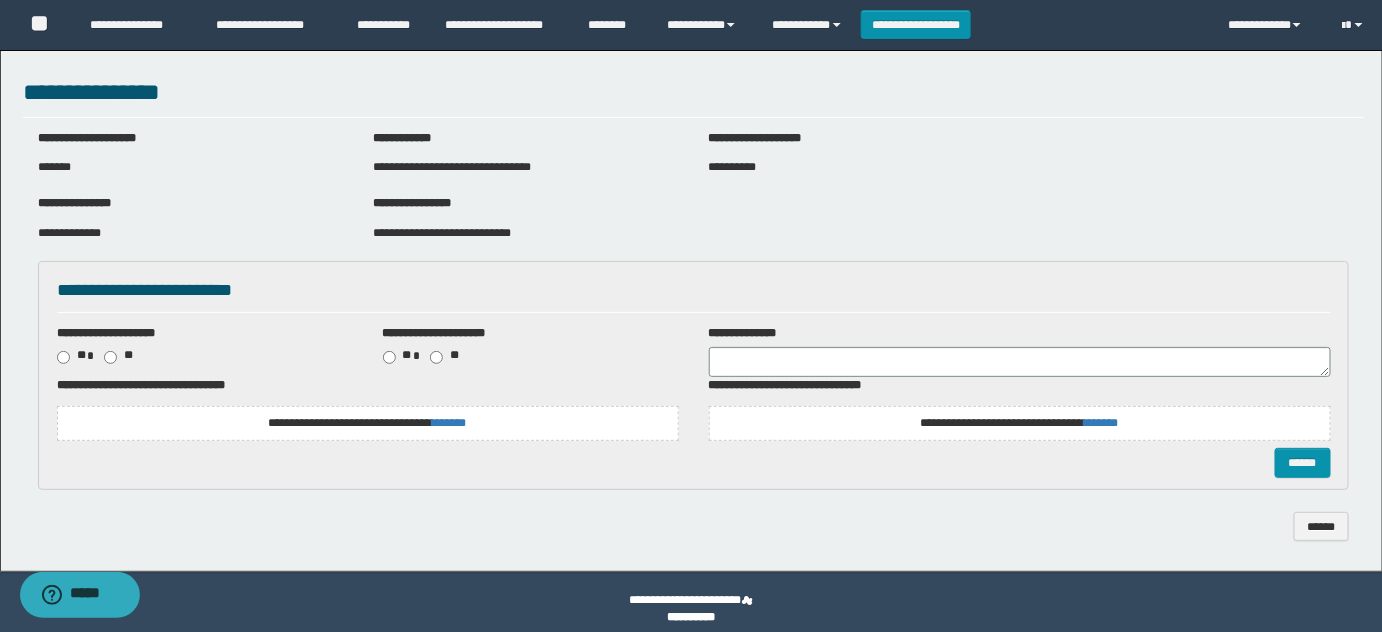 click on "**********" at bounding box center [525, 233] 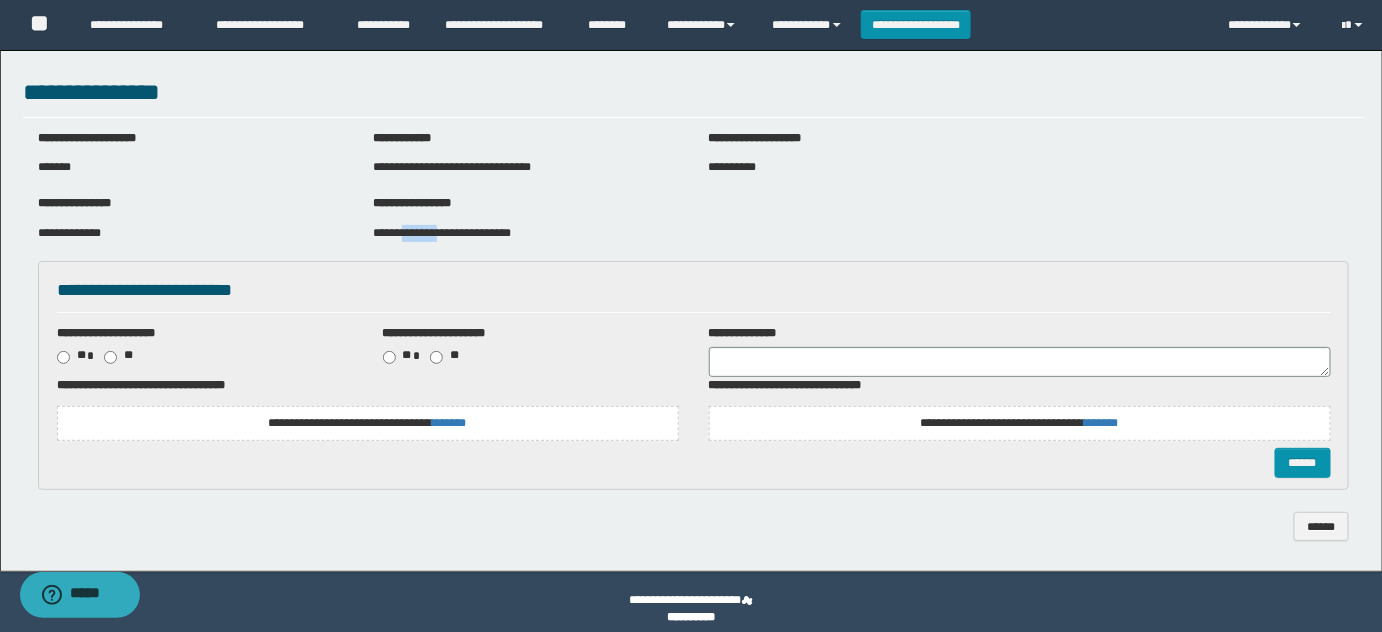 click on "**********" at bounding box center [525, 233] 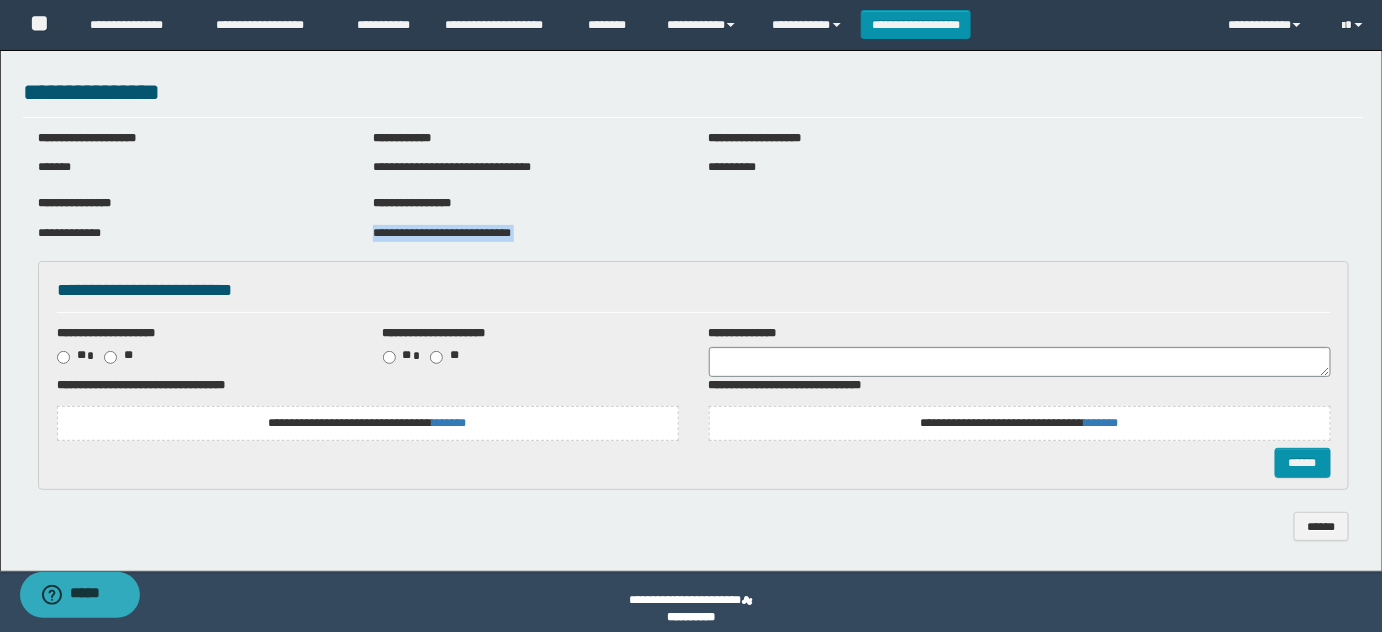 click on "**********" at bounding box center (525, 233) 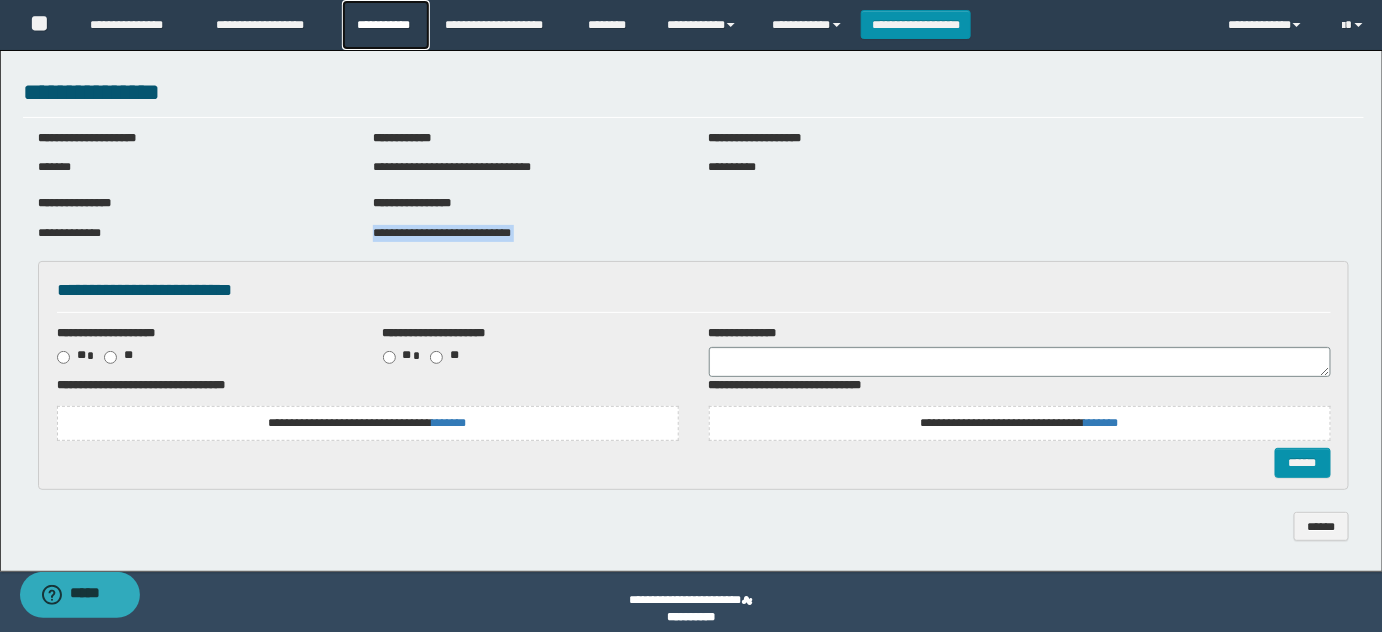 click on "**********" at bounding box center [386, 25] 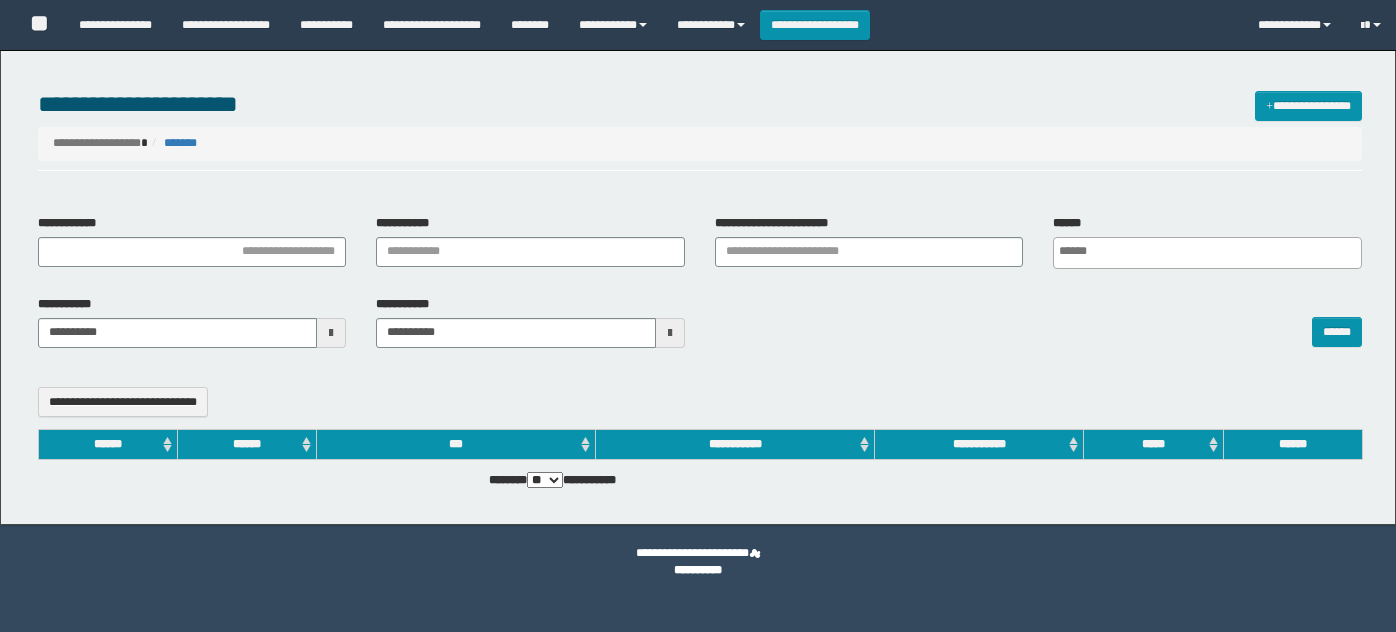 select 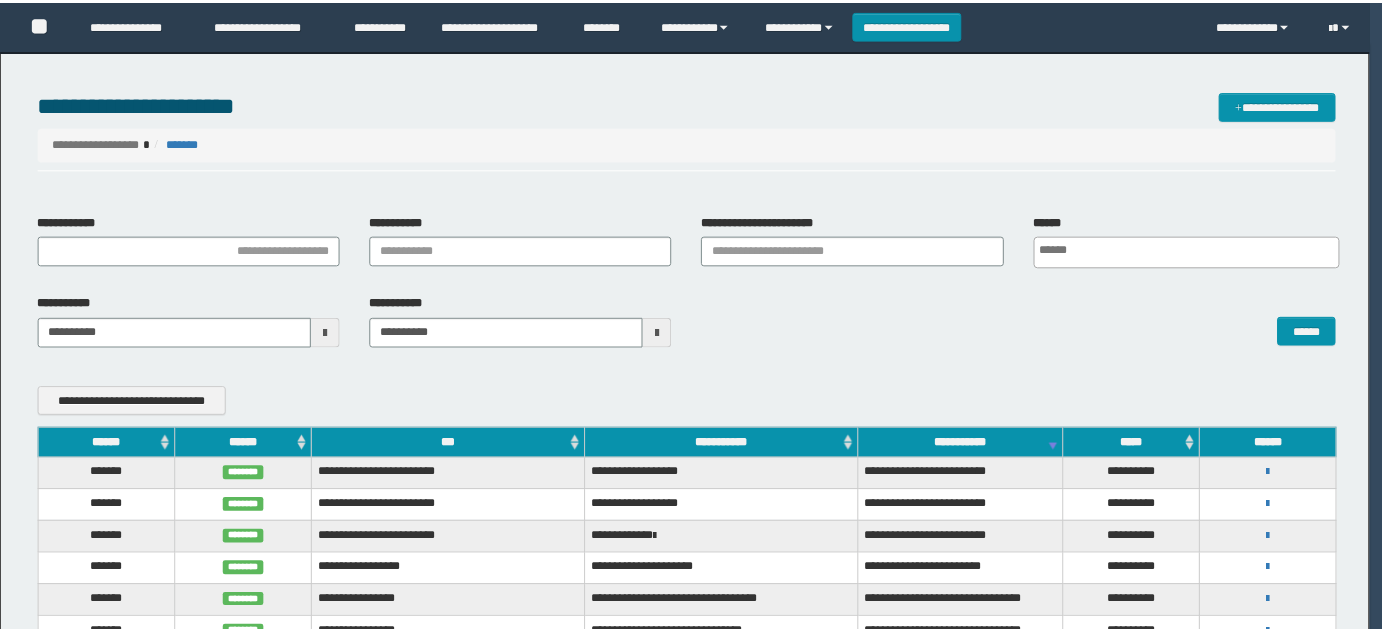 scroll, scrollTop: 0, scrollLeft: 0, axis: both 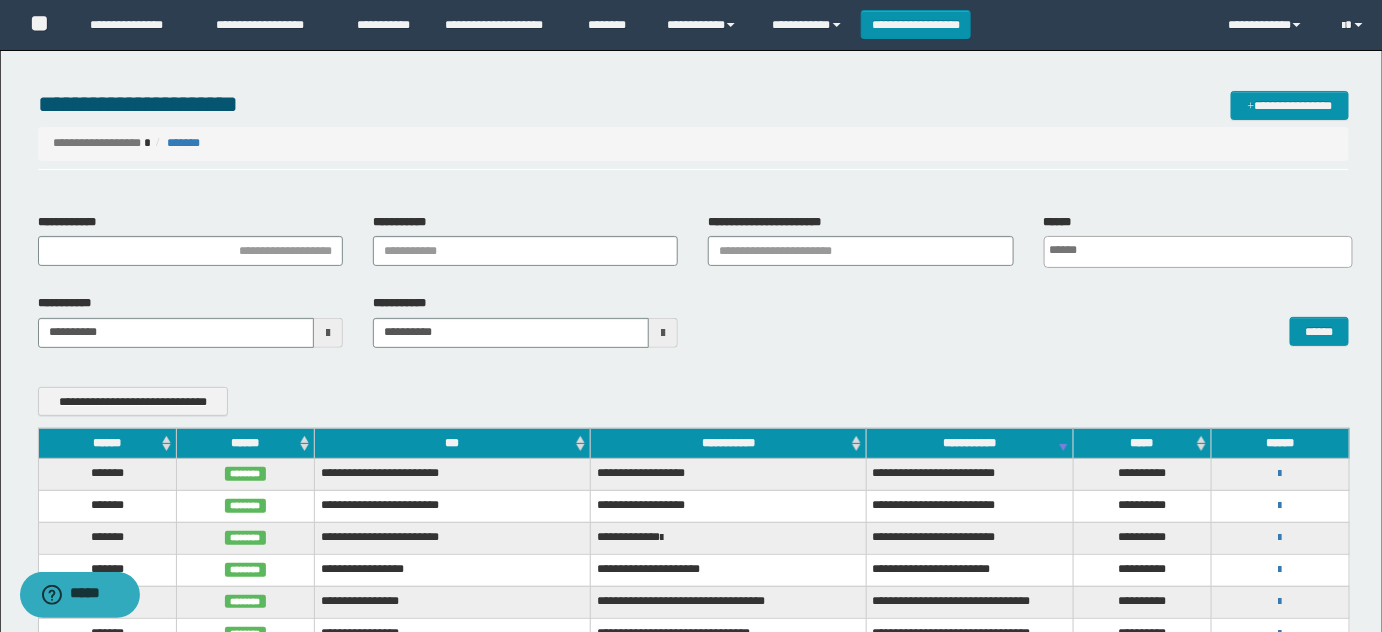 click on "**********" at bounding box center (860, 240) 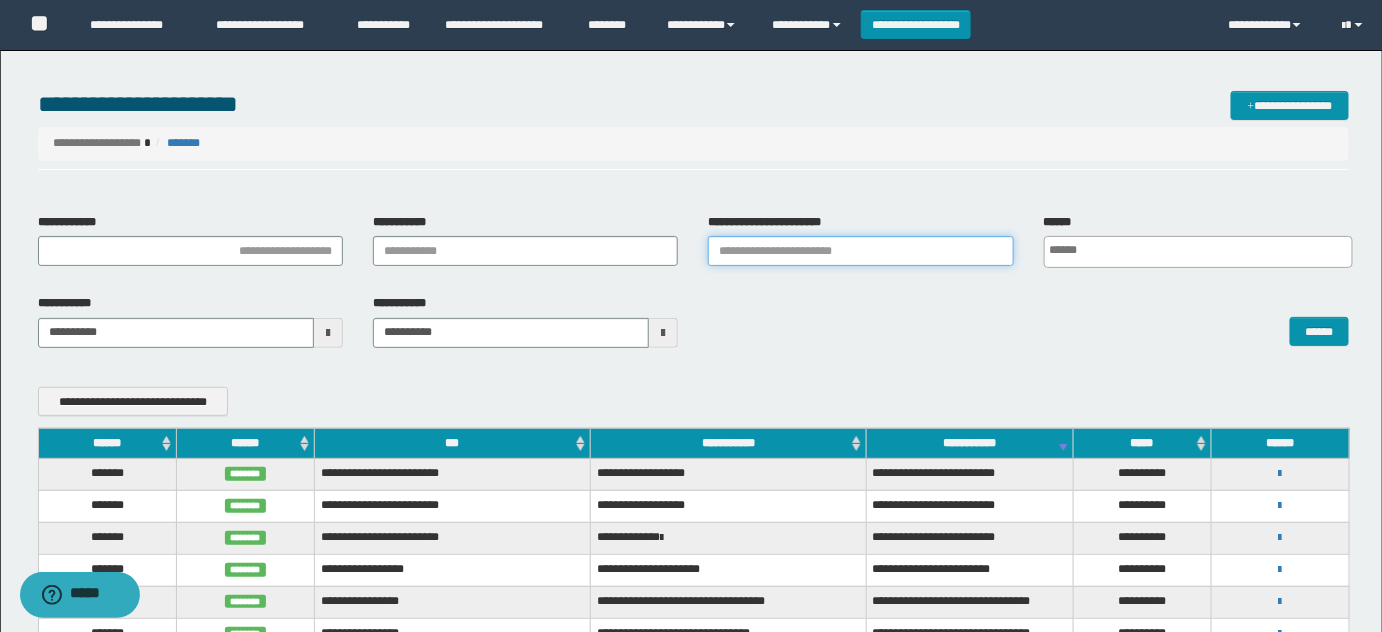 drag, startPoint x: 845, startPoint y: 249, endPoint x: 1240, endPoint y: 341, distance: 405.57245 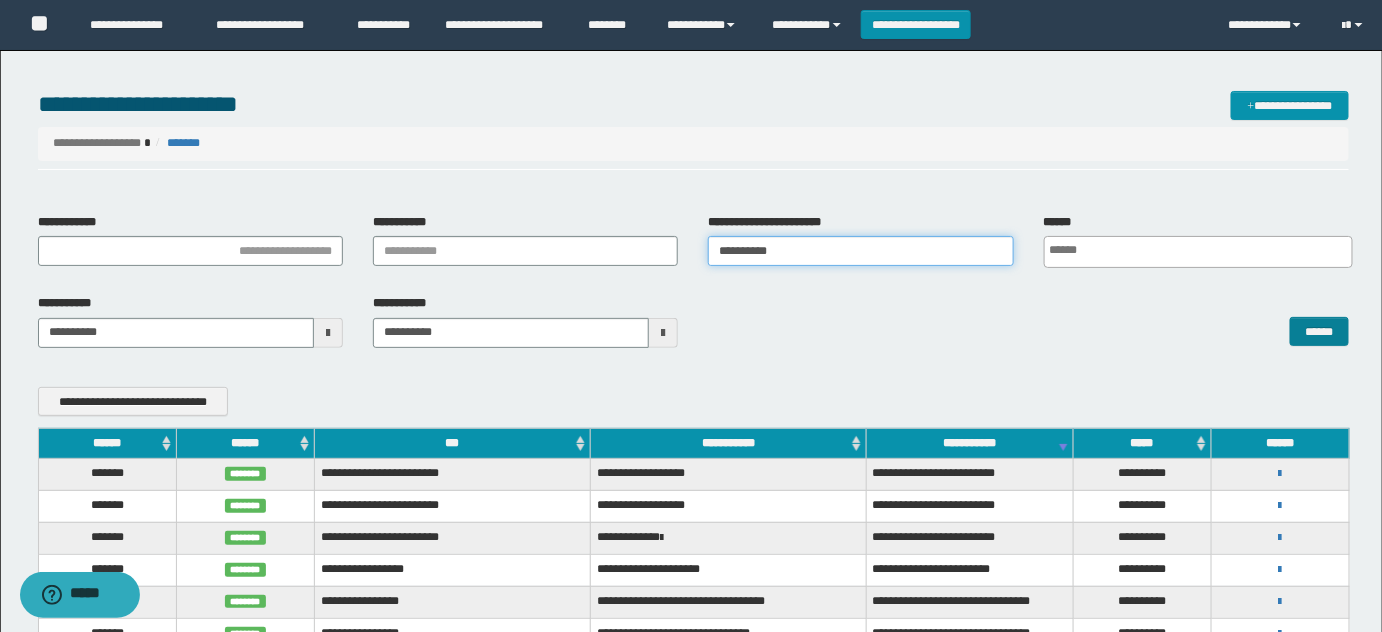 type on "**********" 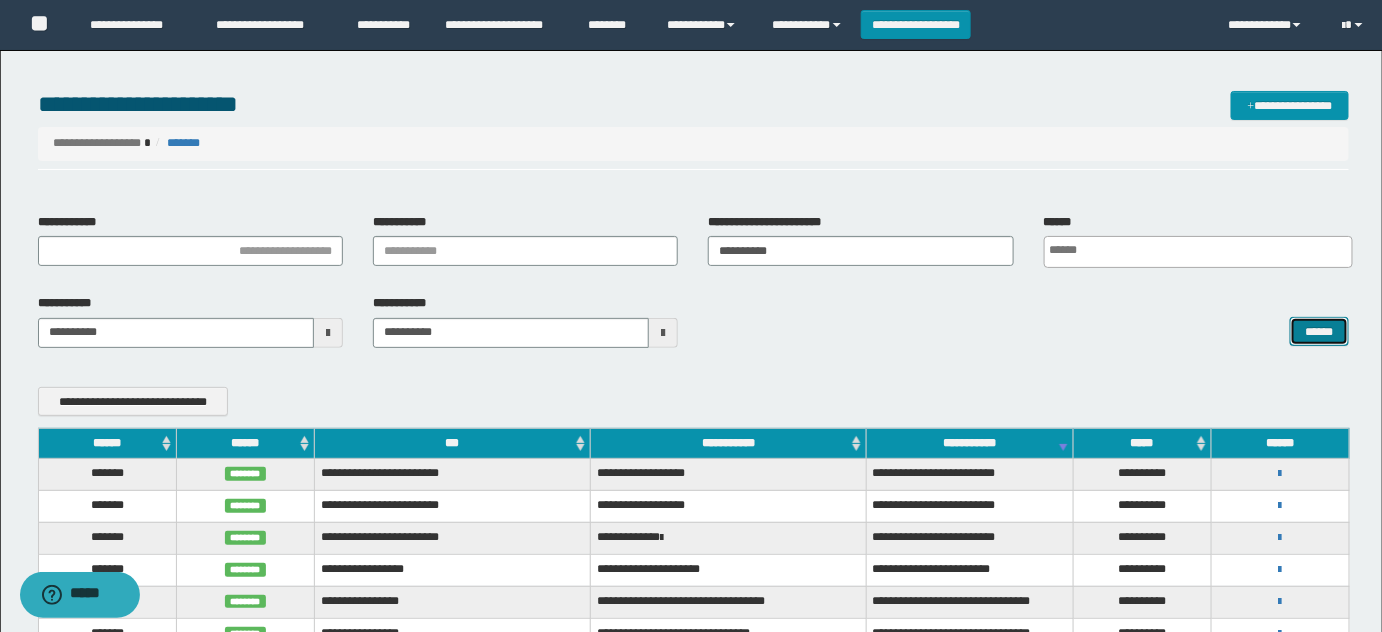 click on "******" at bounding box center [1319, 331] 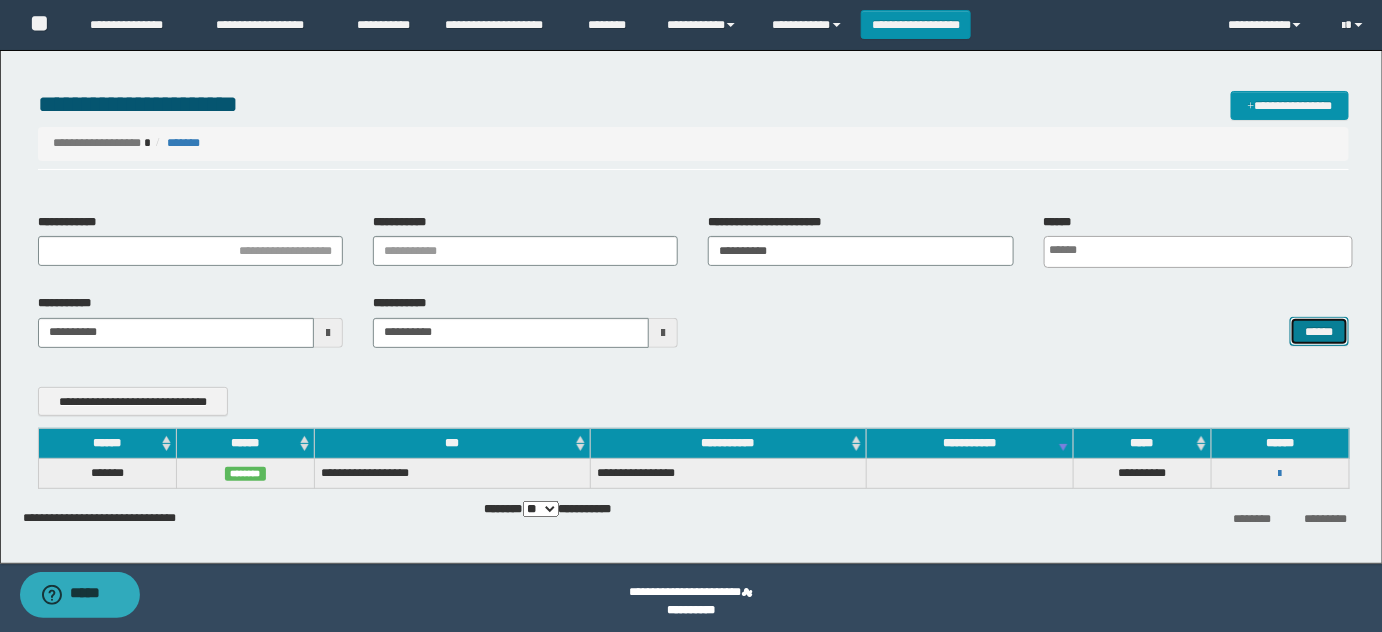 type 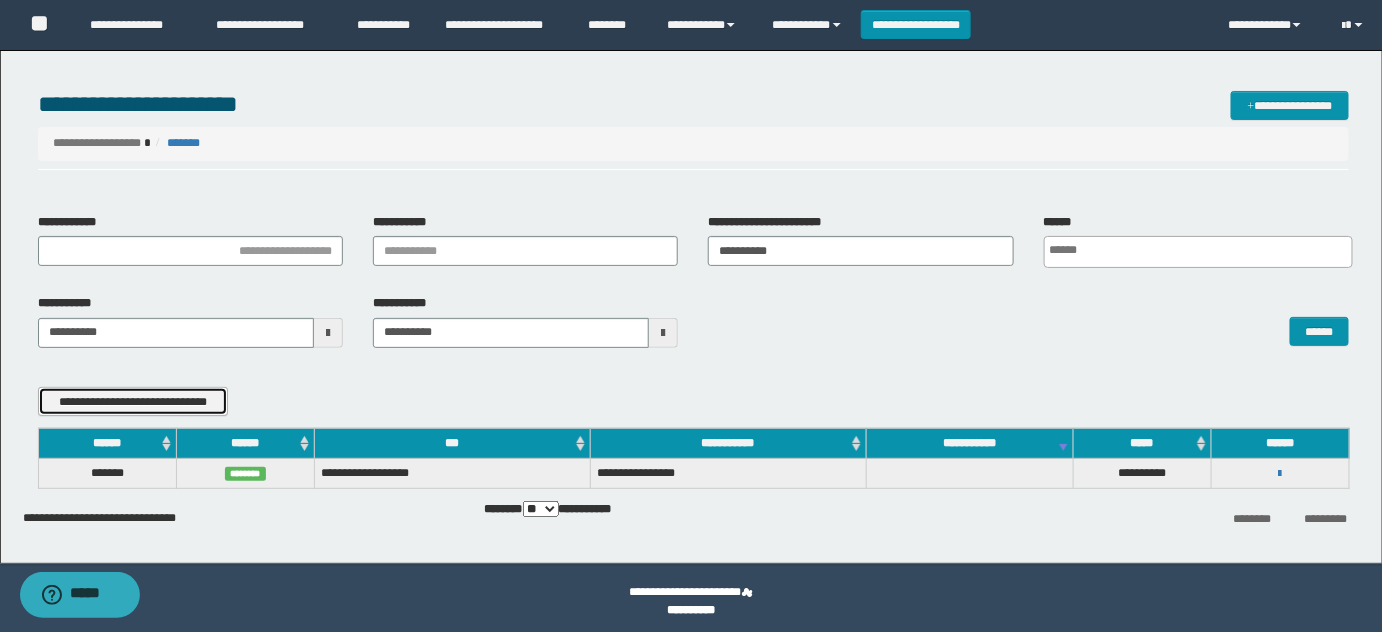 type 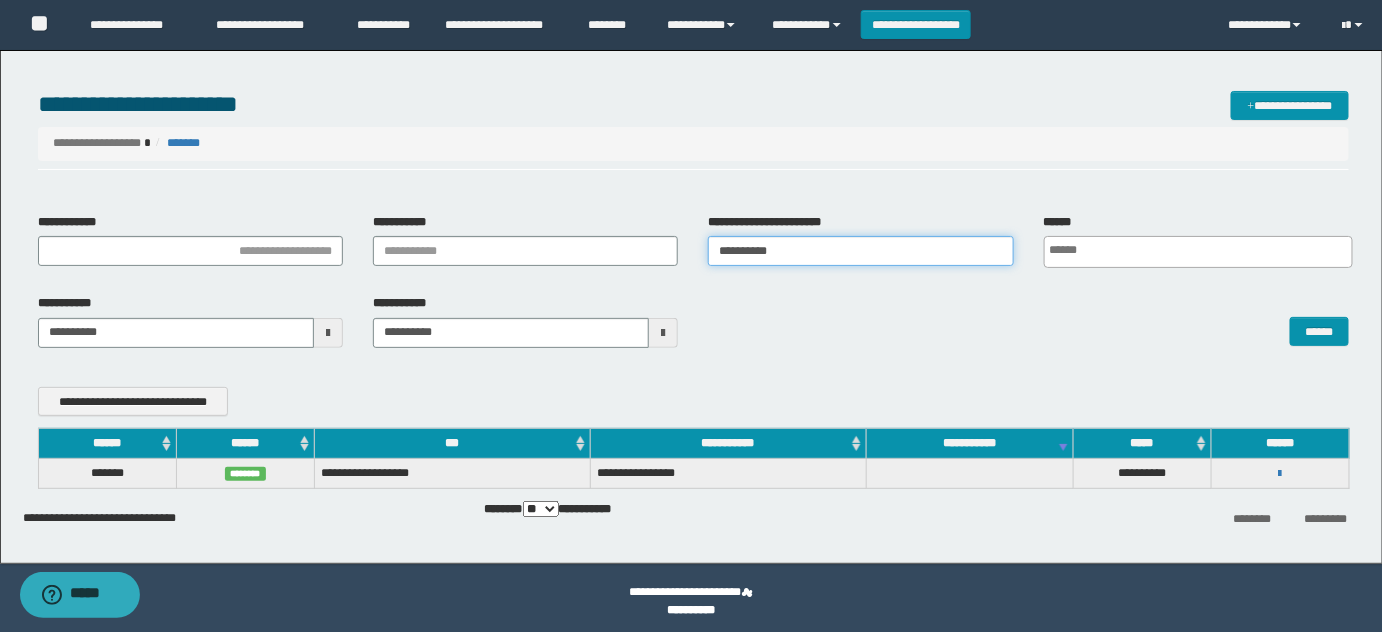 drag, startPoint x: 837, startPoint y: 239, endPoint x: 408, endPoint y: 274, distance: 430.42538 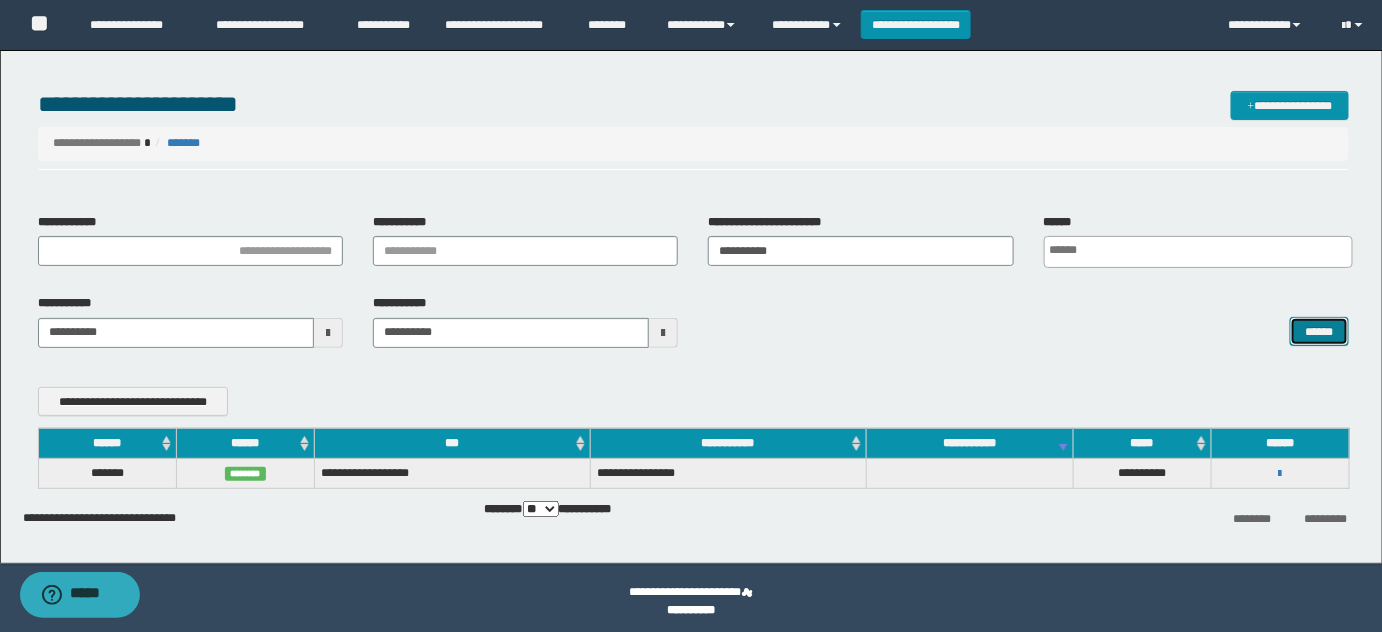 click on "******" at bounding box center (1319, 331) 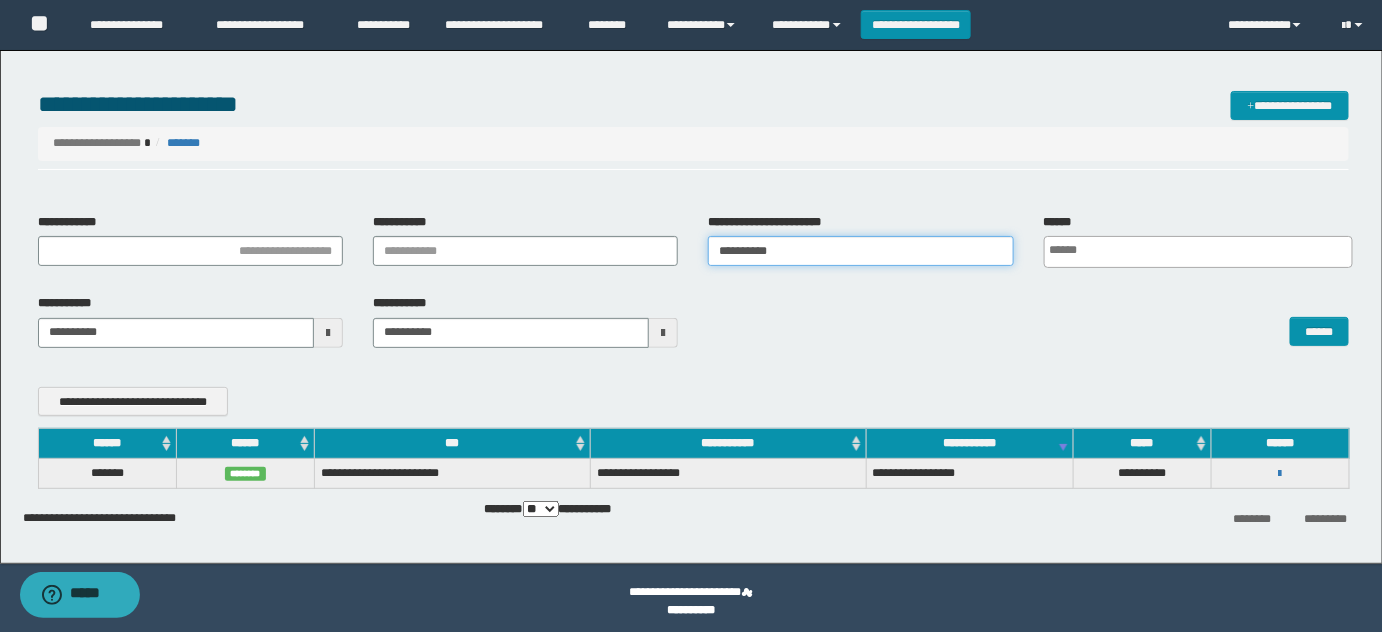 drag, startPoint x: 832, startPoint y: 250, endPoint x: 466, endPoint y: 254, distance: 366.02185 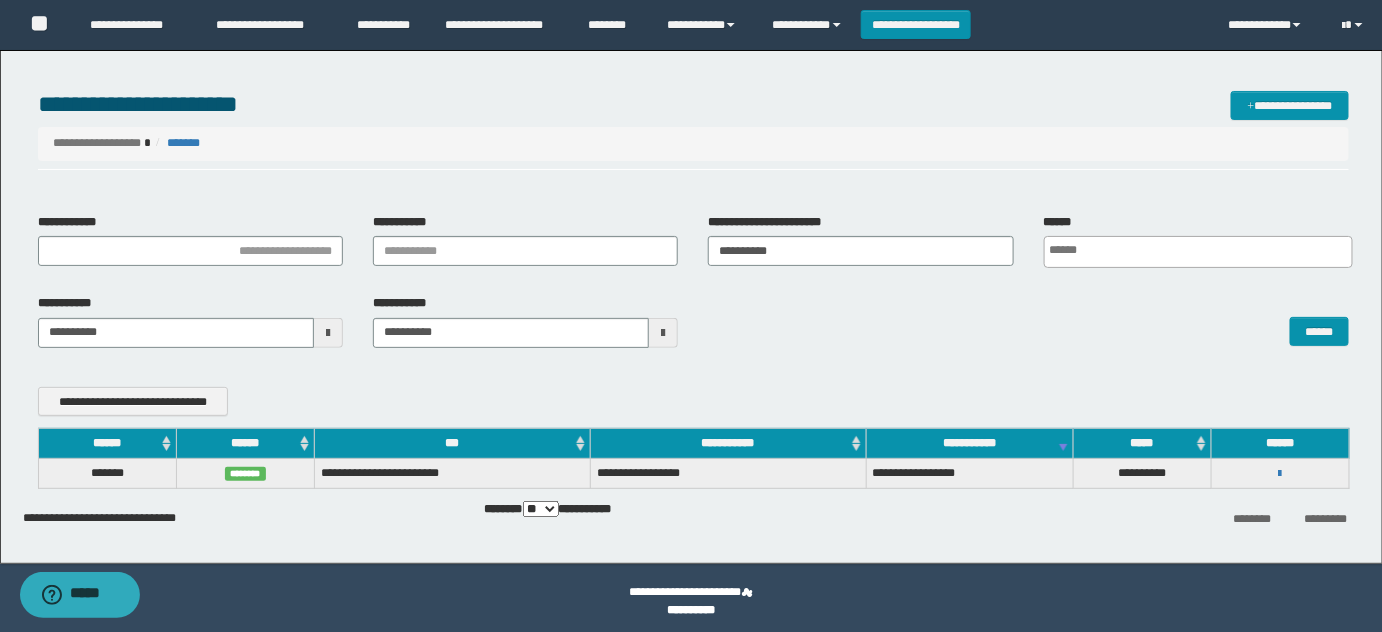 click on "******" at bounding box center (1028, 320) 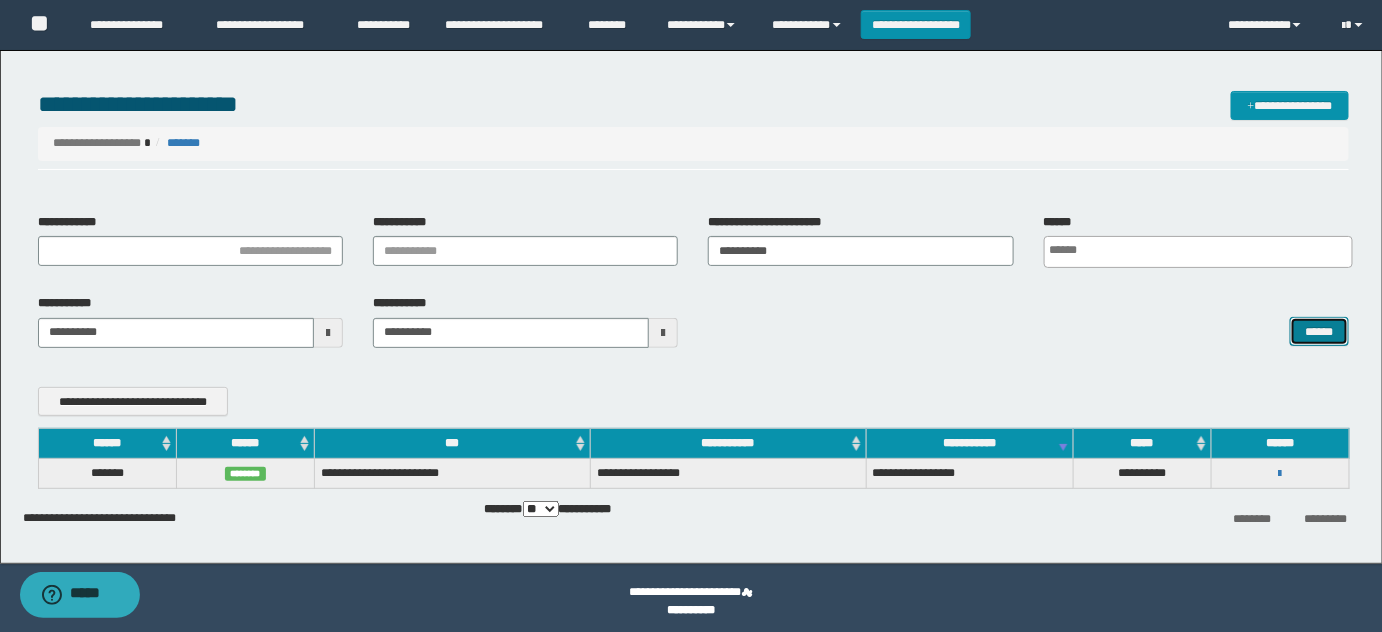 click on "******" at bounding box center (1319, 331) 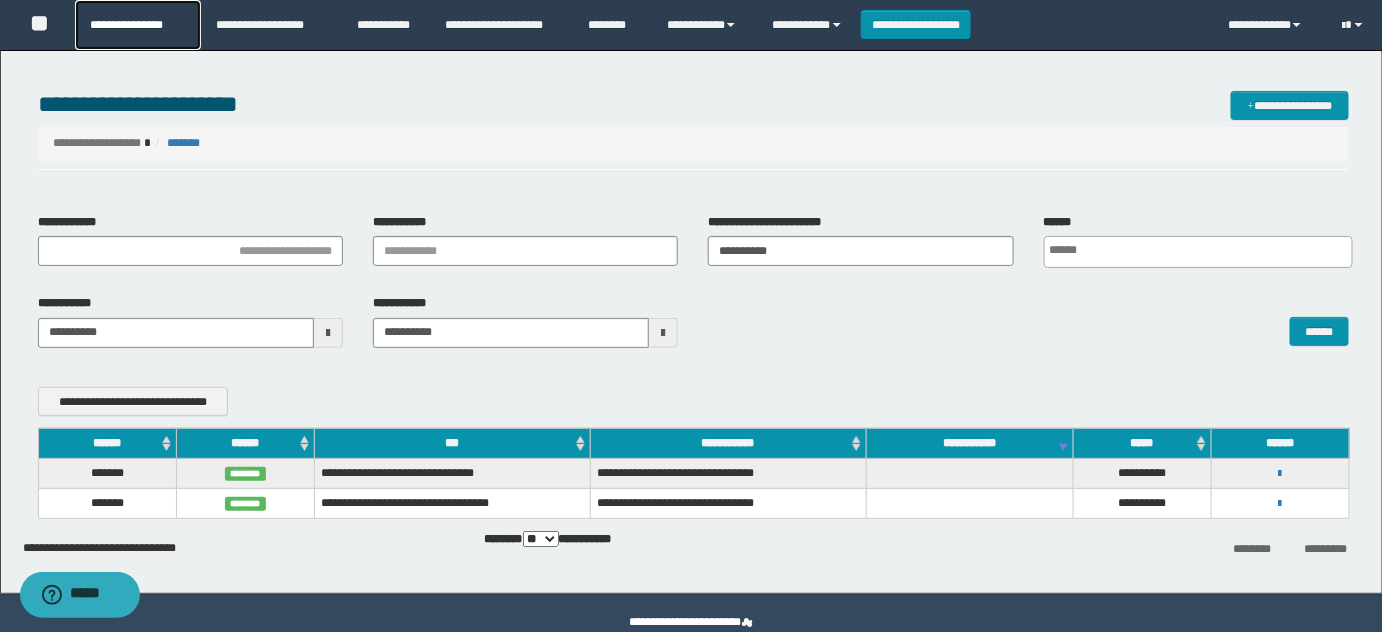 click on "**********" at bounding box center (137, 25) 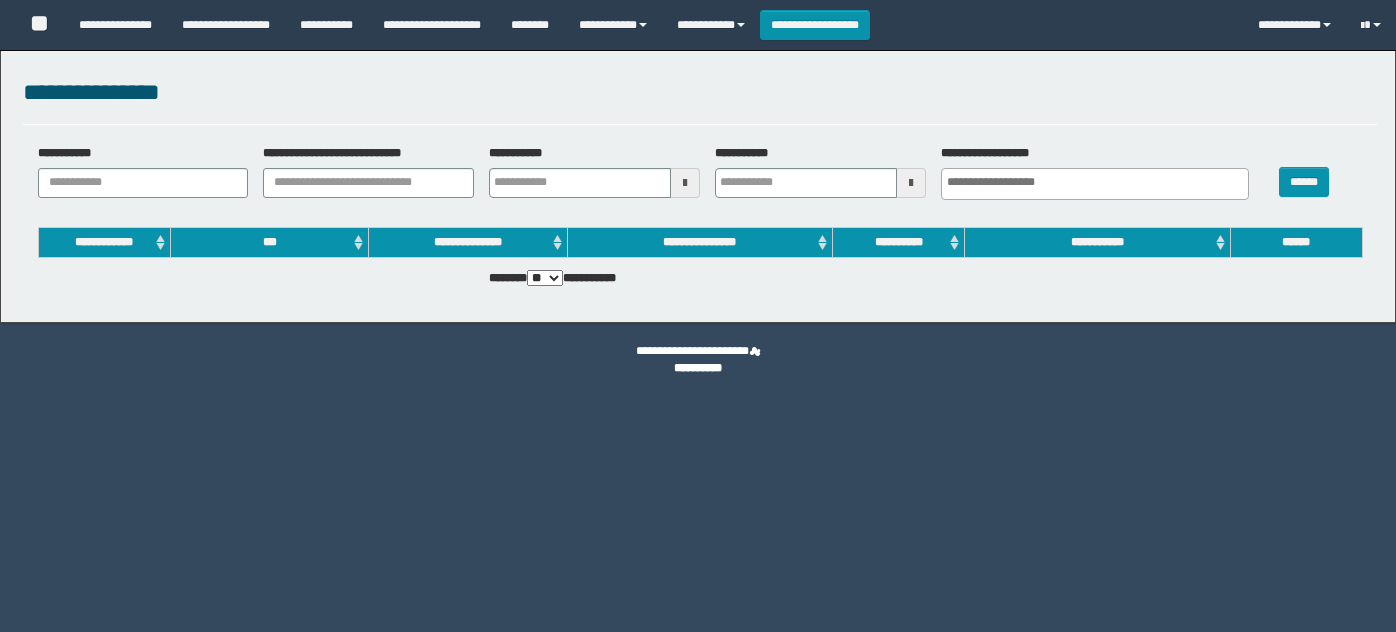 select 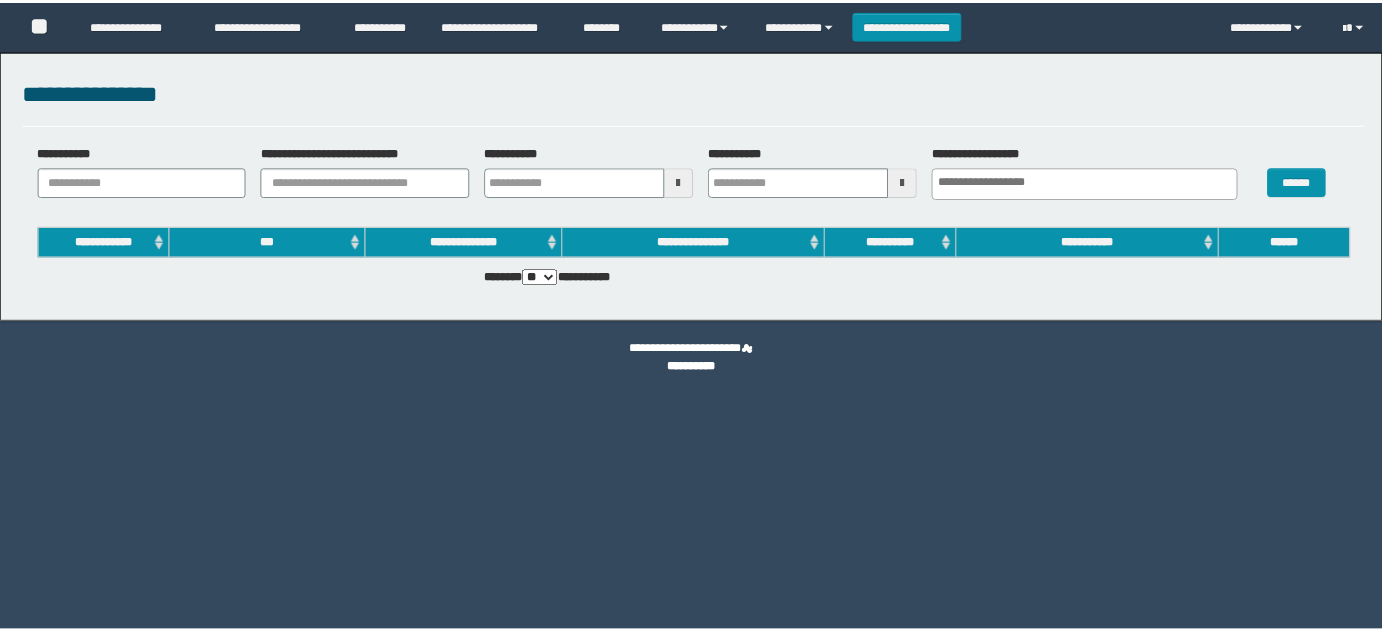 scroll, scrollTop: 0, scrollLeft: 0, axis: both 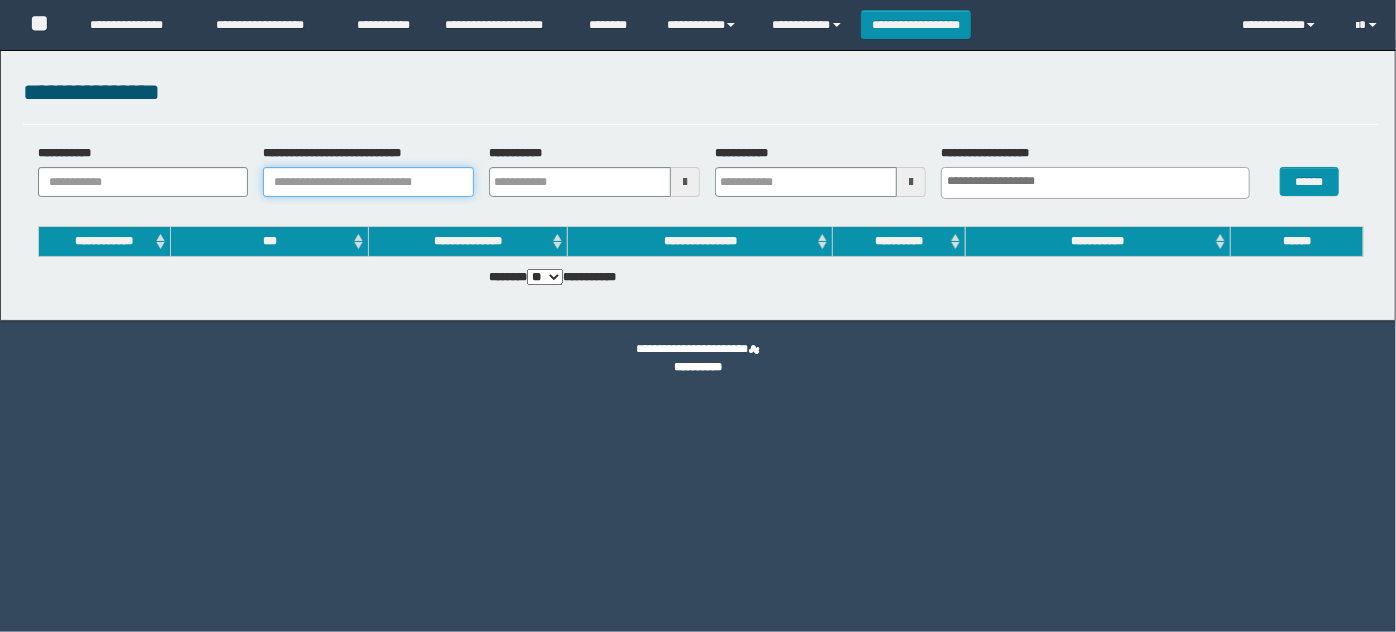 click on "**********" at bounding box center [368, 182] 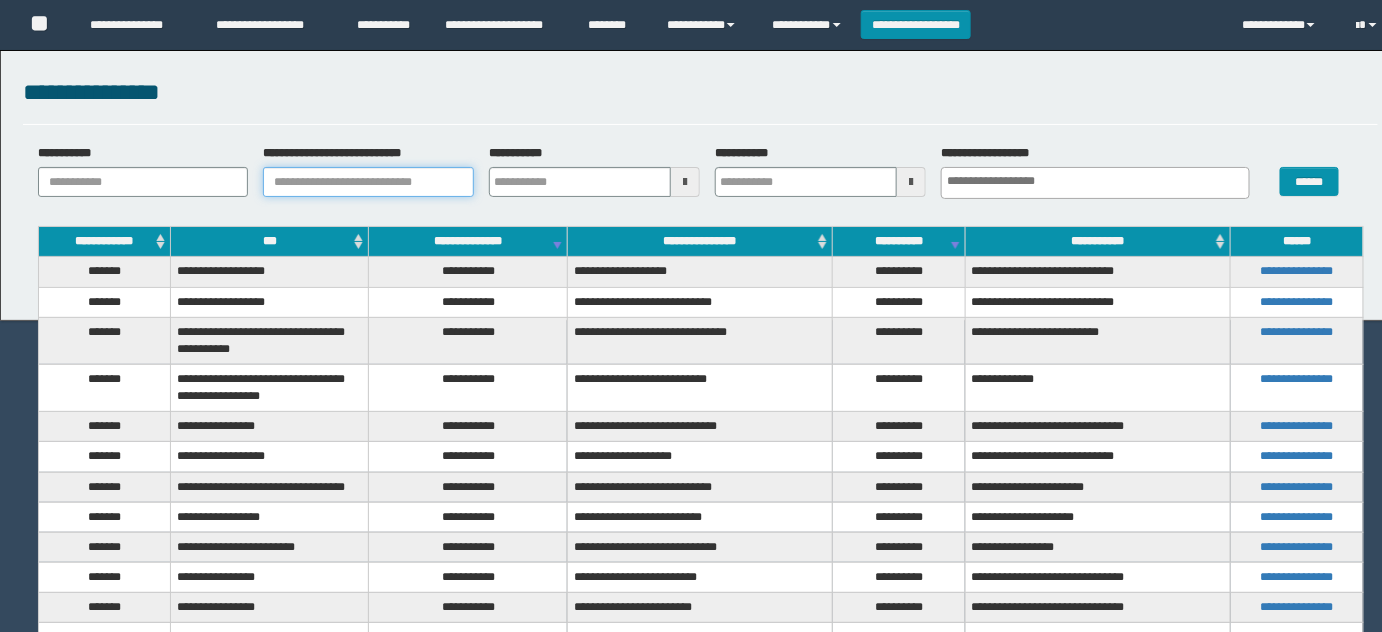 paste on "**********" 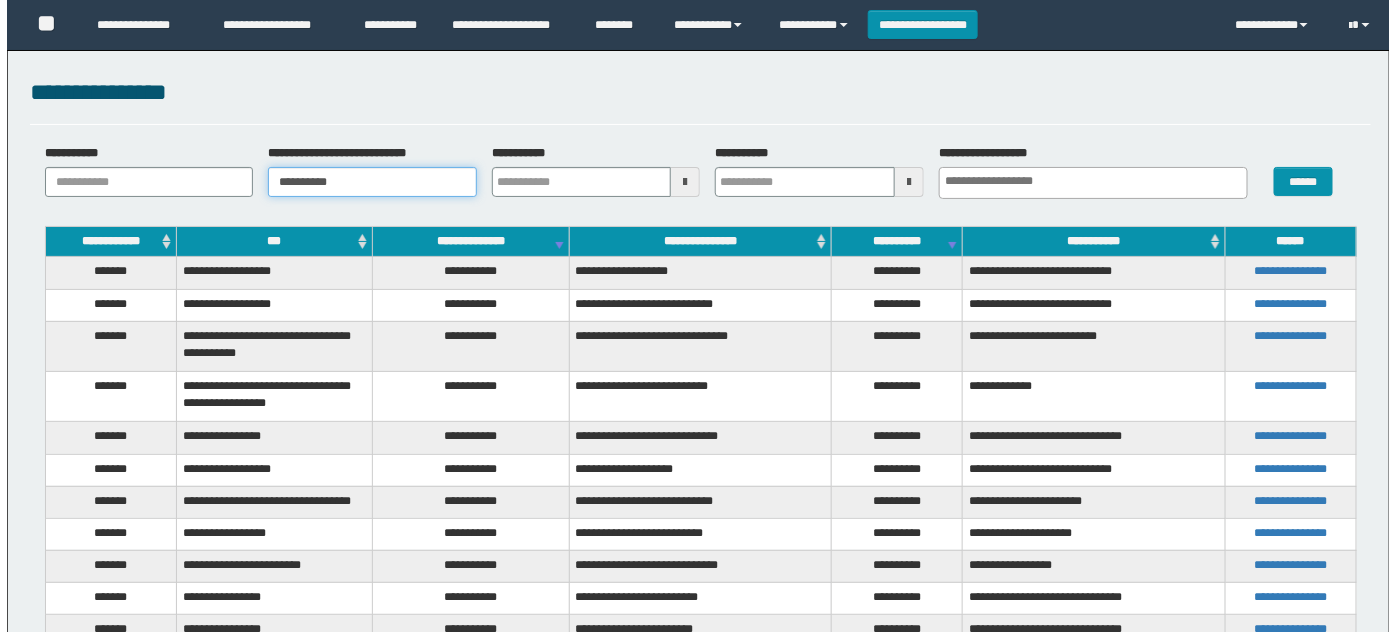 scroll, scrollTop: 0, scrollLeft: 0, axis: both 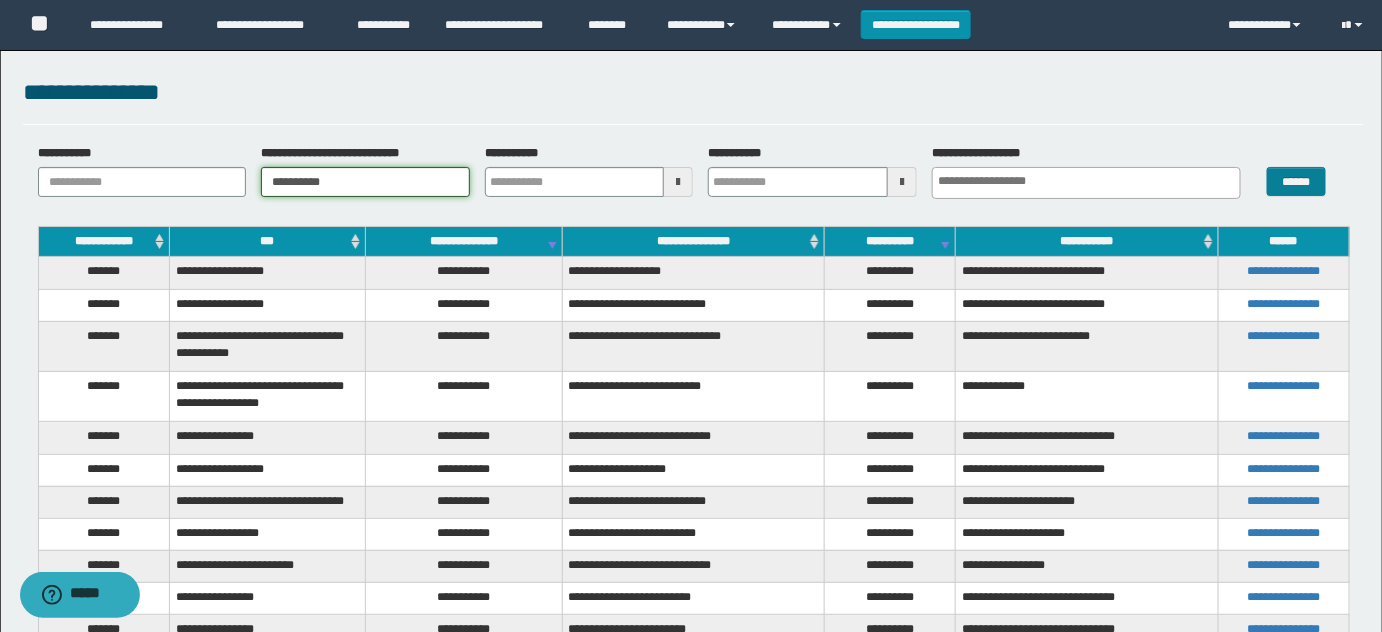 type on "**********" 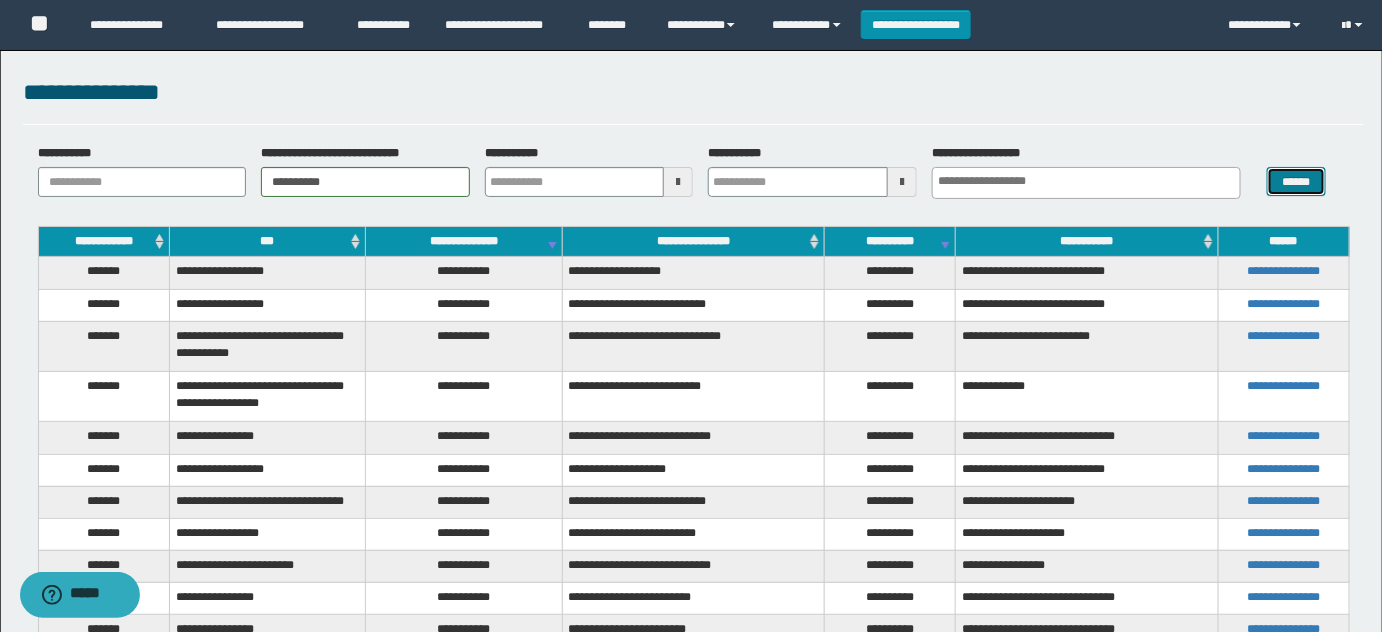 click on "******" at bounding box center [1296, 181] 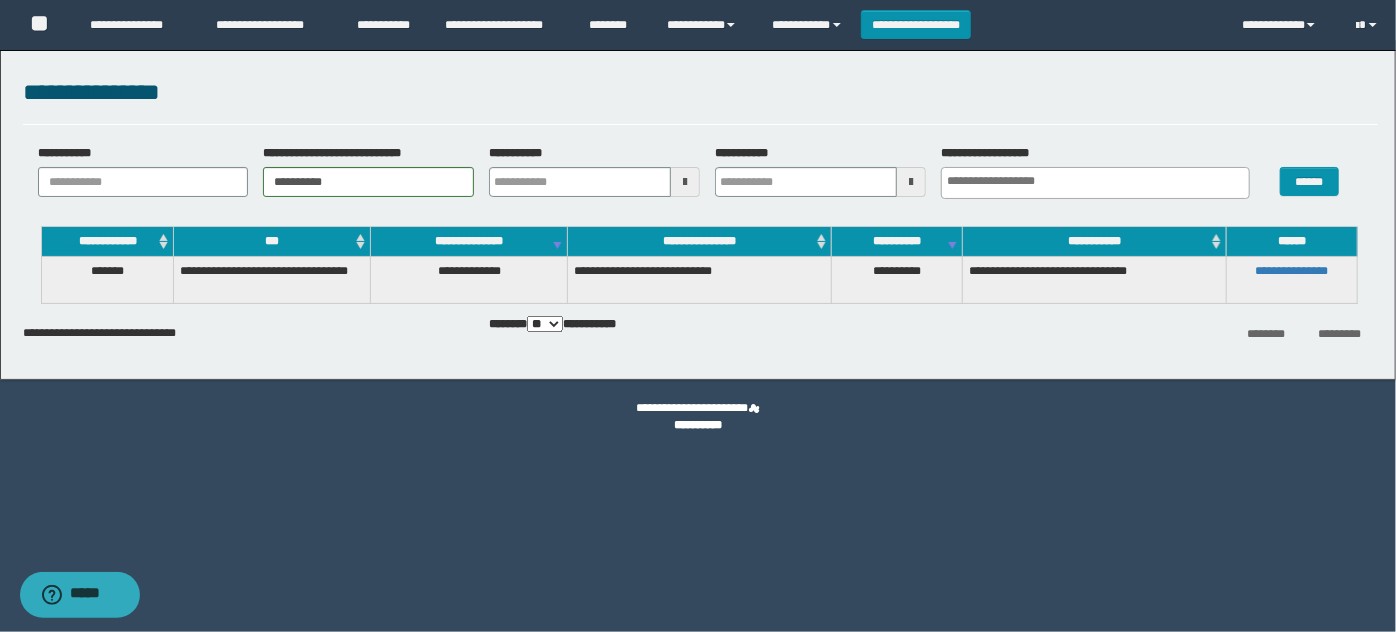 click on "**********" at bounding box center [699, 280] 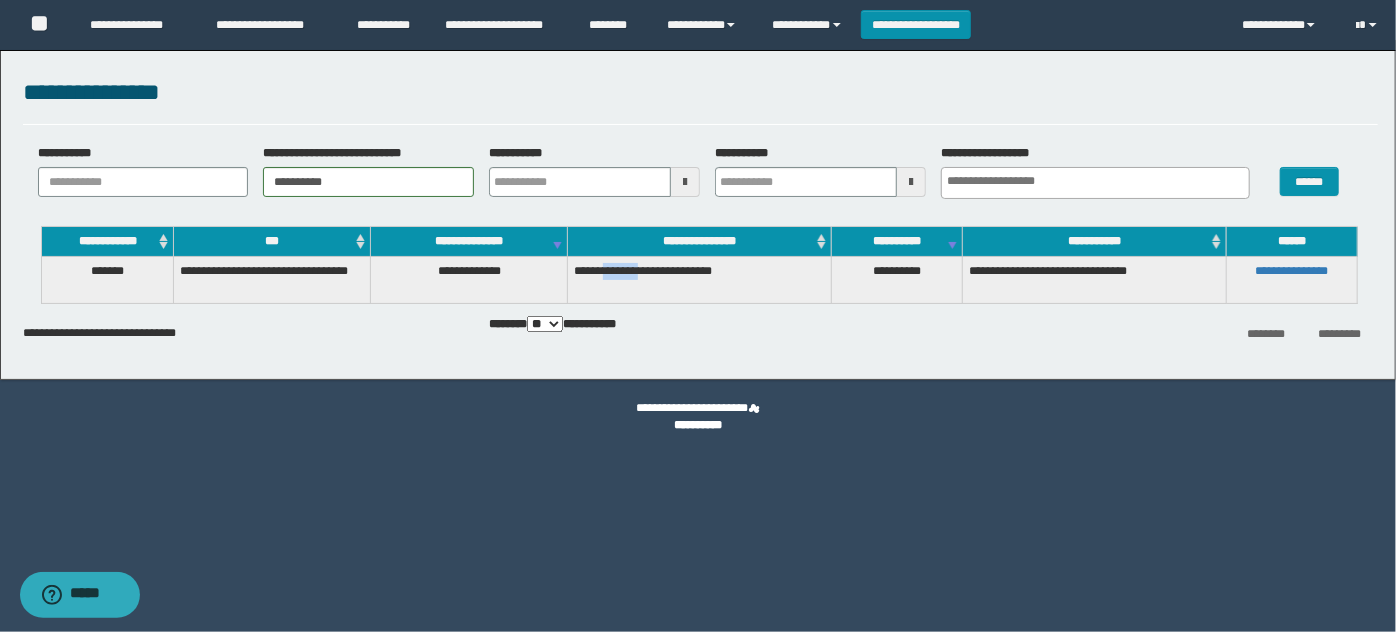 click on "**********" at bounding box center [699, 280] 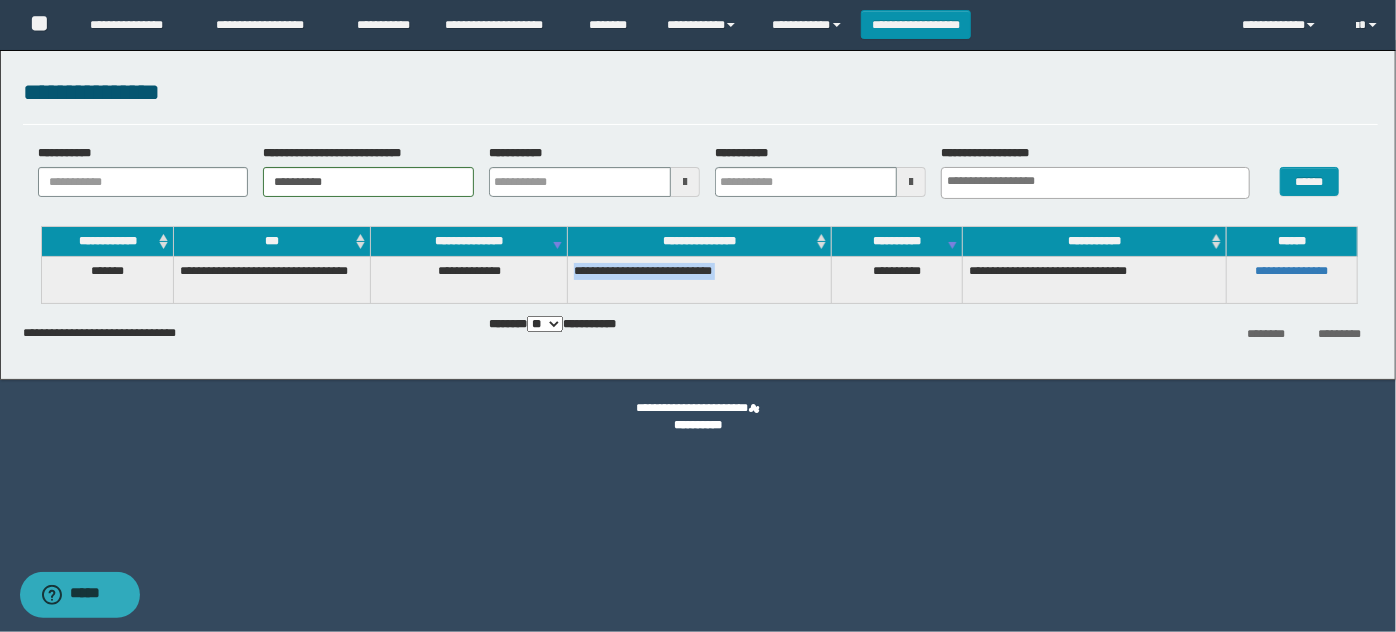 click on "**********" at bounding box center (699, 280) 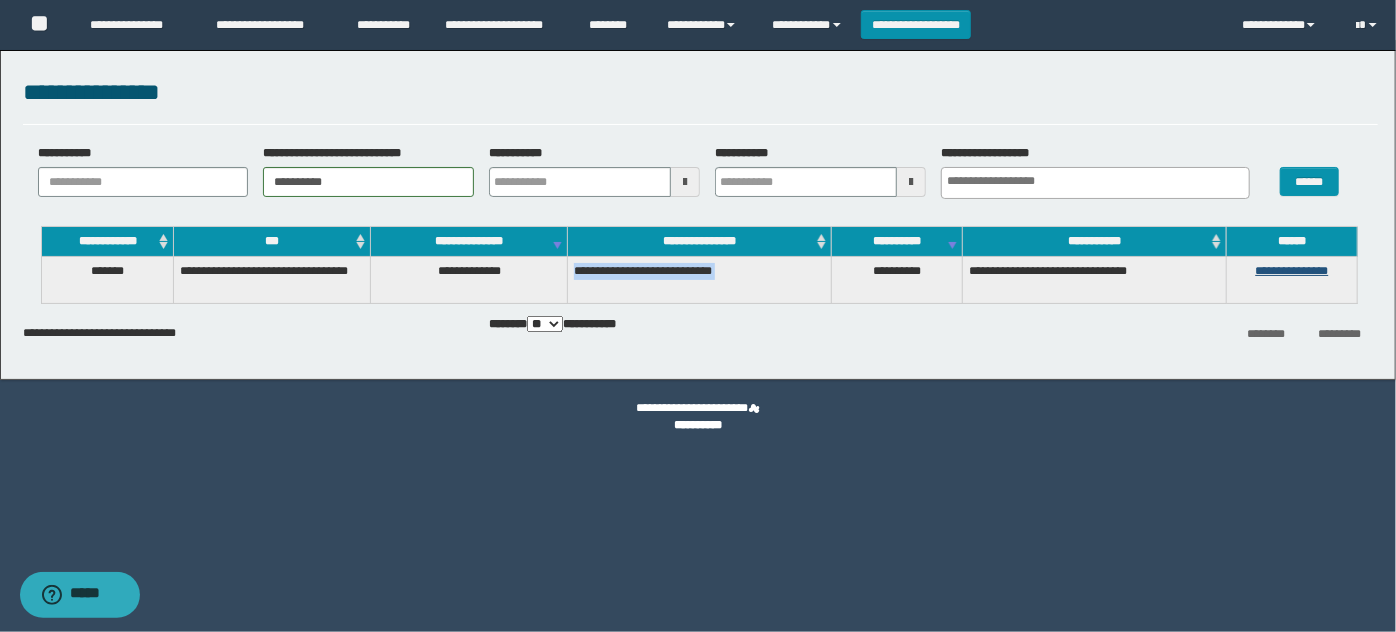 copy on "**********" 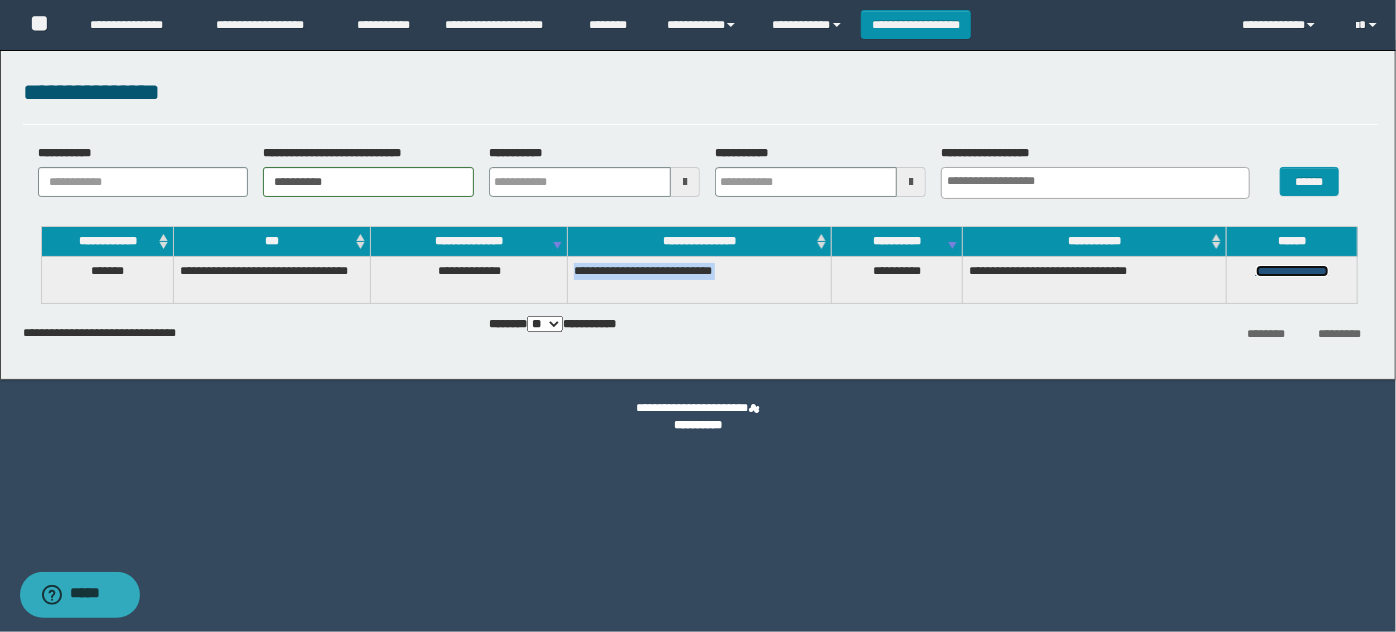 click on "**********" at bounding box center (1292, 271) 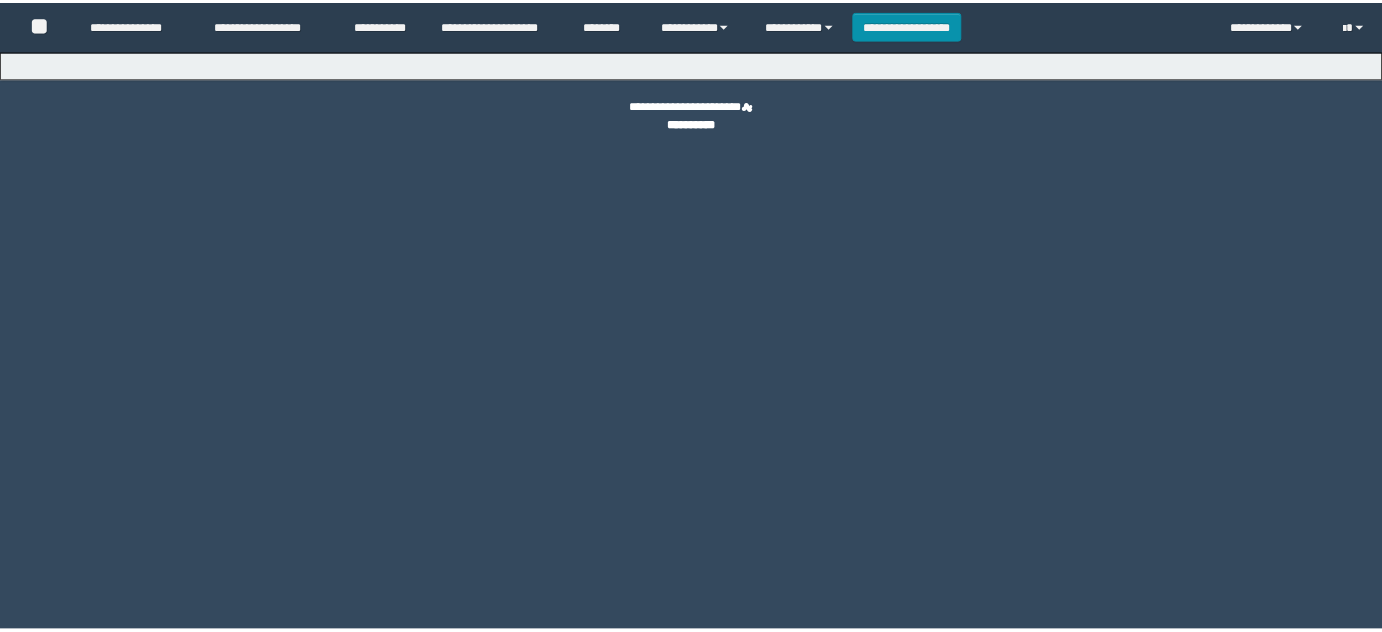 scroll, scrollTop: 0, scrollLeft: 0, axis: both 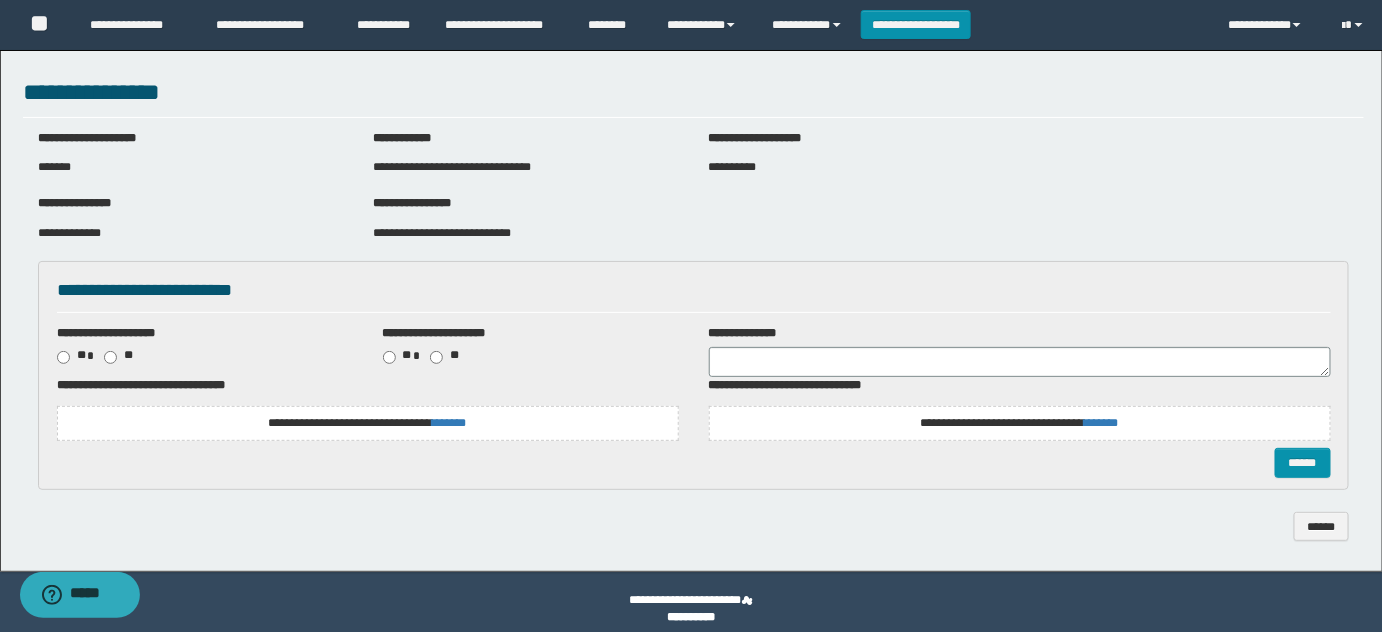 click on "**********" at bounding box center [368, 423] 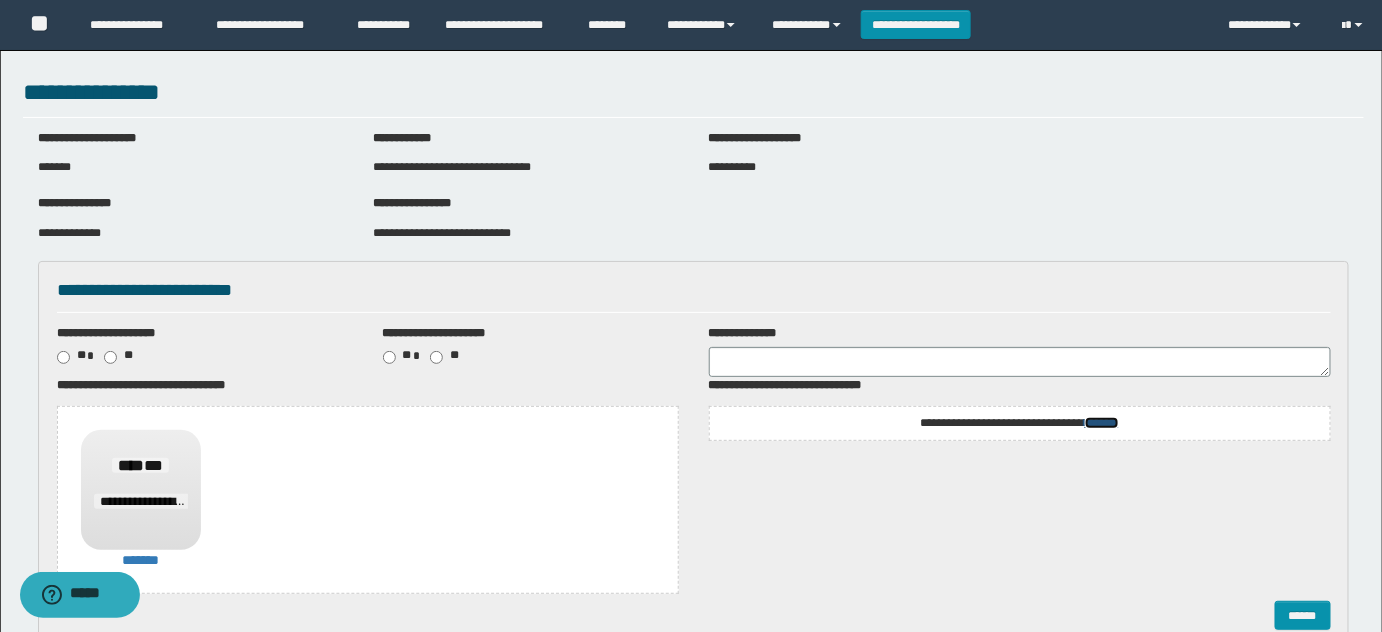 click on "*******" at bounding box center [1102, 423] 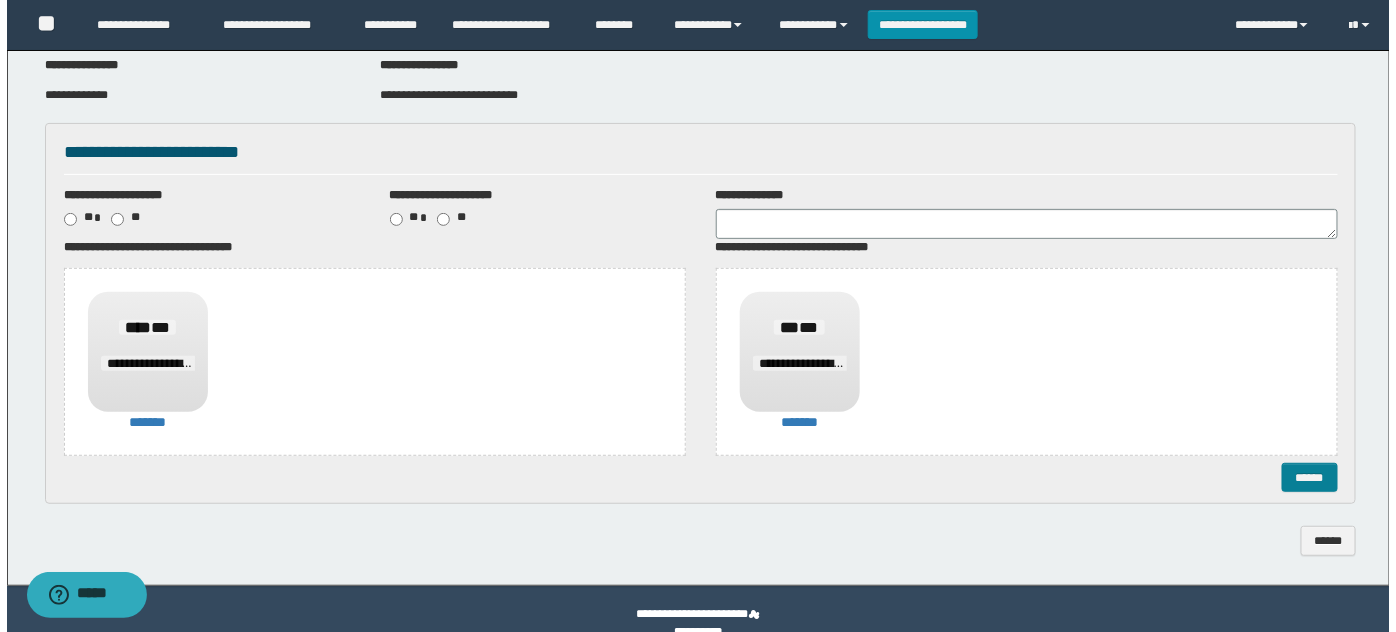 scroll, scrollTop: 166, scrollLeft: 0, axis: vertical 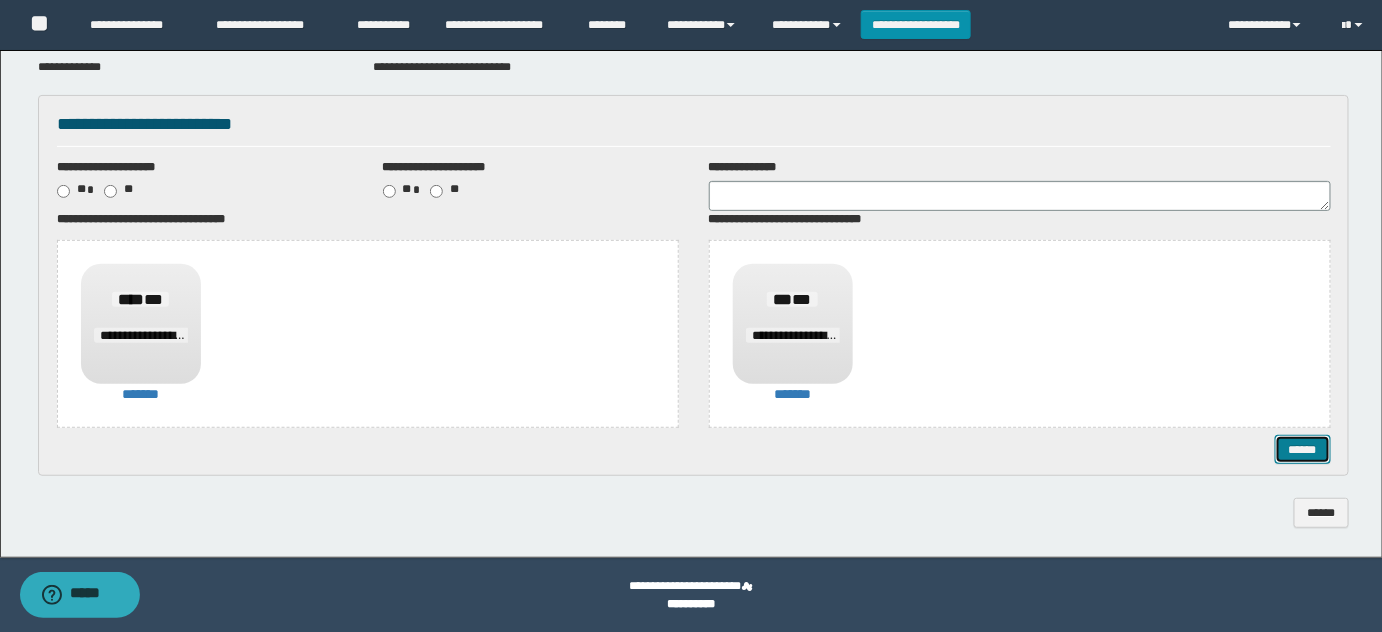 click on "******" at bounding box center (1302, 449) 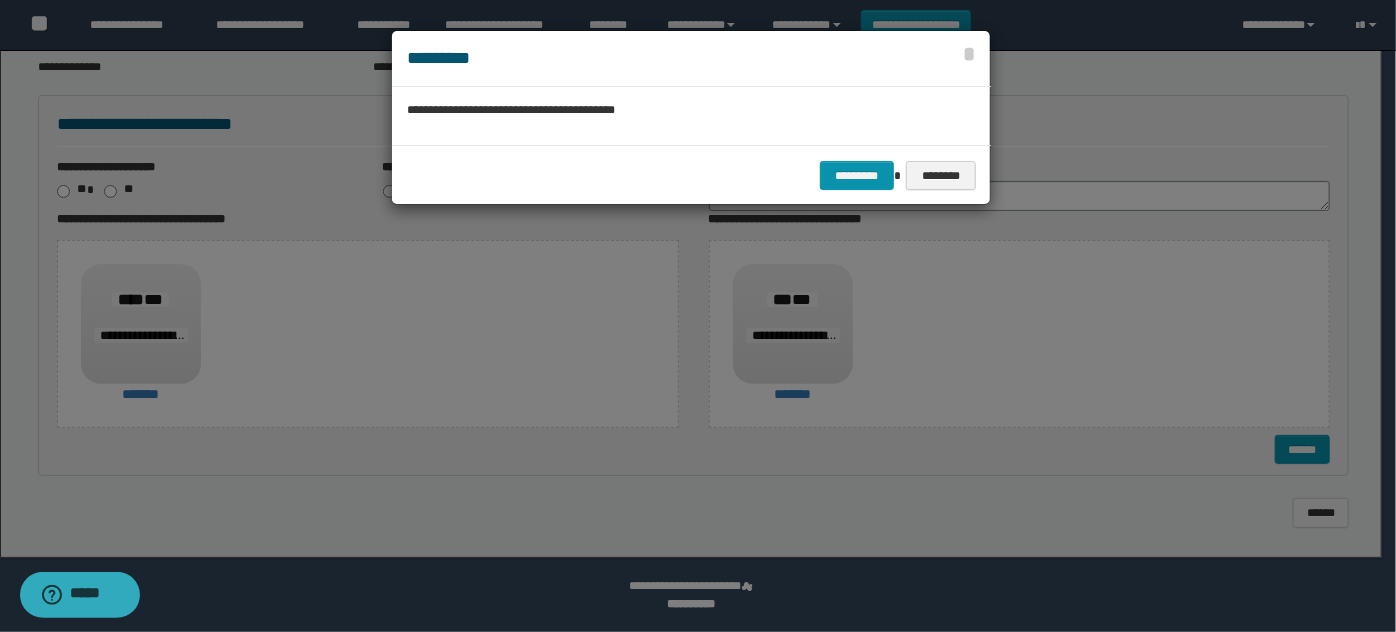 click on "*********
********" at bounding box center [691, 175] 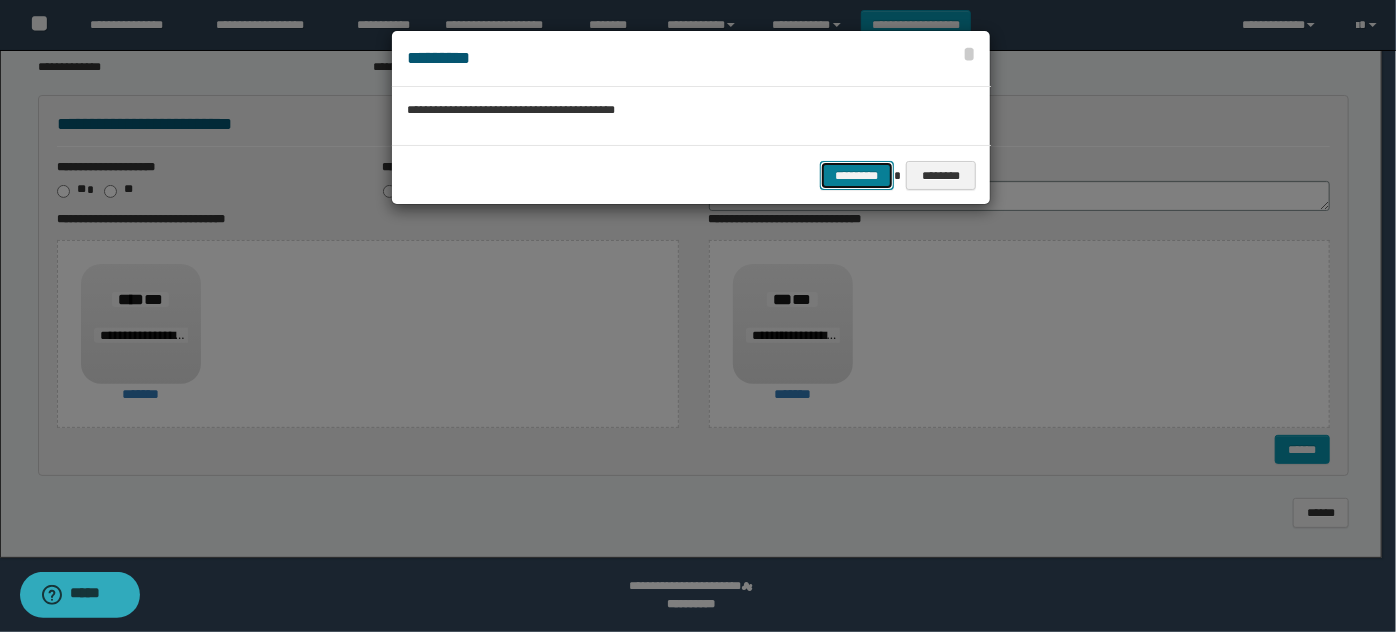 click on "*********" at bounding box center (857, 175) 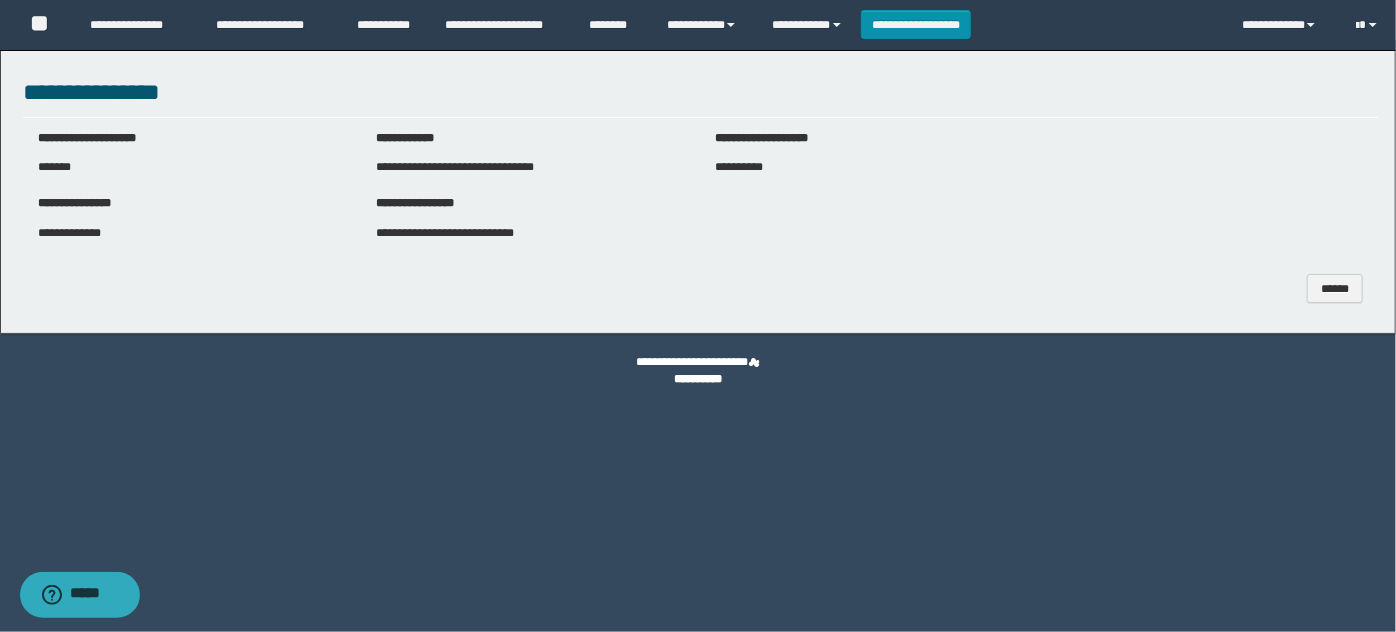 click on "**********" at bounding box center [69, 233] 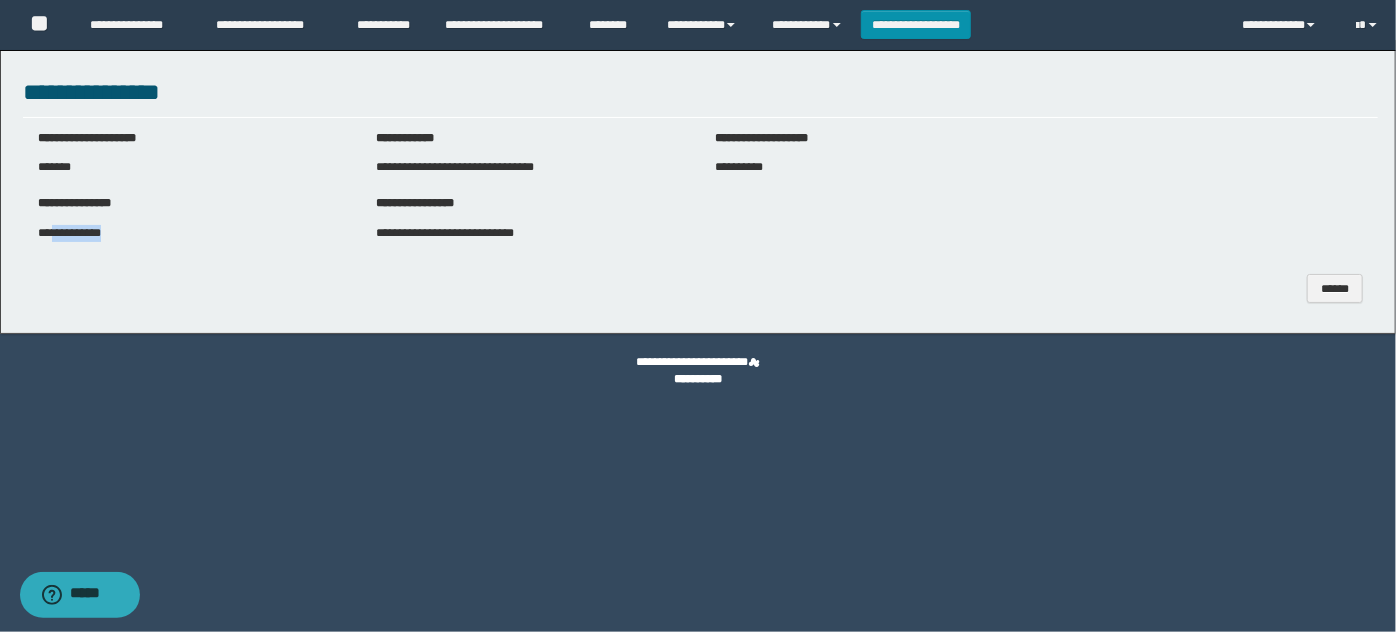 click on "**********" at bounding box center (69, 233) 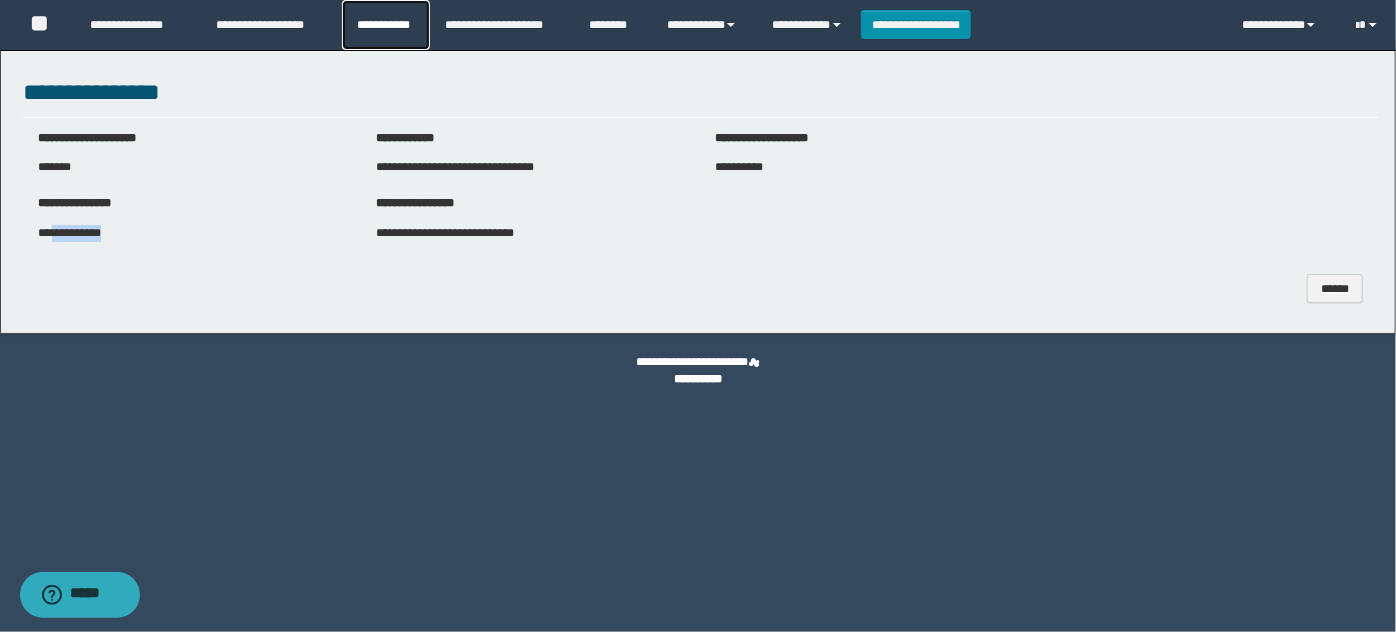 click on "**********" at bounding box center [386, 25] 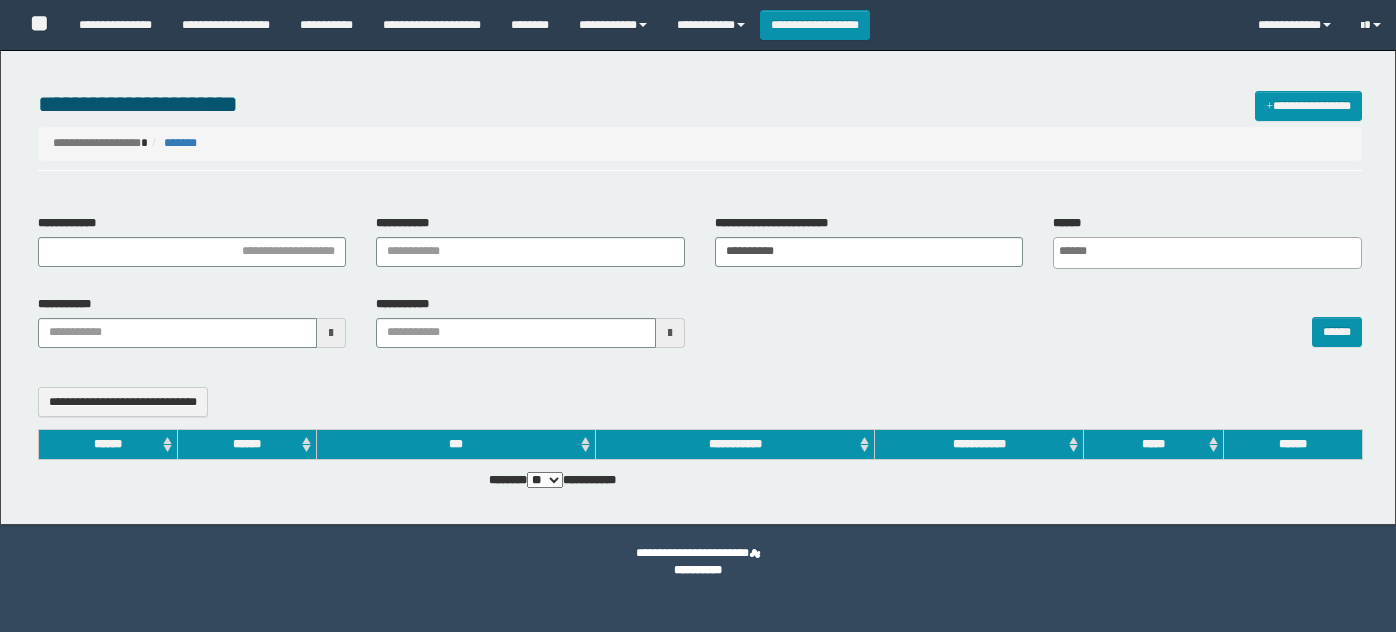 select 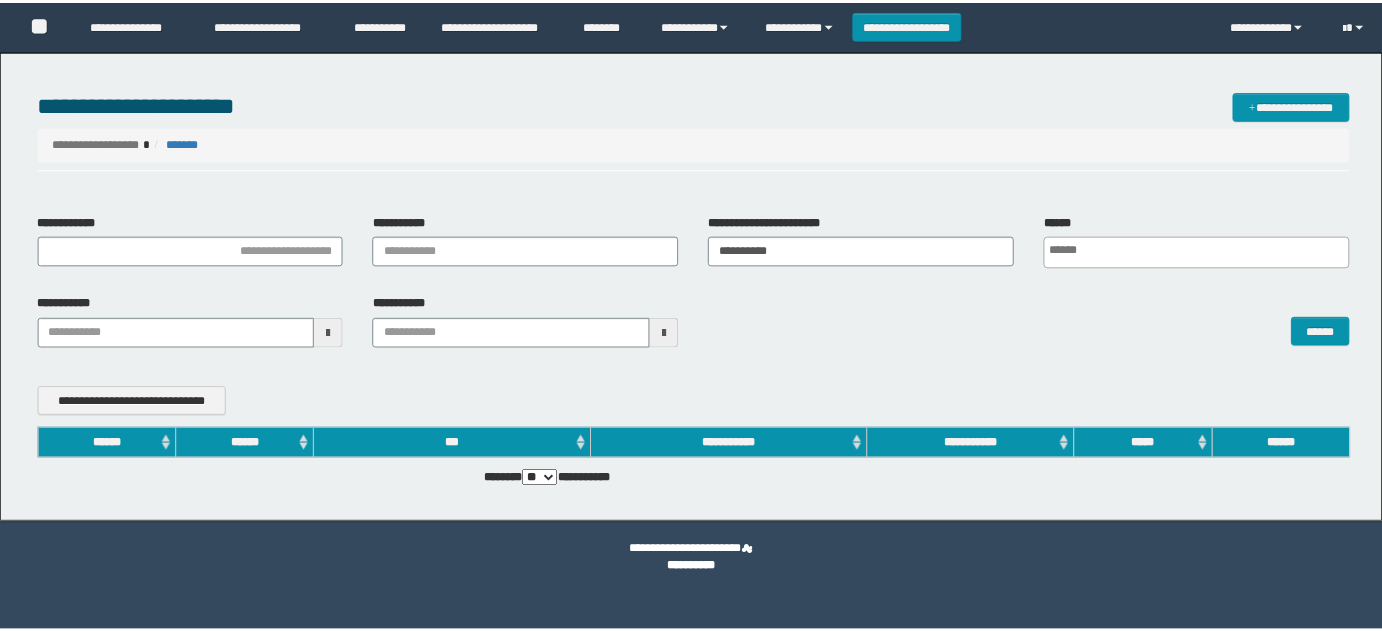 scroll, scrollTop: 0, scrollLeft: 0, axis: both 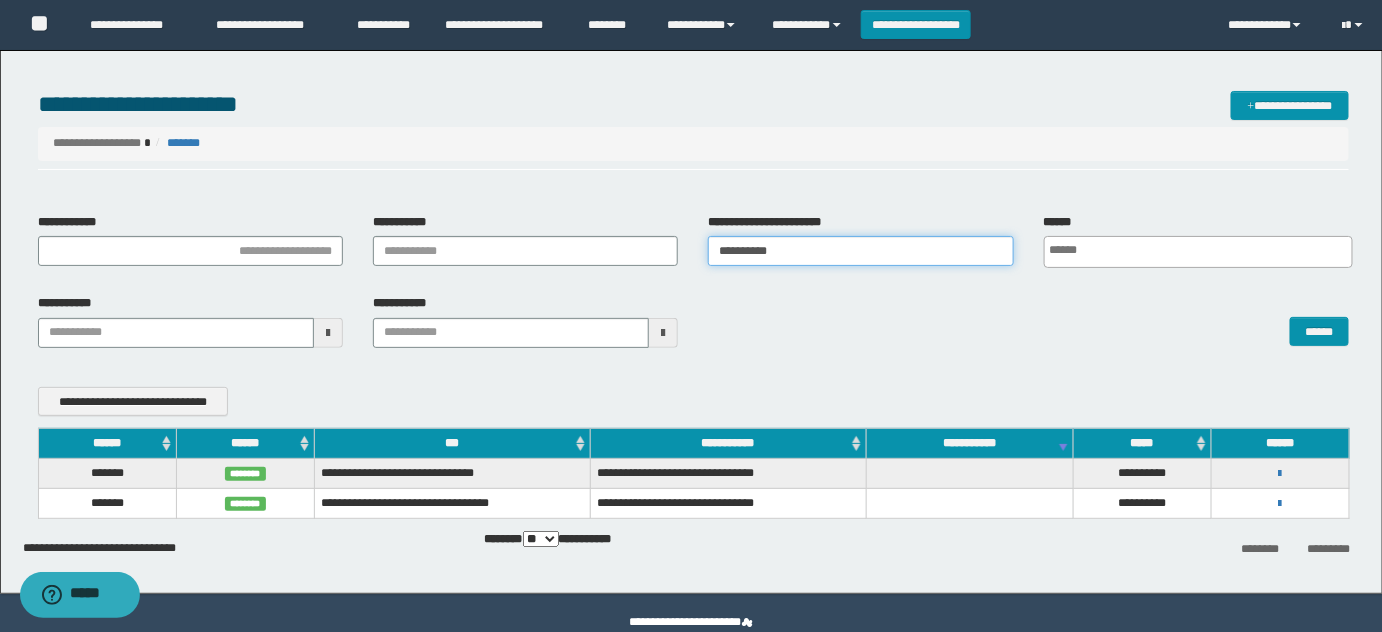 drag, startPoint x: 876, startPoint y: 251, endPoint x: 474, endPoint y: 276, distance: 402.7766 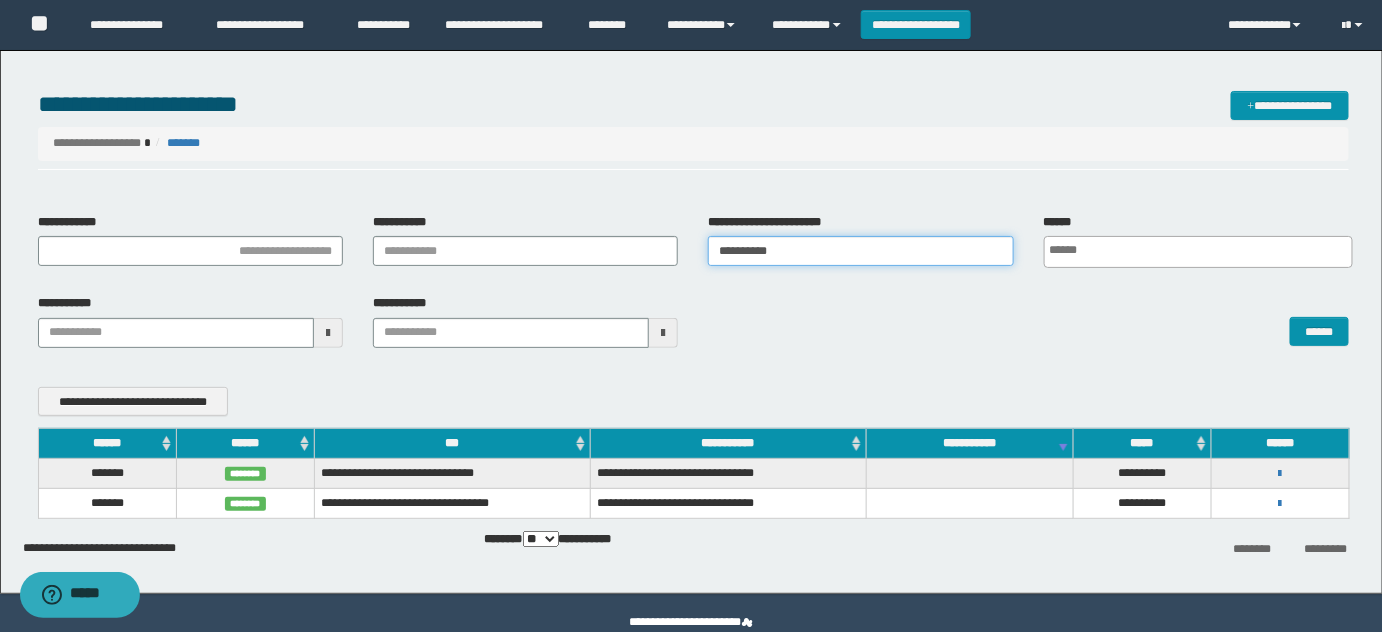 click on "**********" at bounding box center [694, 248] 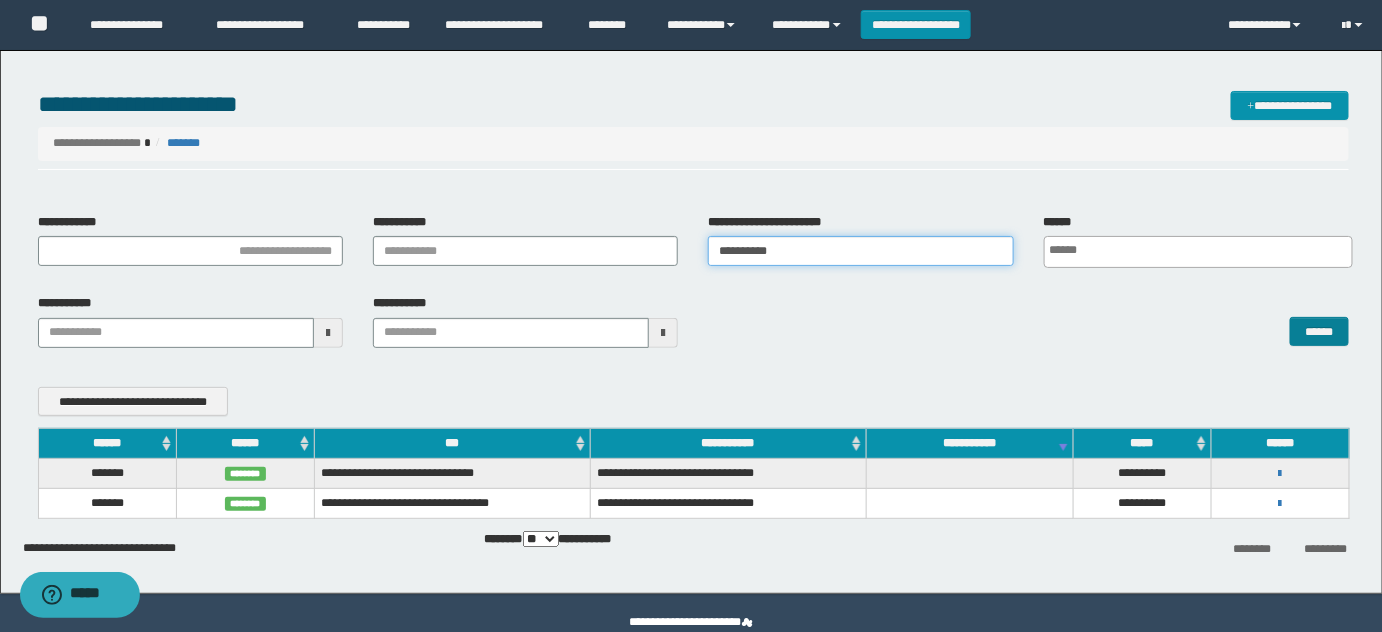type on "**********" 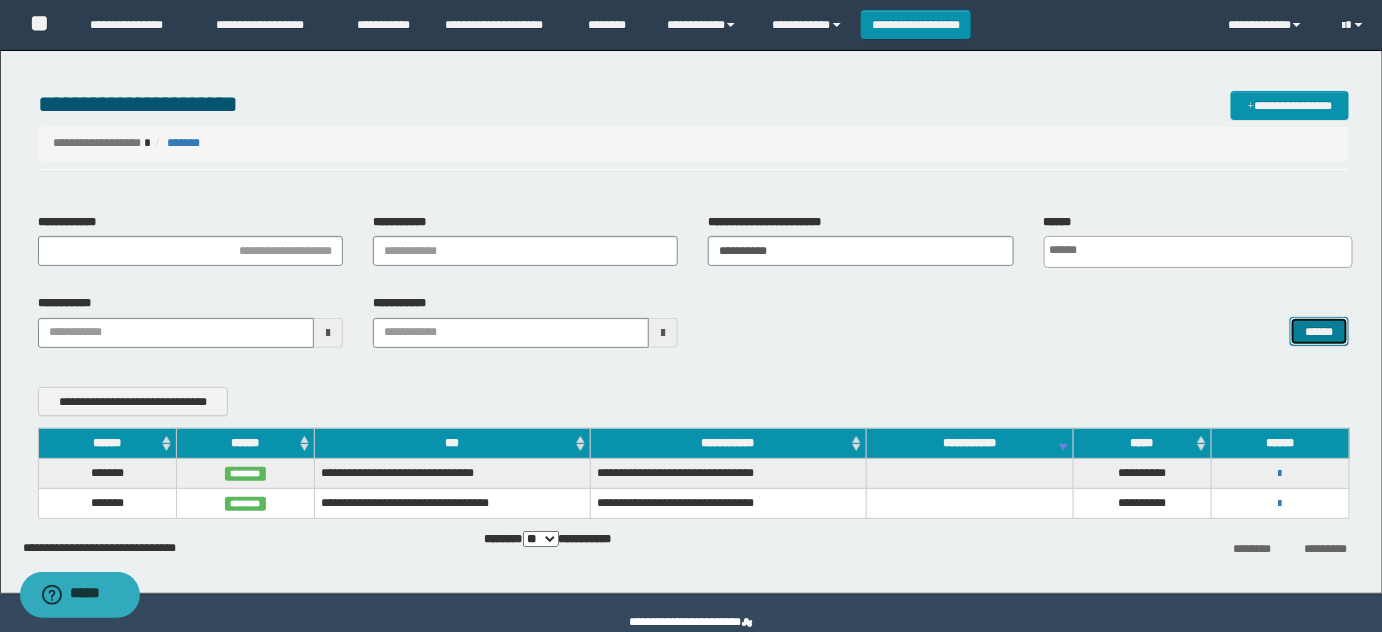 click on "******" at bounding box center [1319, 331] 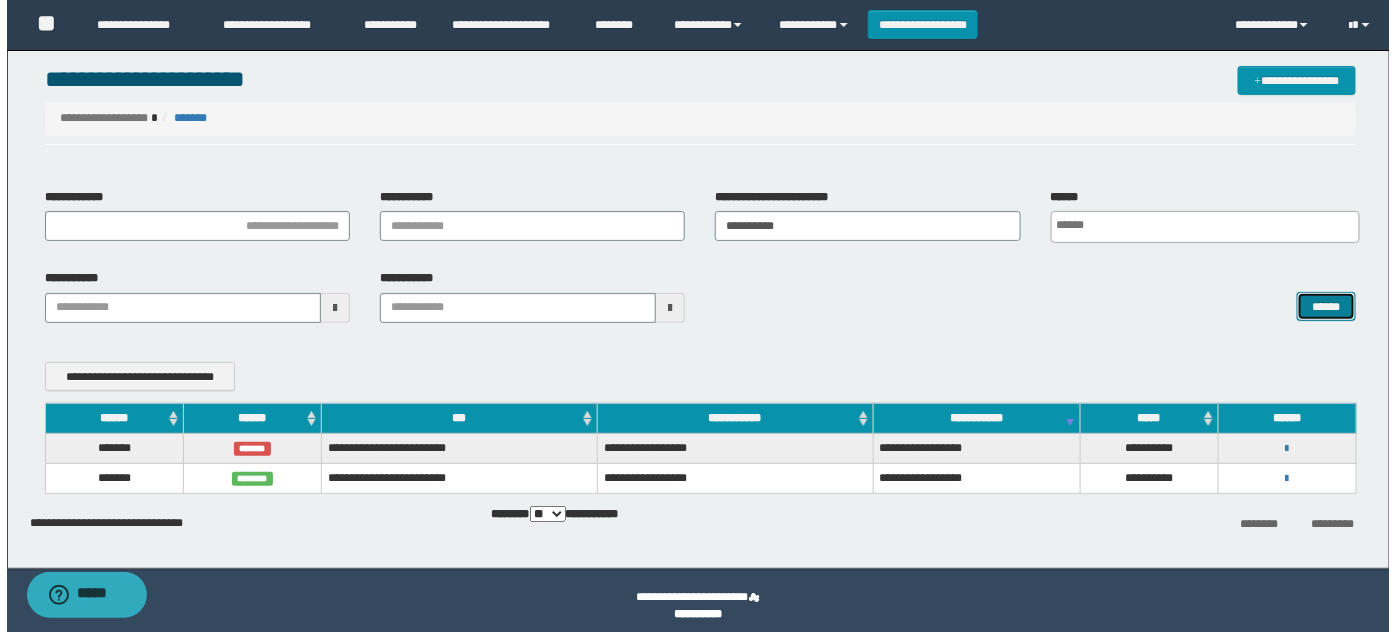scroll, scrollTop: 36, scrollLeft: 0, axis: vertical 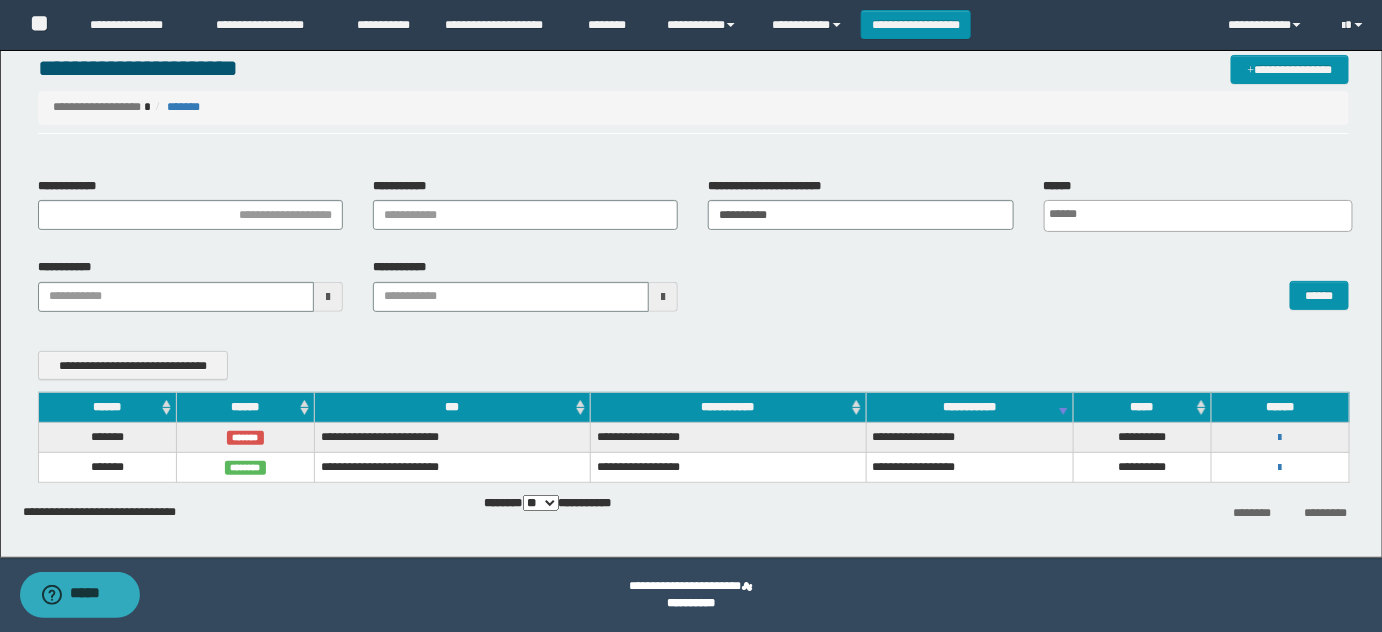 click on "**********" at bounding box center [1280, 467] 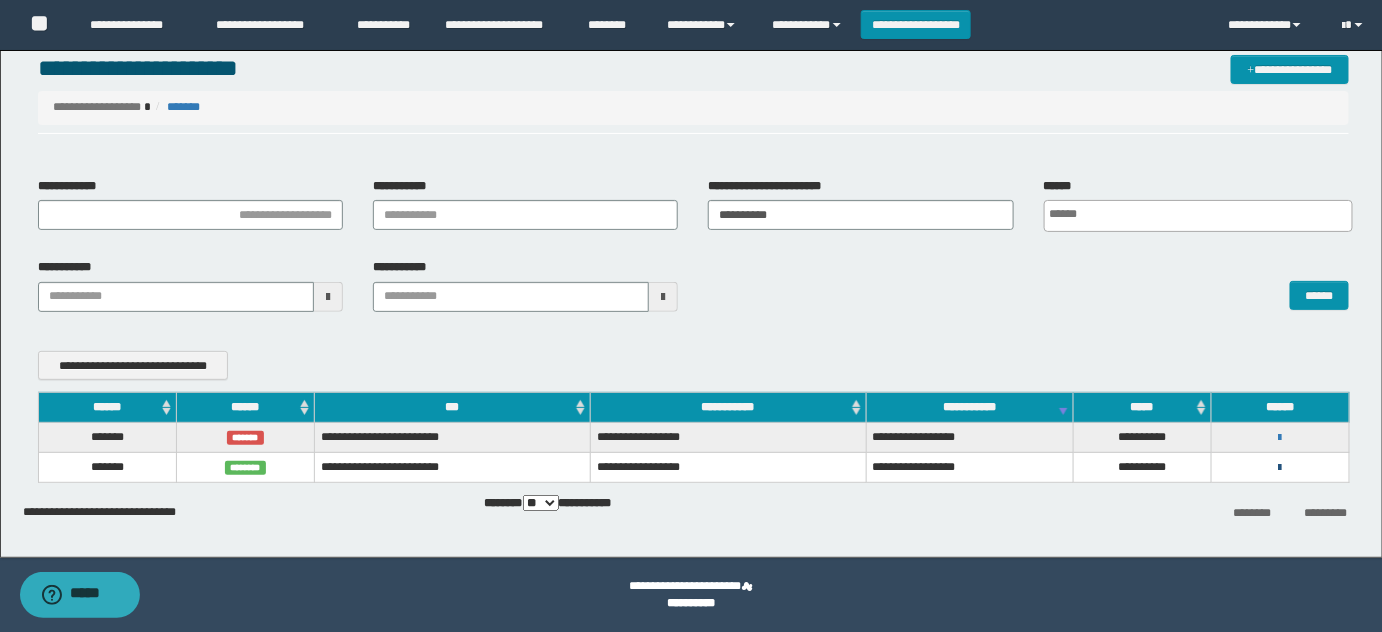 click at bounding box center (1280, 468) 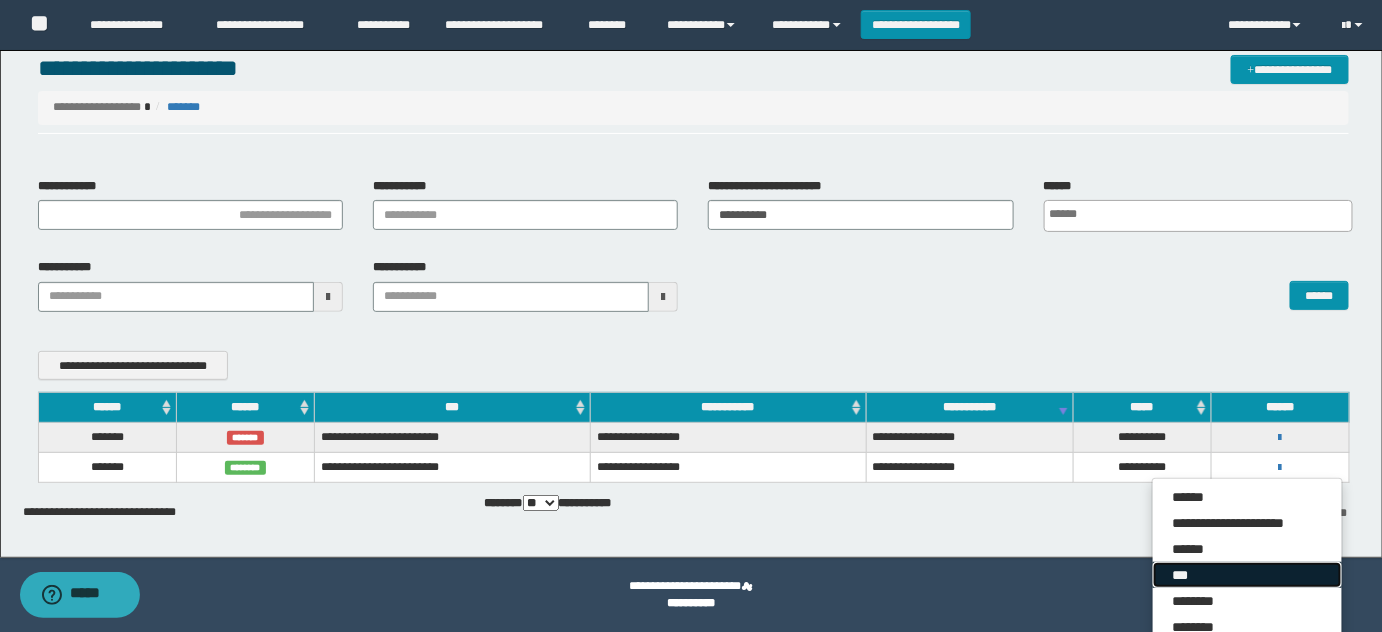 click on "***" at bounding box center (1247, 575) 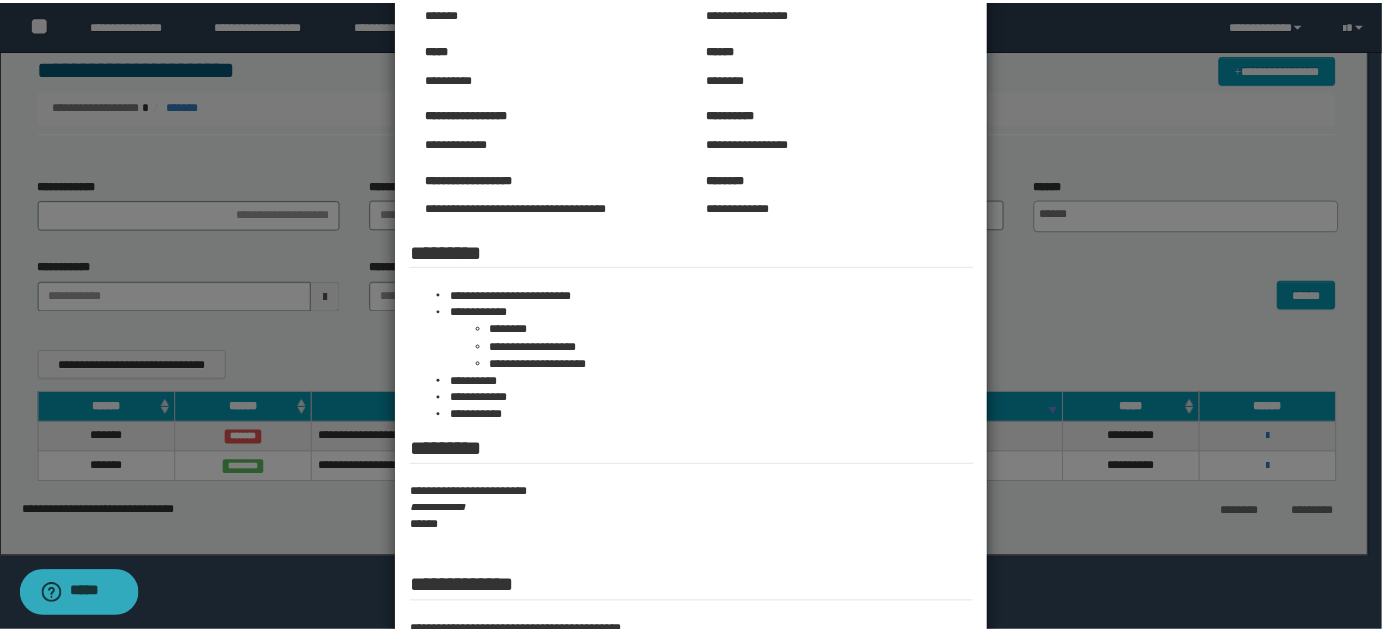 scroll, scrollTop: 181, scrollLeft: 0, axis: vertical 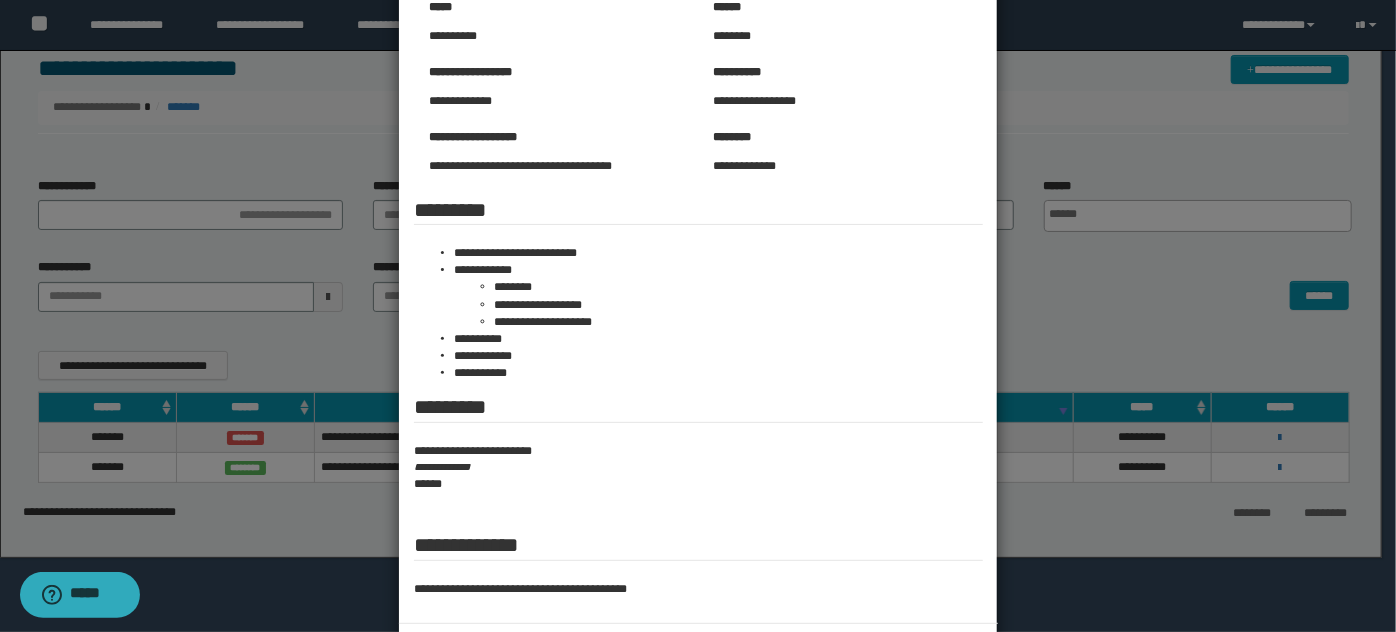 click at bounding box center [698, 266] 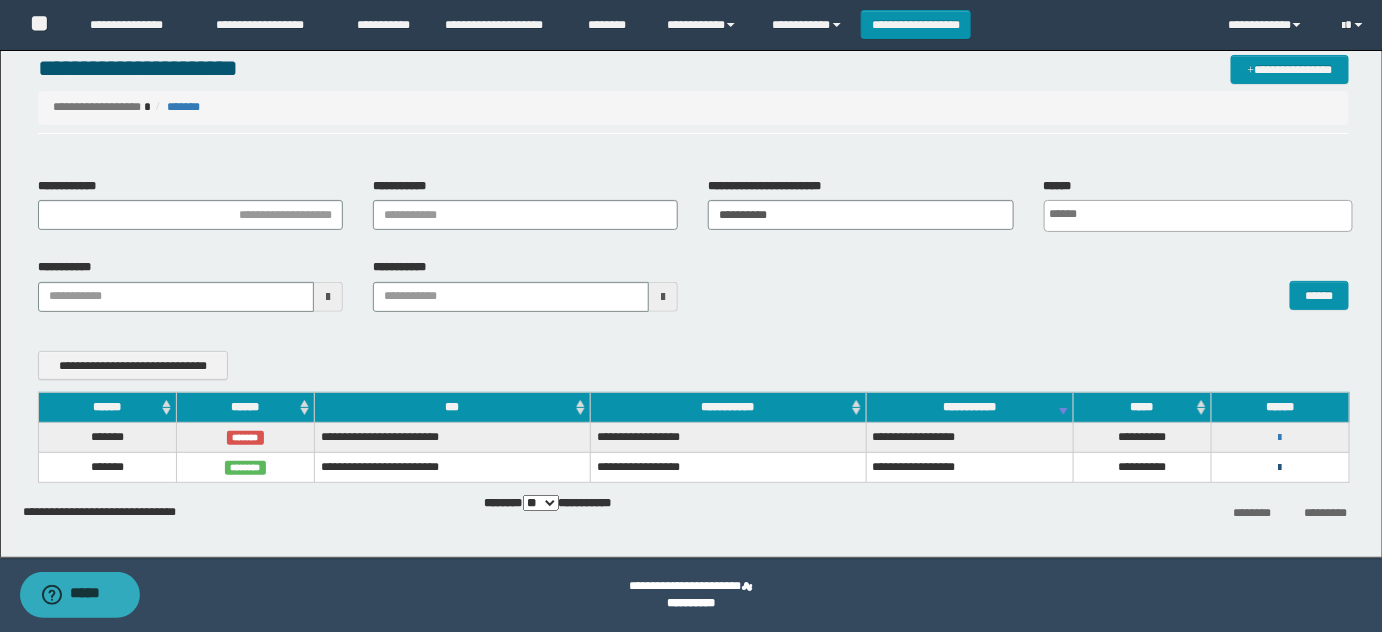 click at bounding box center [1280, 468] 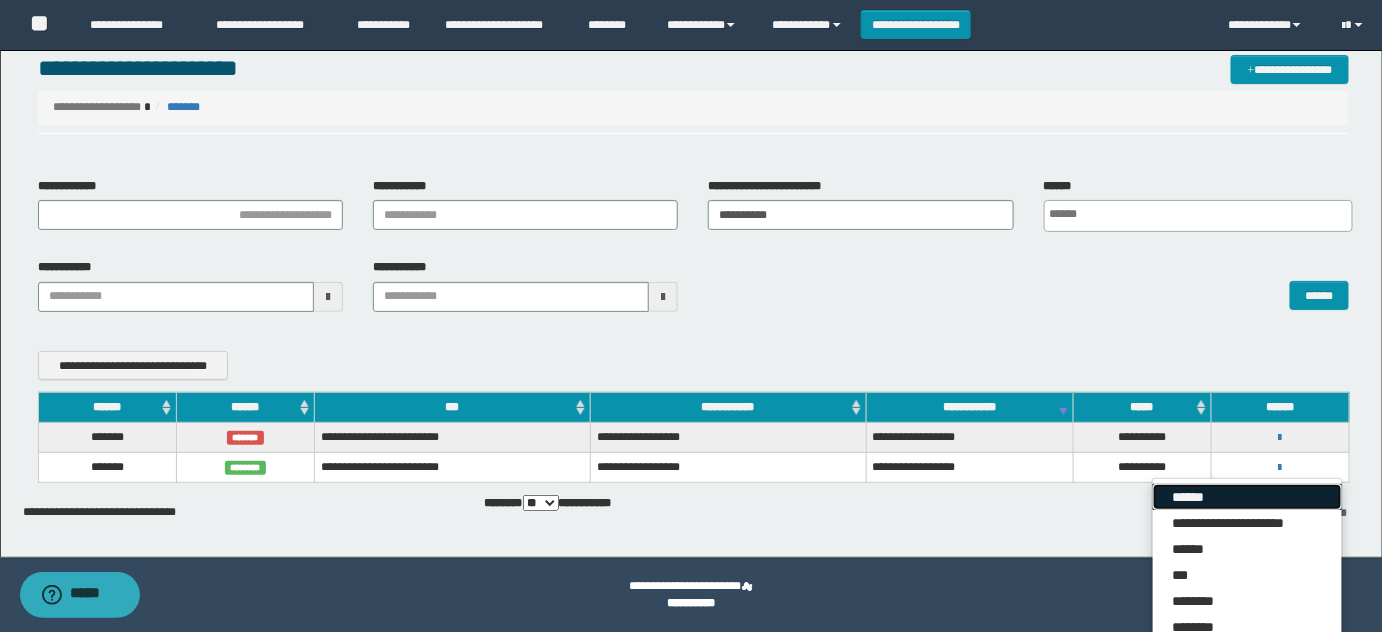 click on "******" at bounding box center [1247, 497] 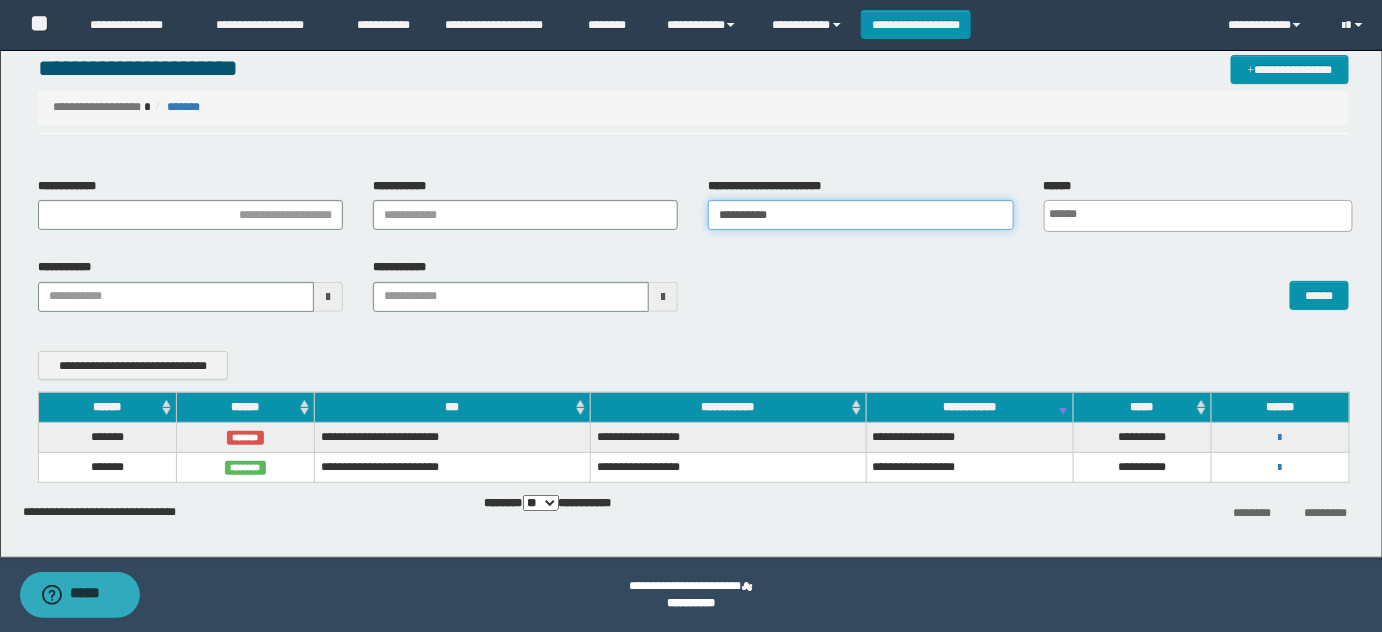 drag, startPoint x: 833, startPoint y: 215, endPoint x: 416, endPoint y: 200, distance: 417.26968 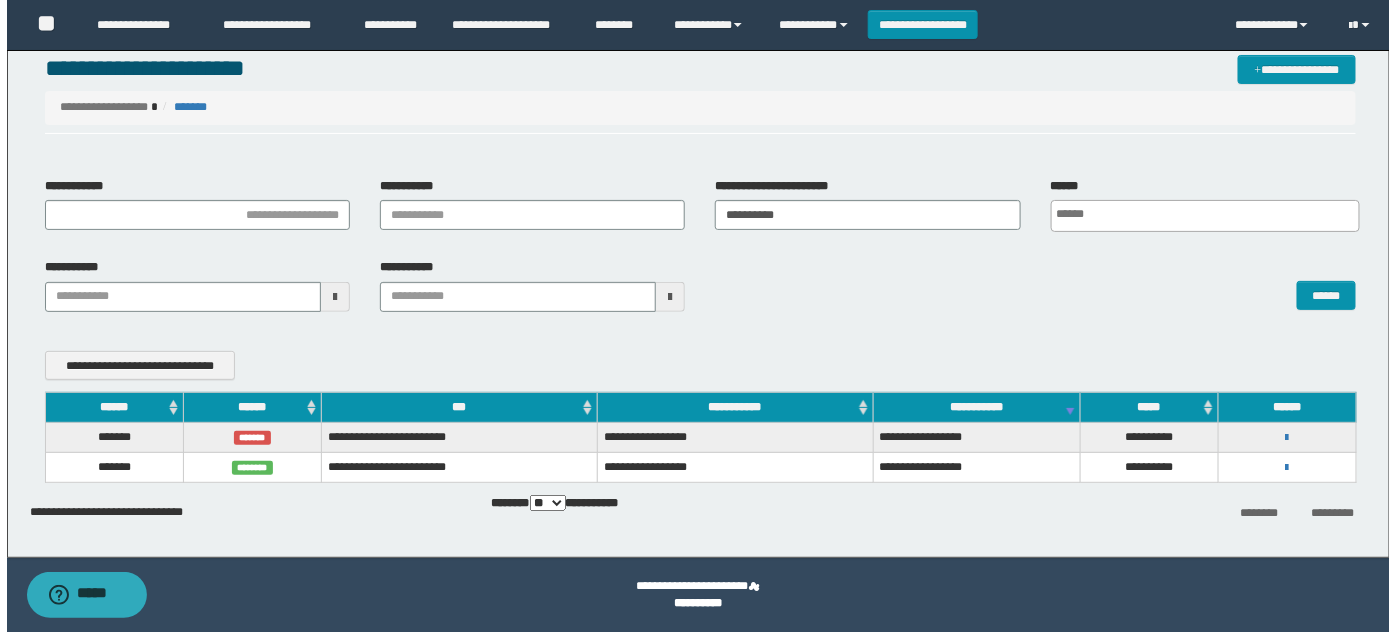 scroll, scrollTop: 0, scrollLeft: 5, axis: horizontal 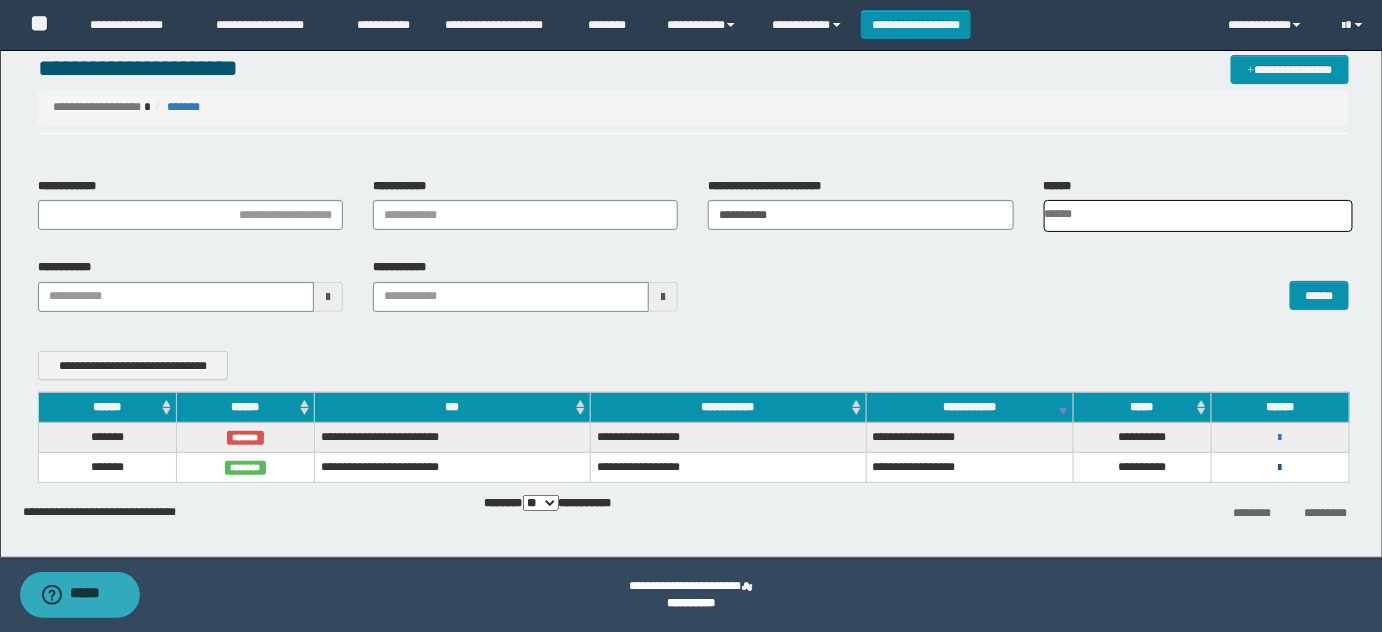 click at bounding box center (1280, 468) 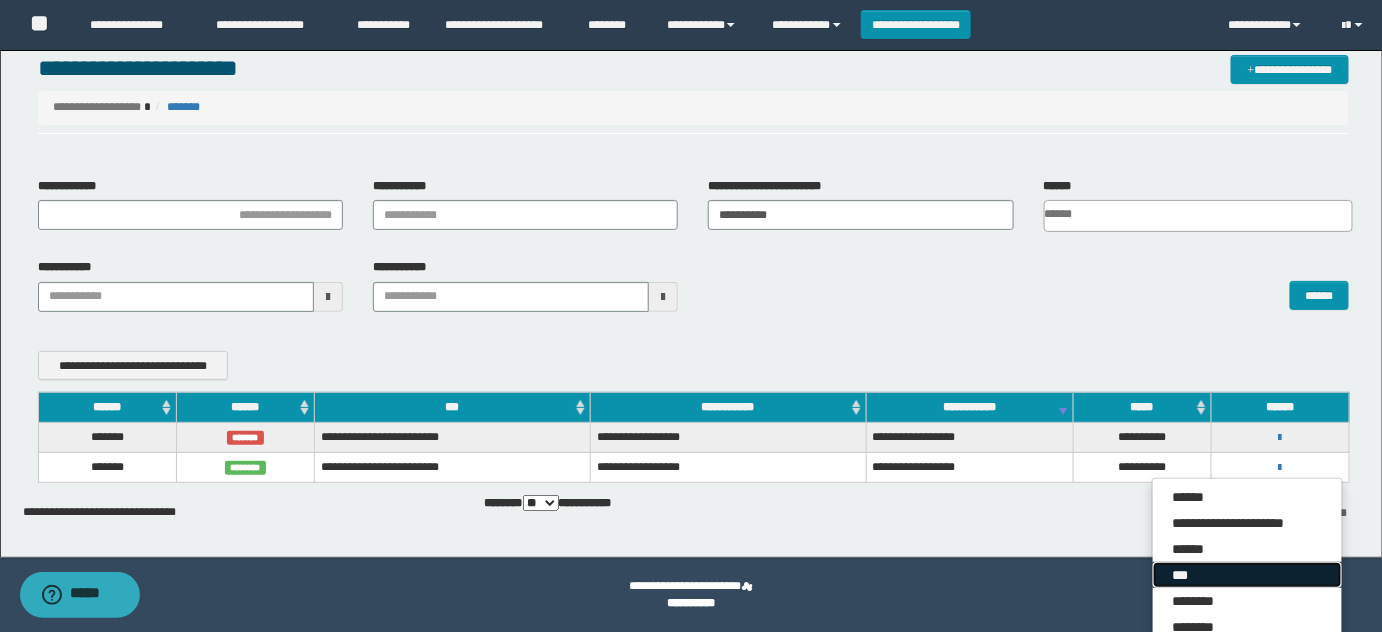 click on "***" at bounding box center (1247, 575) 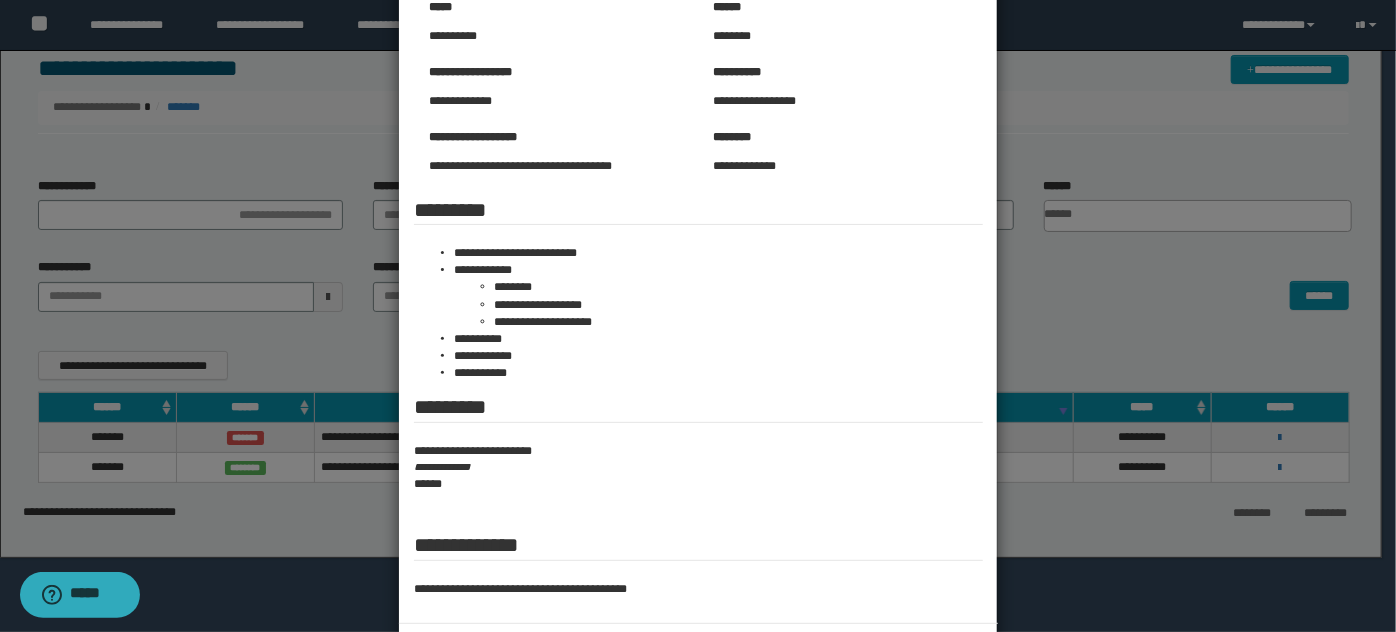 scroll, scrollTop: 0, scrollLeft: 0, axis: both 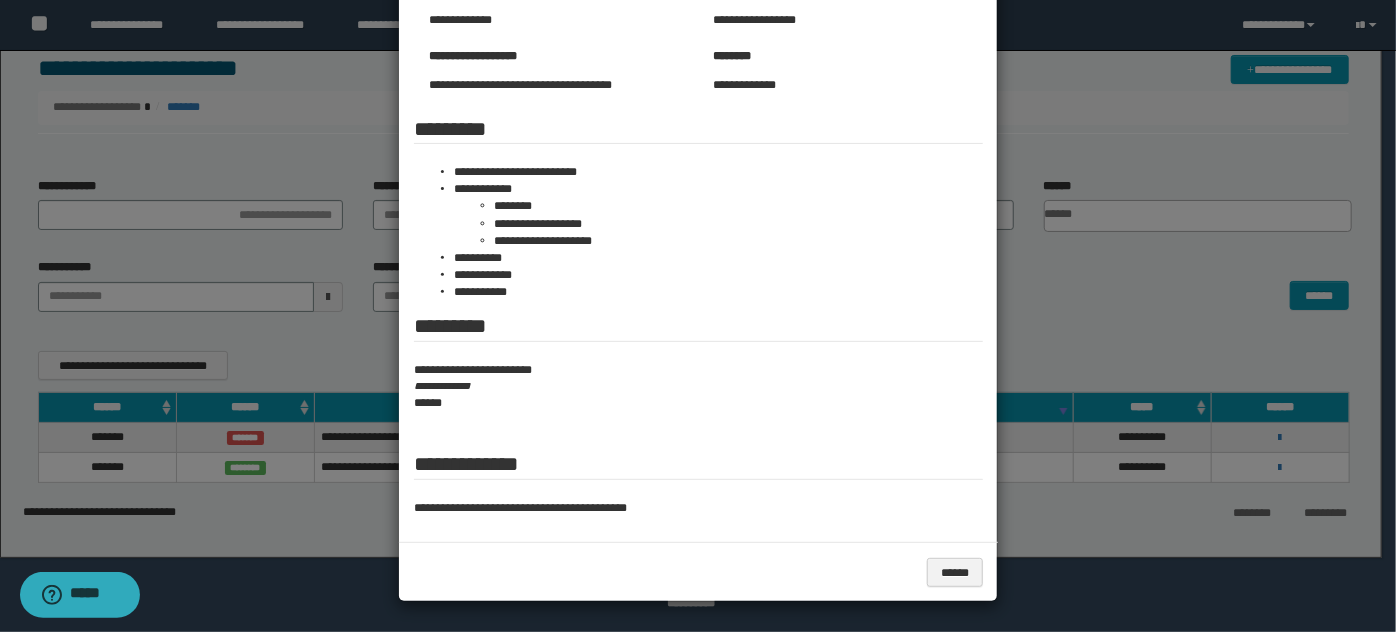 click at bounding box center [698, 185] 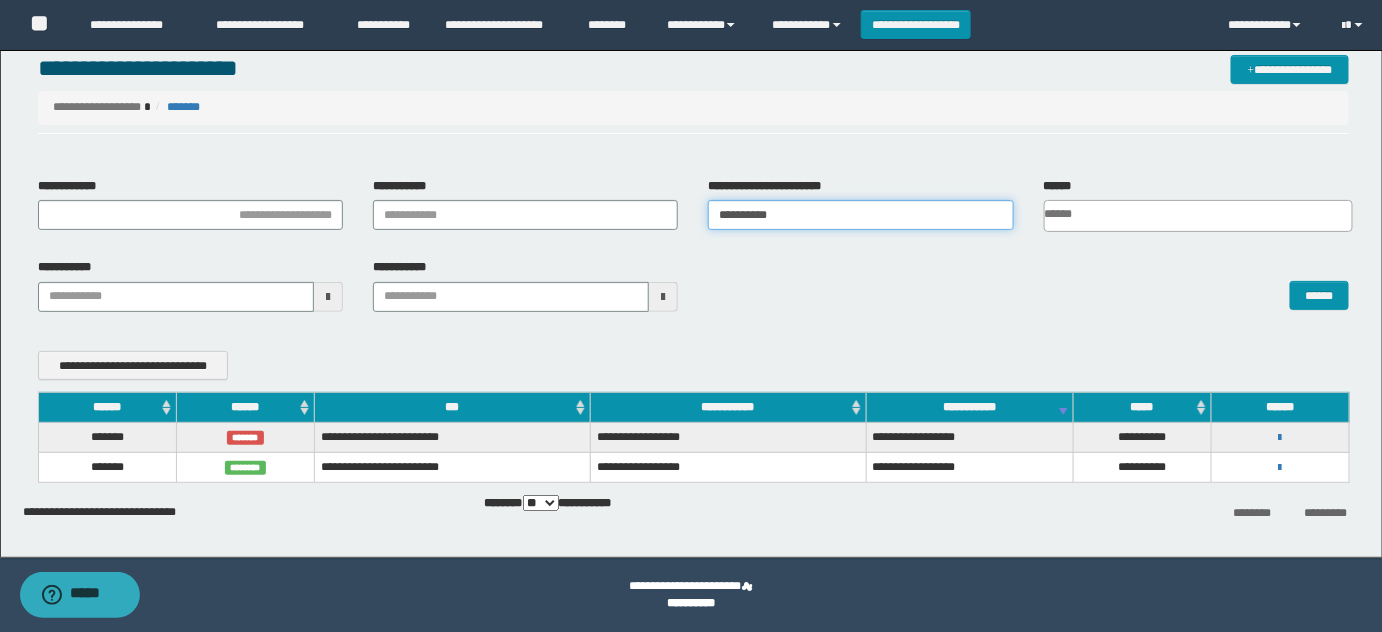 drag, startPoint x: 739, startPoint y: 210, endPoint x: 473, endPoint y: 178, distance: 267.9179 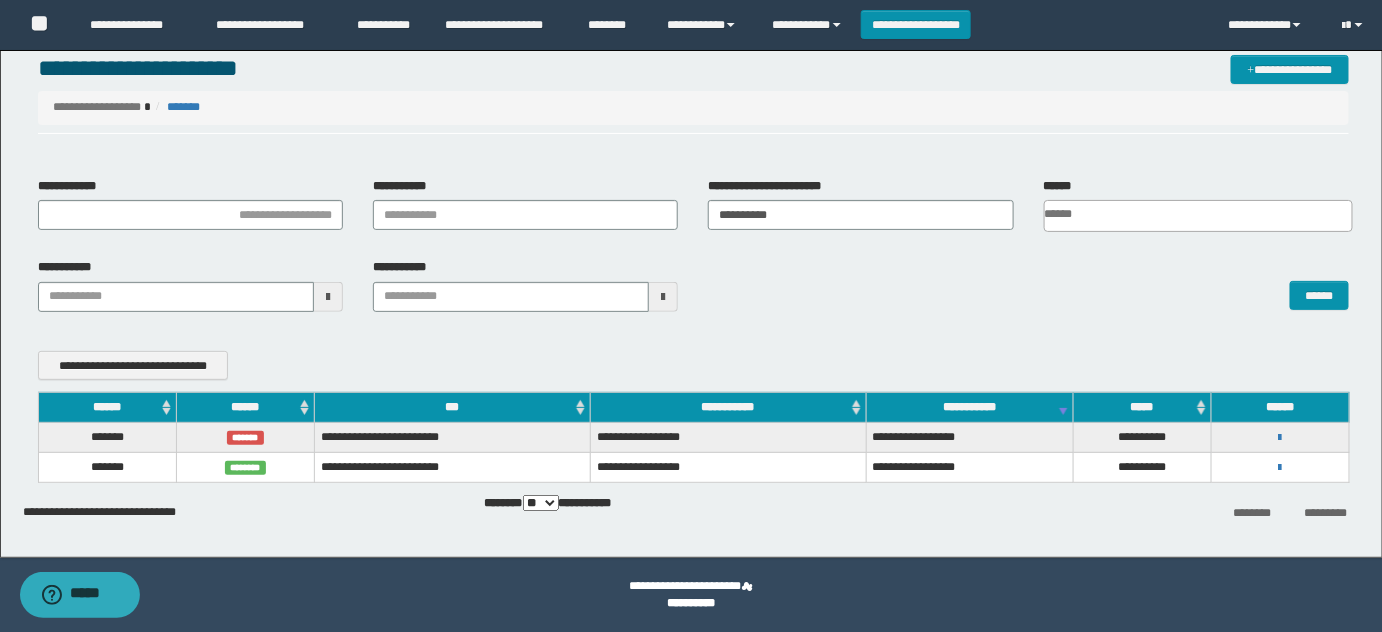 click on "**********" at bounding box center (694, 365) 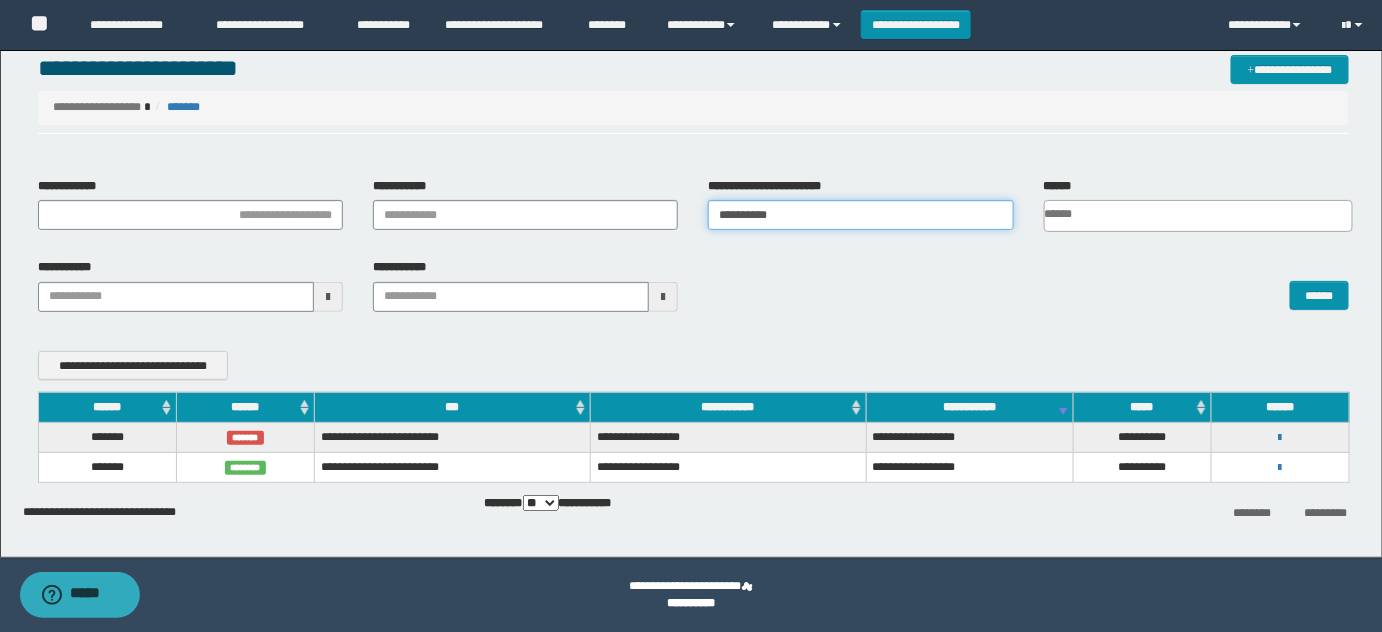 drag, startPoint x: 749, startPoint y: 215, endPoint x: 419, endPoint y: 234, distance: 330.5465 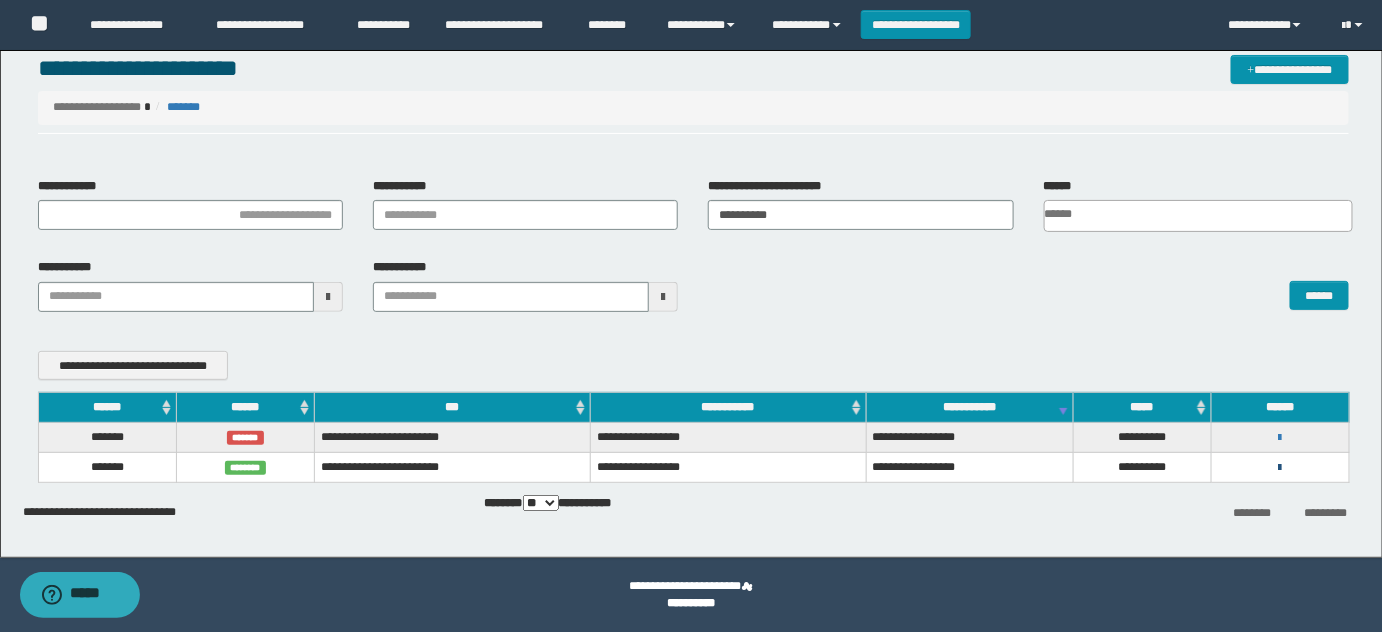 click at bounding box center (1280, 468) 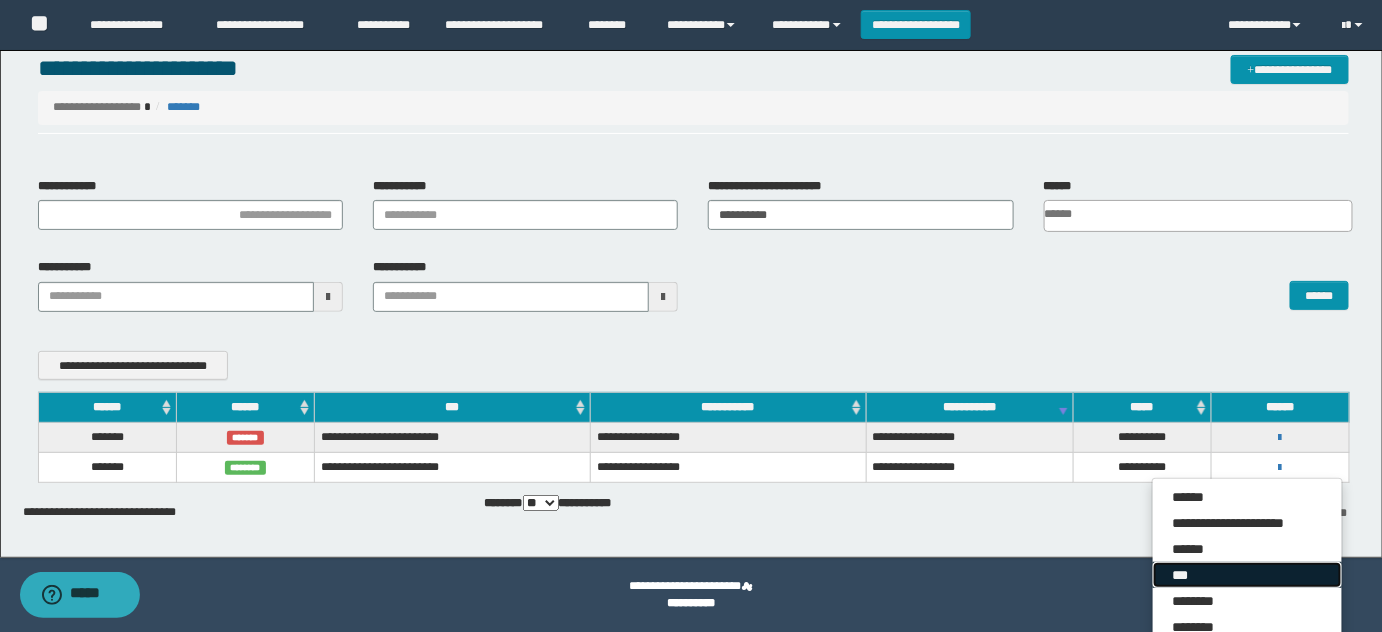 click on "***" at bounding box center (1247, 575) 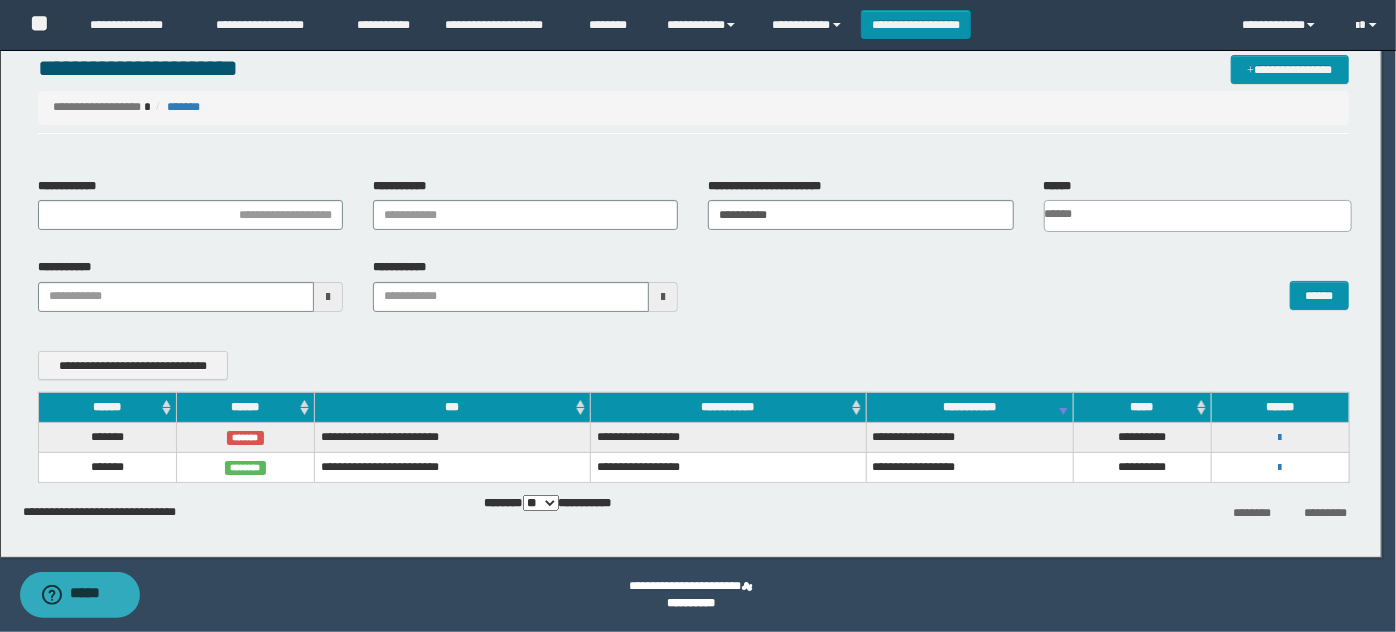 scroll, scrollTop: 0, scrollLeft: 0, axis: both 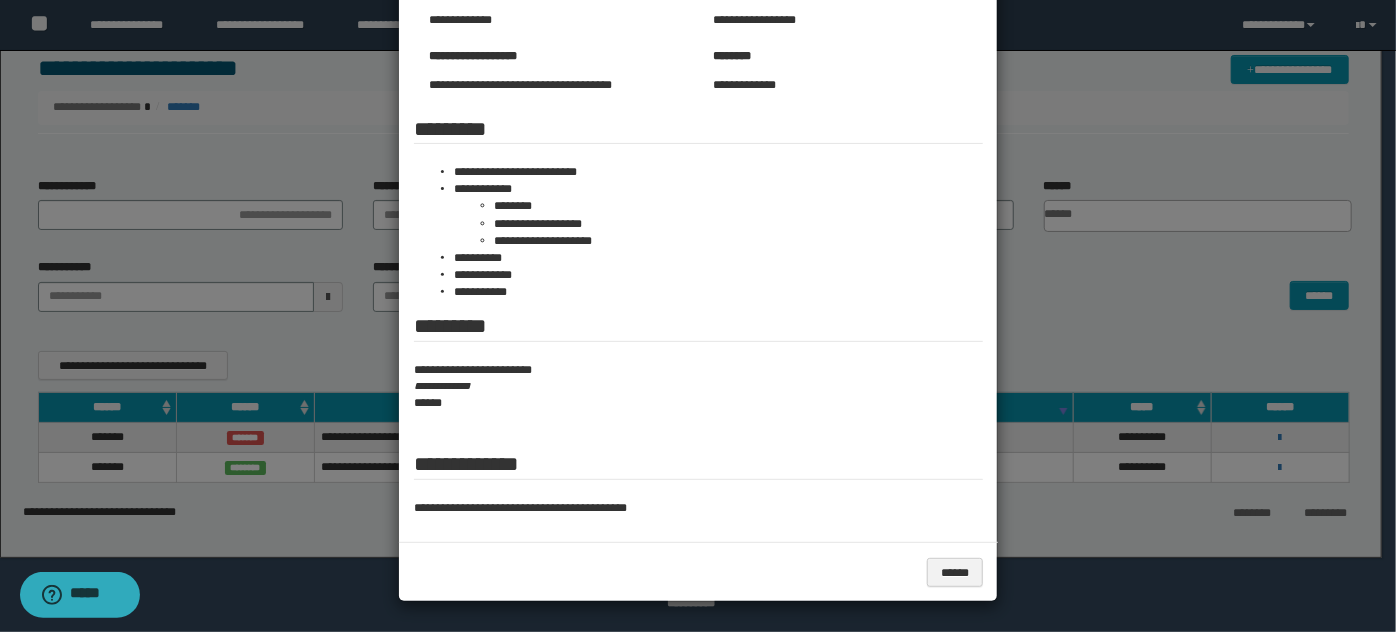 click at bounding box center (698, 185) 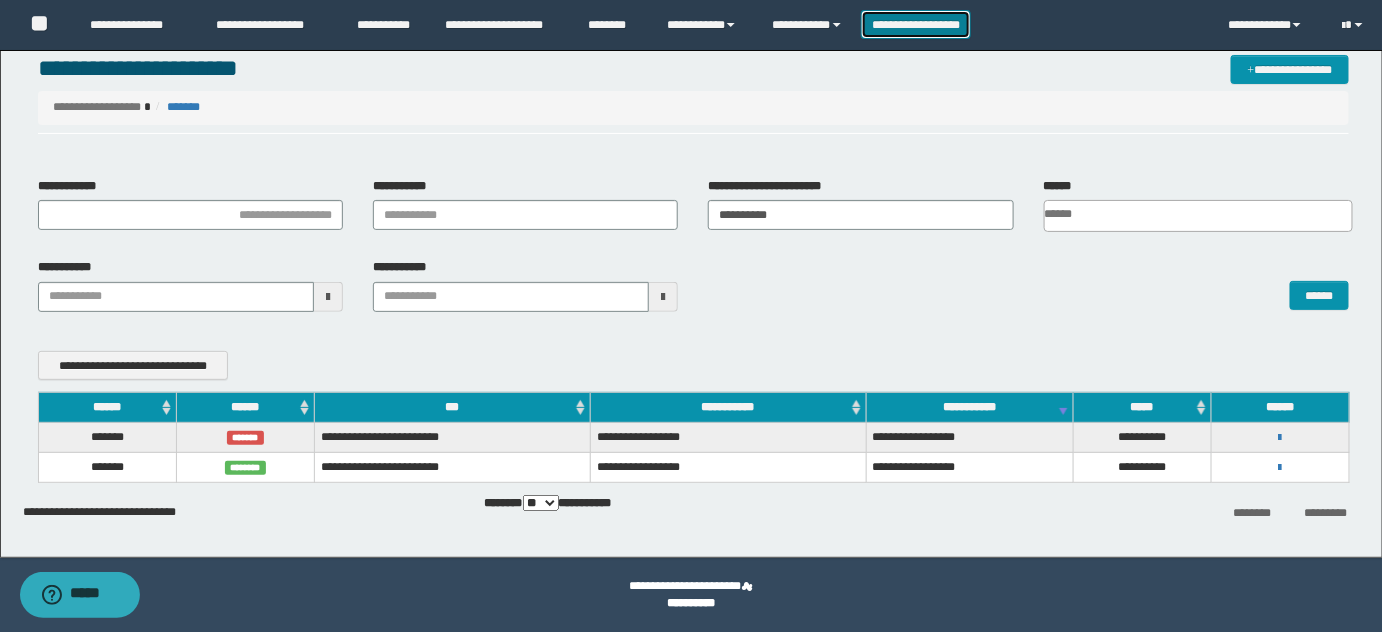 drag, startPoint x: 495, startPoint y: 25, endPoint x: 873, endPoint y: 17, distance: 378.08466 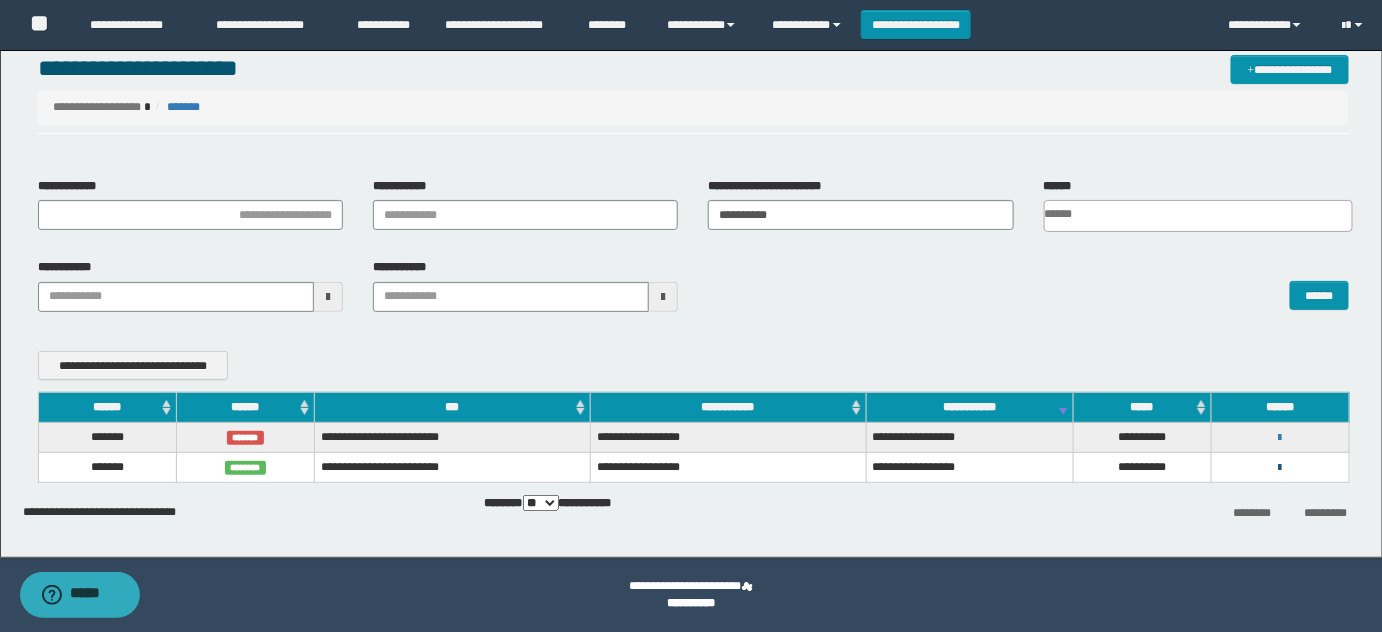 click at bounding box center (1280, 468) 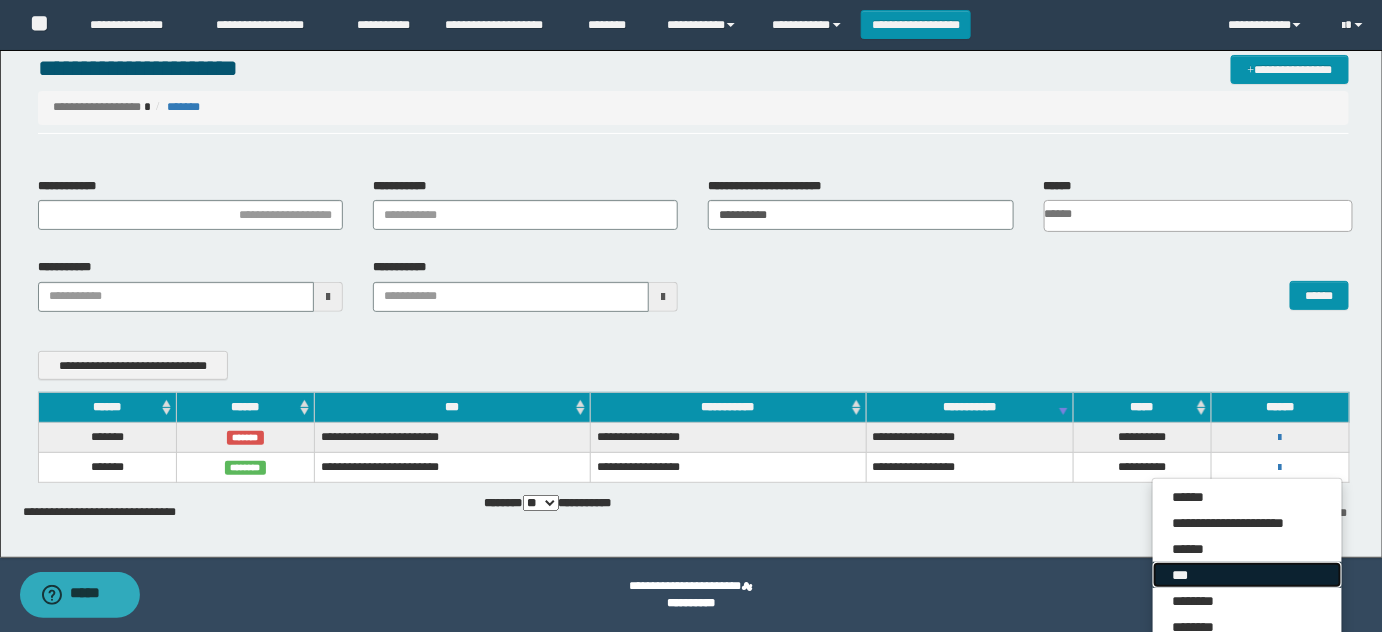 click on "***" at bounding box center (1247, 575) 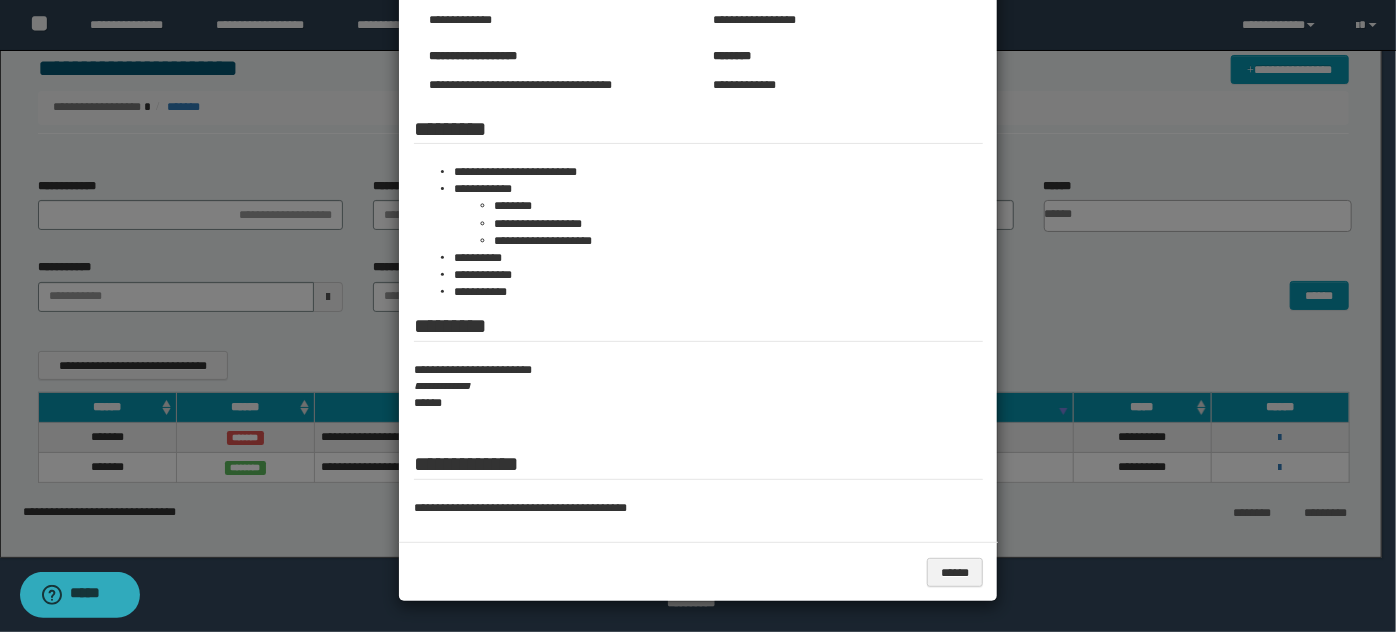scroll, scrollTop: 0, scrollLeft: 0, axis: both 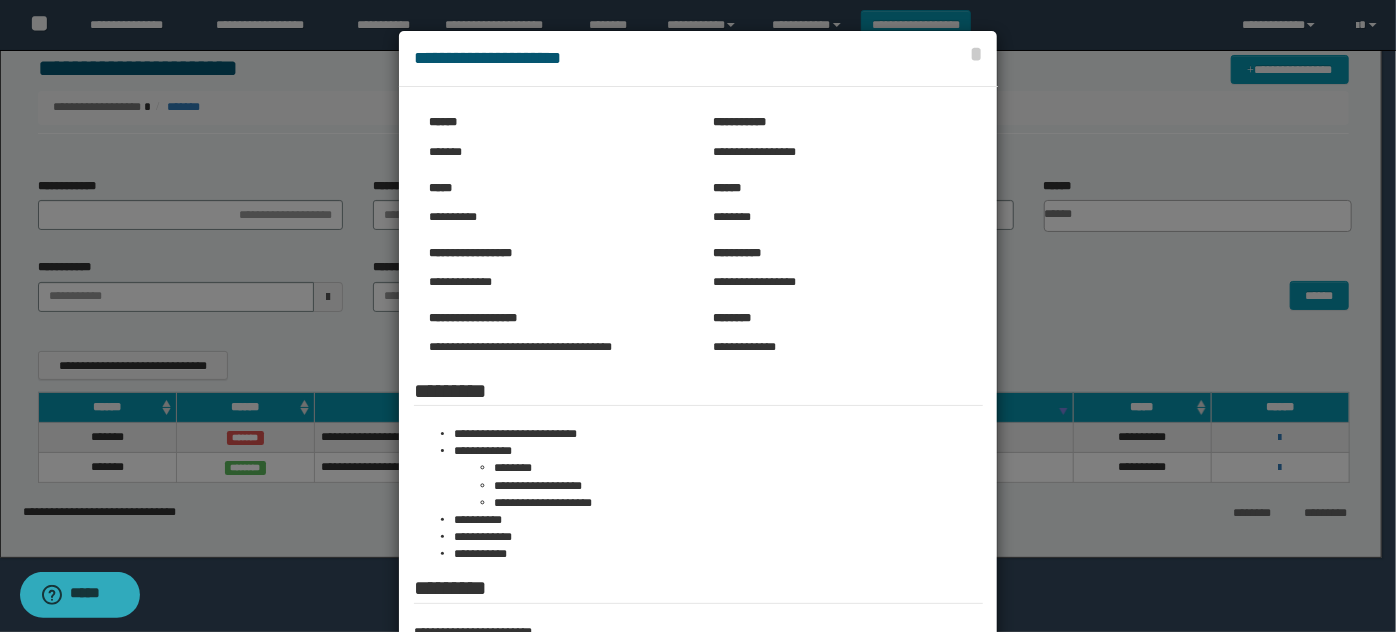 click on "**********" at bounding box center (556, 282) 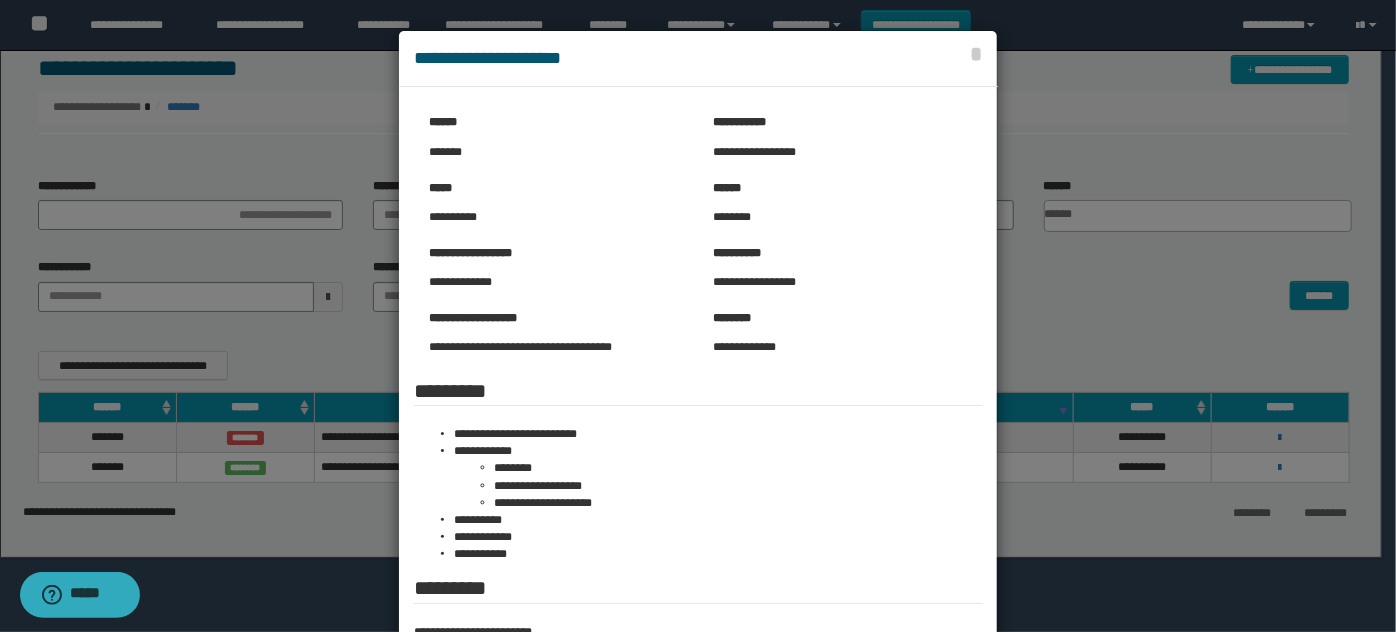 scroll, scrollTop: 262, scrollLeft: 0, axis: vertical 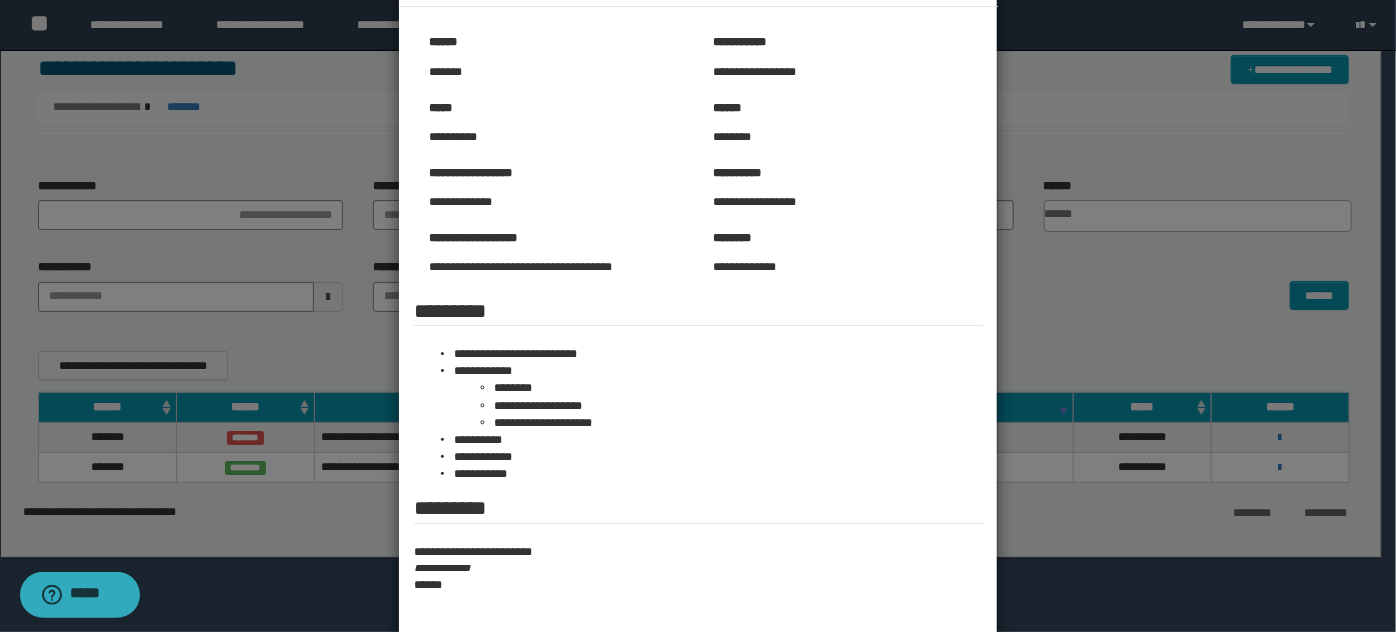 click at bounding box center (698, 367) 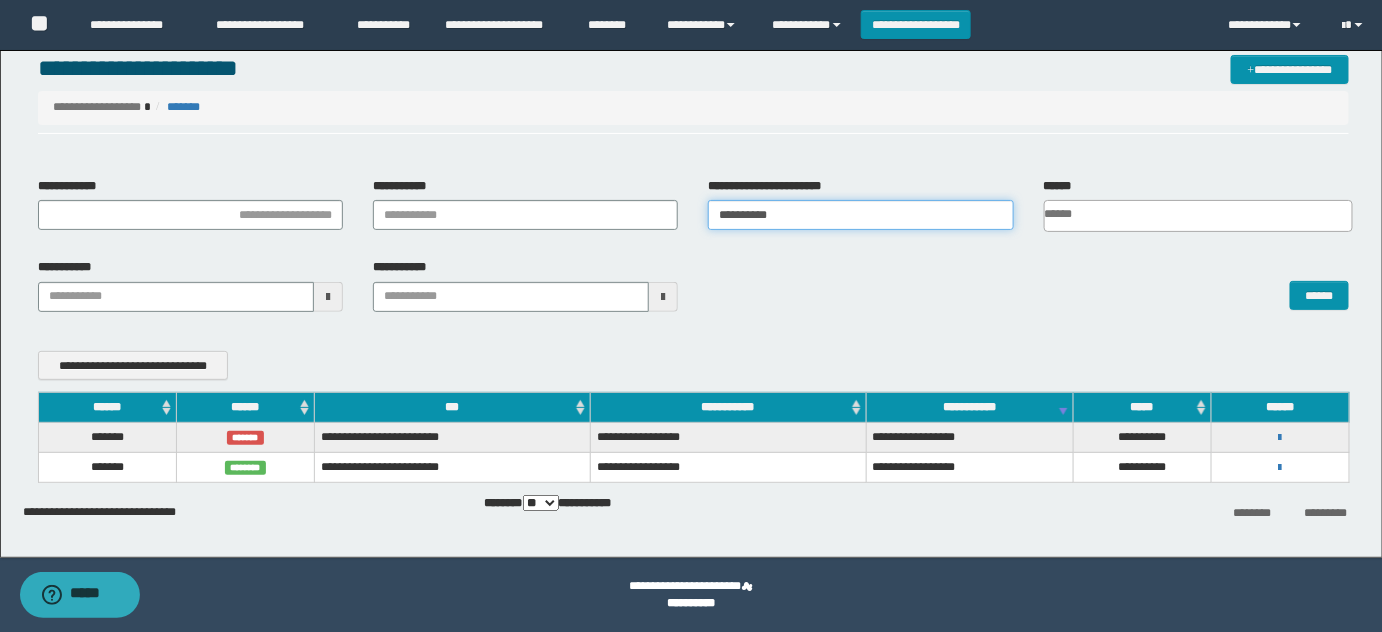 drag, startPoint x: 898, startPoint y: 227, endPoint x: 418, endPoint y: 198, distance: 480.87524 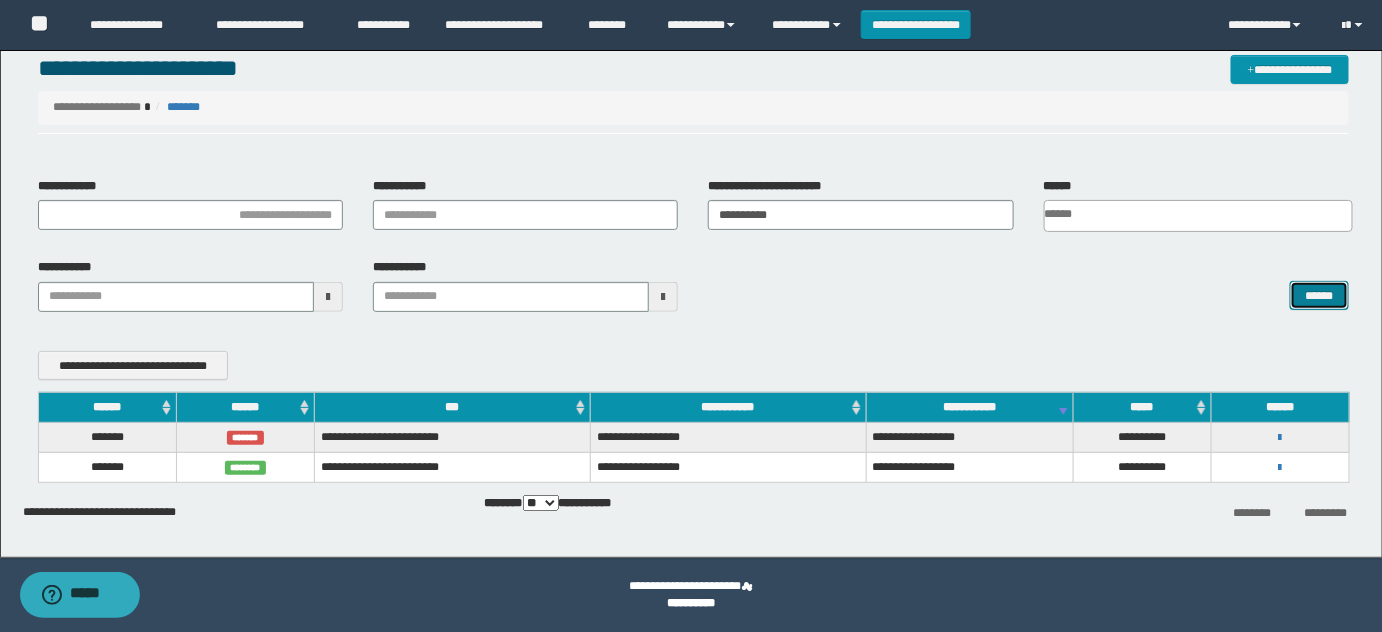 click on "******" at bounding box center [1319, 295] 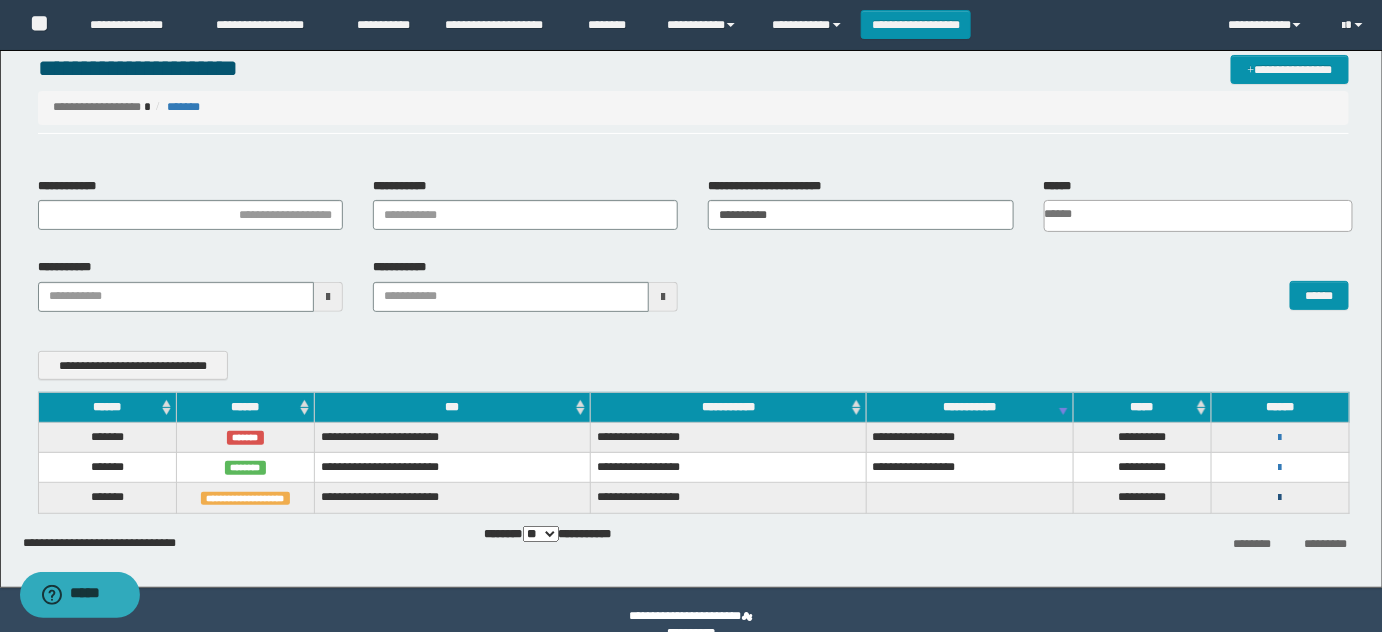 click at bounding box center [1280, 498] 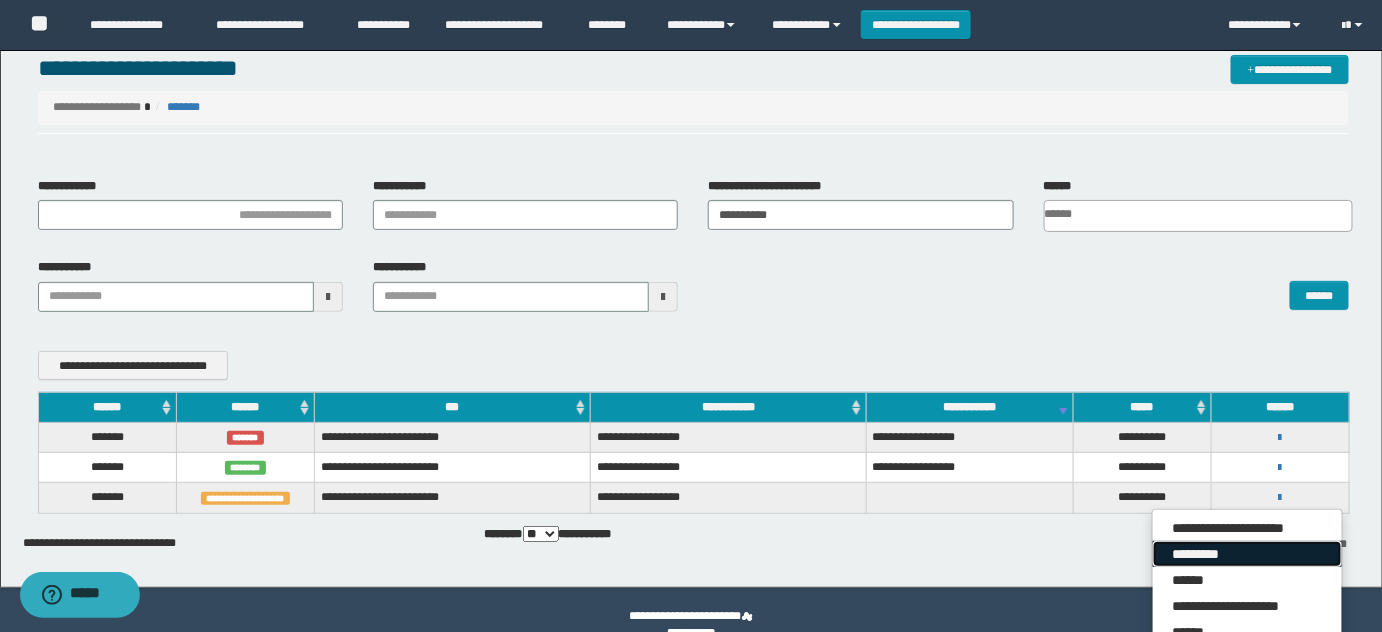 click on "*********" at bounding box center (1247, 554) 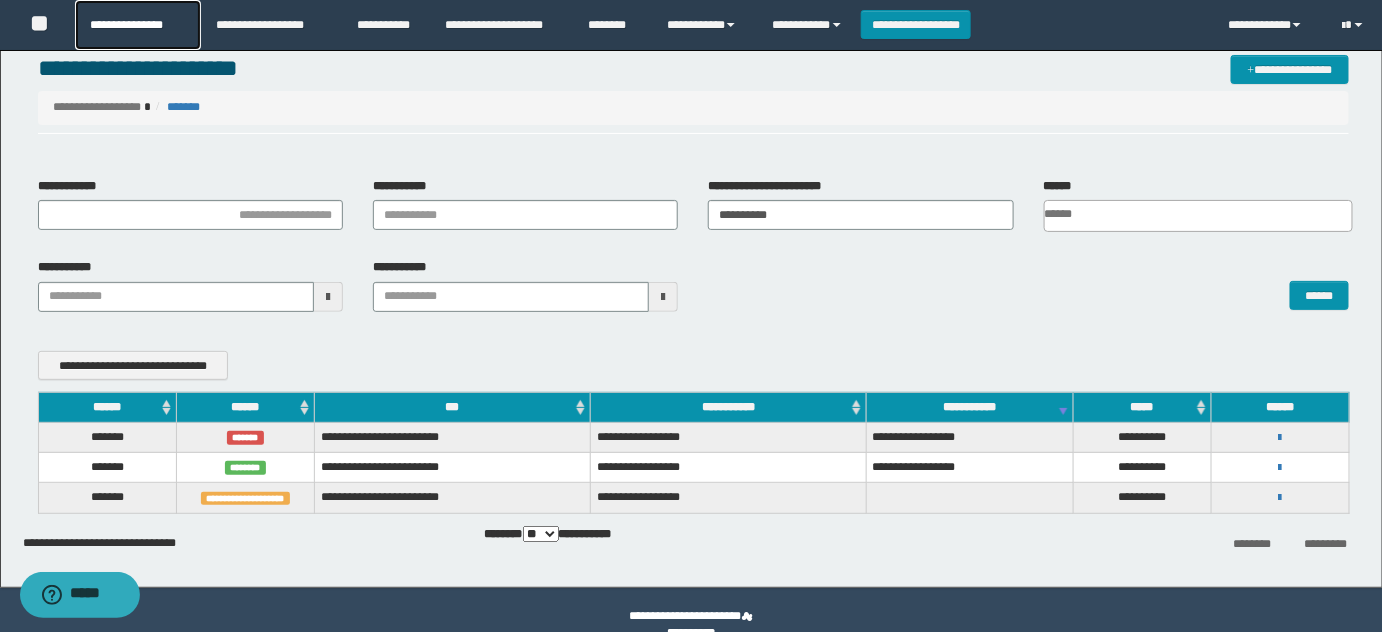 click on "**********" at bounding box center [137, 25] 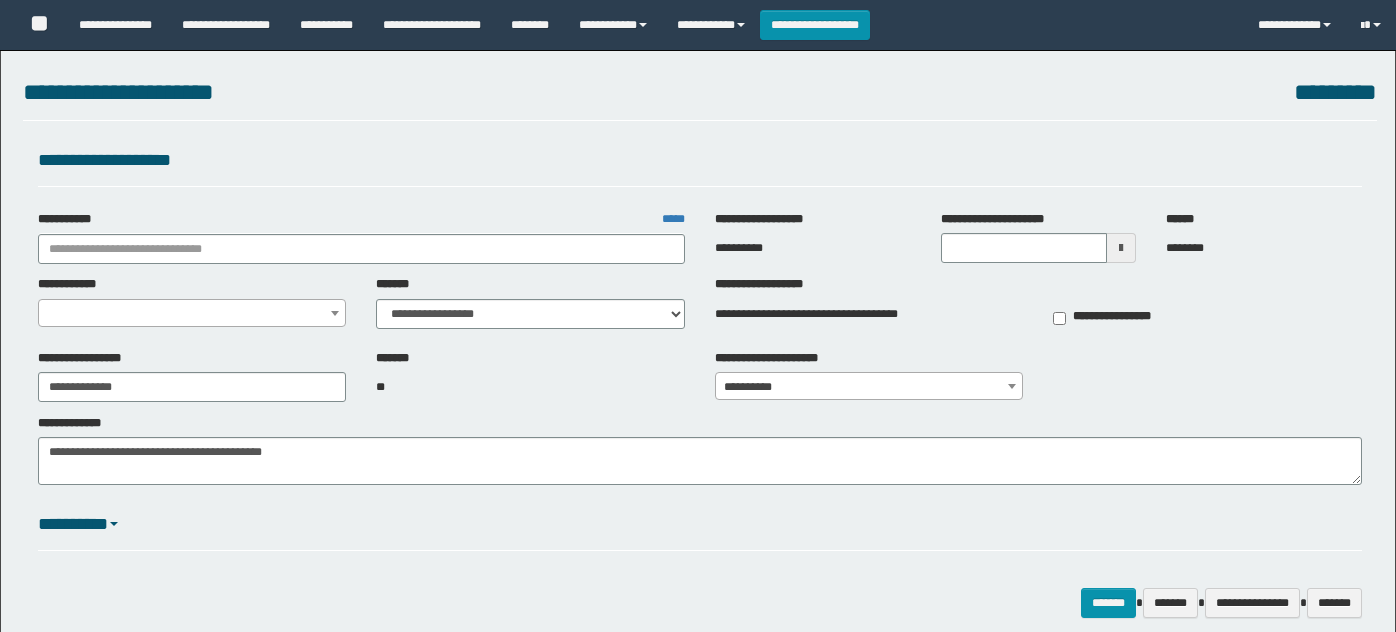 select on "*" 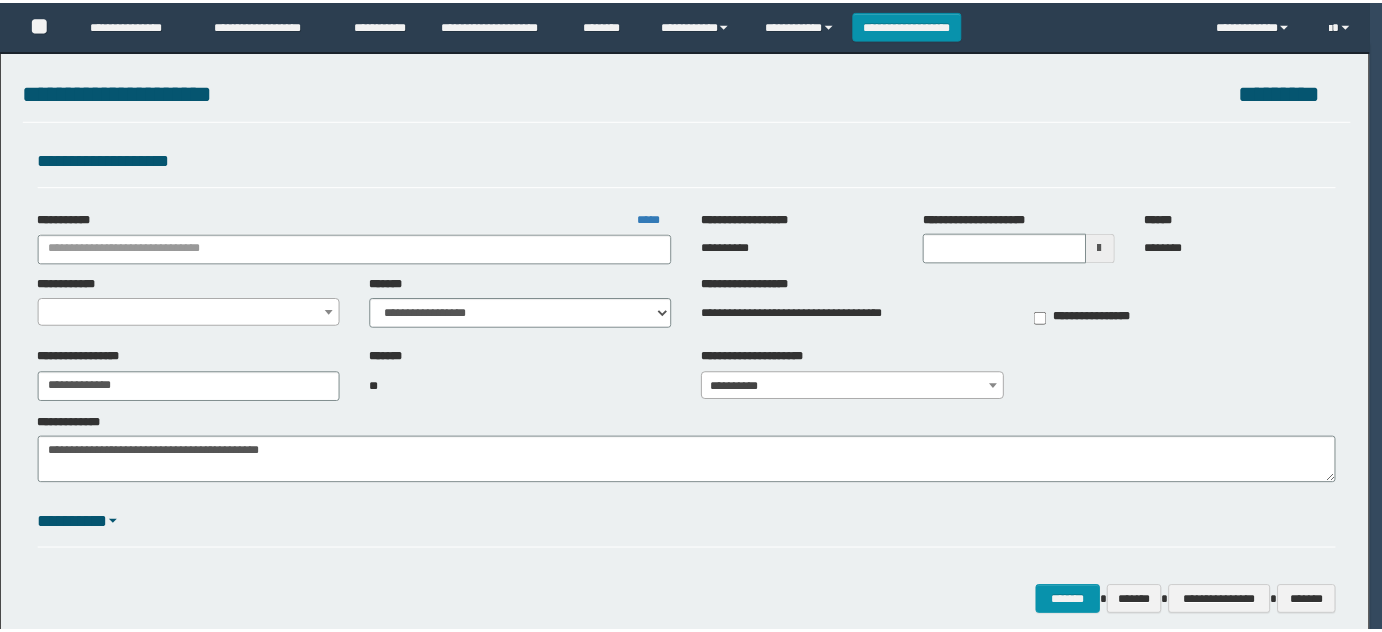 scroll, scrollTop: 0, scrollLeft: 0, axis: both 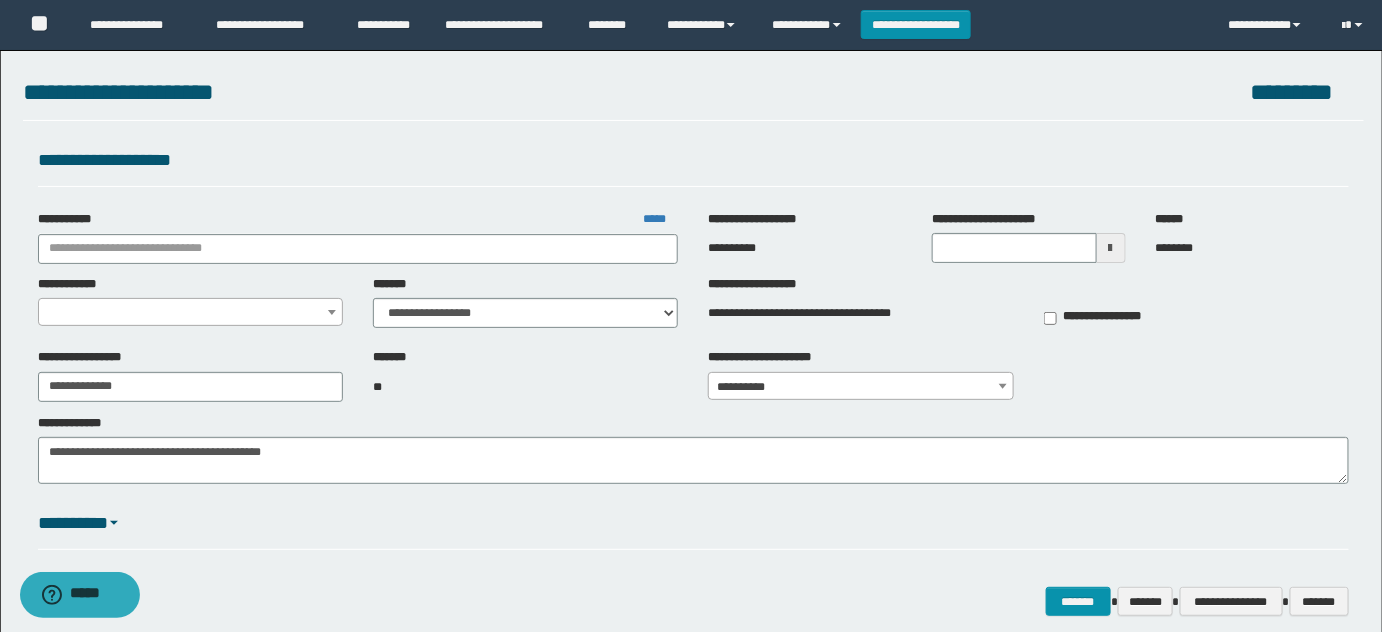 type on "**********" 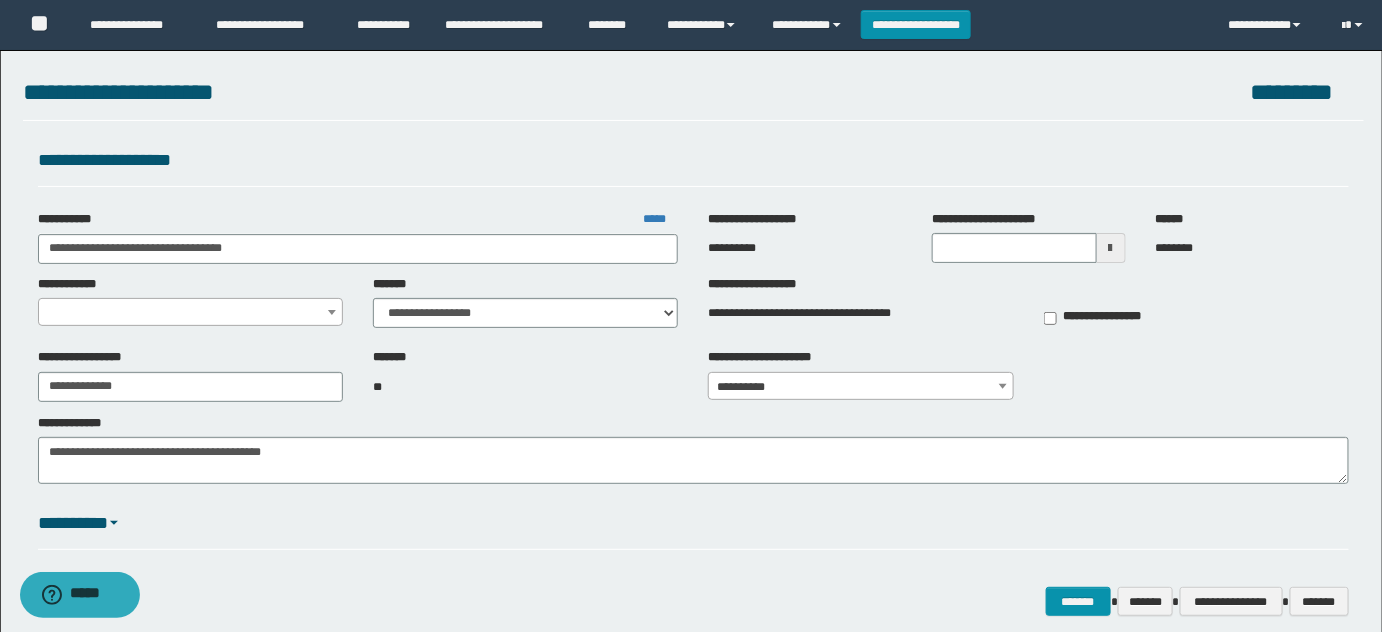 select on "*" 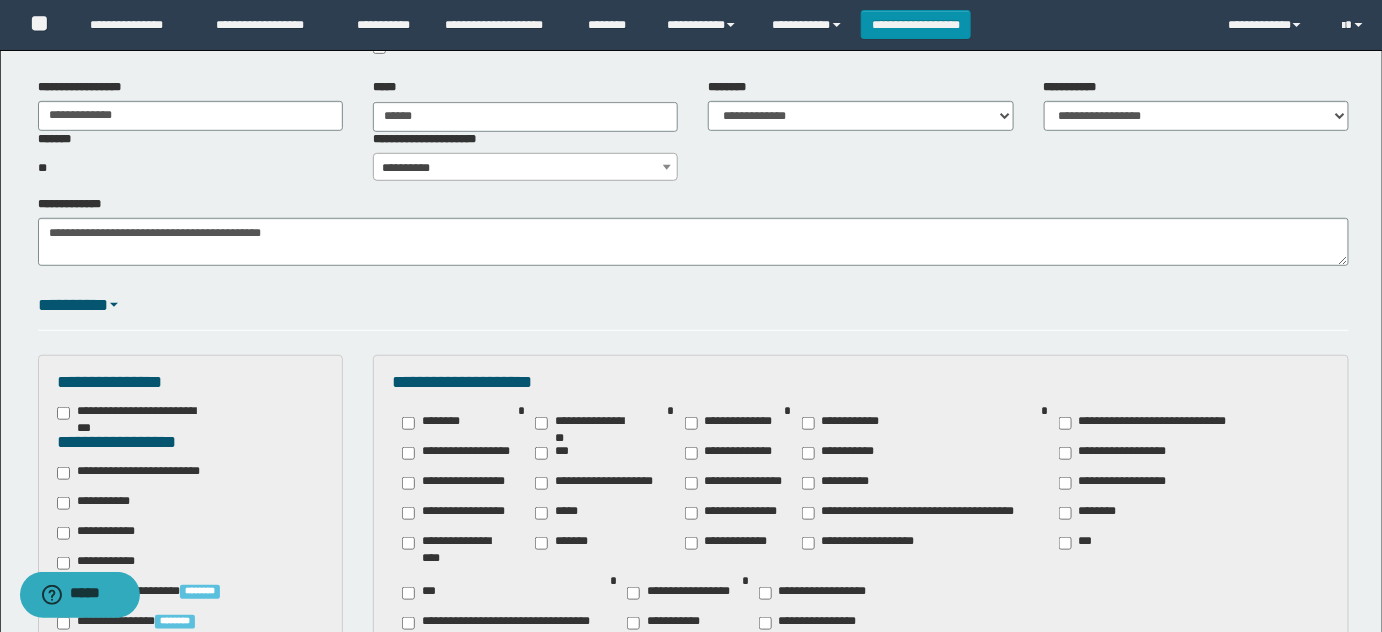 scroll, scrollTop: 261, scrollLeft: 0, axis: vertical 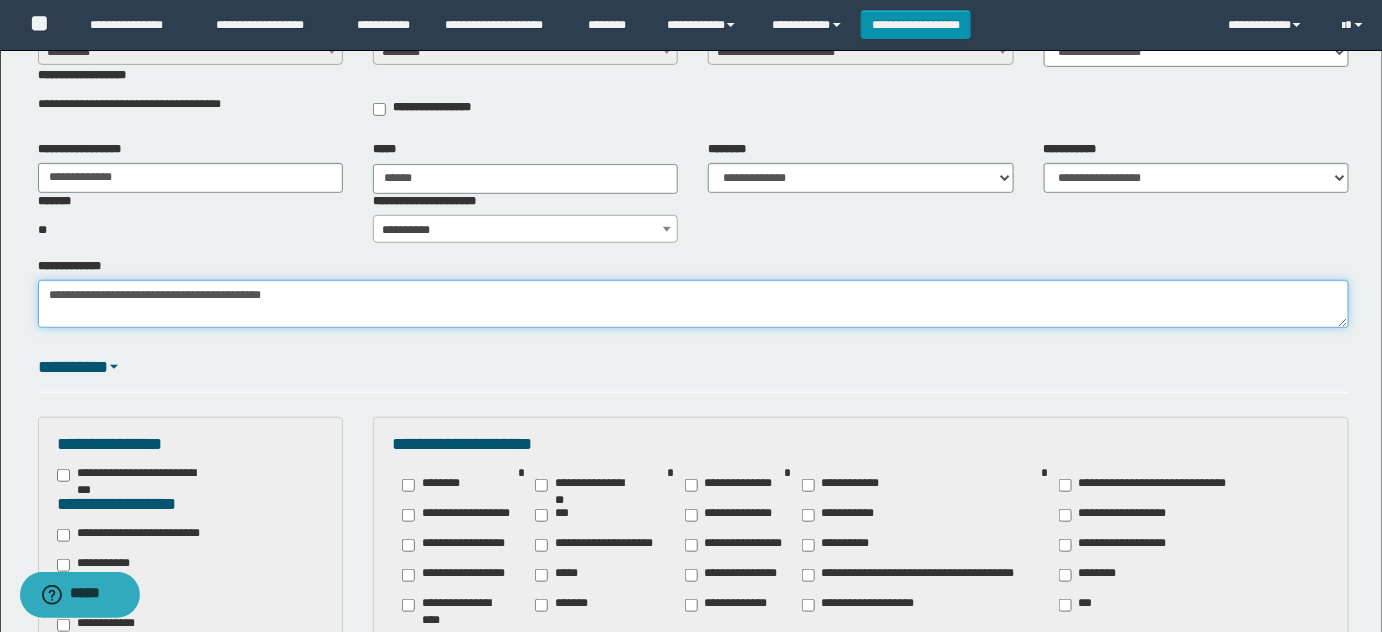 click on "**********" at bounding box center (694, 303) 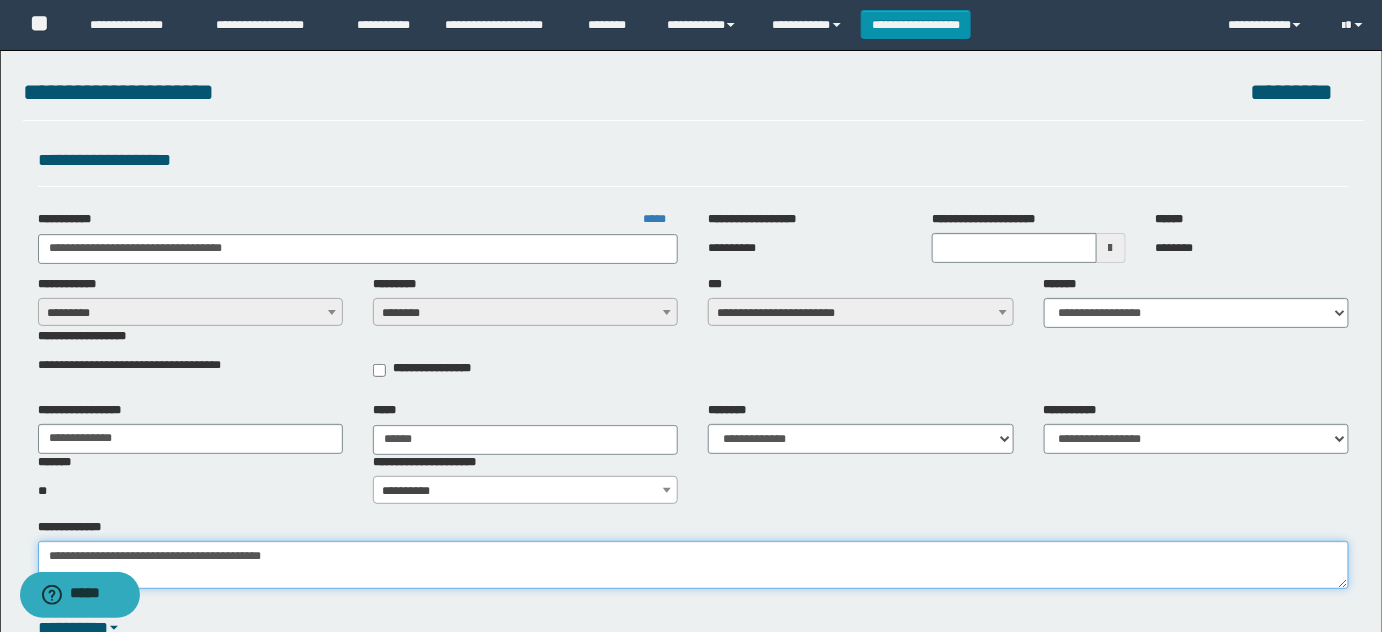 scroll, scrollTop: 341, scrollLeft: 0, axis: vertical 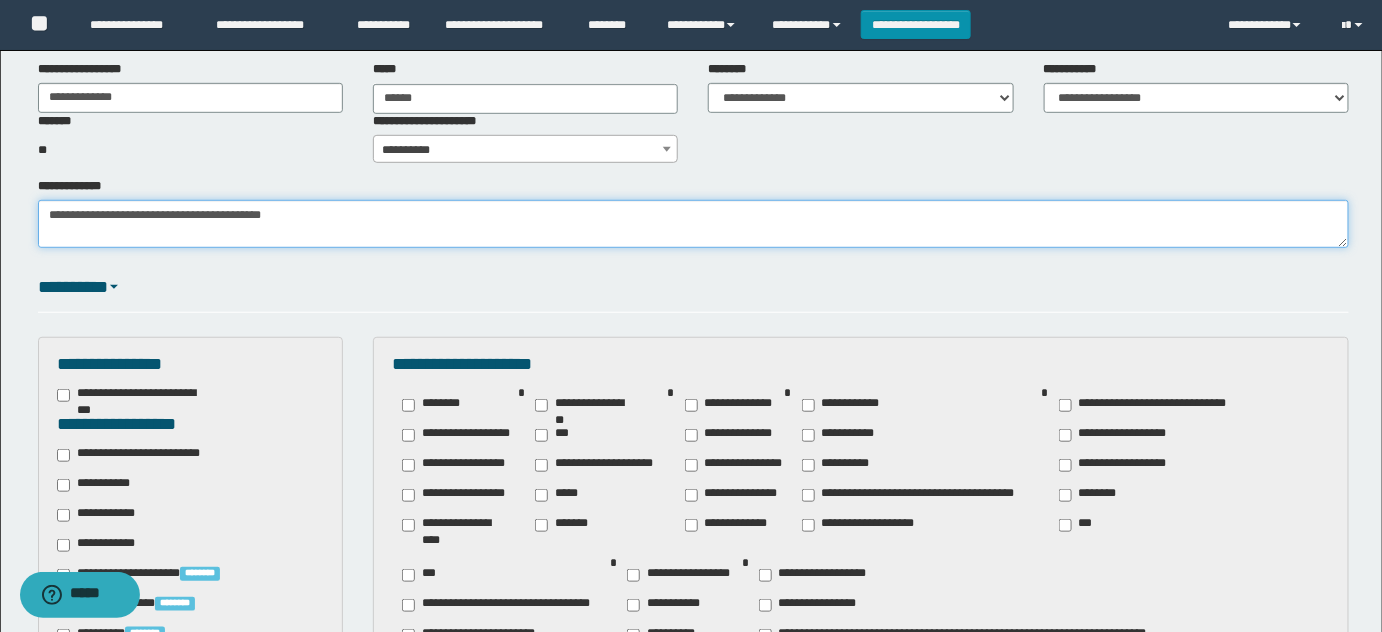 drag, startPoint x: 214, startPoint y: 215, endPoint x: 564, endPoint y: 239, distance: 350.8219 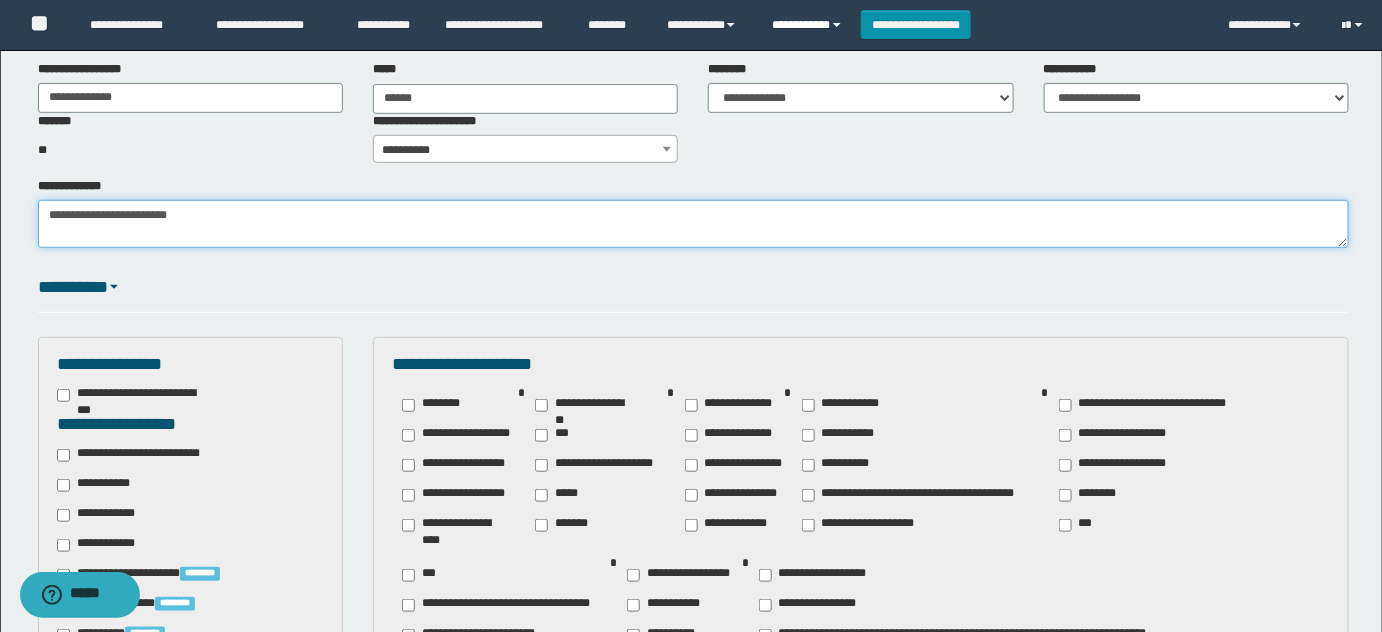 type on "**********" 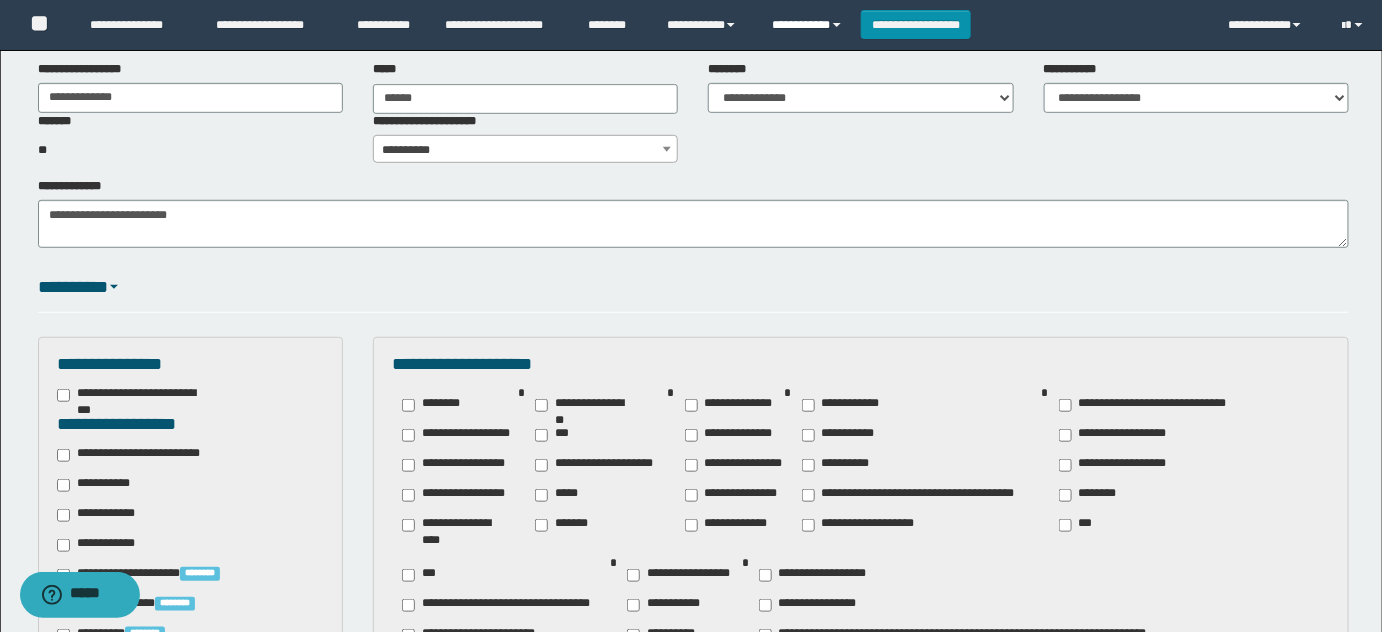 click on "**********" at bounding box center [809, 25] 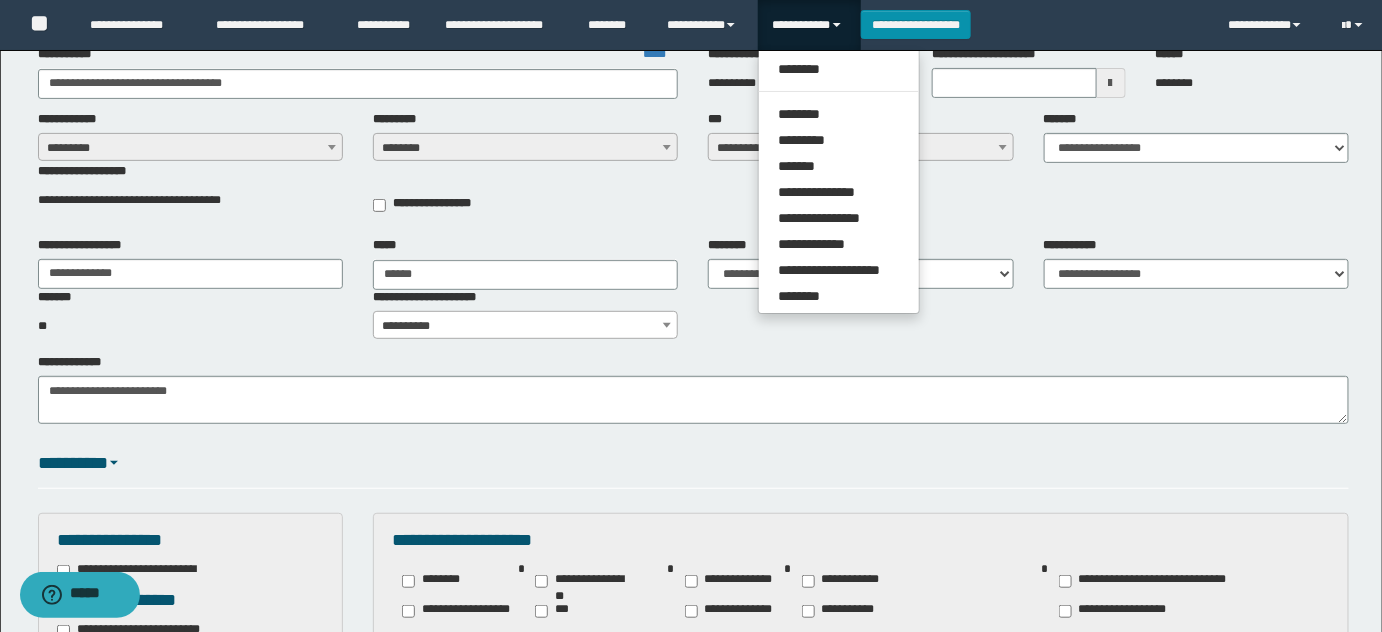 scroll, scrollTop: 159, scrollLeft: 0, axis: vertical 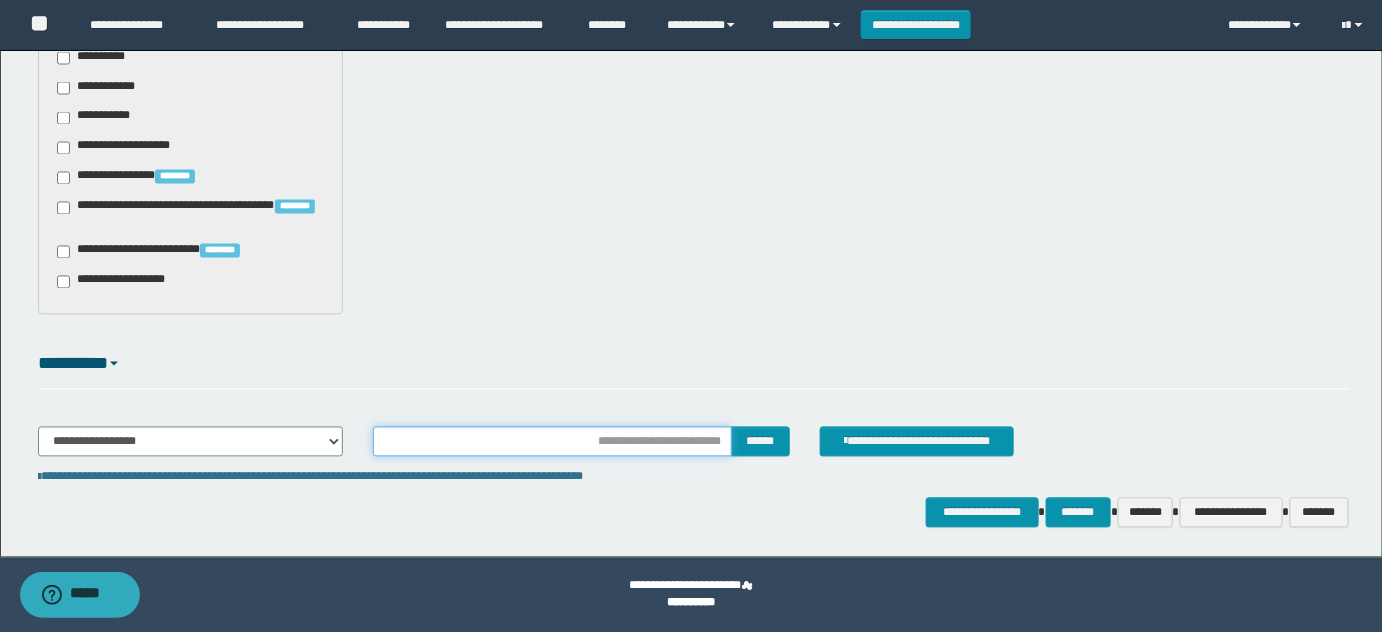 click at bounding box center (552, 442) 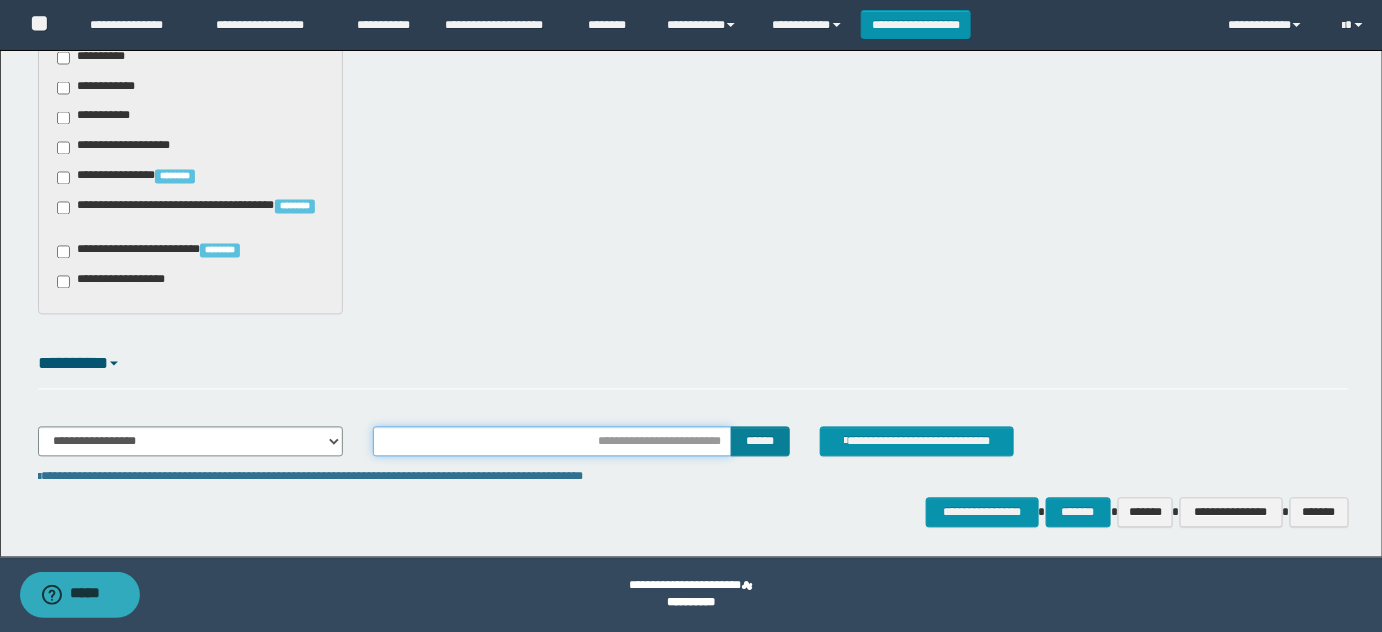 type on "**********" 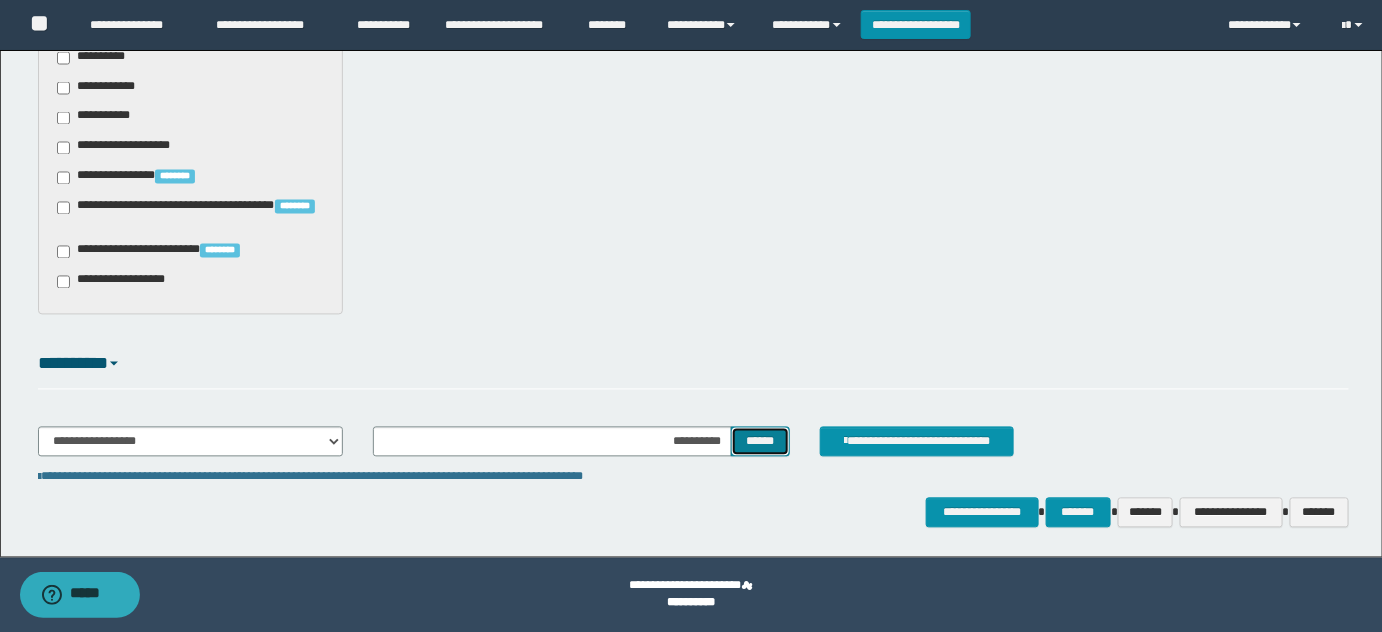 click on "******" at bounding box center (760, 441) 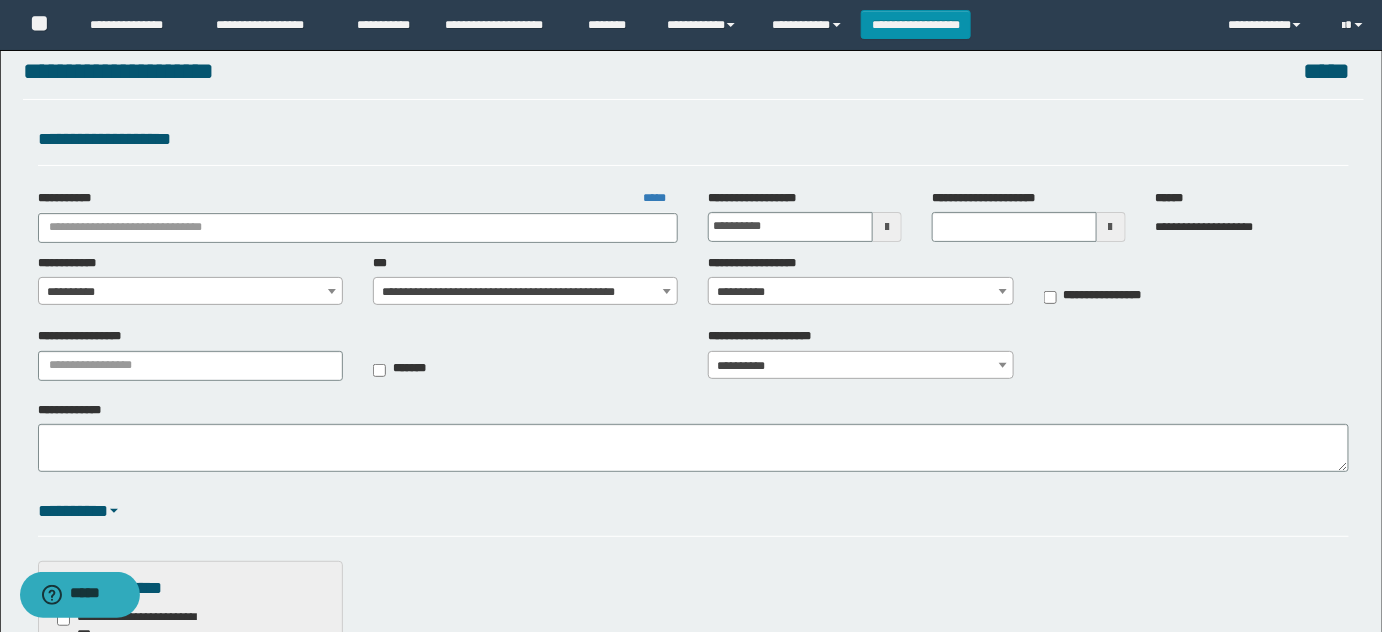 scroll, scrollTop: 0, scrollLeft: 0, axis: both 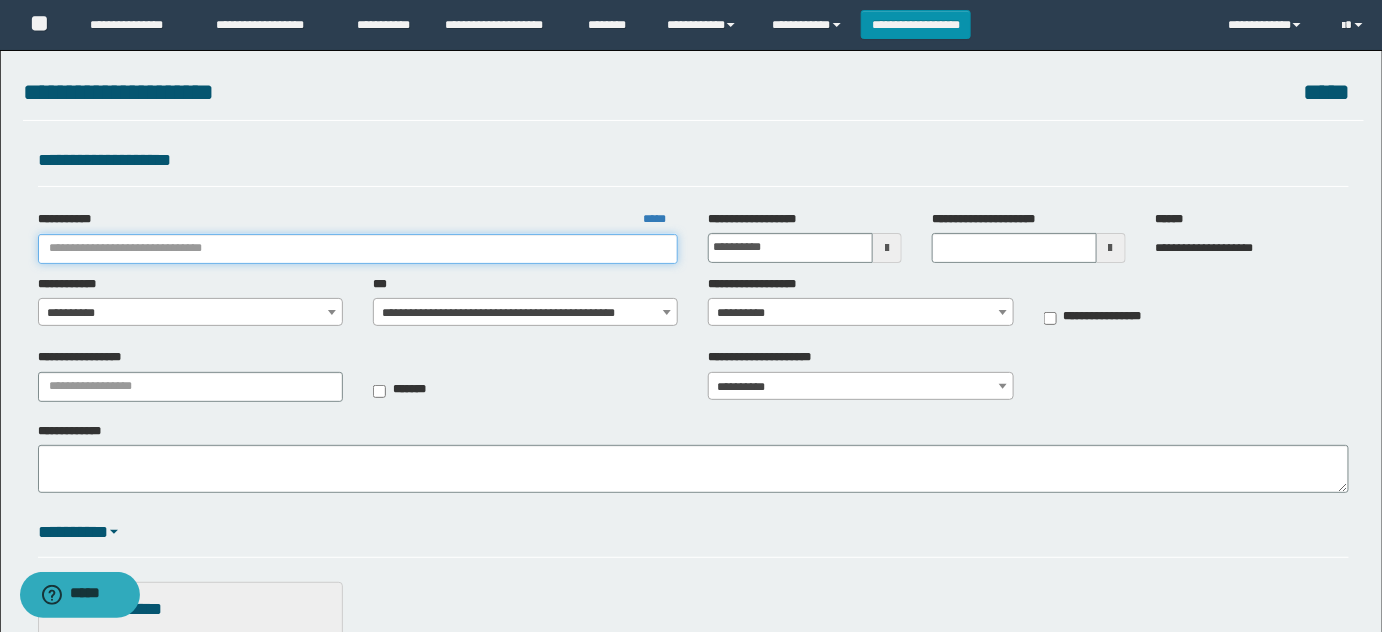 click on "**********" at bounding box center [358, 249] 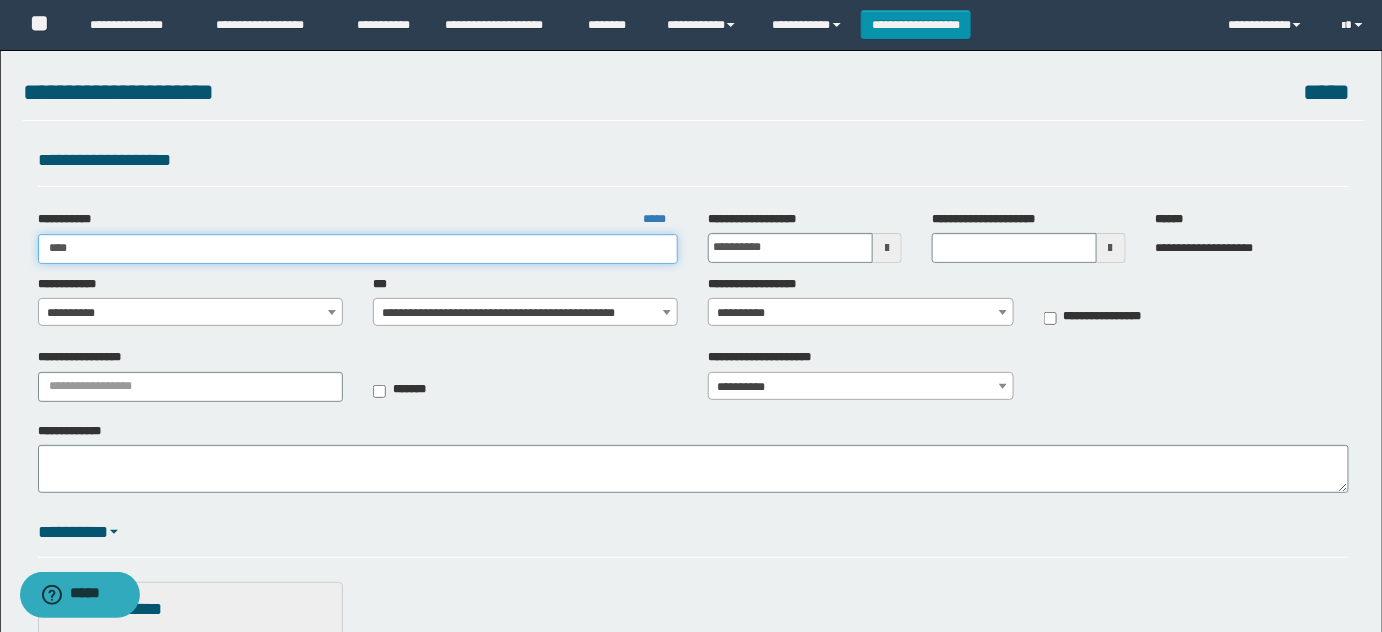 type on "*****" 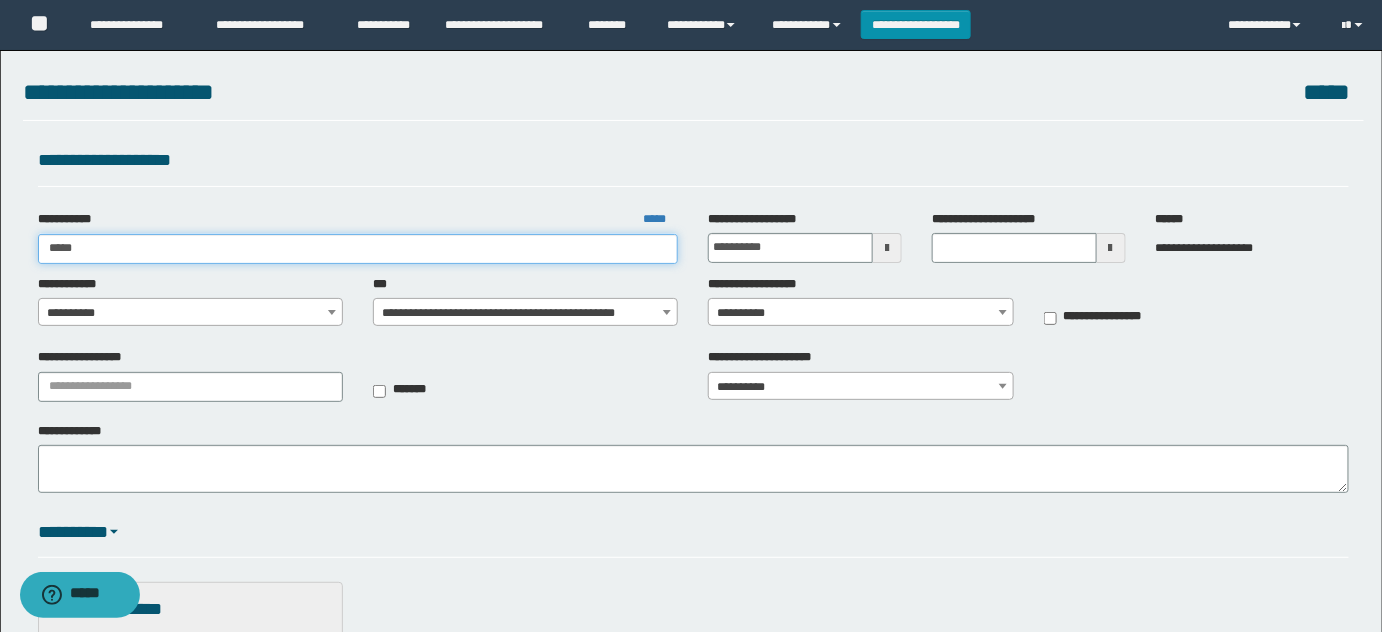 type on "*****" 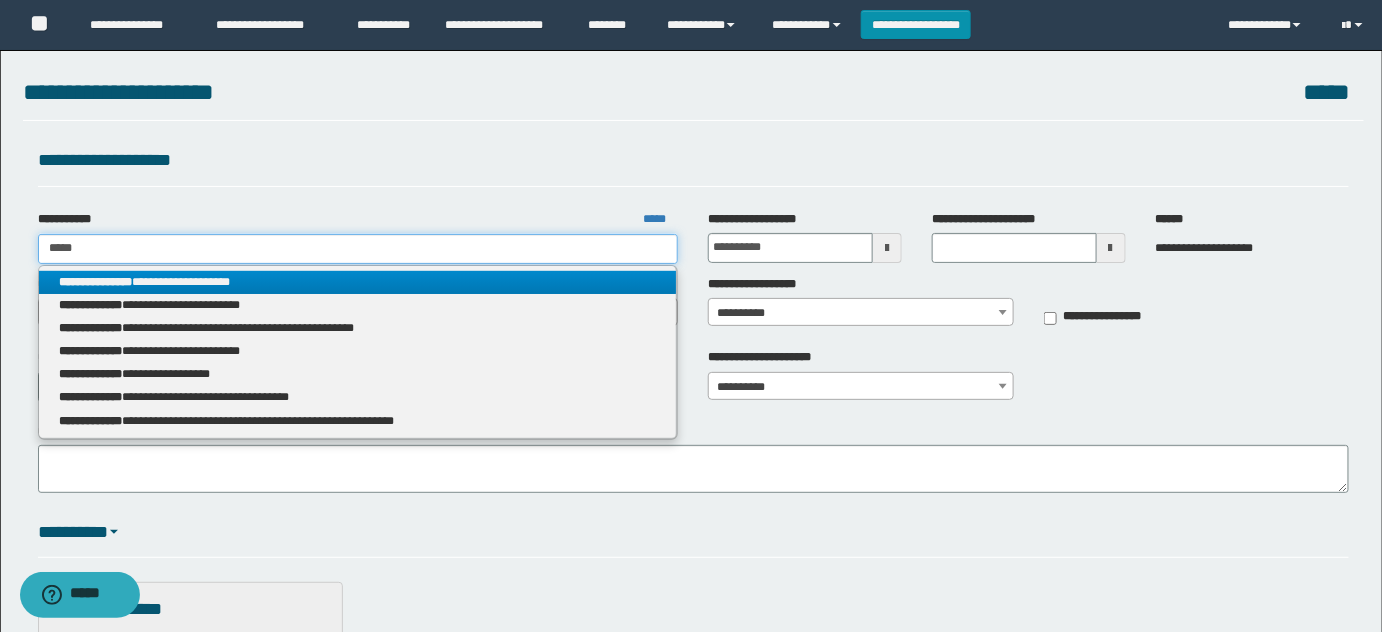 type on "*****" 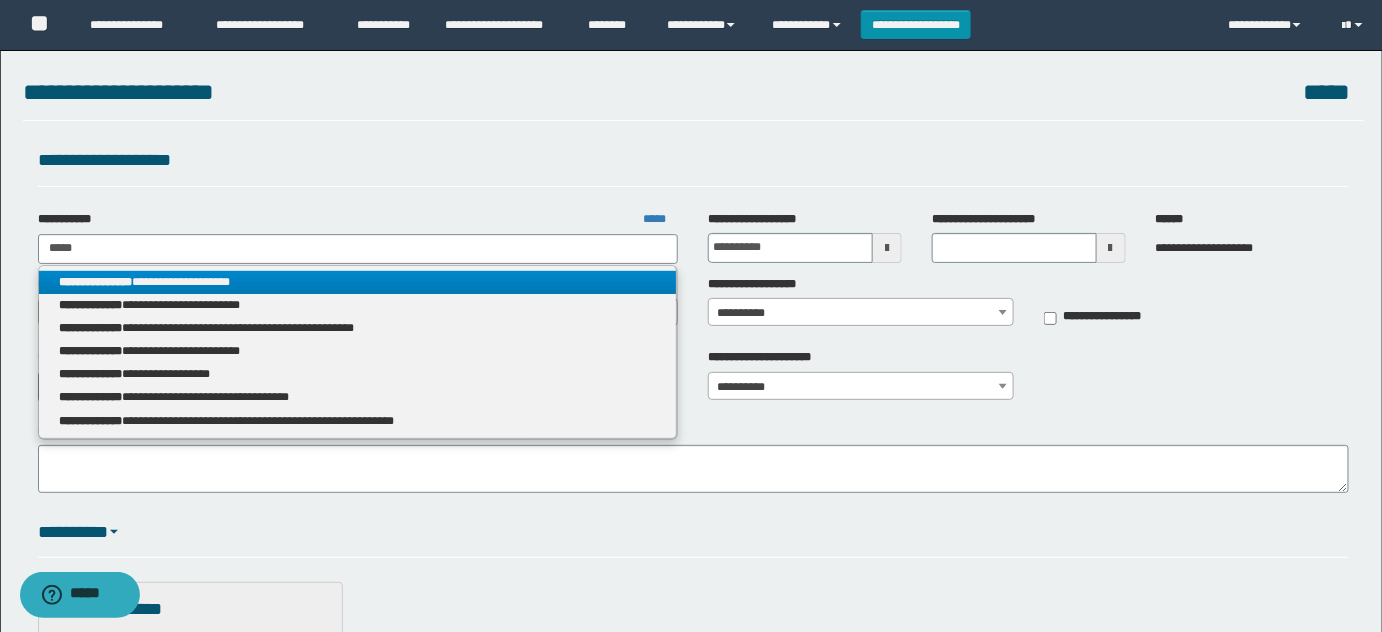 click on "**********" at bounding box center (358, 282) 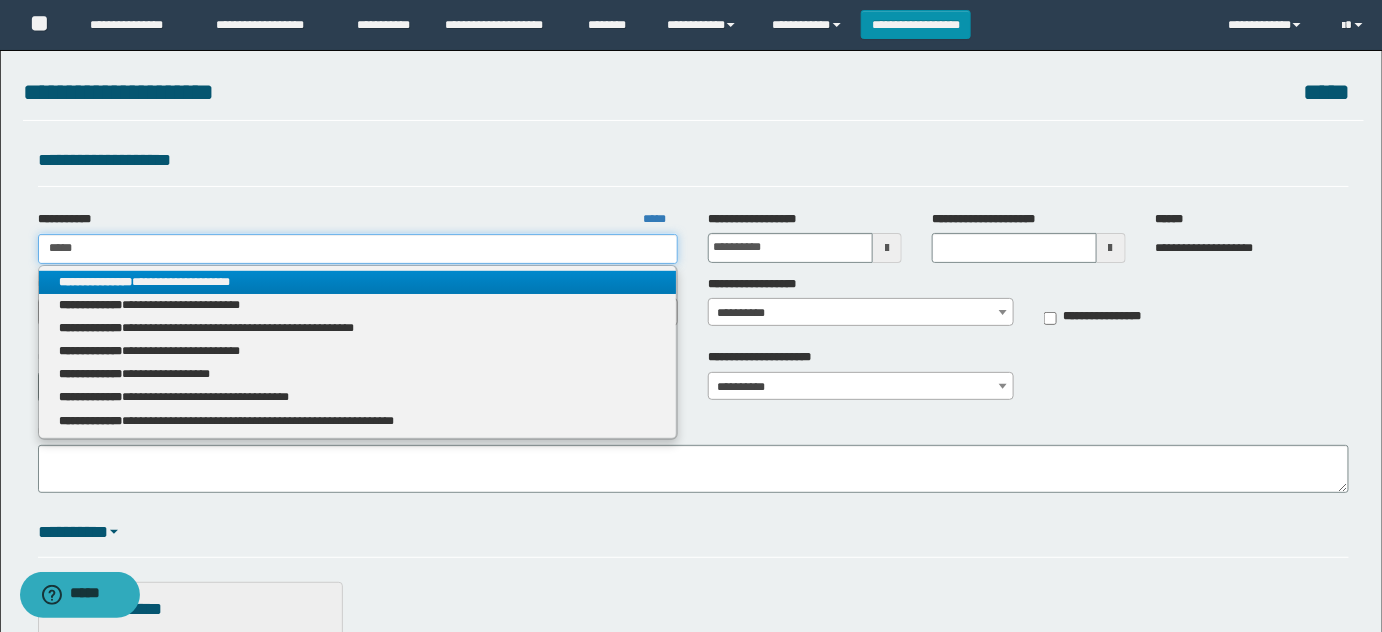 type 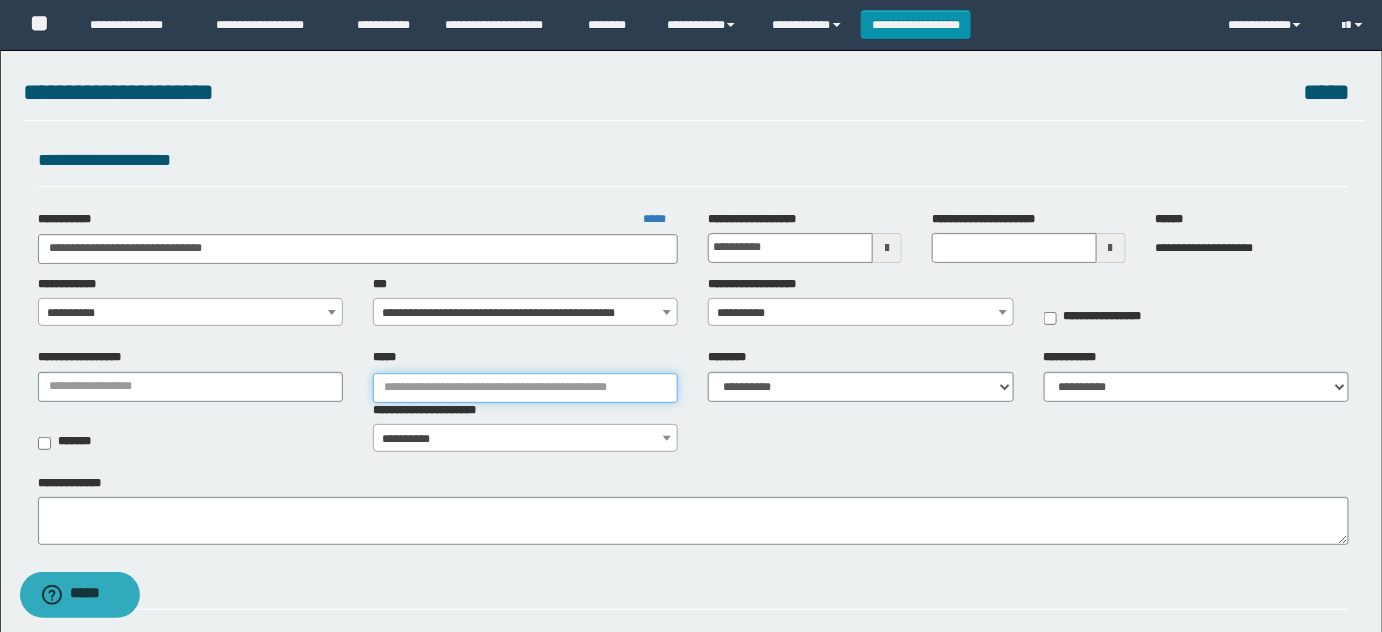 click on "*****" at bounding box center [525, 388] 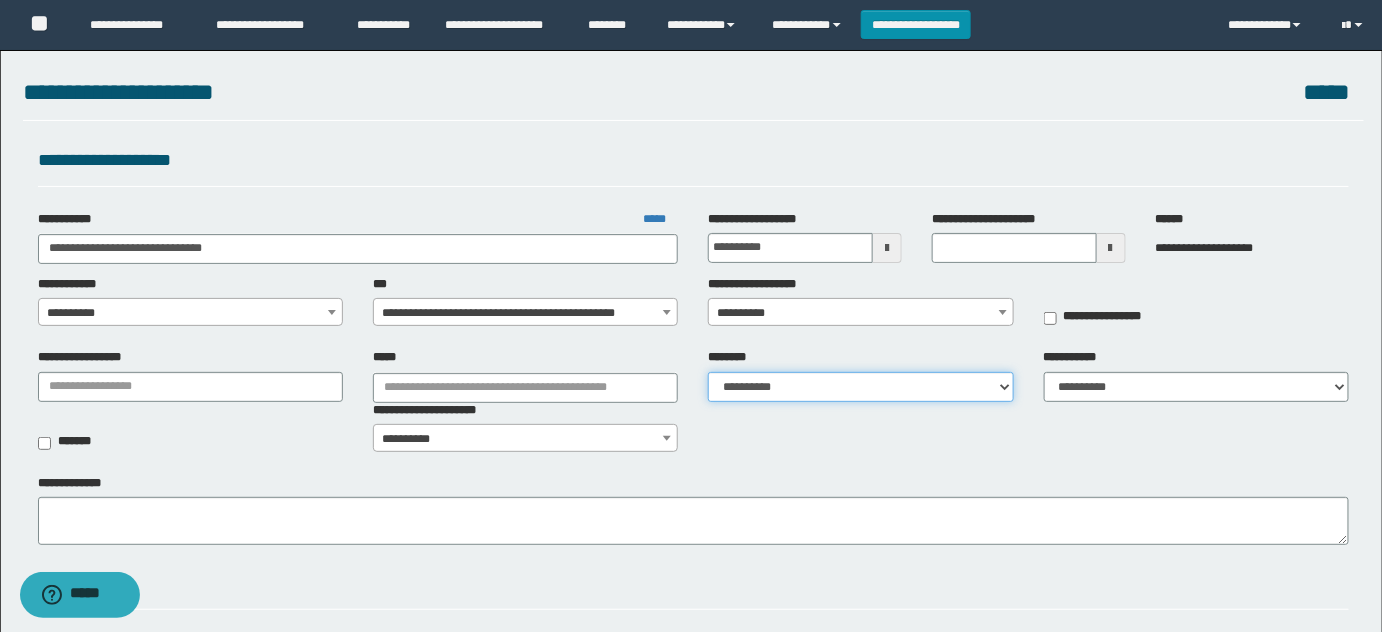 click on "**********" at bounding box center (860, 387) 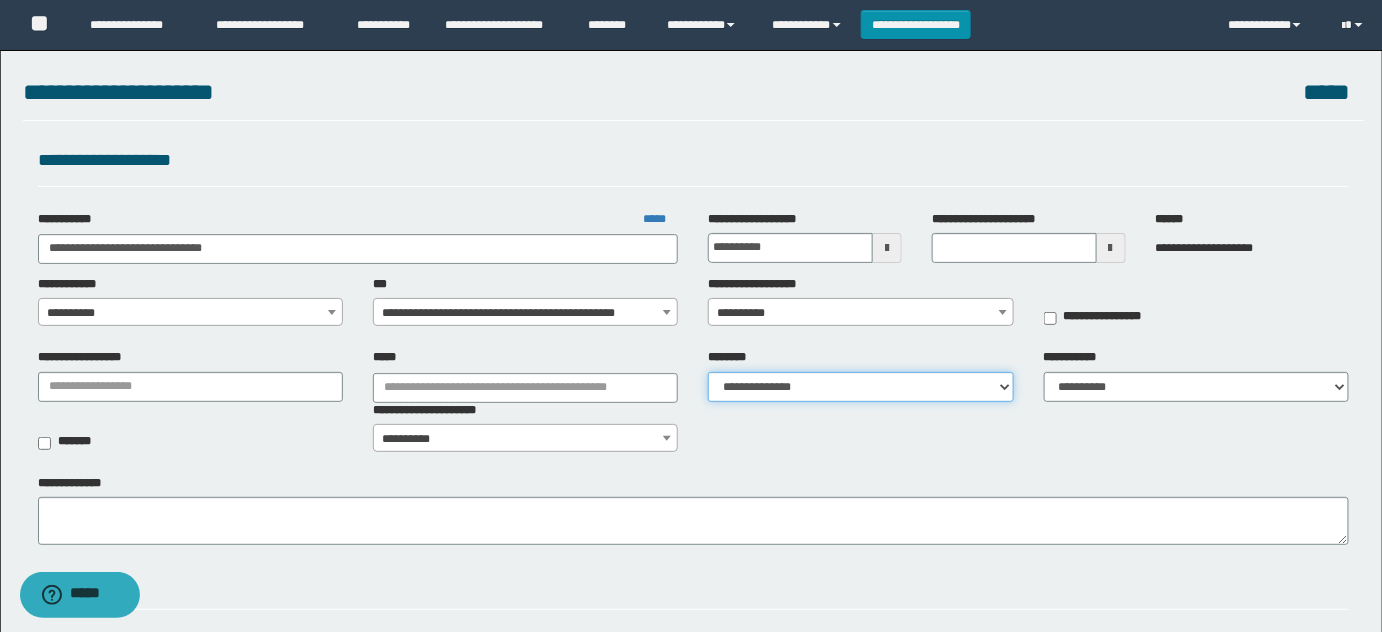 click on "**********" at bounding box center (860, 387) 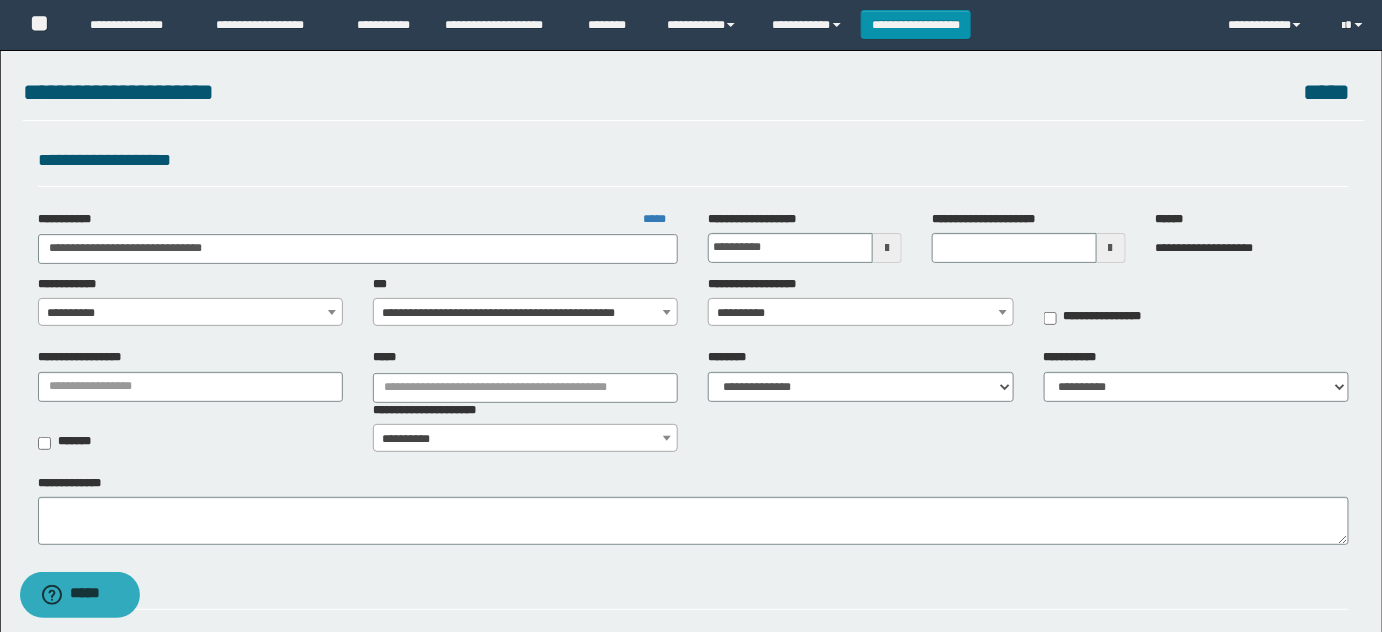 click on "*******" at bounding box center [190, 433] 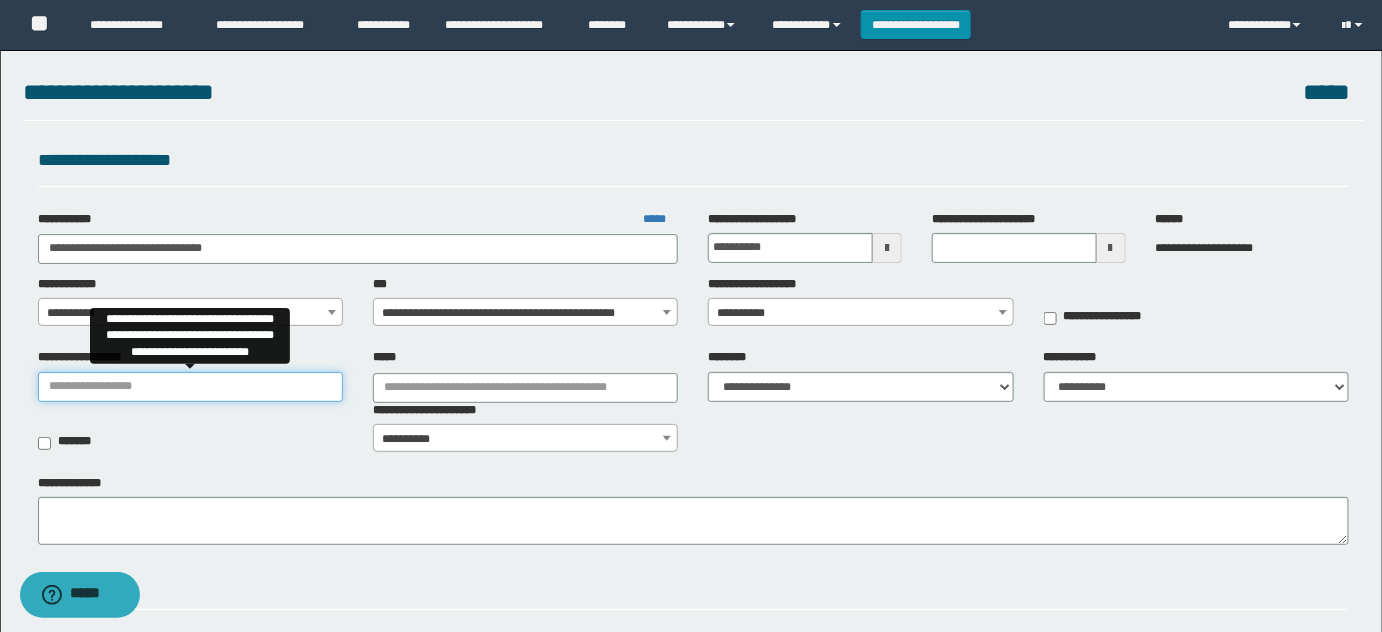 click on "**********" at bounding box center (190, 387) 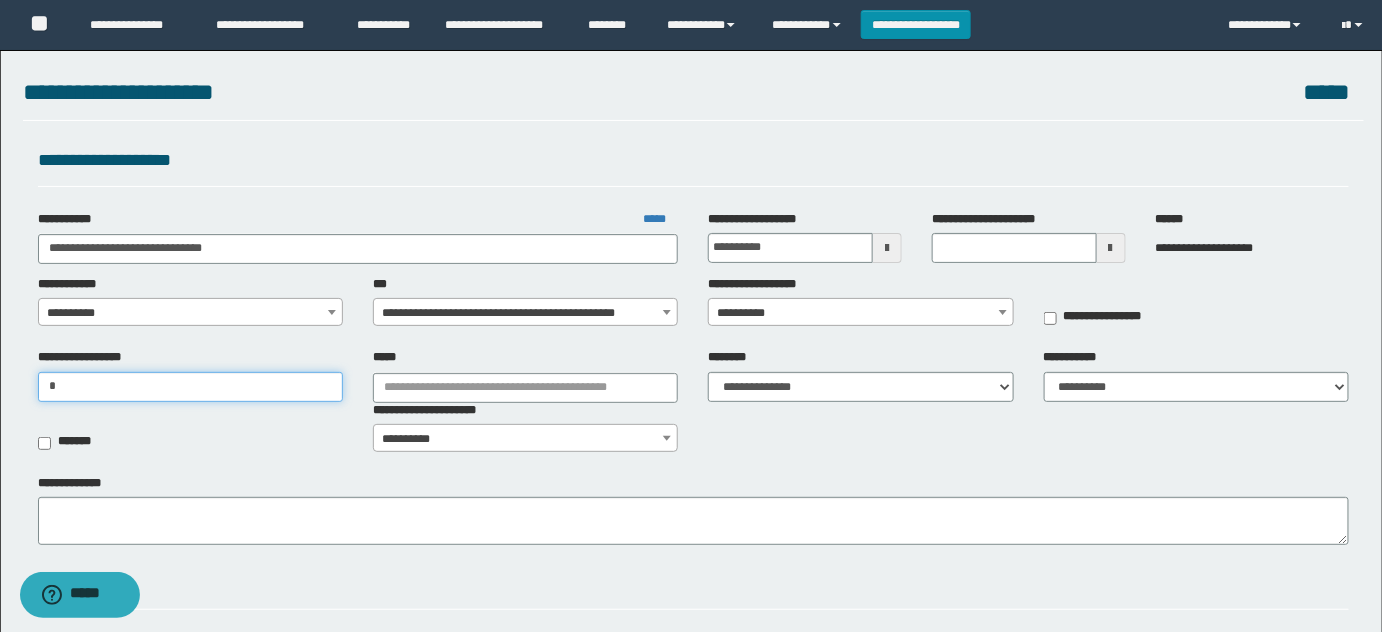 type on "**********" 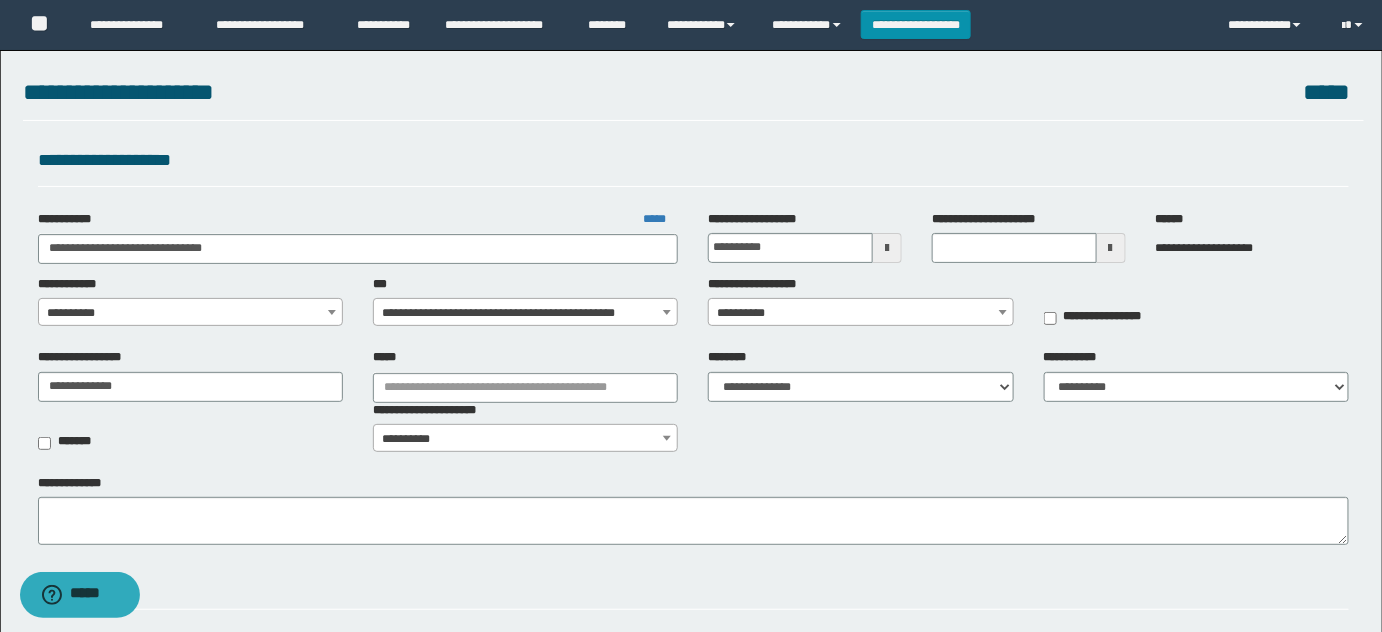 click on "**********" at bounding box center (191, 313) 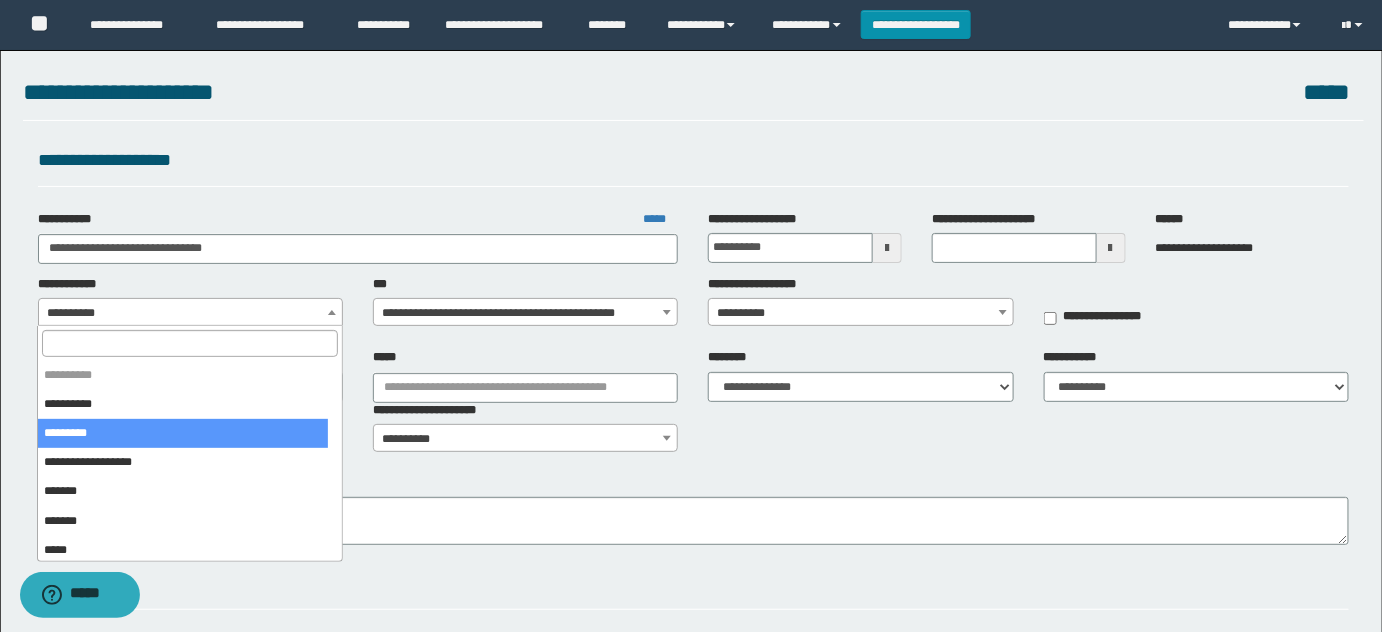 select on "*" 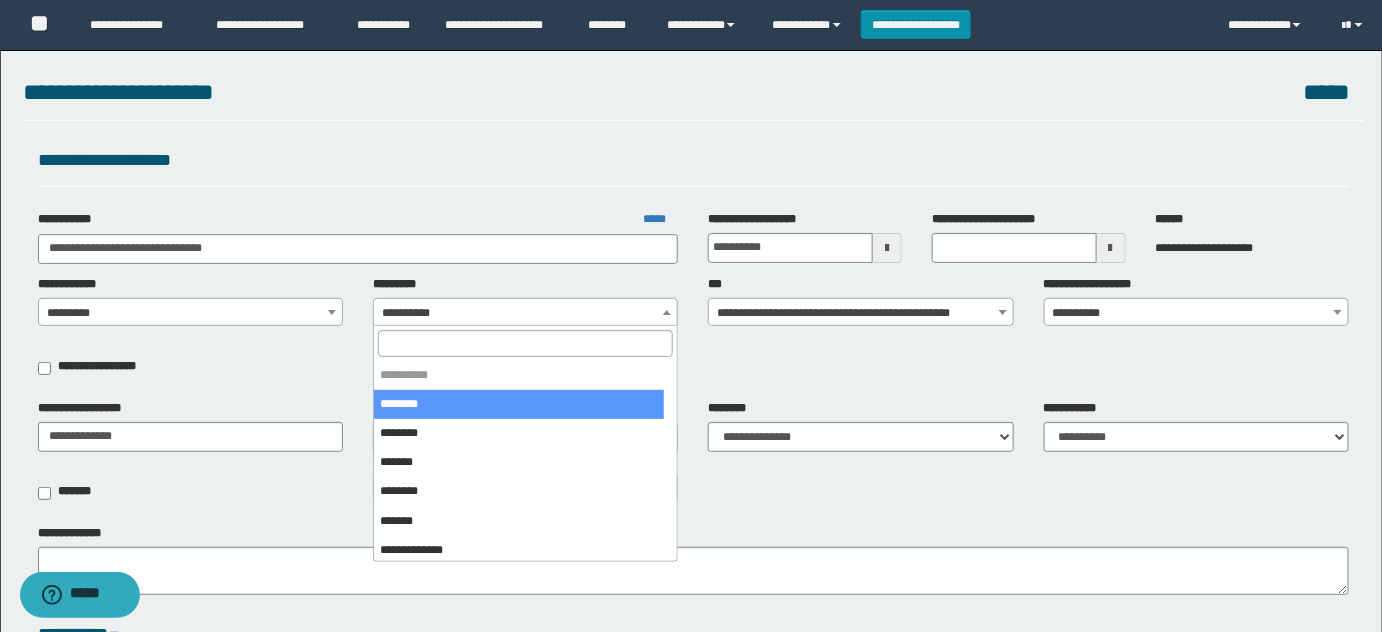 click on "**********" at bounding box center (526, 313) 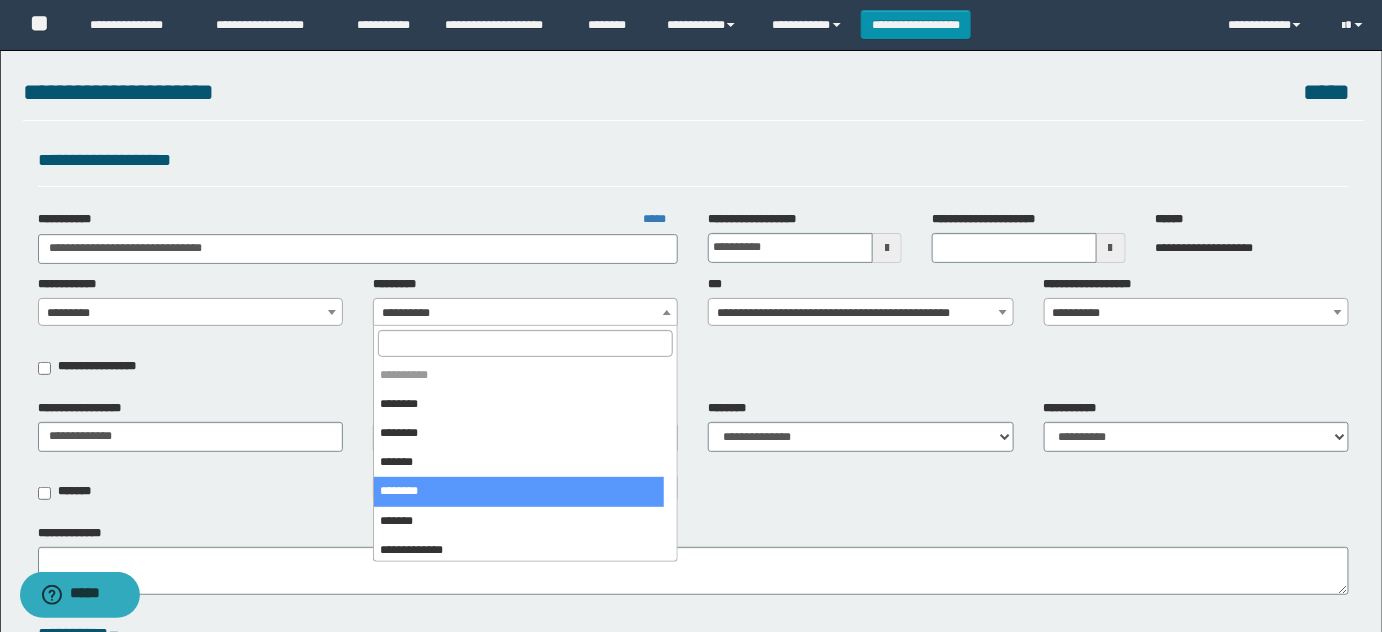 select on "***" 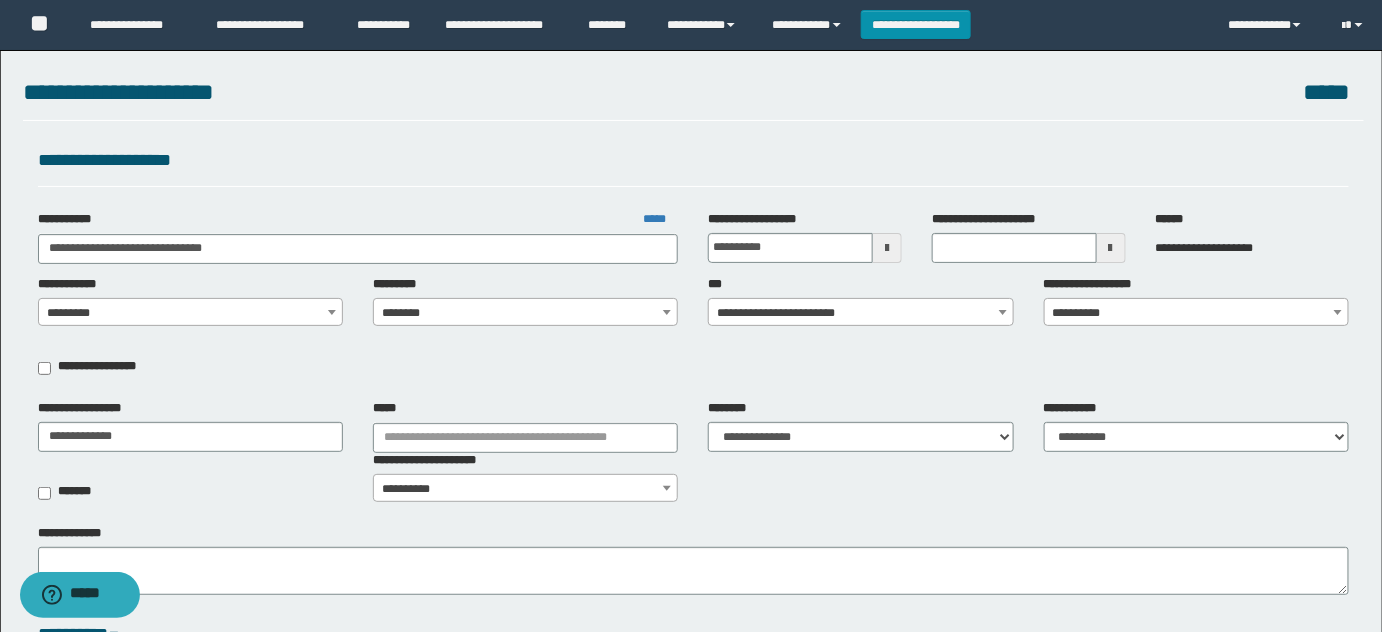 click on "**********" at bounding box center (694, 332) 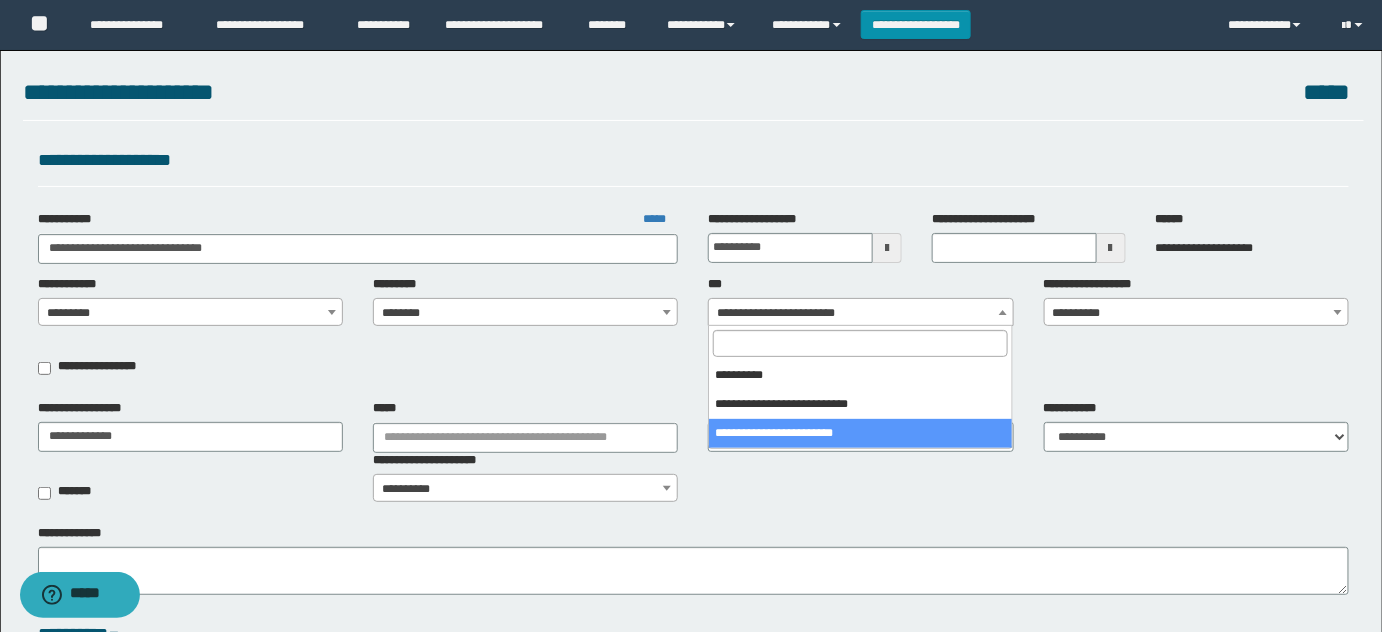 click on "**********" at bounding box center (1197, 313) 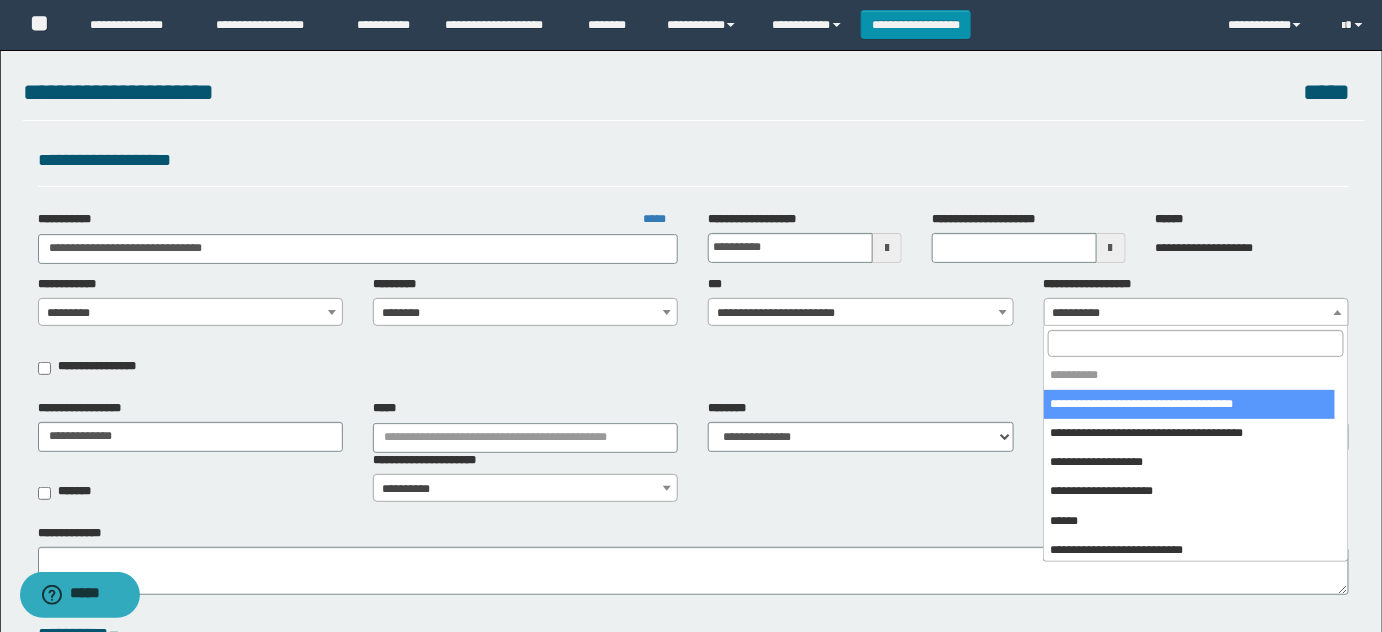 click at bounding box center (1195, 343) 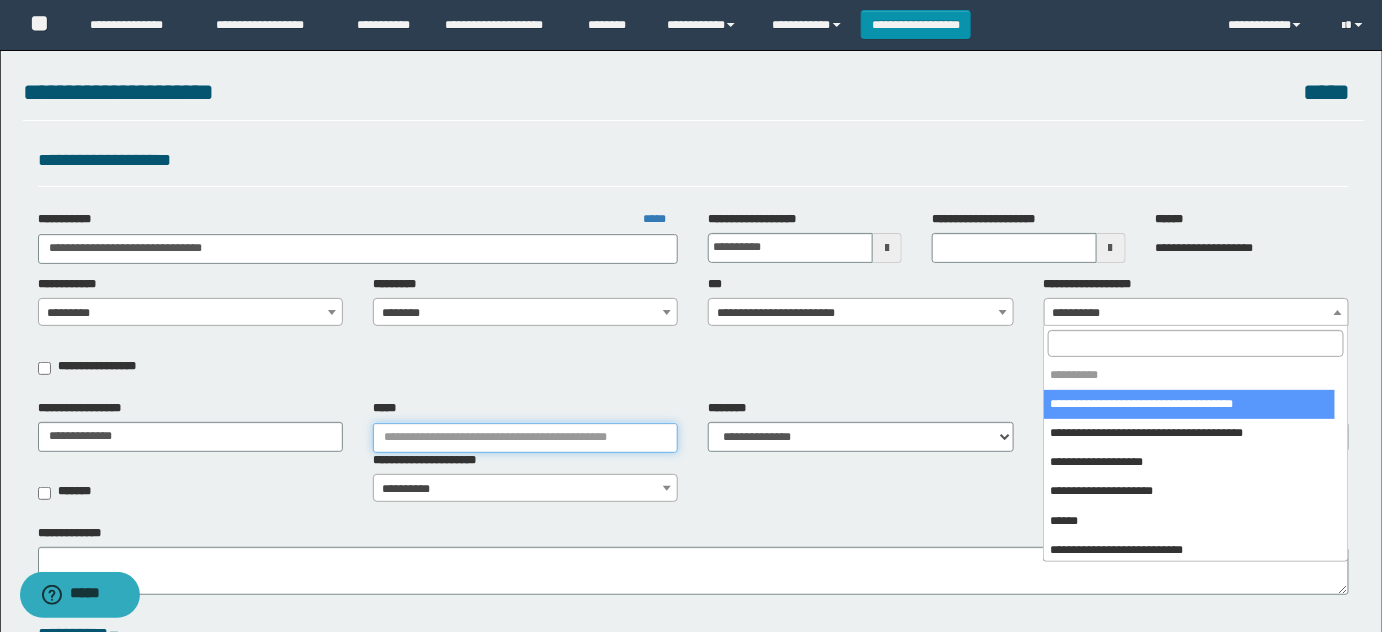 click on "*****" at bounding box center (525, 438) 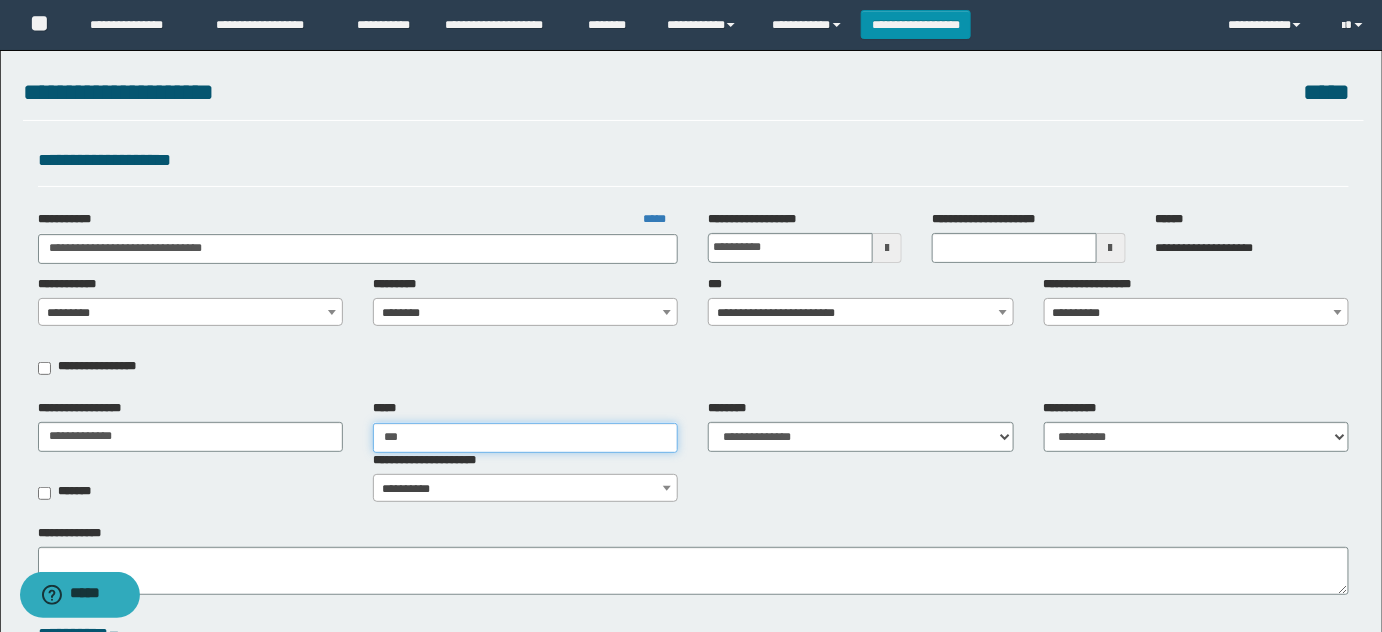type on "****" 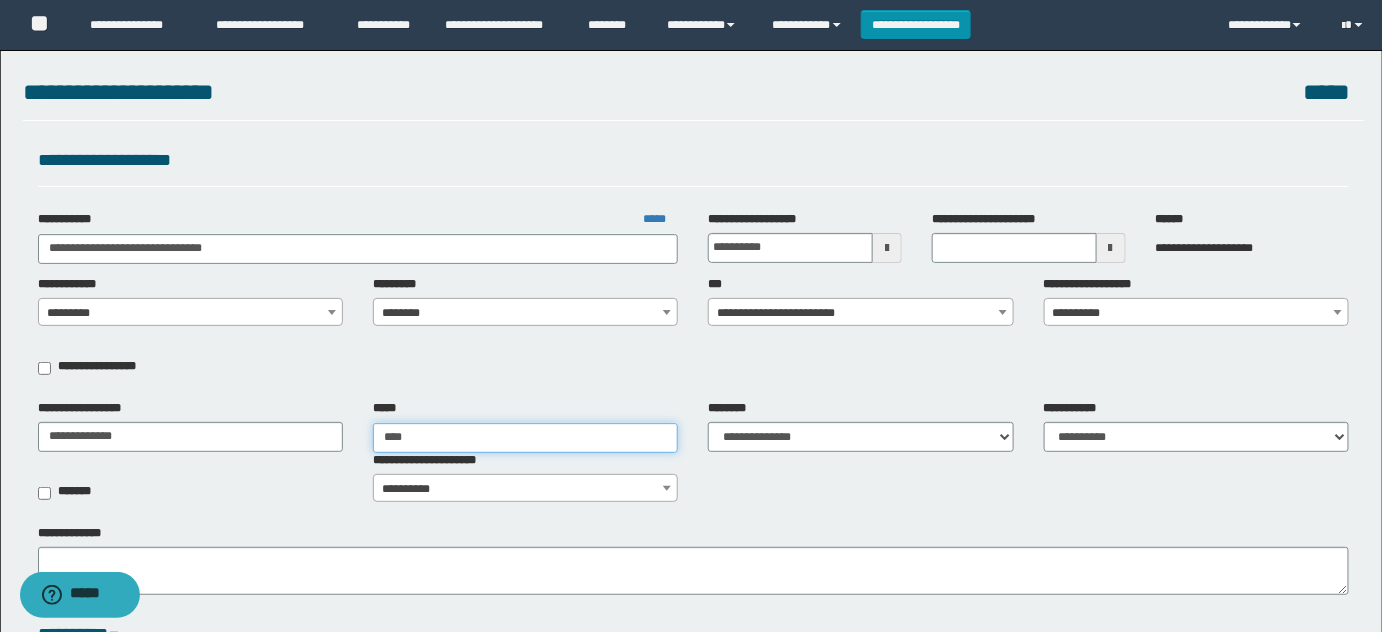 type on "******" 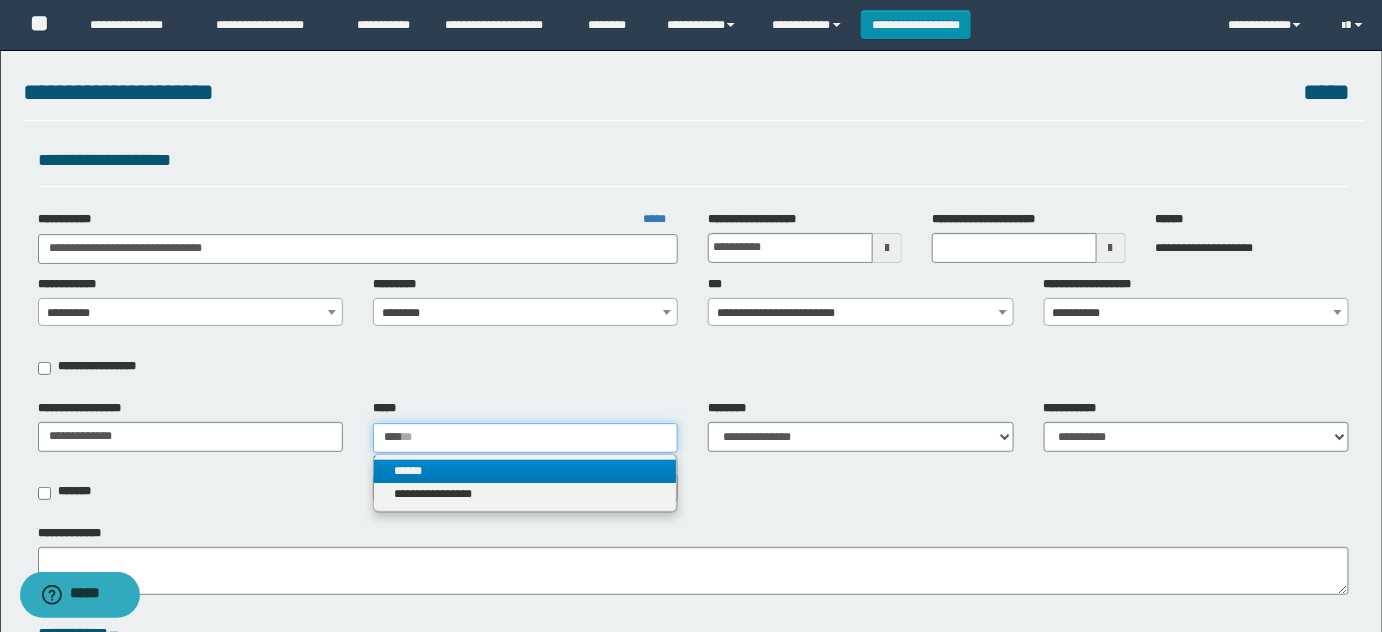 type on "****" 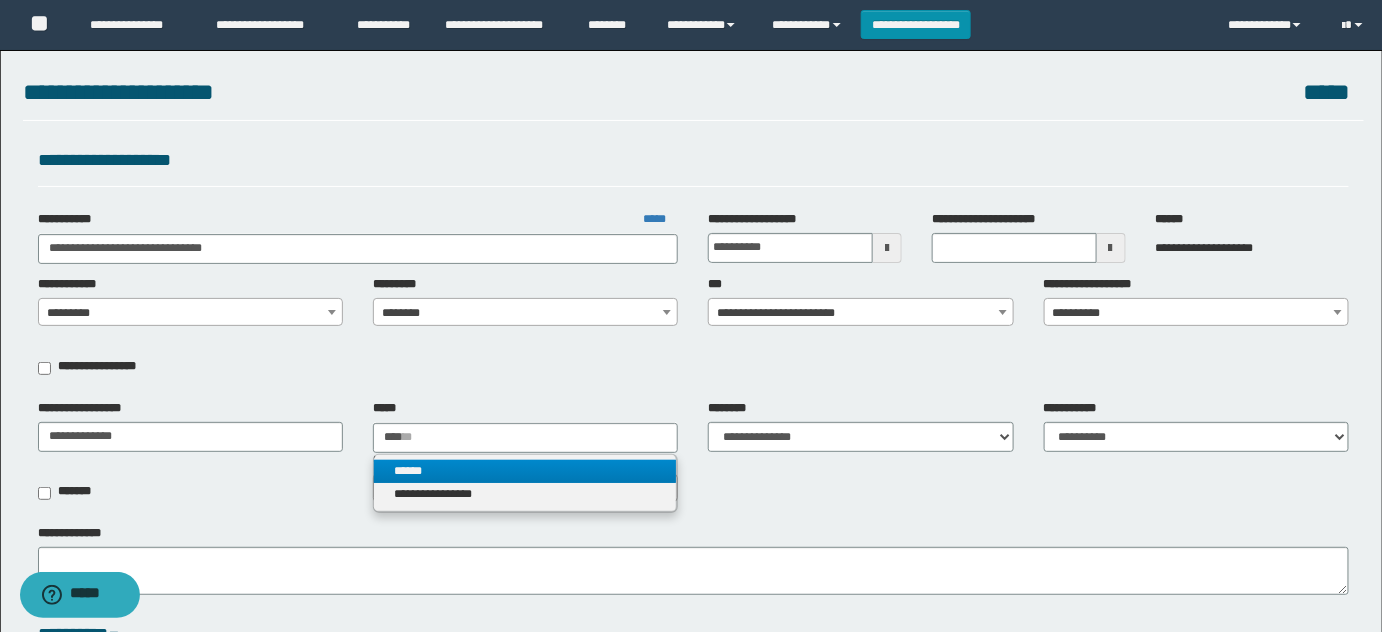 type 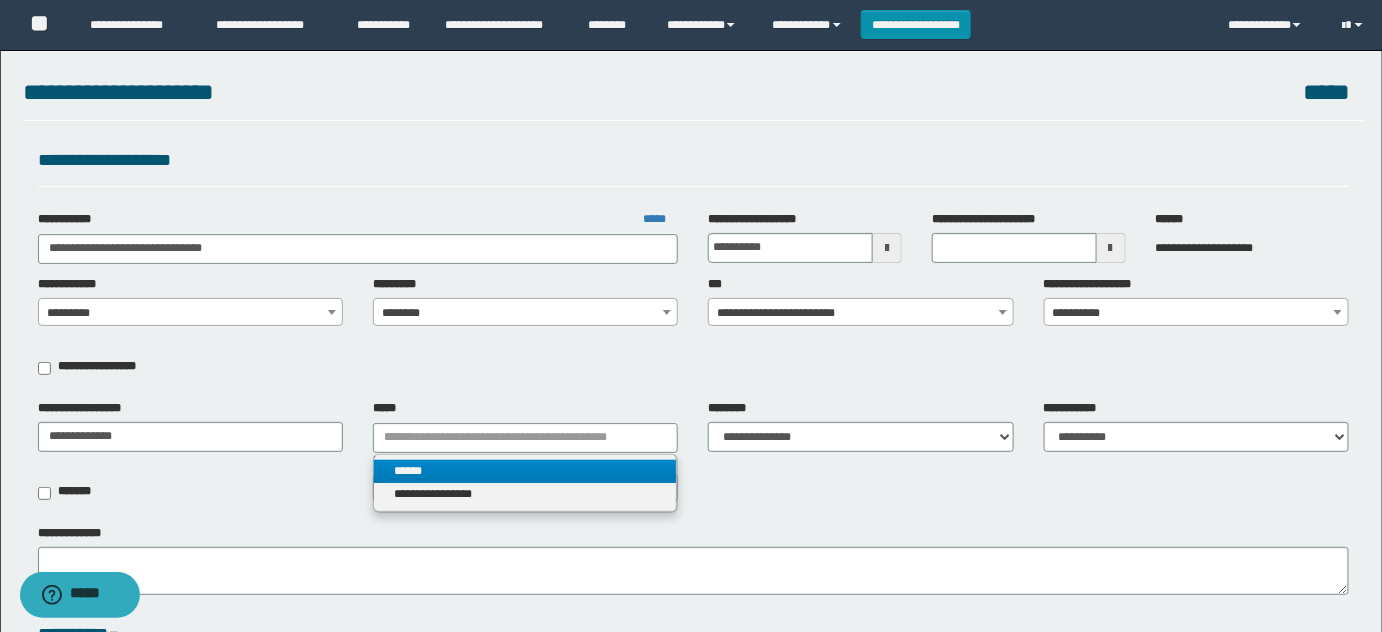 click on "******" at bounding box center [525, 471] 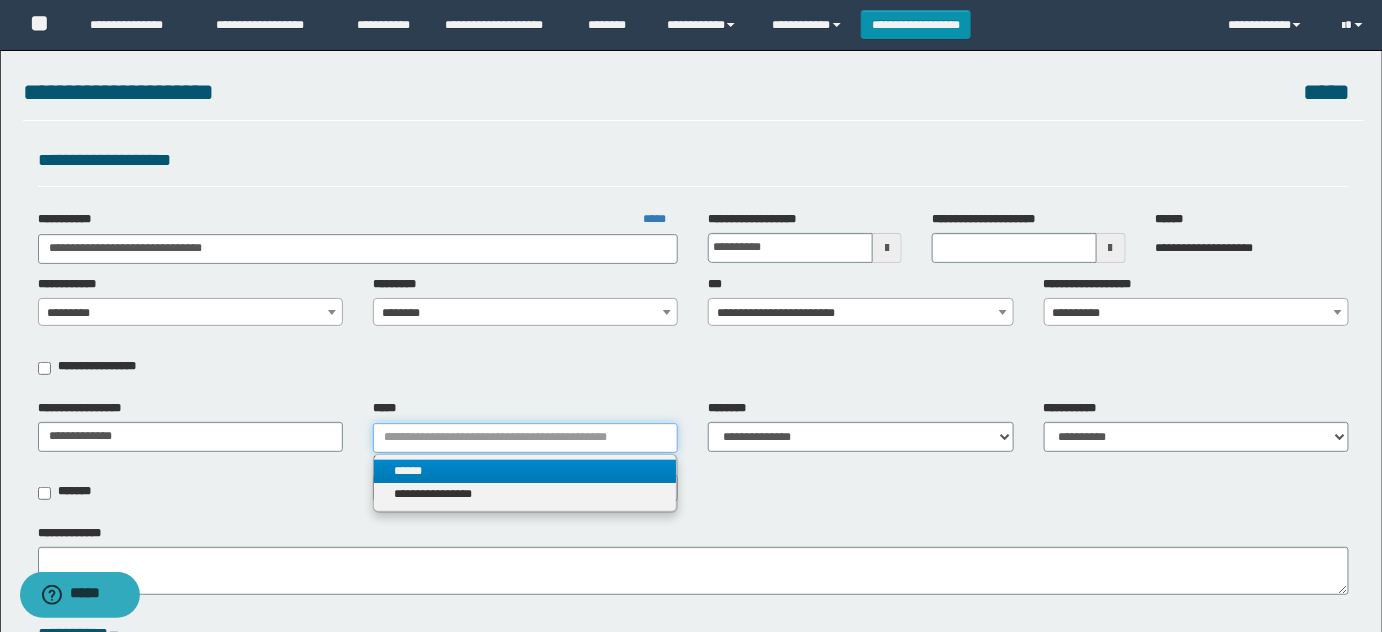 type 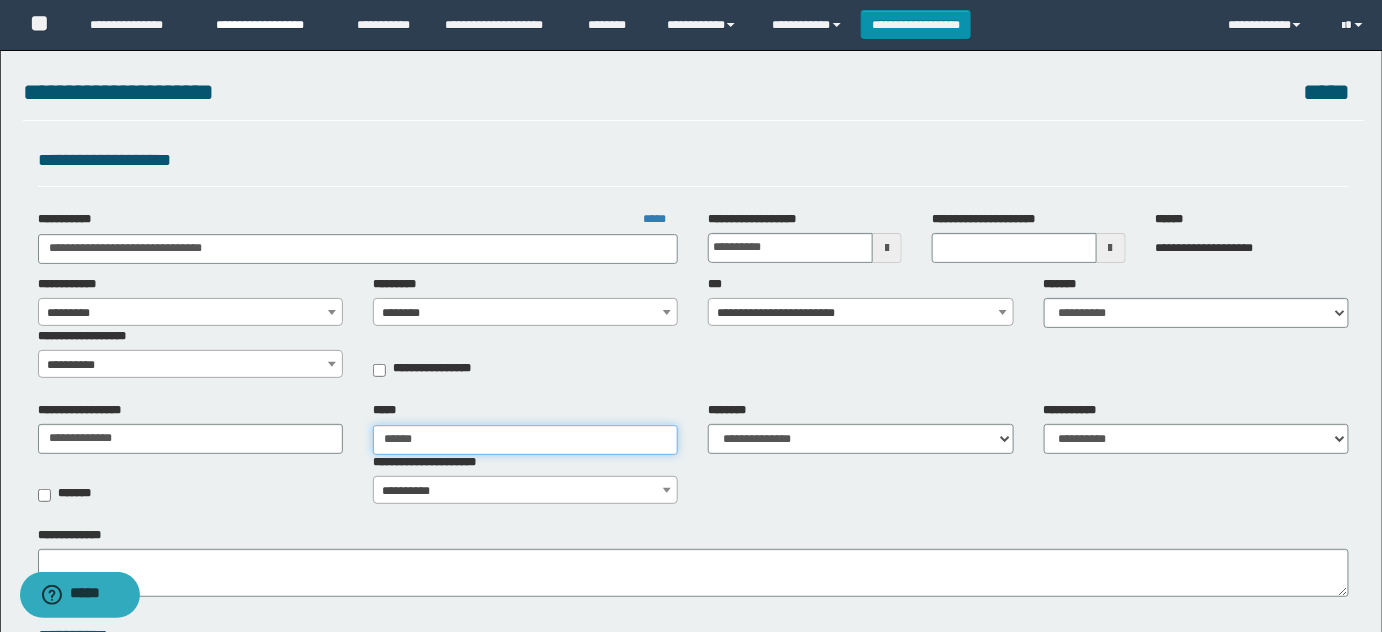 type on "******" 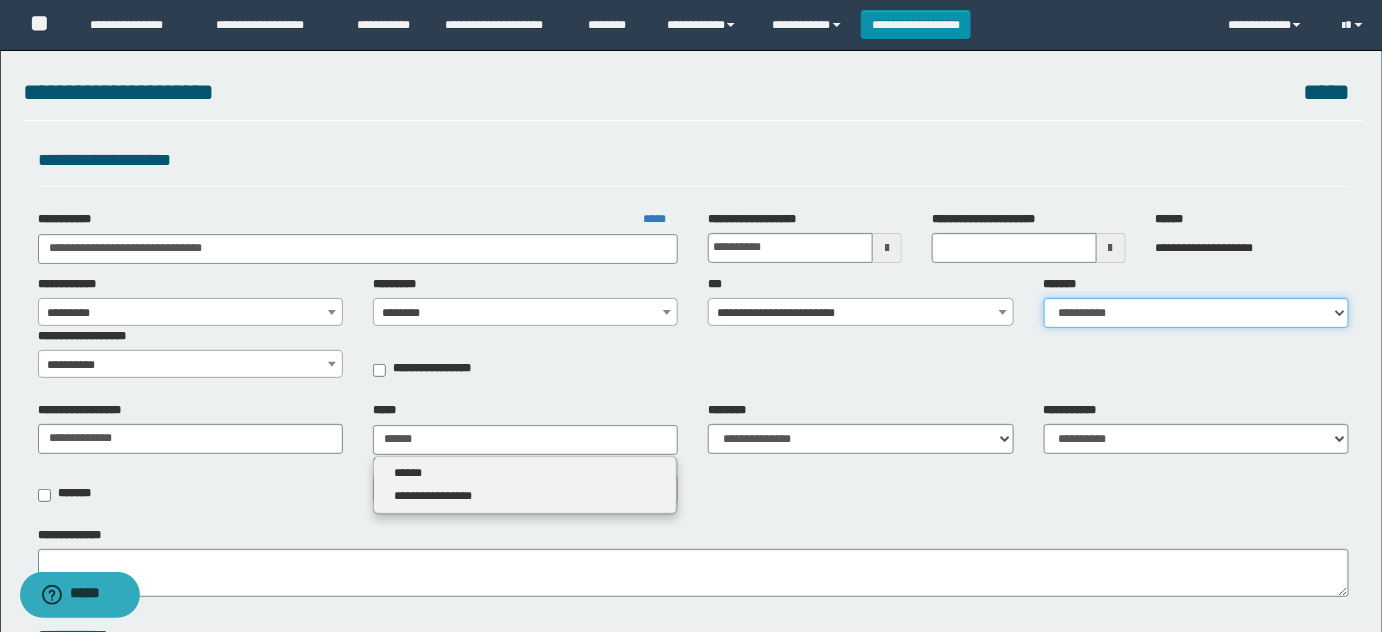 type 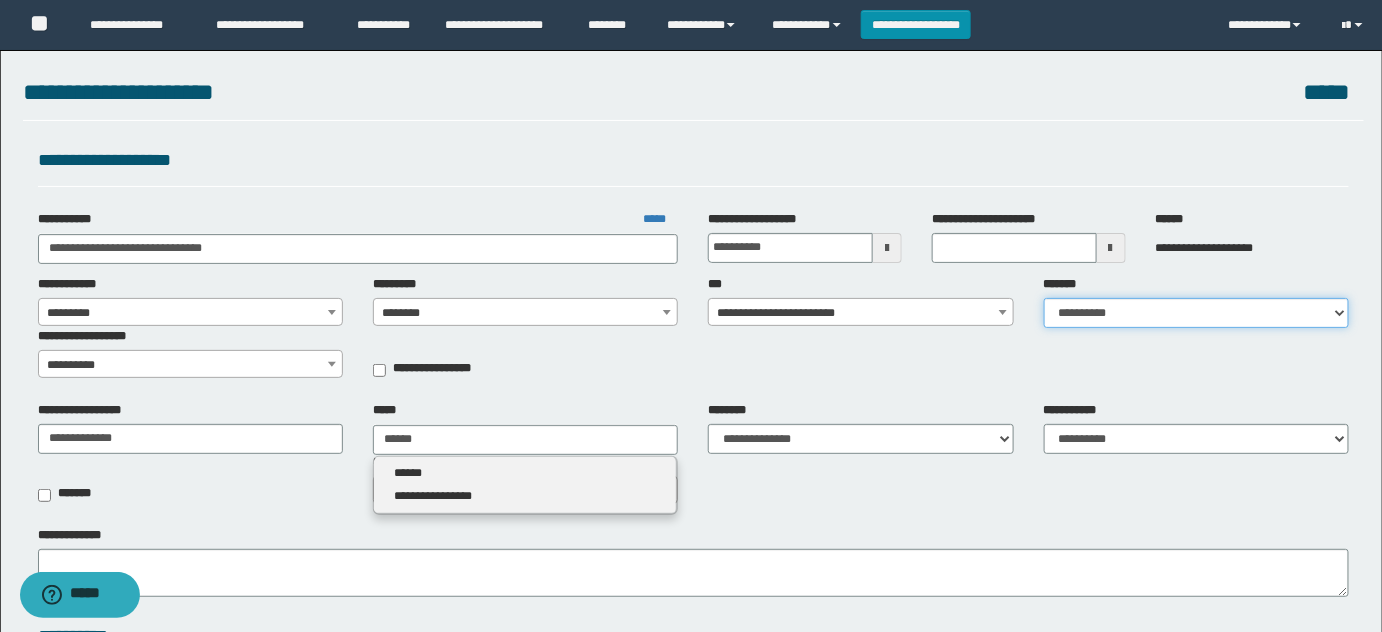 click on "**********" at bounding box center [1196, 313] 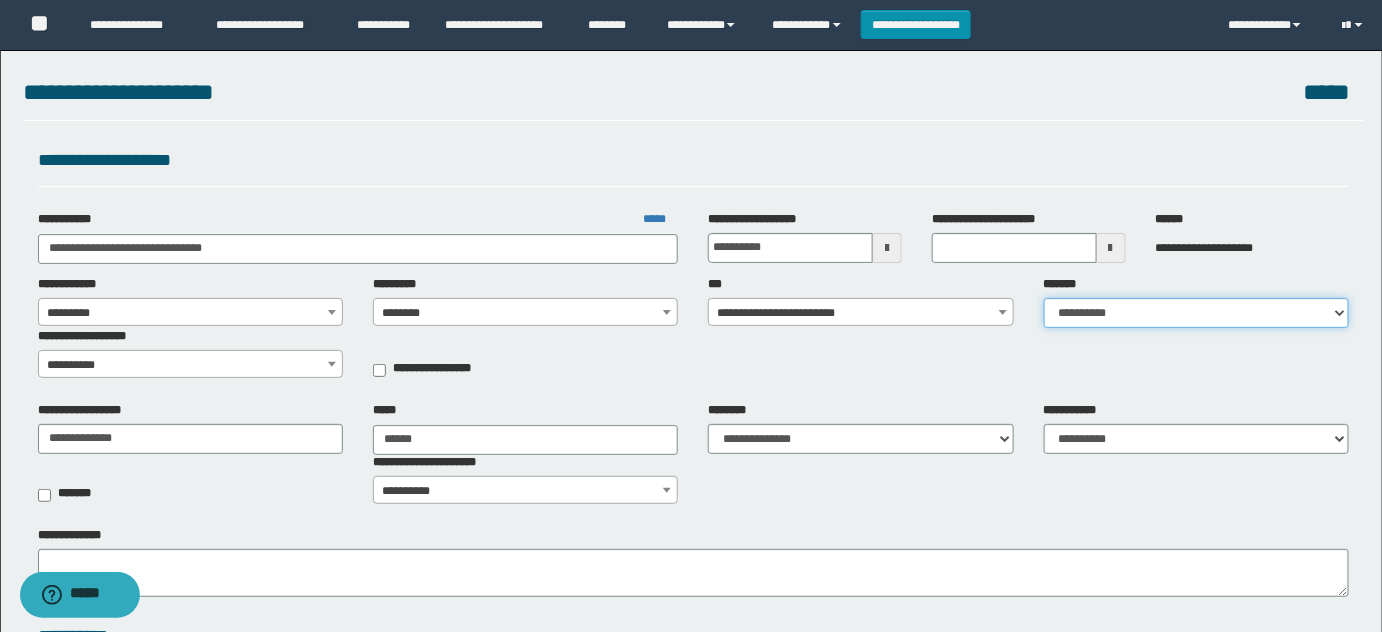 select on "*" 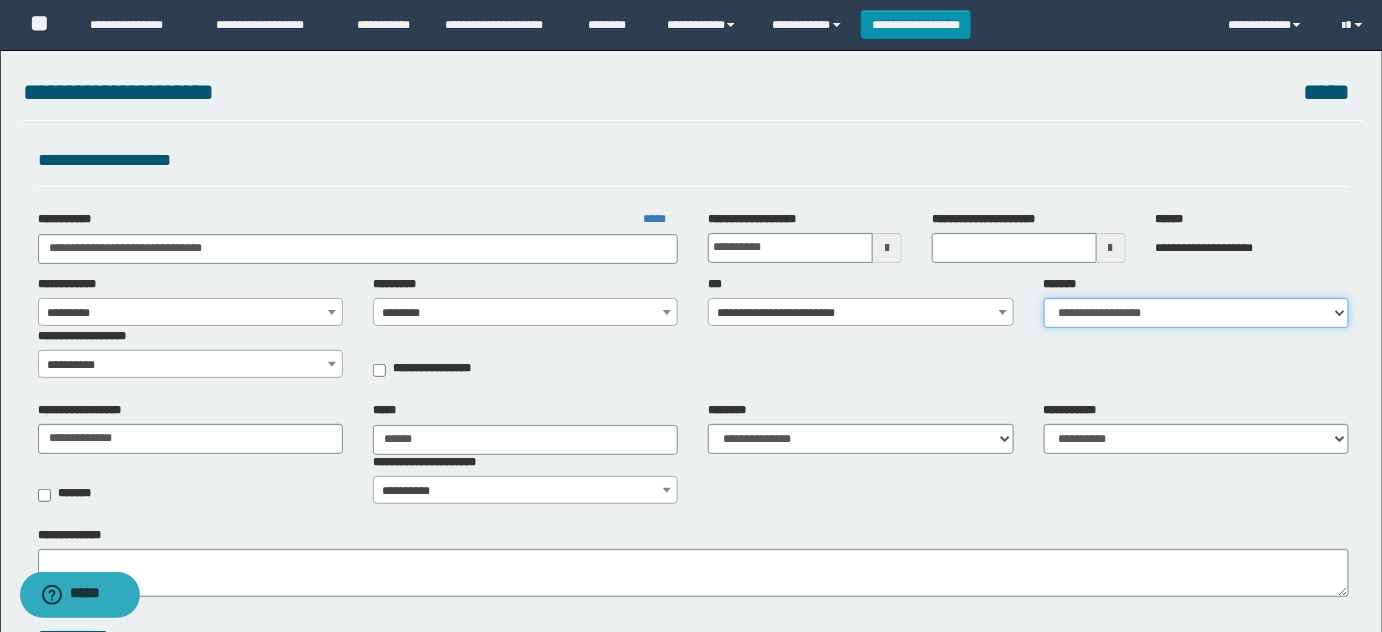 click on "**********" at bounding box center (1196, 313) 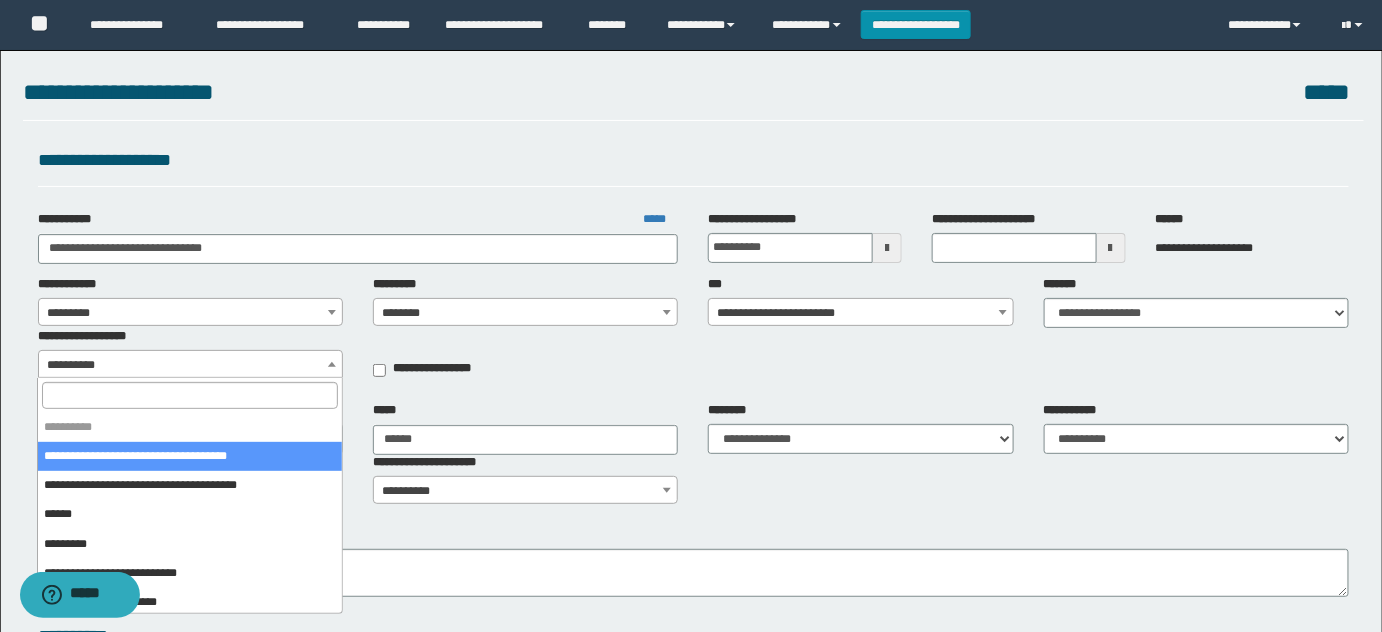 click on "**********" at bounding box center (191, 365) 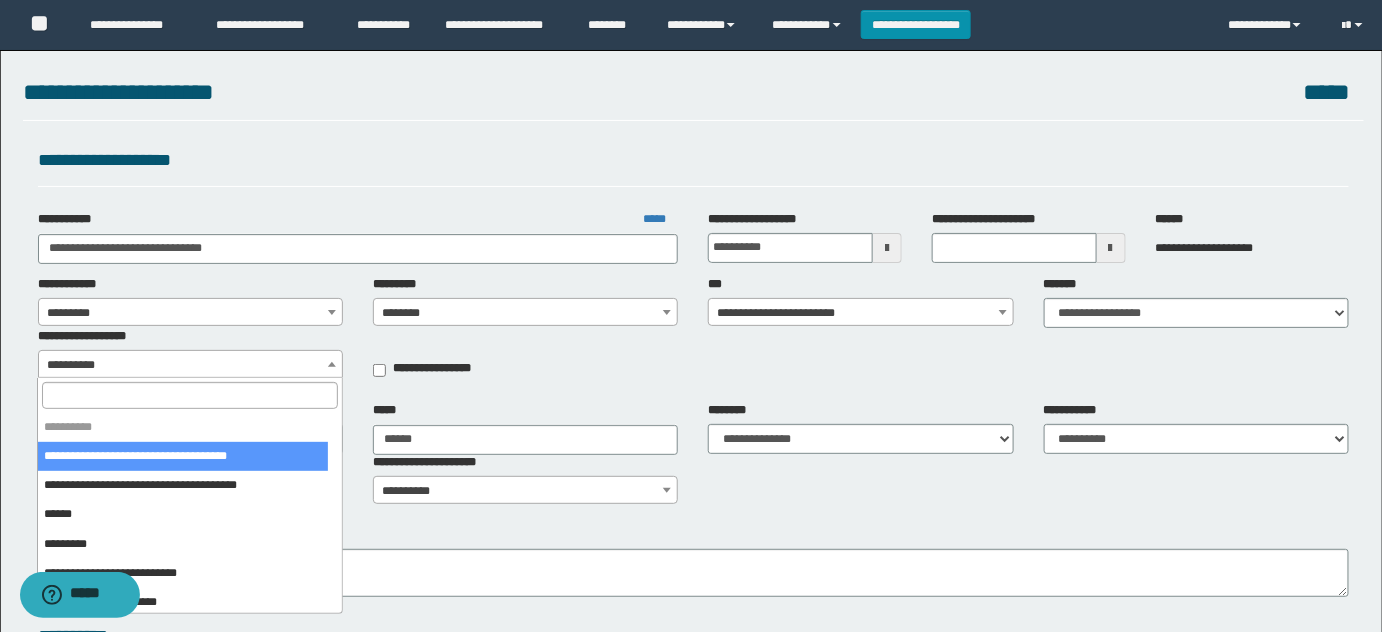 select on "***" 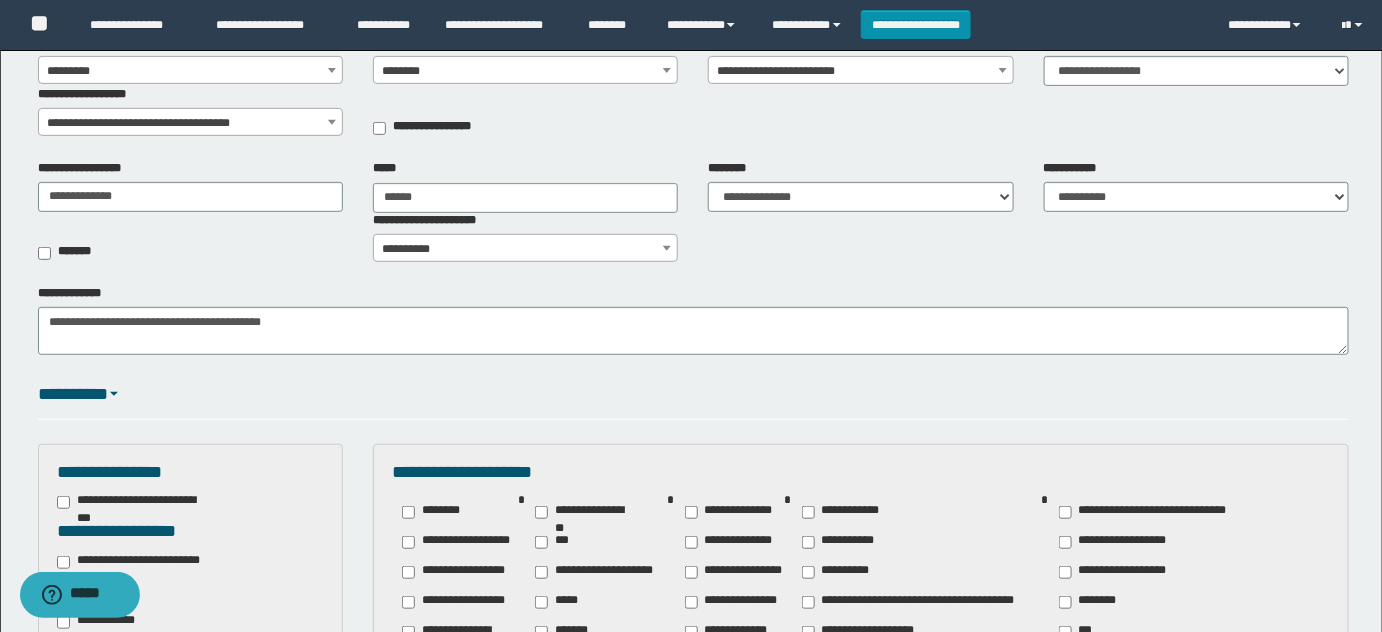 scroll, scrollTop: 272, scrollLeft: 0, axis: vertical 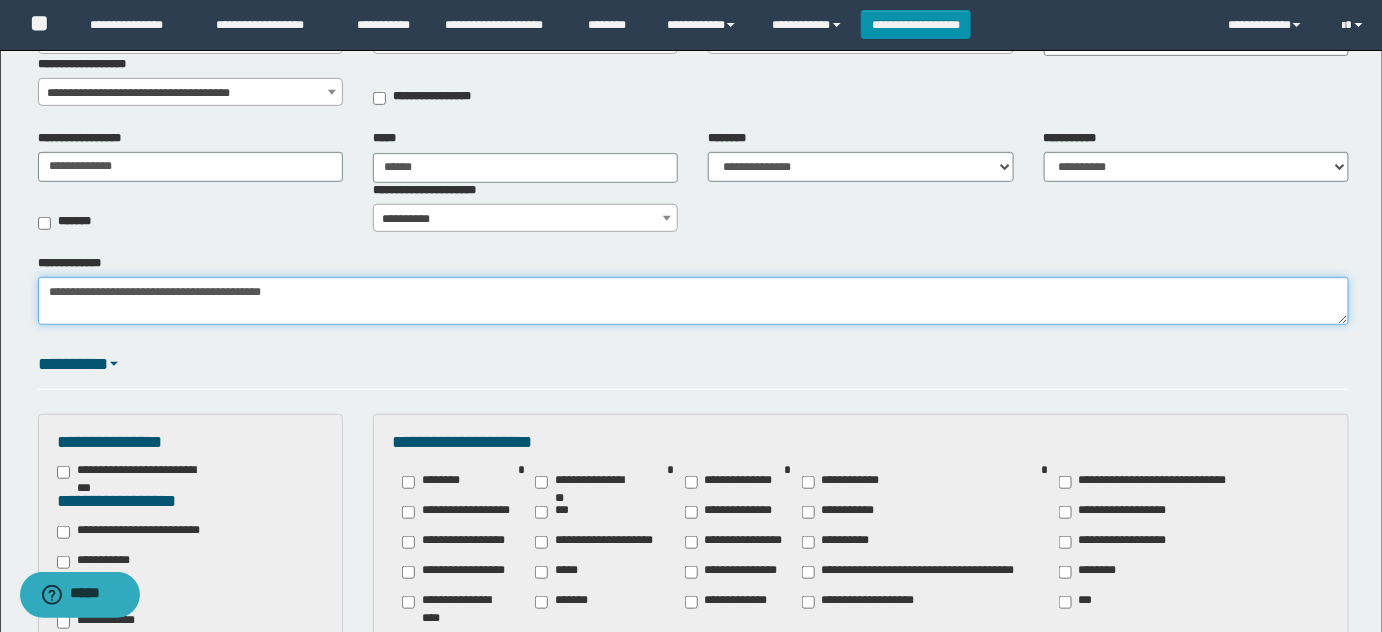 drag, startPoint x: 407, startPoint y: 285, endPoint x: 0, endPoint y: 258, distance: 407.8946 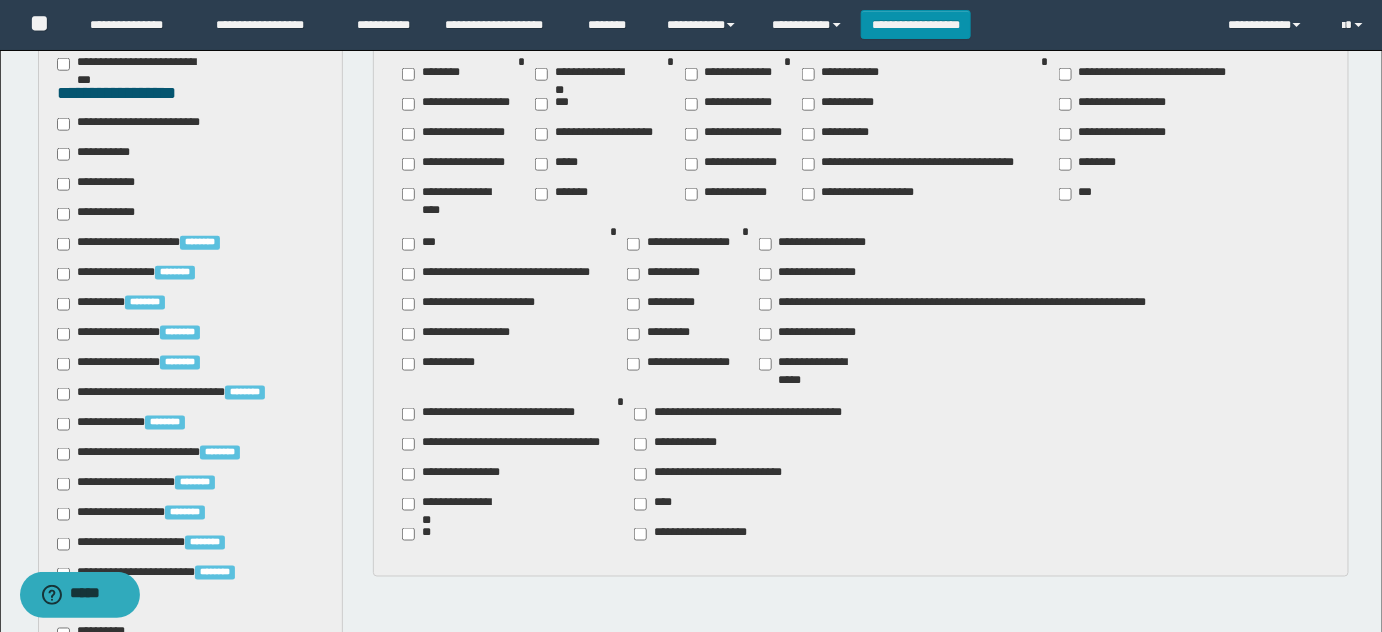 scroll, scrollTop: 522, scrollLeft: 0, axis: vertical 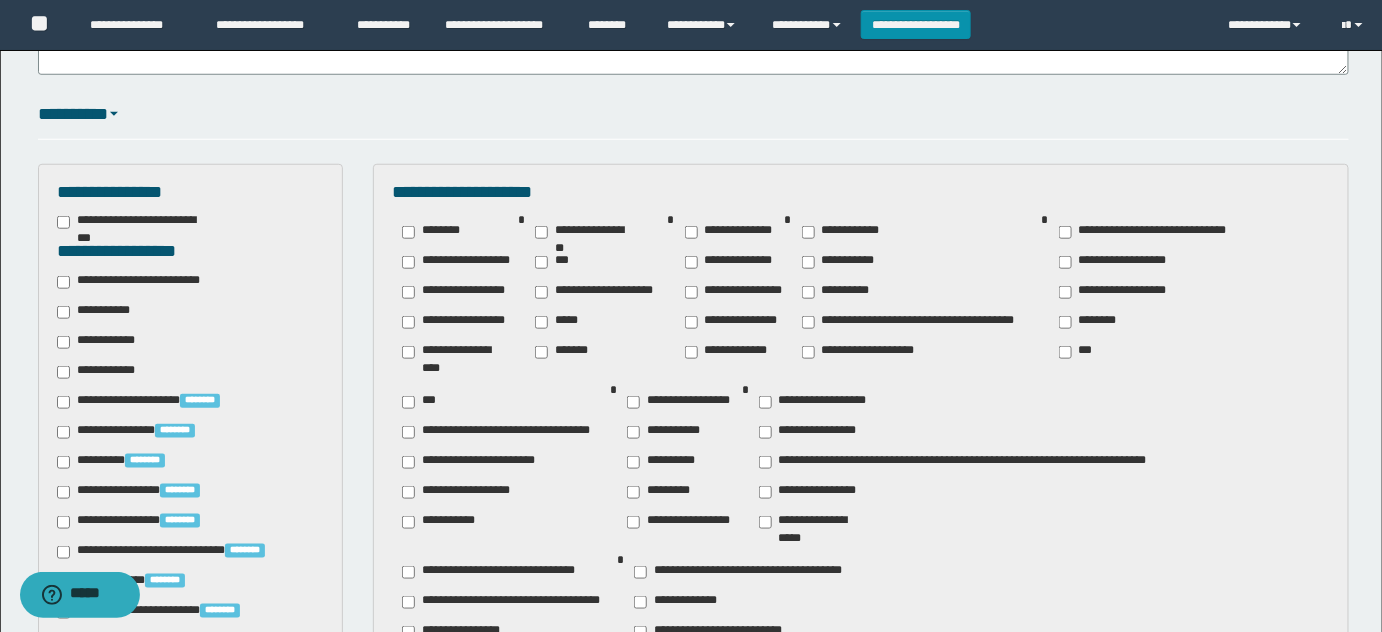 click on "**********" at bounding box center (143, 282) 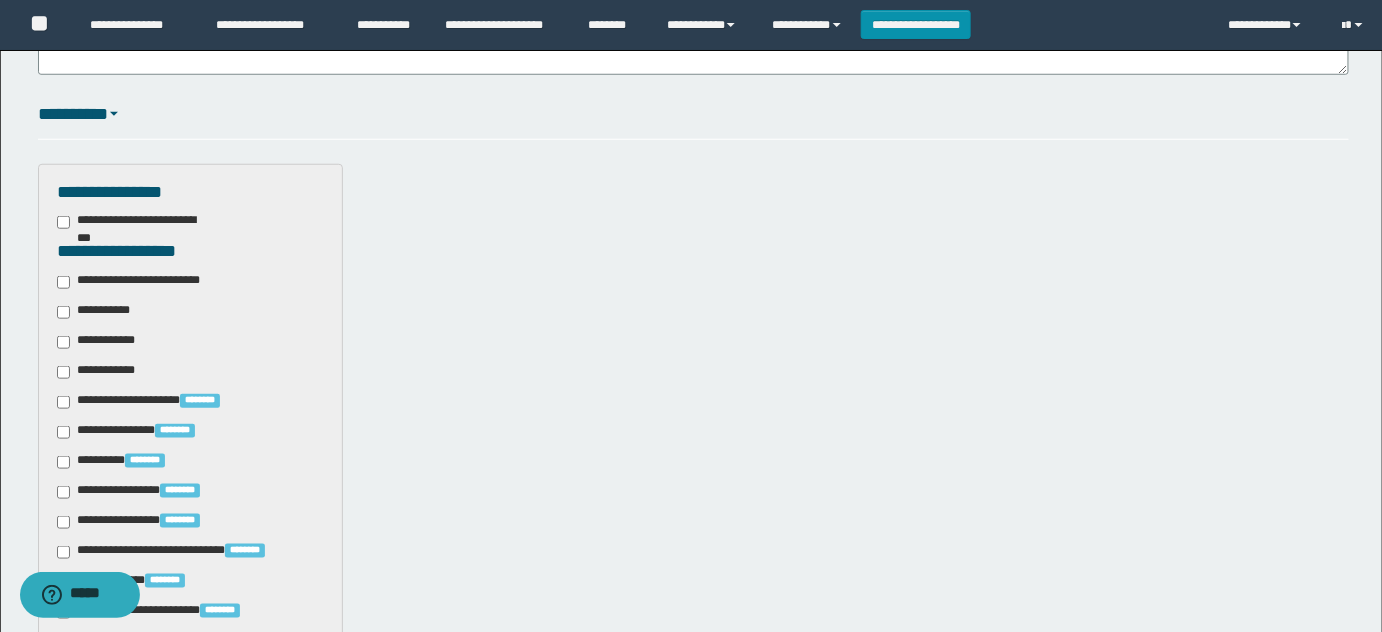 click on "**********" at bounding box center [103, 342] 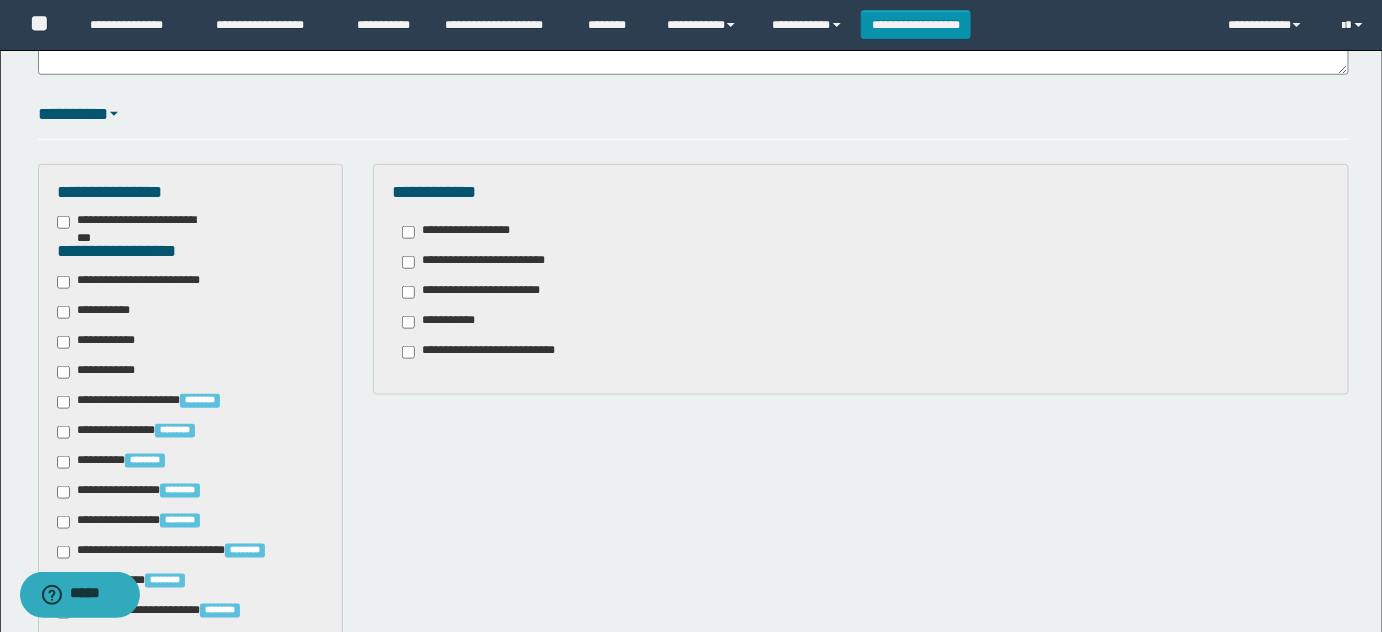 click on "**********" at bounding box center [464, 232] 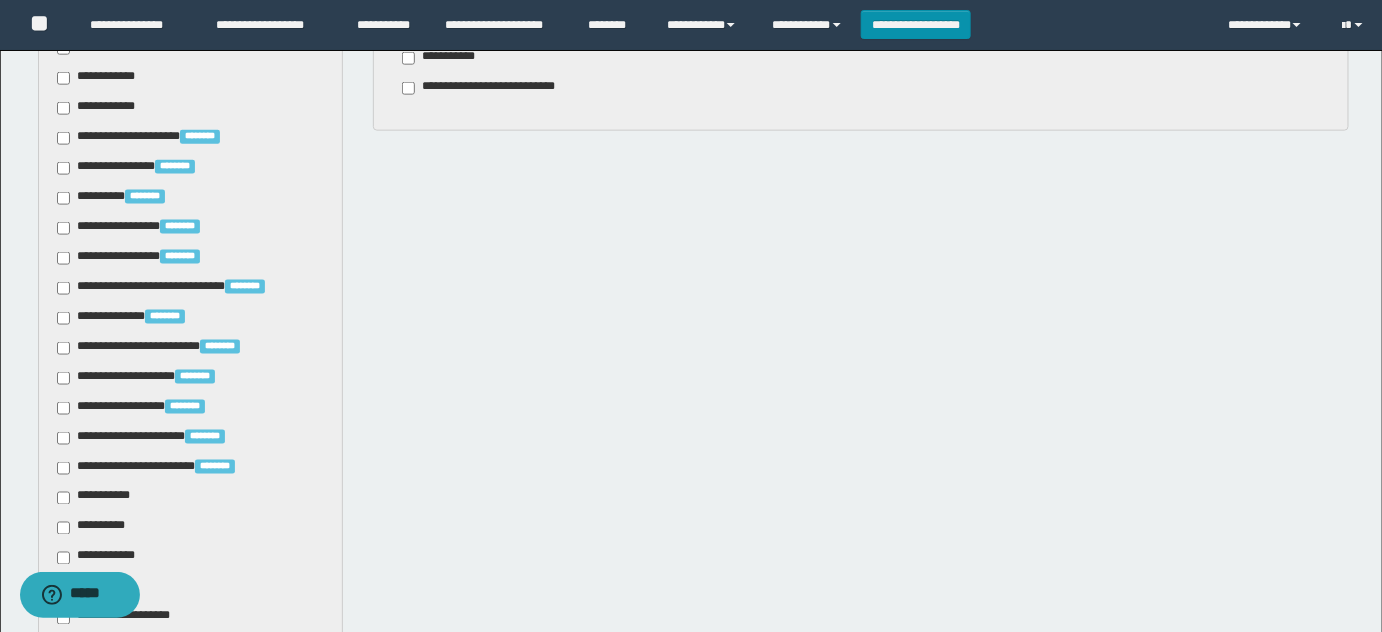 scroll, scrollTop: 794, scrollLeft: 0, axis: vertical 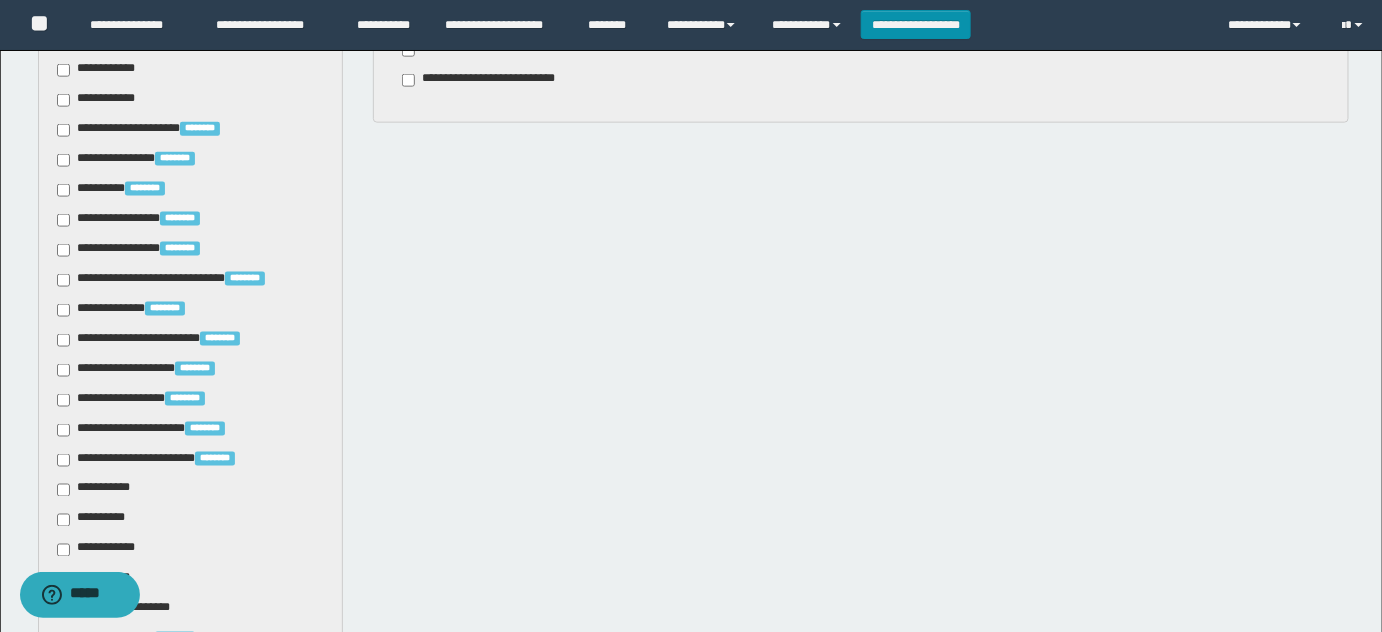 click on "**********" at bounding box center (97, 520) 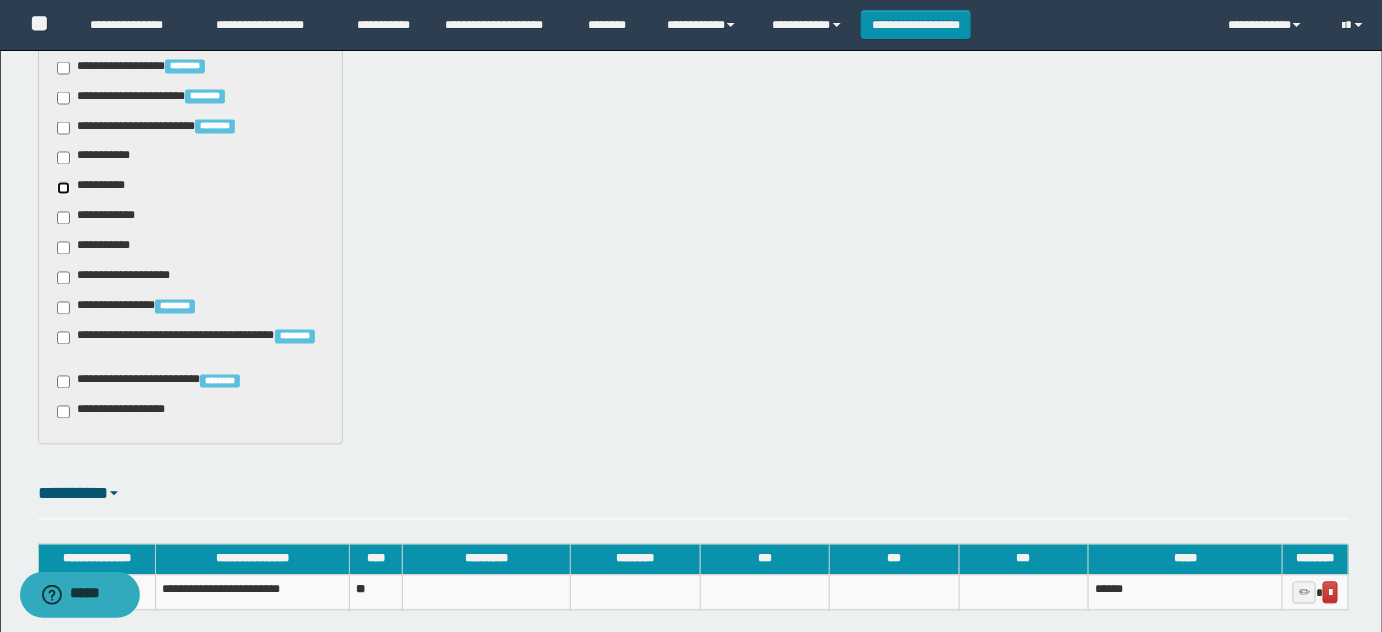 scroll, scrollTop: 1158, scrollLeft: 0, axis: vertical 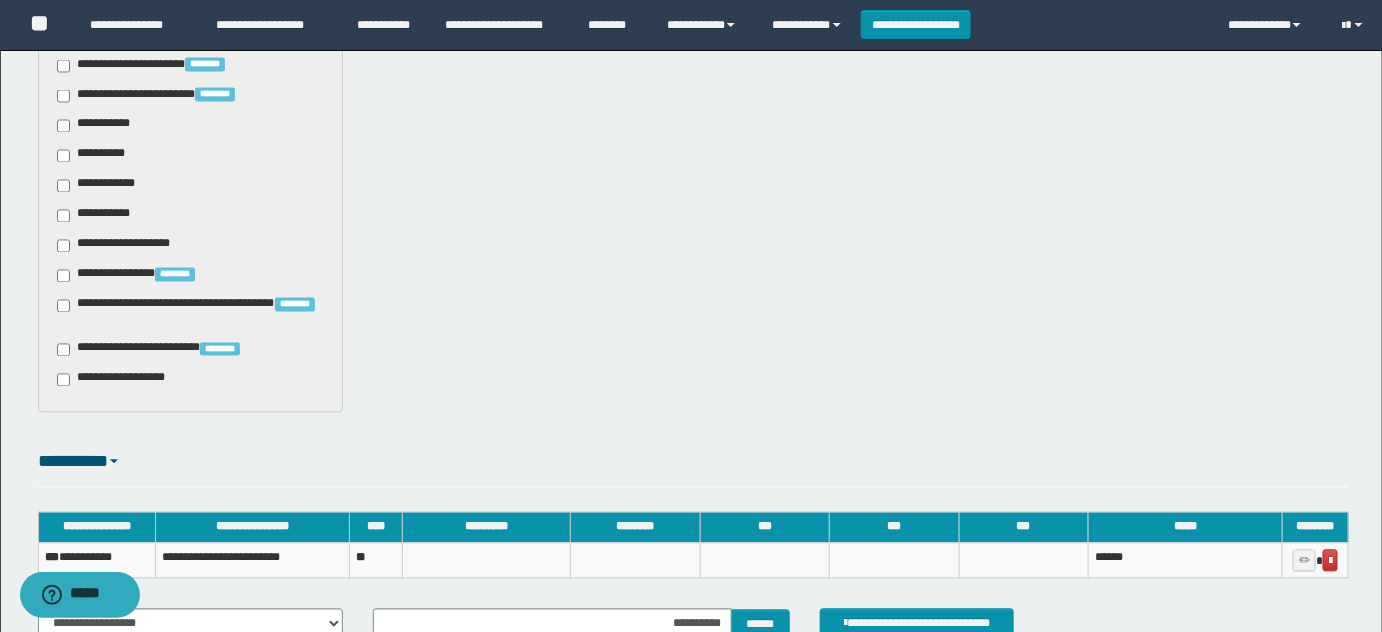 click on "**********" at bounding box center [101, 186] 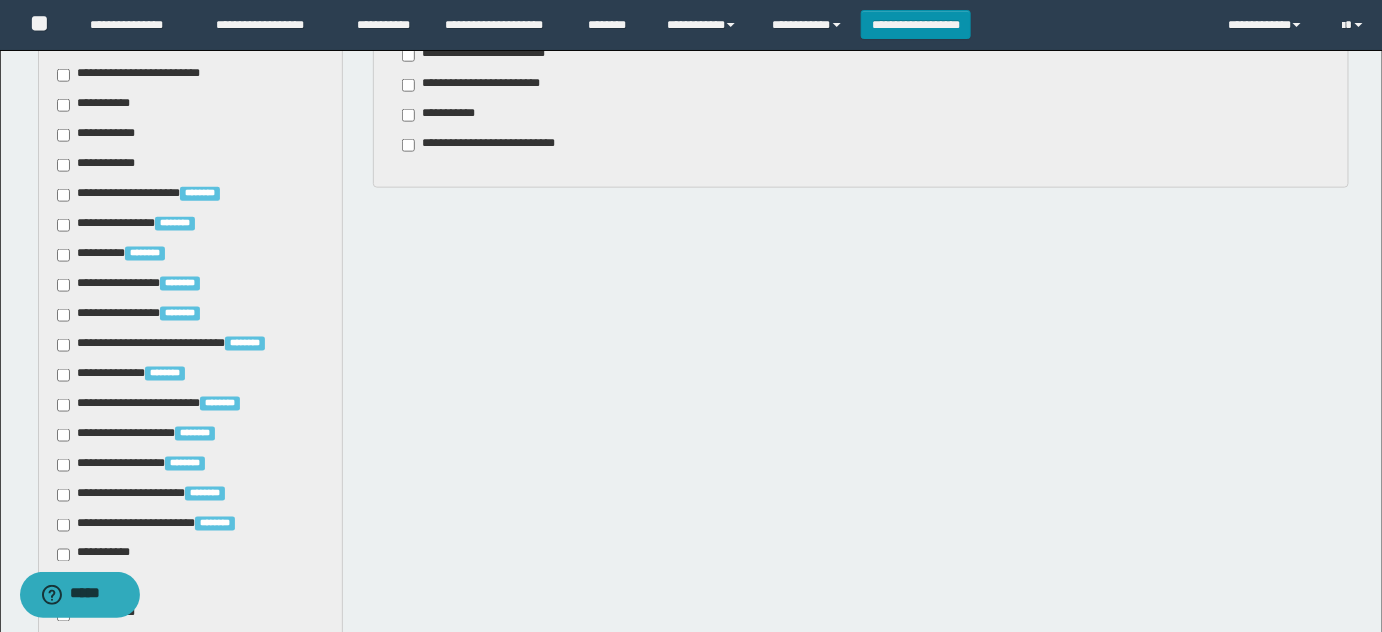 scroll, scrollTop: 249, scrollLeft: 0, axis: vertical 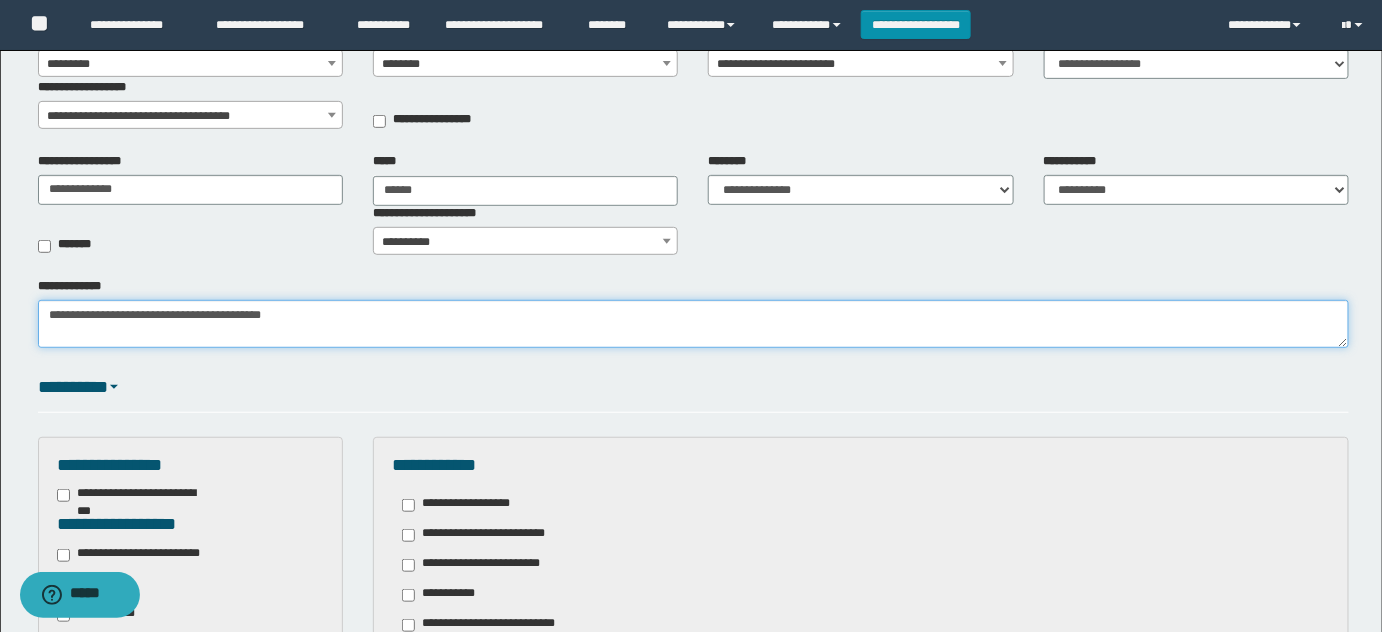 drag, startPoint x: 494, startPoint y: 332, endPoint x: 0, endPoint y: 196, distance: 512.3788 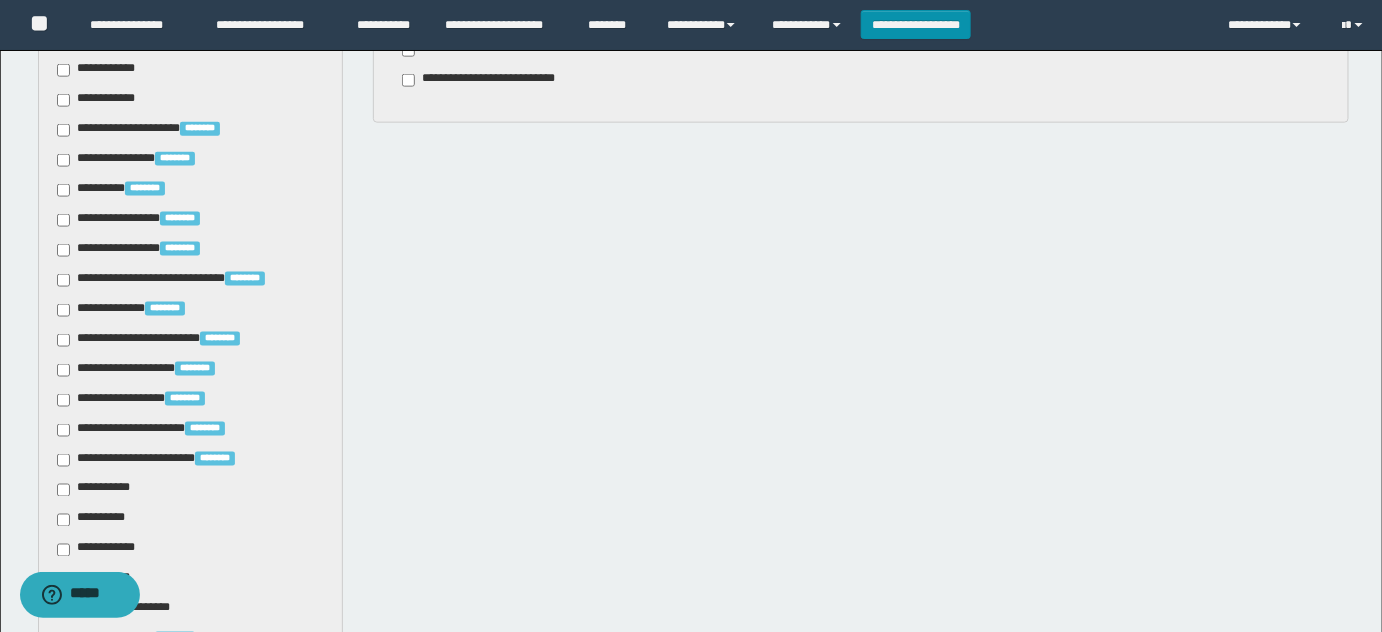 scroll, scrollTop: 1340, scrollLeft: 0, axis: vertical 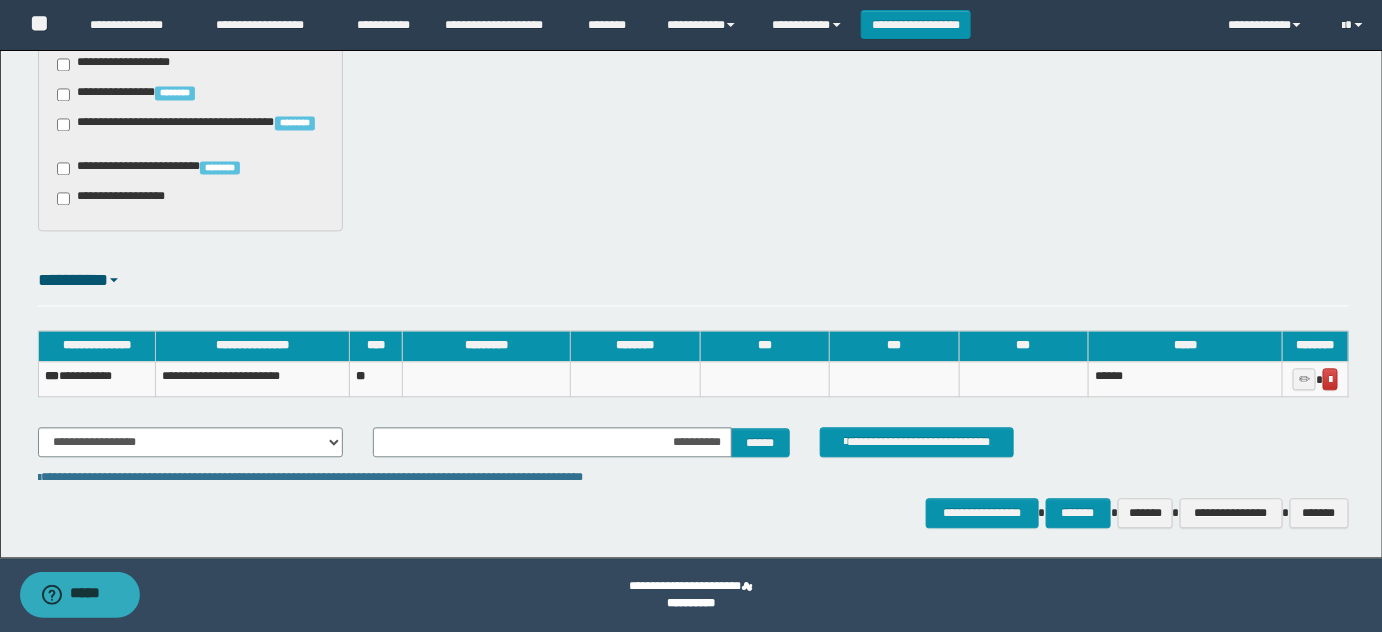 type on "**********" 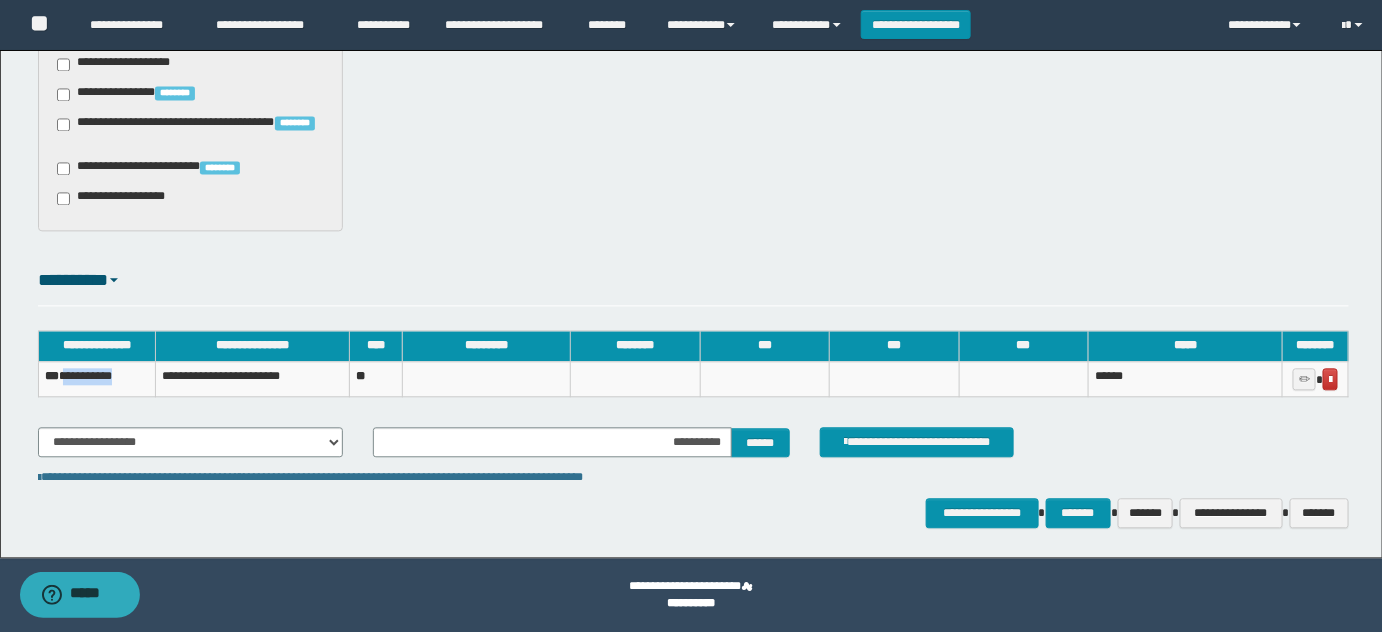 click on "**********" at bounding box center (96, 378) 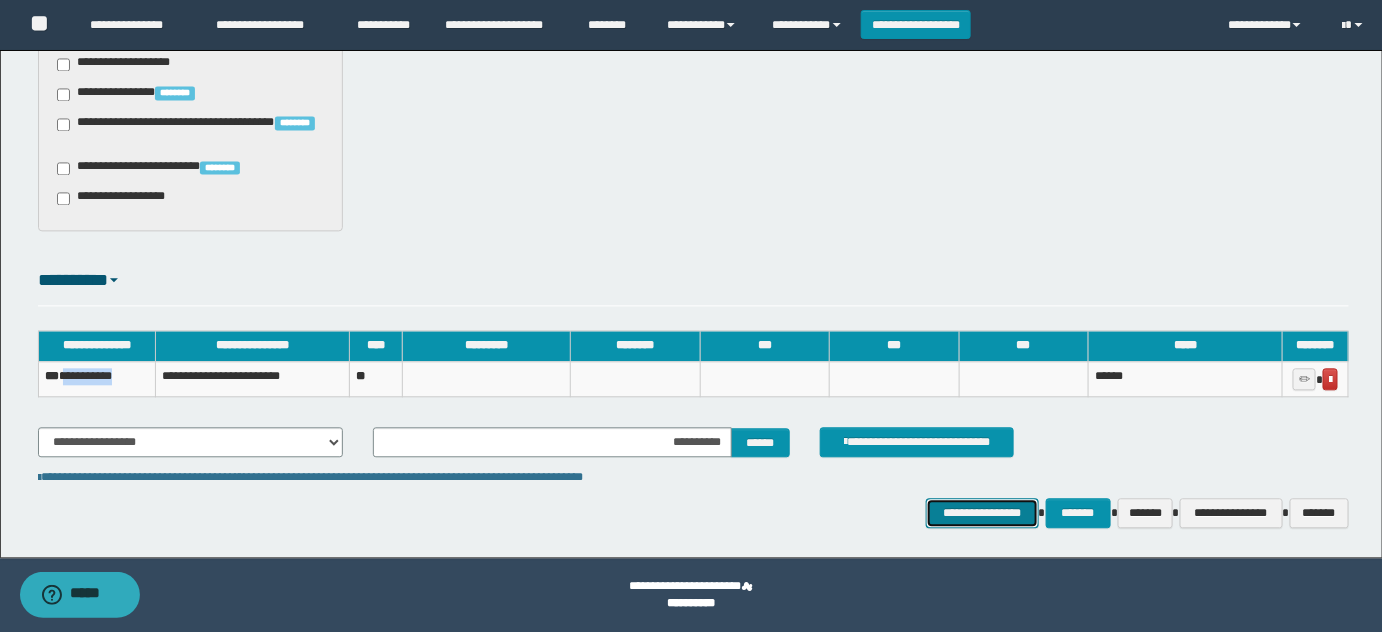 click on "**********" at bounding box center [982, 512] 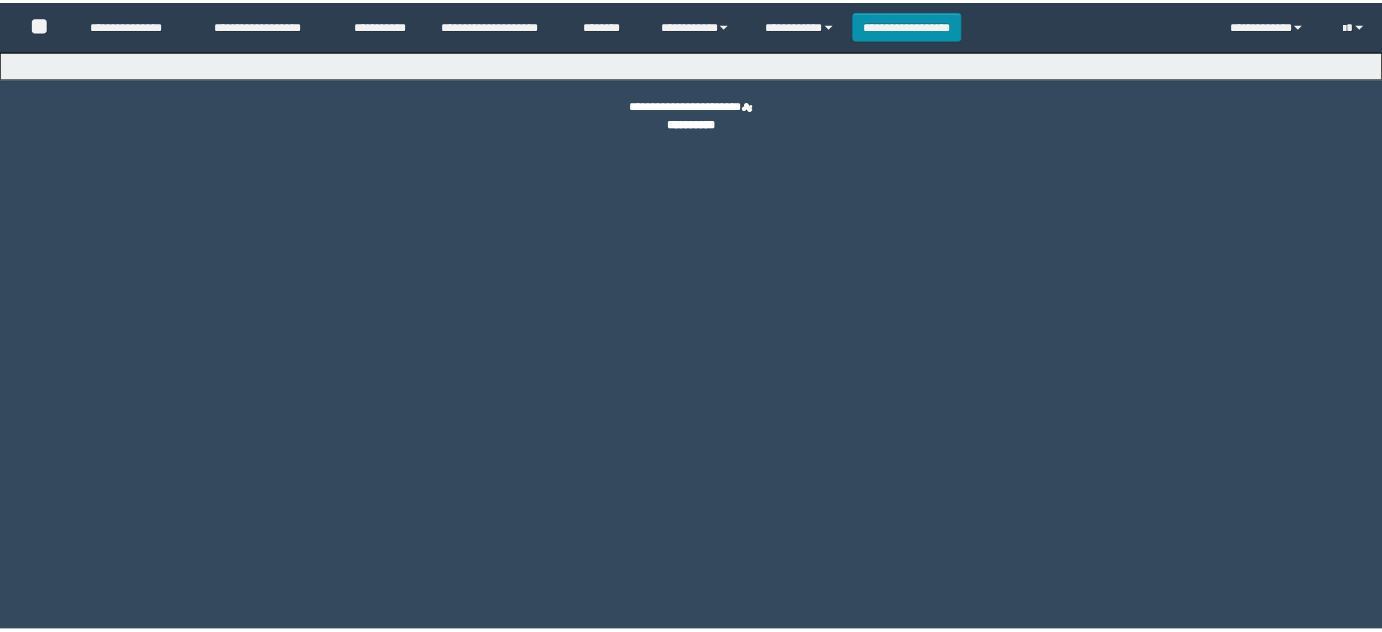 scroll, scrollTop: 0, scrollLeft: 0, axis: both 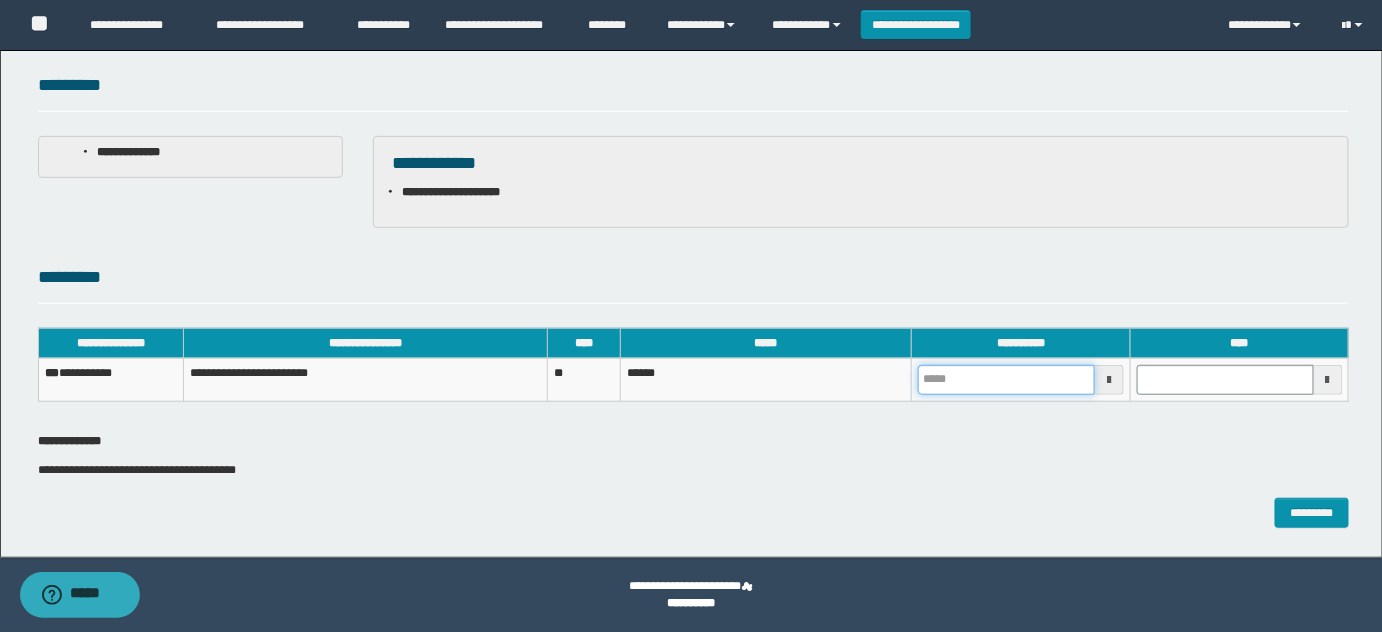 click at bounding box center (1006, 380) 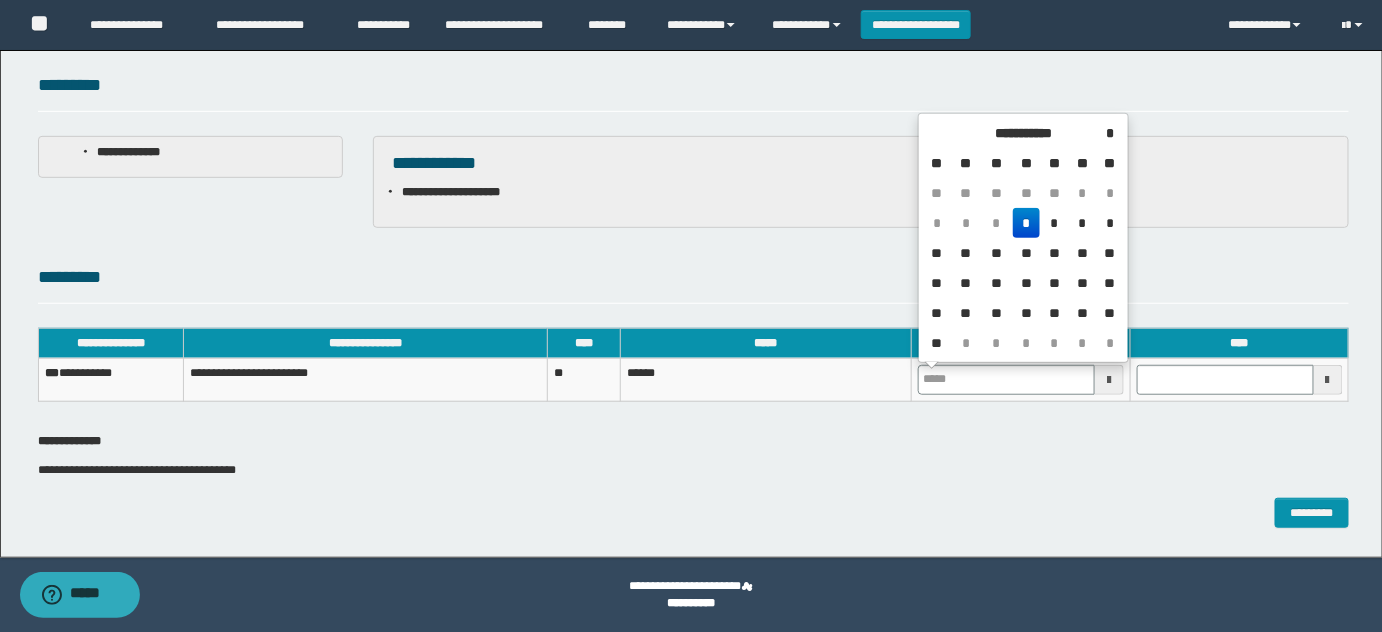 click on "*" at bounding box center (1027, 223) 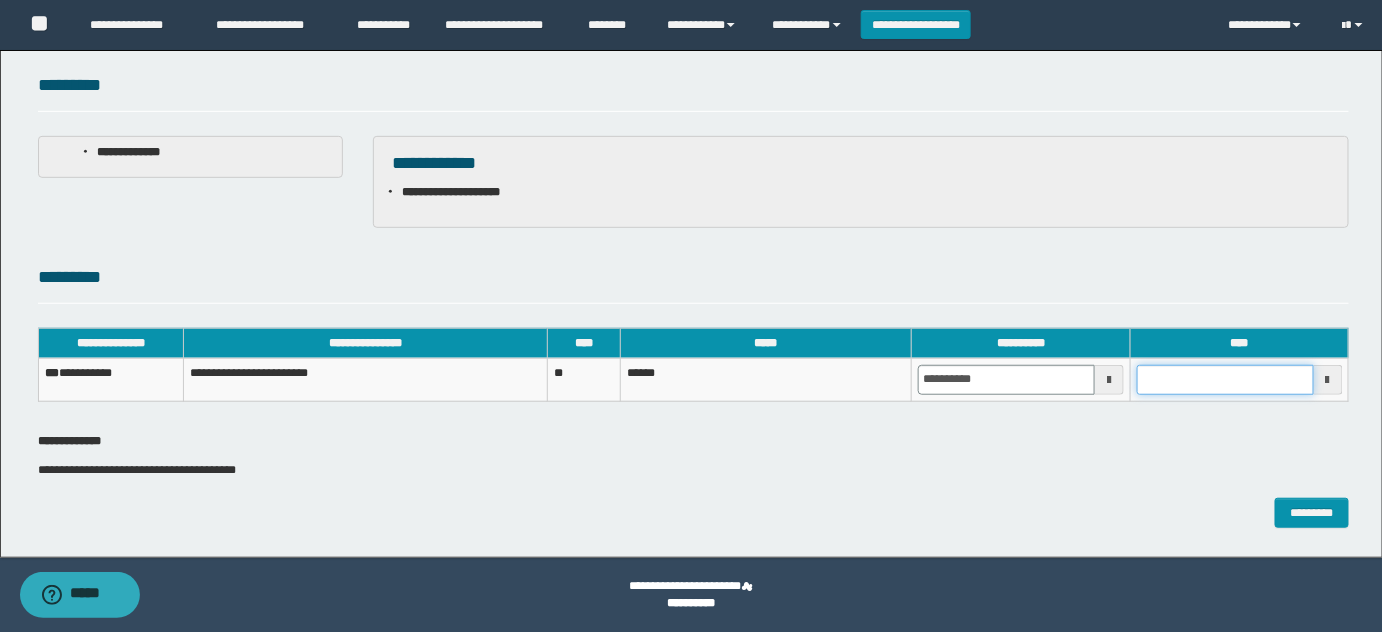 click at bounding box center [1225, 380] 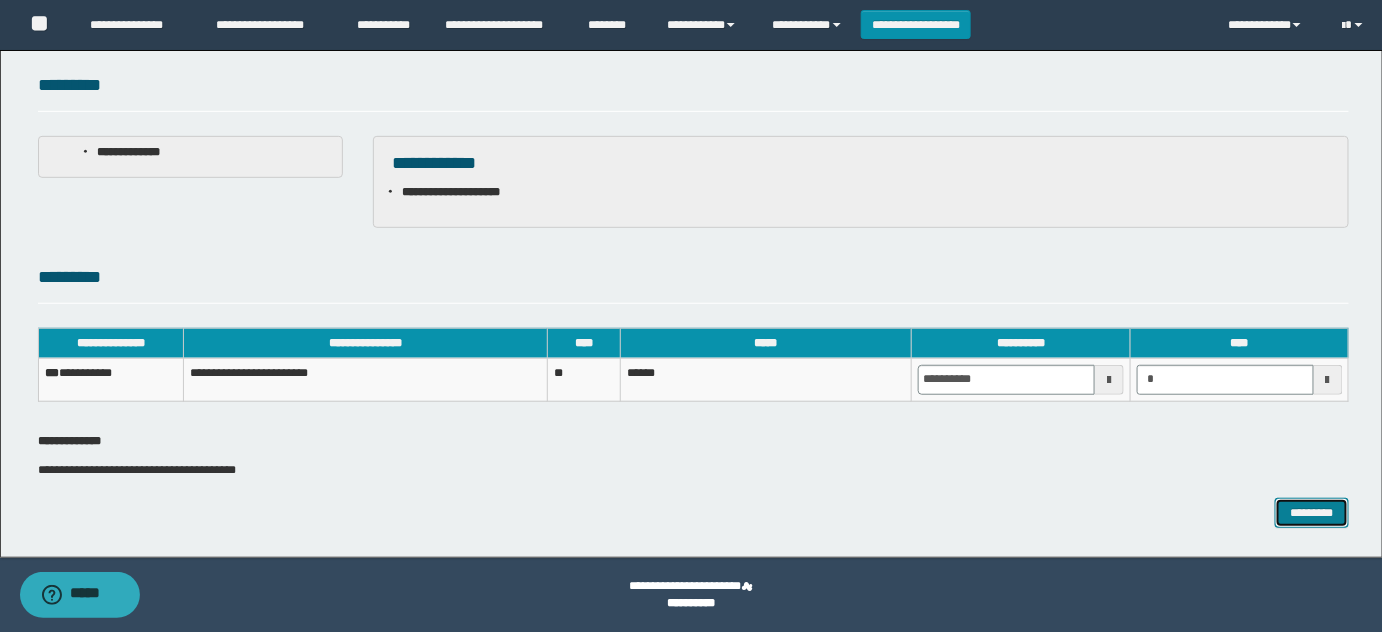 type on "*******" 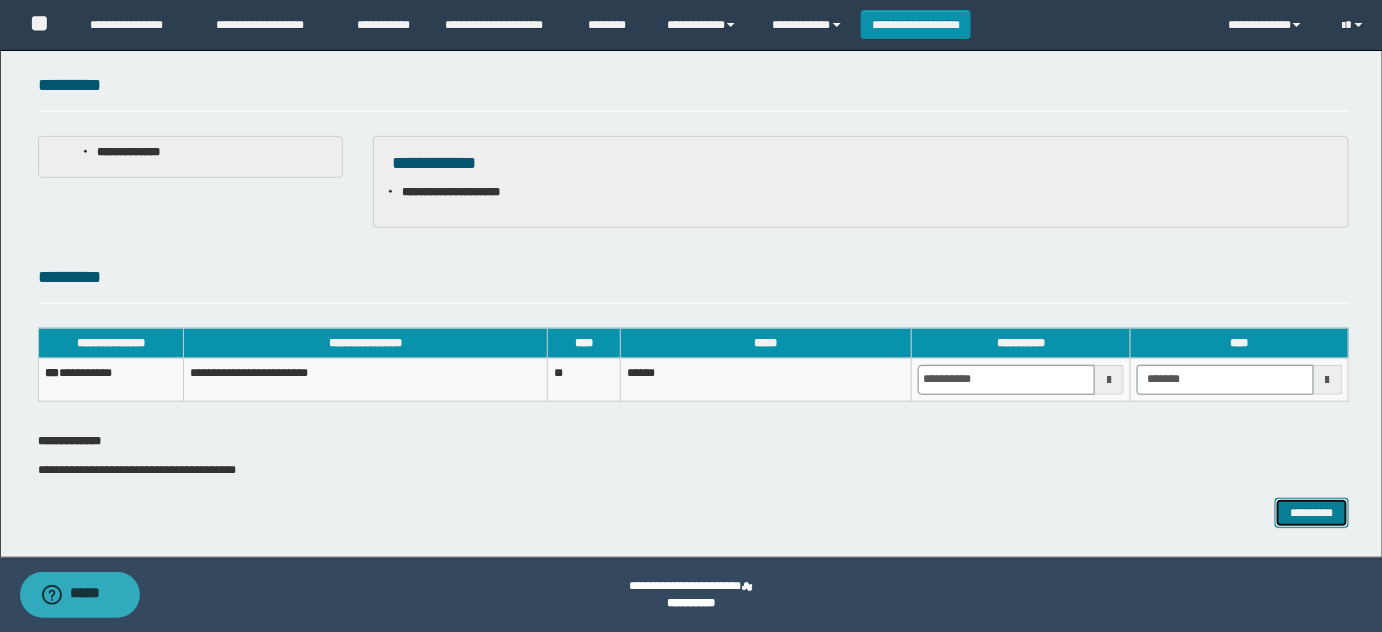 click on "*********" at bounding box center (1312, 512) 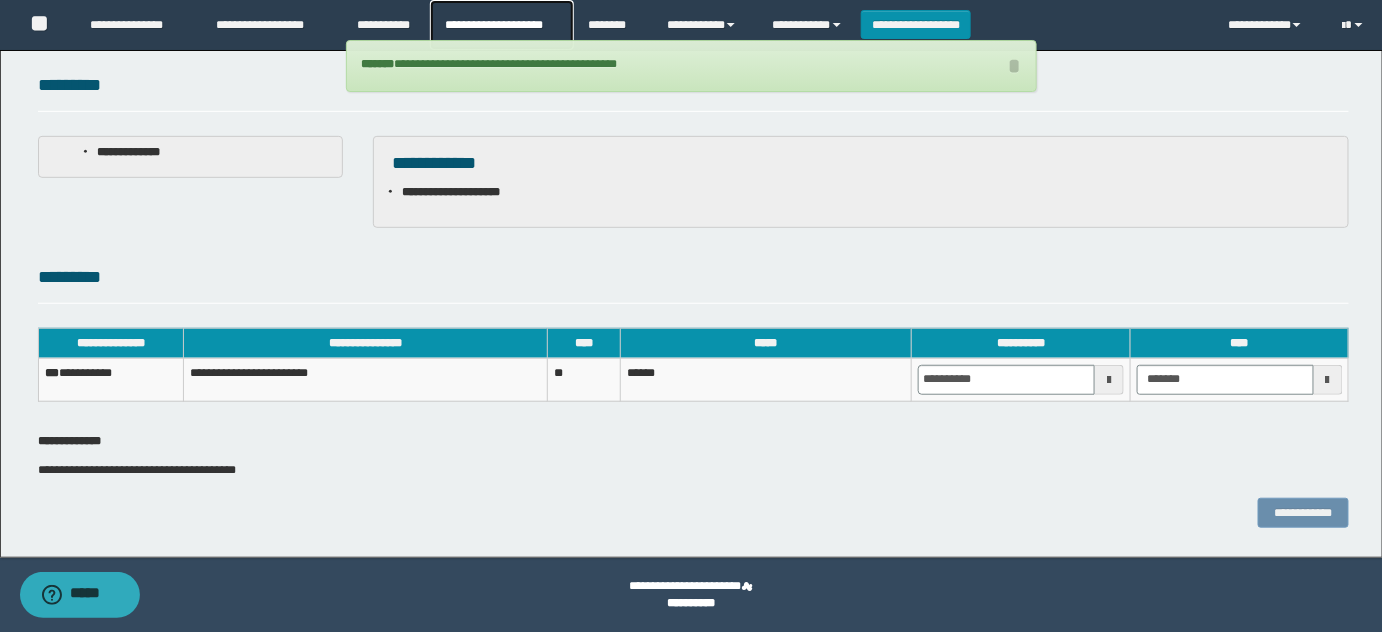 click on "**********" at bounding box center [501, 25] 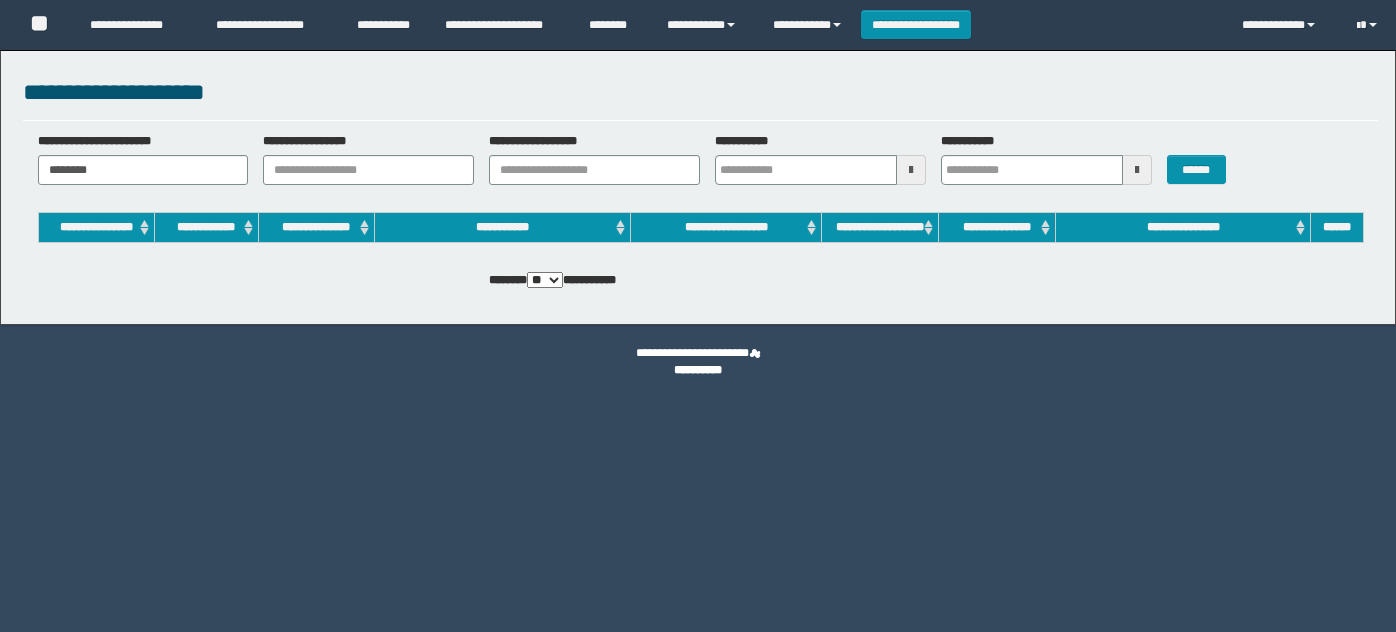 scroll, scrollTop: 0, scrollLeft: 0, axis: both 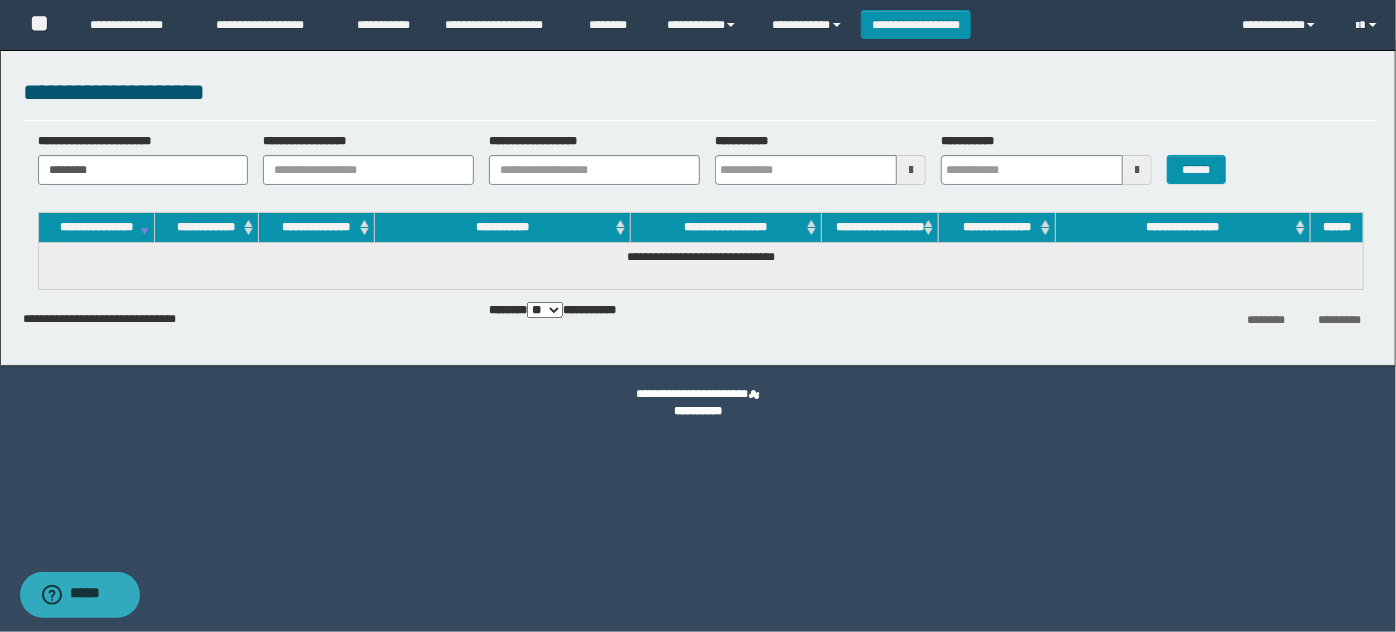 click on "**********" at bounding box center [698, 203] 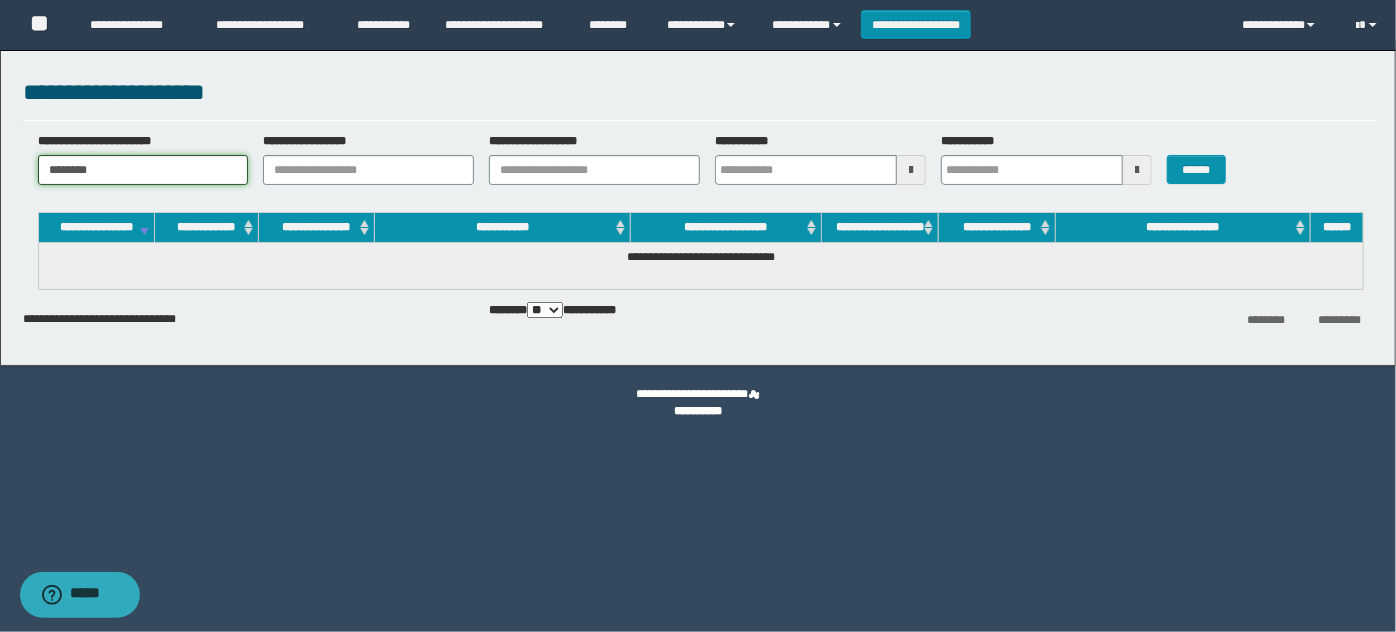 paste on "**" 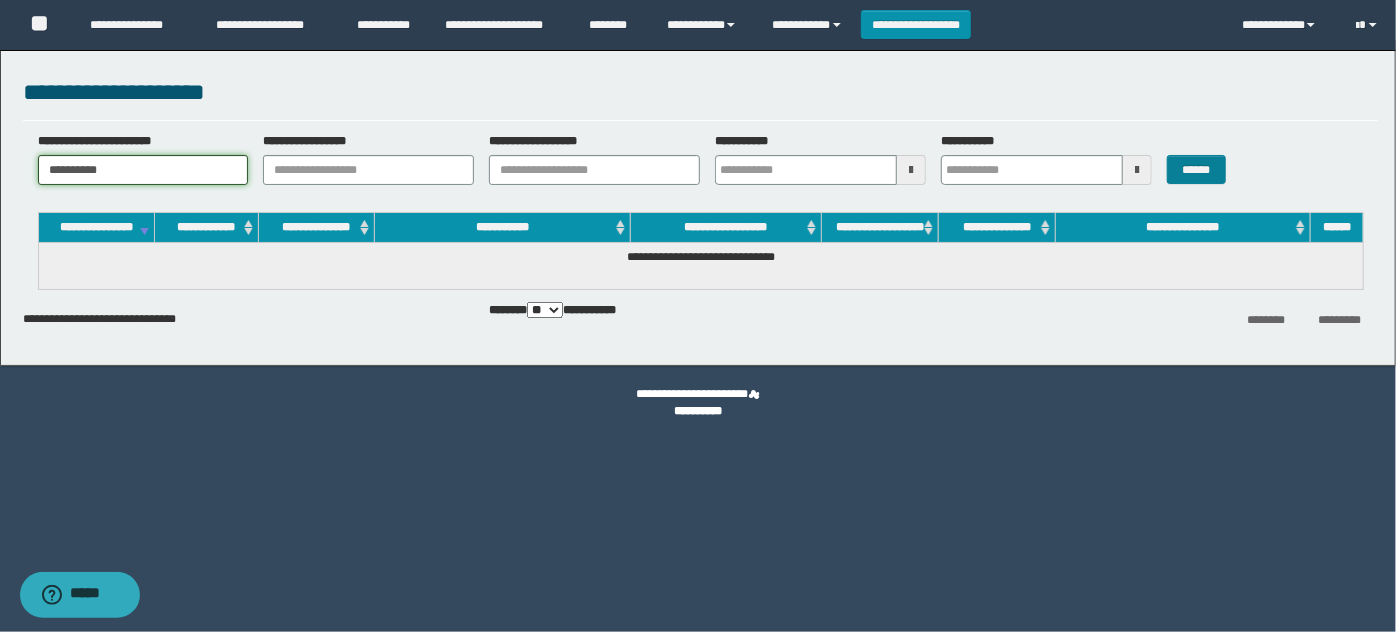 type on "**********" 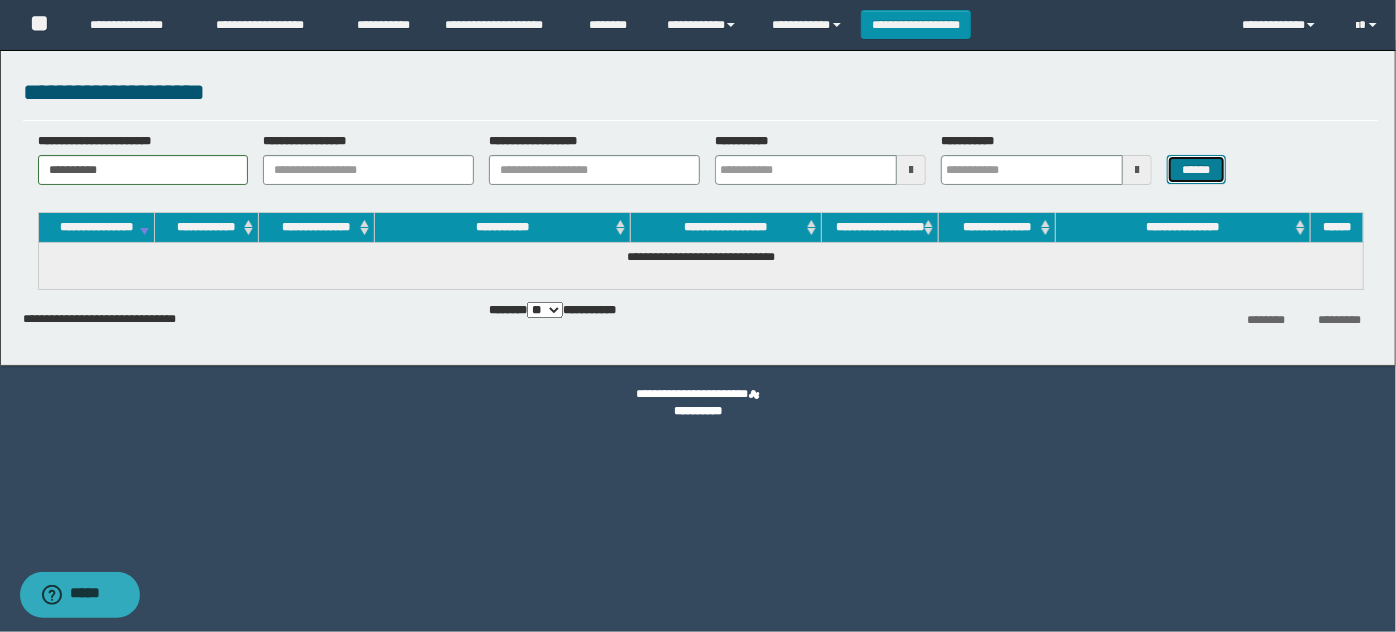 click on "******" at bounding box center (1196, 169) 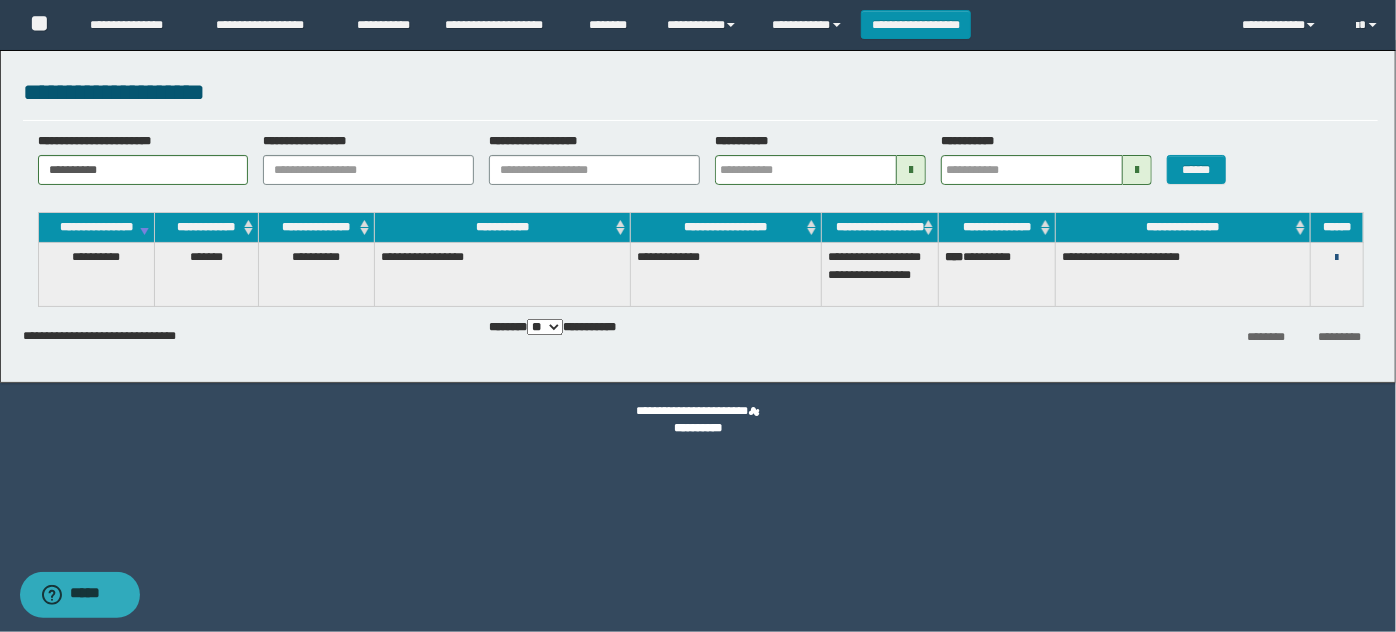 click at bounding box center (1336, 258) 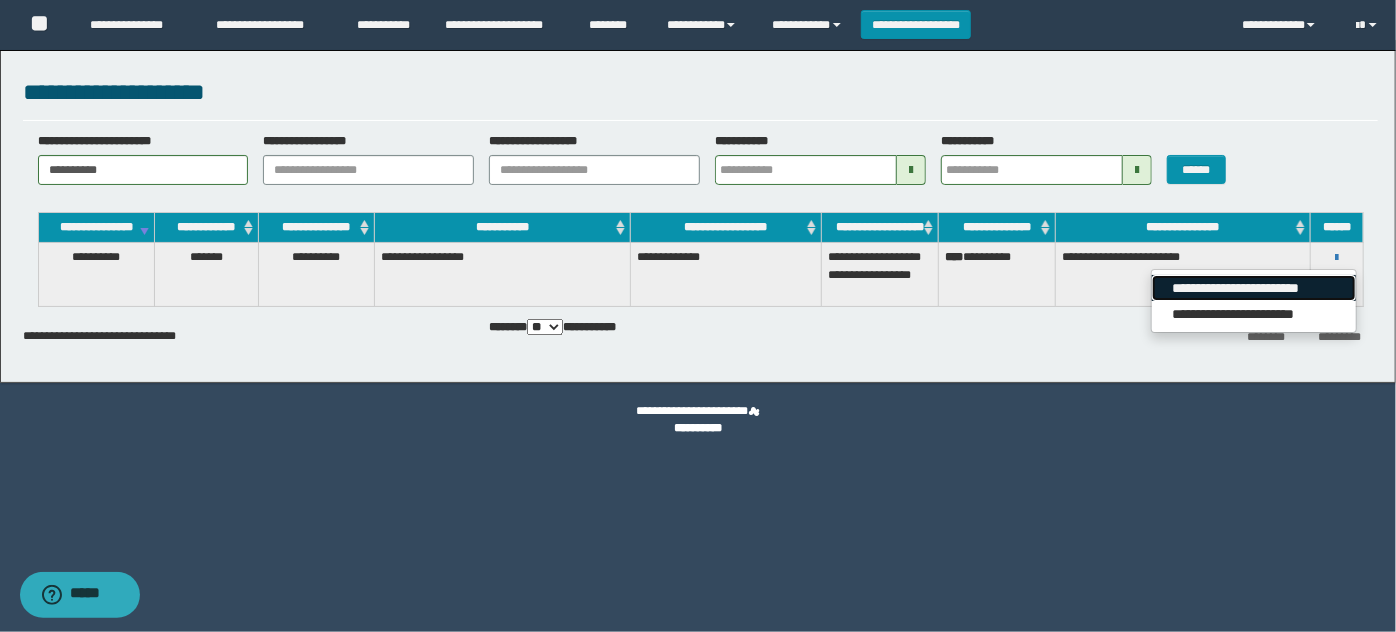 click on "**********" at bounding box center [1253, 288] 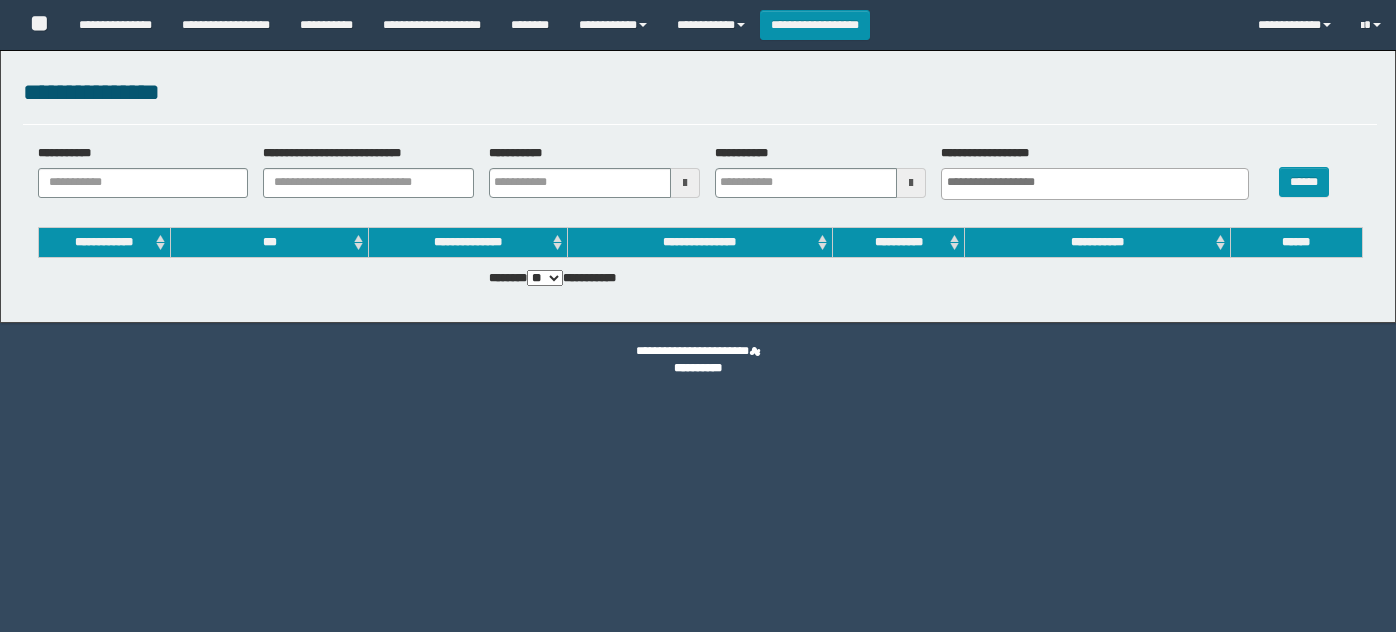 select 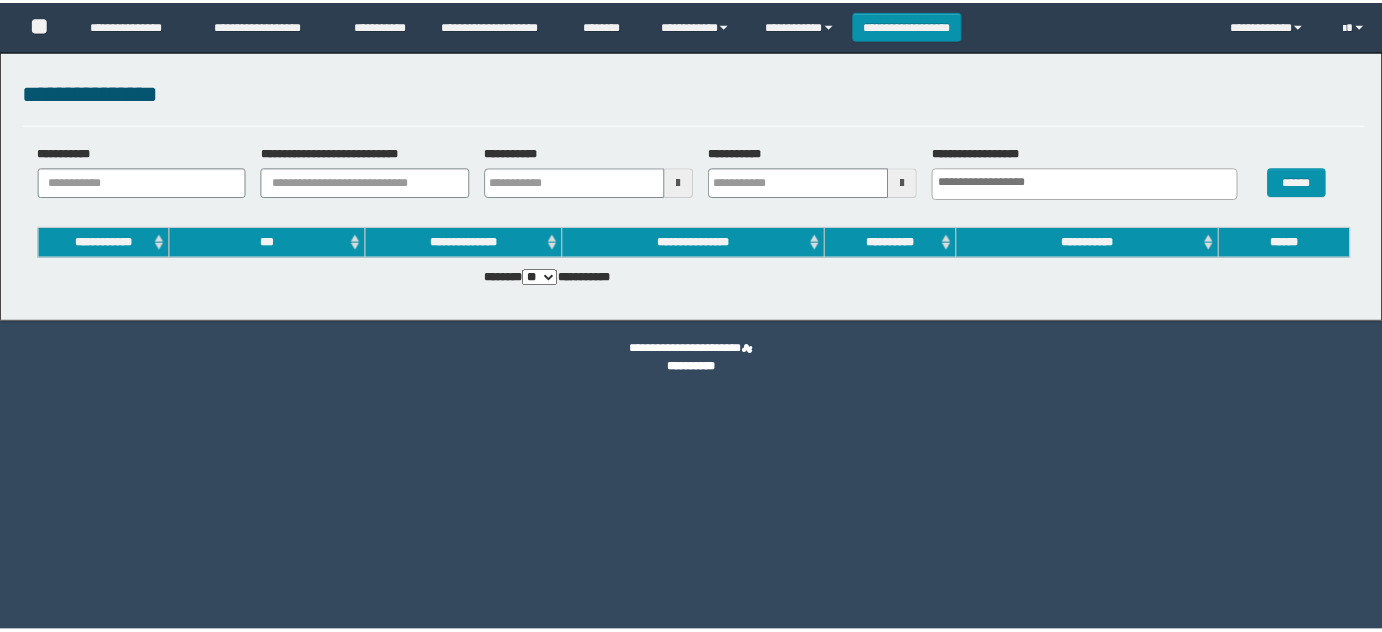 scroll, scrollTop: 0, scrollLeft: 0, axis: both 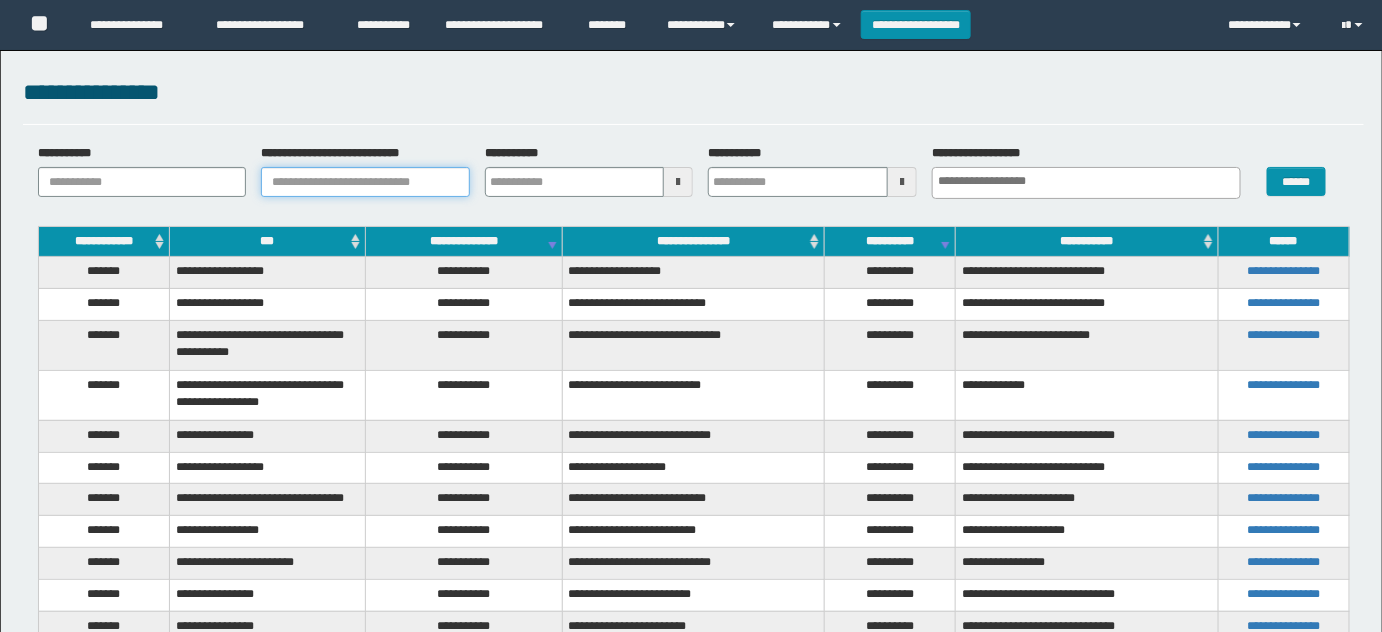 click on "**********" at bounding box center (365, 182) 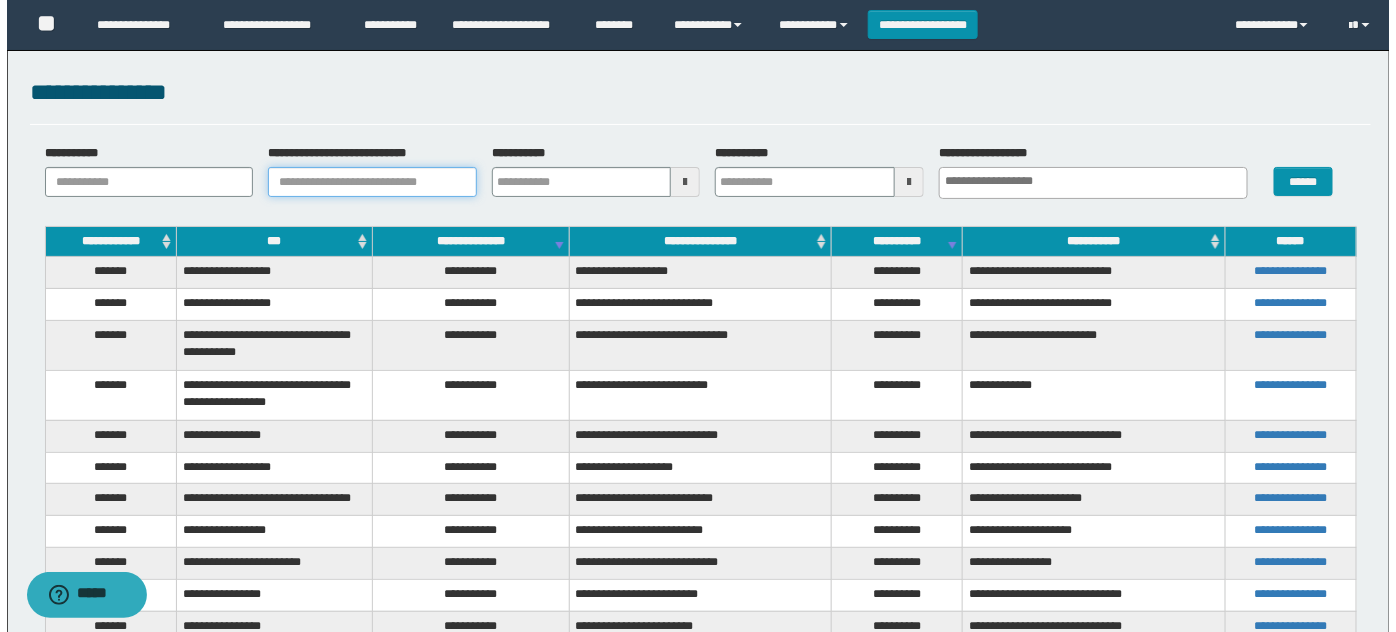 scroll, scrollTop: 0, scrollLeft: 0, axis: both 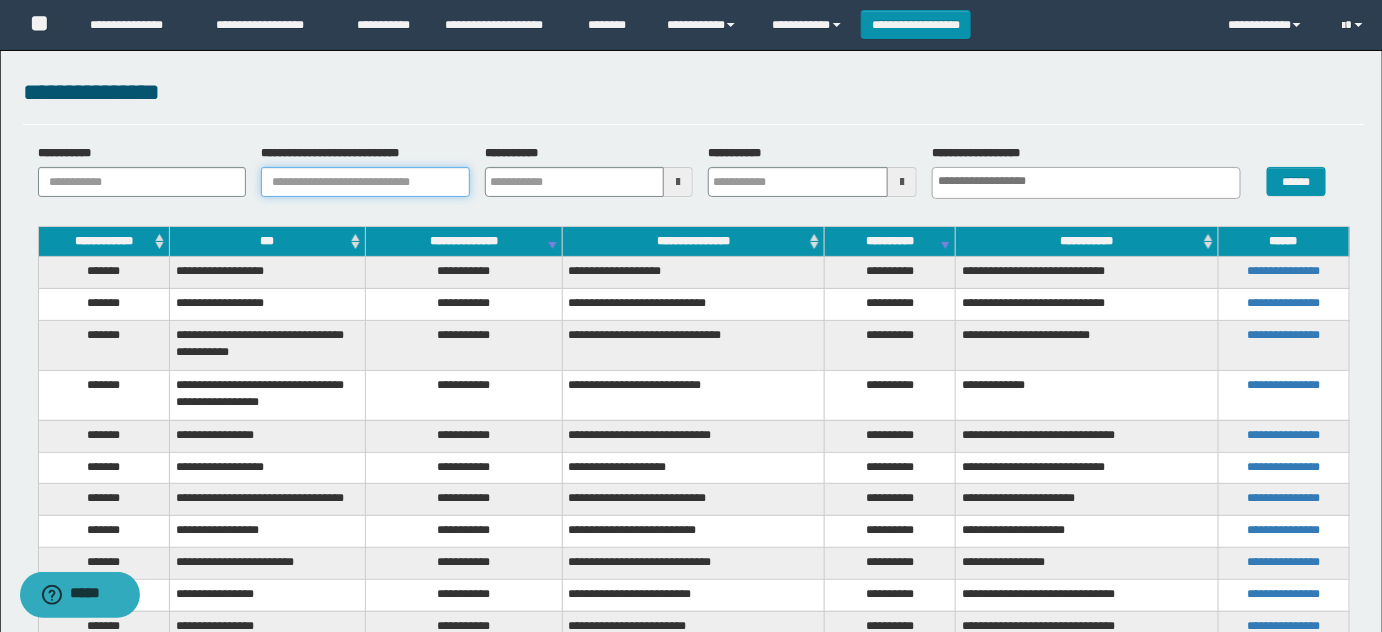 paste on "**********" 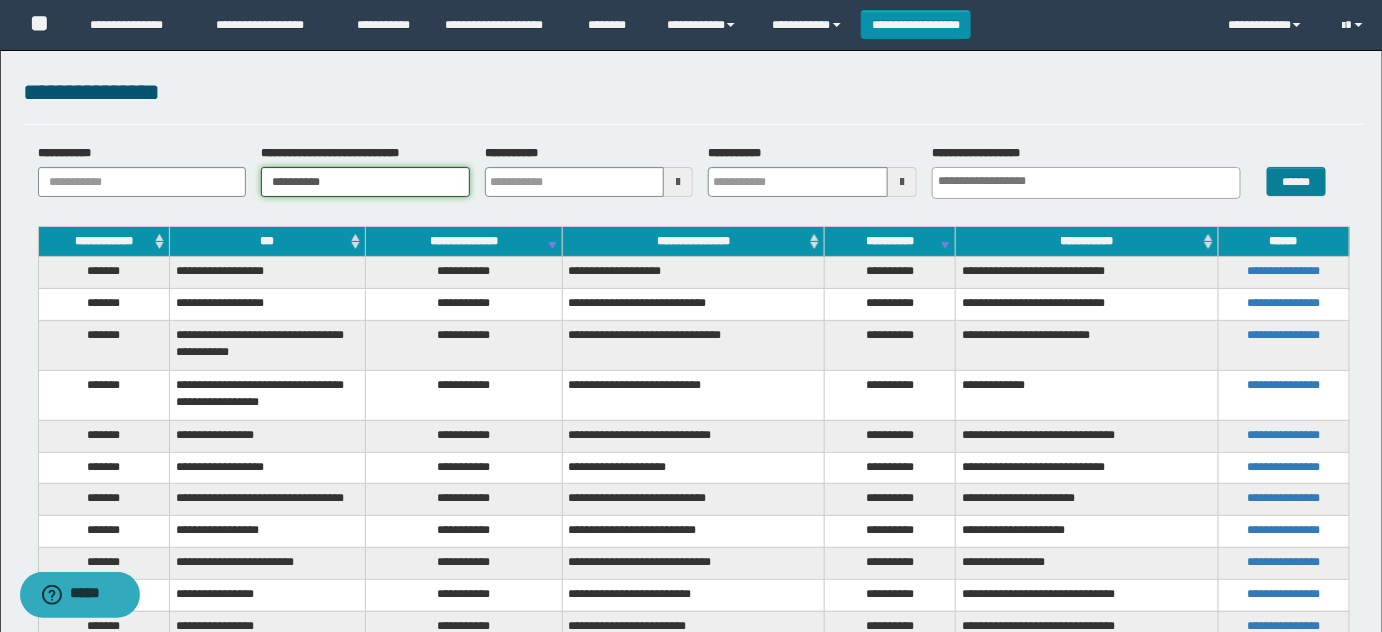 type on "**********" 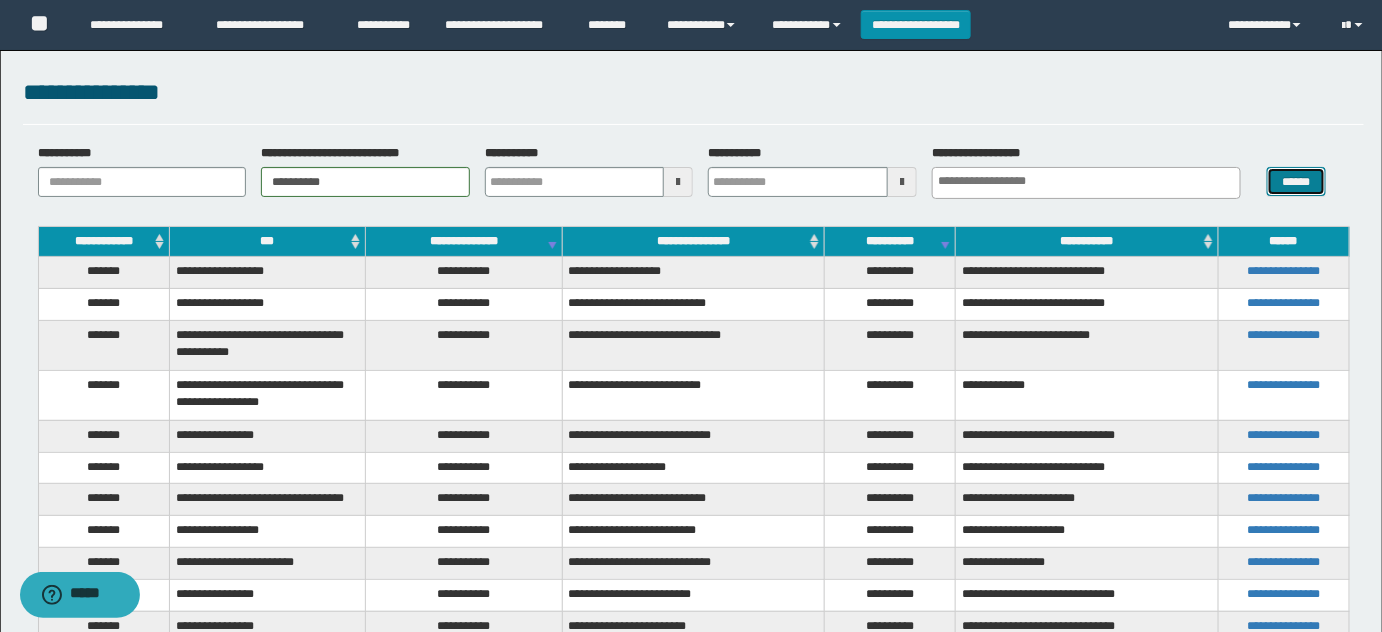 click on "******" at bounding box center (1296, 181) 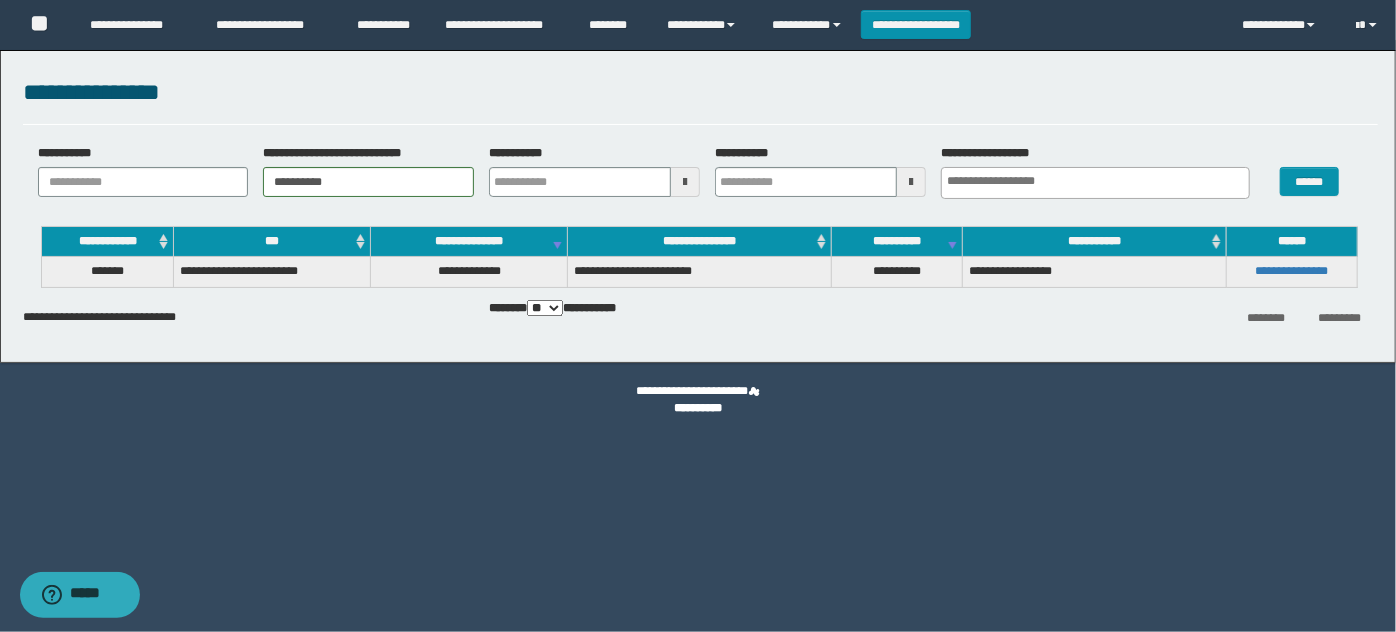 click on "**********" at bounding box center (699, 272) 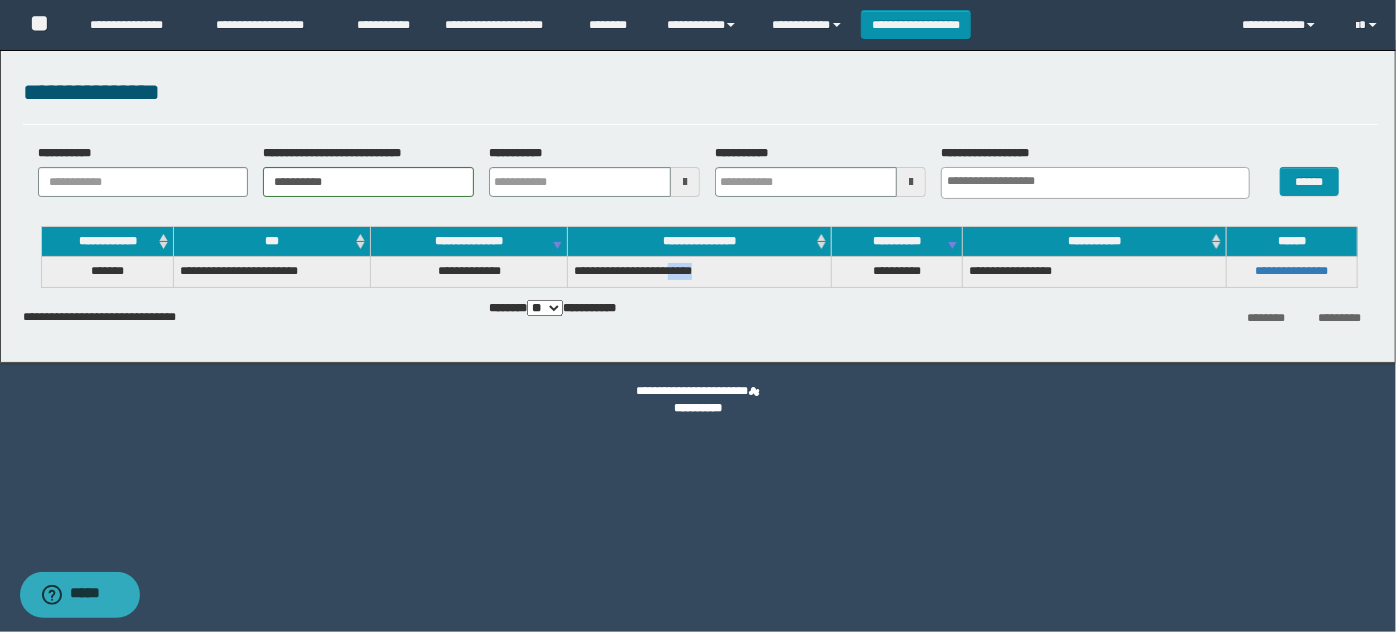 click on "**********" at bounding box center [699, 272] 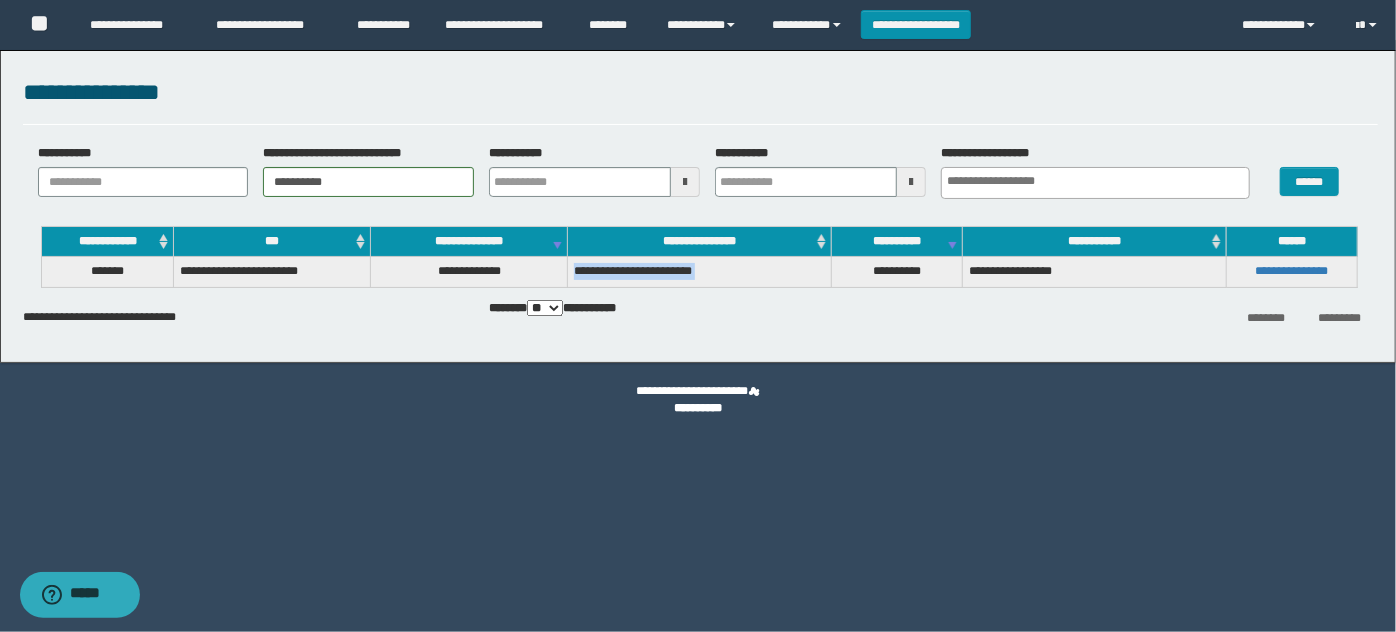 click on "**********" at bounding box center (699, 272) 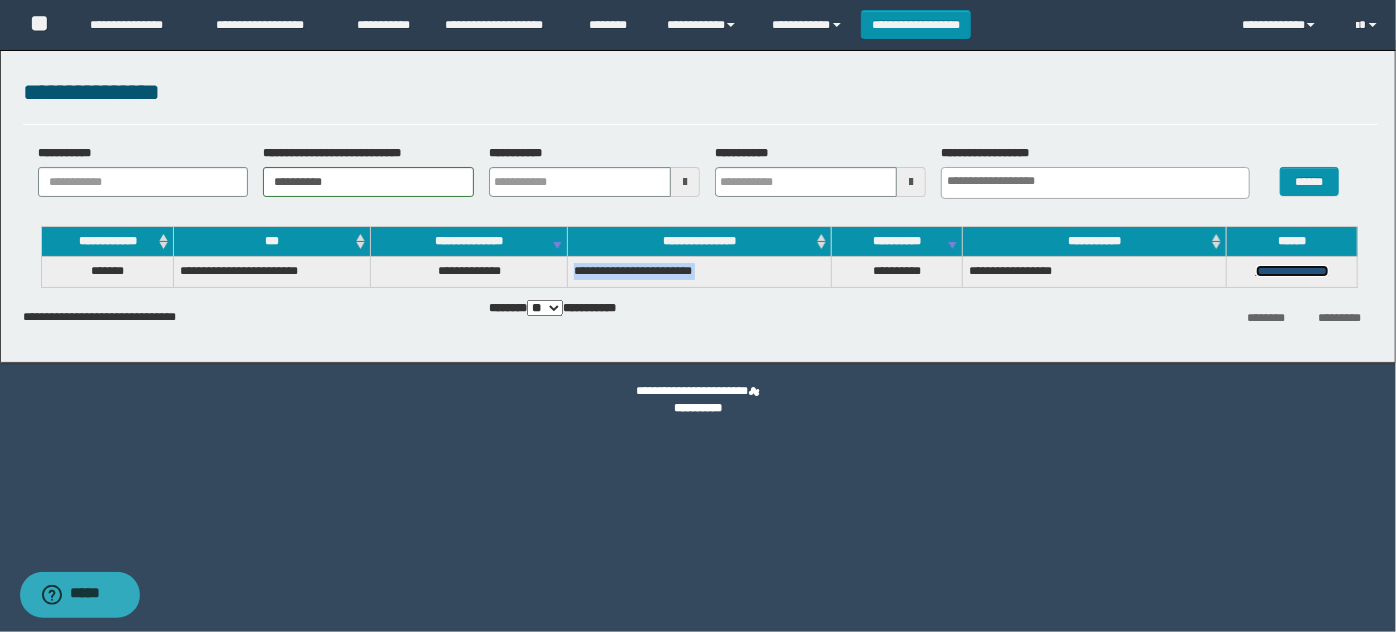 click on "**********" at bounding box center [1292, 271] 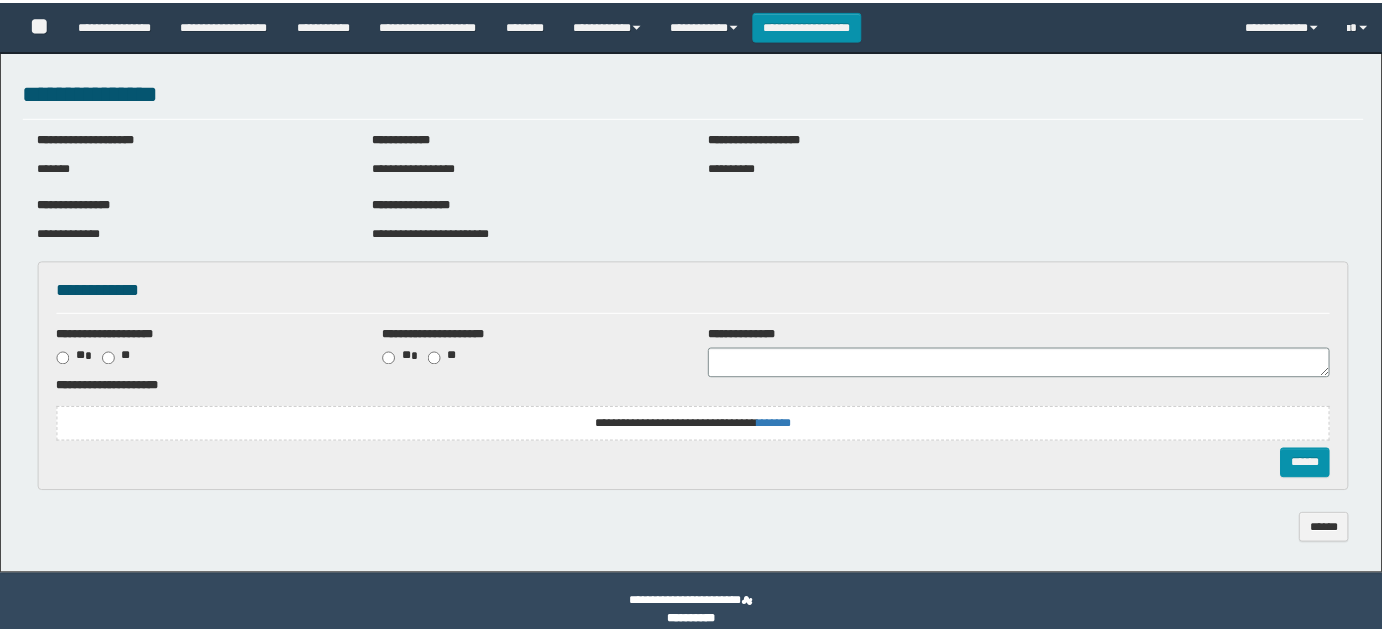 scroll, scrollTop: 0, scrollLeft: 0, axis: both 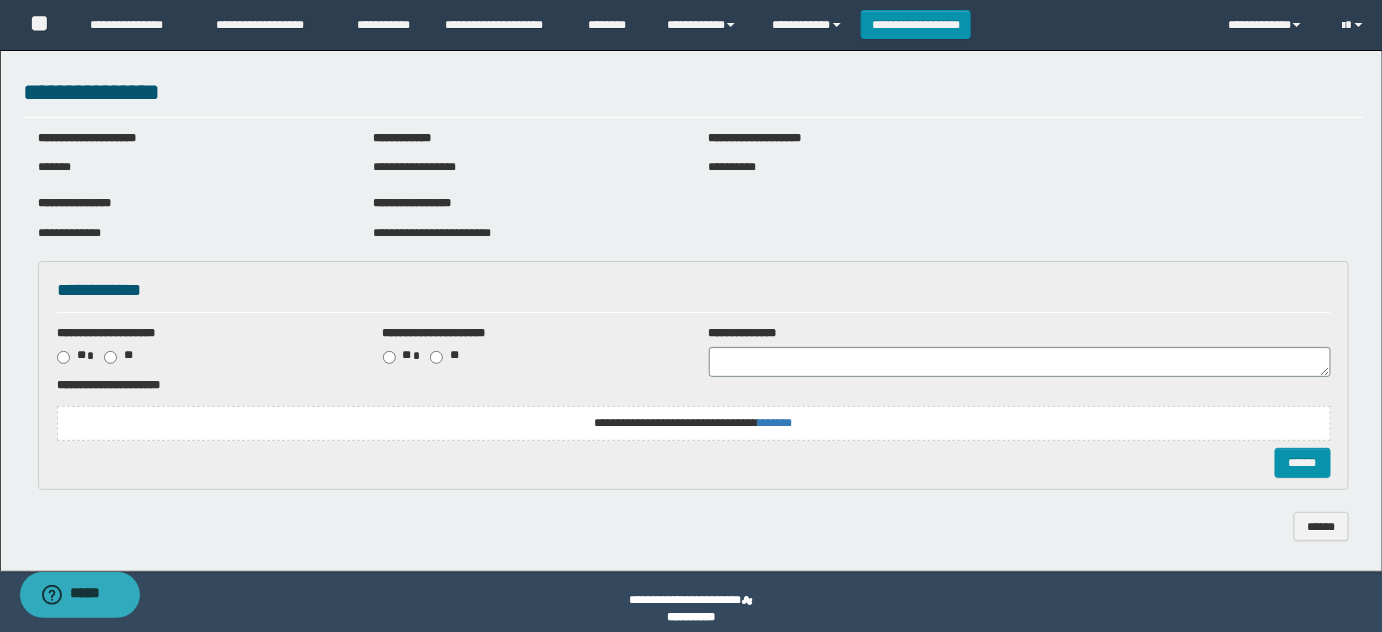 click on "**********" at bounding box center (694, 423) 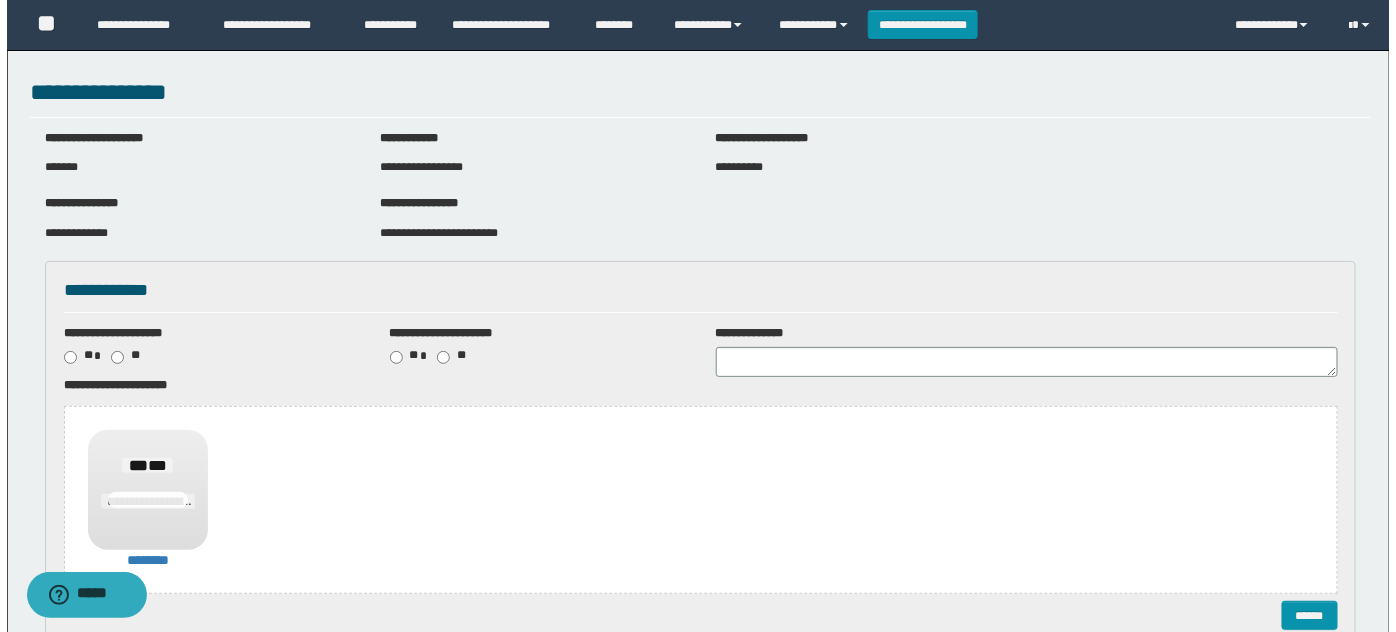 scroll, scrollTop: 166, scrollLeft: 0, axis: vertical 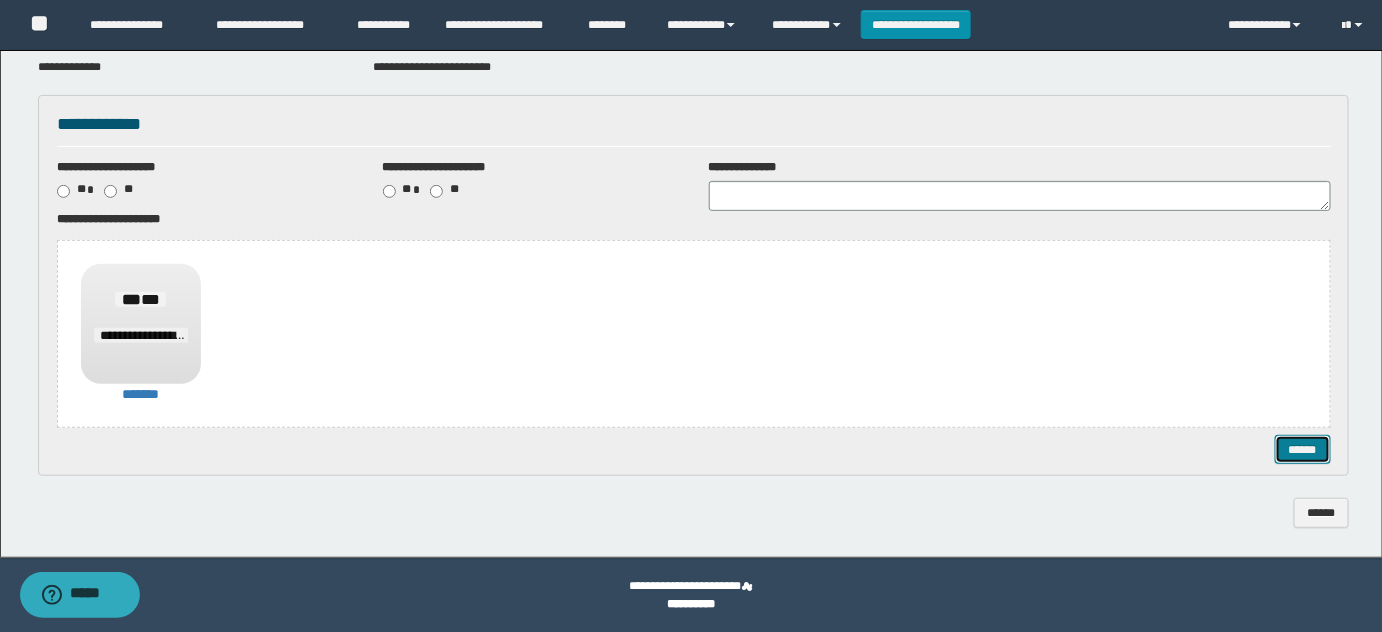 click on "******" at bounding box center (1302, 449) 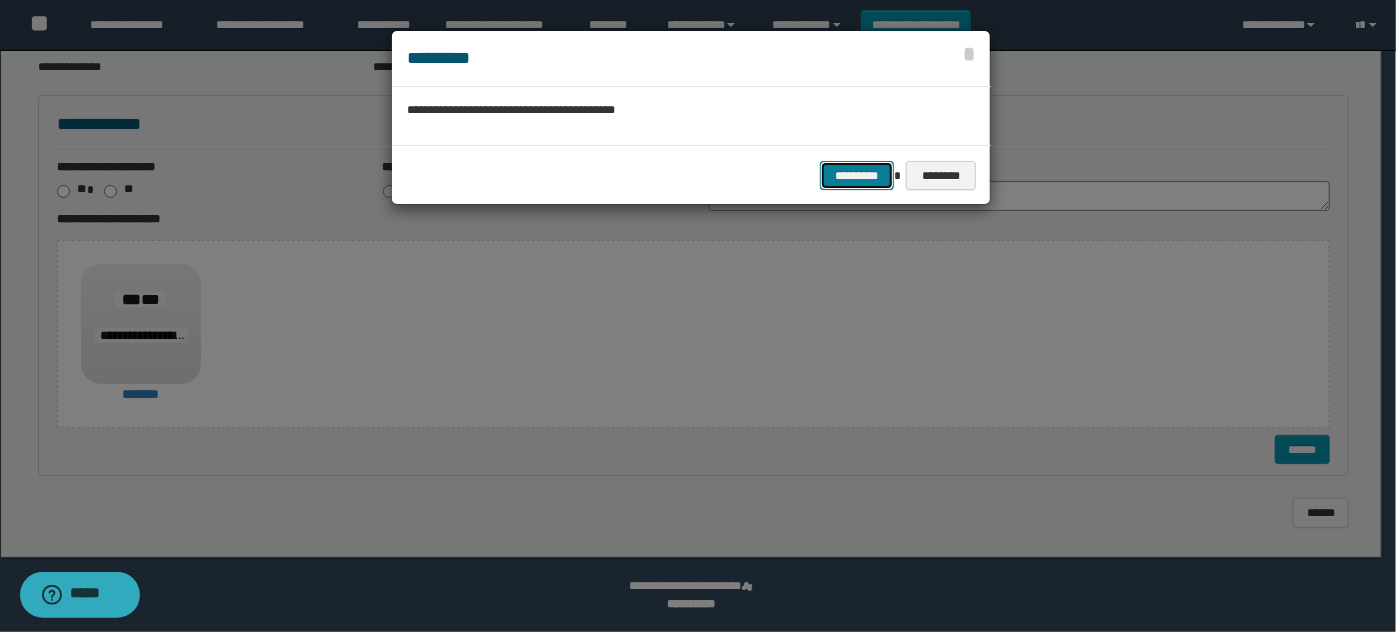 click on "*********" at bounding box center [857, 175] 